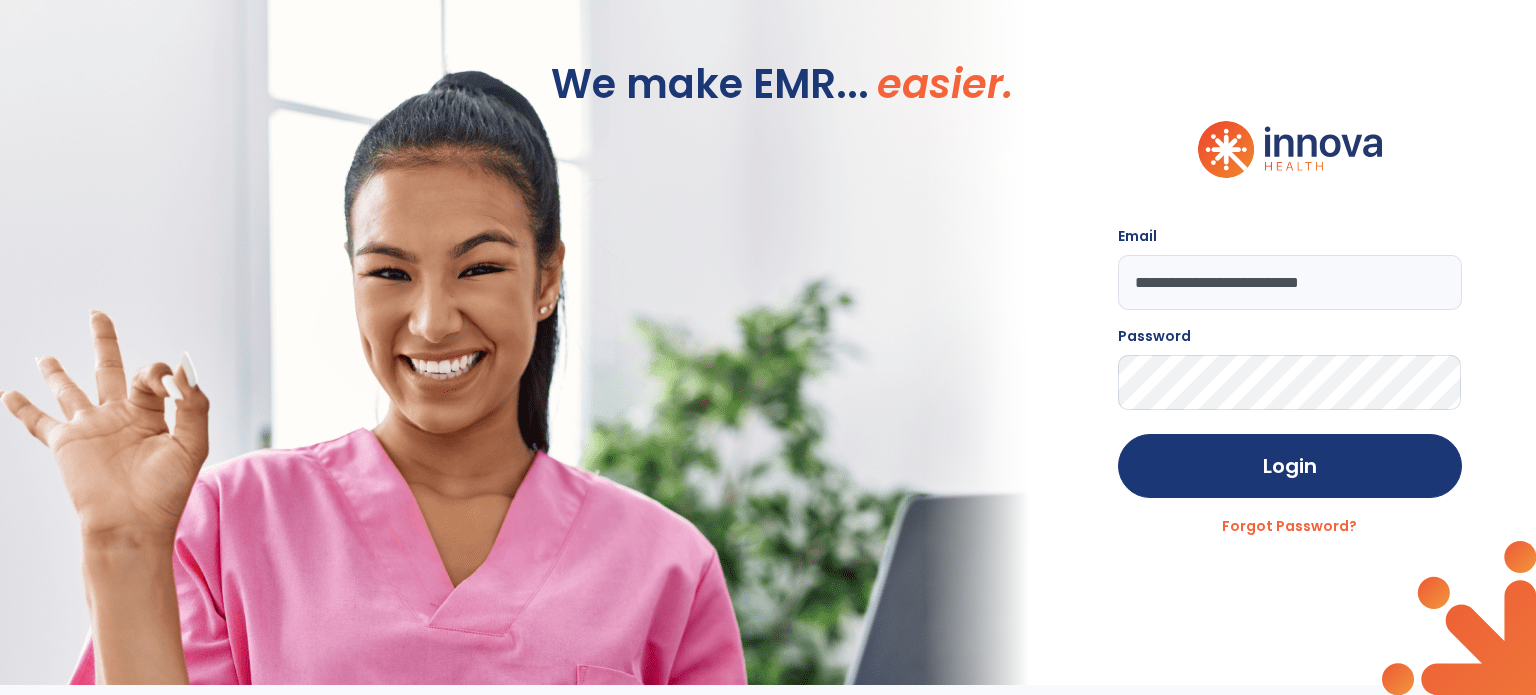 scroll, scrollTop: 0, scrollLeft: 0, axis: both 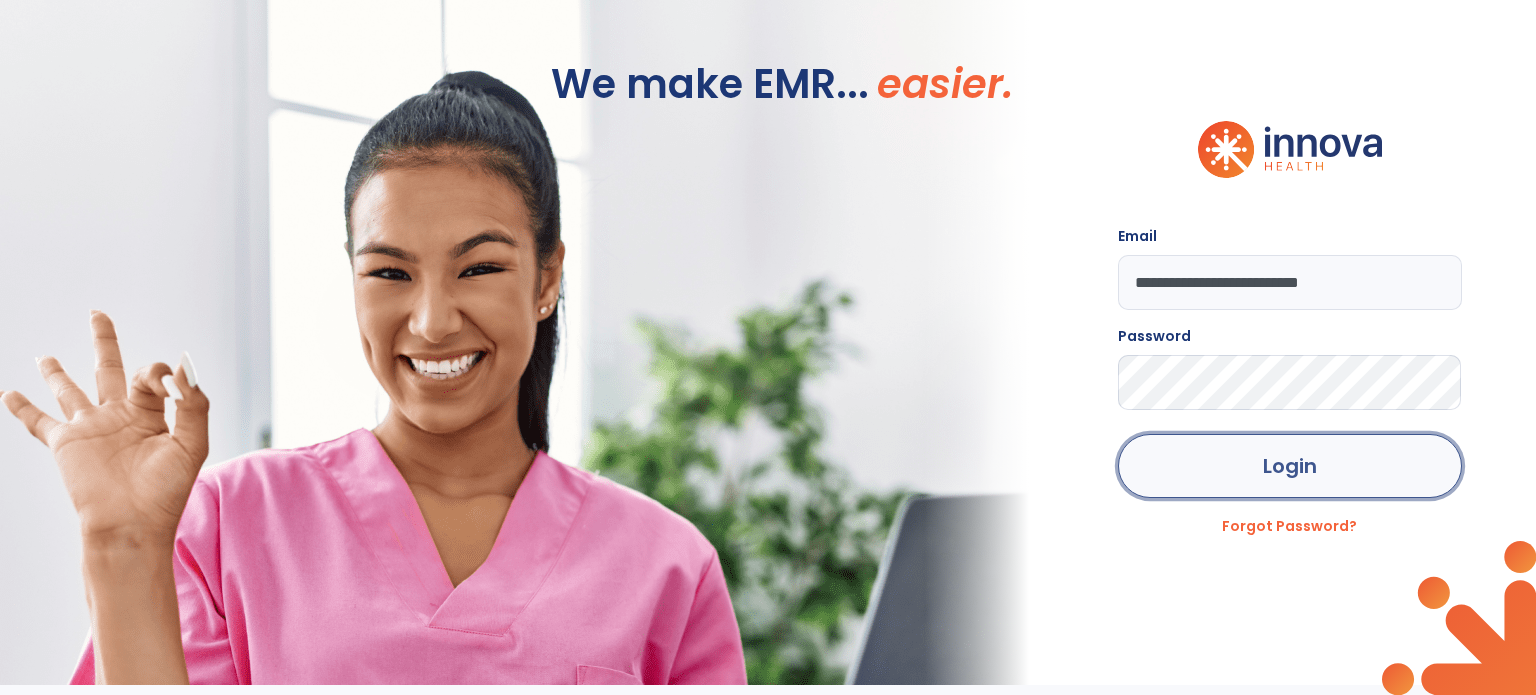 click on "Login" 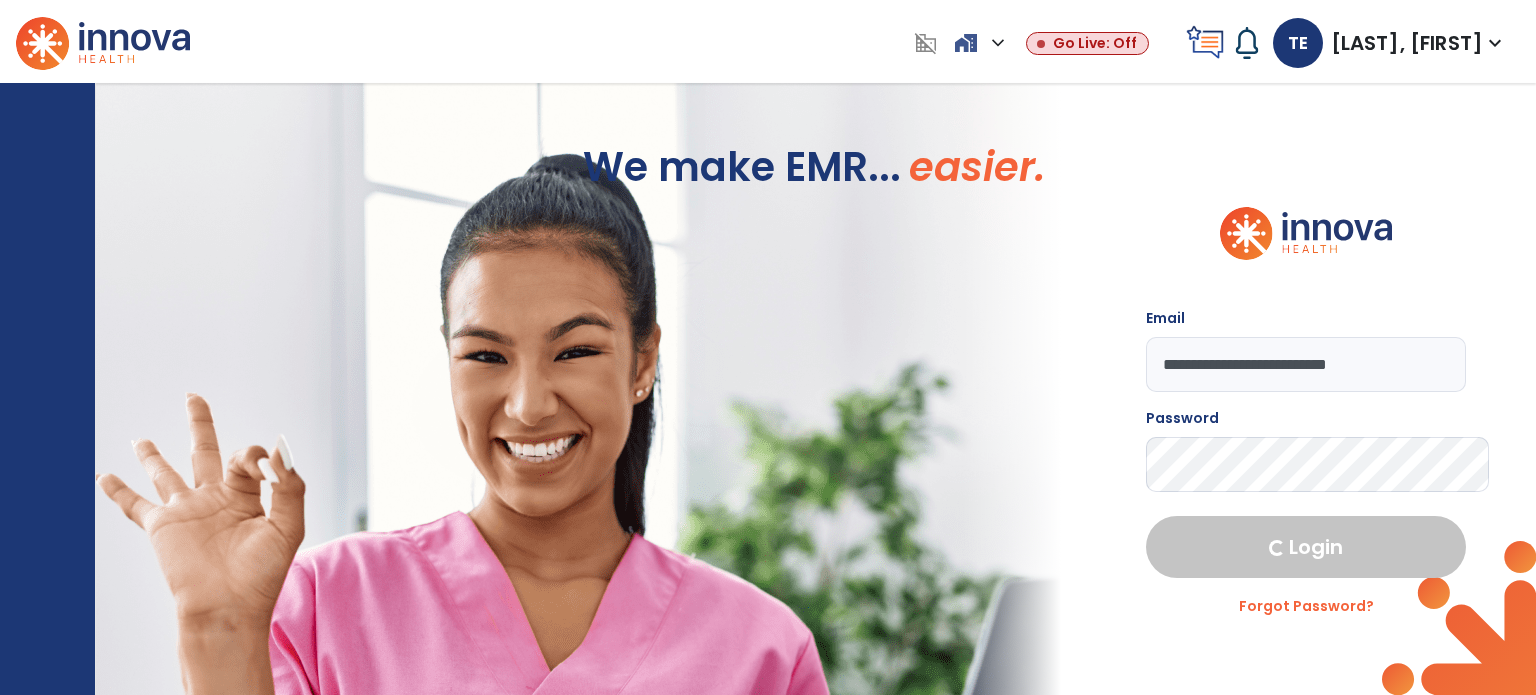 select on "****" 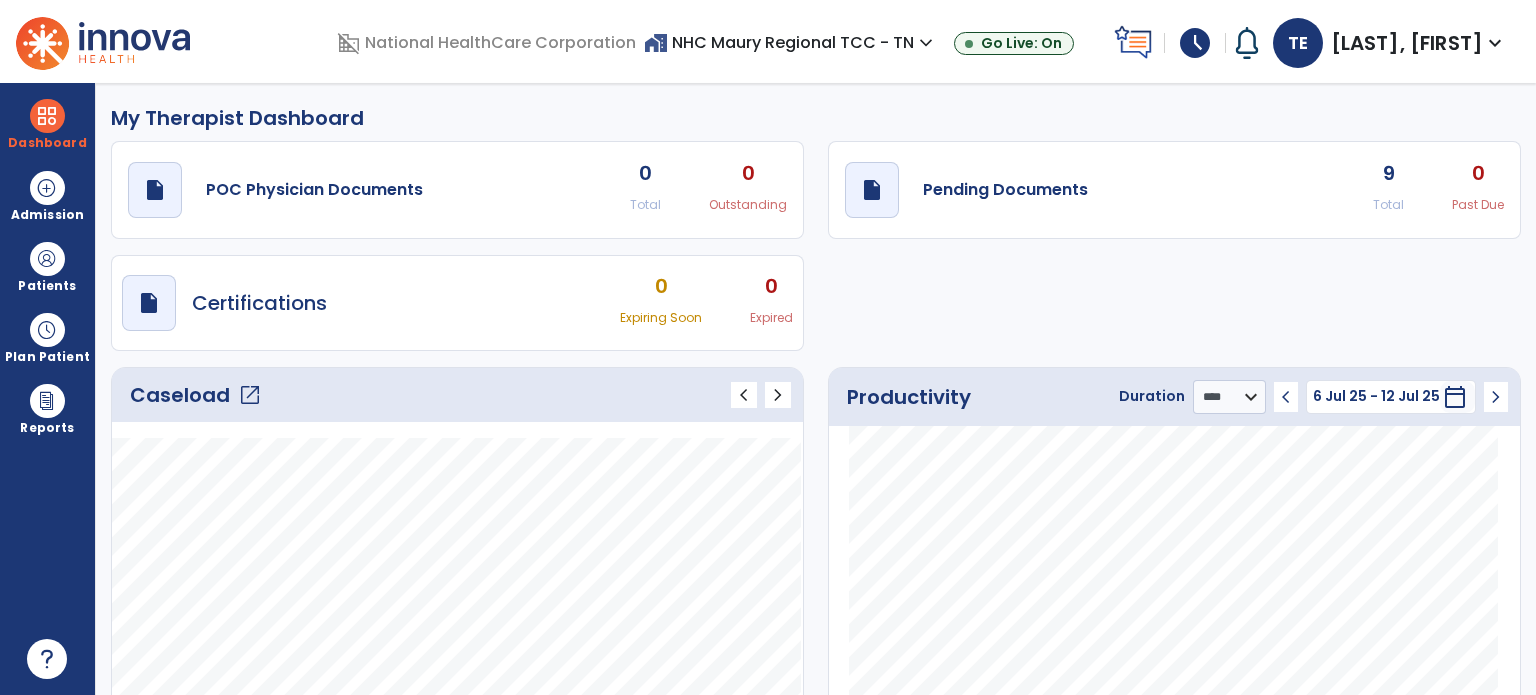 click on "open_in_new" 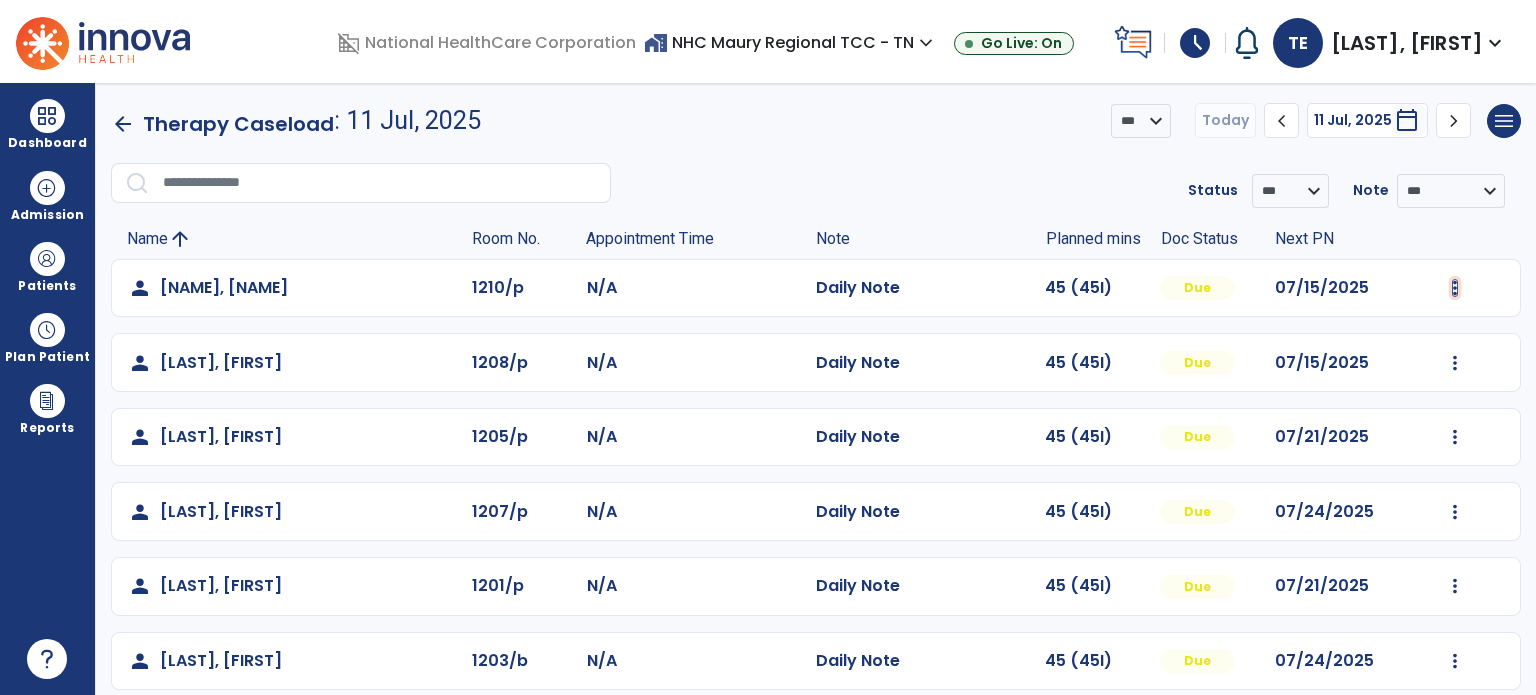 click at bounding box center [1455, 288] 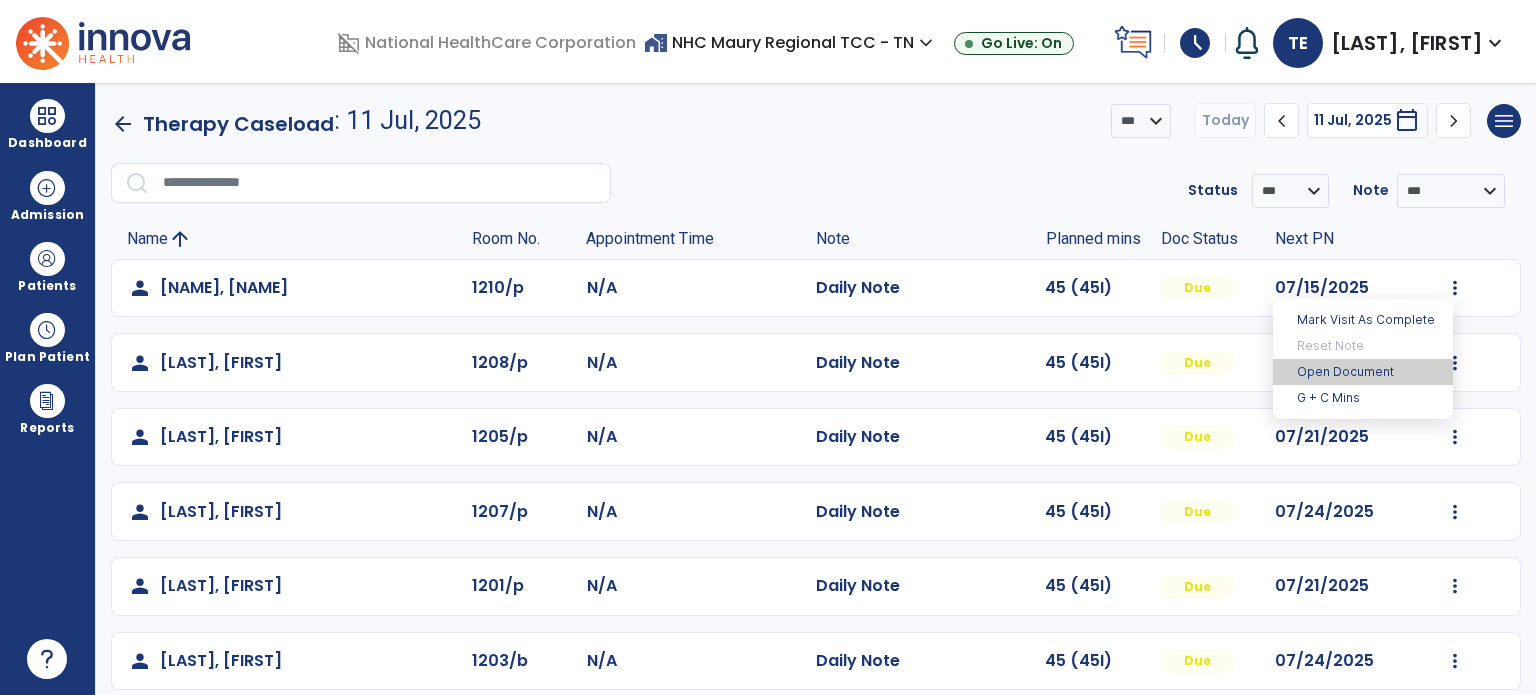 click on "Open Document" at bounding box center (1363, 372) 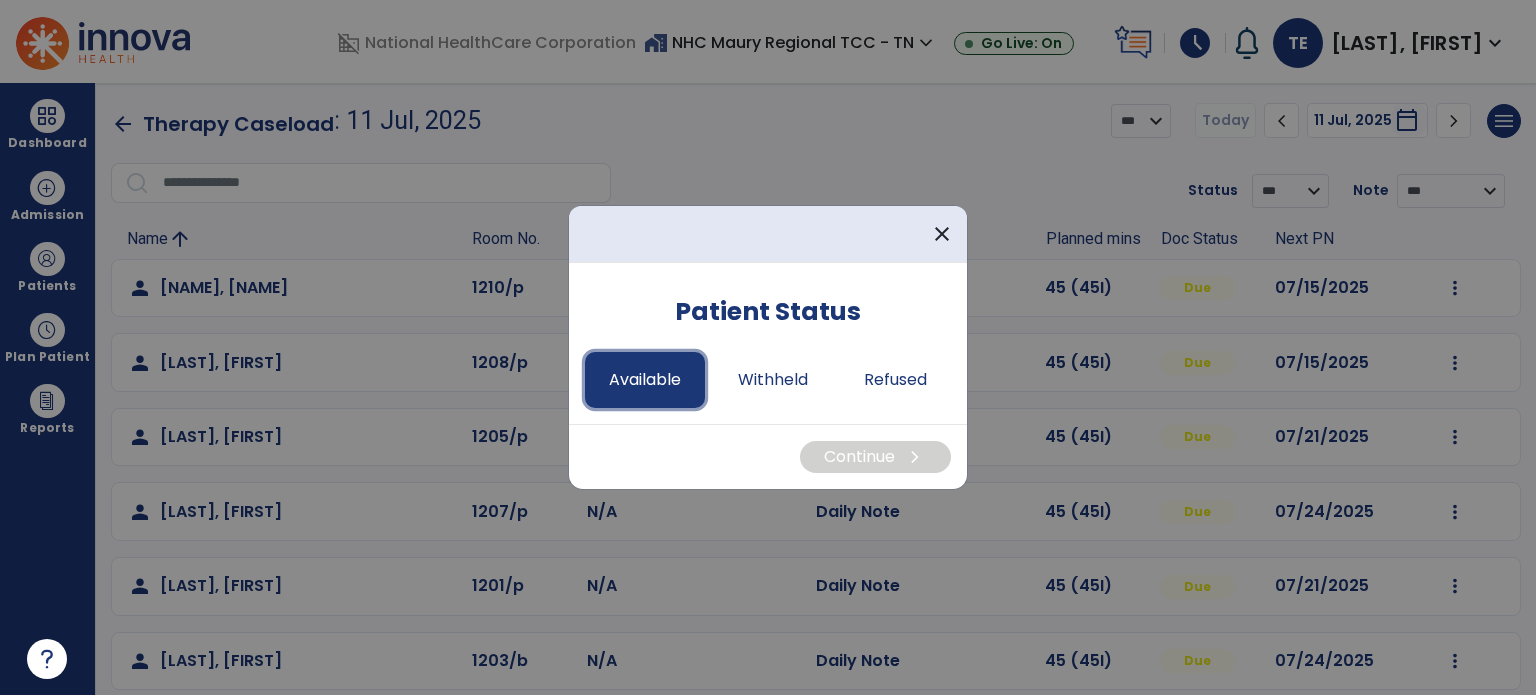 click on "Available" at bounding box center (645, 380) 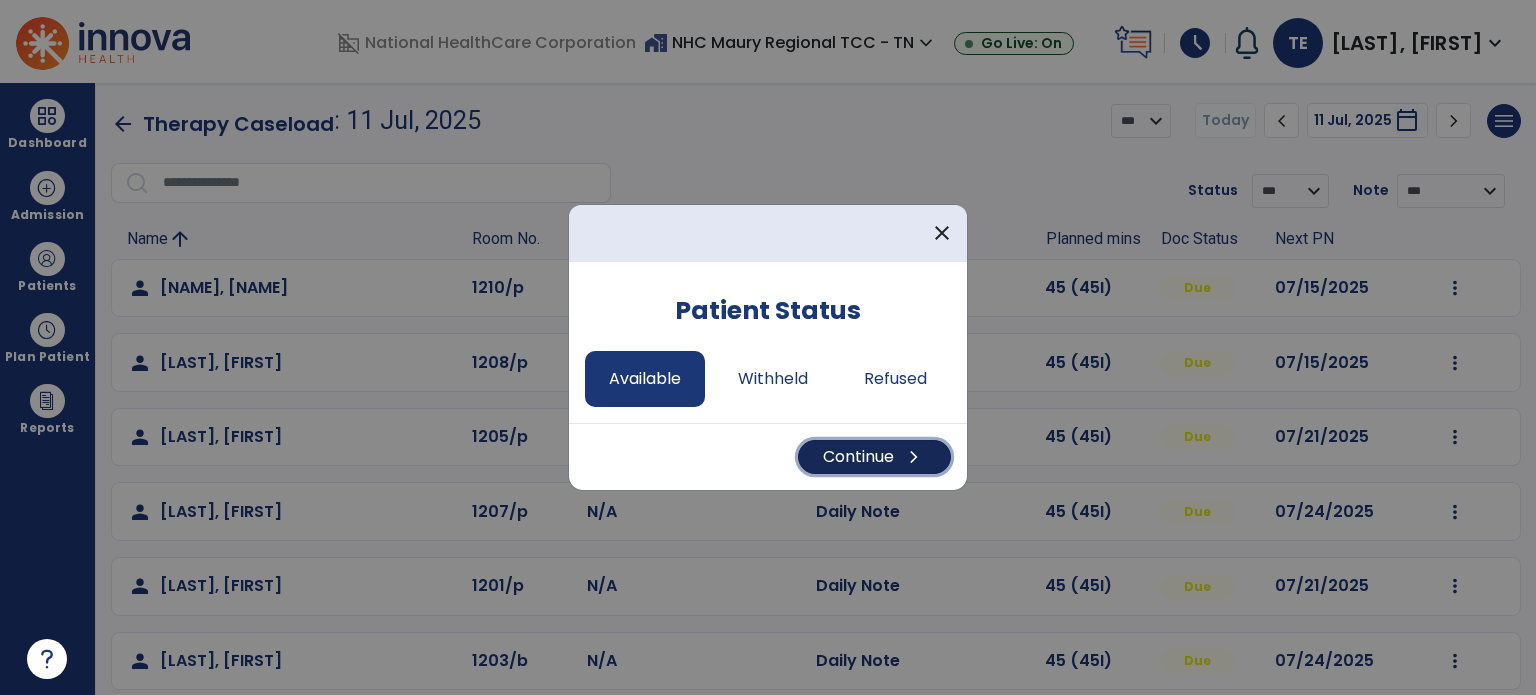 click on "Continue   chevron_right" at bounding box center (874, 457) 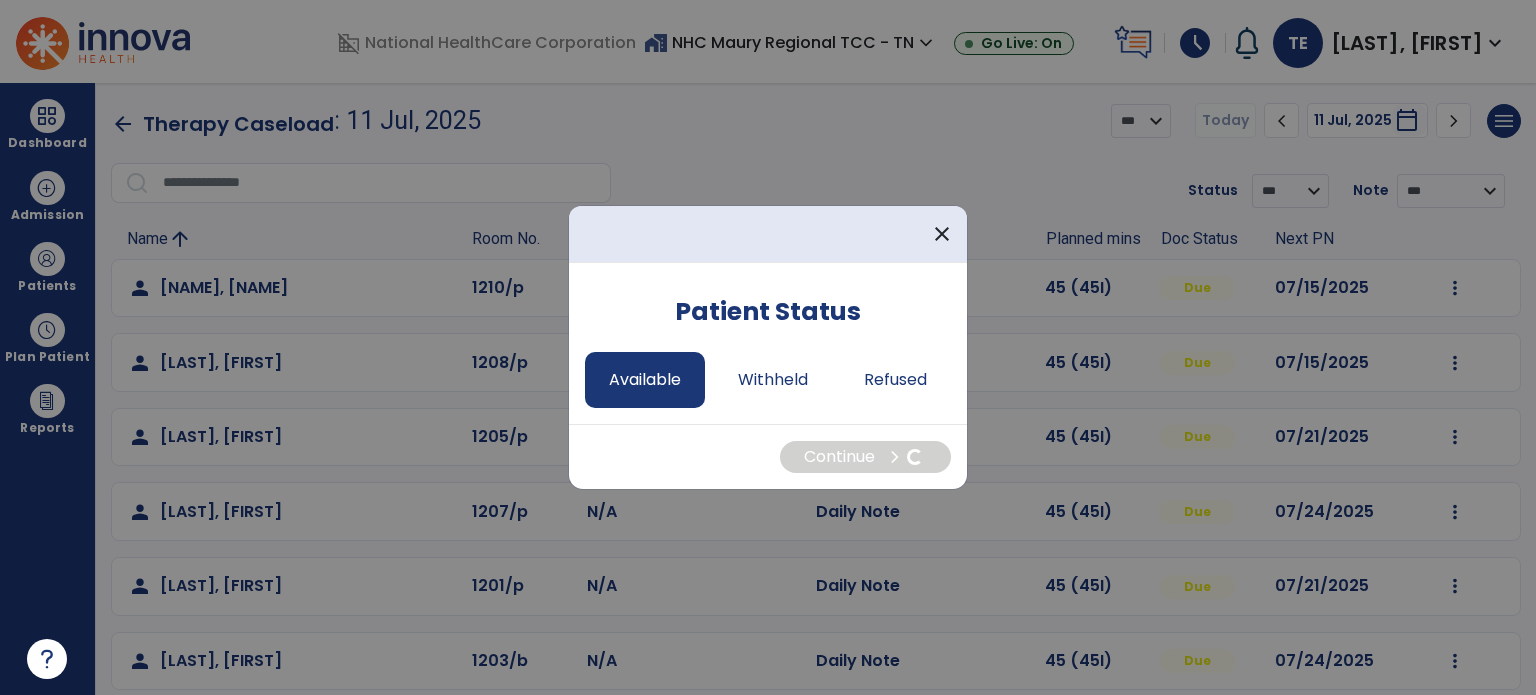 select on "*" 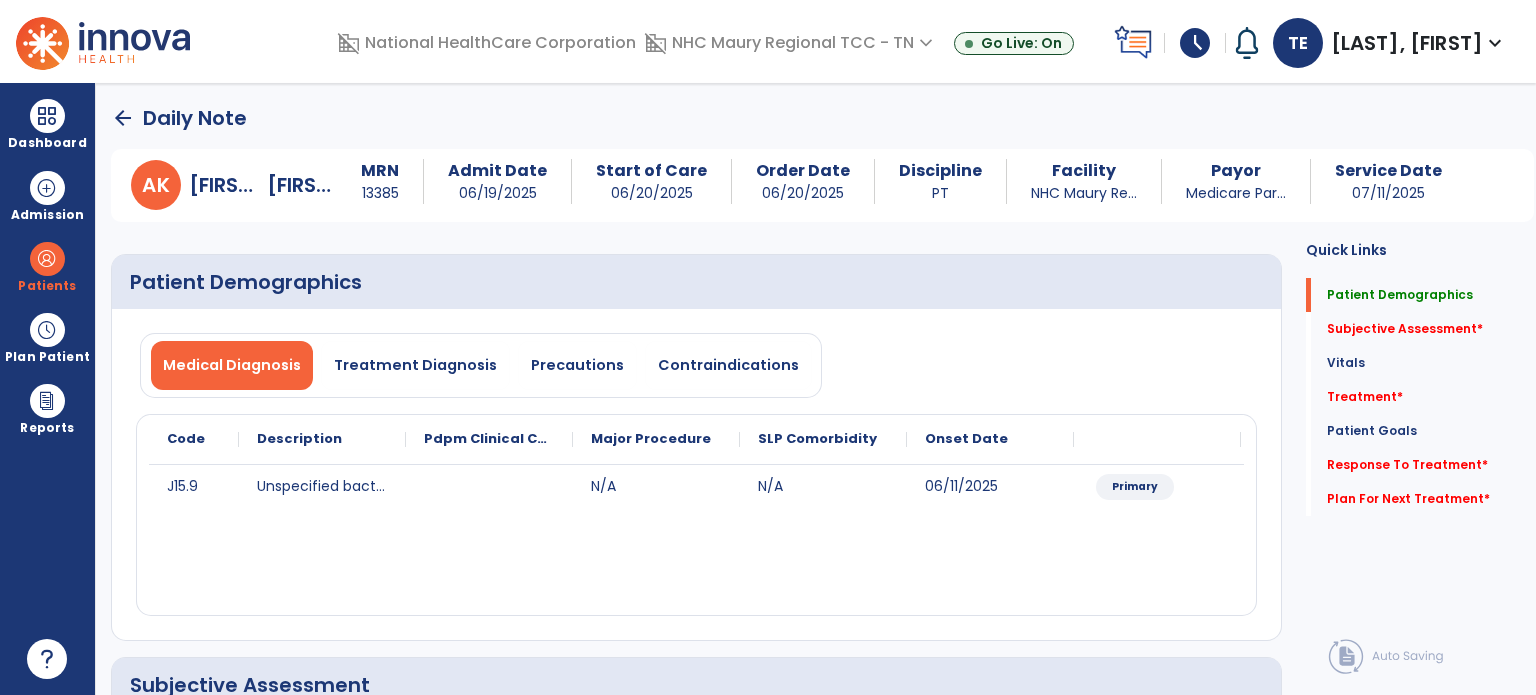 click on "Major Procedure" 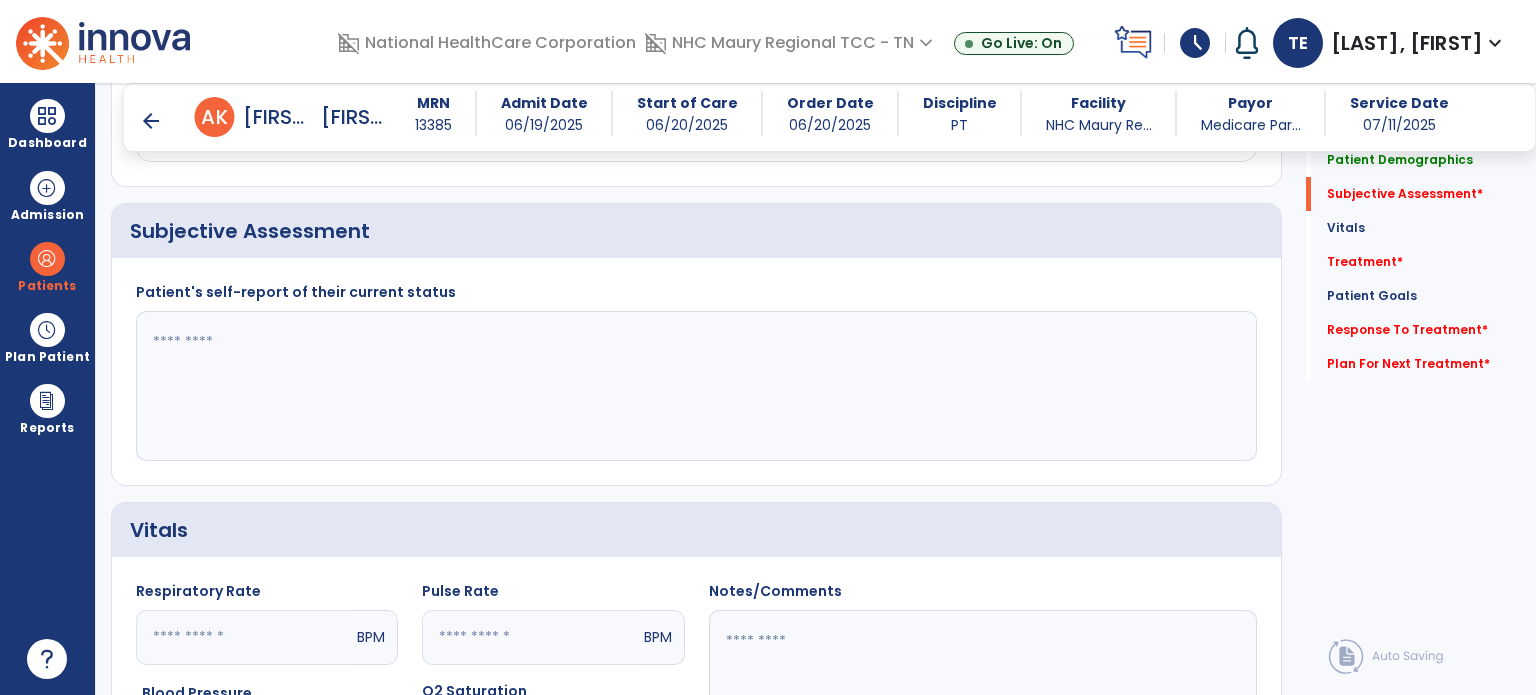 scroll, scrollTop: 436, scrollLeft: 0, axis: vertical 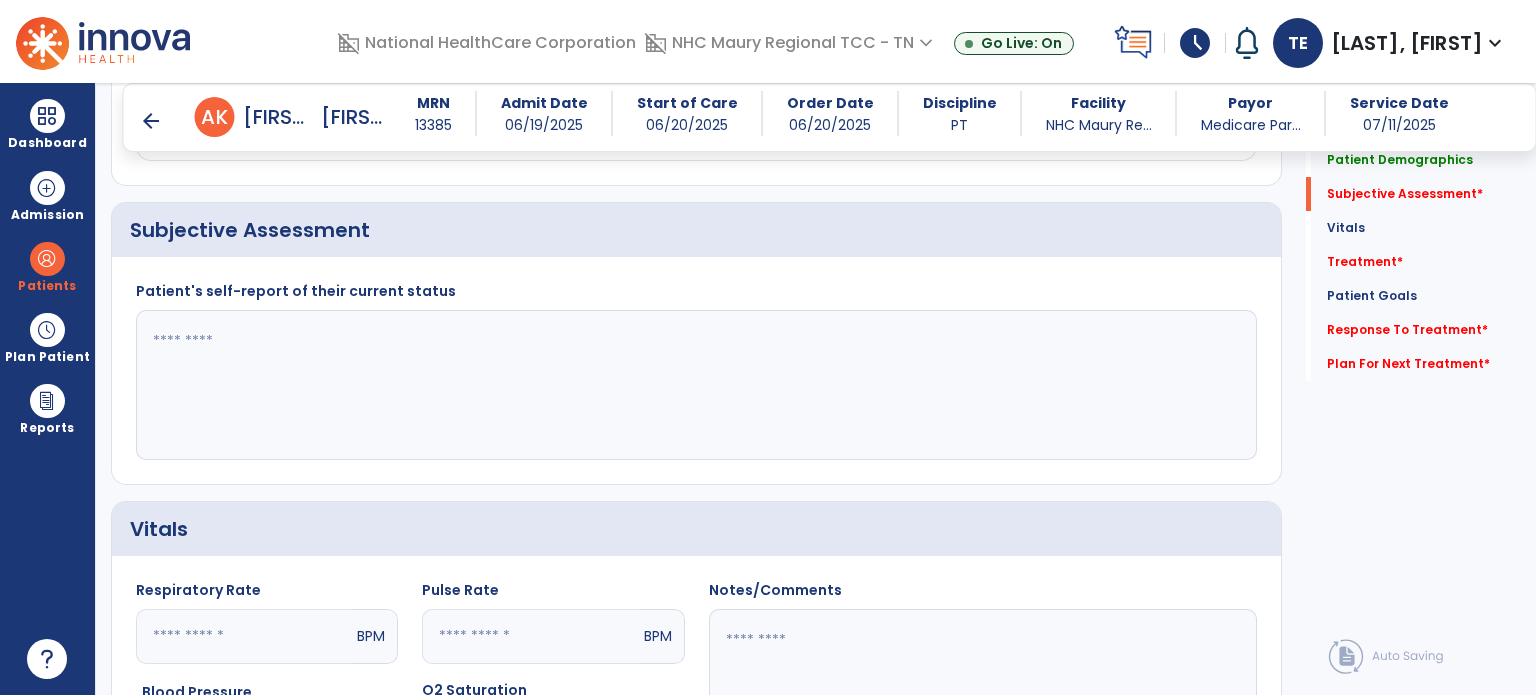 click 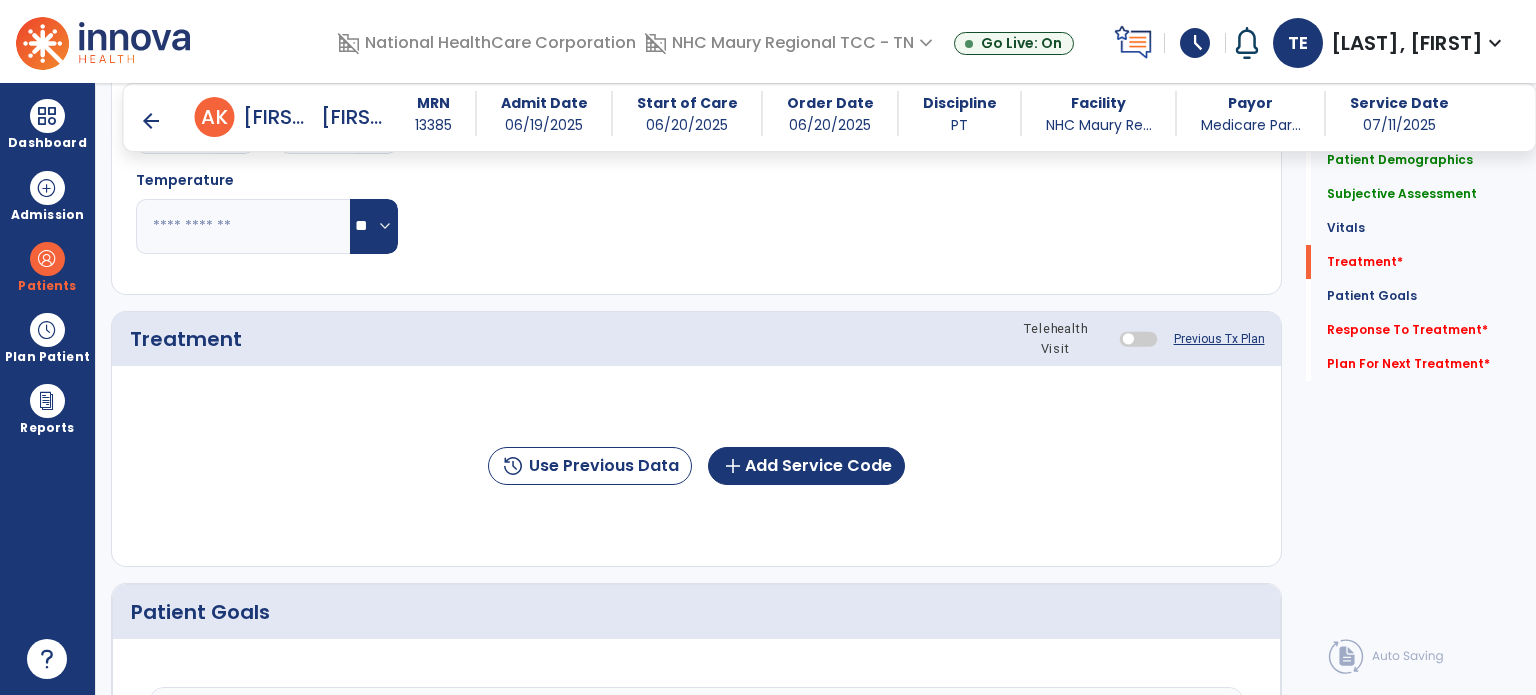 scroll, scrollTop: 1064, scrollLeft: 0, axis: vertical 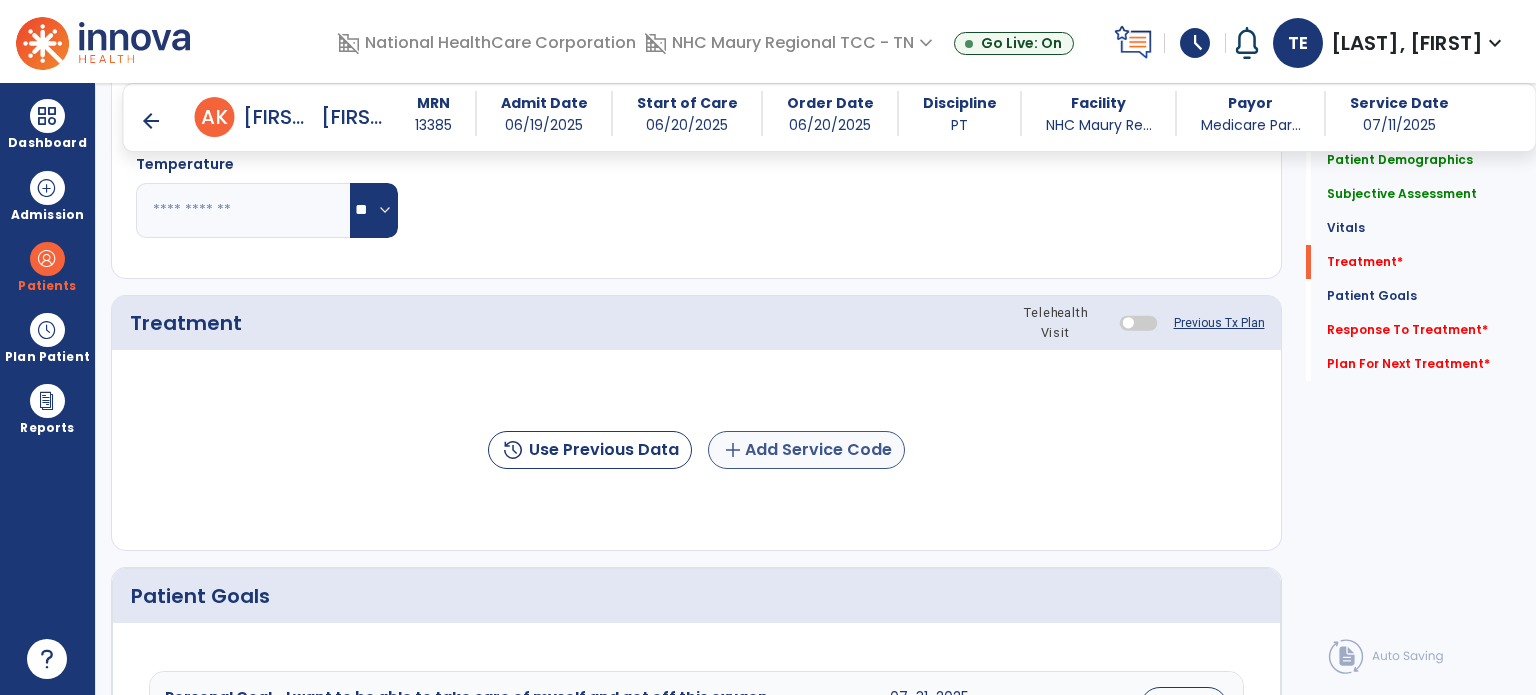 type on "**********" 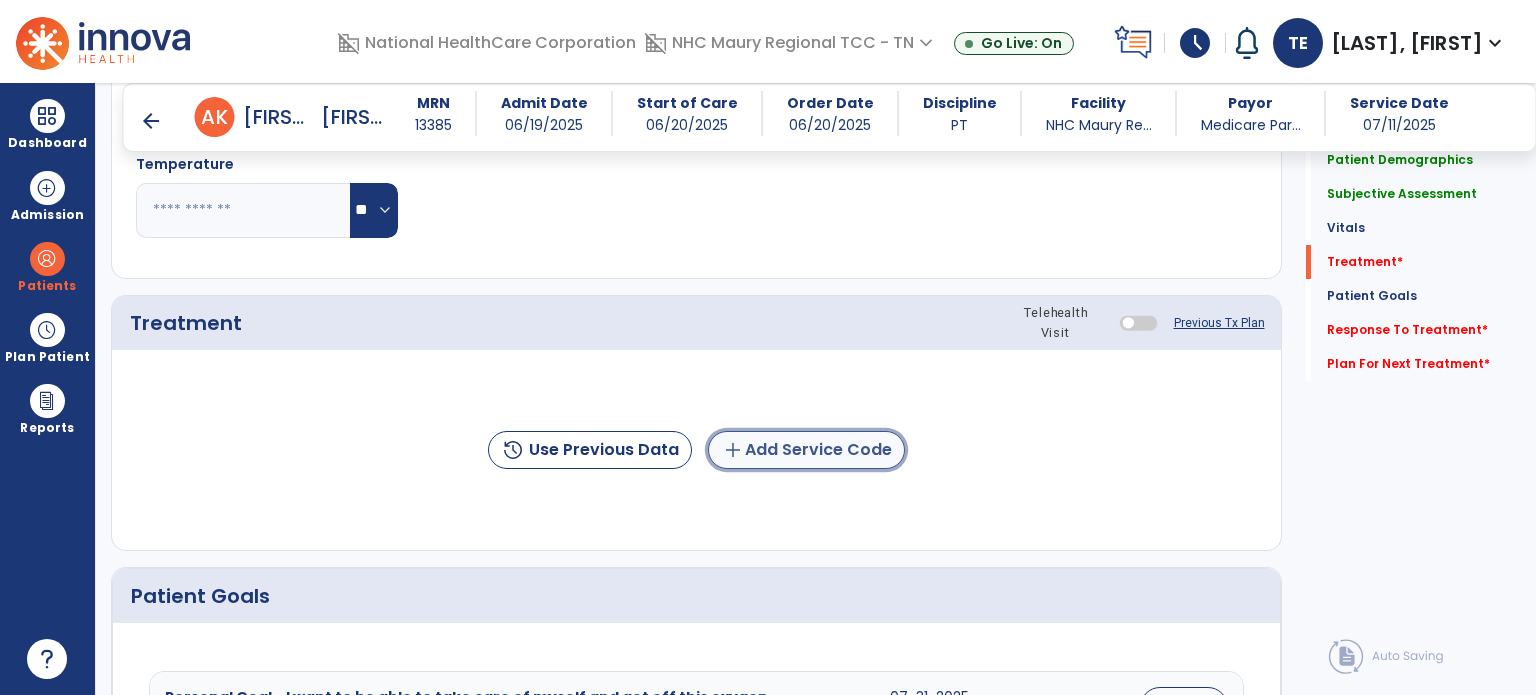 click on "add  Add Service Code" 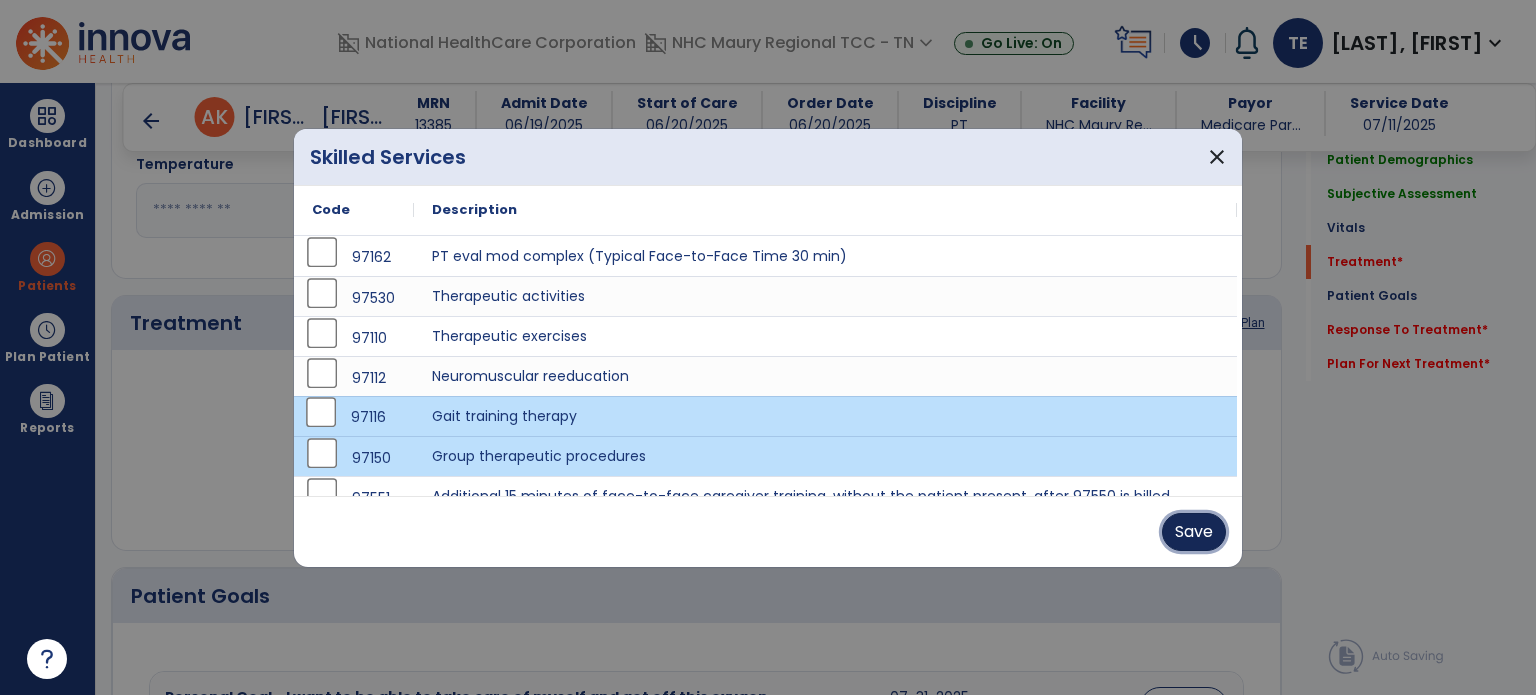 click on "Save" at bounding box center (1194, 532) 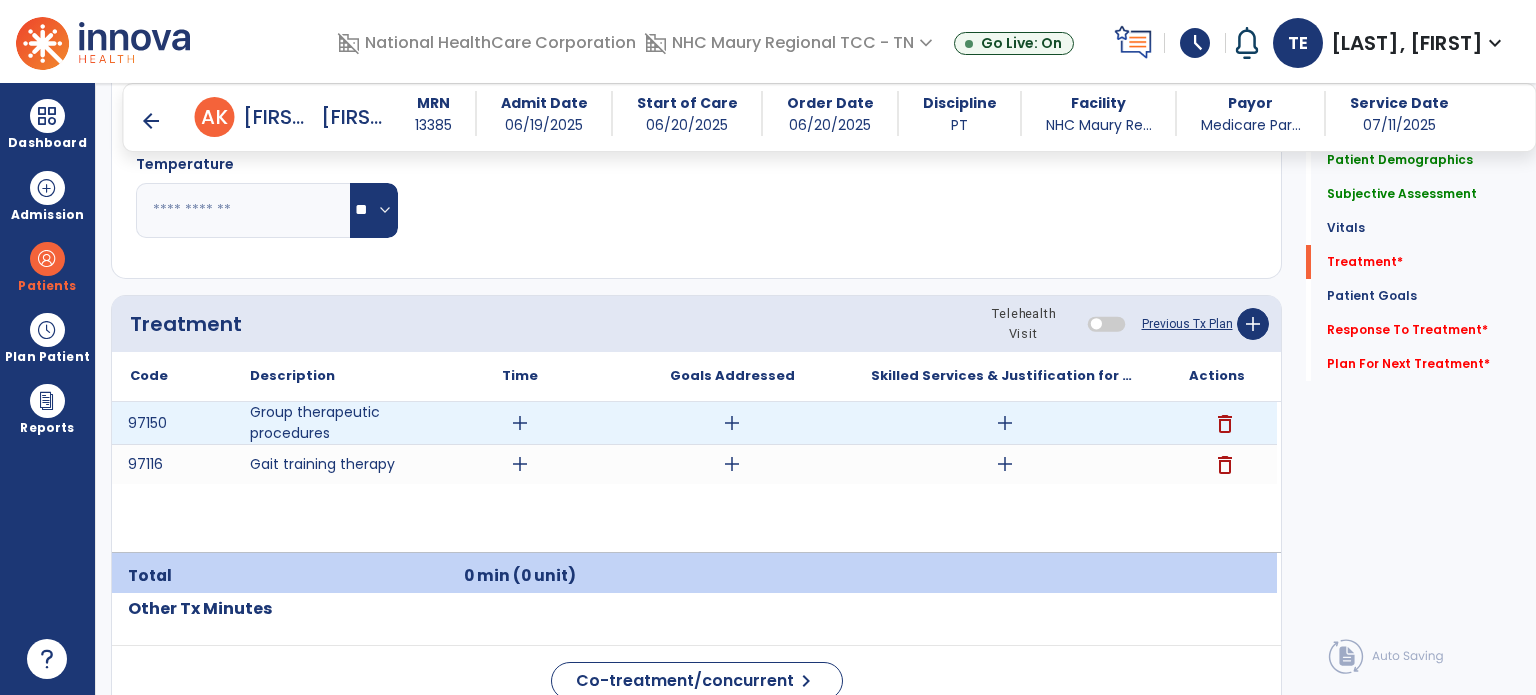 click on "add" at bounding box center (520, 423) 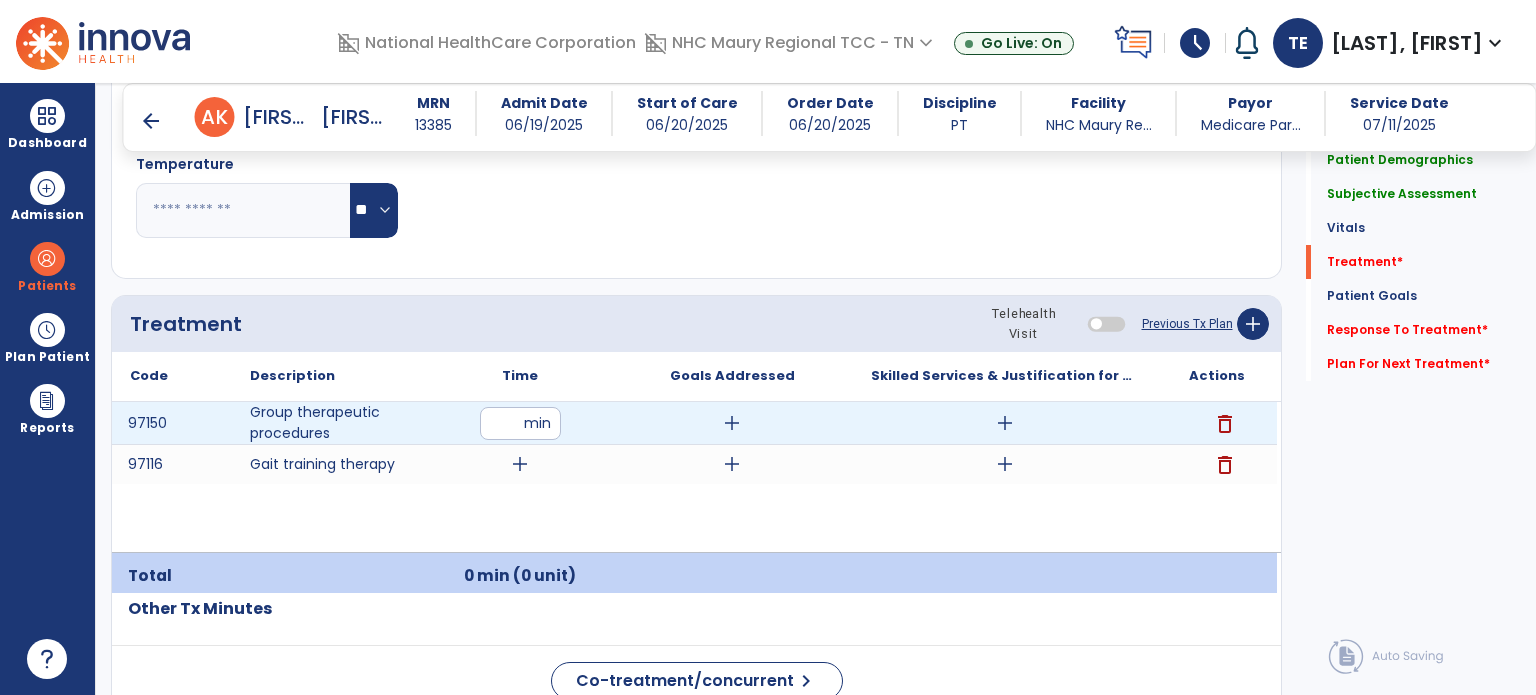 type on "**" 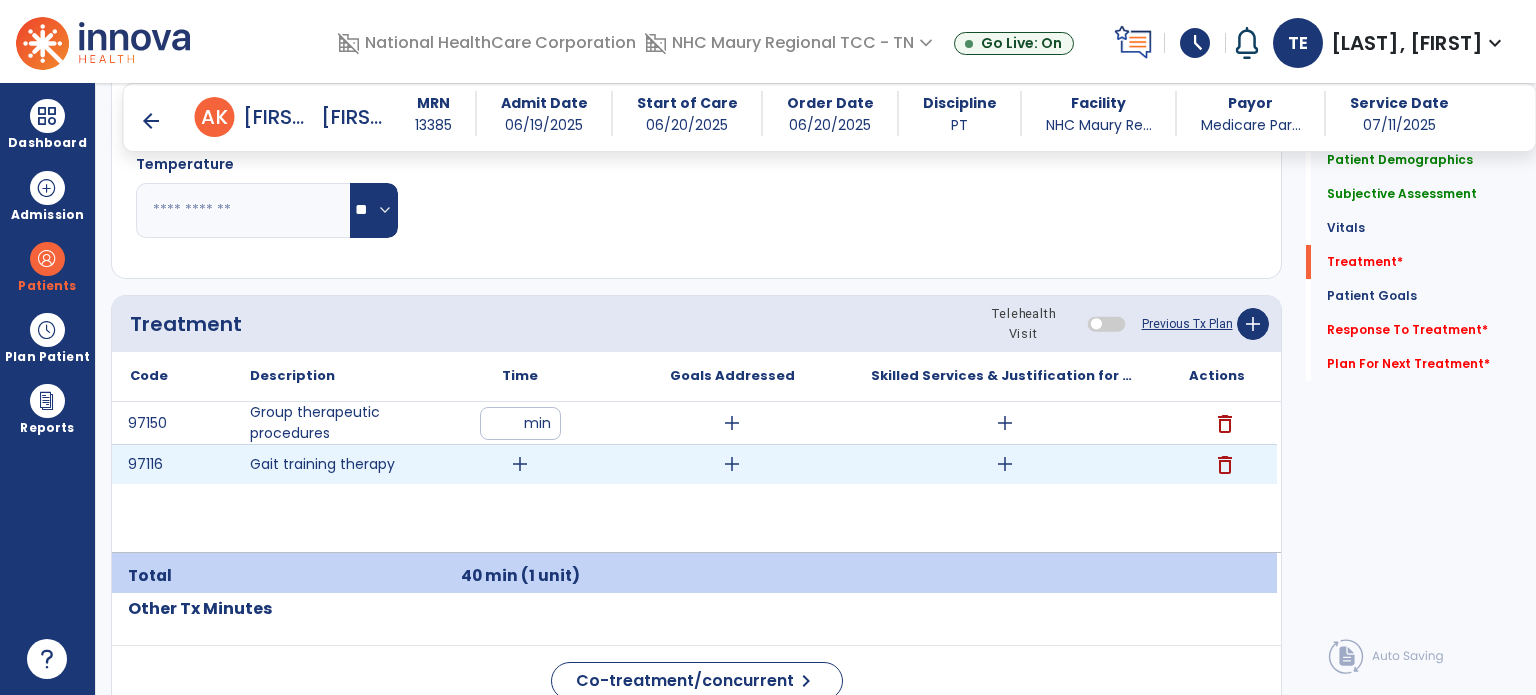 click on "add" at bounding box center [520, 464] 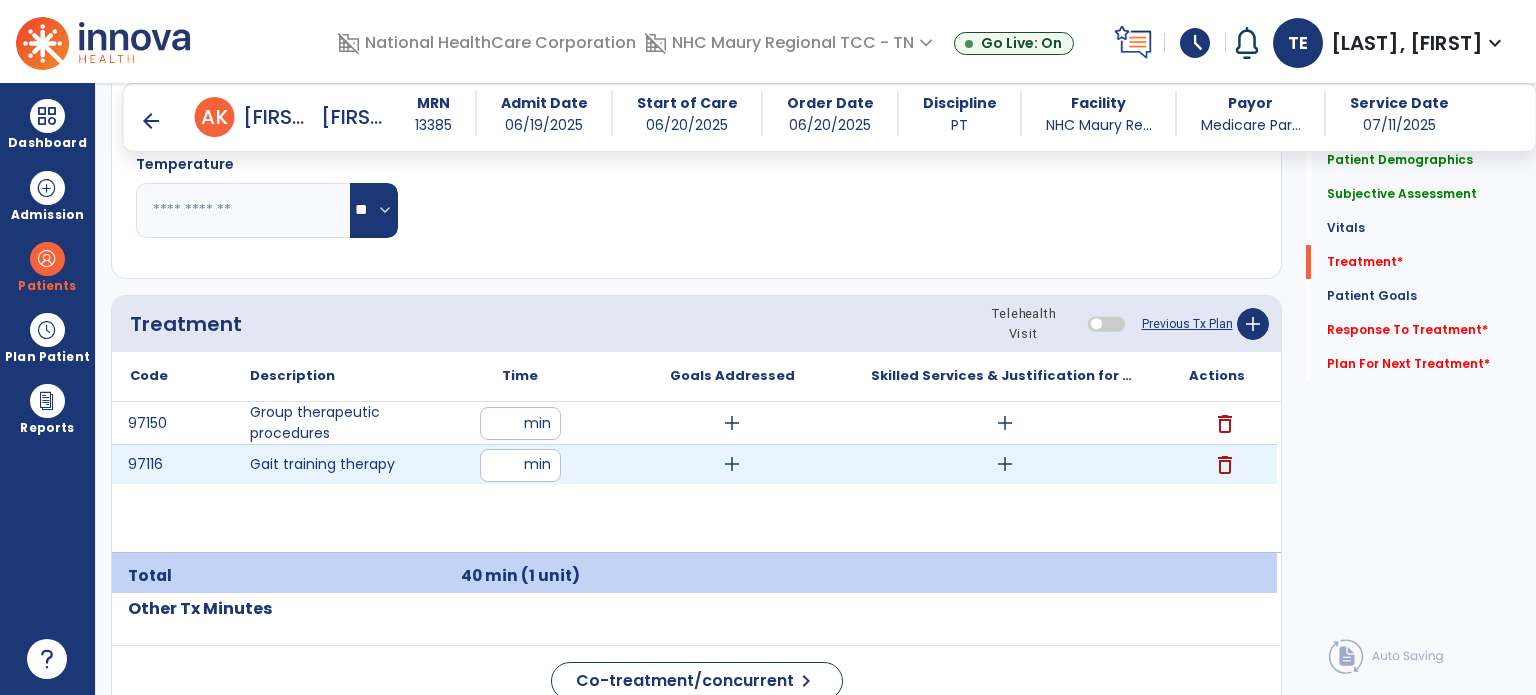 type on "*" 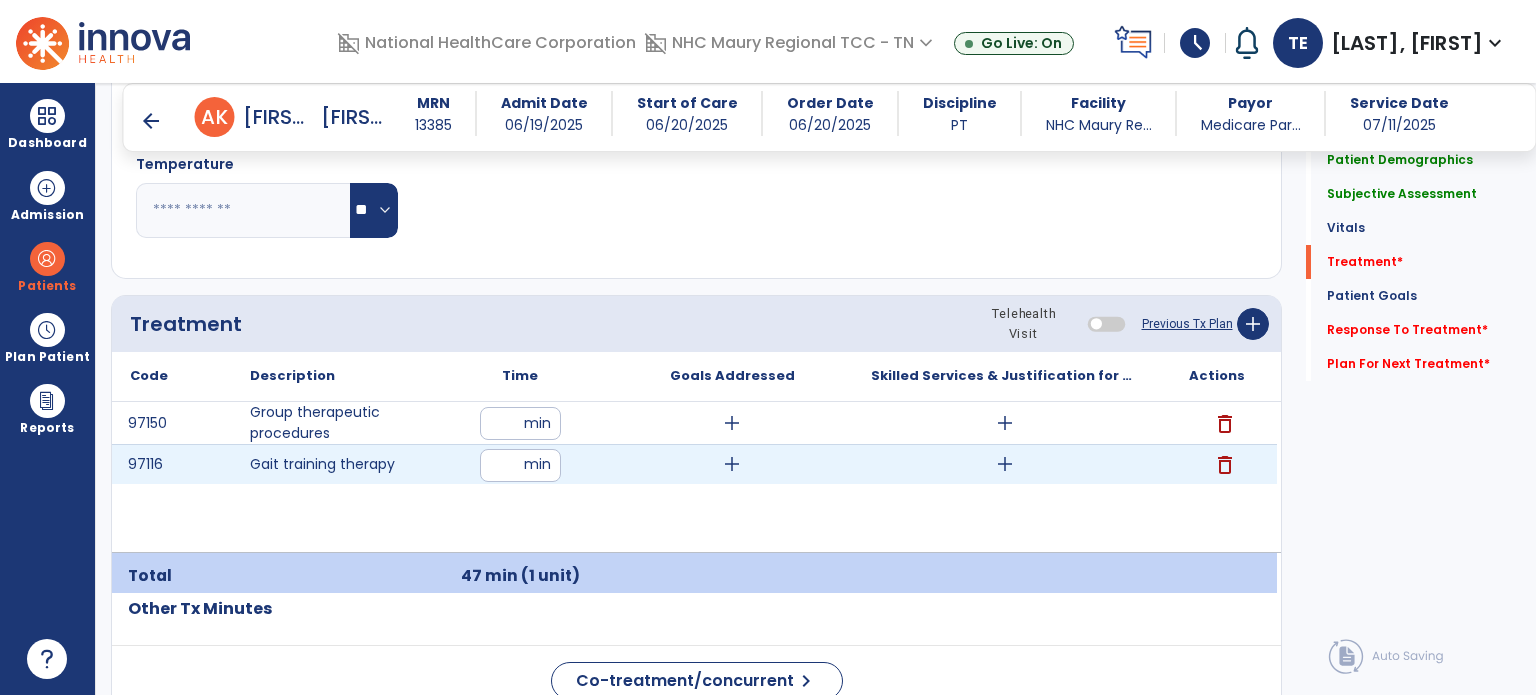 click on "*" at bounding box center (520, 465) 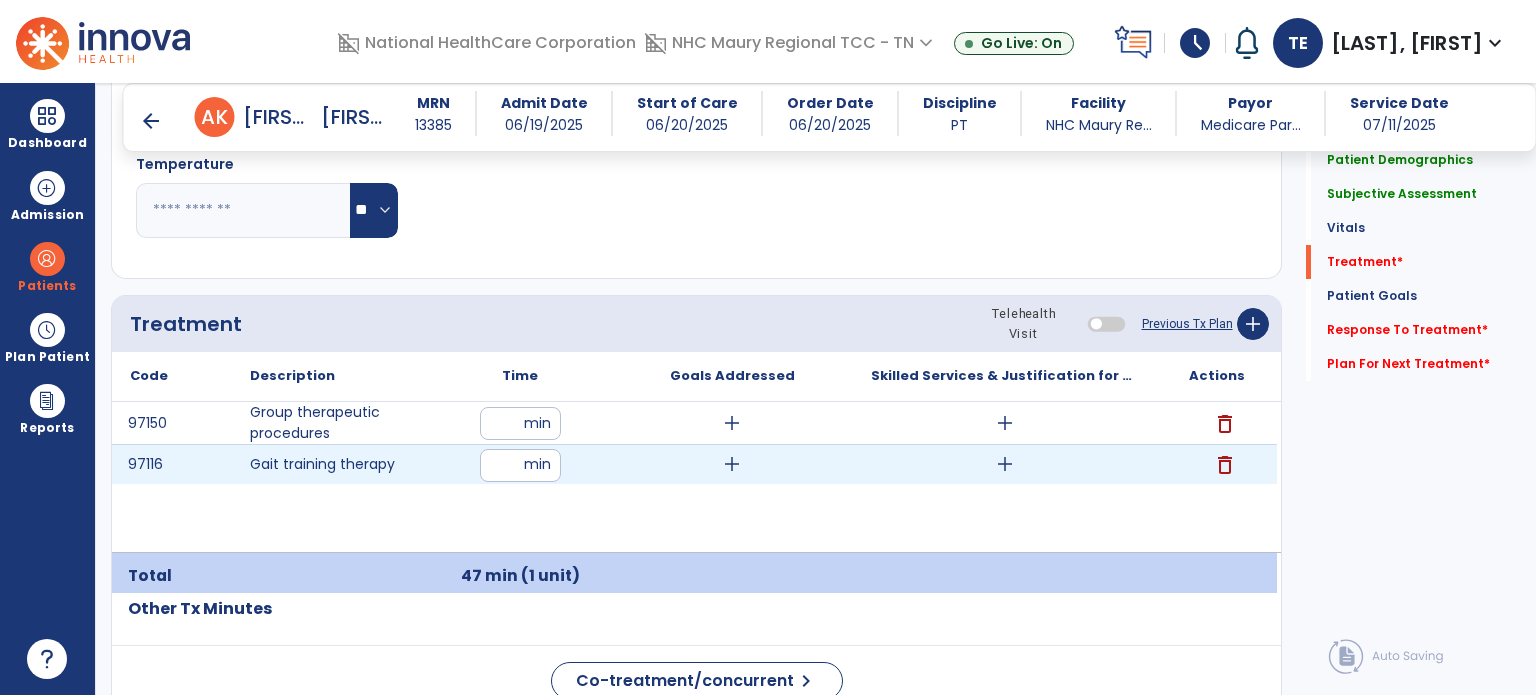 type on "*" 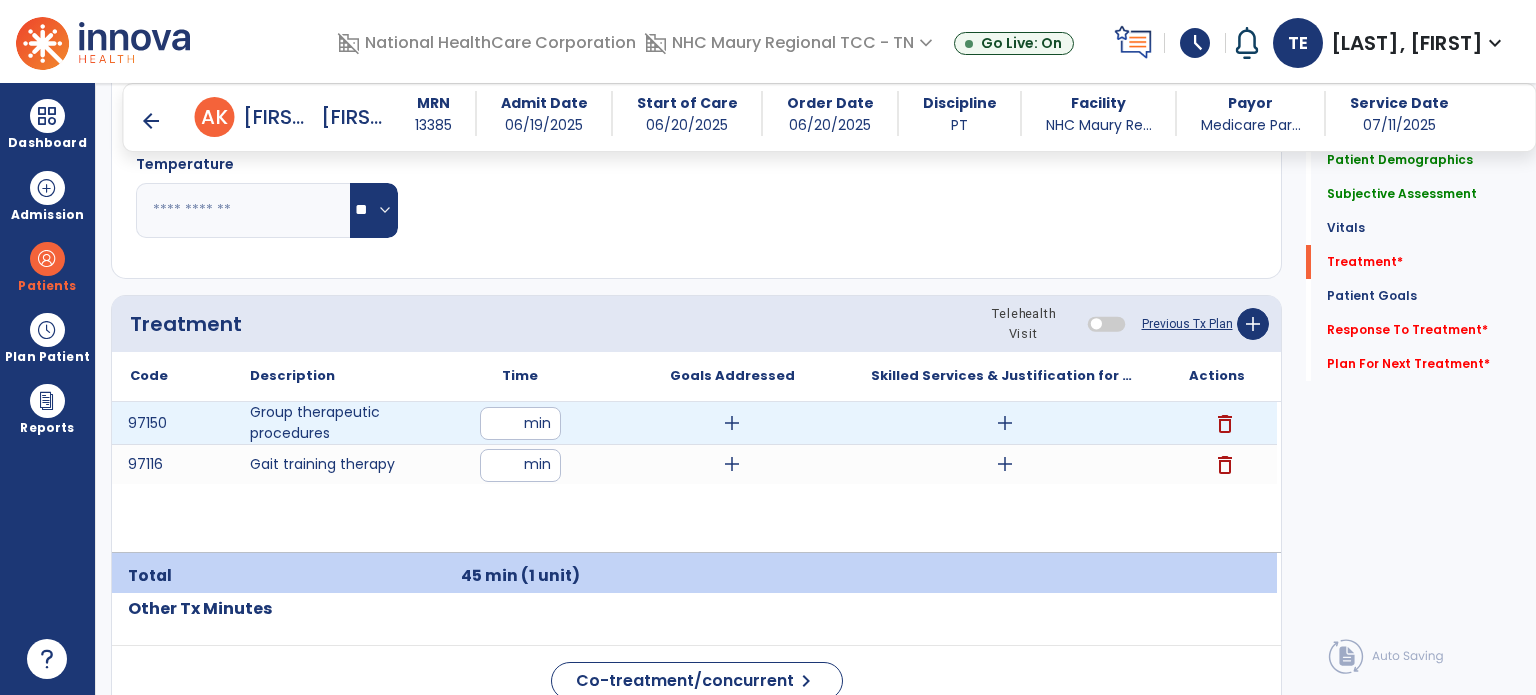 click on "add" at bounding box center (1005, 423) 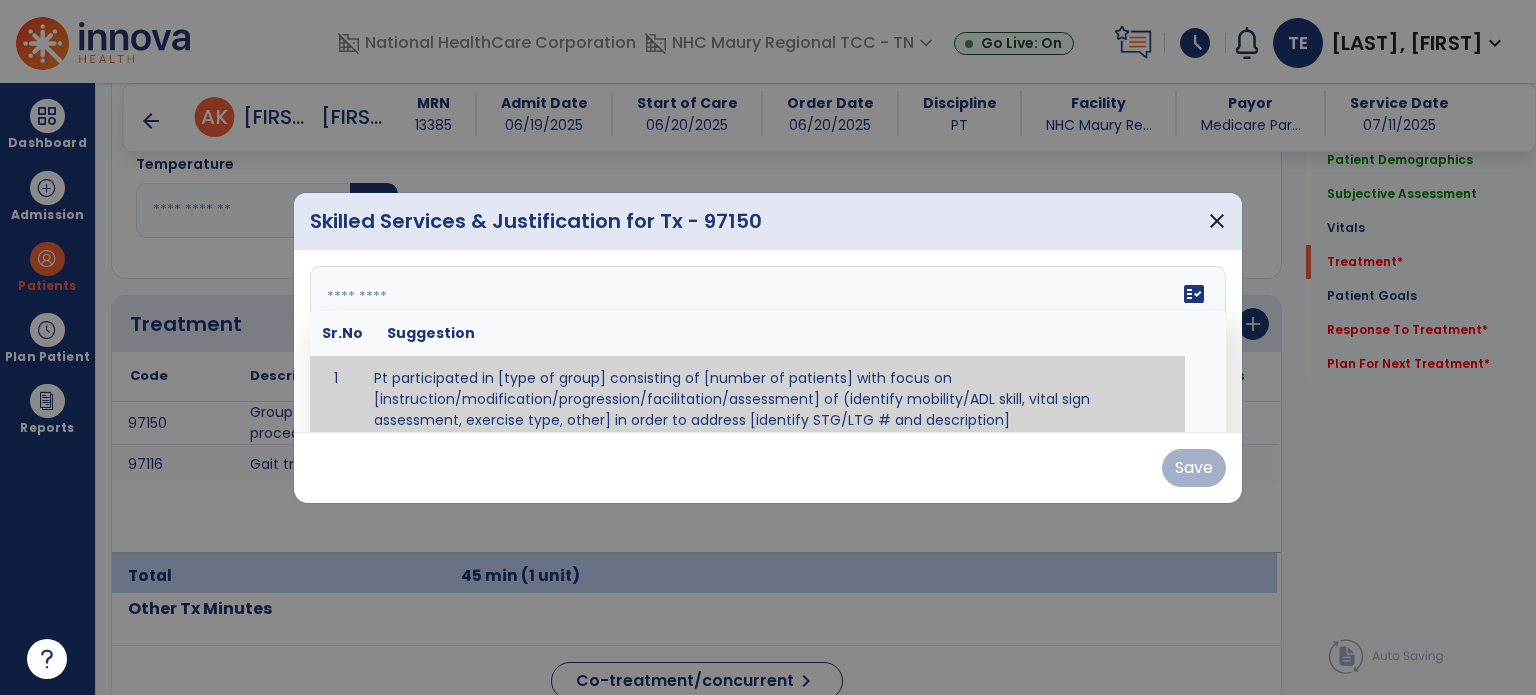 click at bounding box center [766, 341] 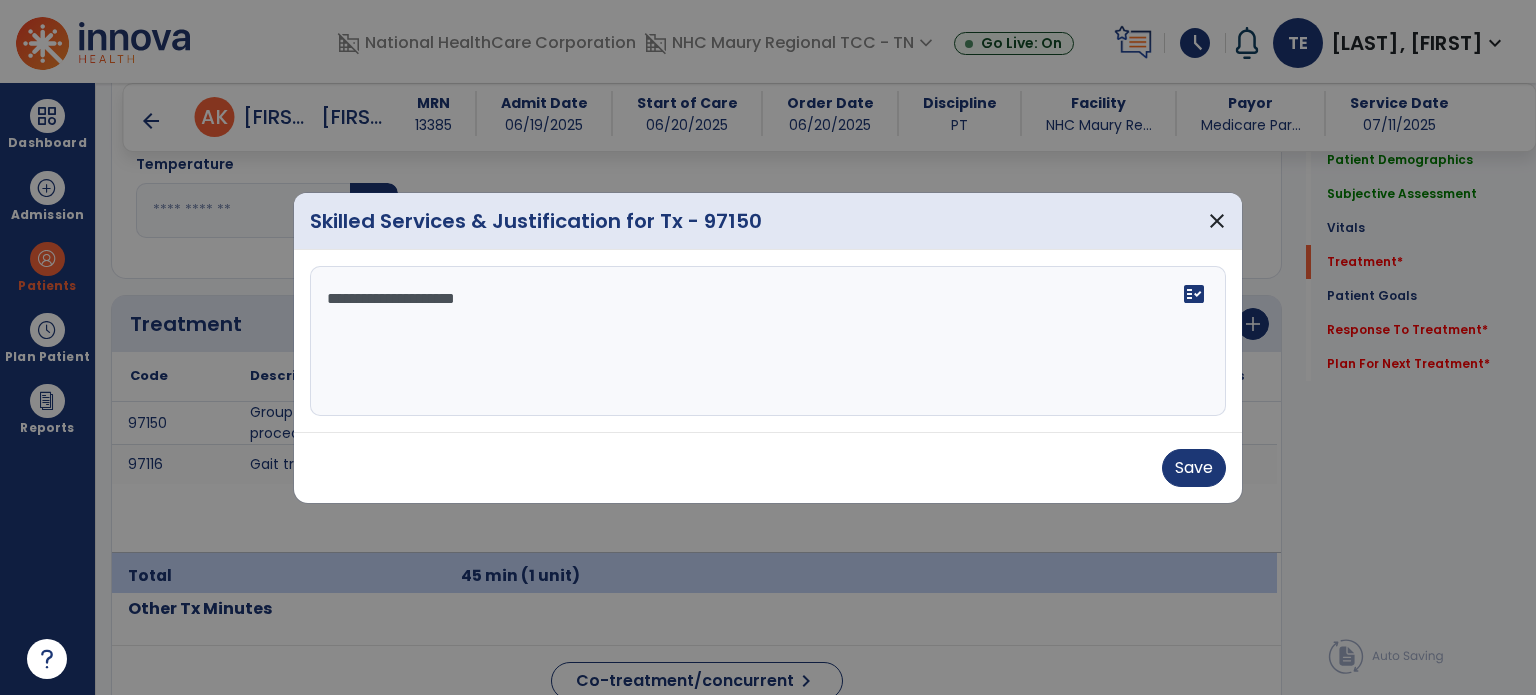 scroll, scrollTop: 0, scrollLeft: 0, axis: both 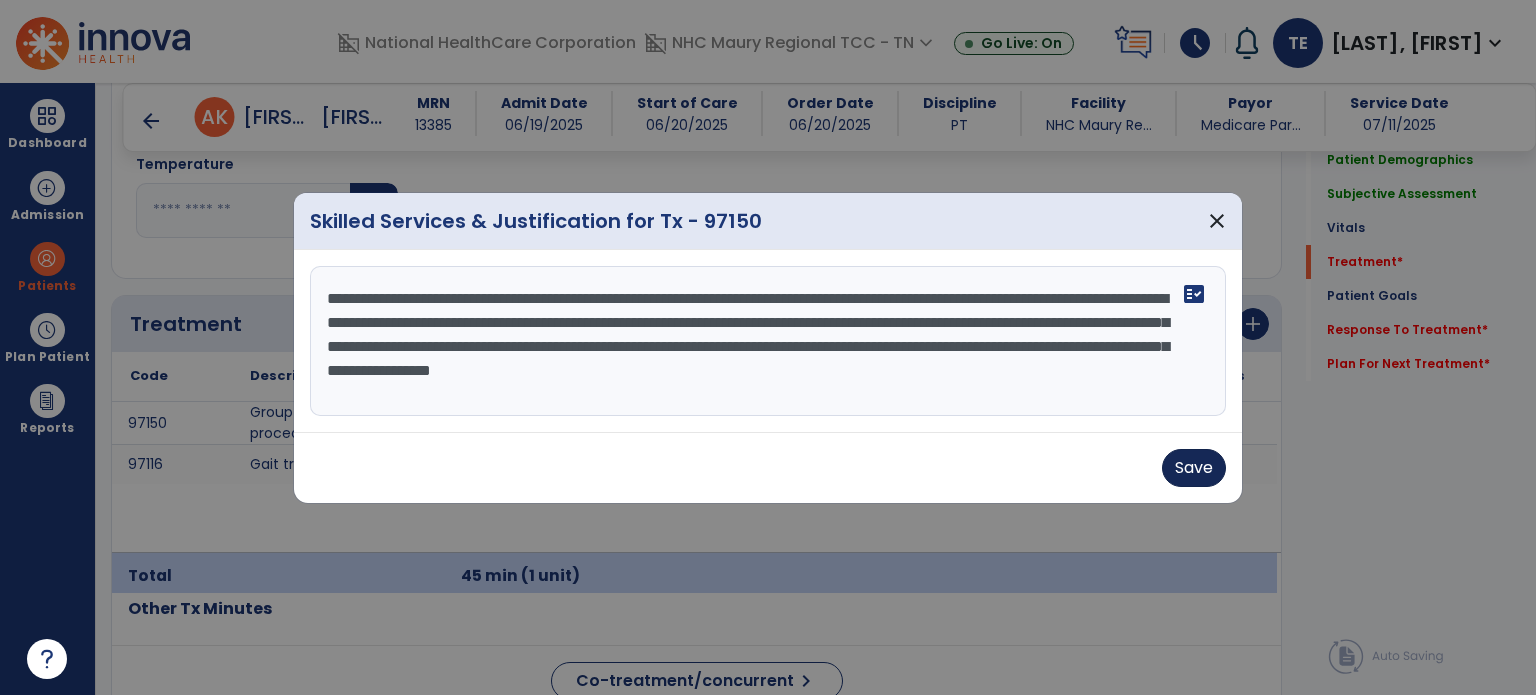 type on "**********" 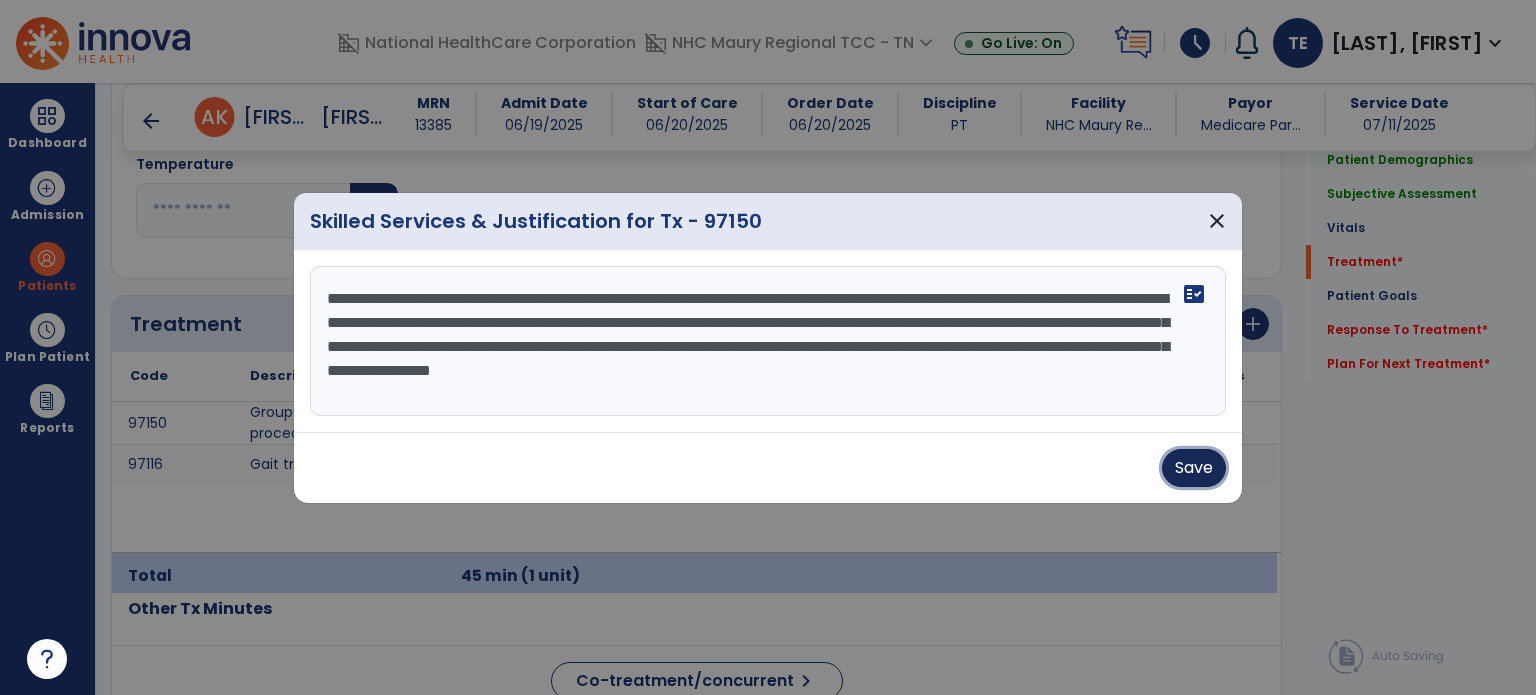 click on "Save" at bounding box center (1194, 468) 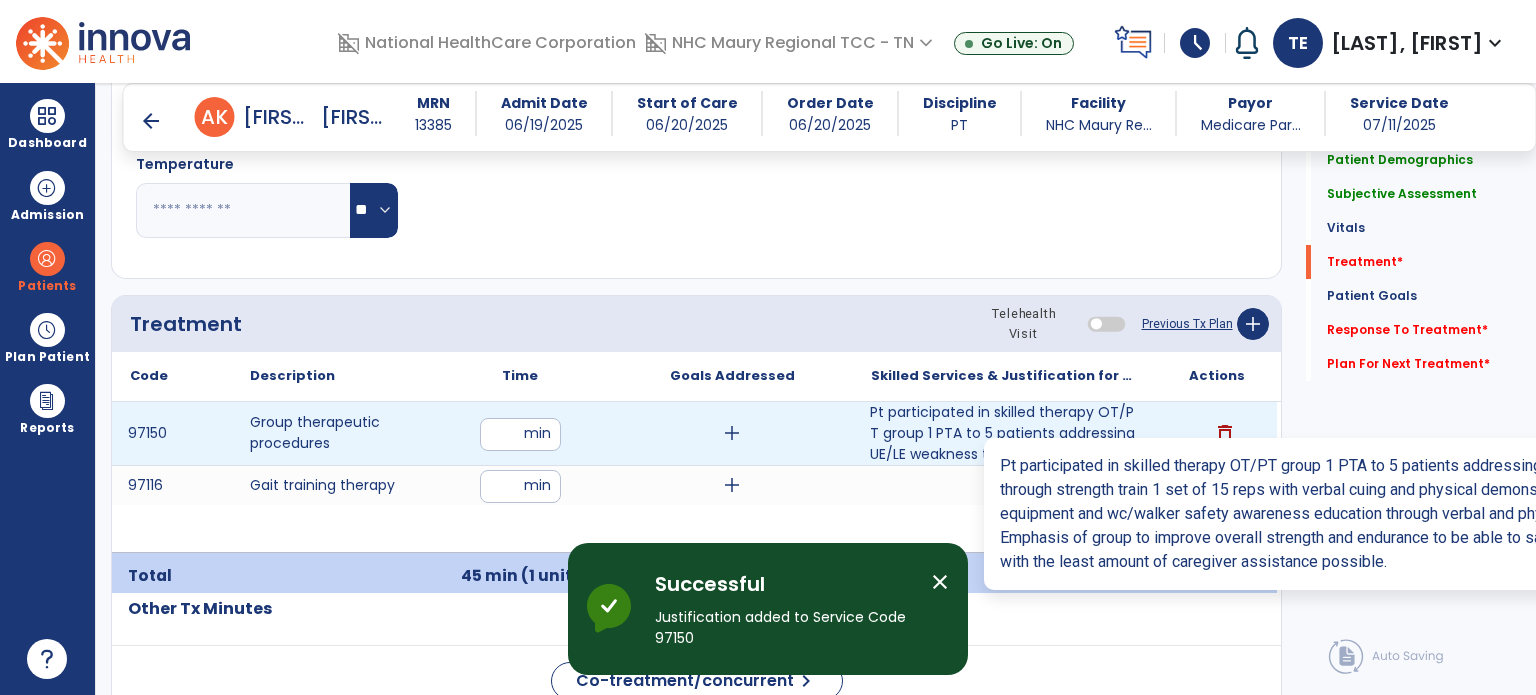 click on "Pt participated in skilled therapy OT/PT group 1 PTA to 5 patients addressing UE/LE weakness through..." at bounding box center (1004, 433) 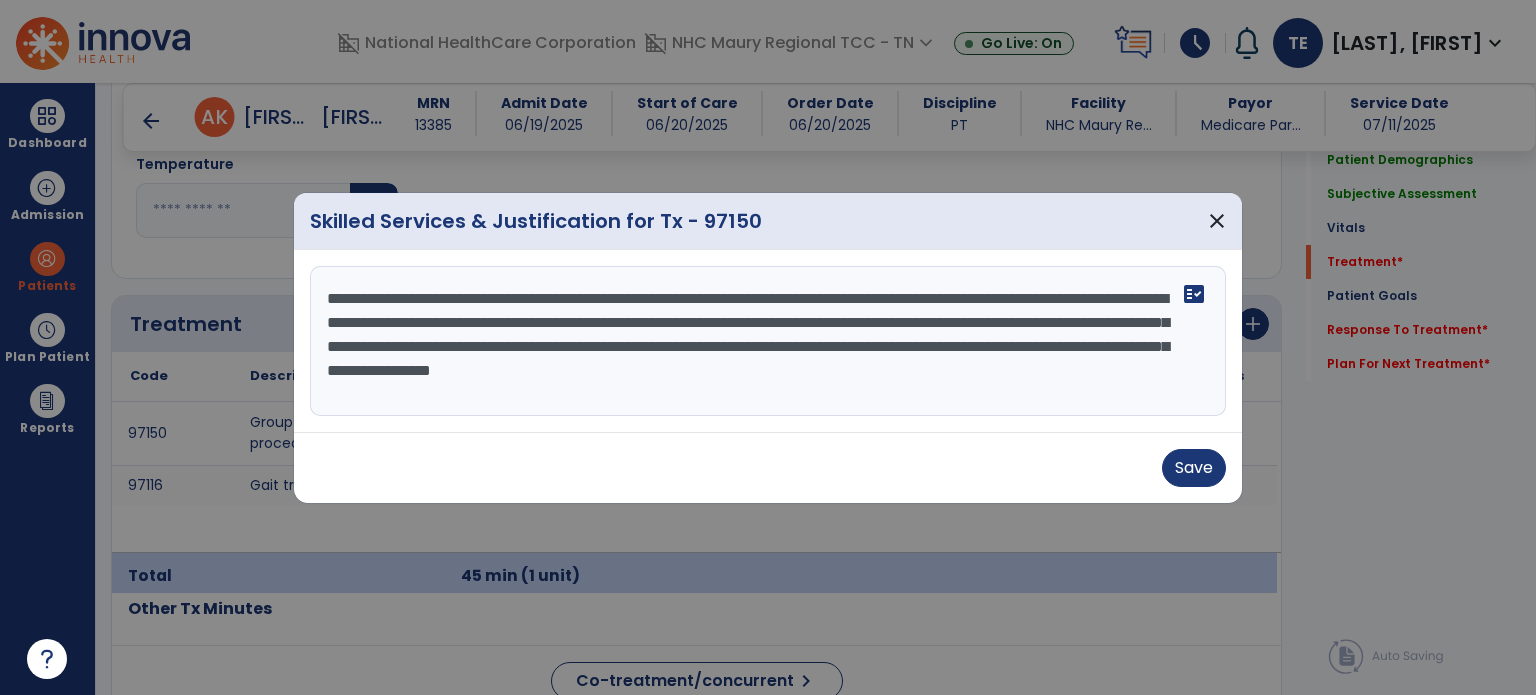 drag, startPoint x: 536, startPoint y: 277, endPoint x: 361, endPoint y: 308, distance: 177.7245 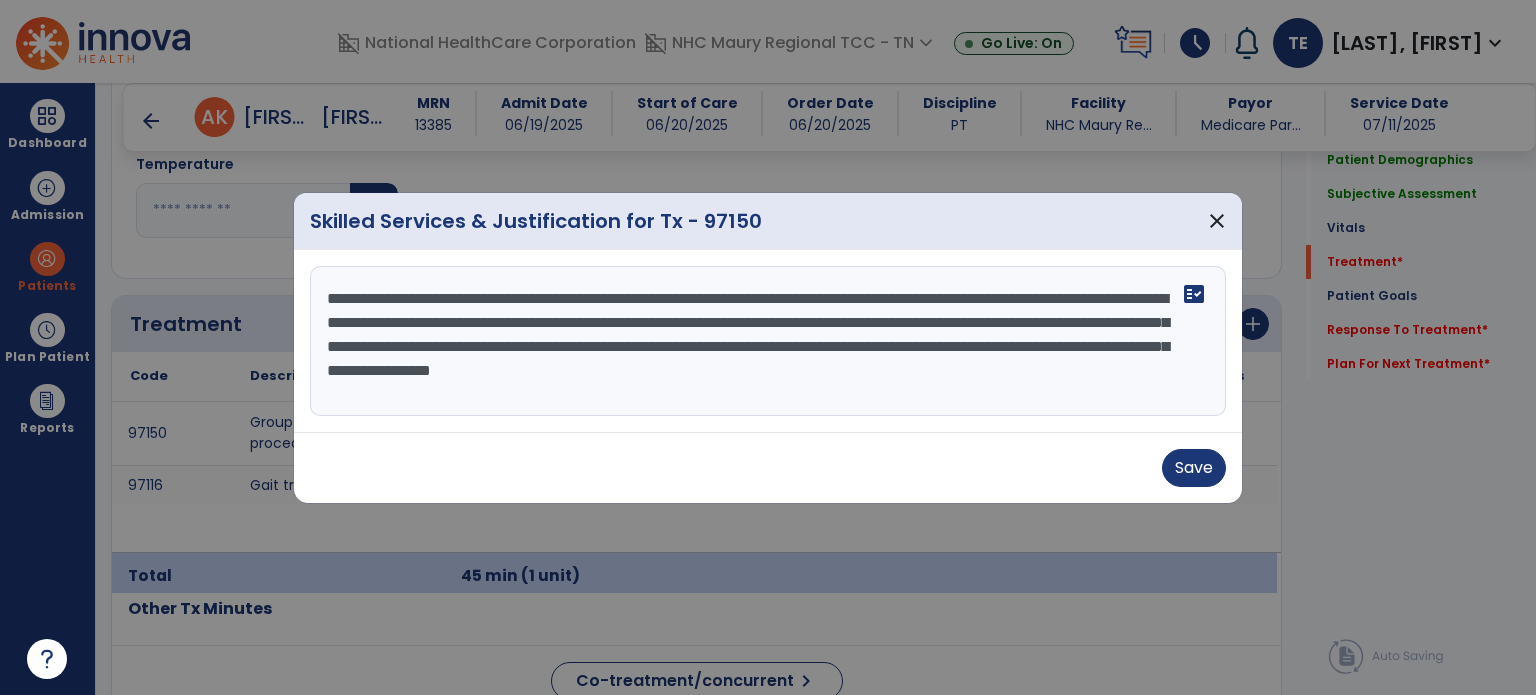 drag, startPoint x: 315, startPoint y: 299, endPoint x: 632, endPoint y: 402, distance: 333.31366 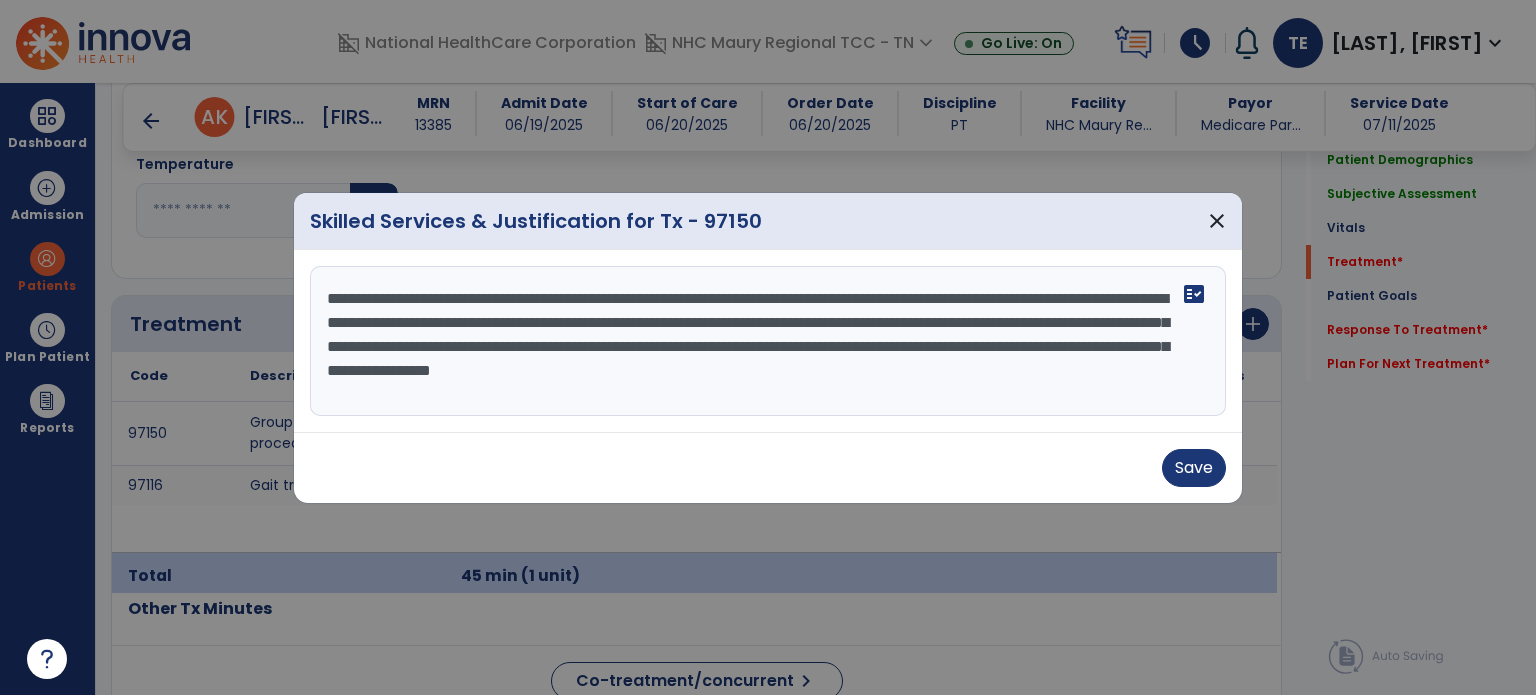click on "**********" at bounding box center (768, 341) 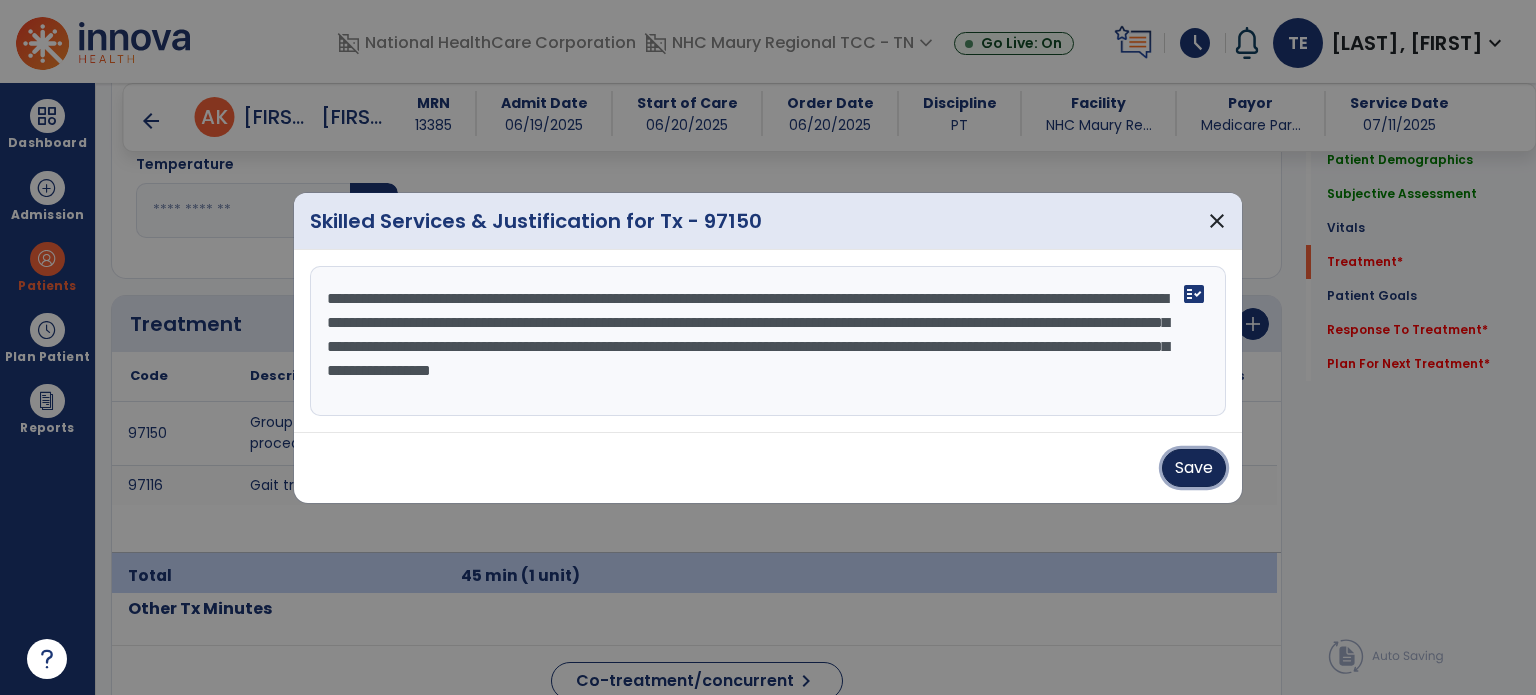 click on "Save" at bounding box center [1194, 468] 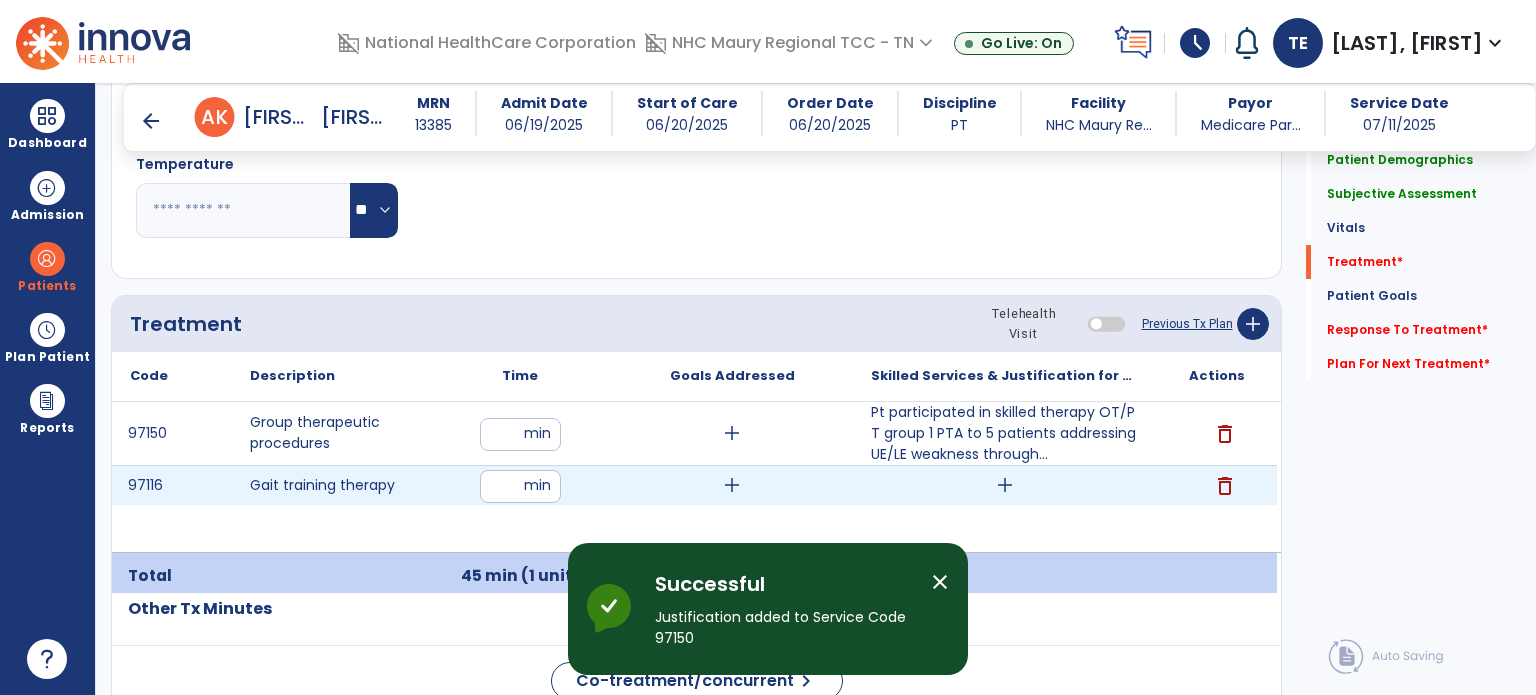 click on "add" at bounding box center (1005, 485) 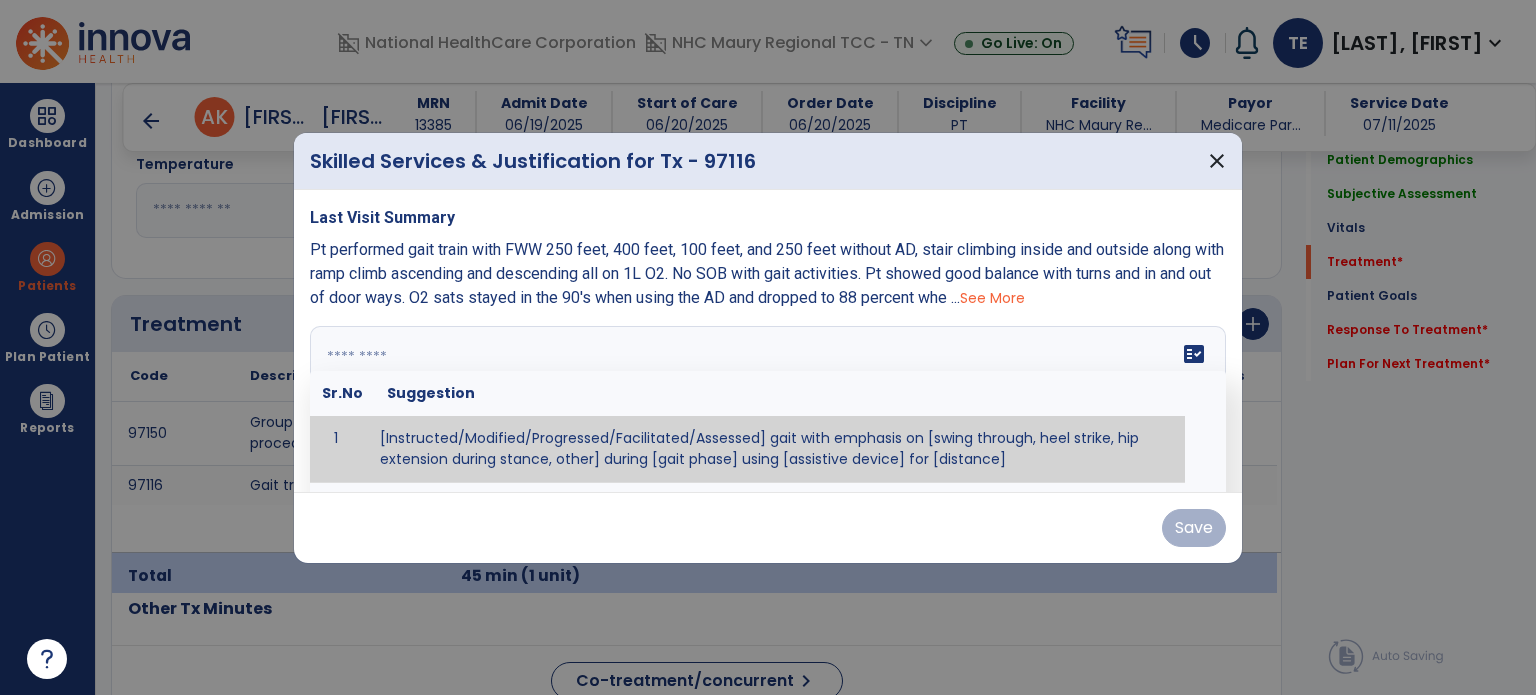 click at bounding box center [766, 401] 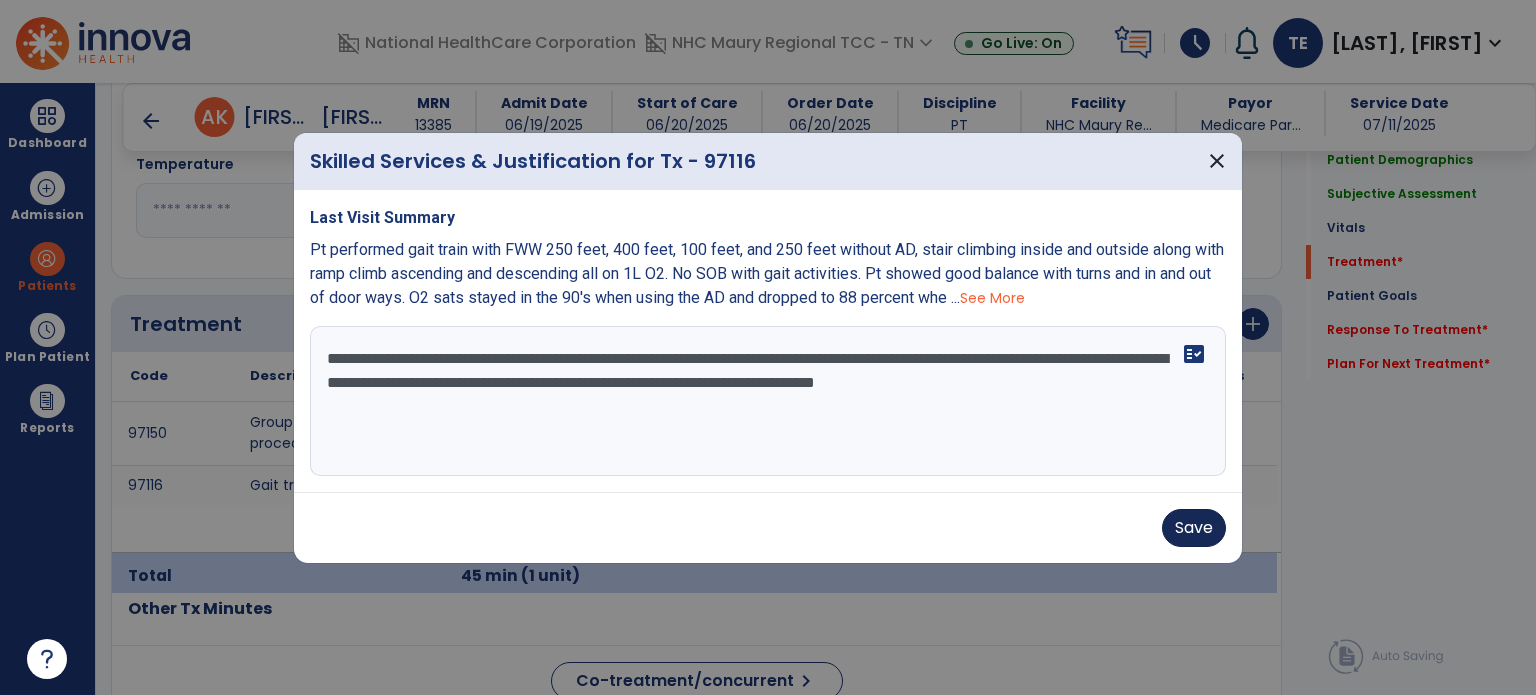 type on "**********" 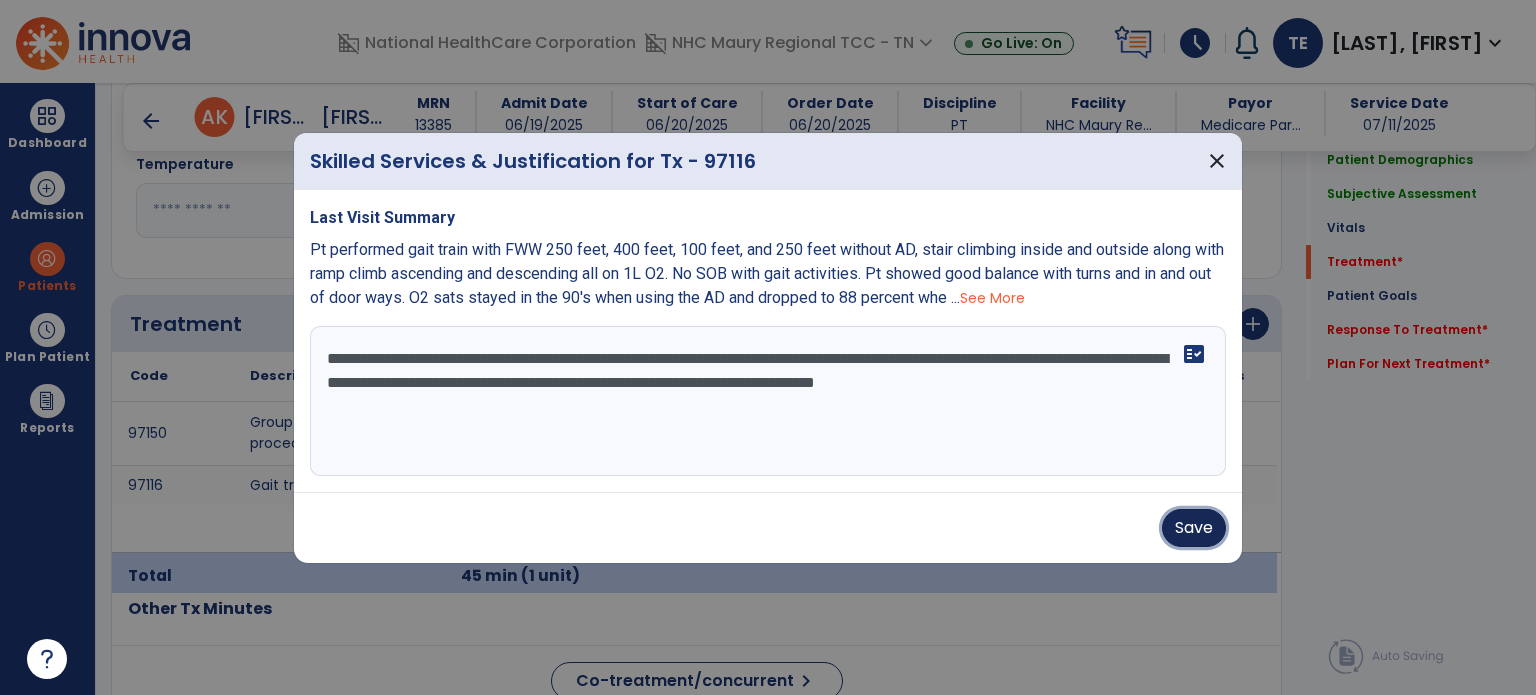 click on "Save" at bounding box center (1194, 528) 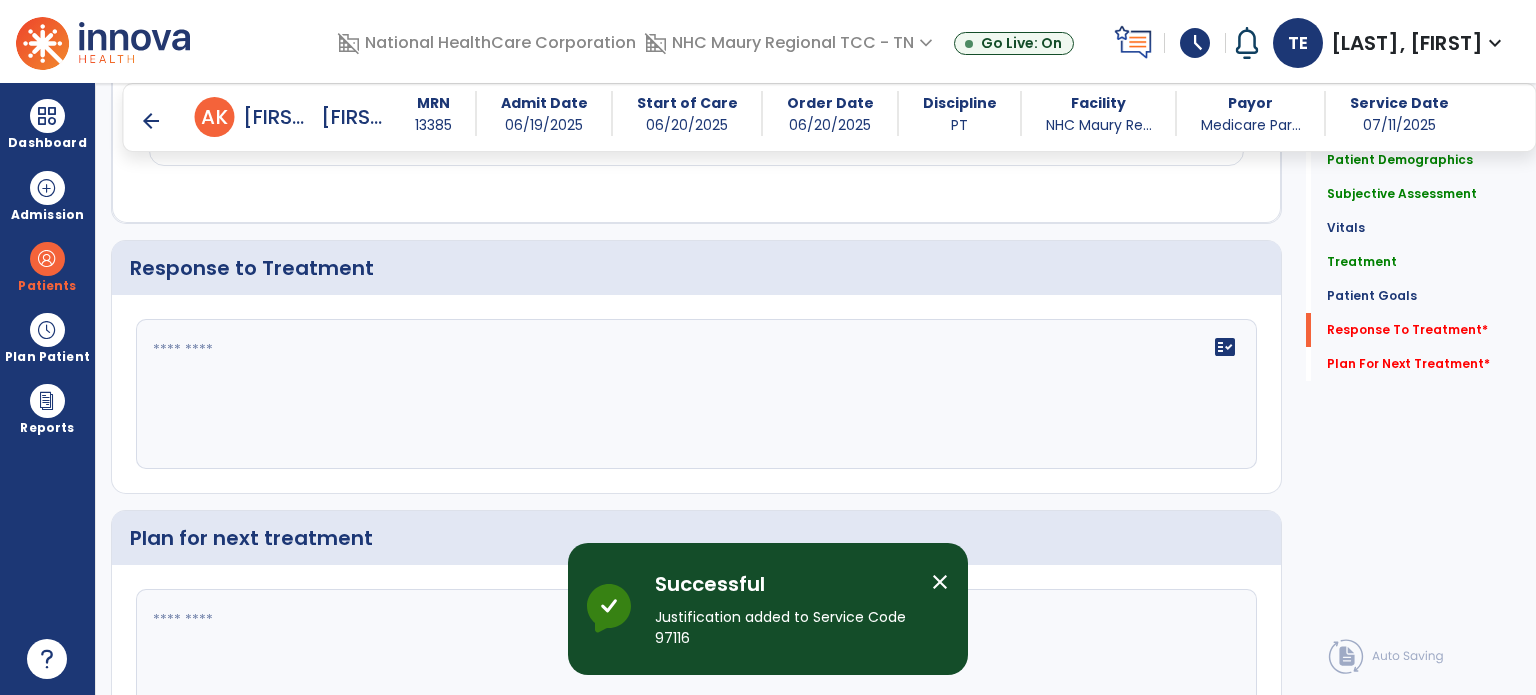 scroll, scrollTop: 2712, scrollLeft: 0, axis: vertical 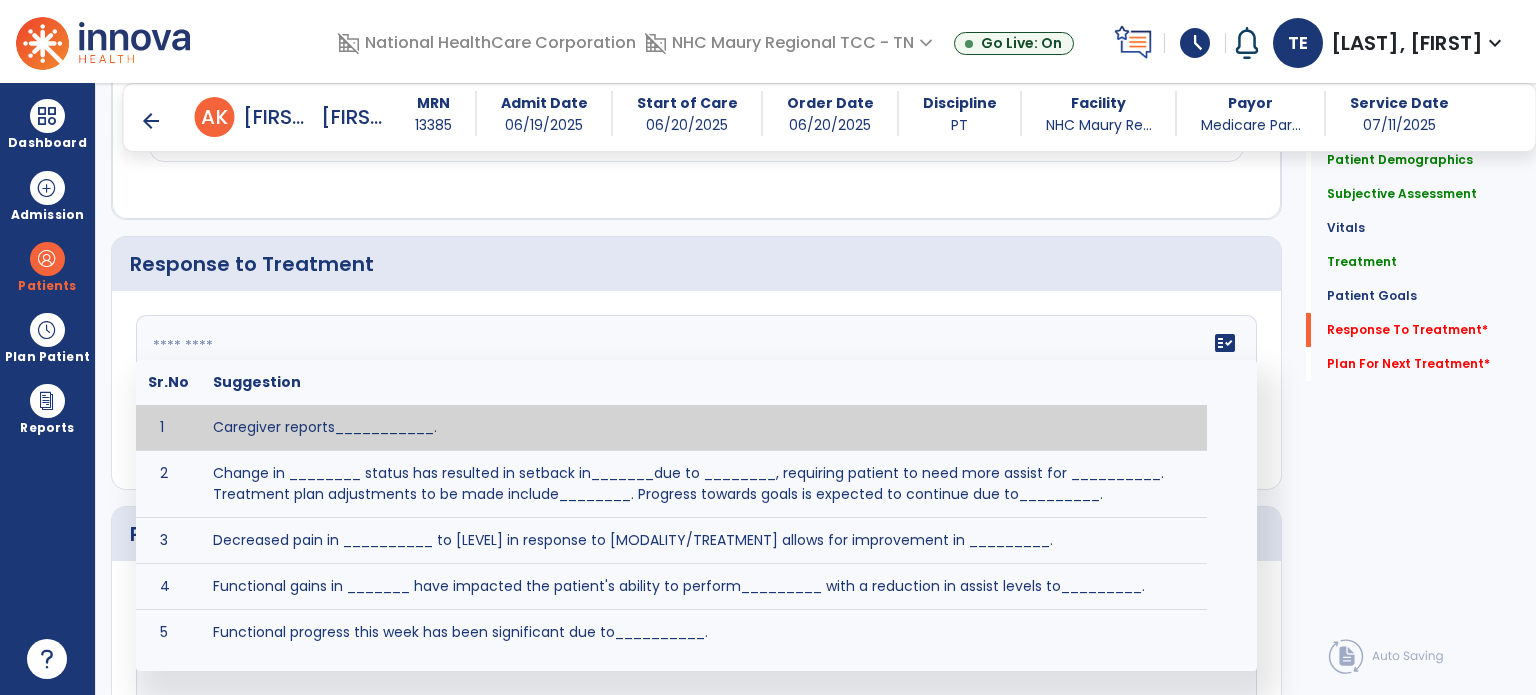click 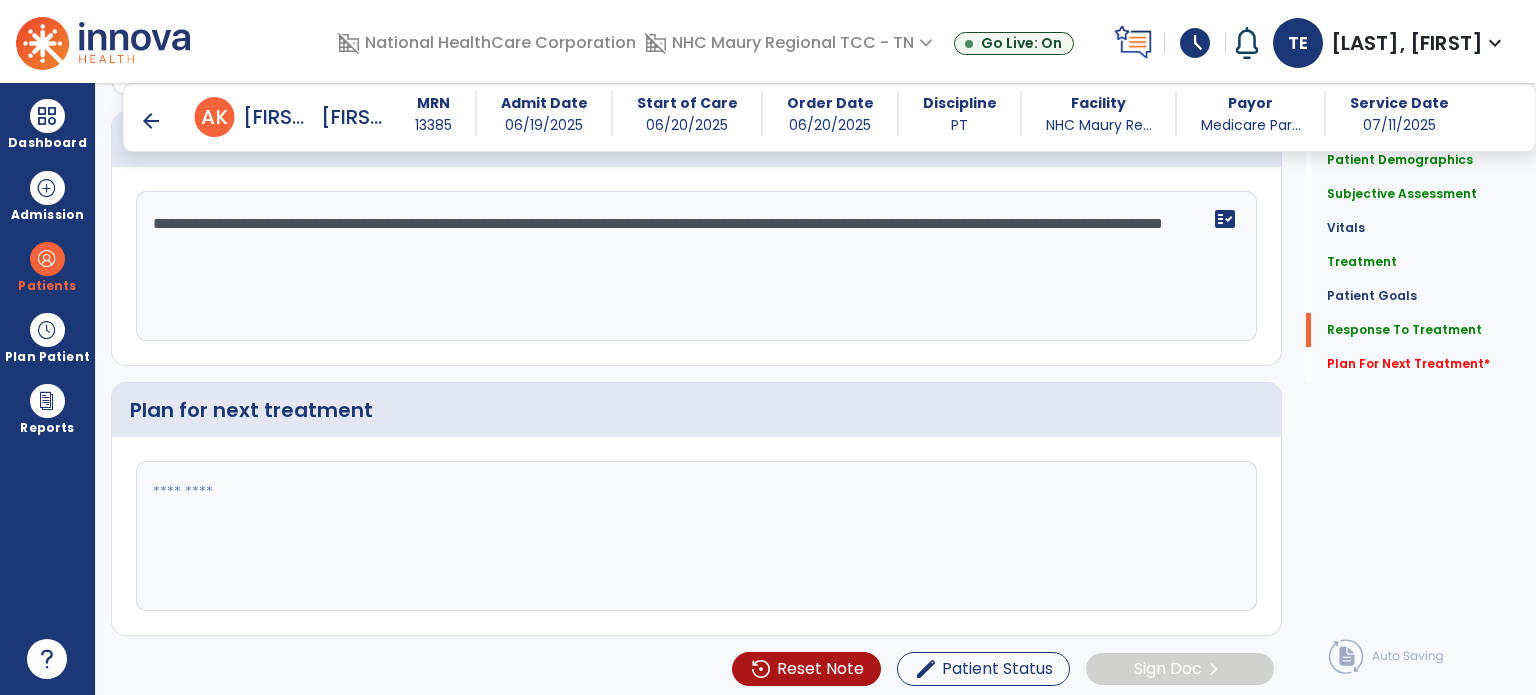 scroll, scrollTop: 2832, scrollLeft: 0, axis: vertical 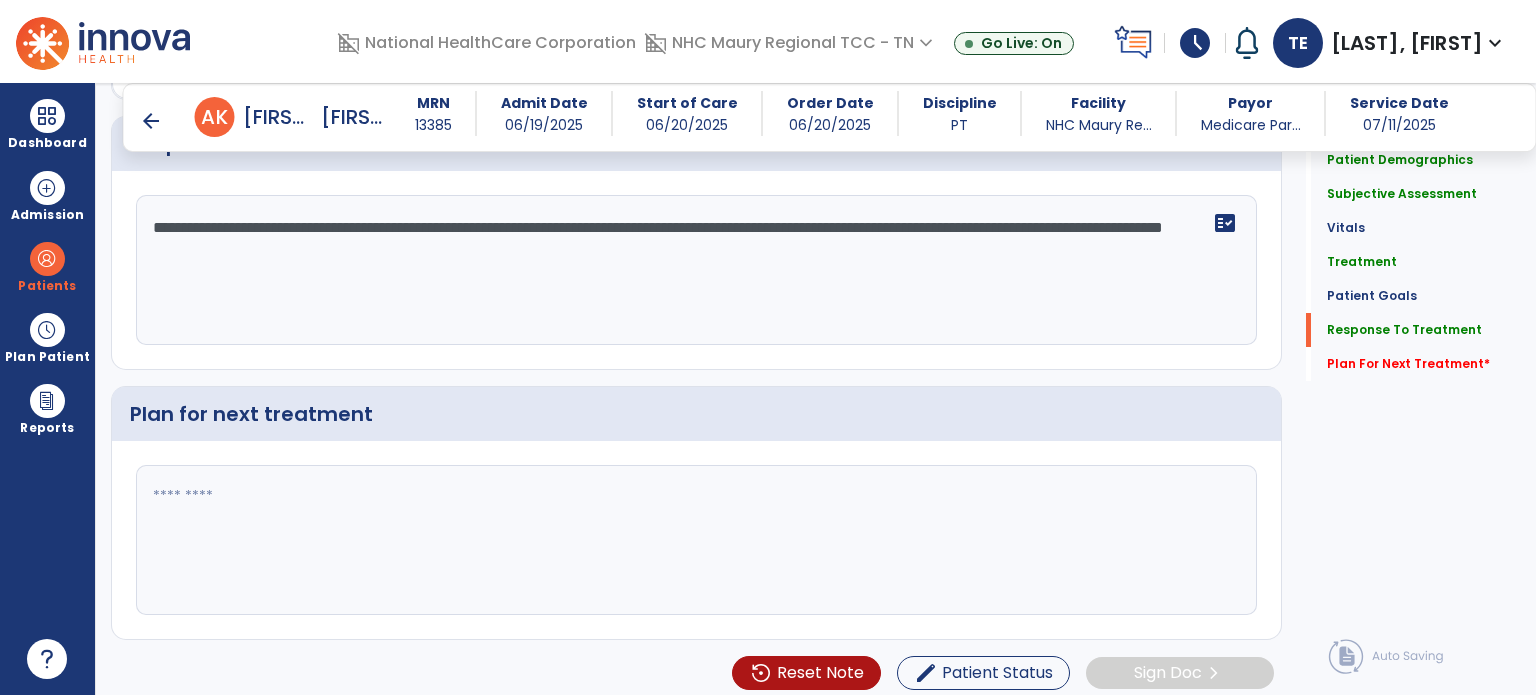 type on "**********" 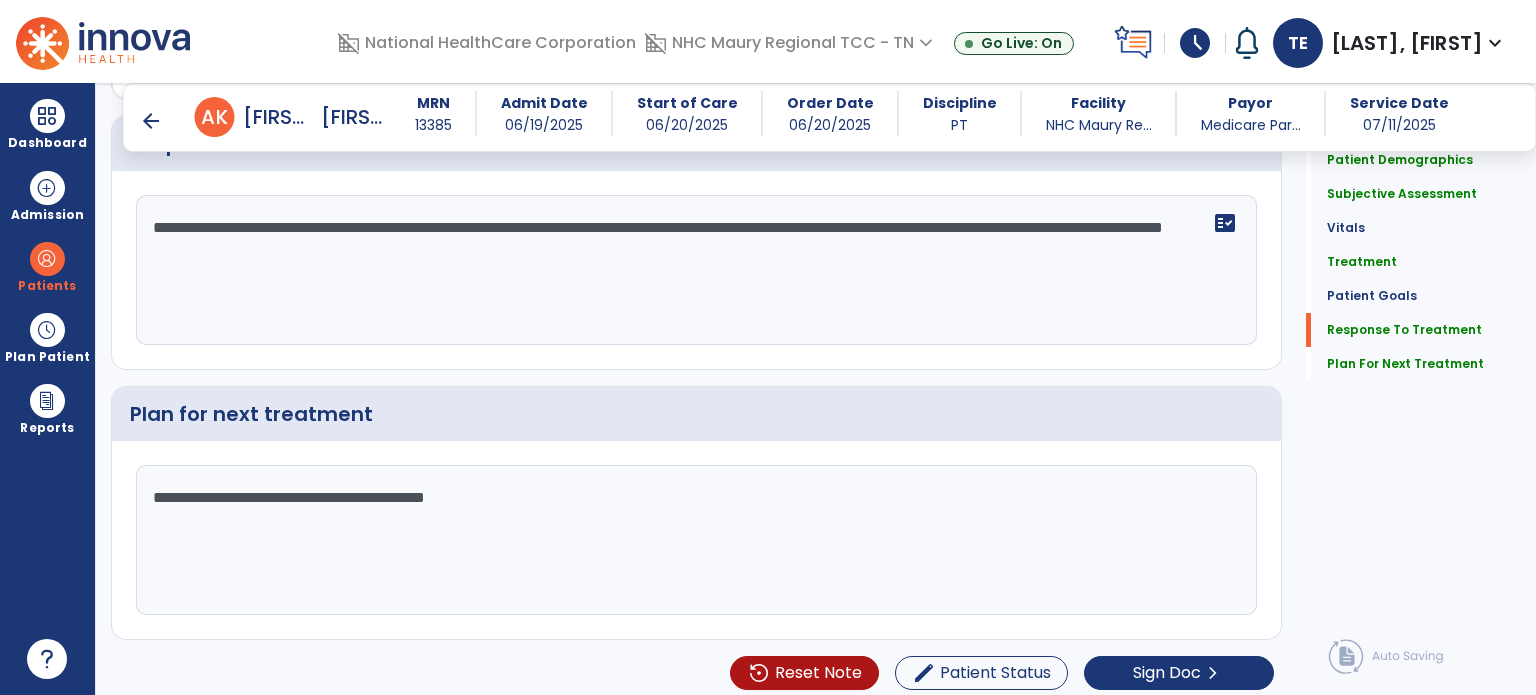 click on "**********" 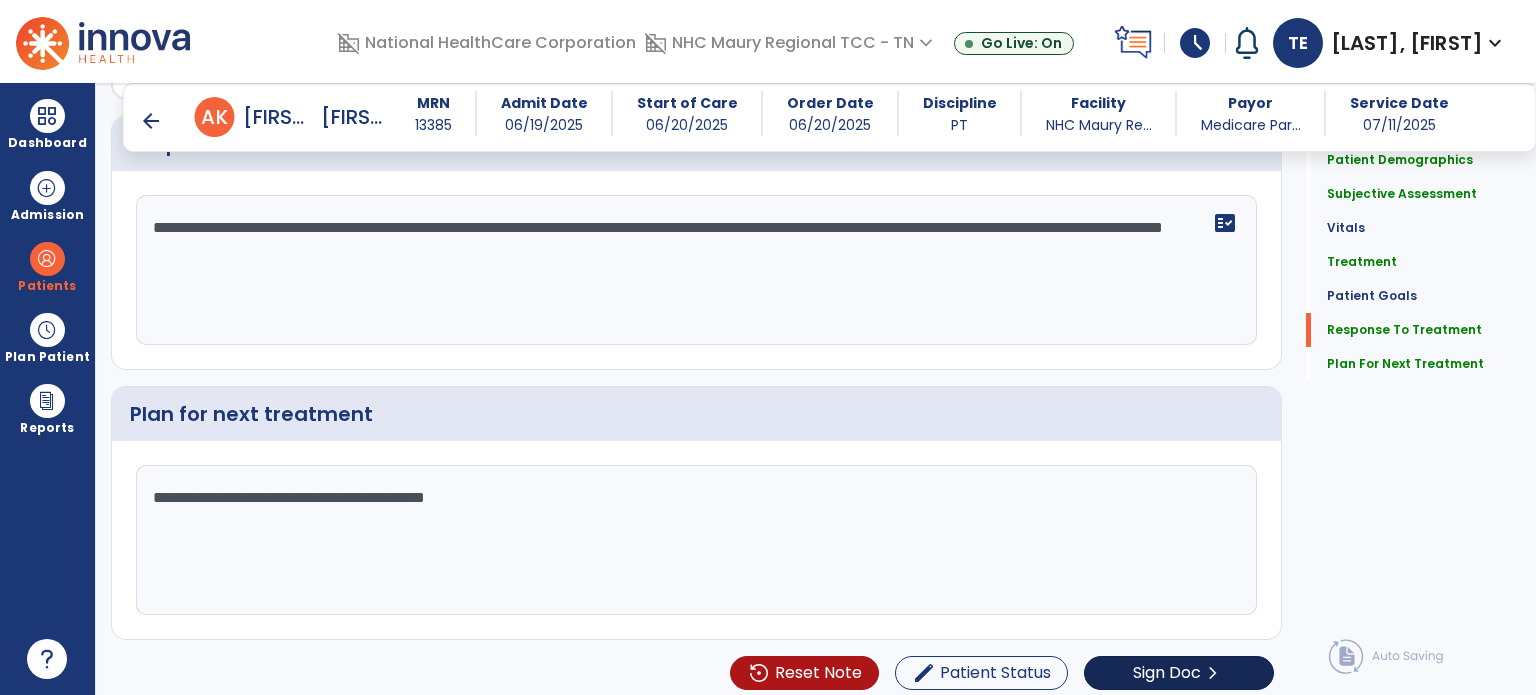type on "**********" 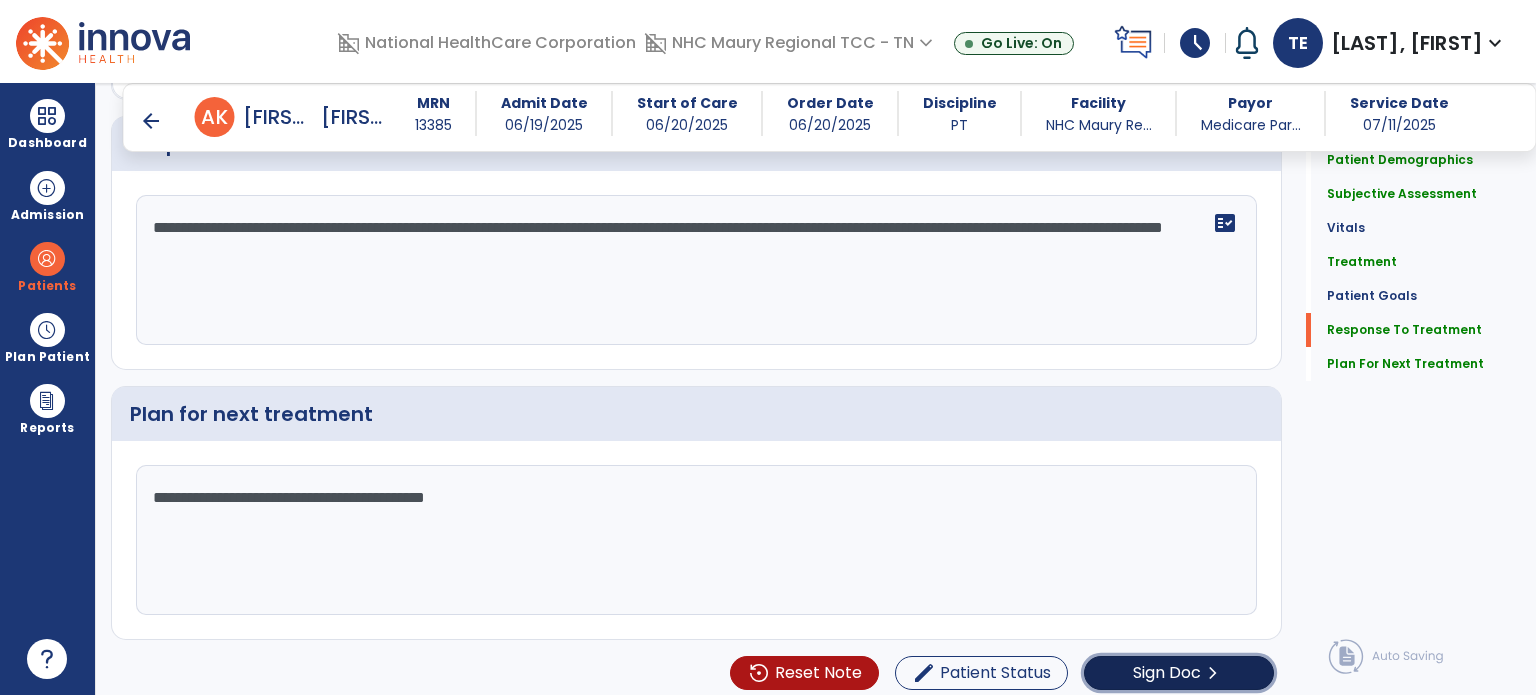 click on "Sign Doc" 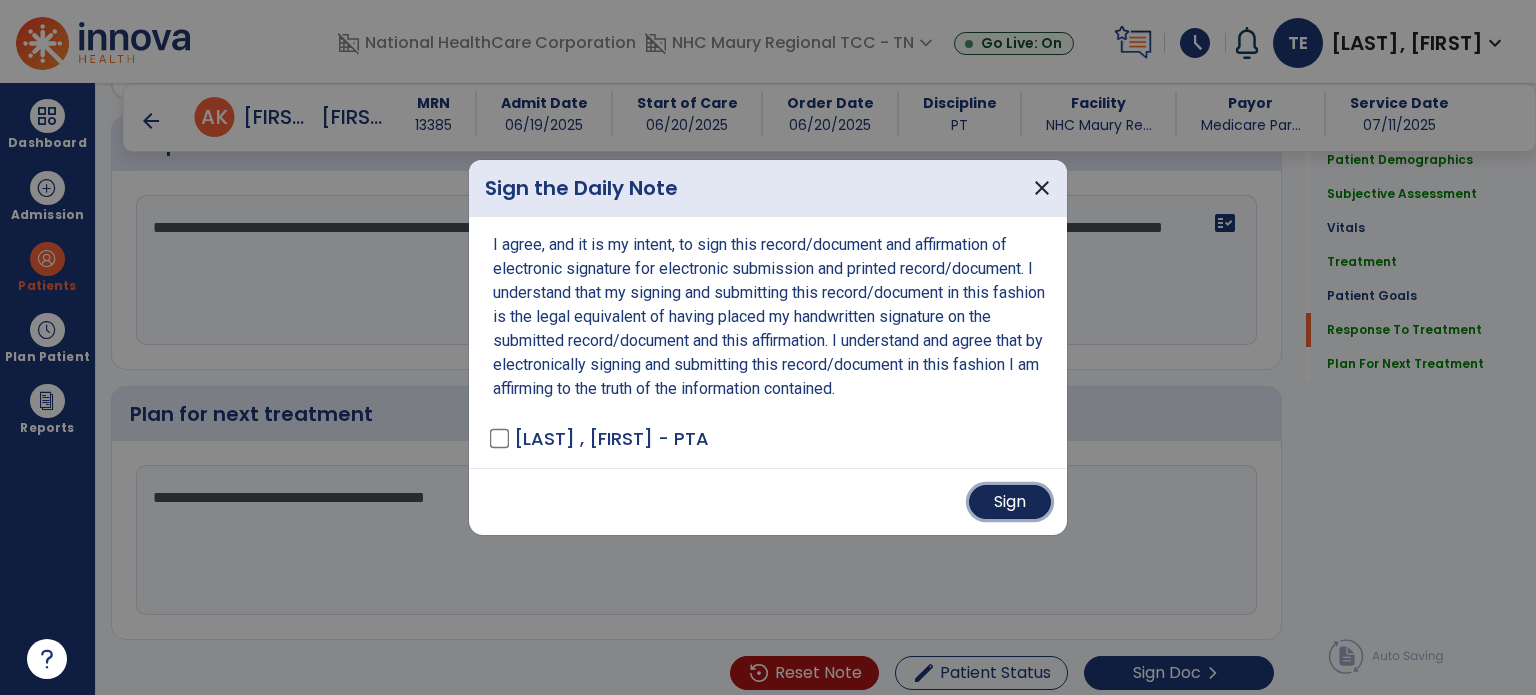 click on "Sign" at bounding box center [1010, 502] 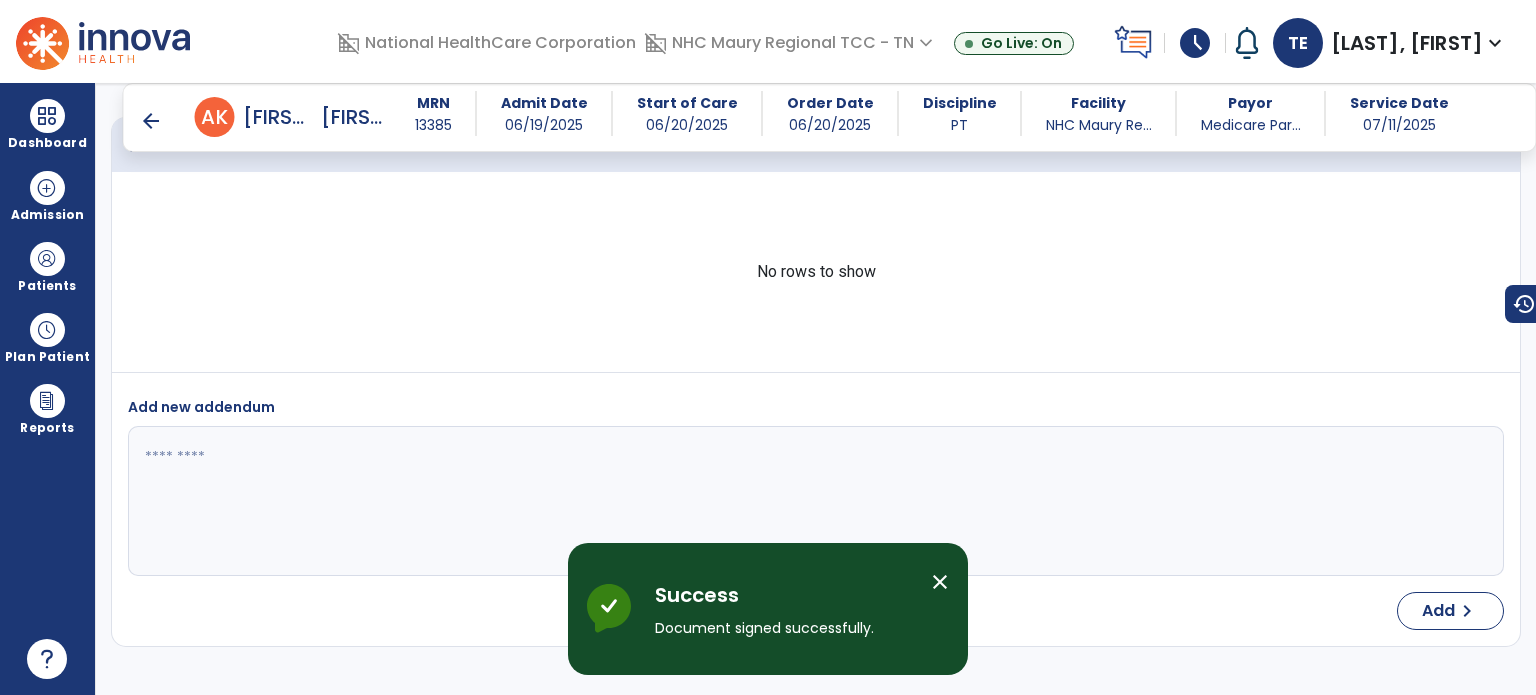 scroll, scrollTop: 3949, scrollLeft: 0, axis: vertical 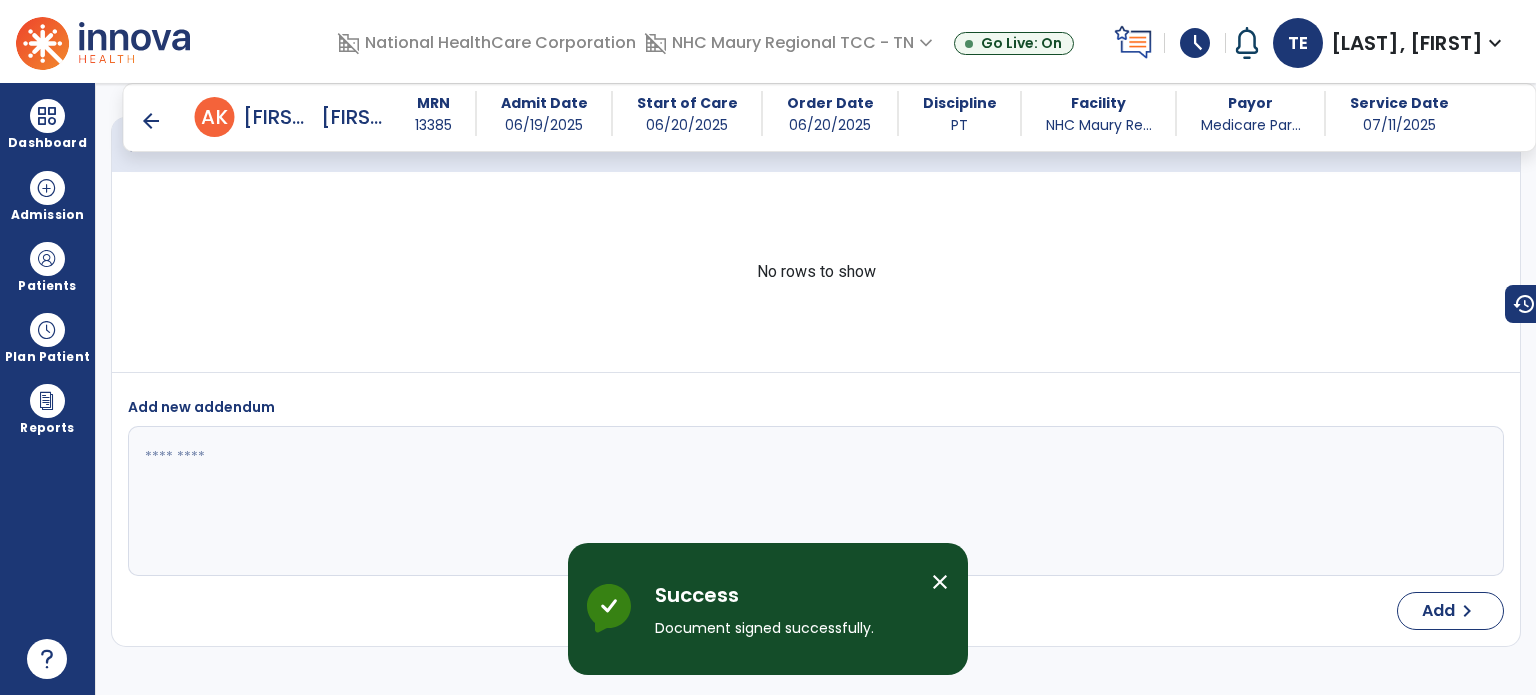 click on "arrow_back" at bounding box center (151, 121) 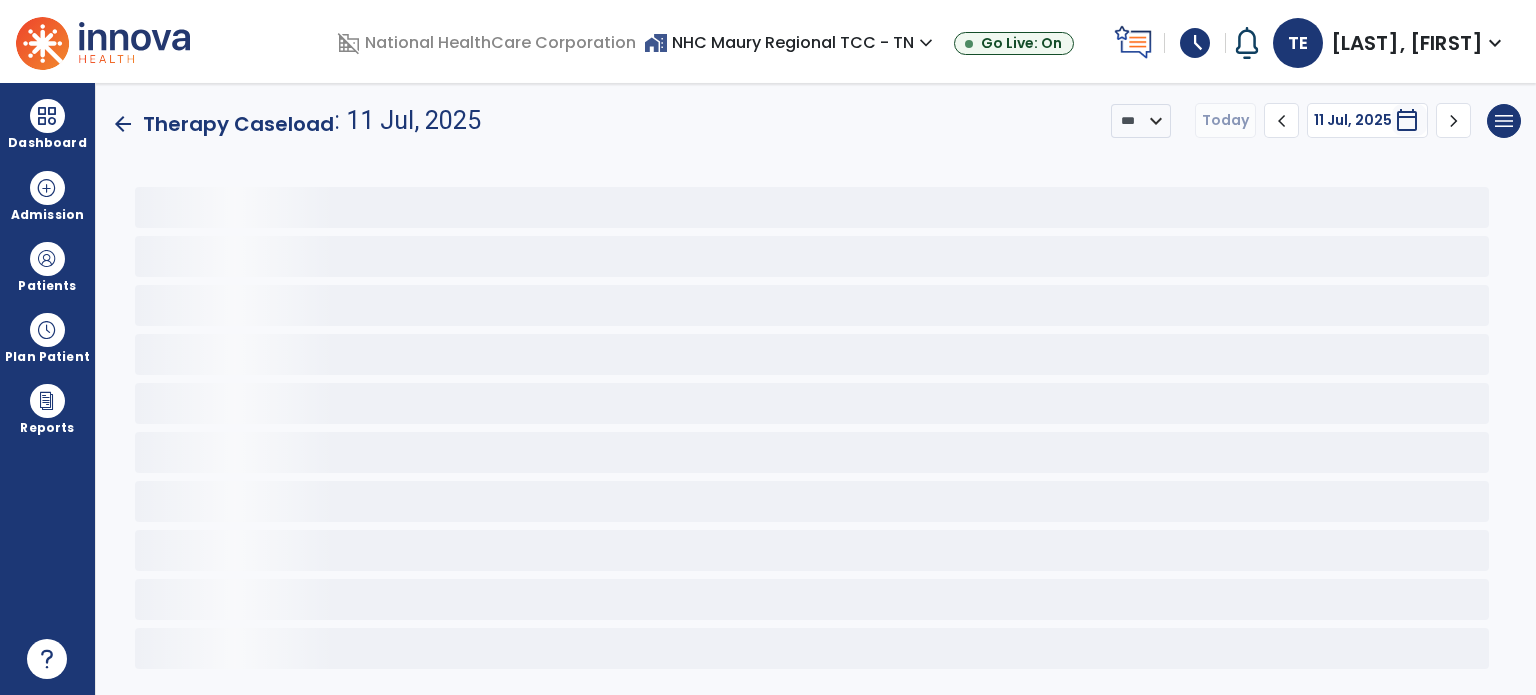 scroll, scrollTop: 0, scrollLeft: 0, axis: both 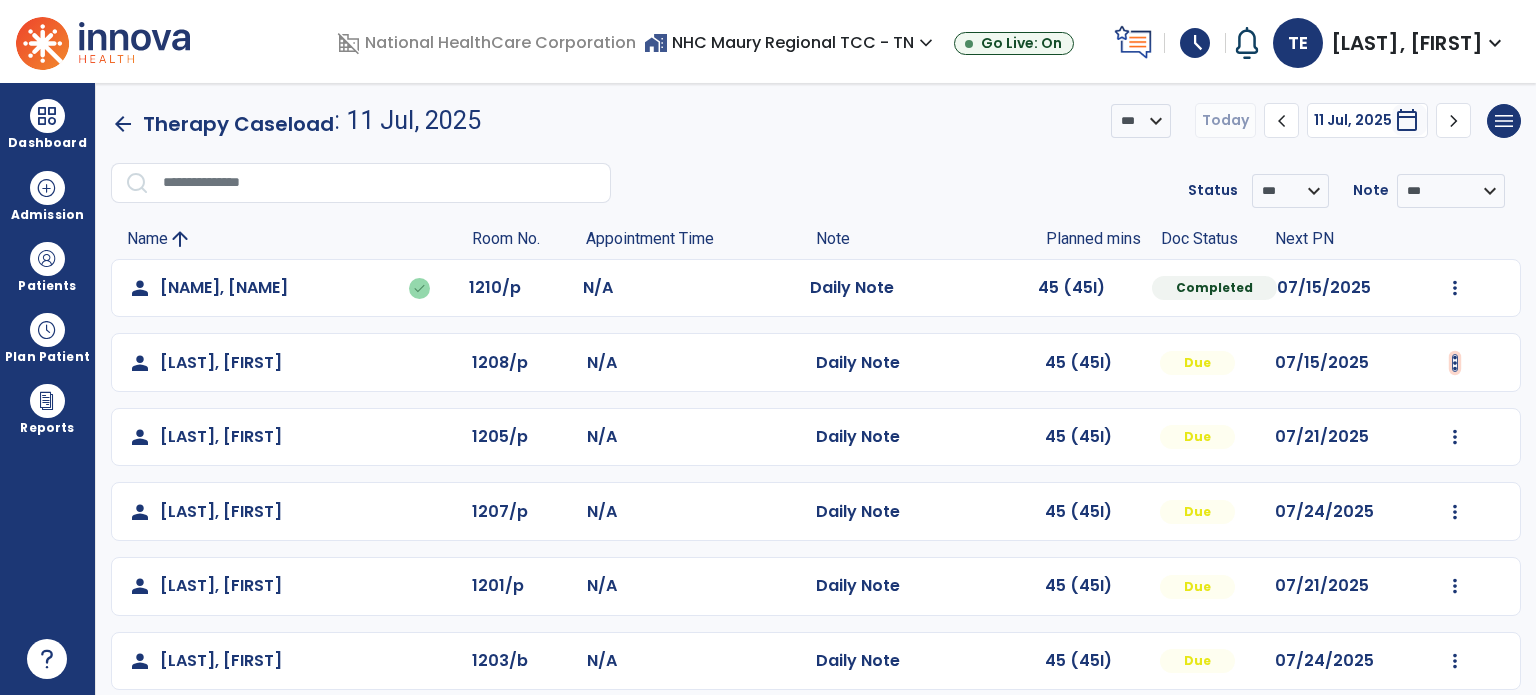click at bounding box center [1455, 288] 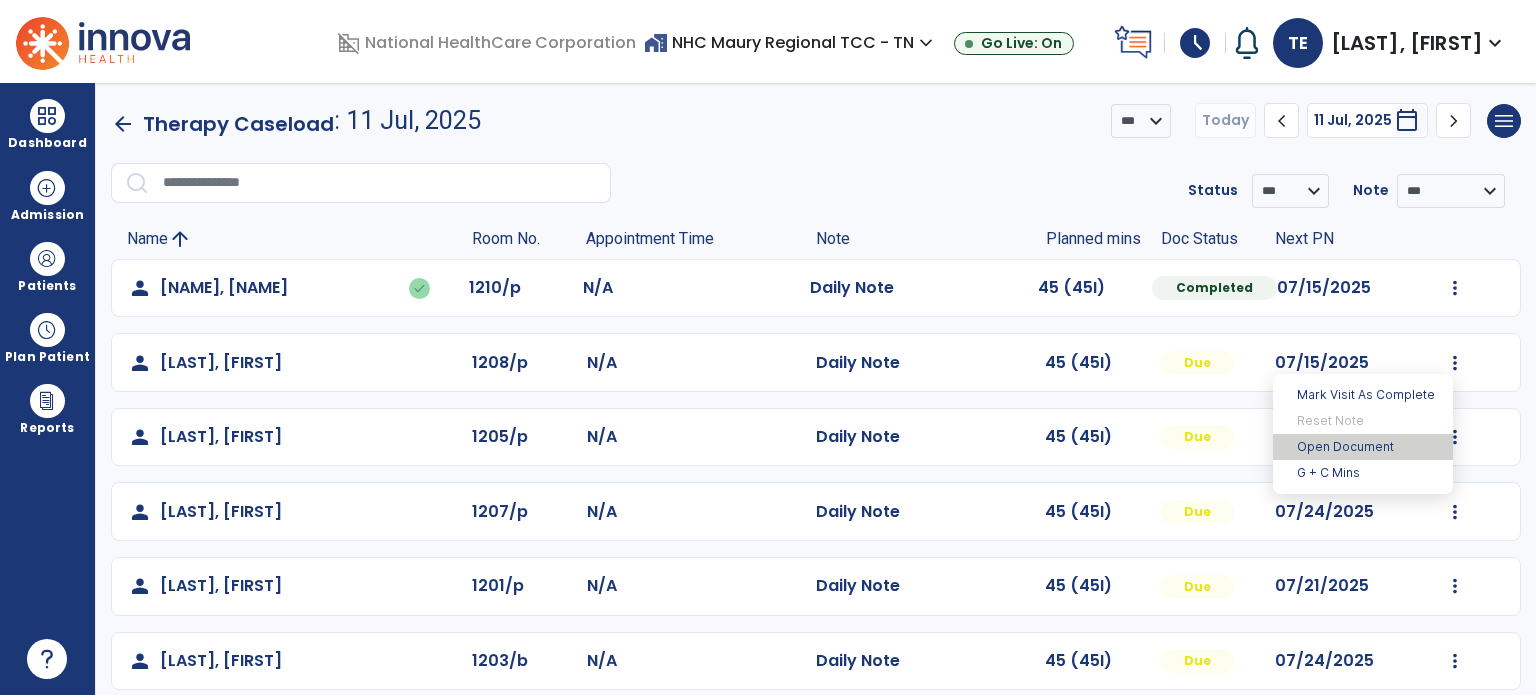 click on "Open Document" at bounding box center (1363, 447) 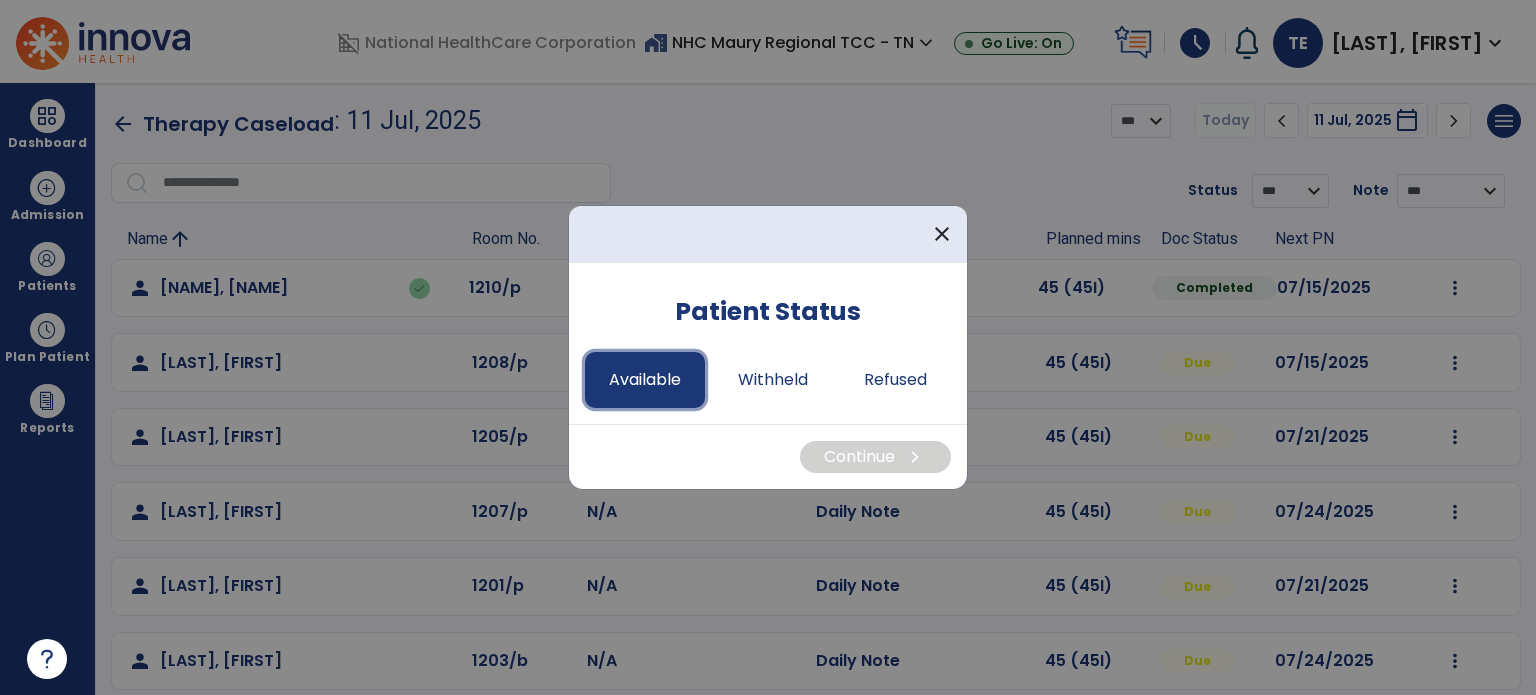 click on "Available" at bounding box center [645, 380] 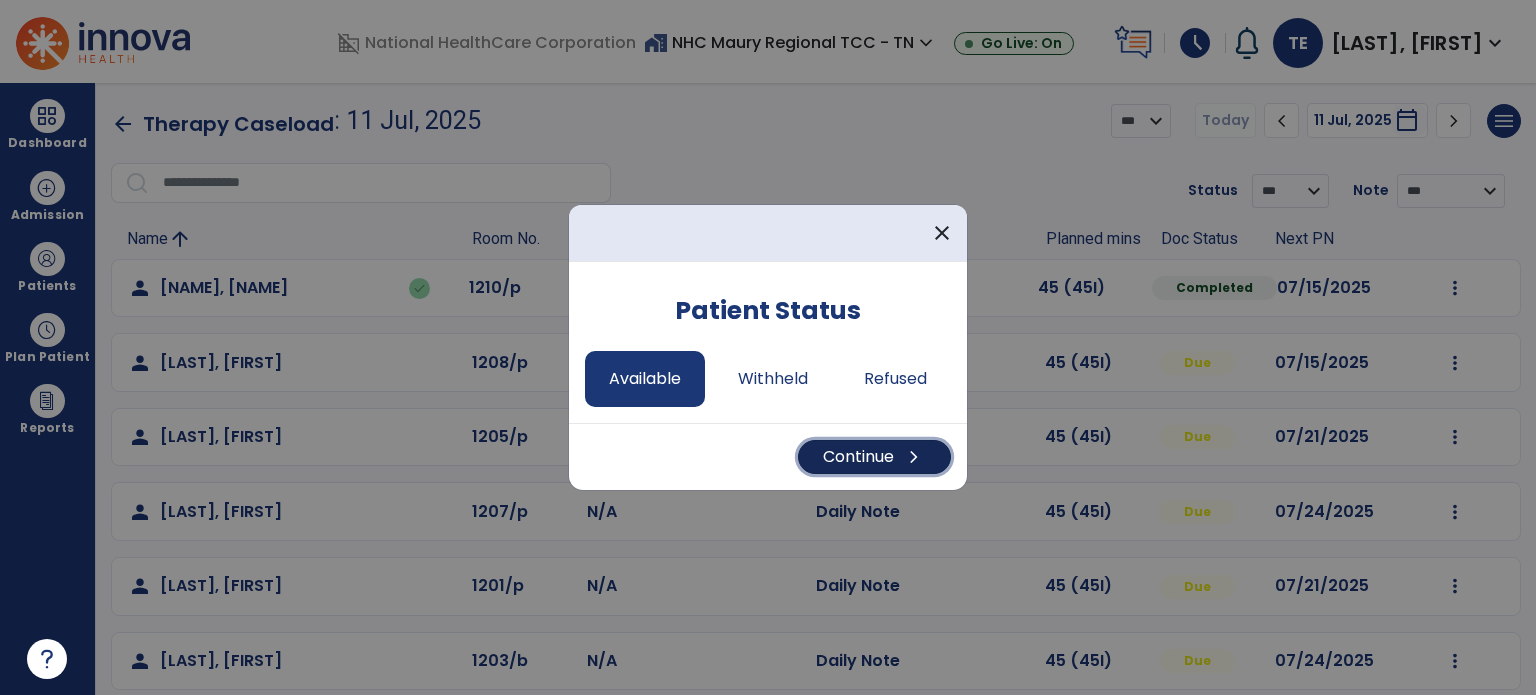 click on "Continue   chevron_right" at bounding box center (874, 457) 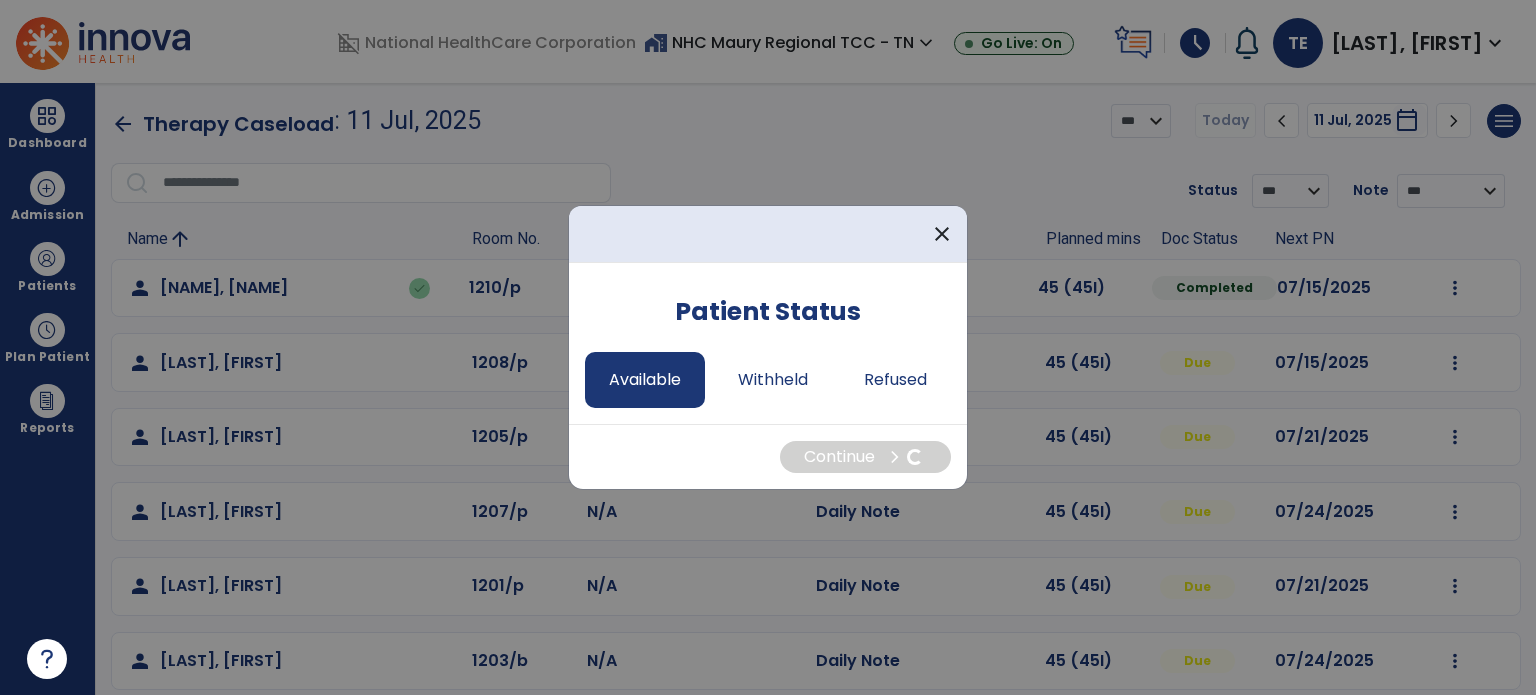 select on "*" 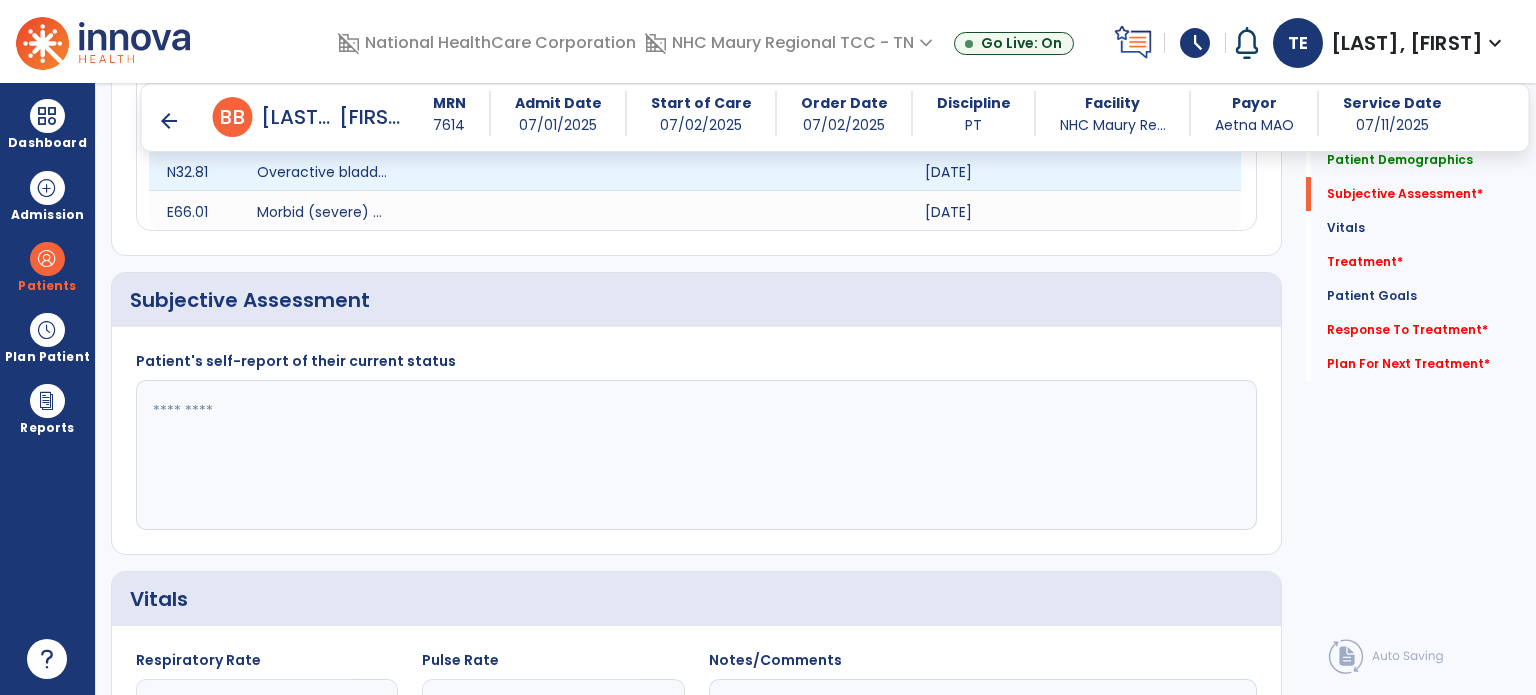 scroll, scrollTop: 950, scrollLeft: 0, axis: vertical 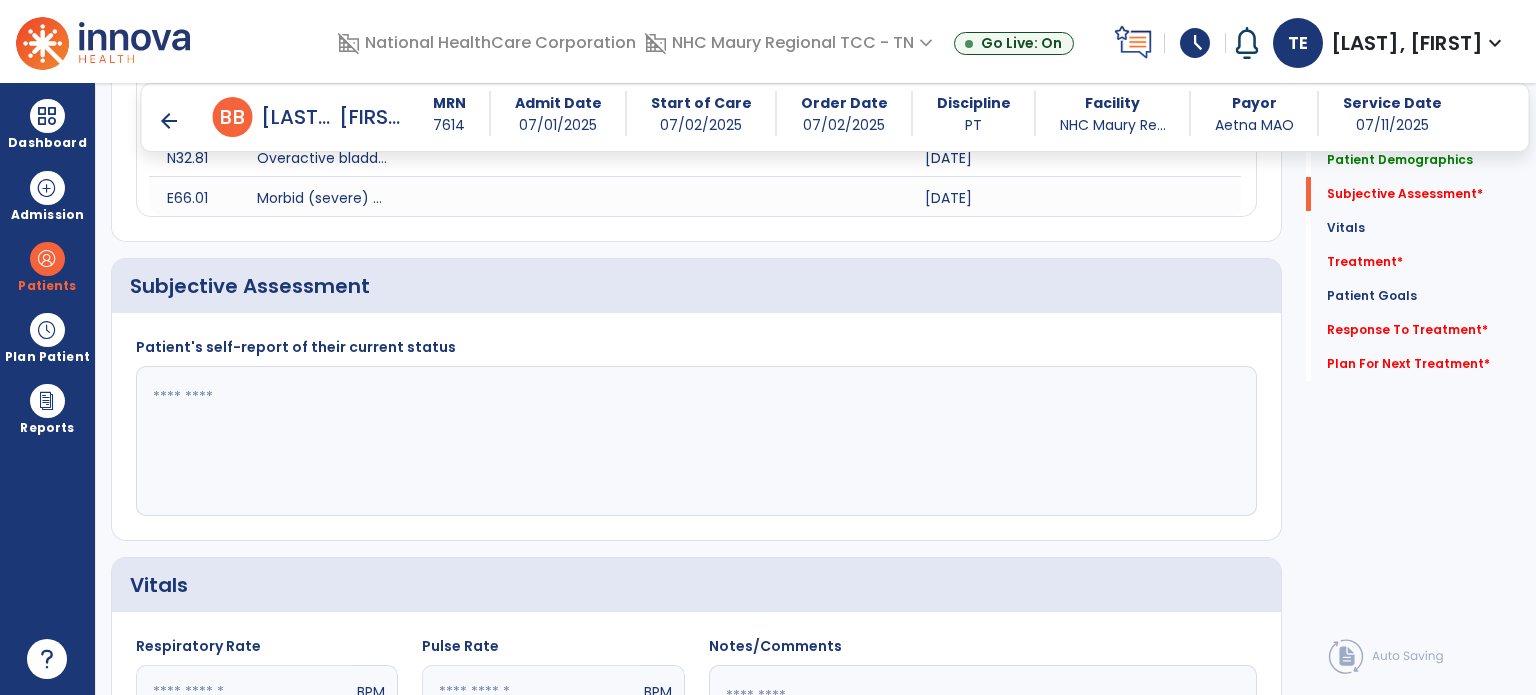 click 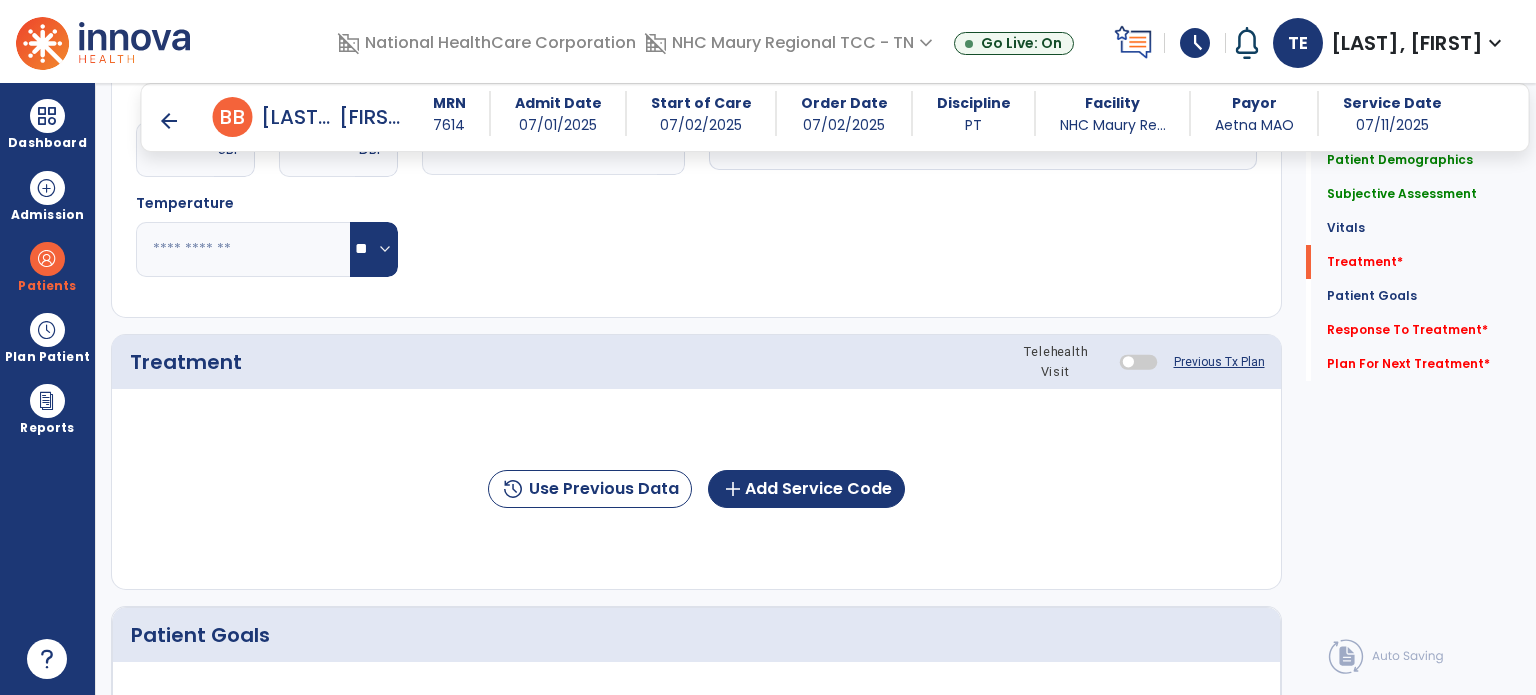 scroll, scrollTop: 1594, scrollLeft: 0, axis: vertical 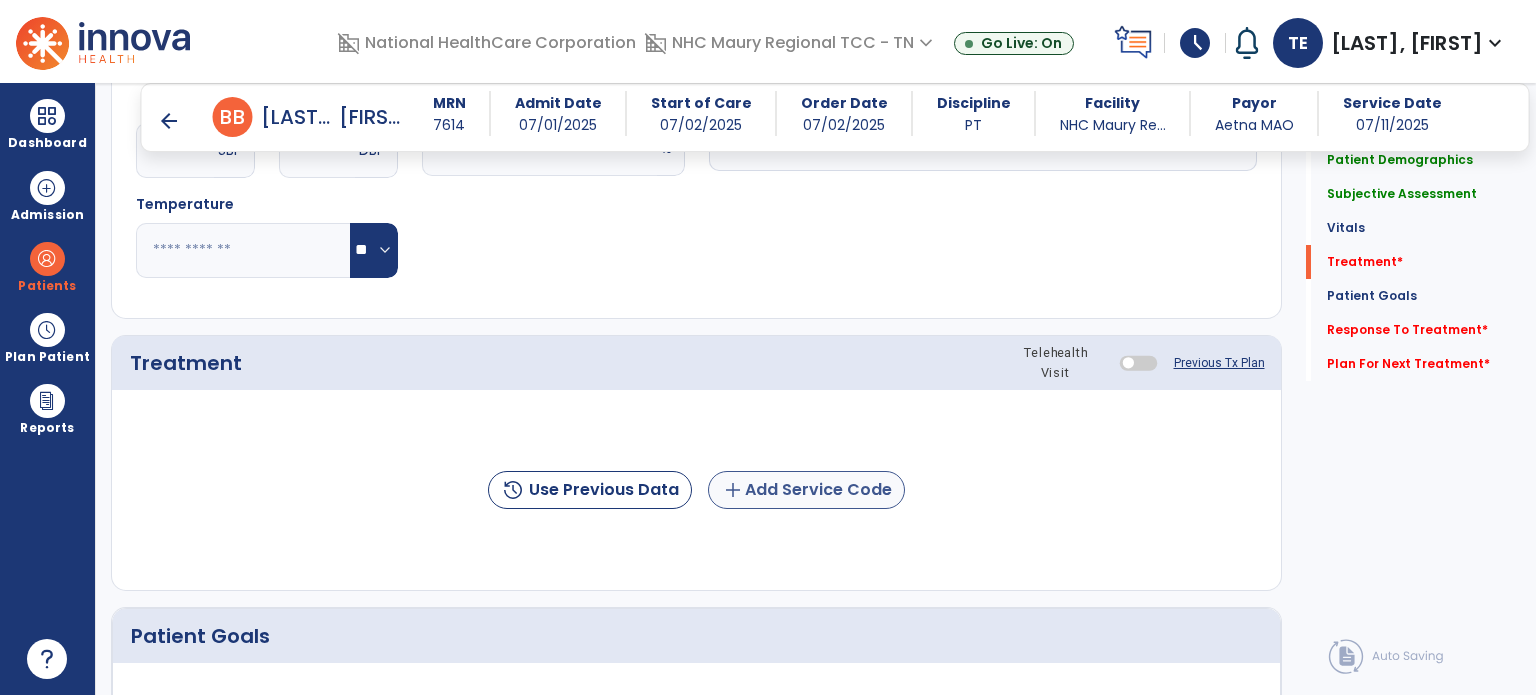 type on "**********" 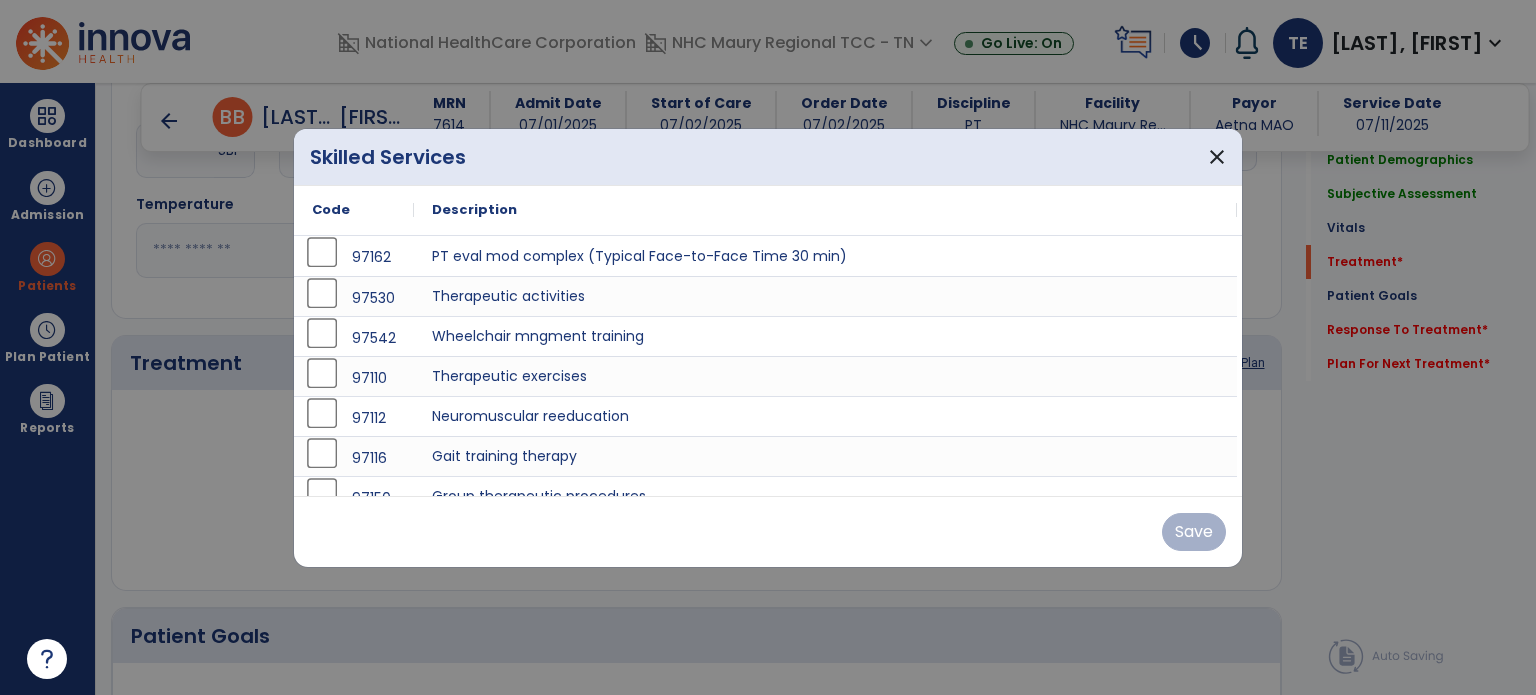 scroll, scrollTop: 41, scrollLeft: 0, axis: vertical 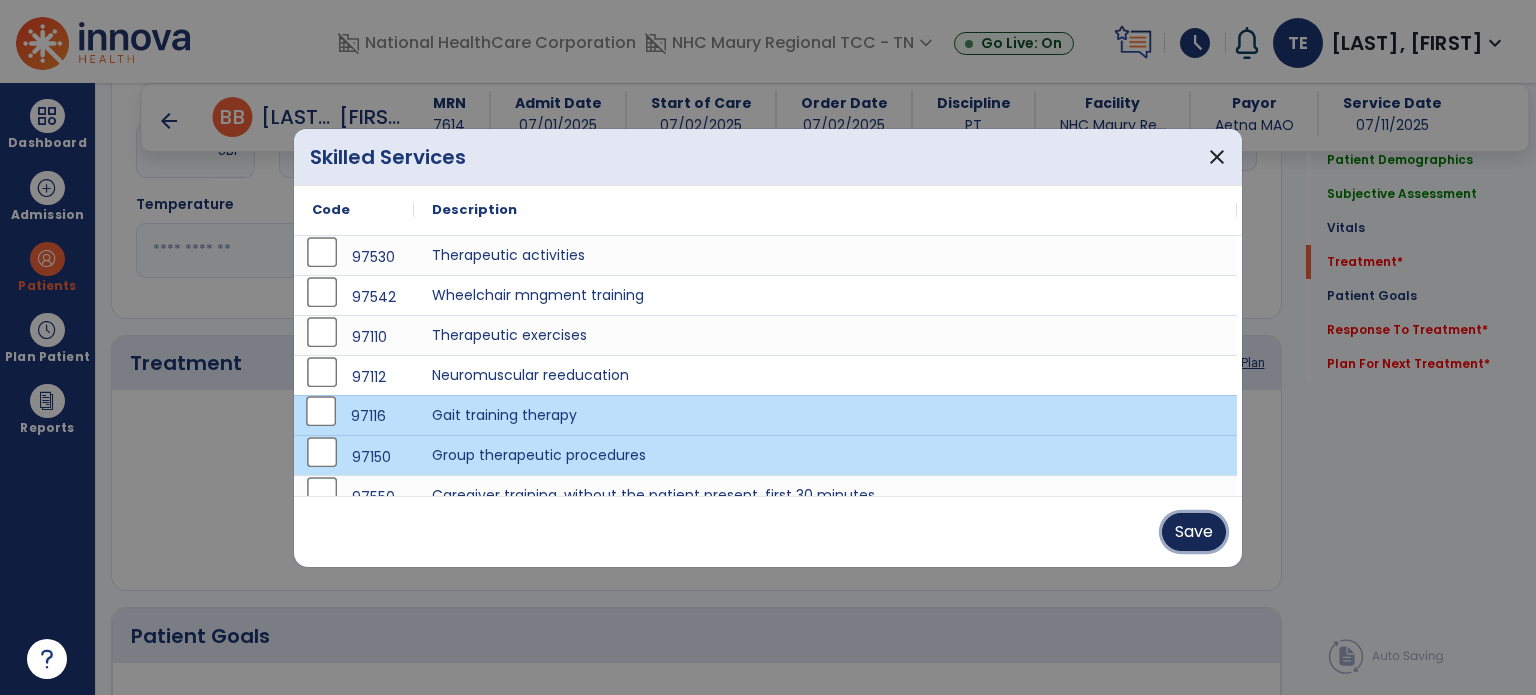 click on "Save" at bounding box center (1194, 532) 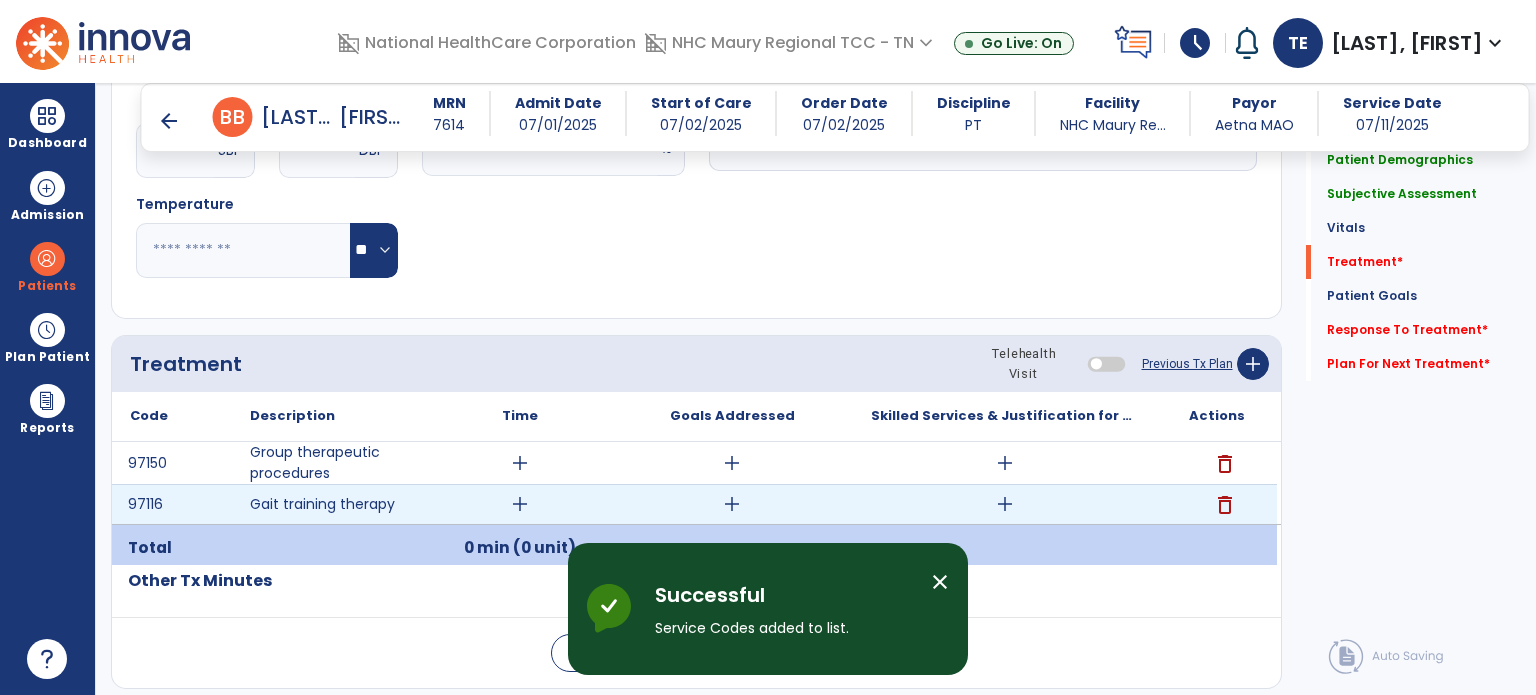 click on "add" at bounding box center (520, 504) 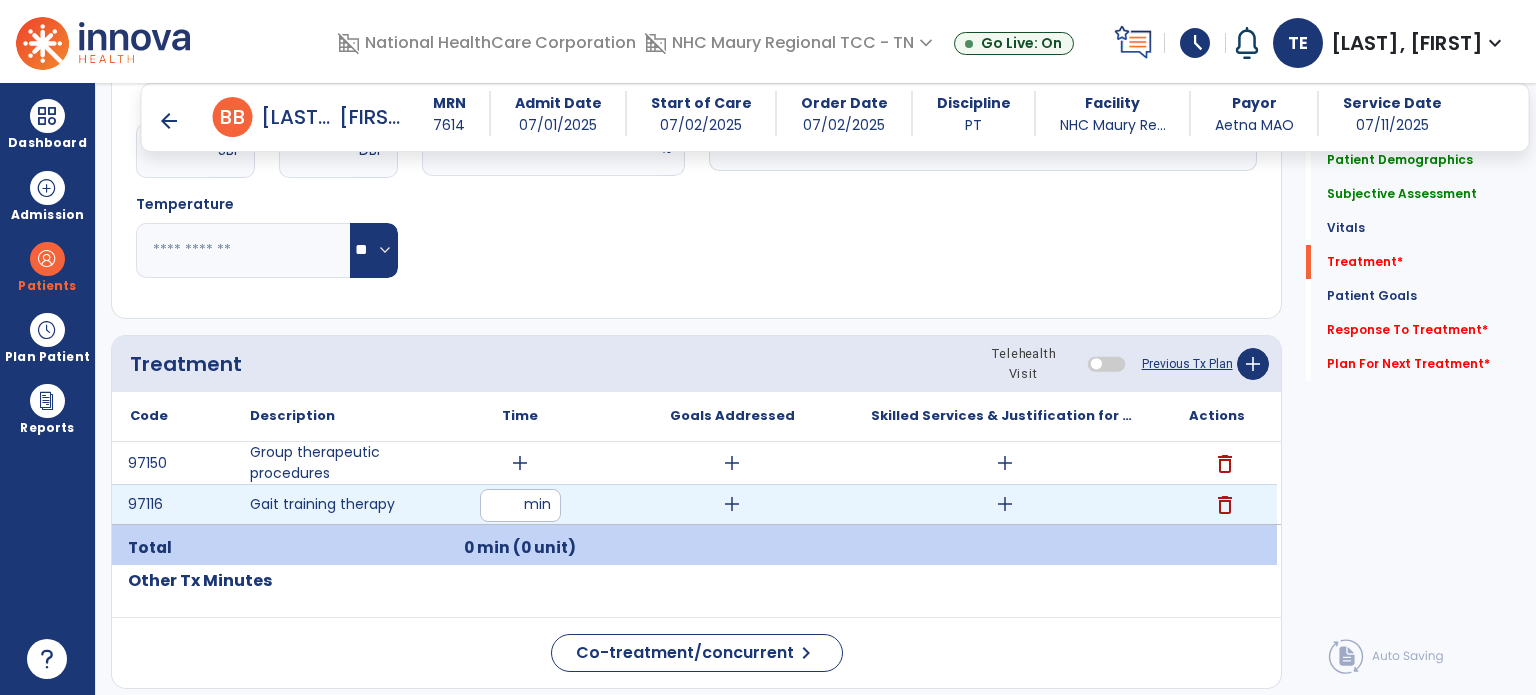 type on "*" 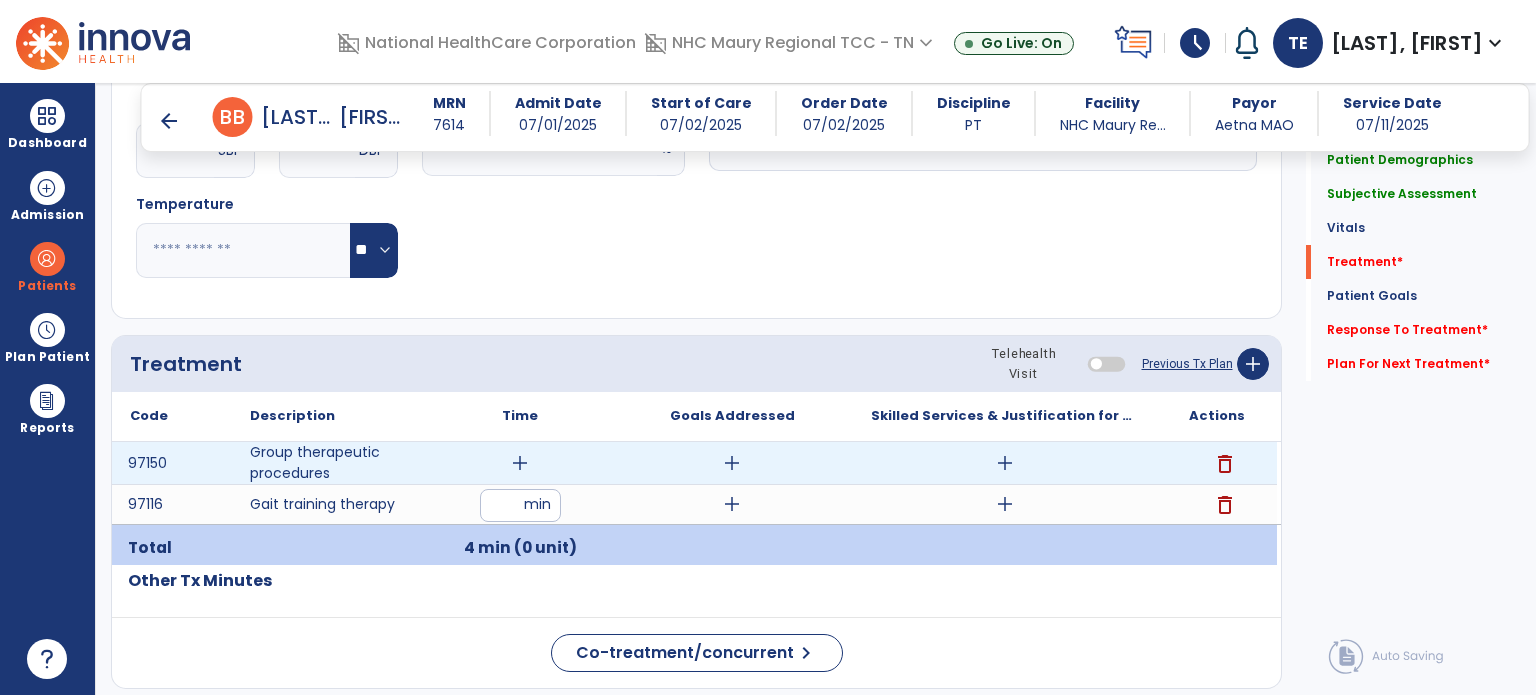 click on "add" at bounding box center [520, 463] 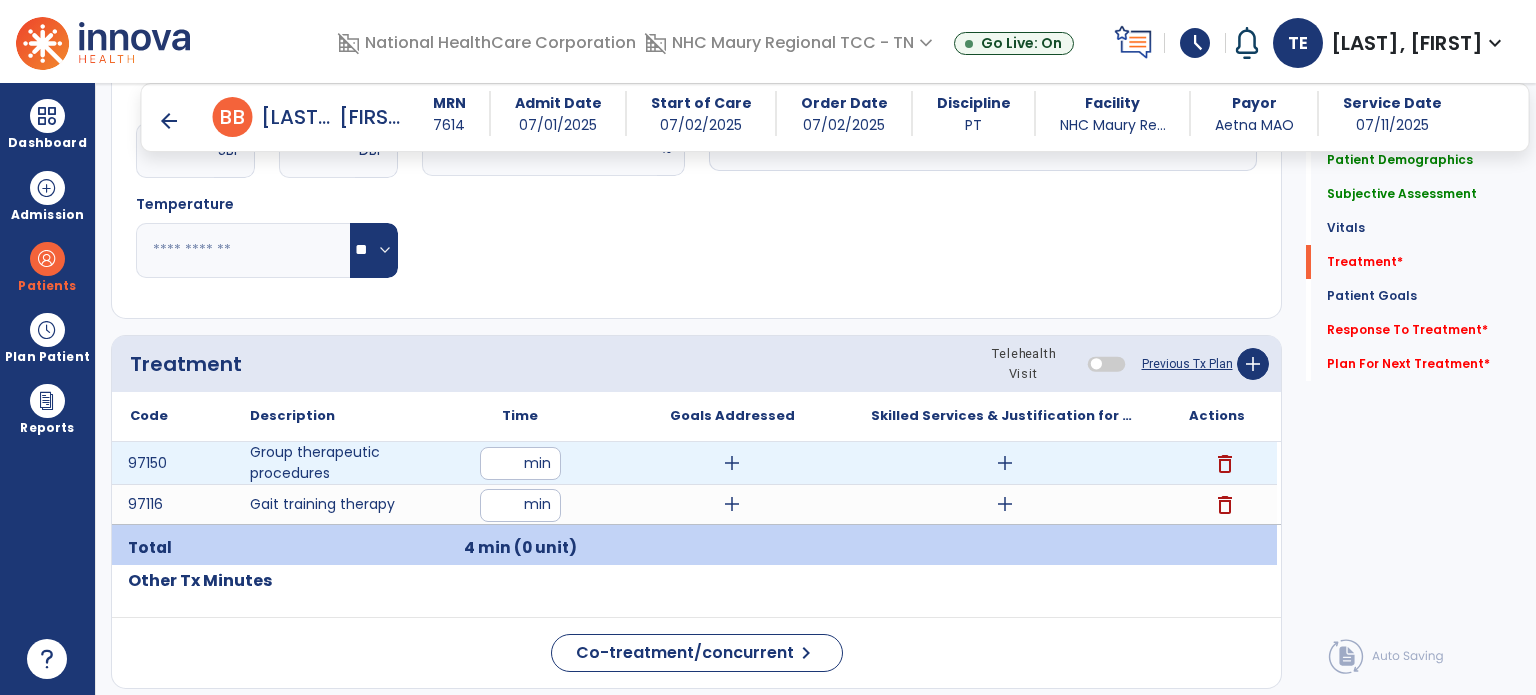 type on "**" 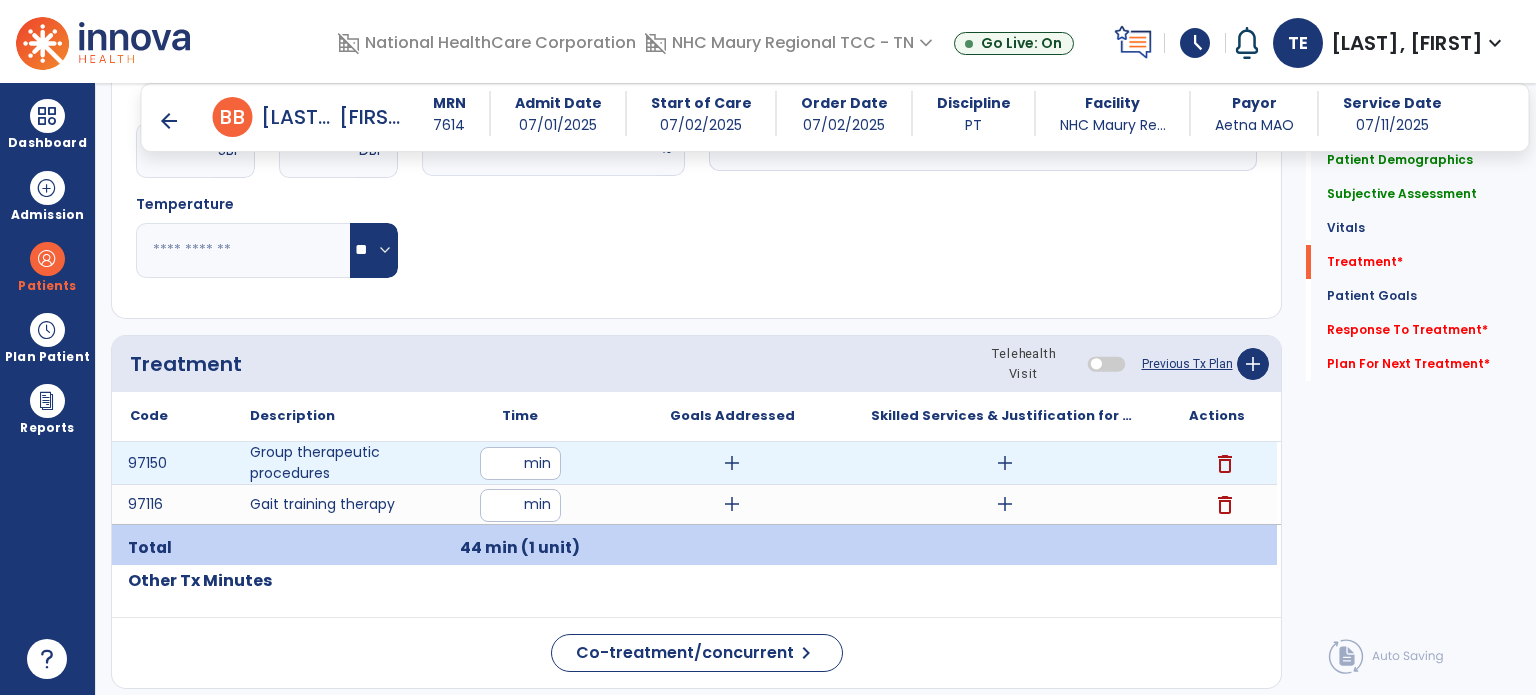 click on "add" at bounding box center (1005, 463) 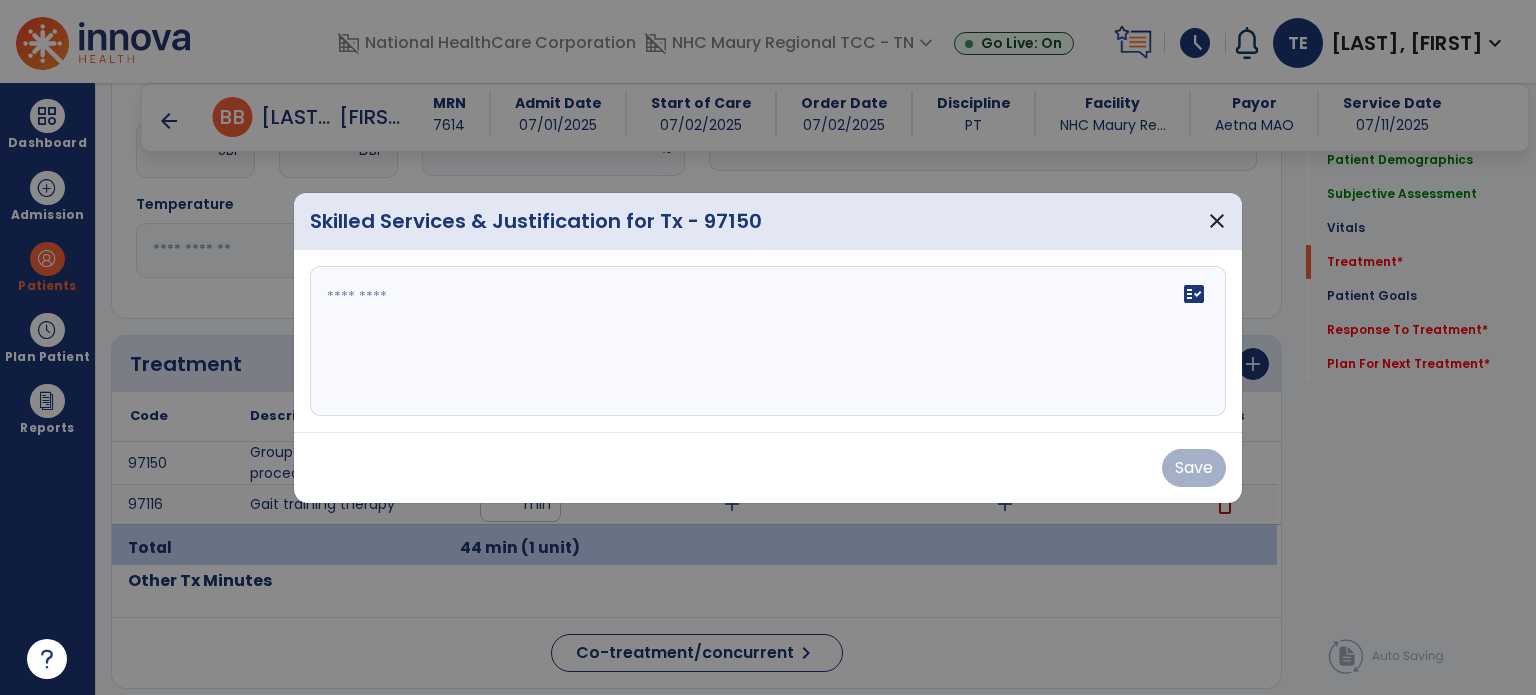 click at bounding box center [768, 341] 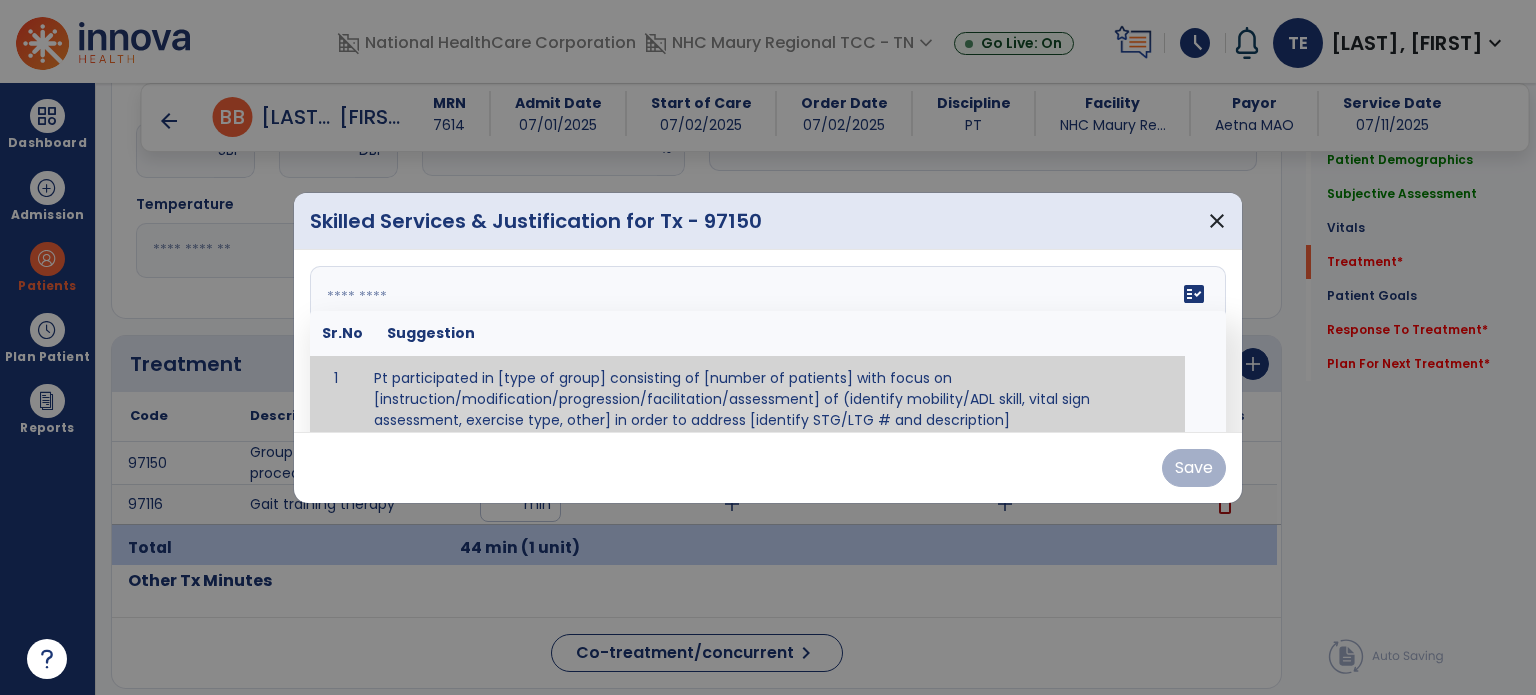scroll, scrollTop: 12, scrollLeft: 0, axis: vertical 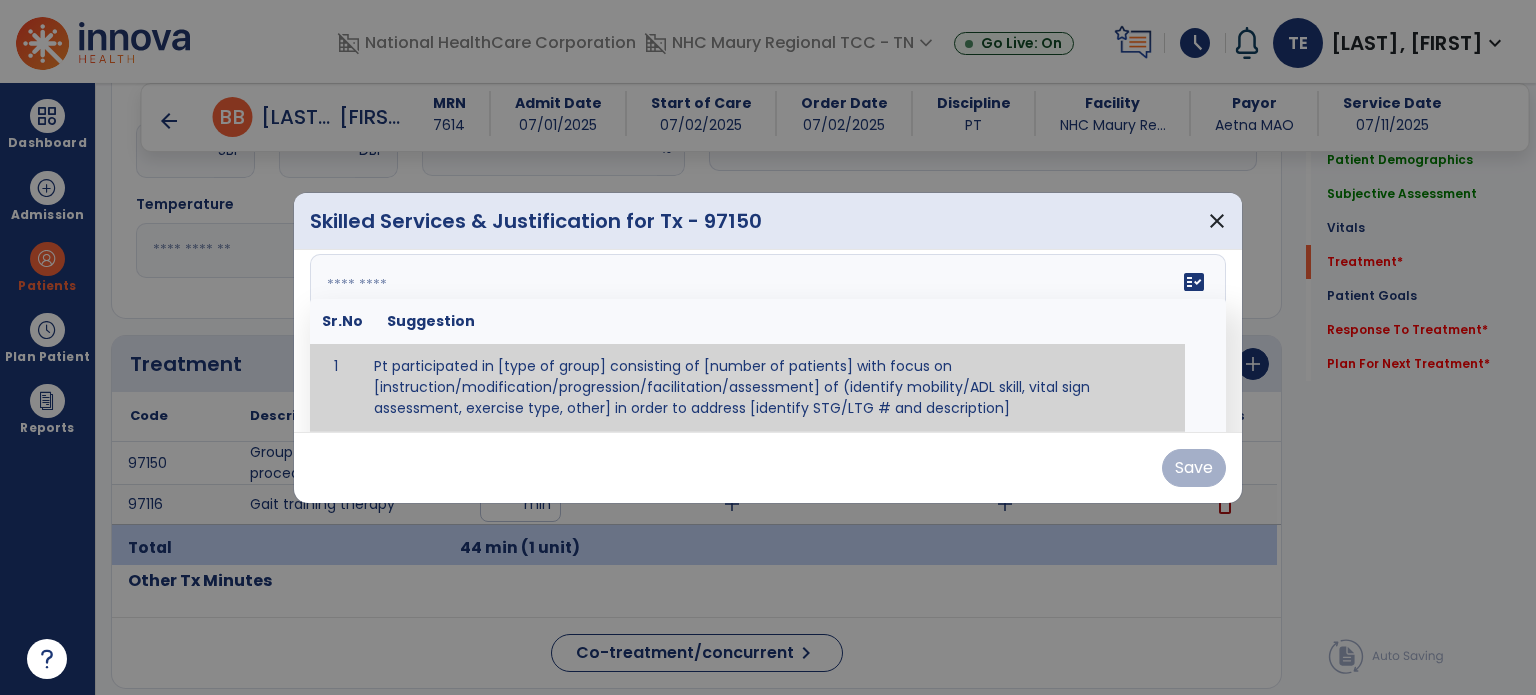 paste on "**********" 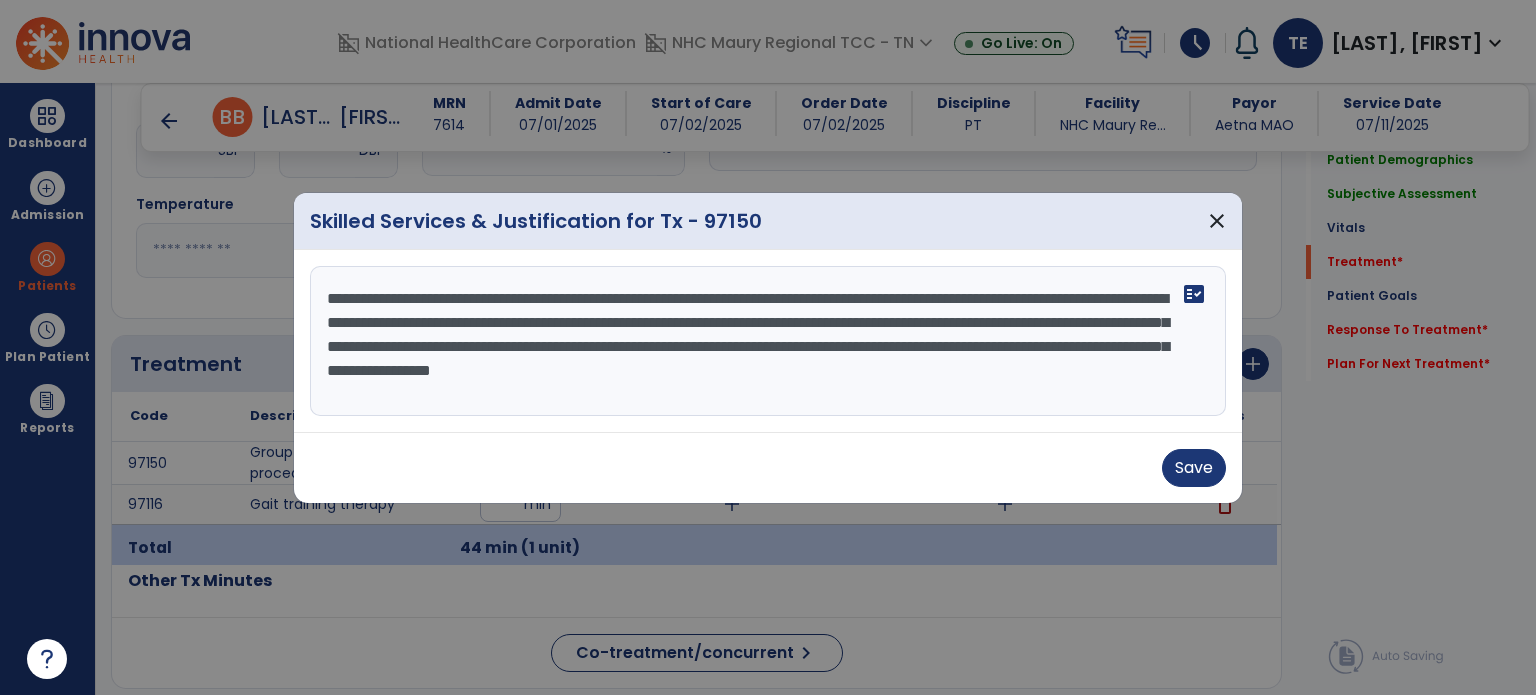 scroll, scrollTop: 0, scrollLeft: 0, axis: both 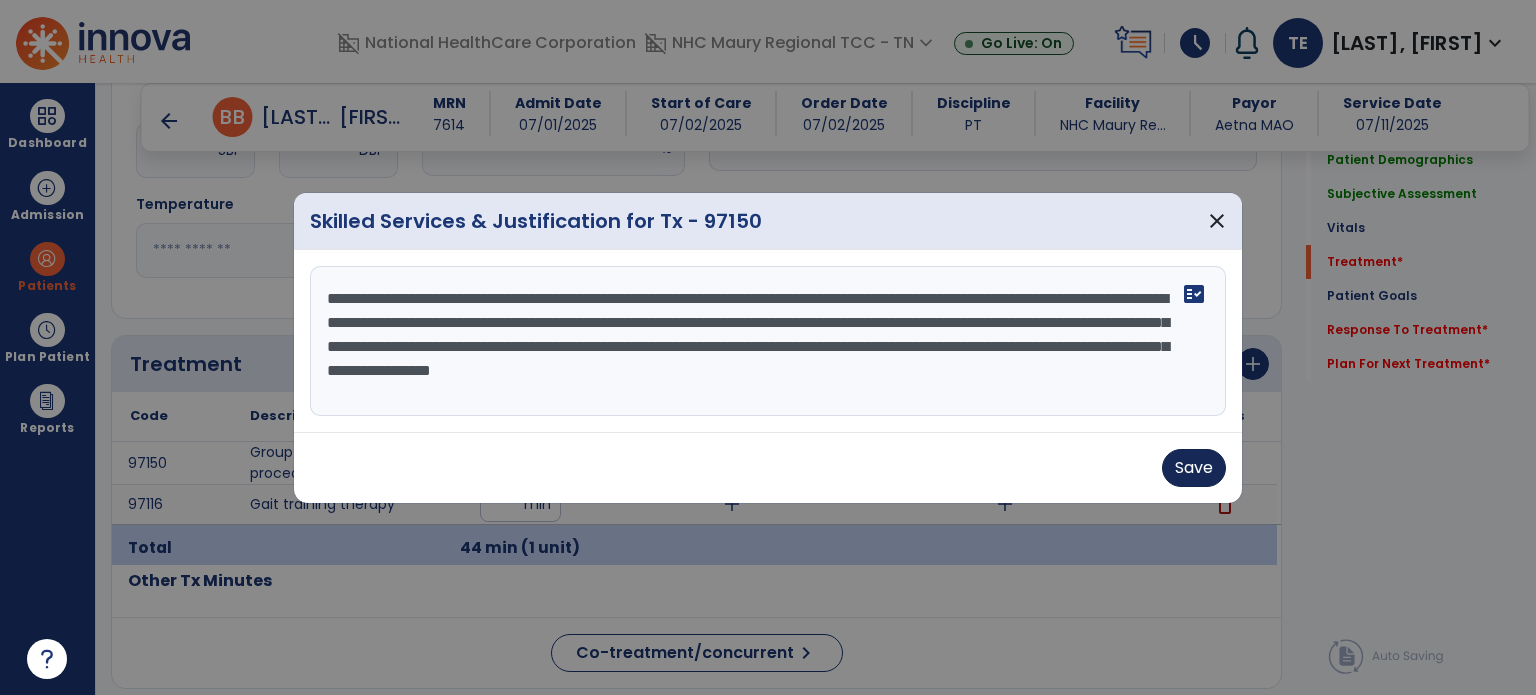 type on "**********" 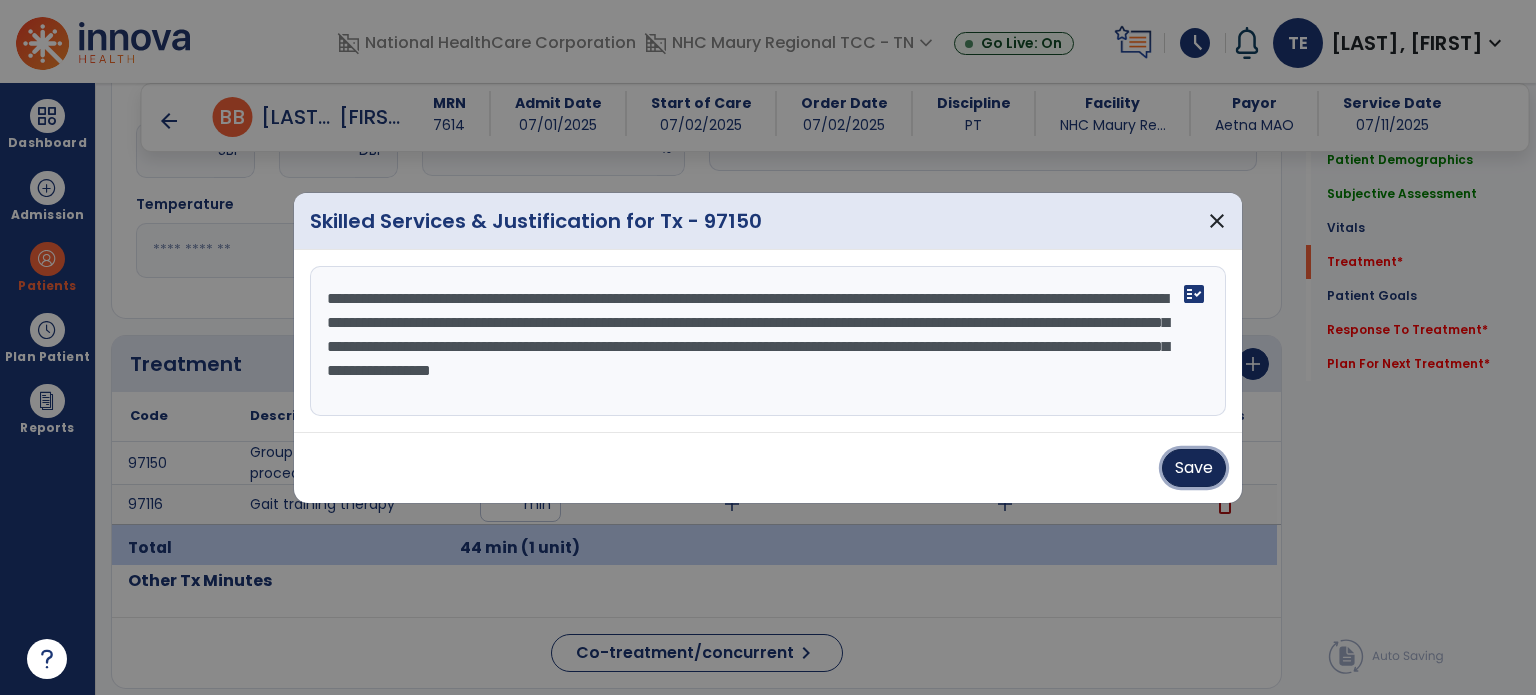 click on "Save" at bounding box center (1194, 468) 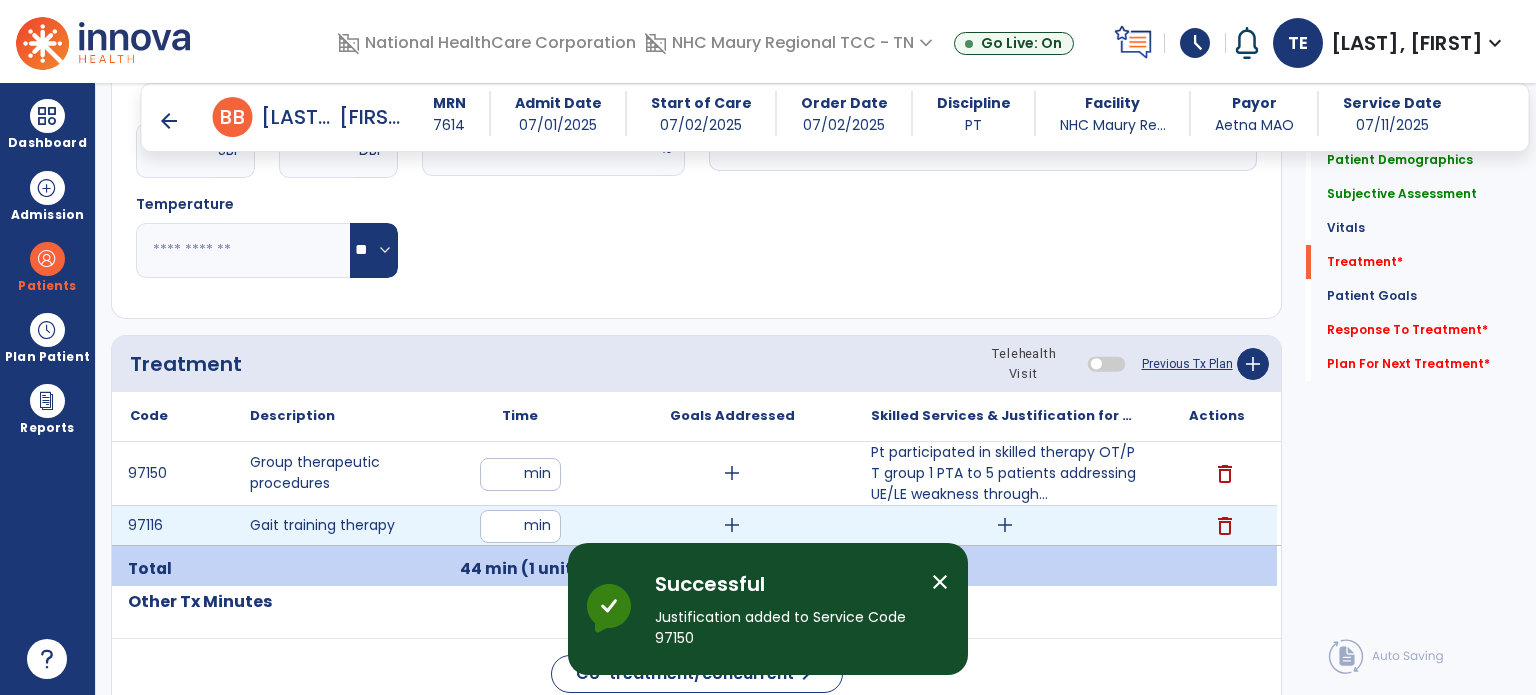 click on "add" at bounding box center (1005, 525) 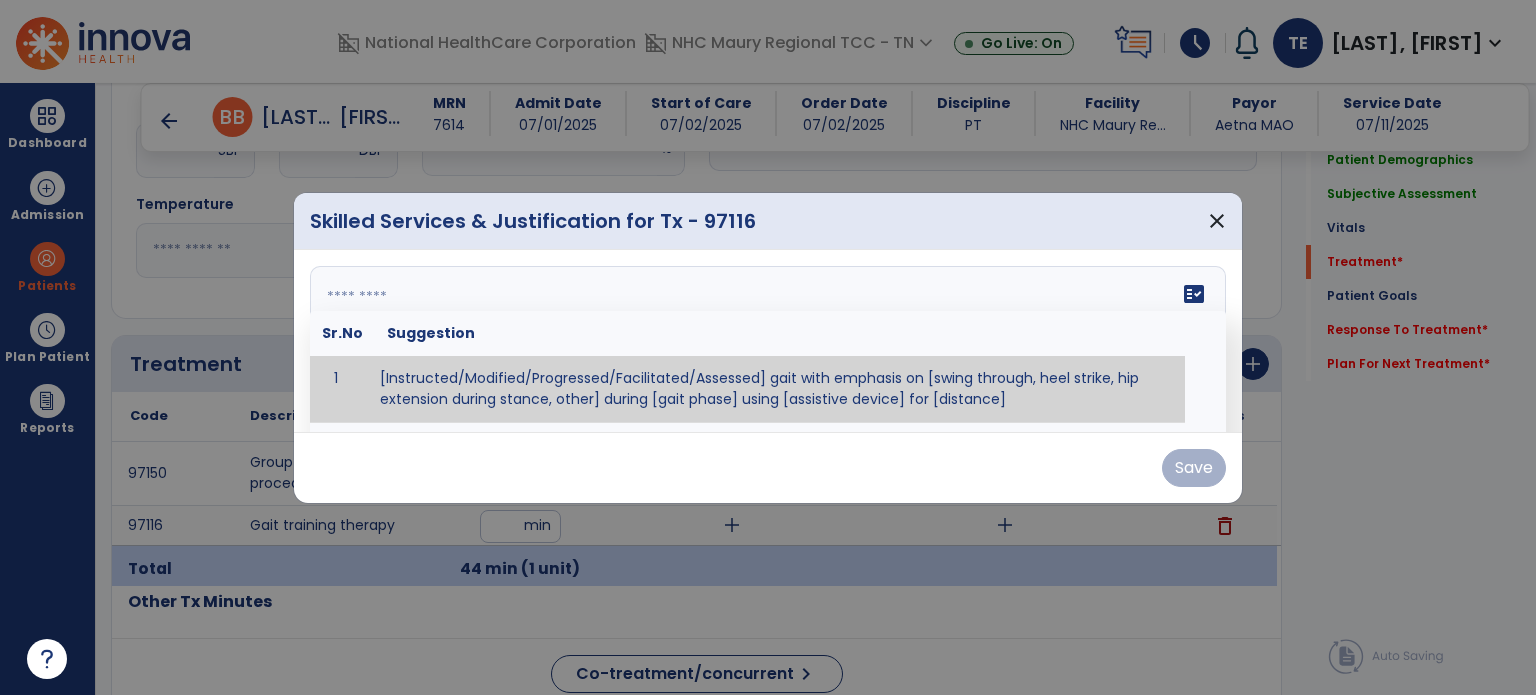 click at bounding box center (766, 341) 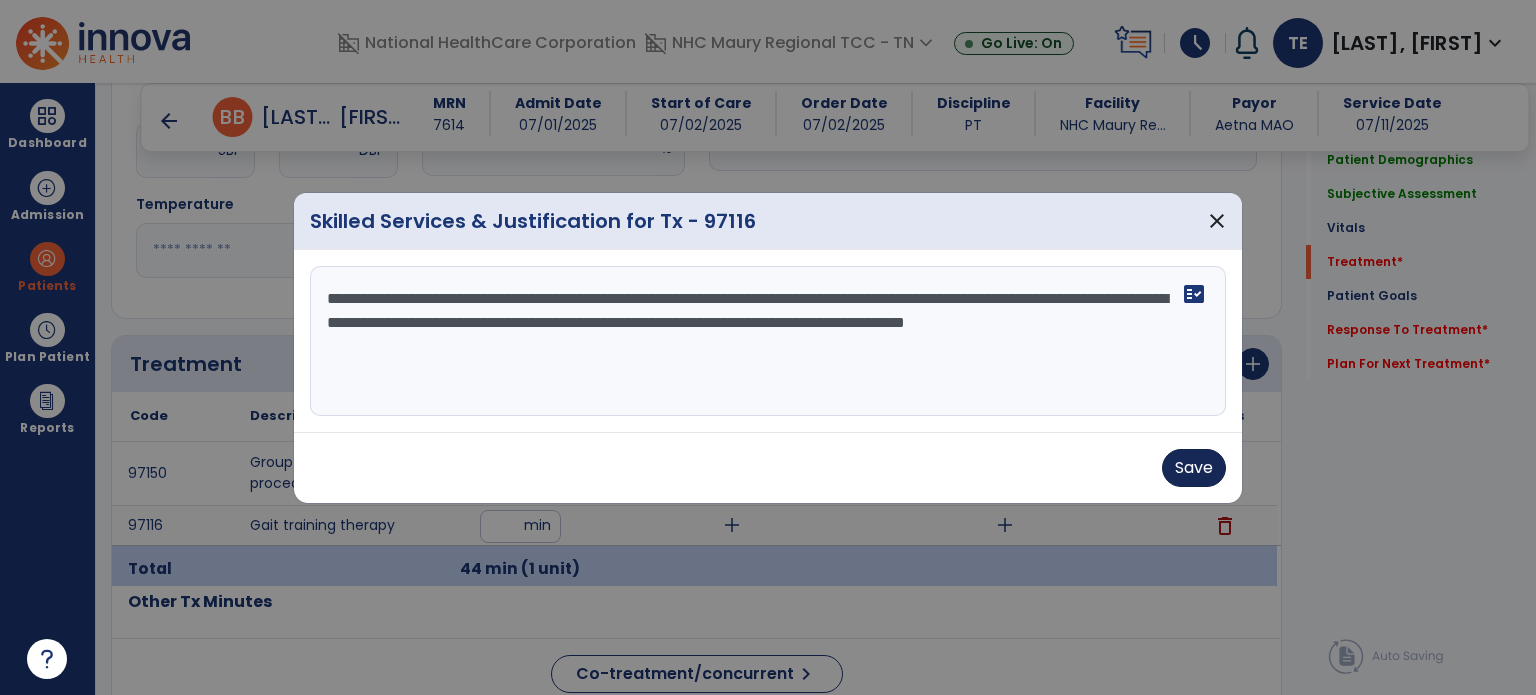 type on "**********" 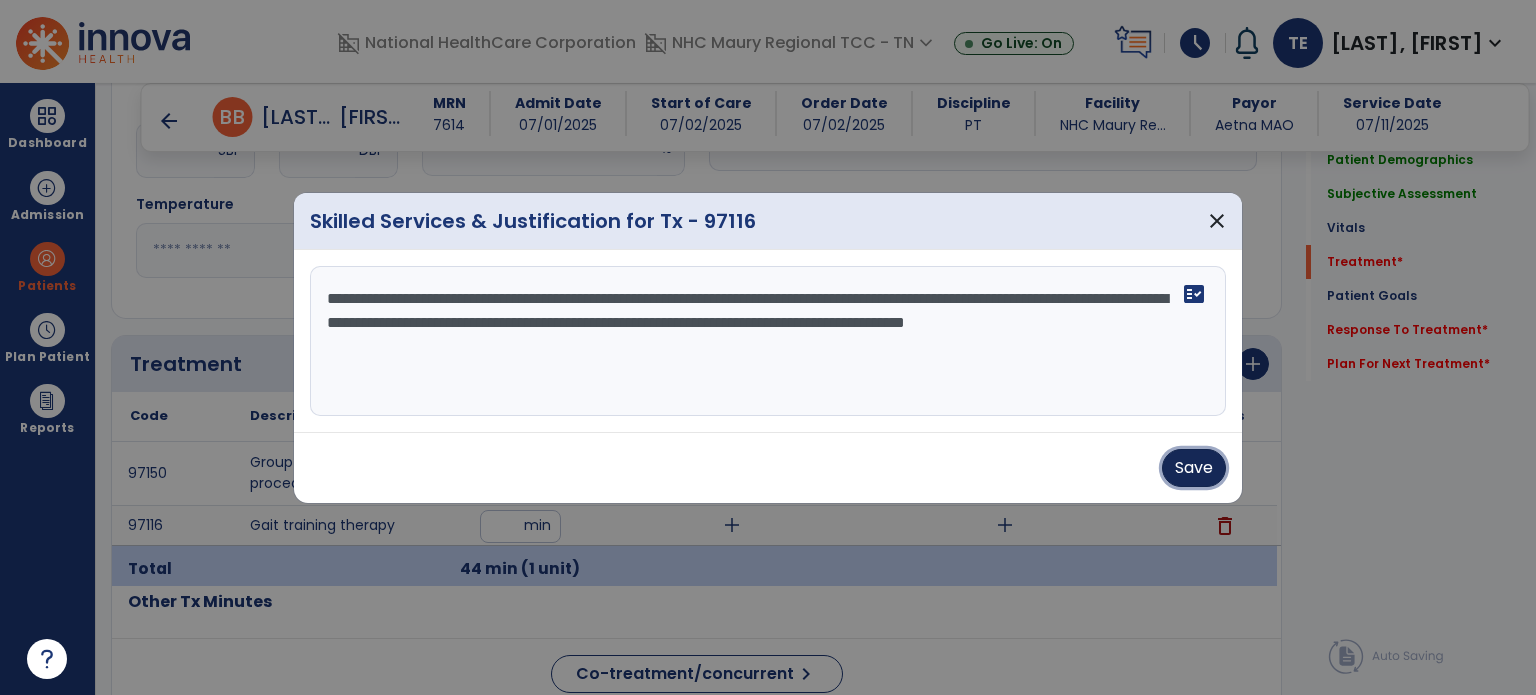 click on "Save" at bounding box center (1194, 468) 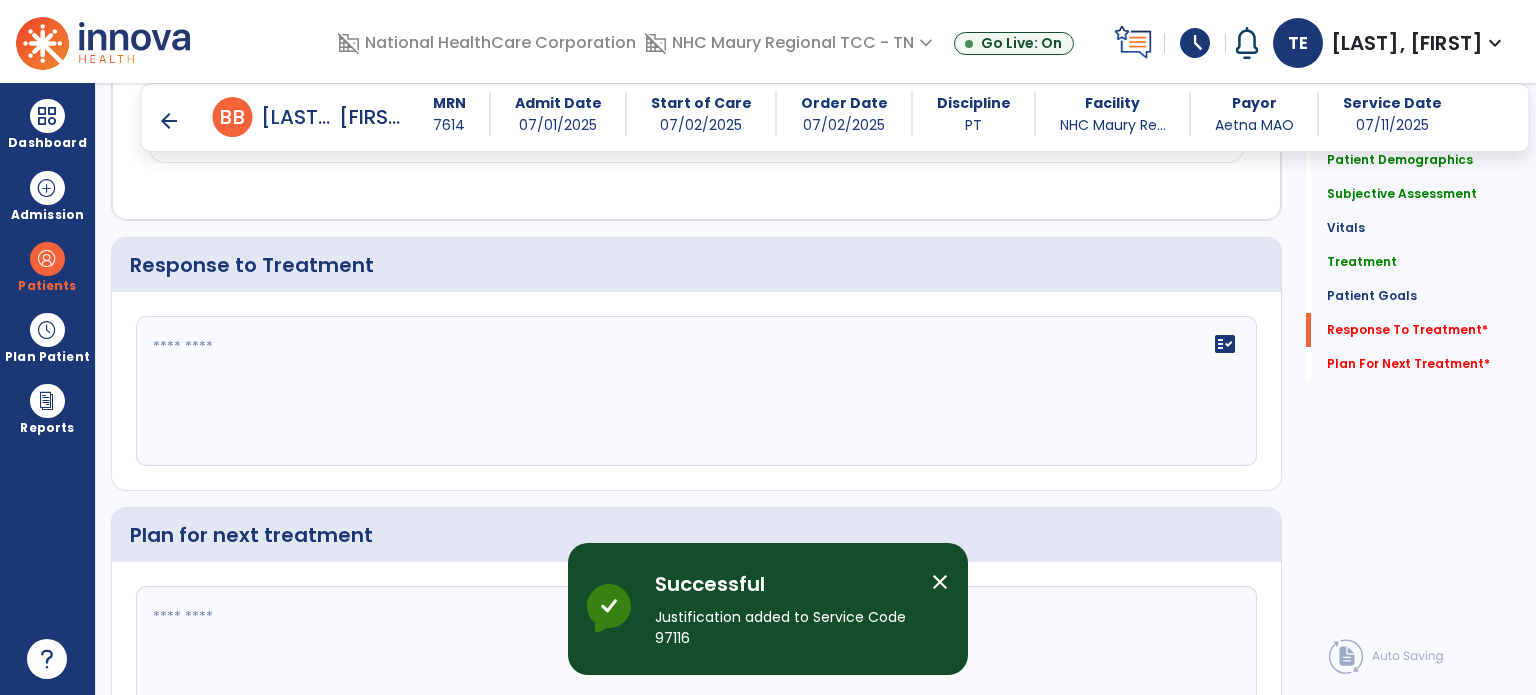 scroll, scrollTop: 3190, scrollLeft: 0, axis: vertical 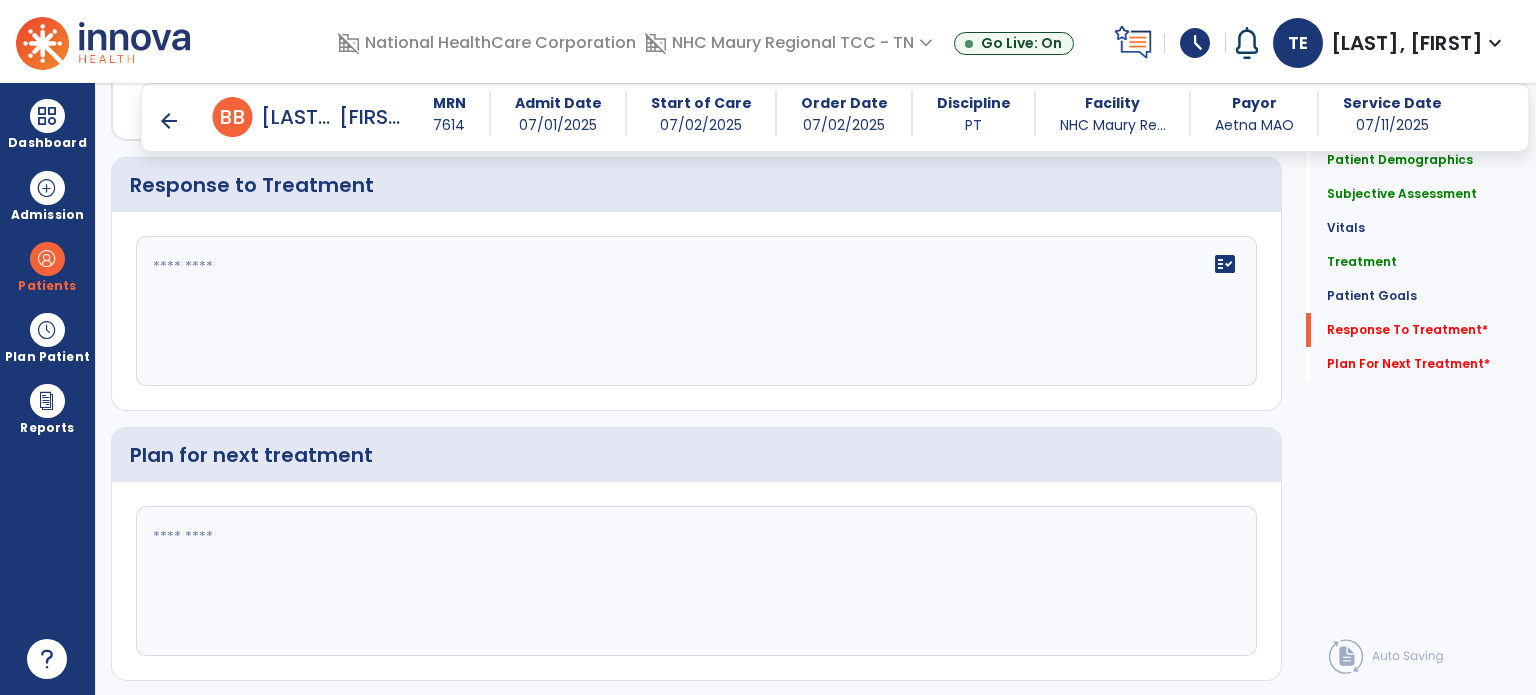 click 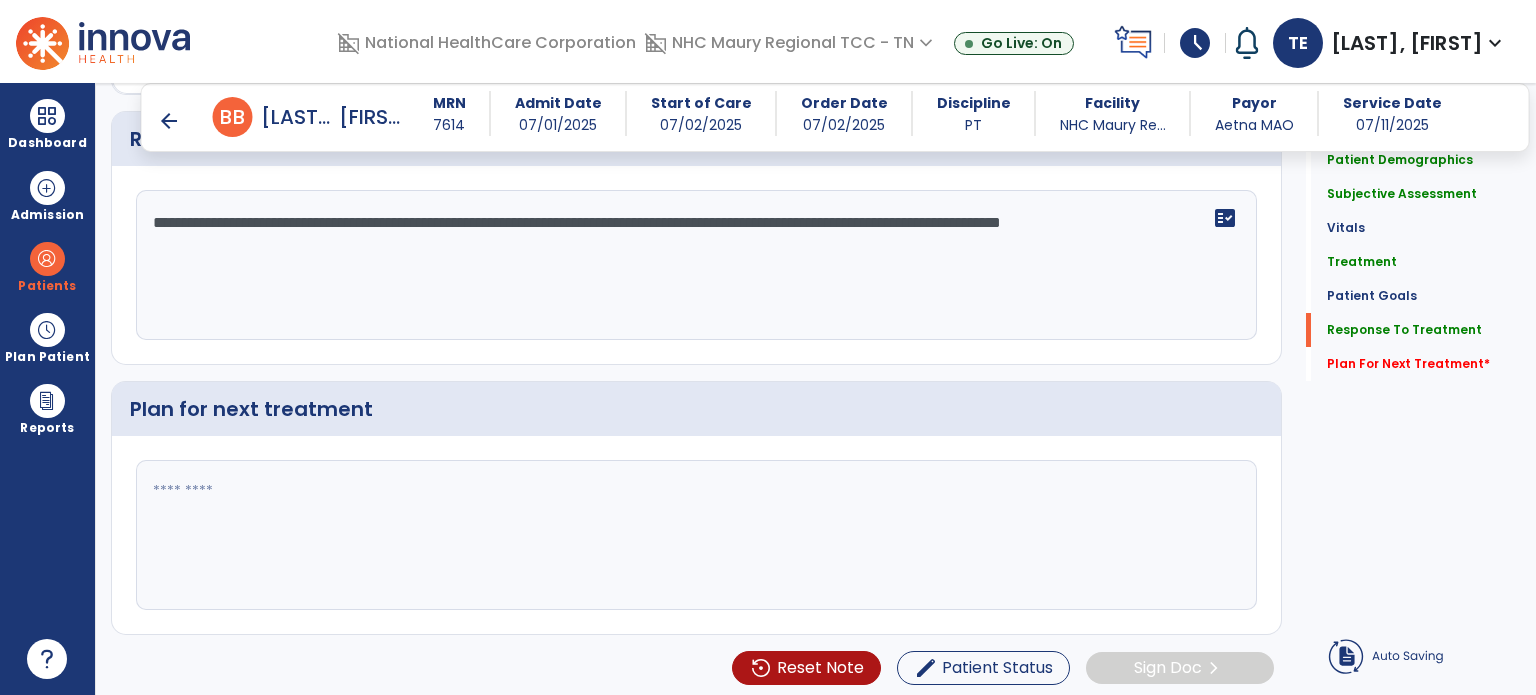 type on "**********" 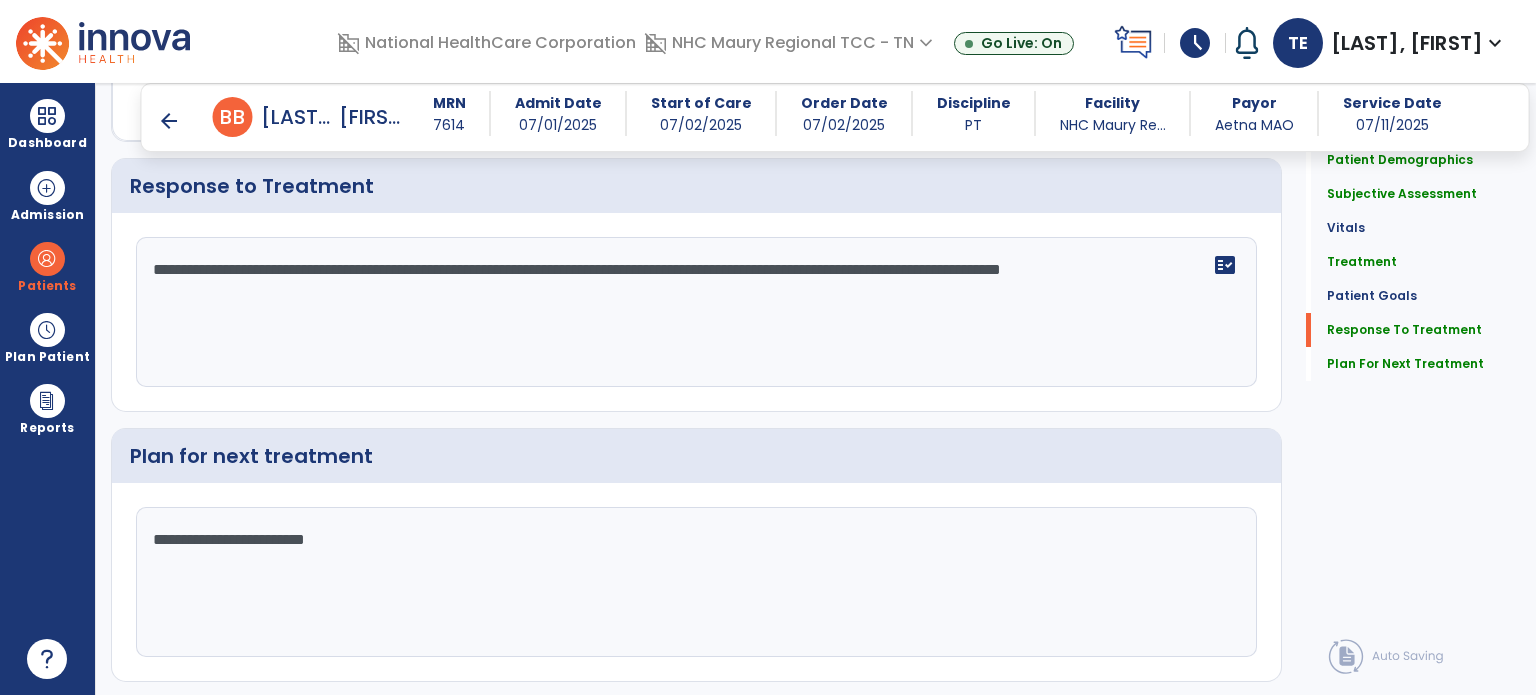 scroll, scrollTop: 3235, scrollLeft: 0, axis: vertical 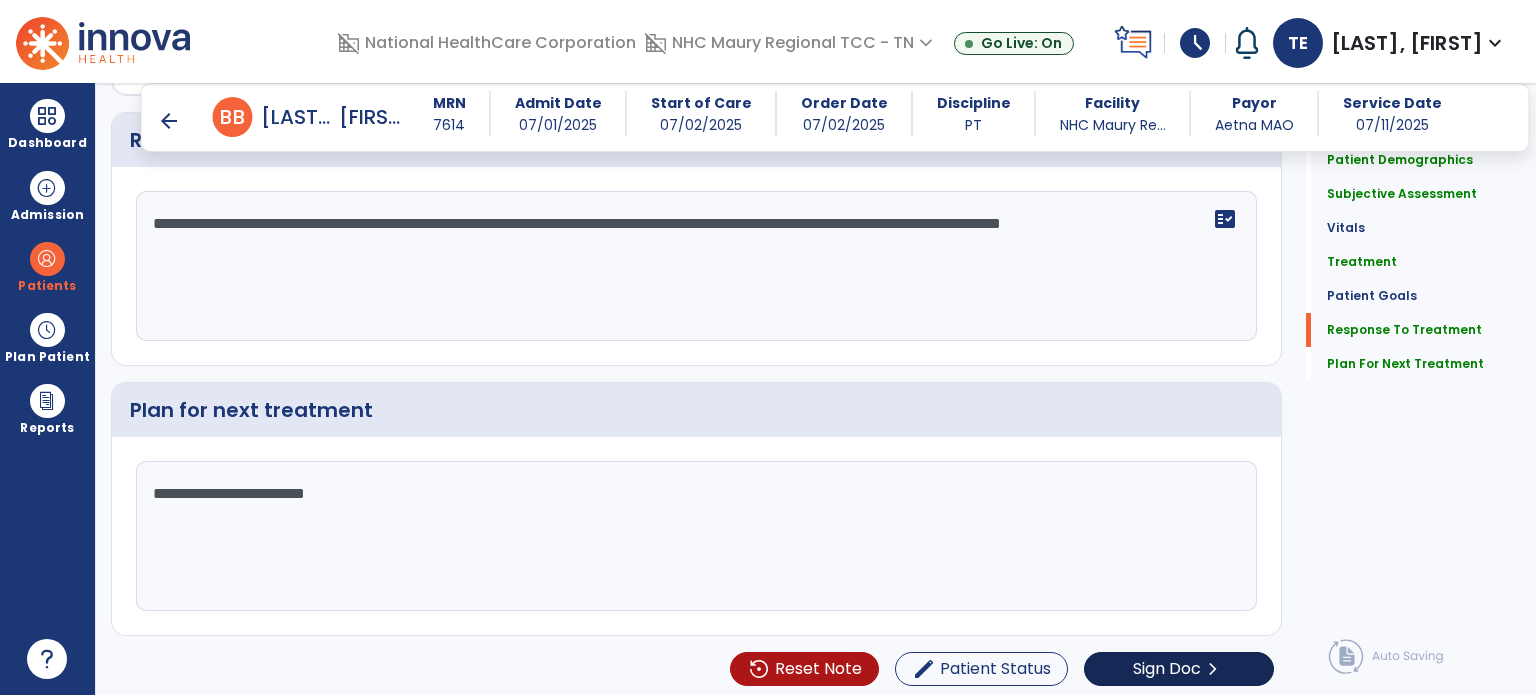 type on "**********" 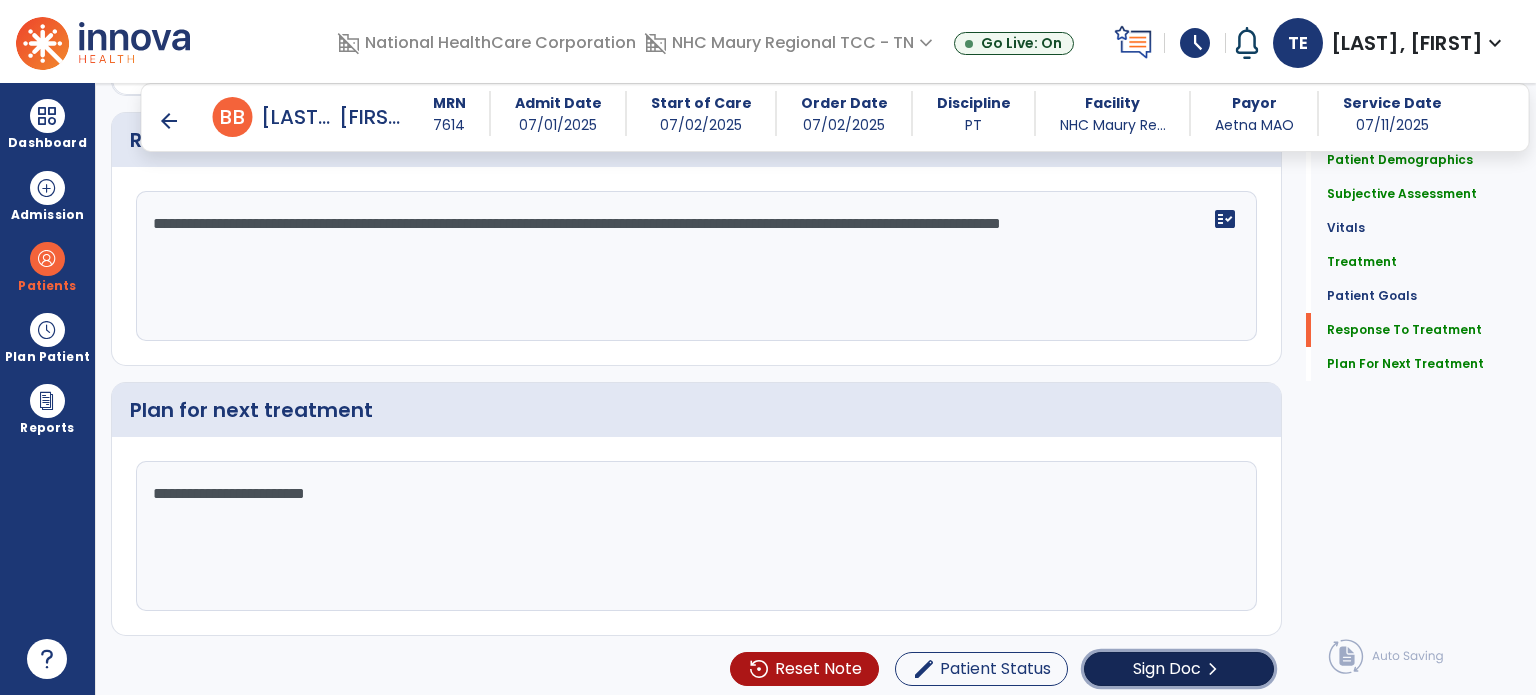 click on "Sign Doc" 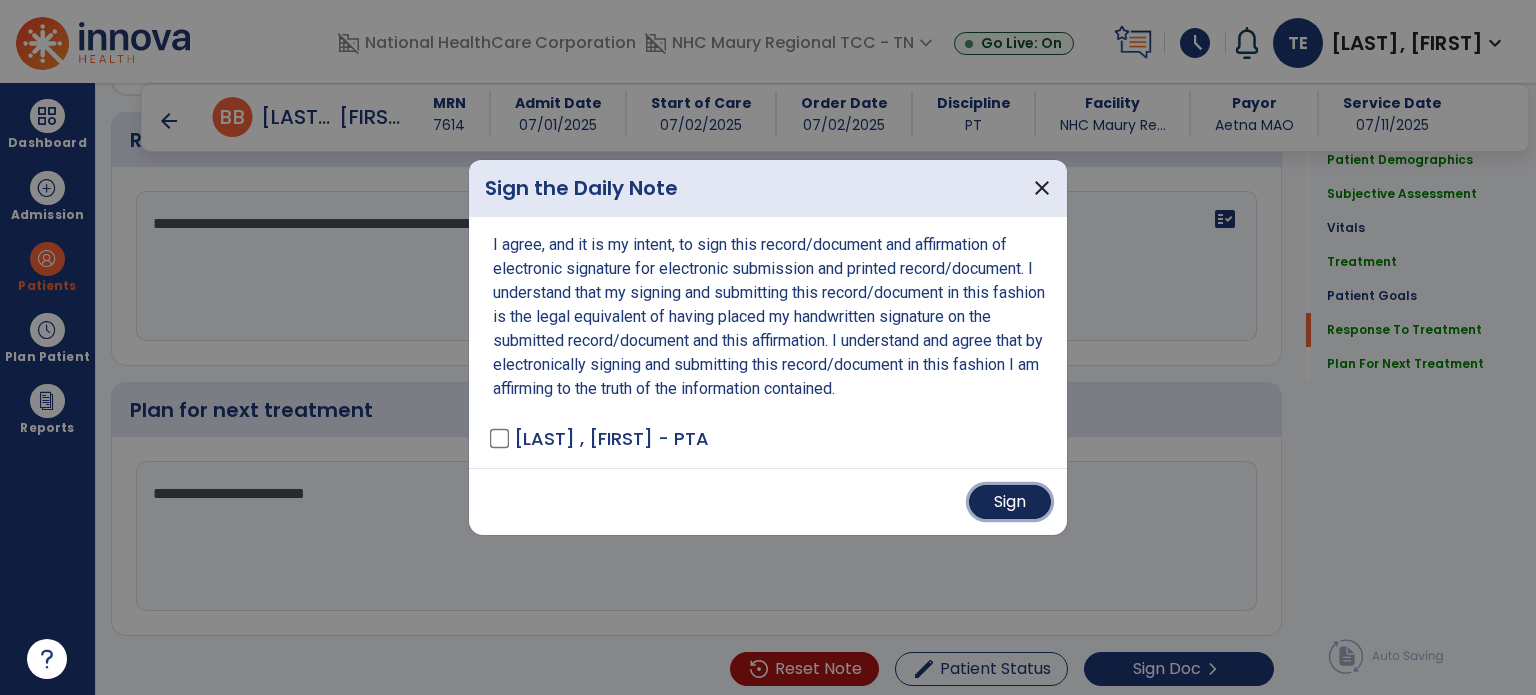 click on "Sign" at bounding box center [1010, 502] 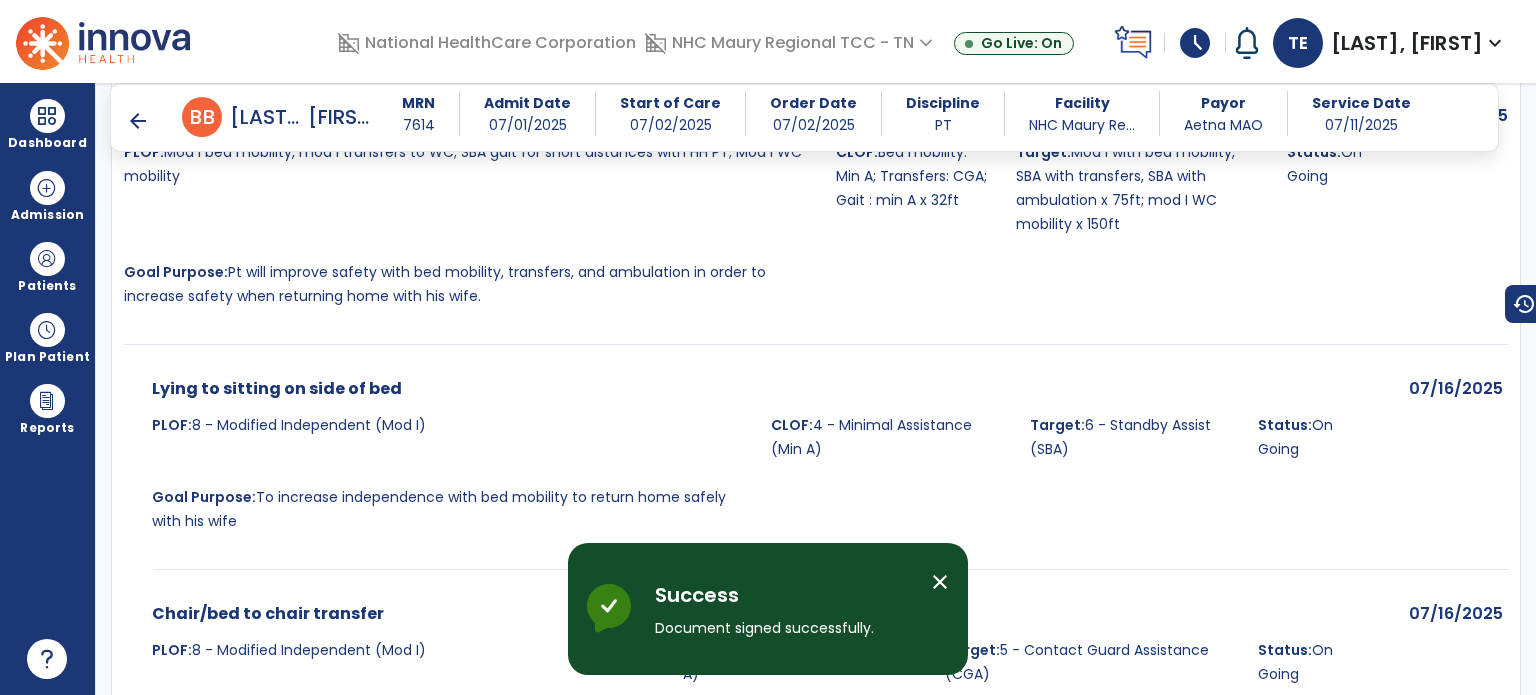scroll, scrollTop: 5211, scrollLeft: 0, axis: vertical 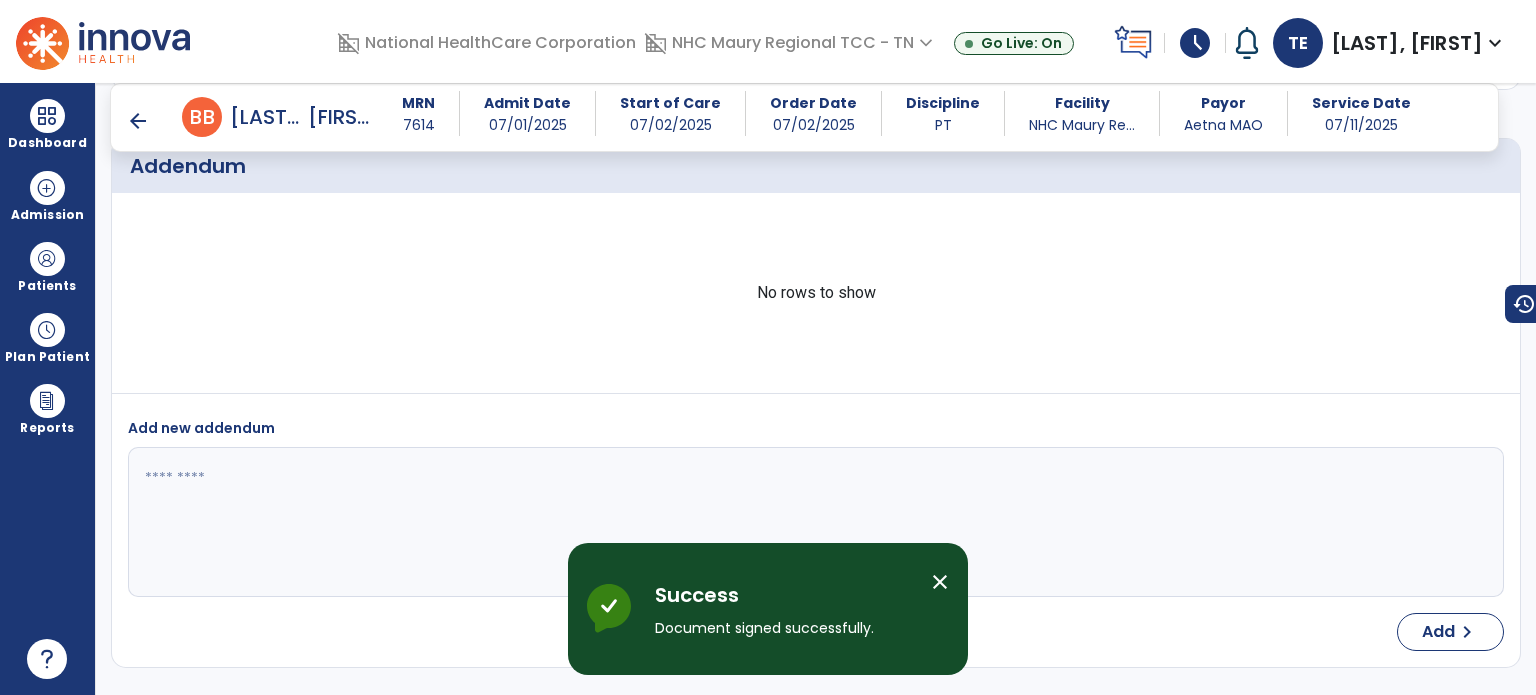 click on "arrow_back" at bounding box center [138, 121] 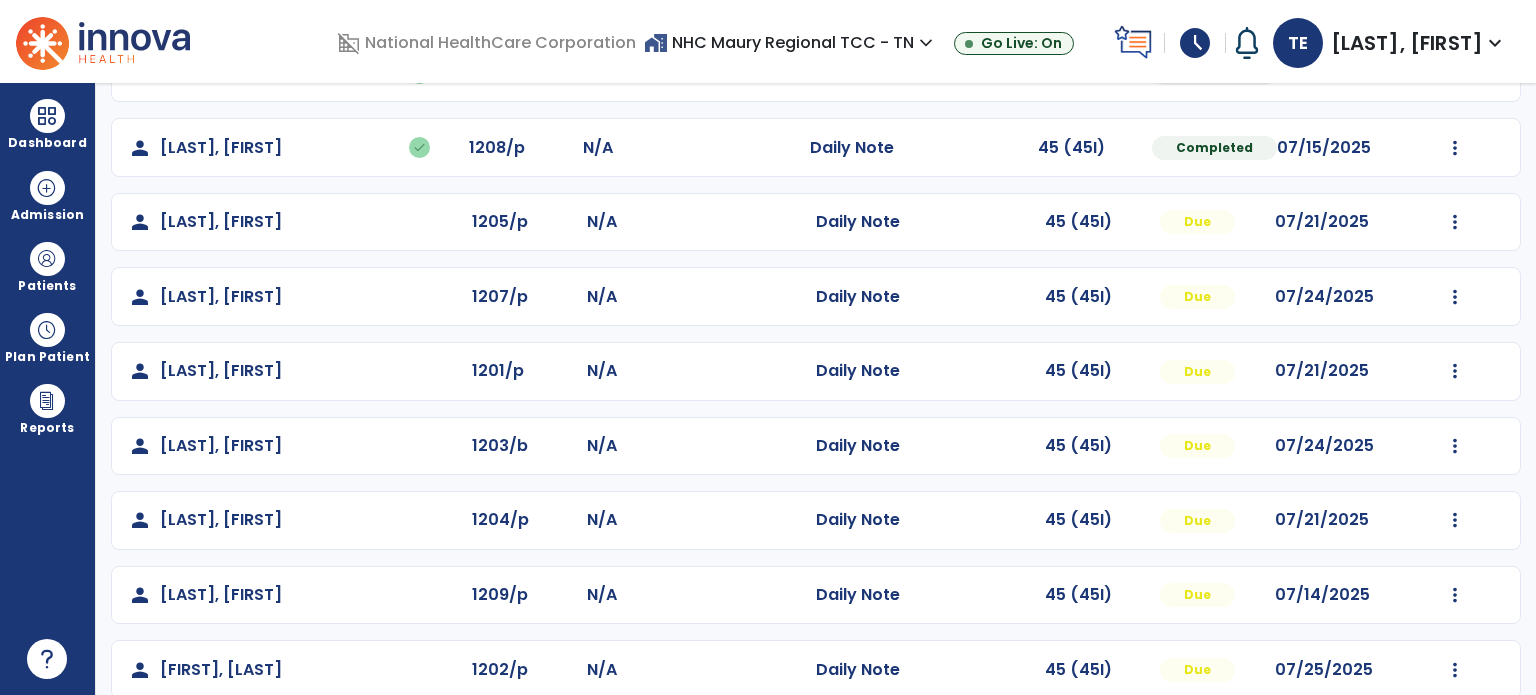 scroll, scrollTop: 216, scrollLeft: 0, axis: vertical 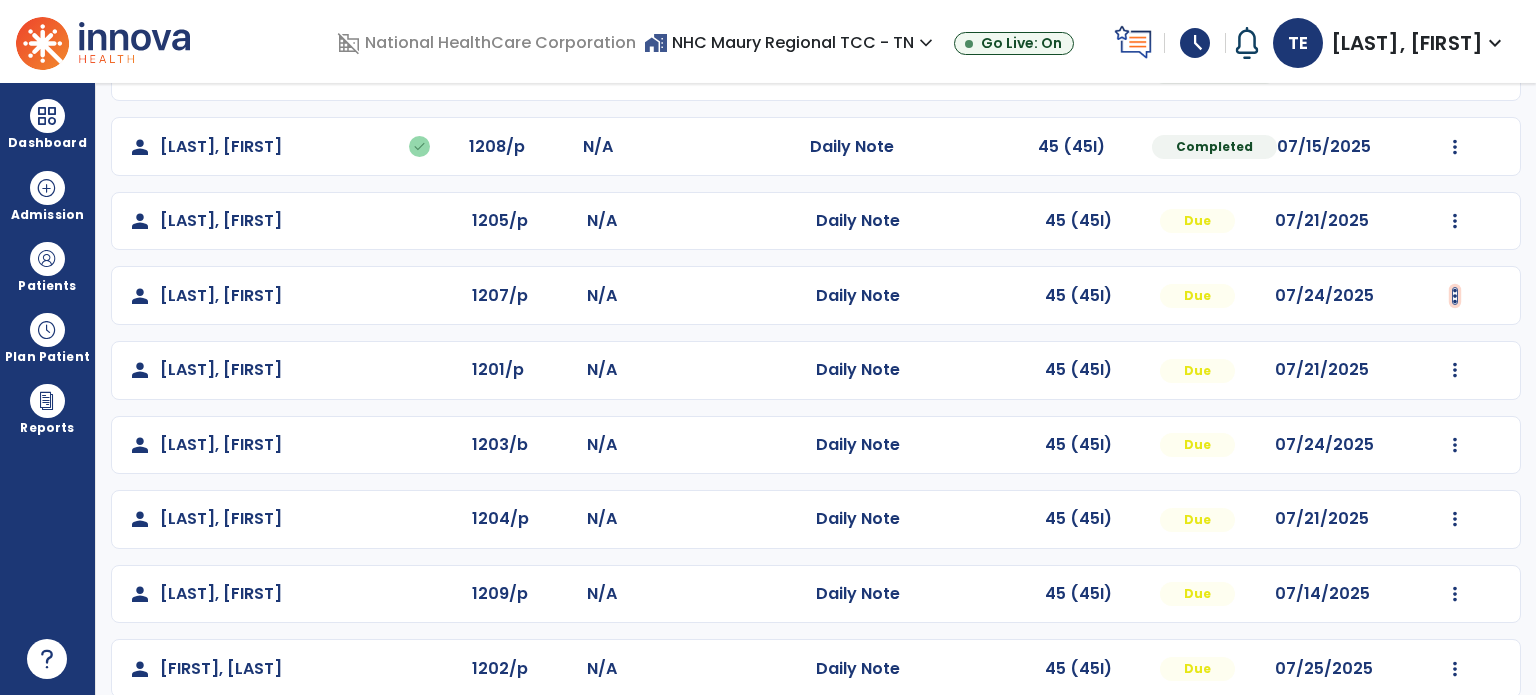 click at bounding box center (1455, 72) 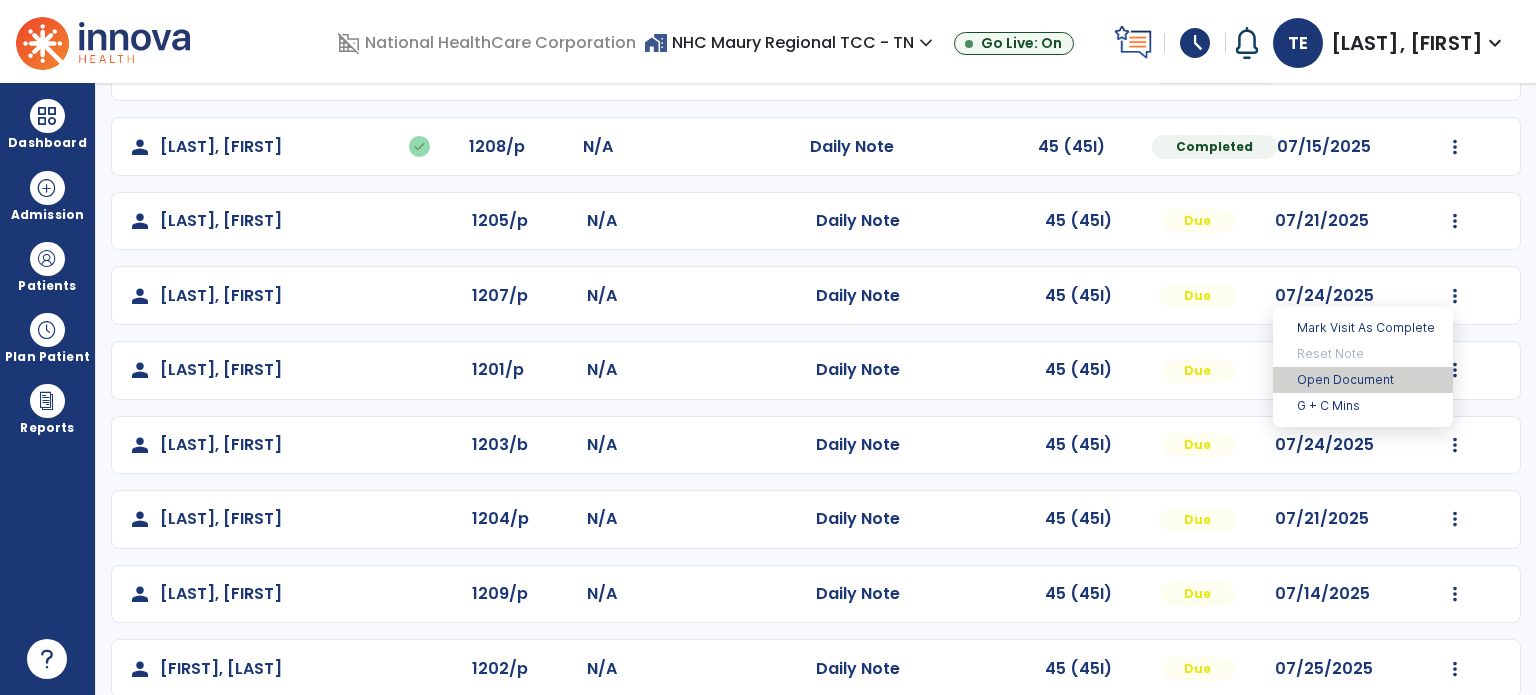 click on "Open Document" at bounding box center (1363, 380) 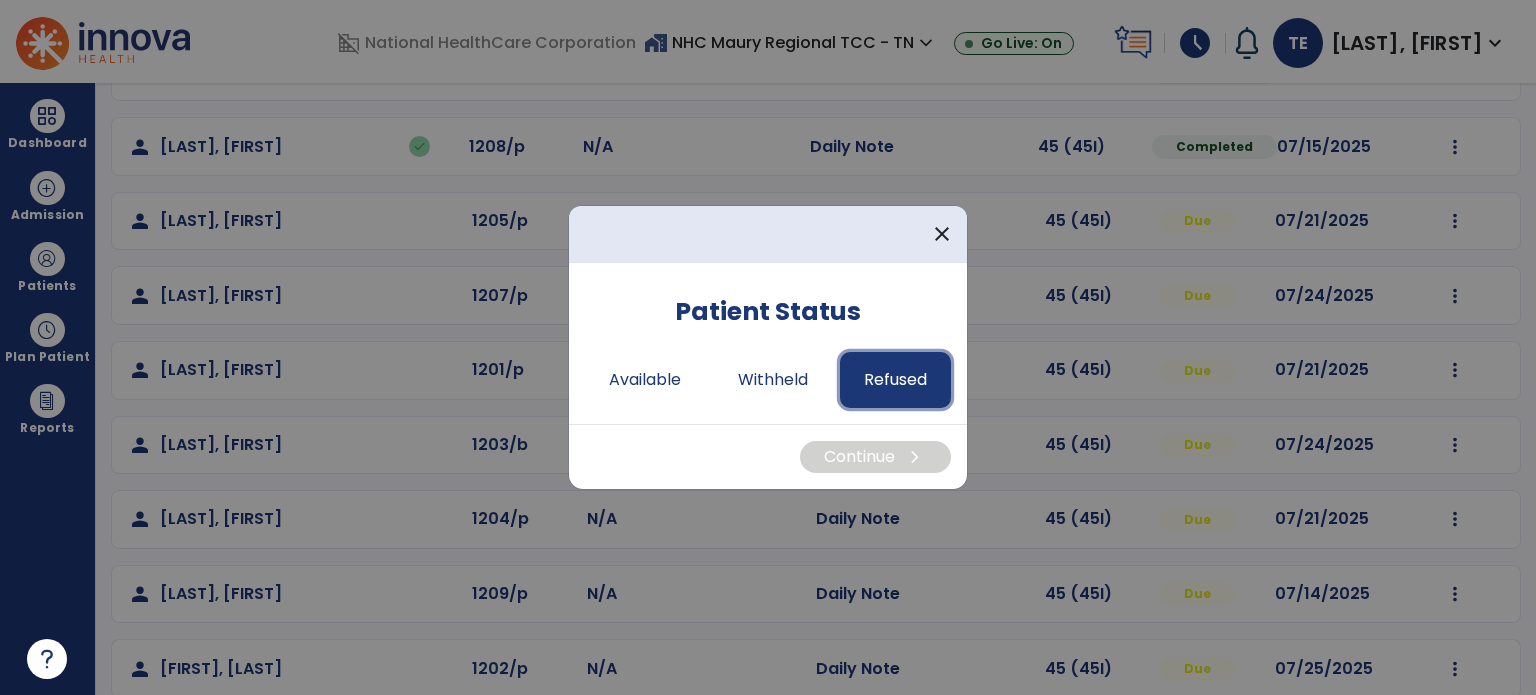 click on "Refused" at bounding box center (895, 380) 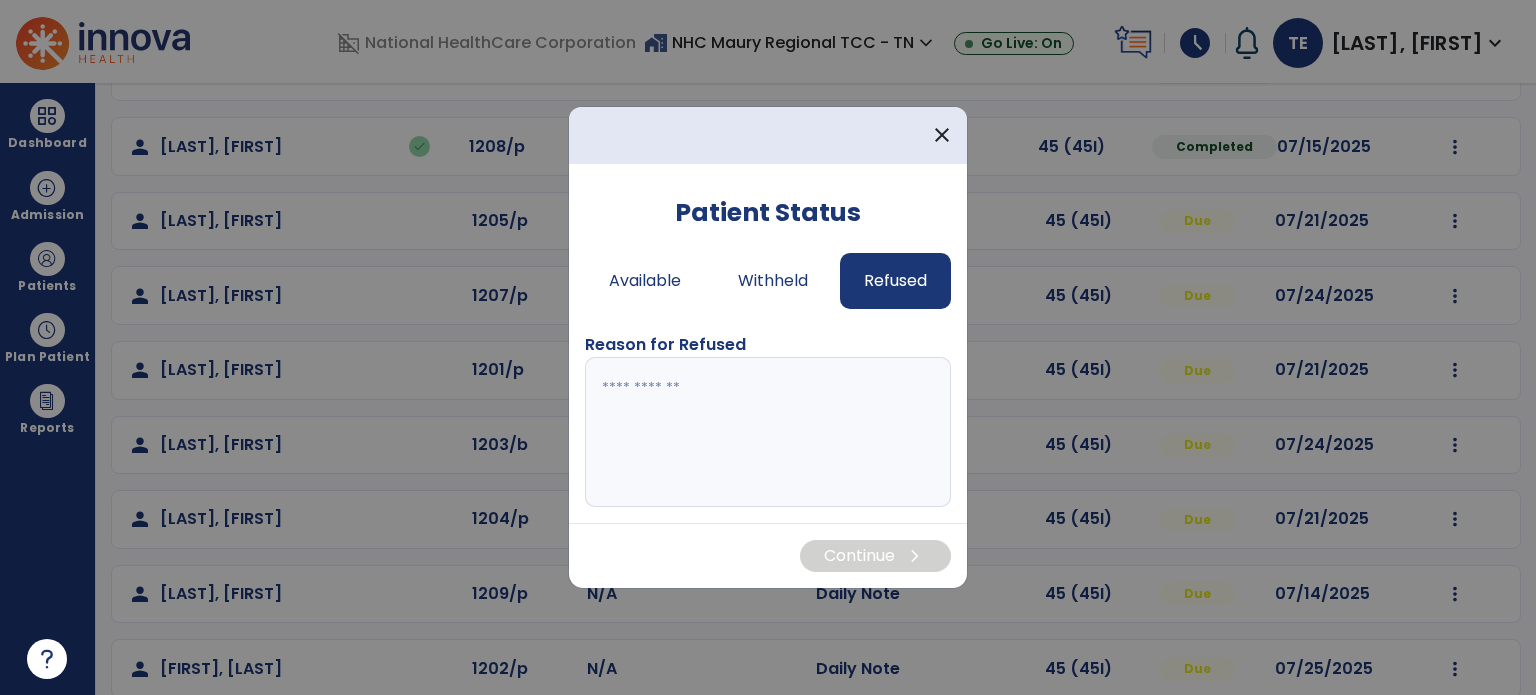 click at bounding box center [768, 432] 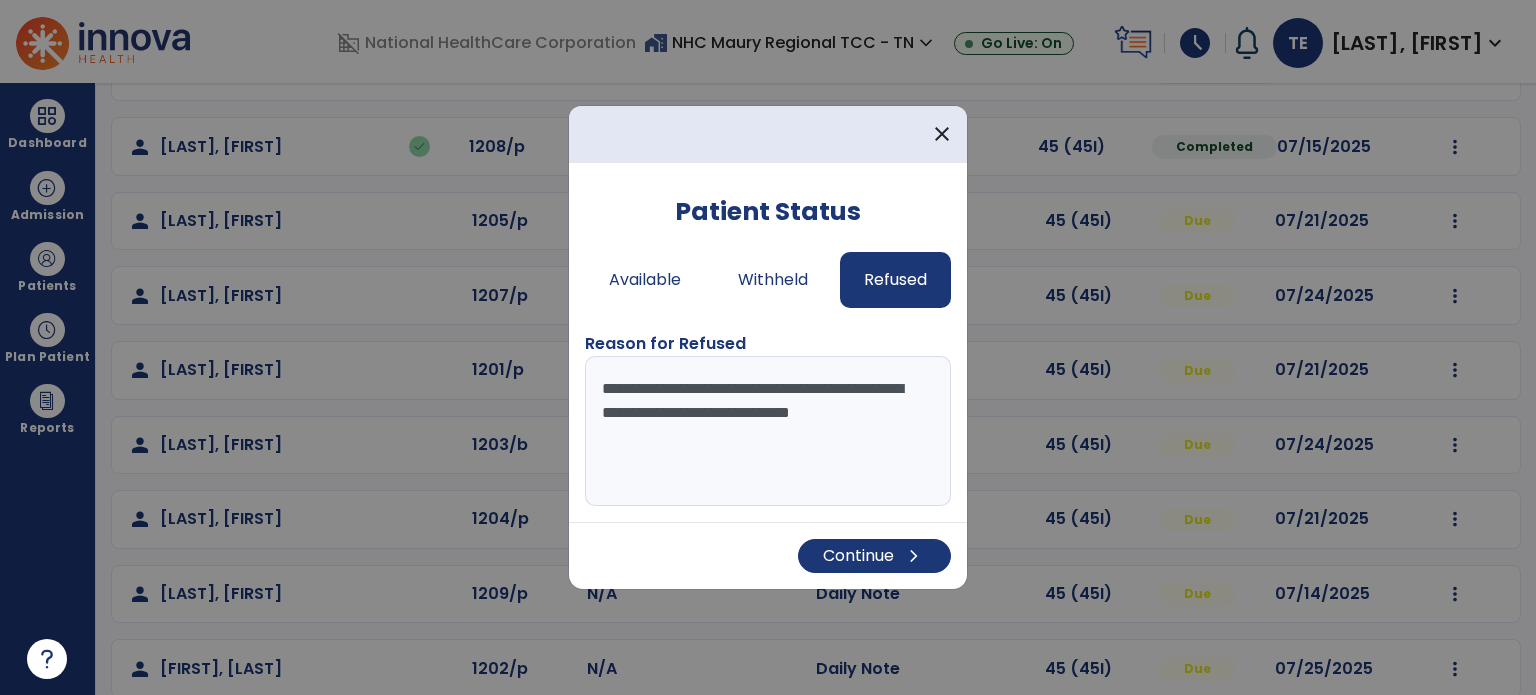 click on "**********" at bounding box center (768, 431) 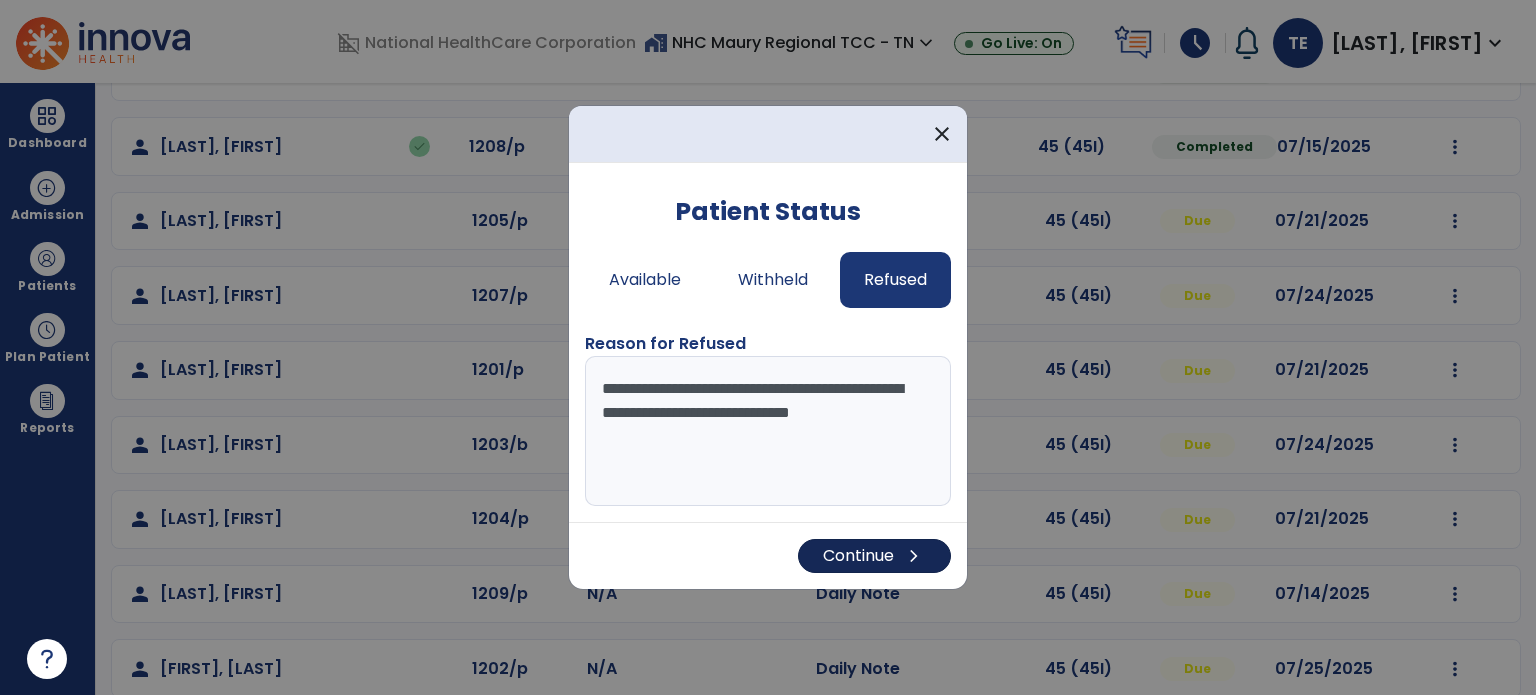 type on "**********" 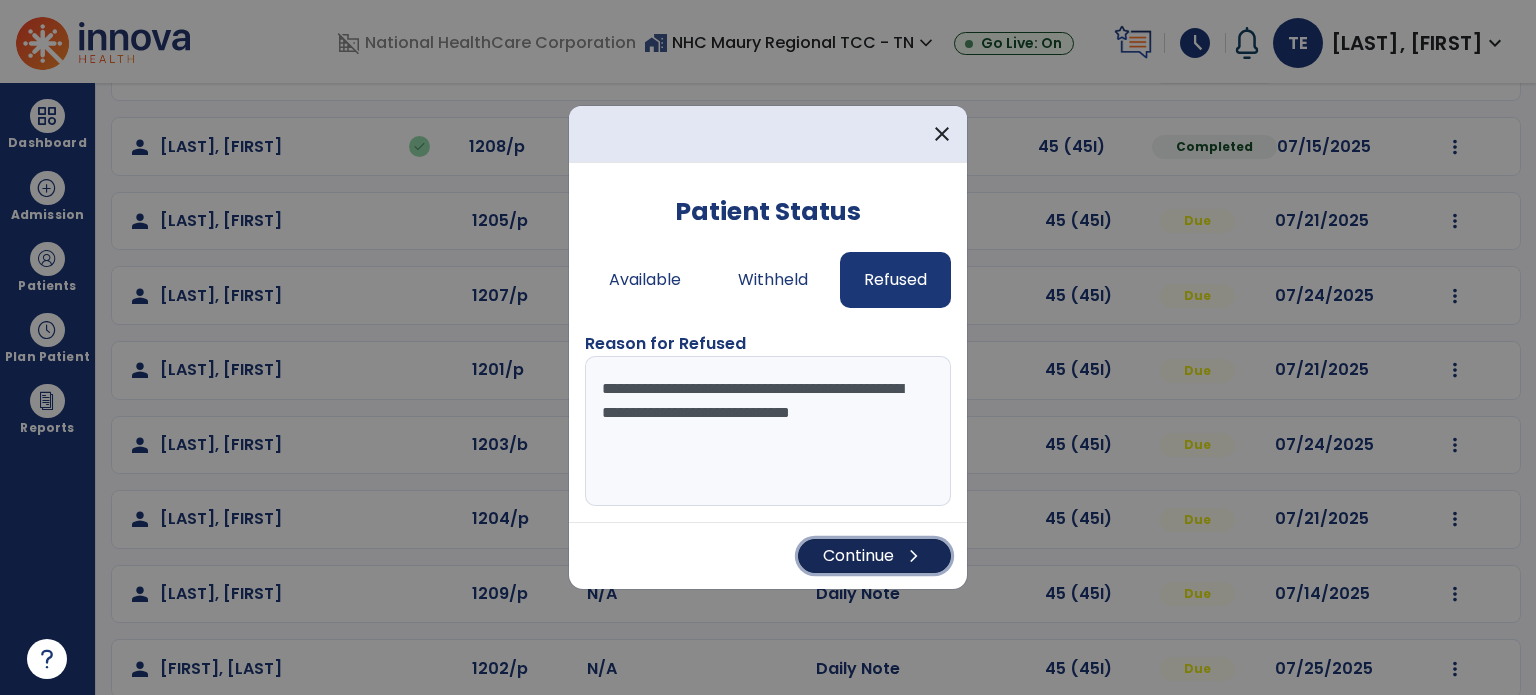 click on "Continue   chevron_right" at bounding box center [874, 556] 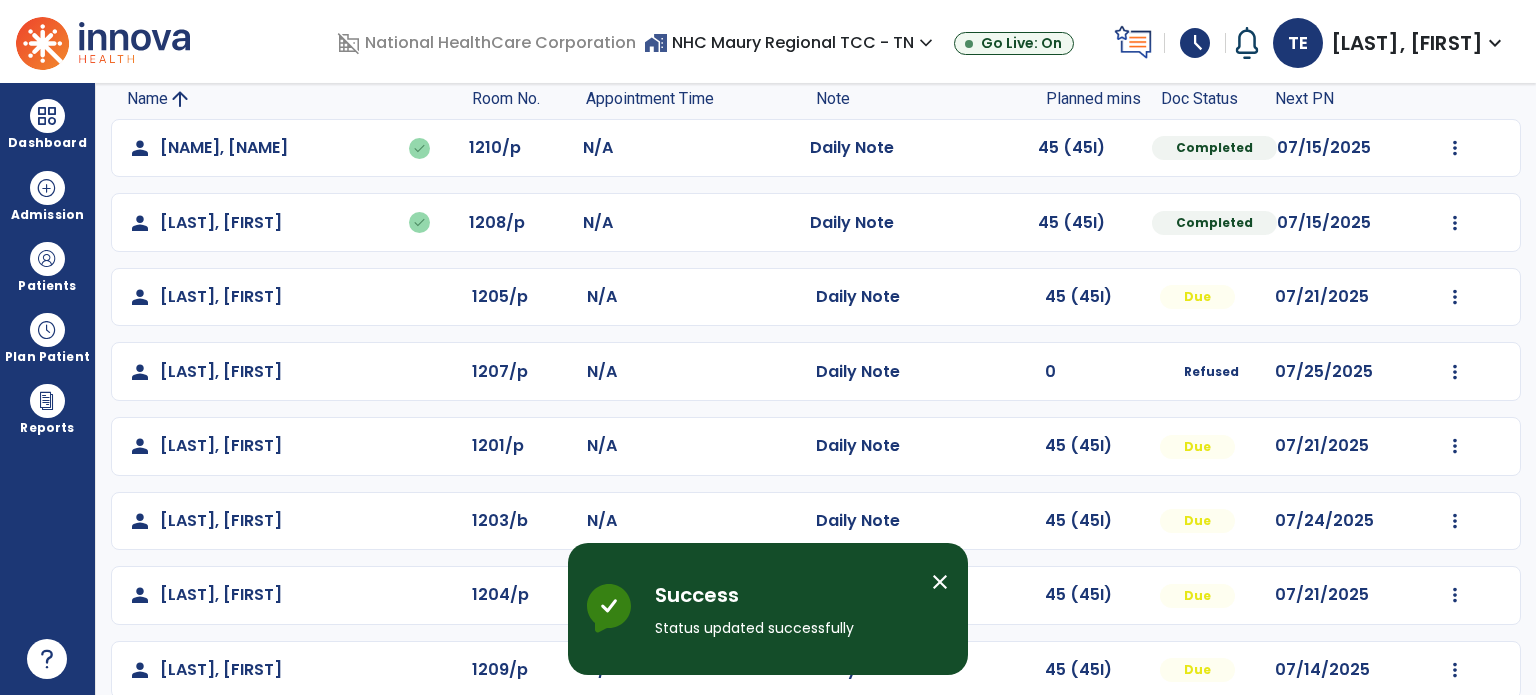 scroll, scrollTop: 244, scrollLeft: 0, axis: vertical 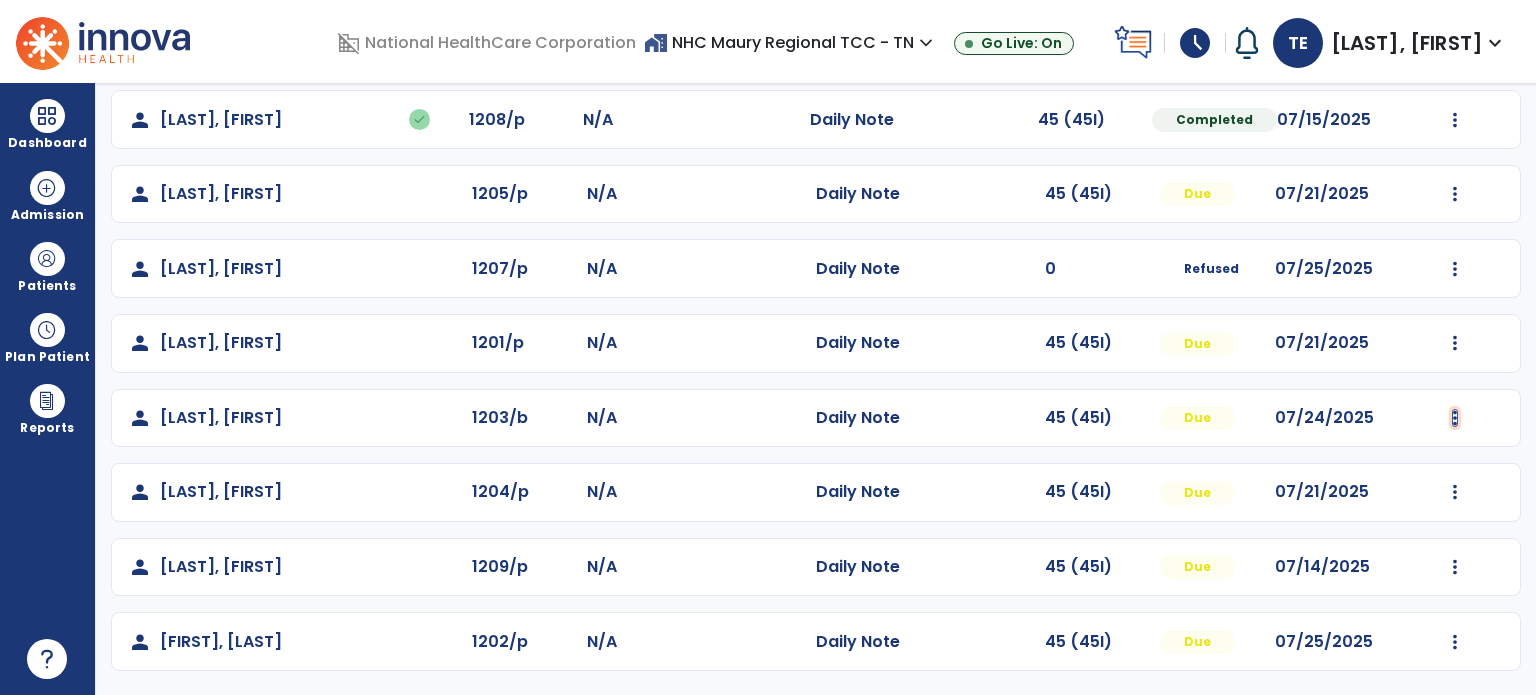 click at bounding box center (1455, 45) 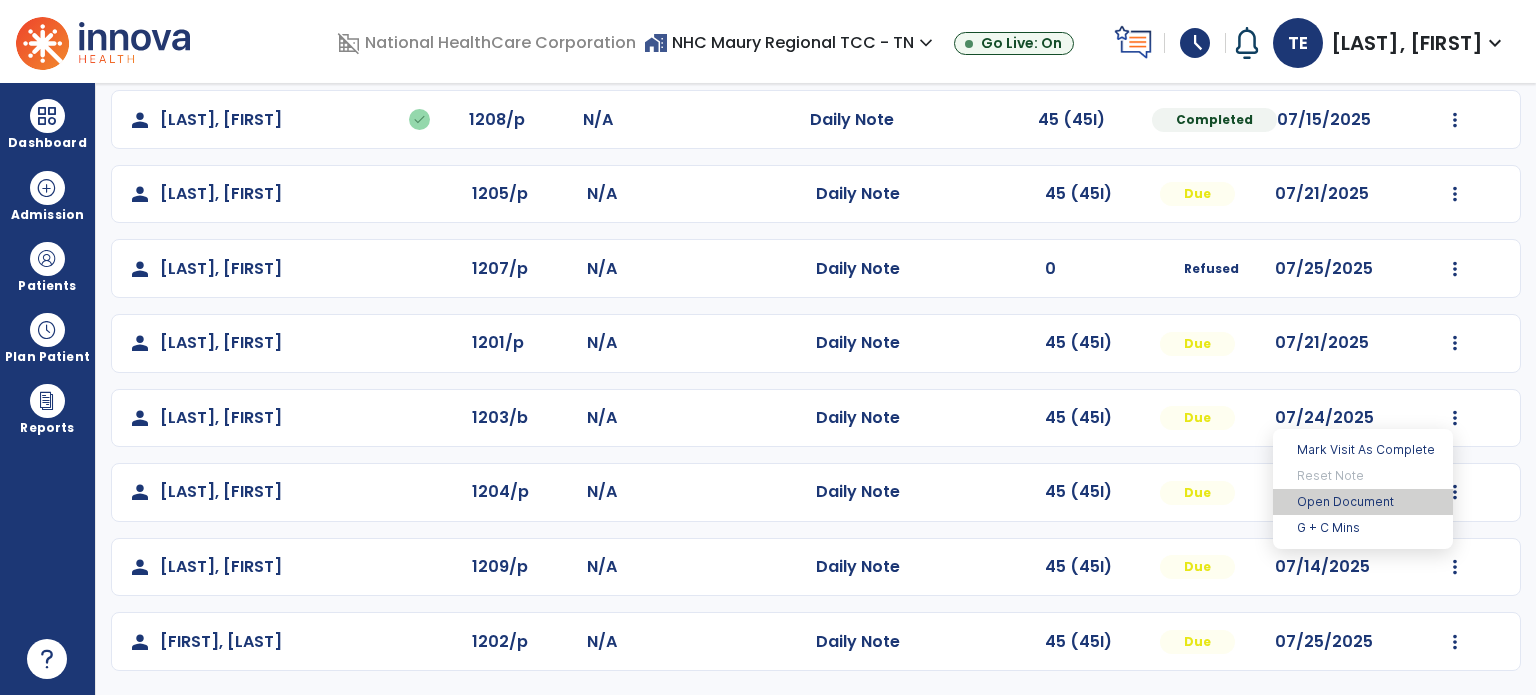 click on "Open Document" at bounding box center [1363, 502] 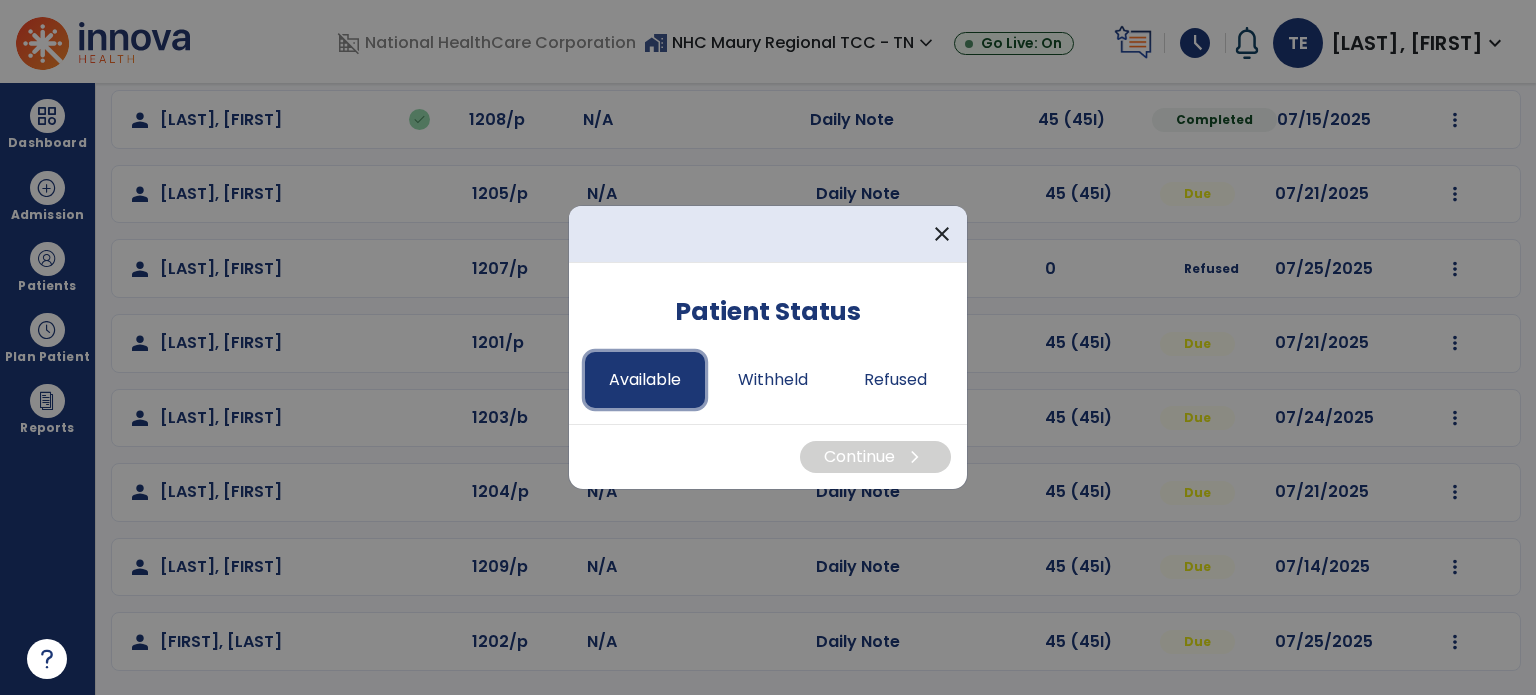 click on "Available" at bounding box center [645, 380] 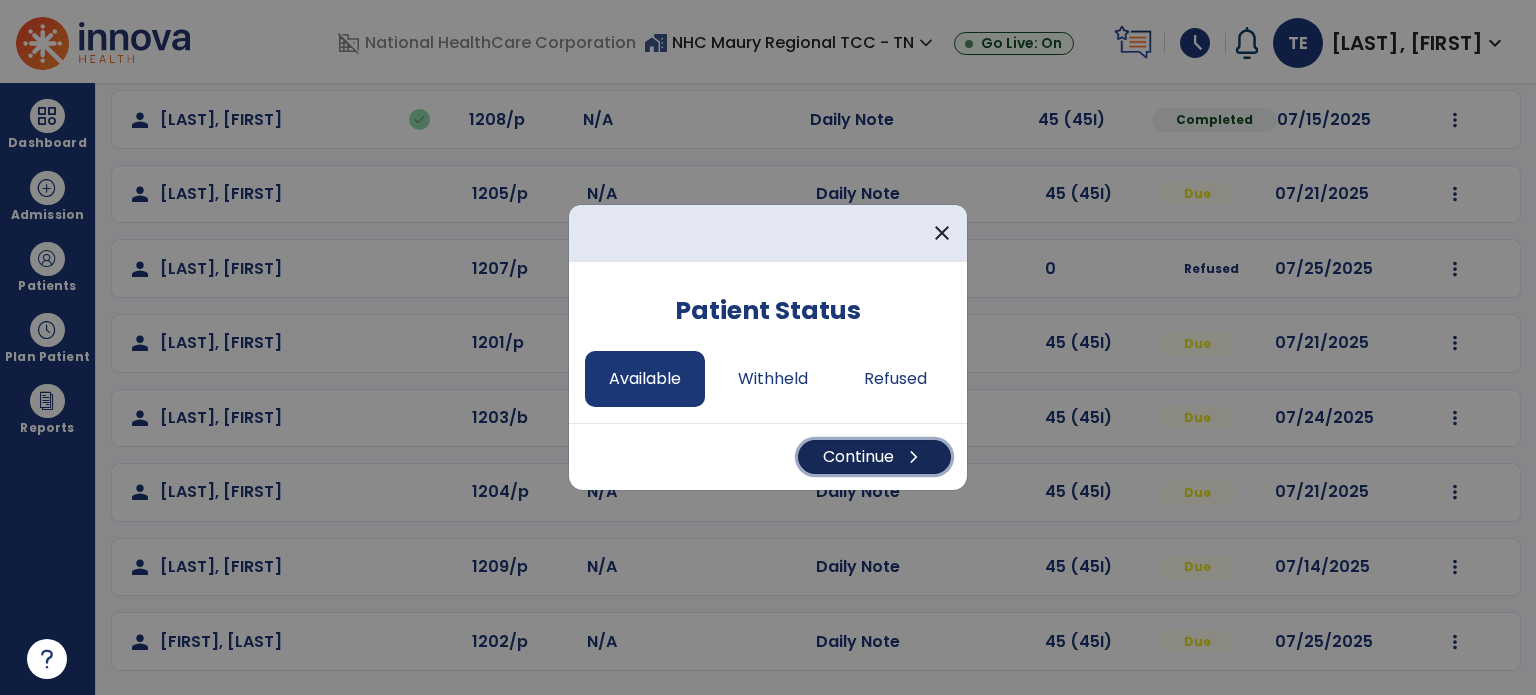 click on "Continue   chevron_right" at bounding box center (874, 457) 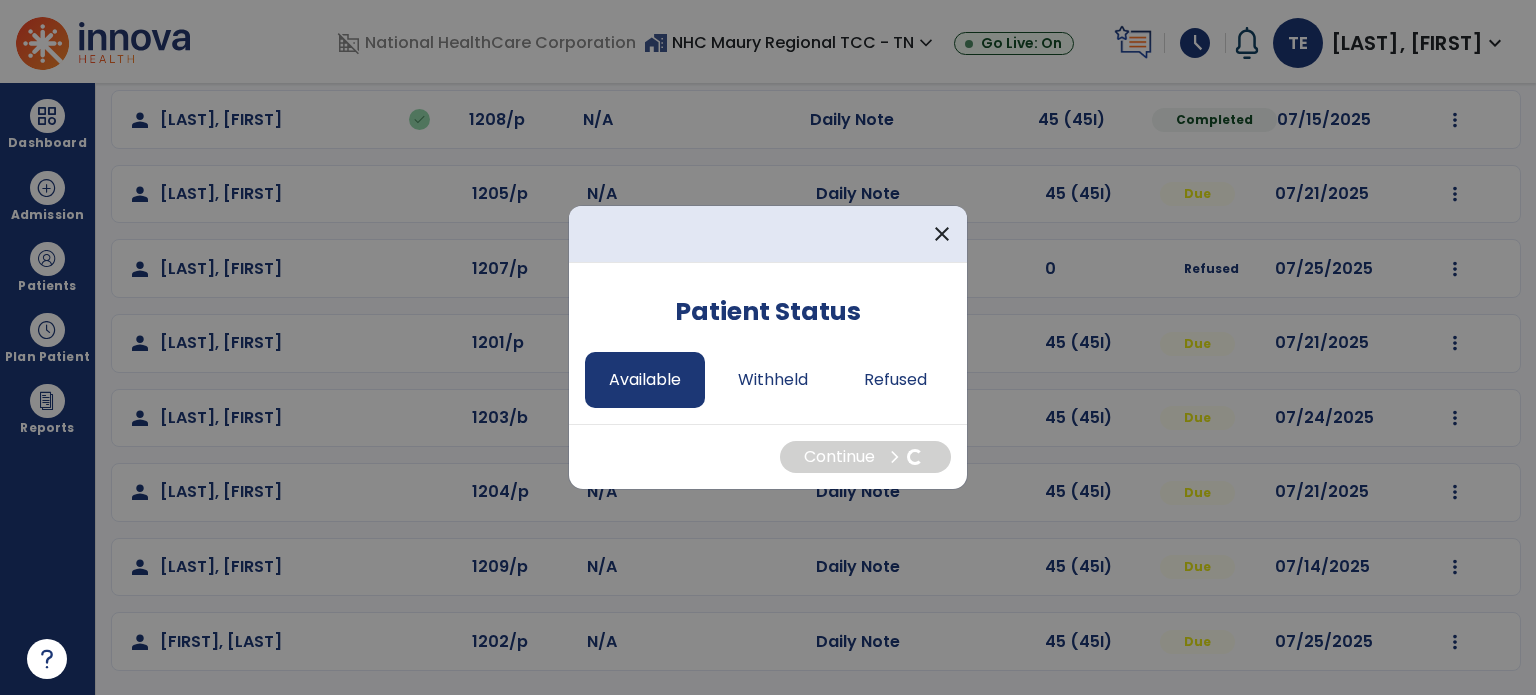 select on "*" 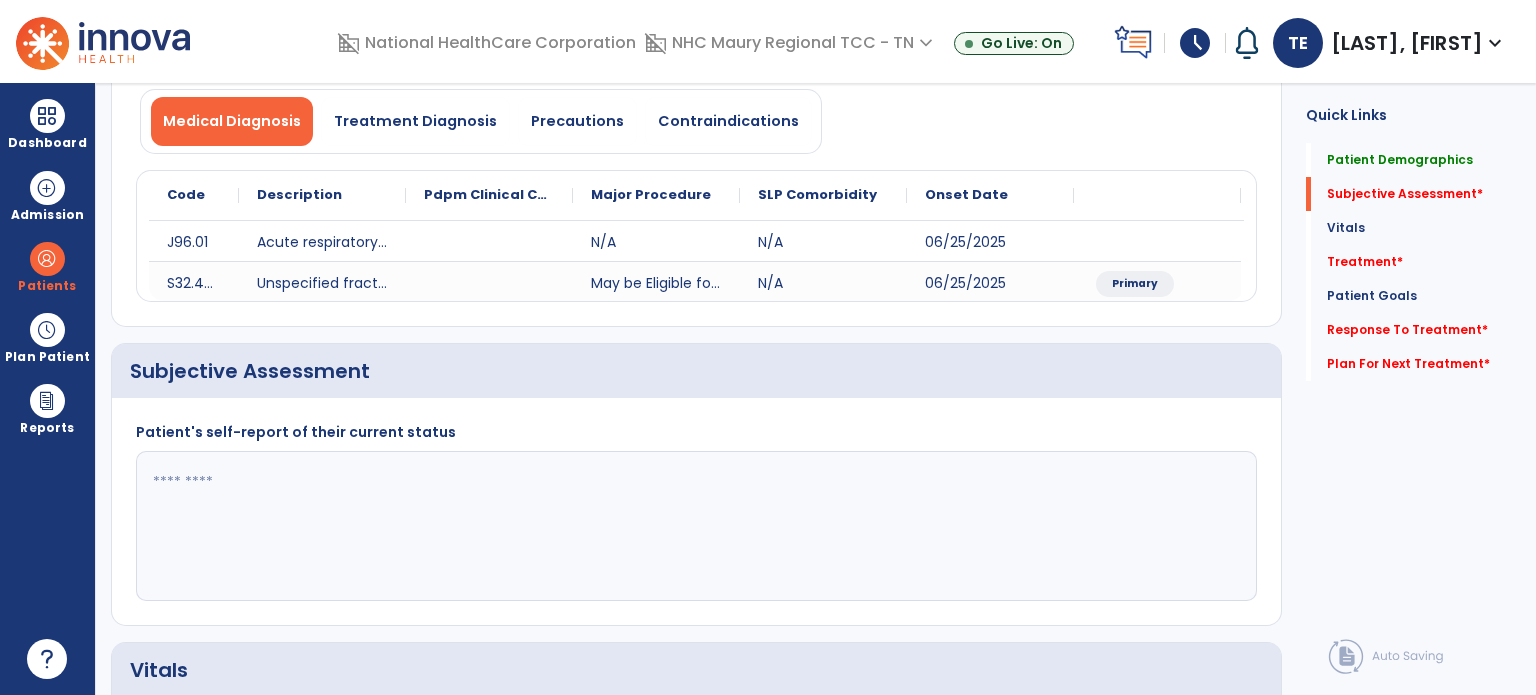 click 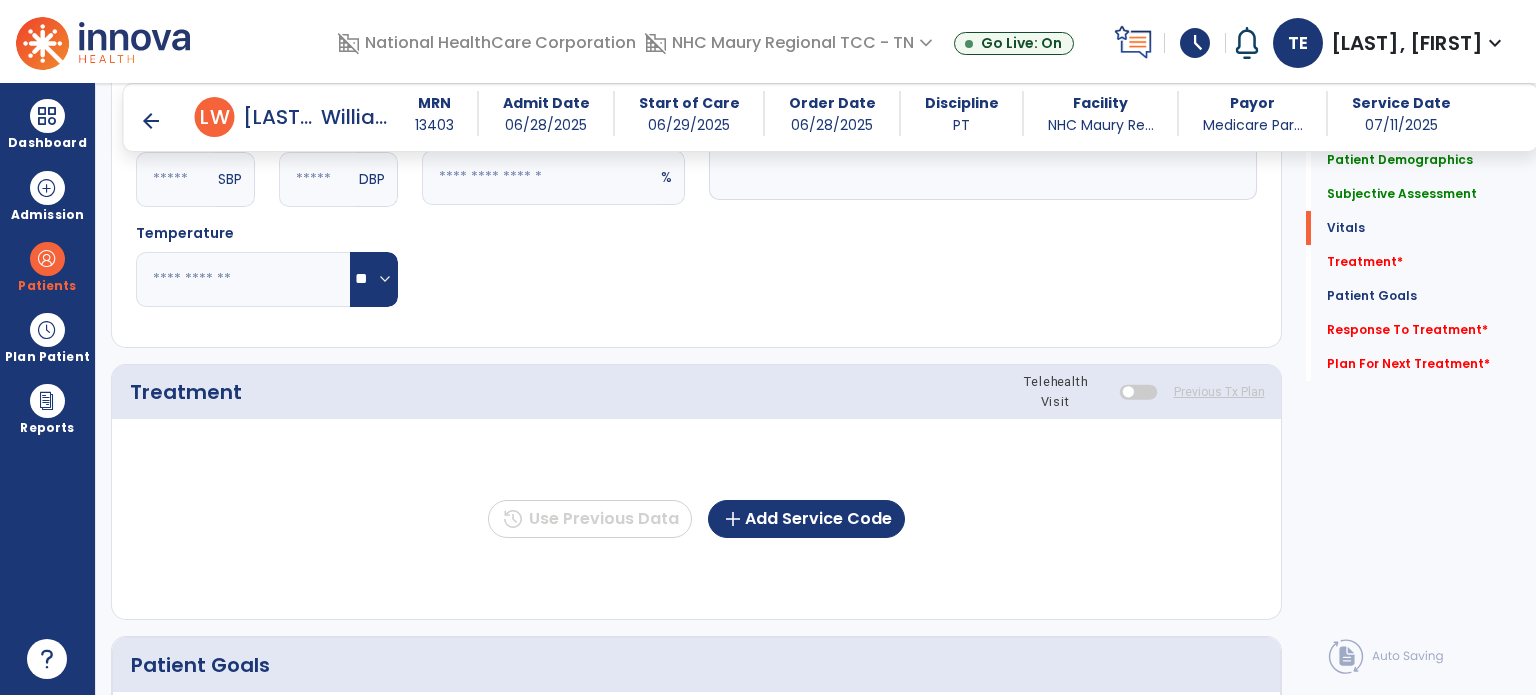 scroll, scrollTop: 929, scrollLeft: 0, axis: vertical 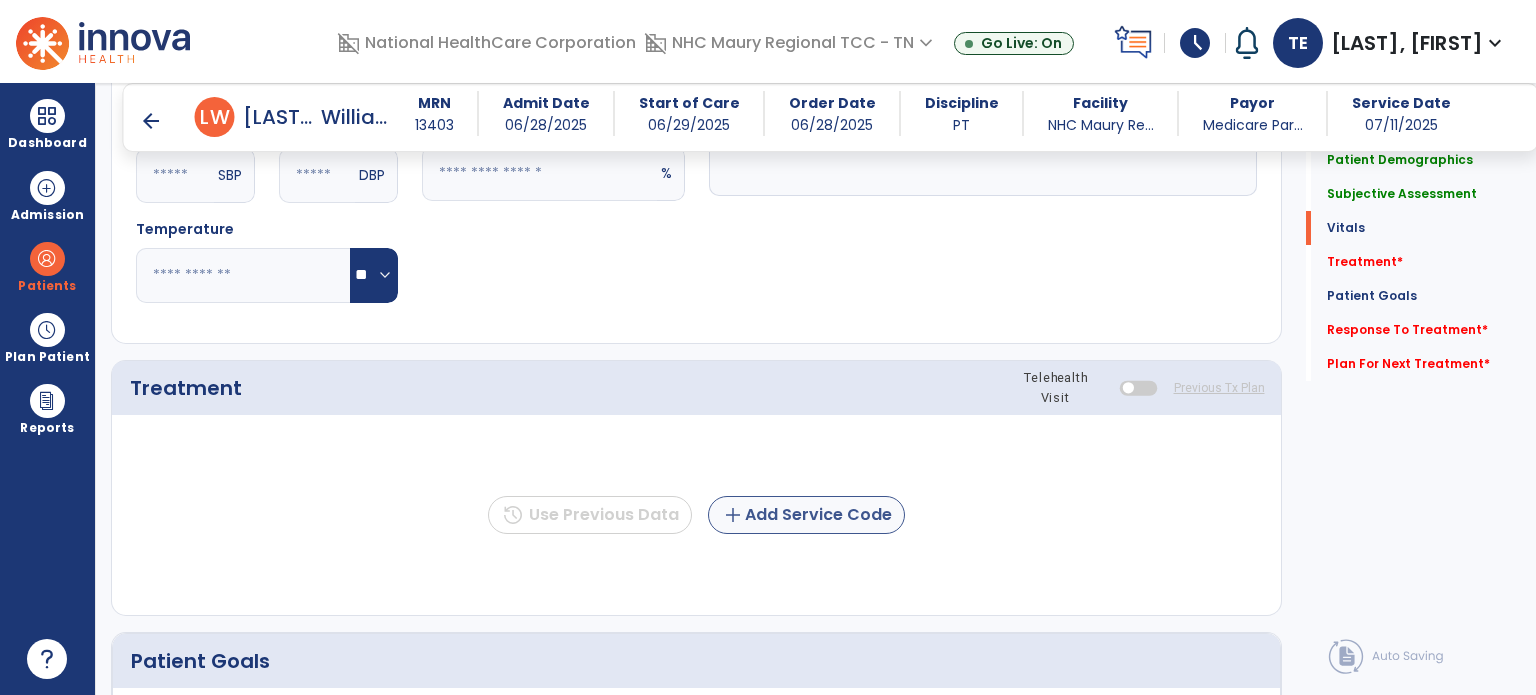 type on "**********" 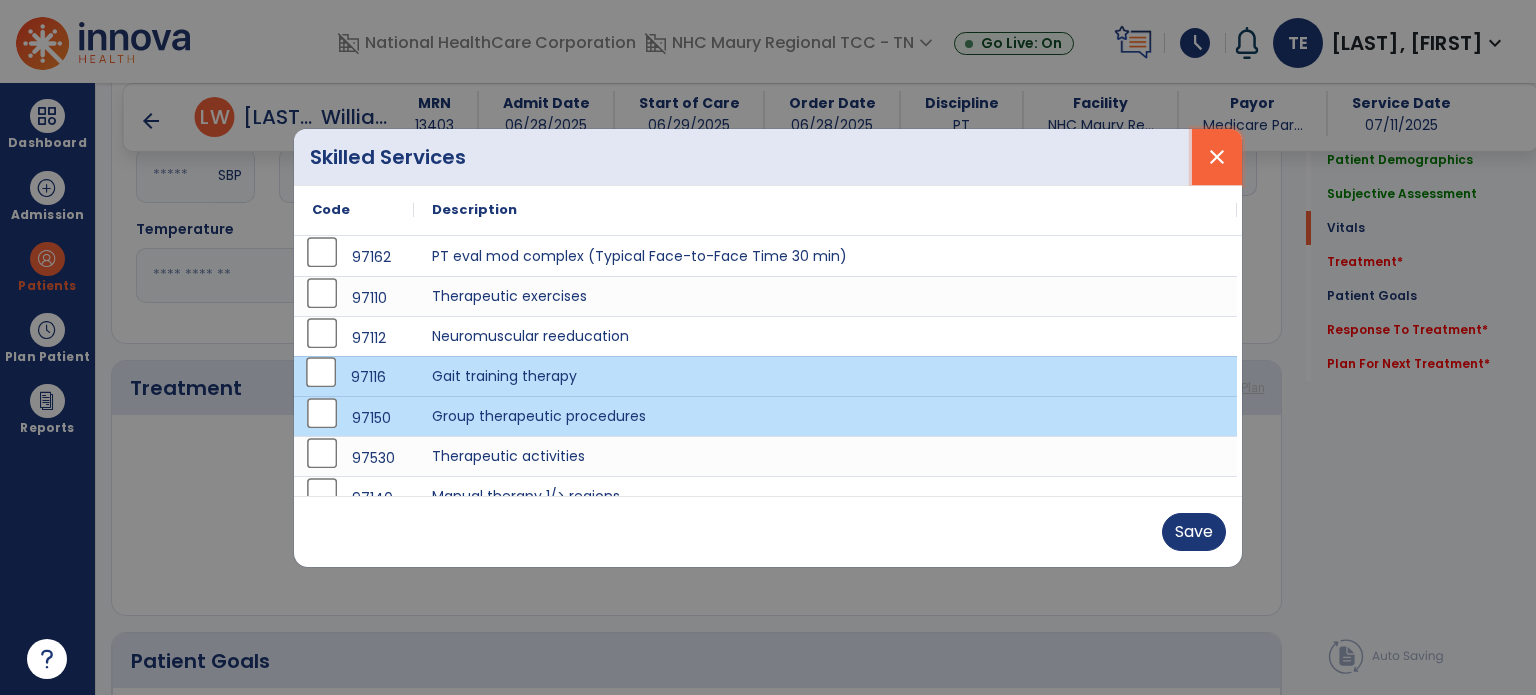 click on "close" at bounding box center (1217, 157) 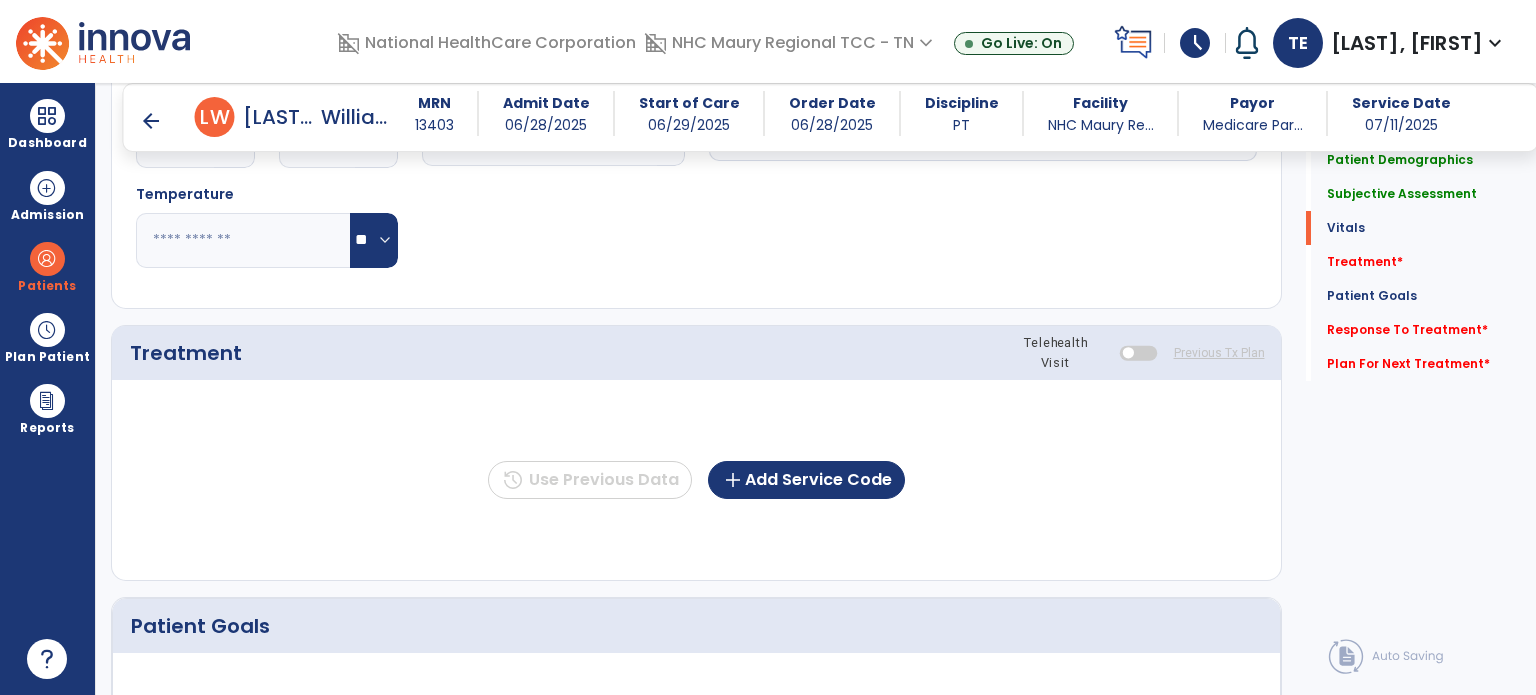 scroll, scrollTop: 1063, scrollLeft: 0, axis: vertical 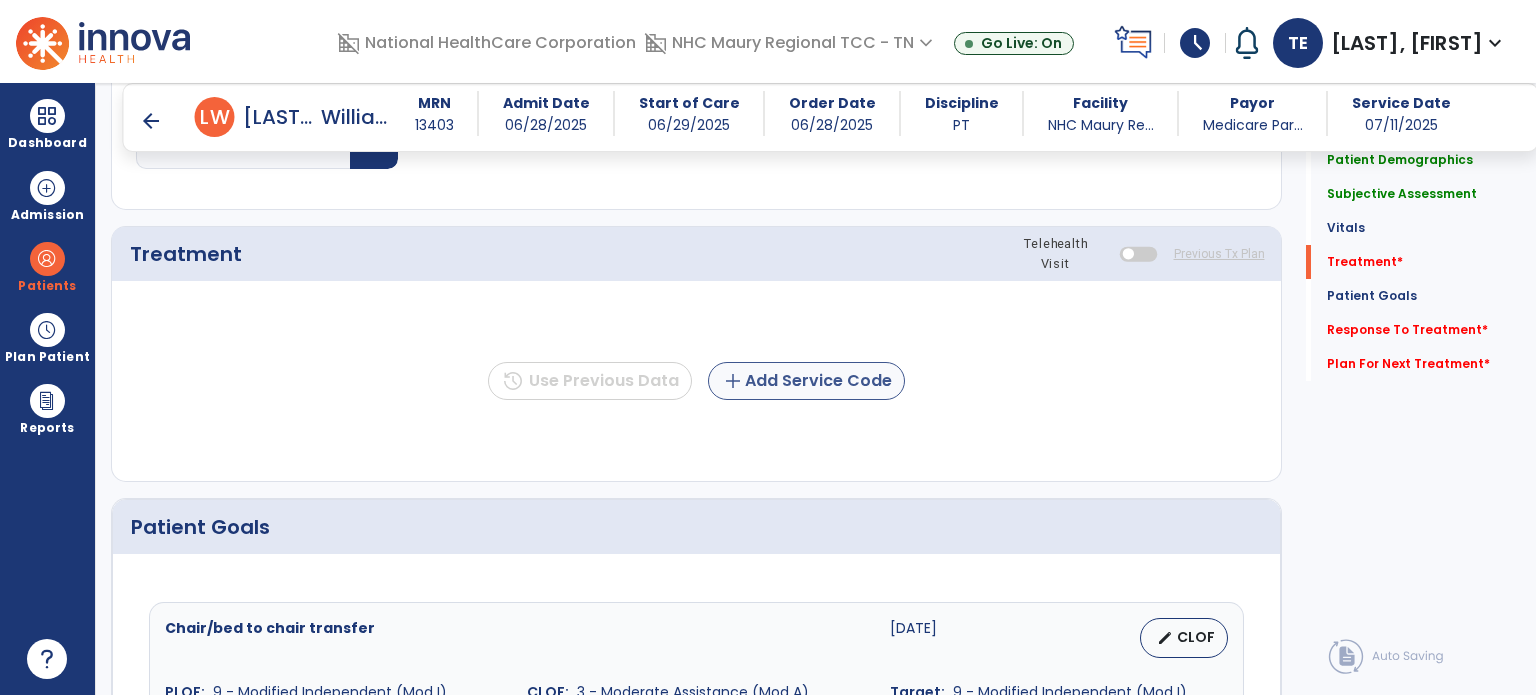 click on "add  Add Service Code" 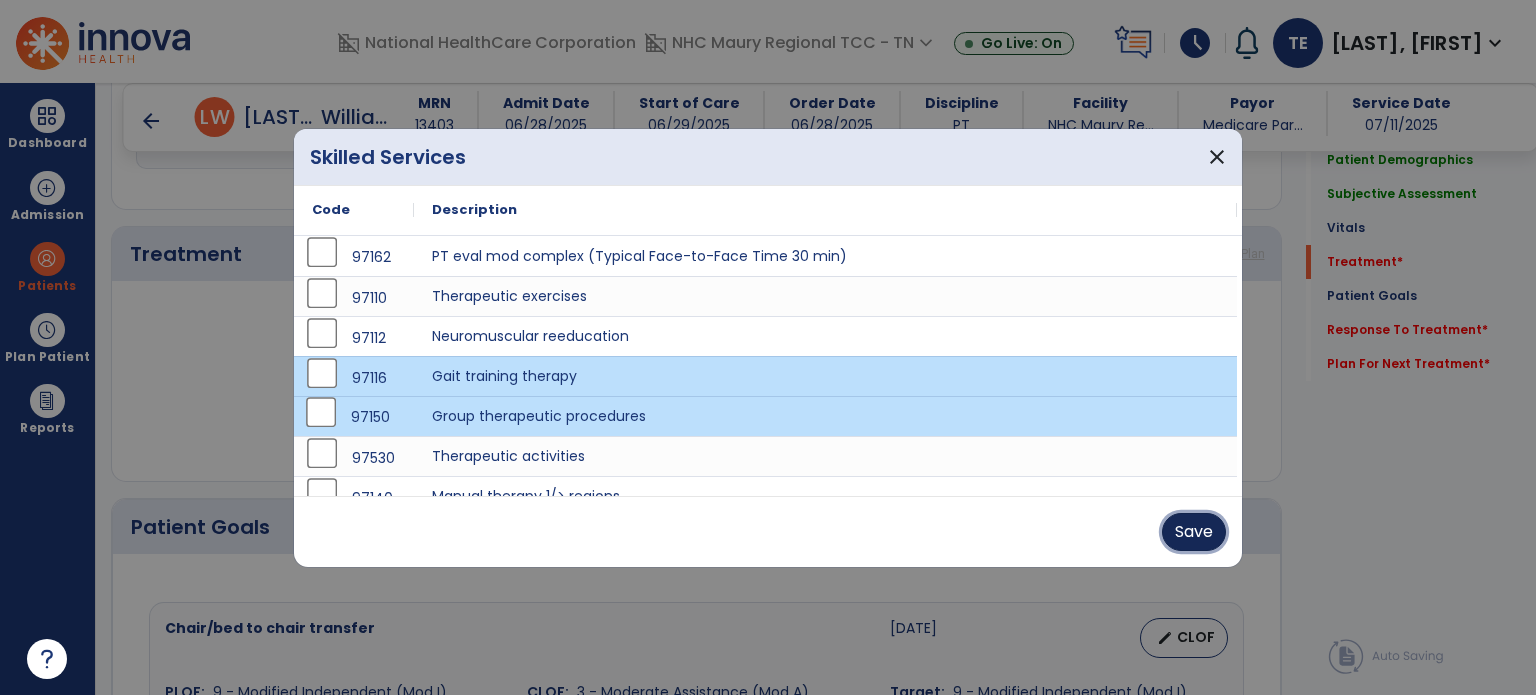 click on "Save" at bounding box center (1194, 532) 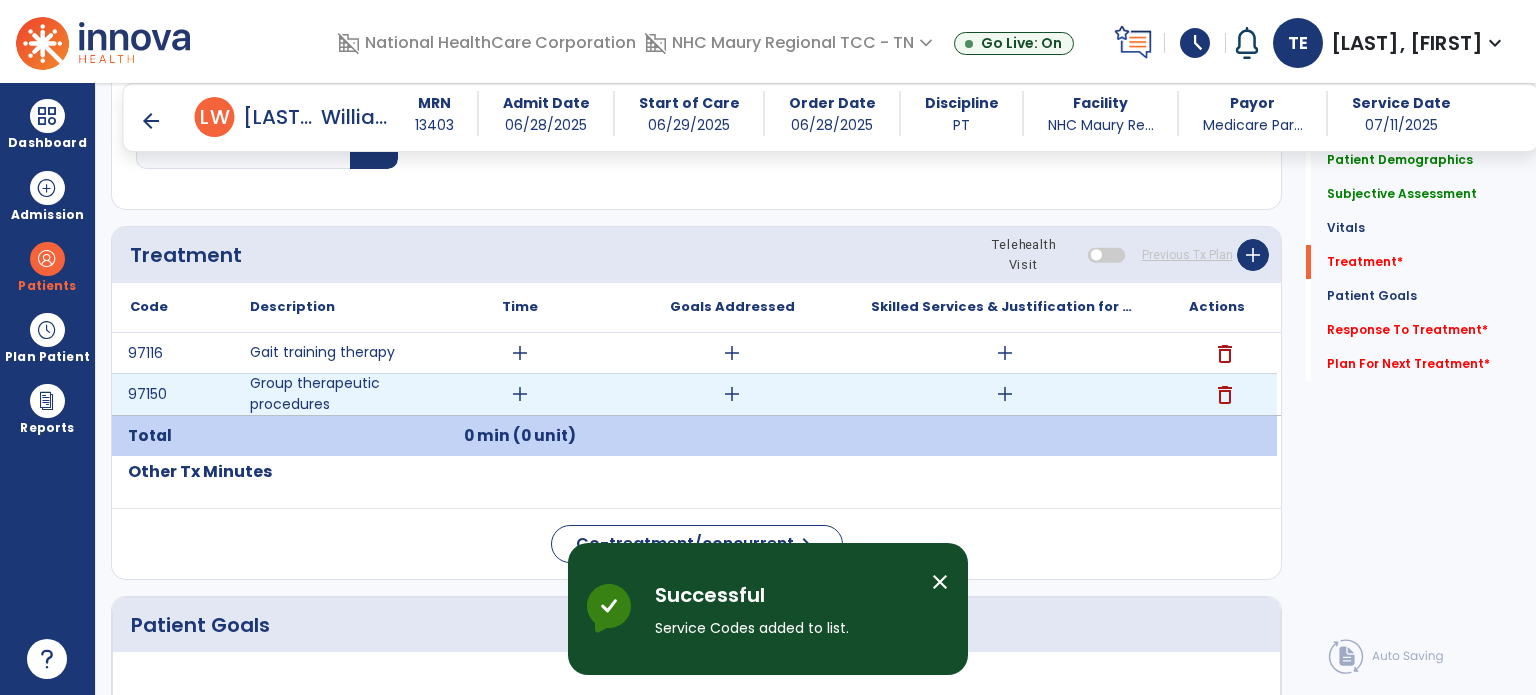 click on "add" at bounding box center (520, 394) 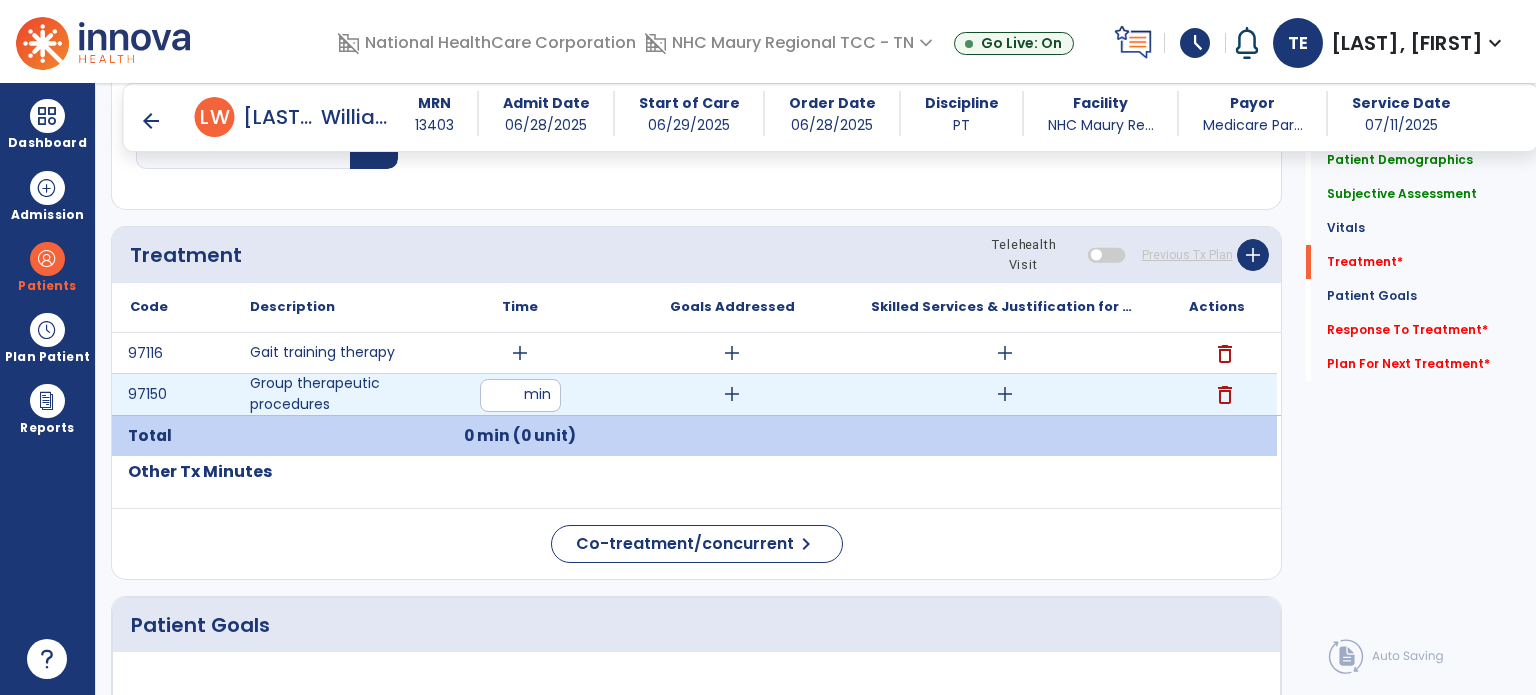 type on "**" 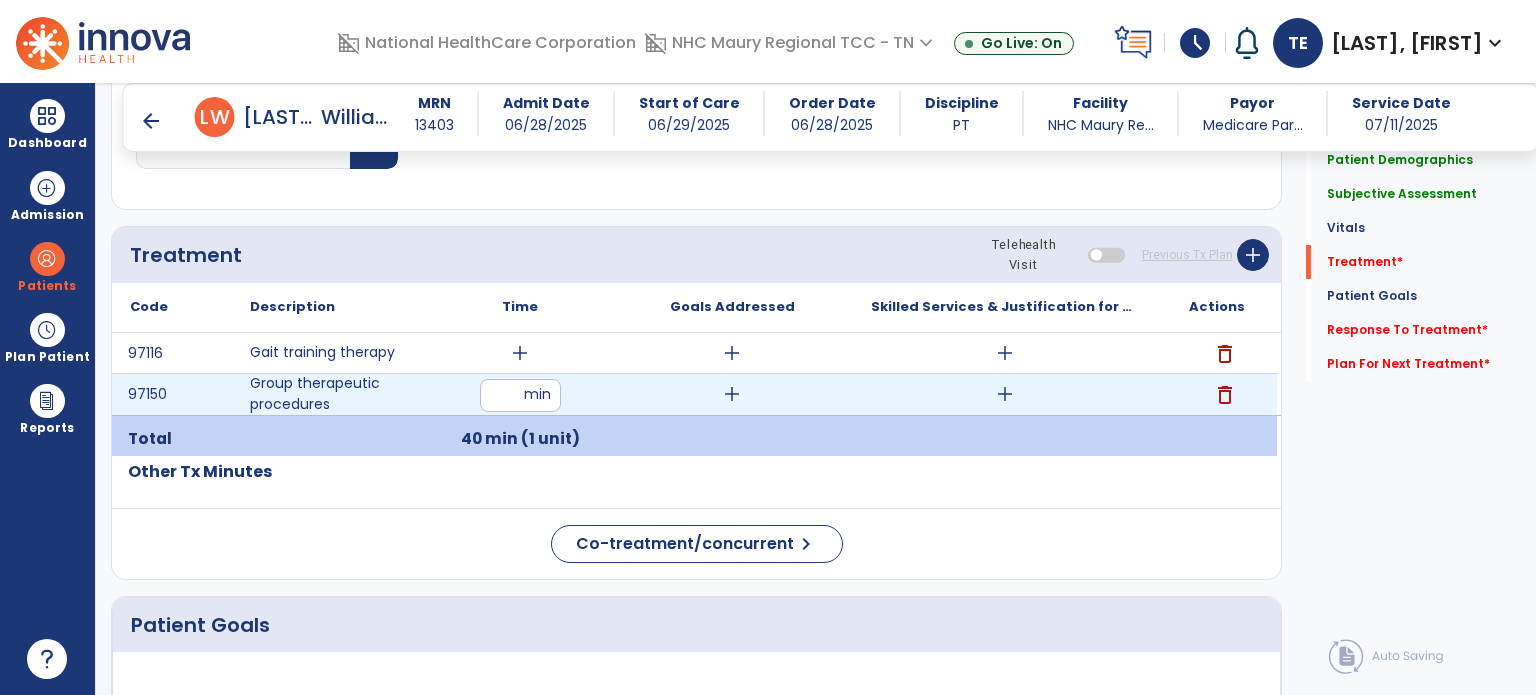 click on "add" at bounding box center (1005, 394) 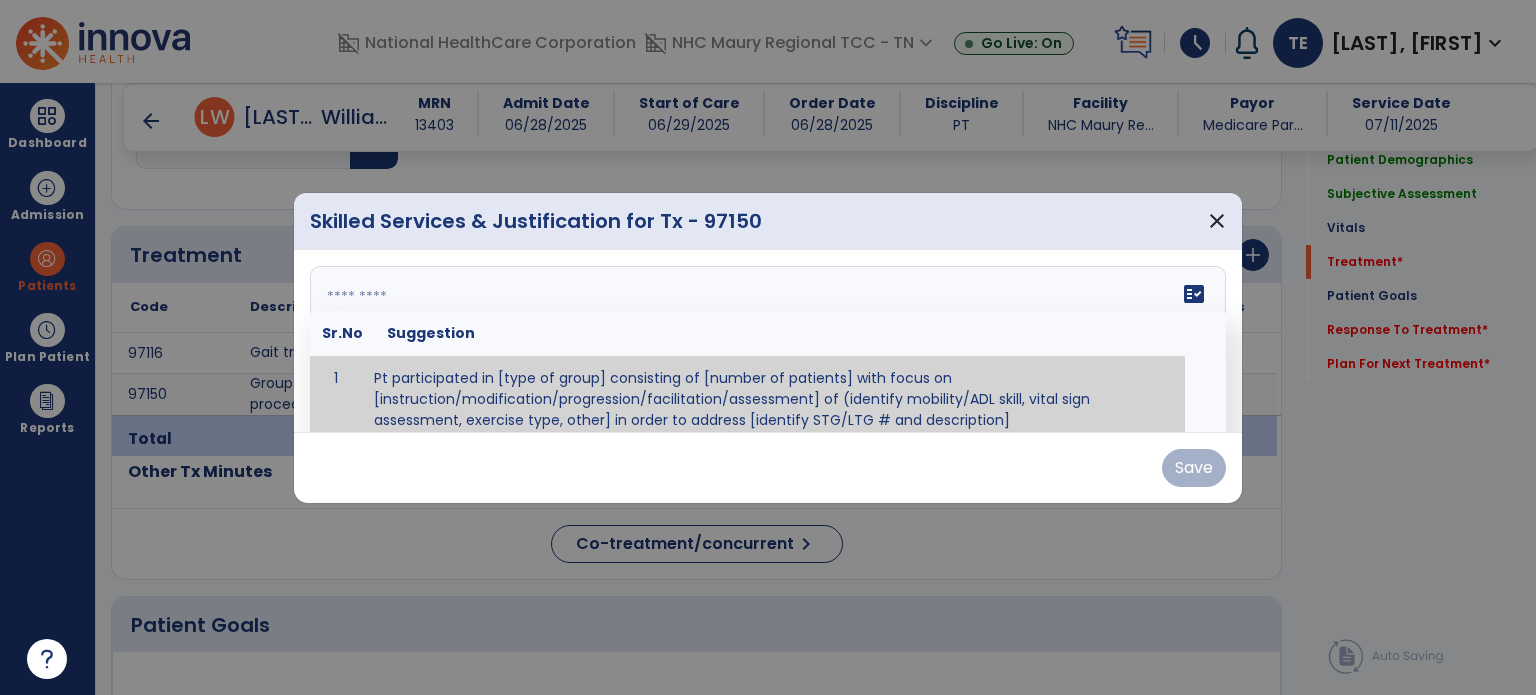 click at bounding box center [766, 341] 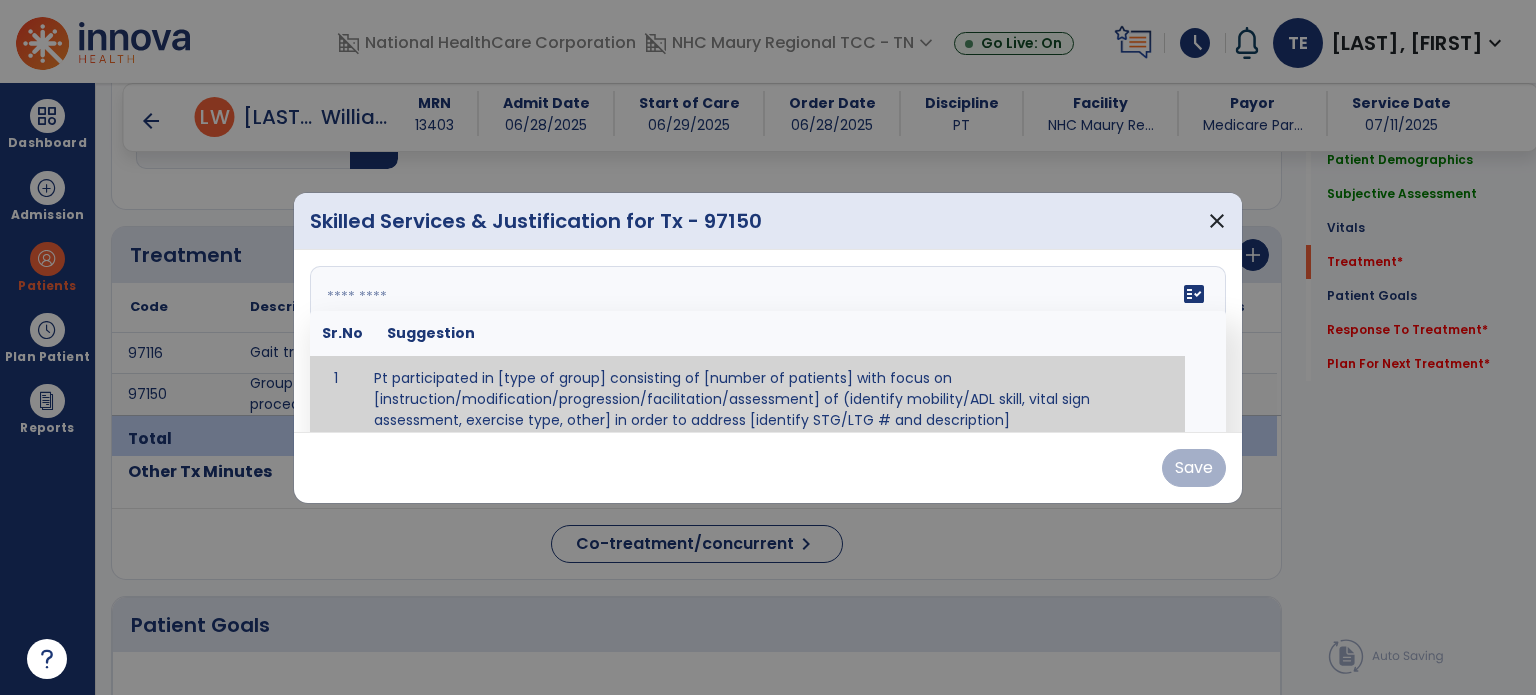 scroll, scrollTop: 12, scrollLeft: 0, axis: vertical 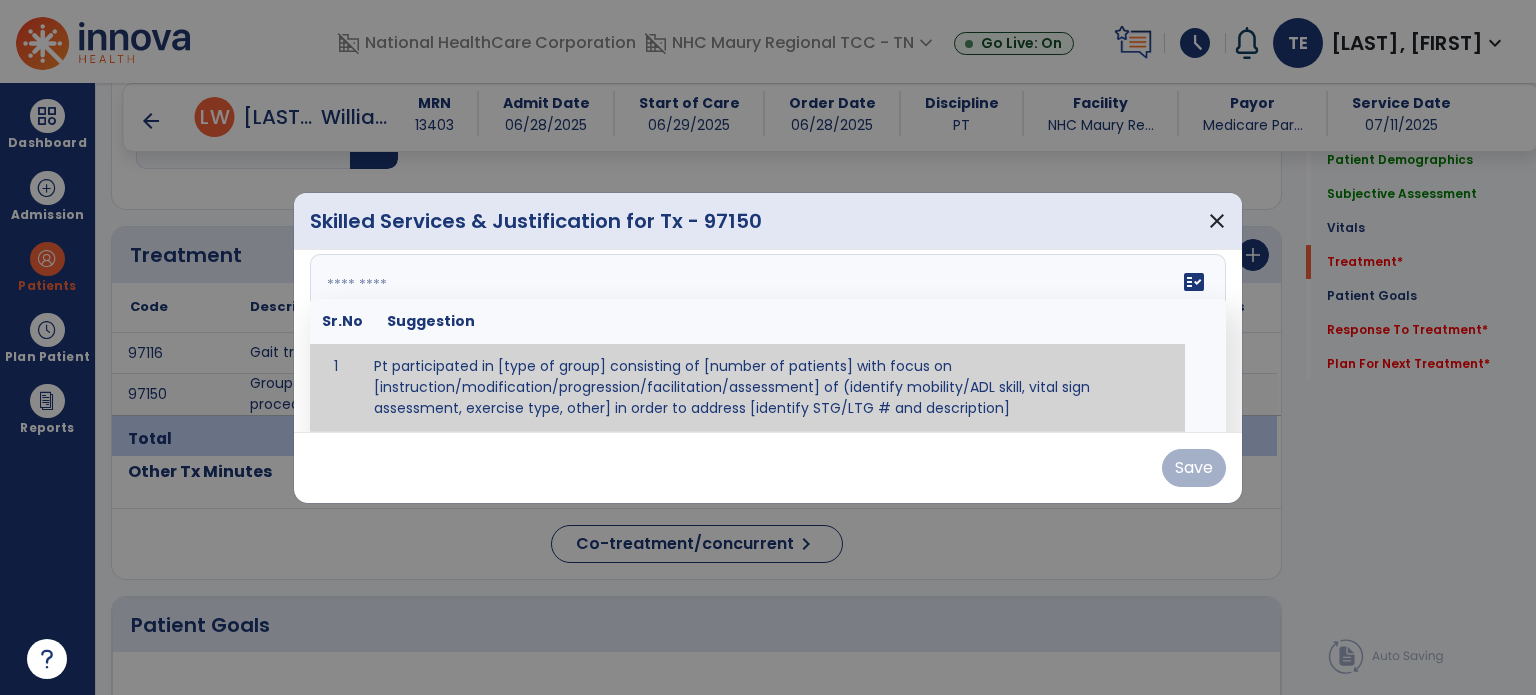 paste on "**********" 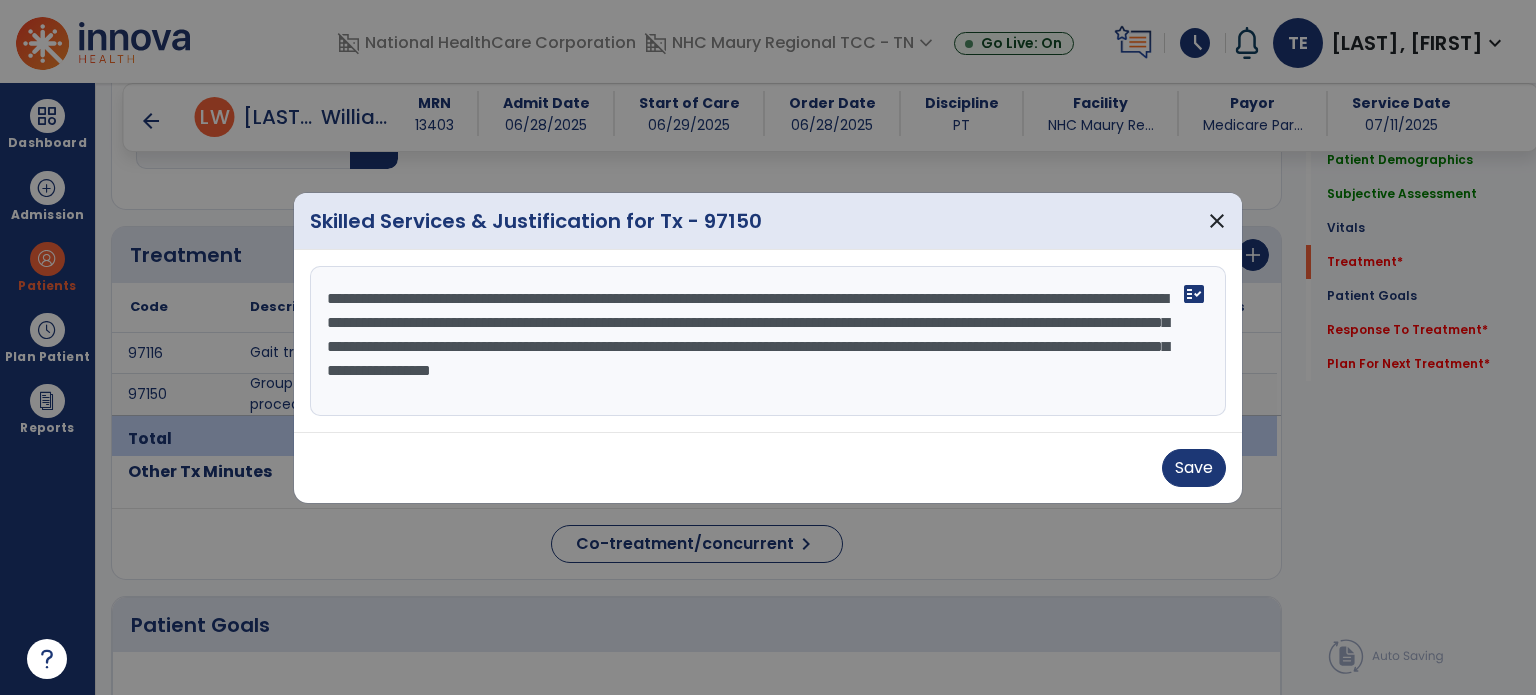 scroll, scrollTop: 0, scrollLeft: 0, axis: both 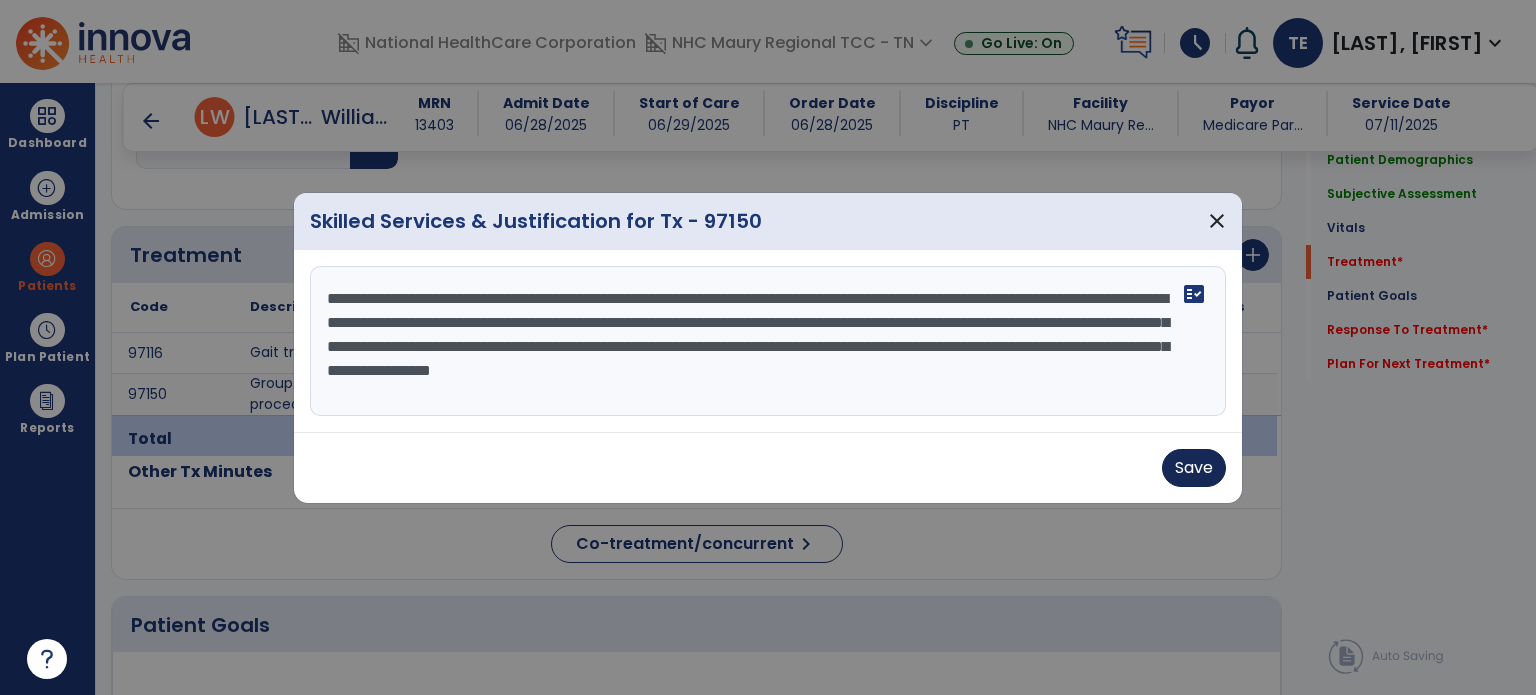 type on "**********" 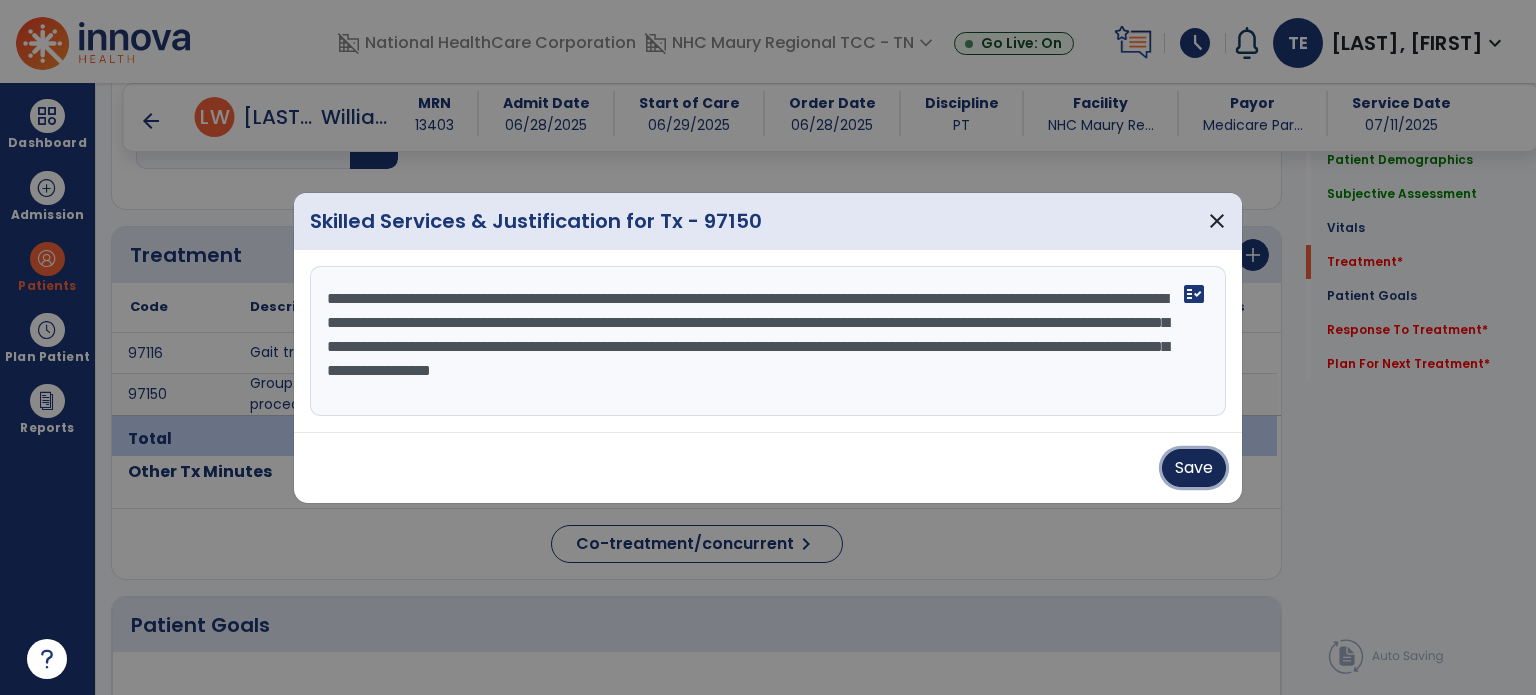 click on "Save" at bounding box center (1194, 468) 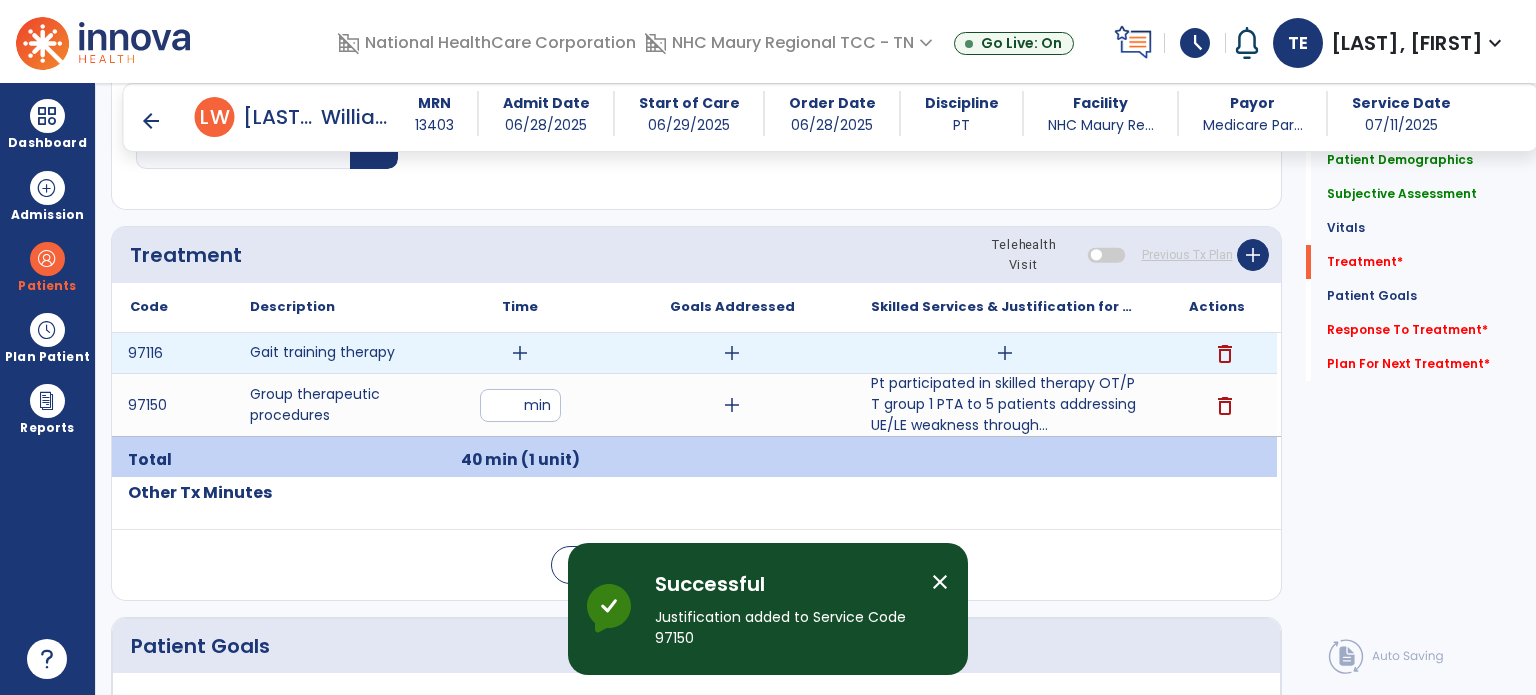 click on "add" at bounding box center [520, 353] 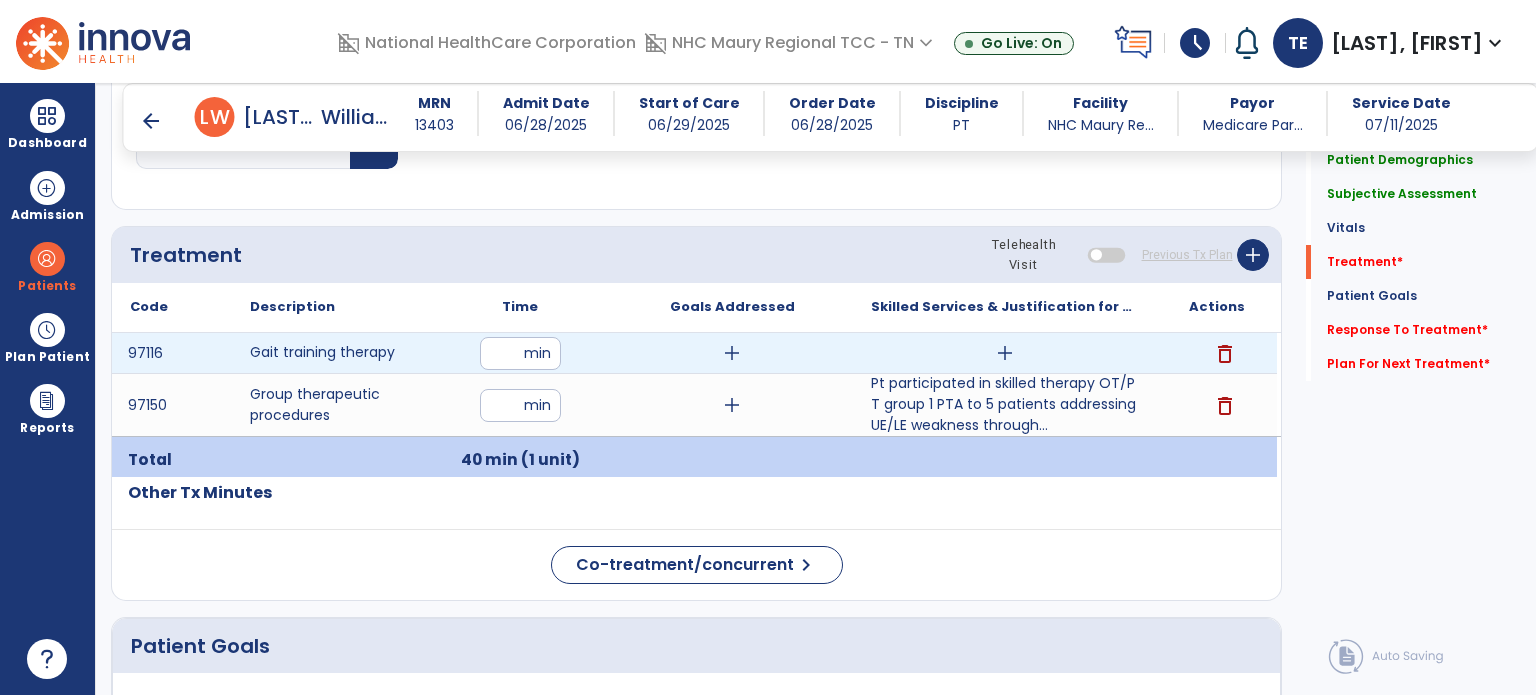 type on "*" 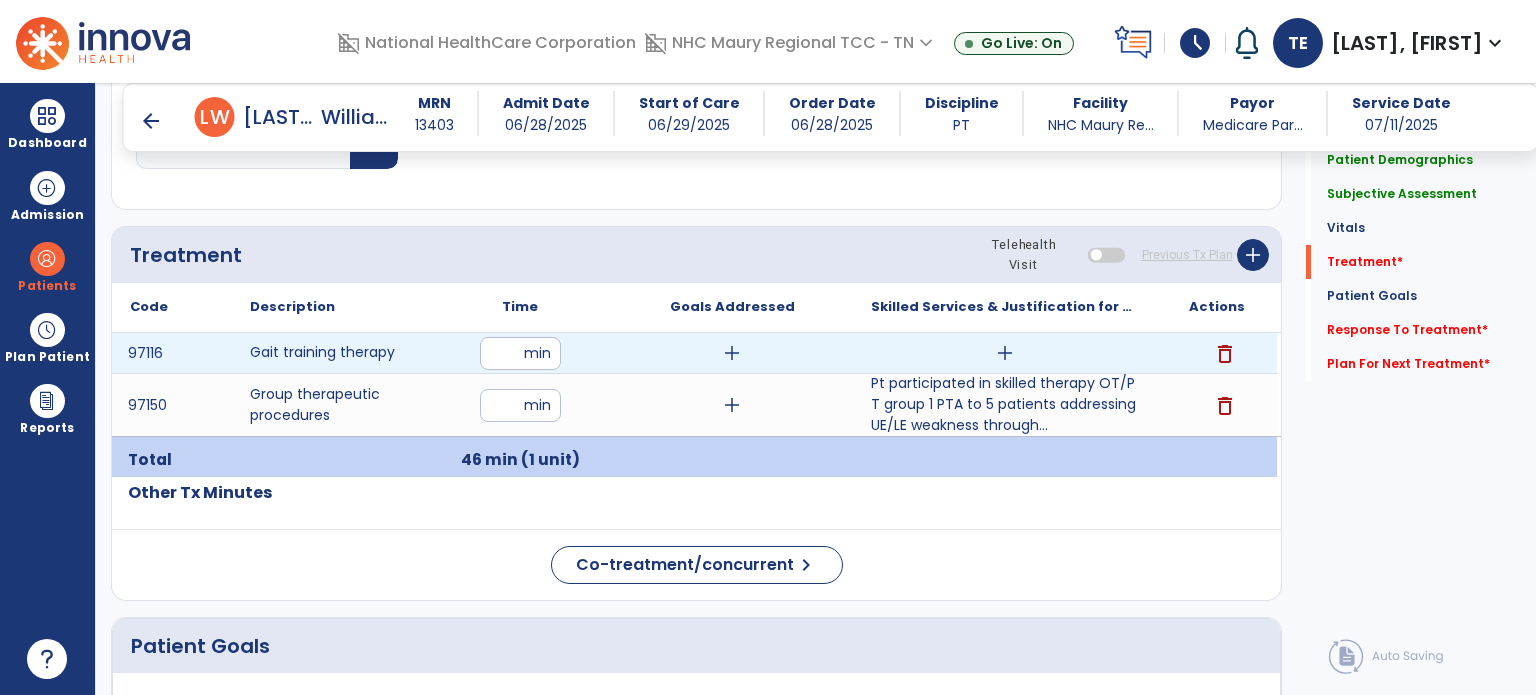 click on "add" at bounding box center (1005, 353) 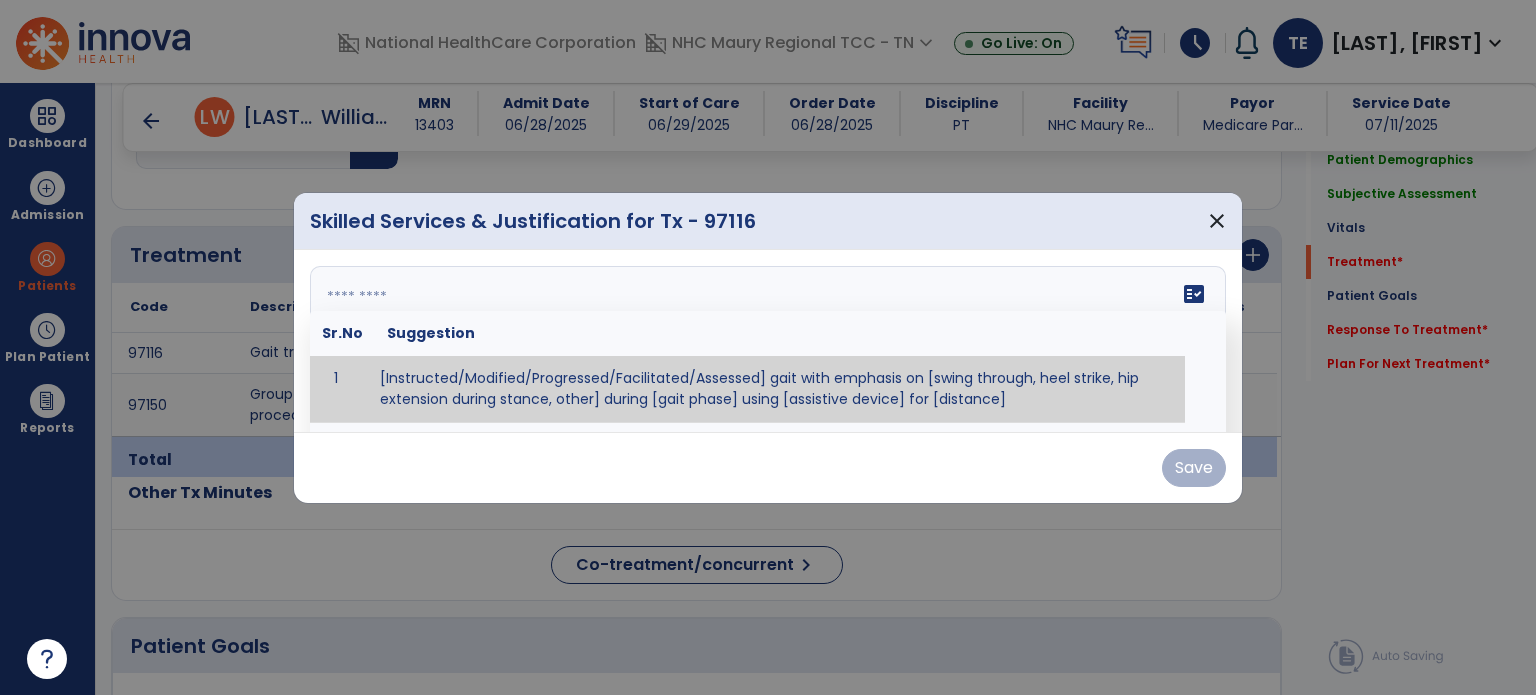 click at bounding box center (766, 341) 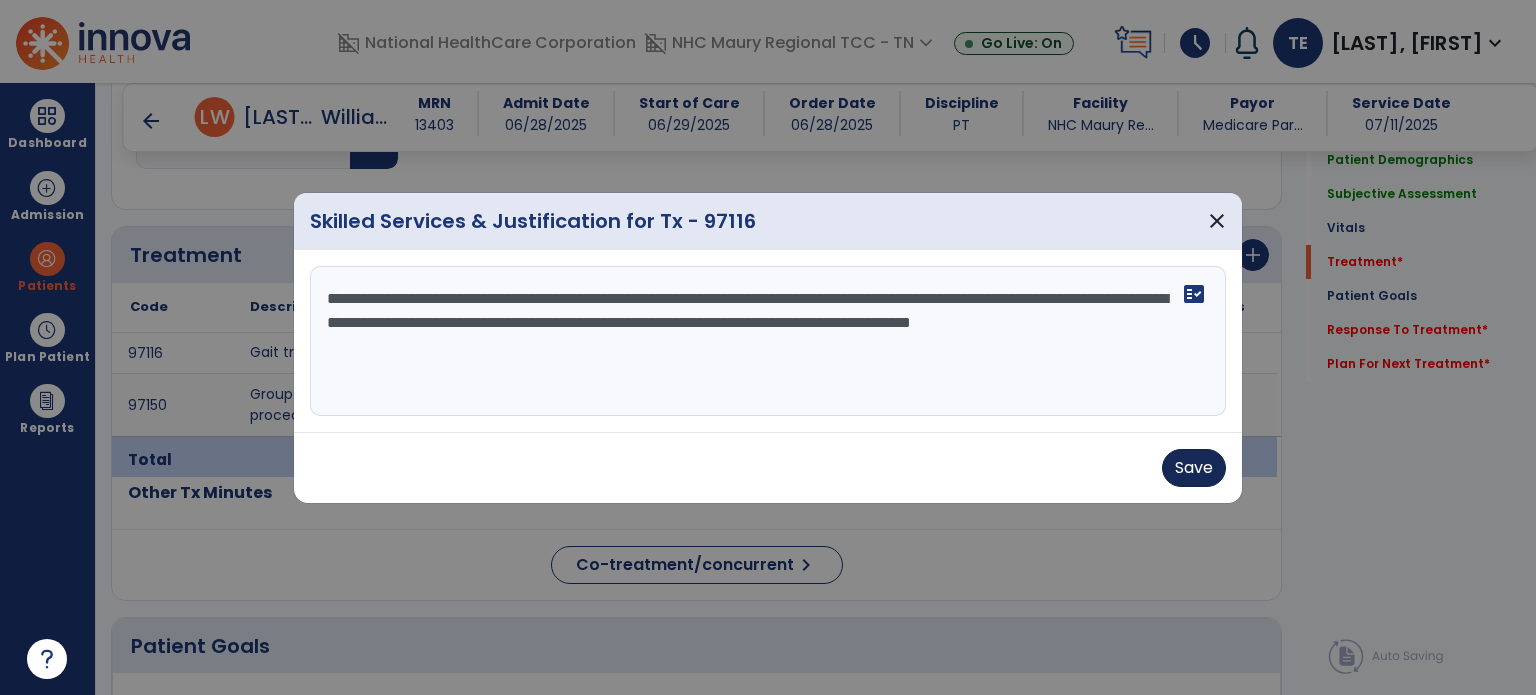 type on "**********" 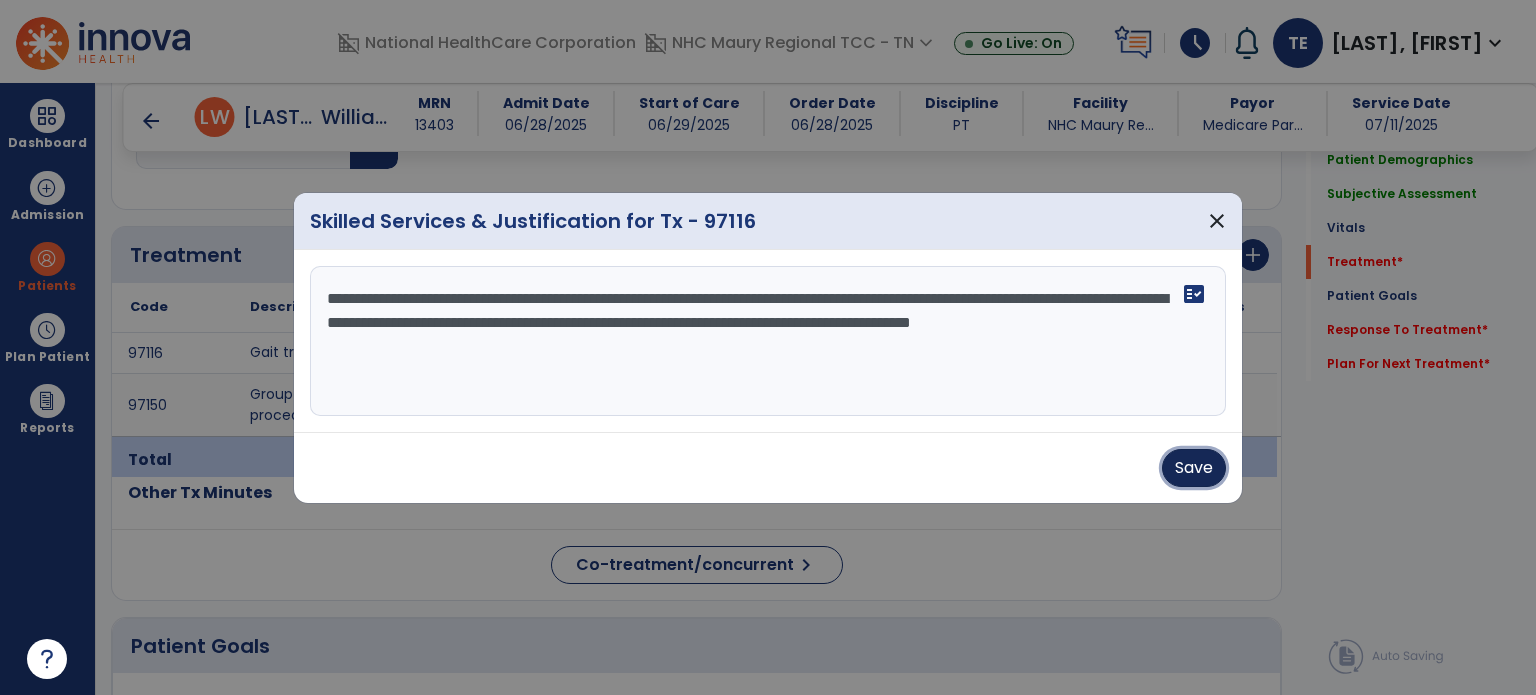click on "Save" at bounding box center (1194, 468) 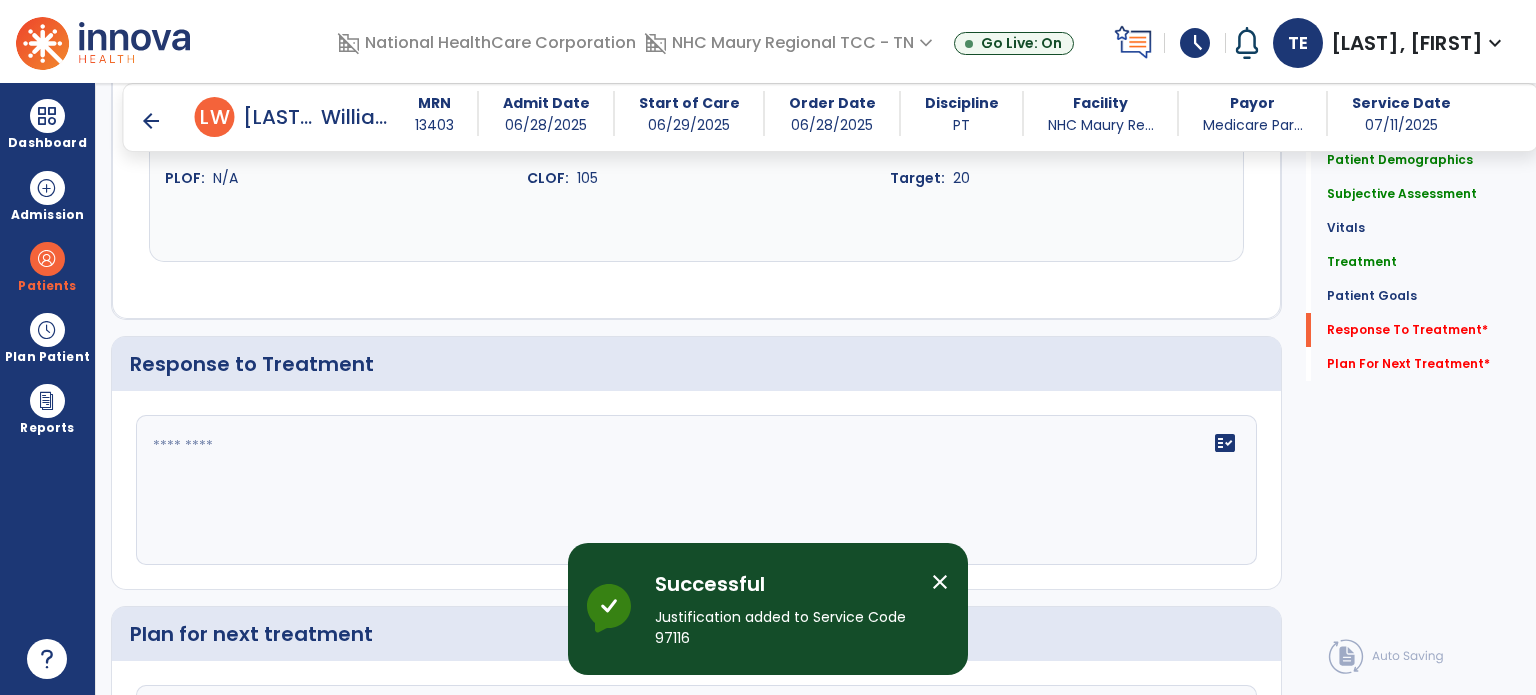 scroll, scrollTop: 2779, scrollLeft: 0, axis: vertical 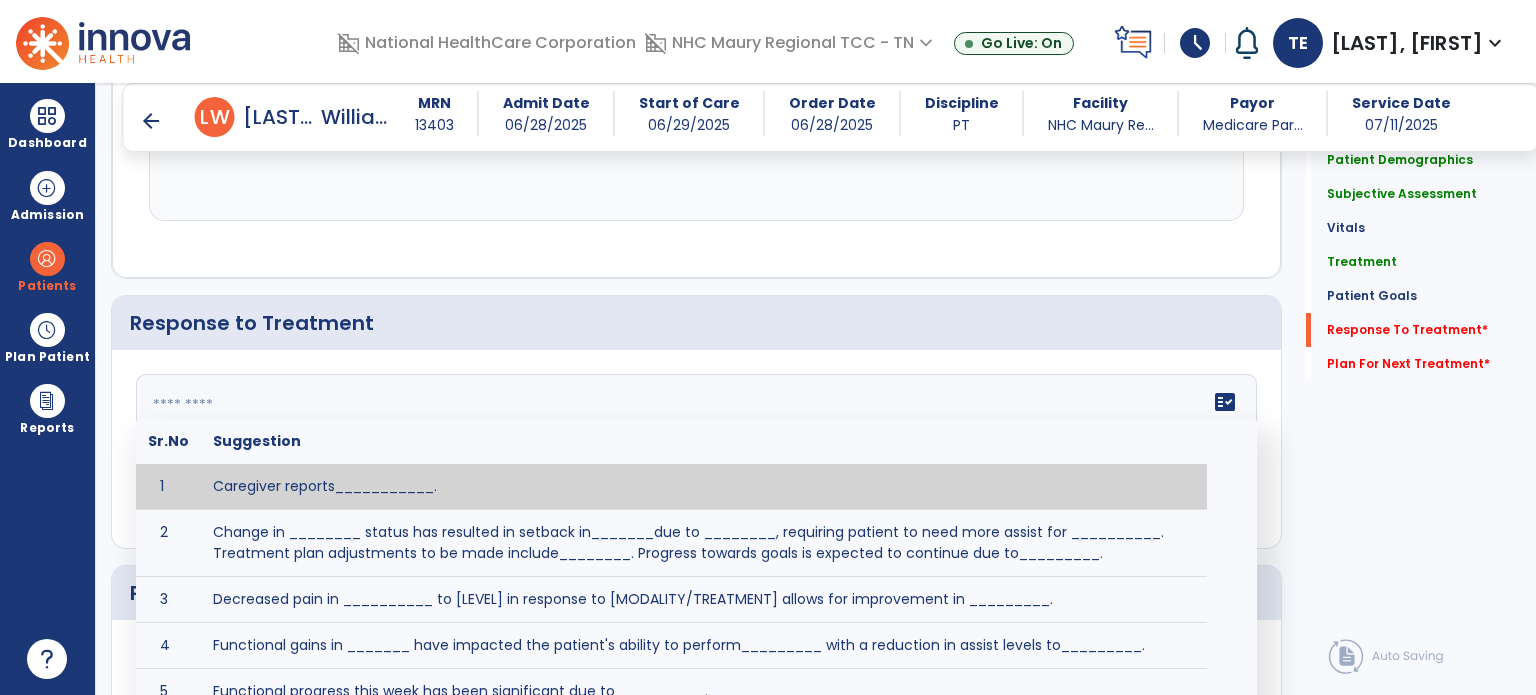 click 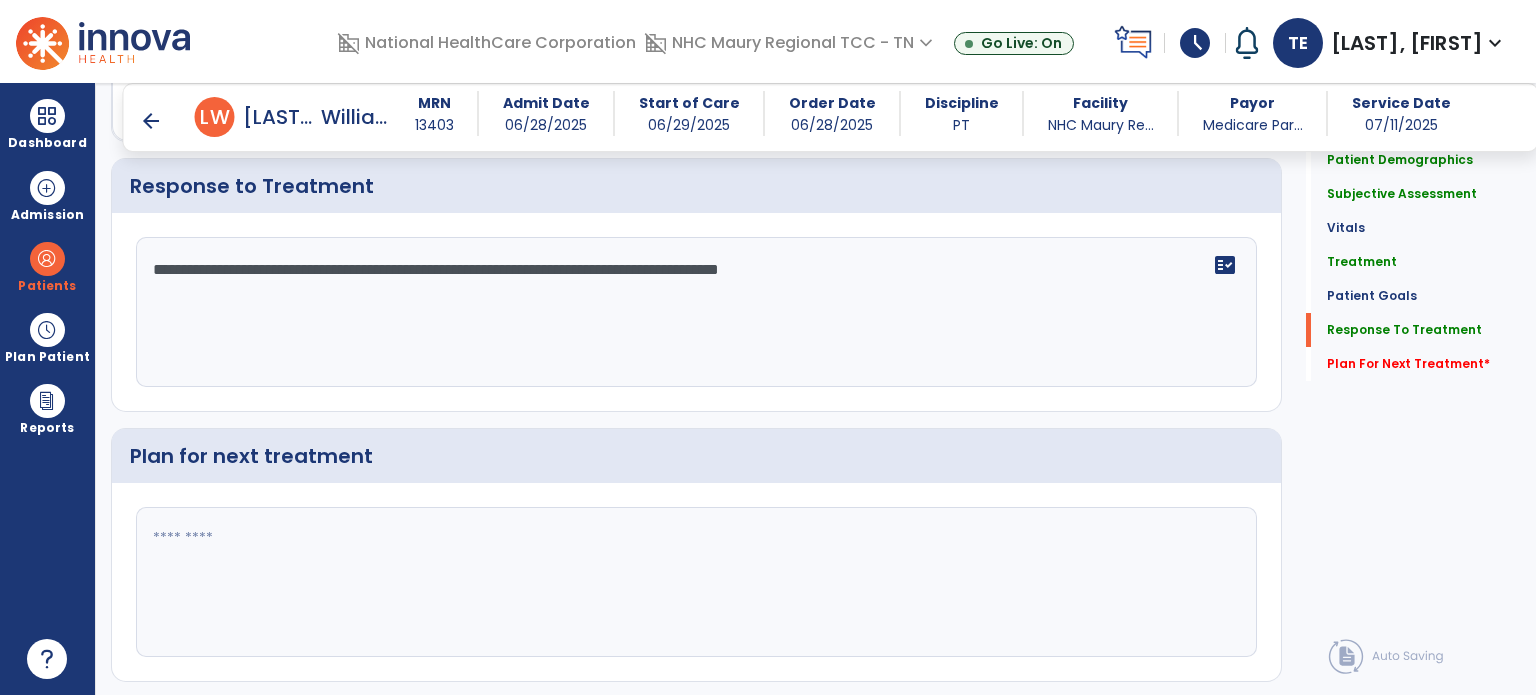 scroll, scrollTop: 2961, scrollLeft: 0, axis: vertical 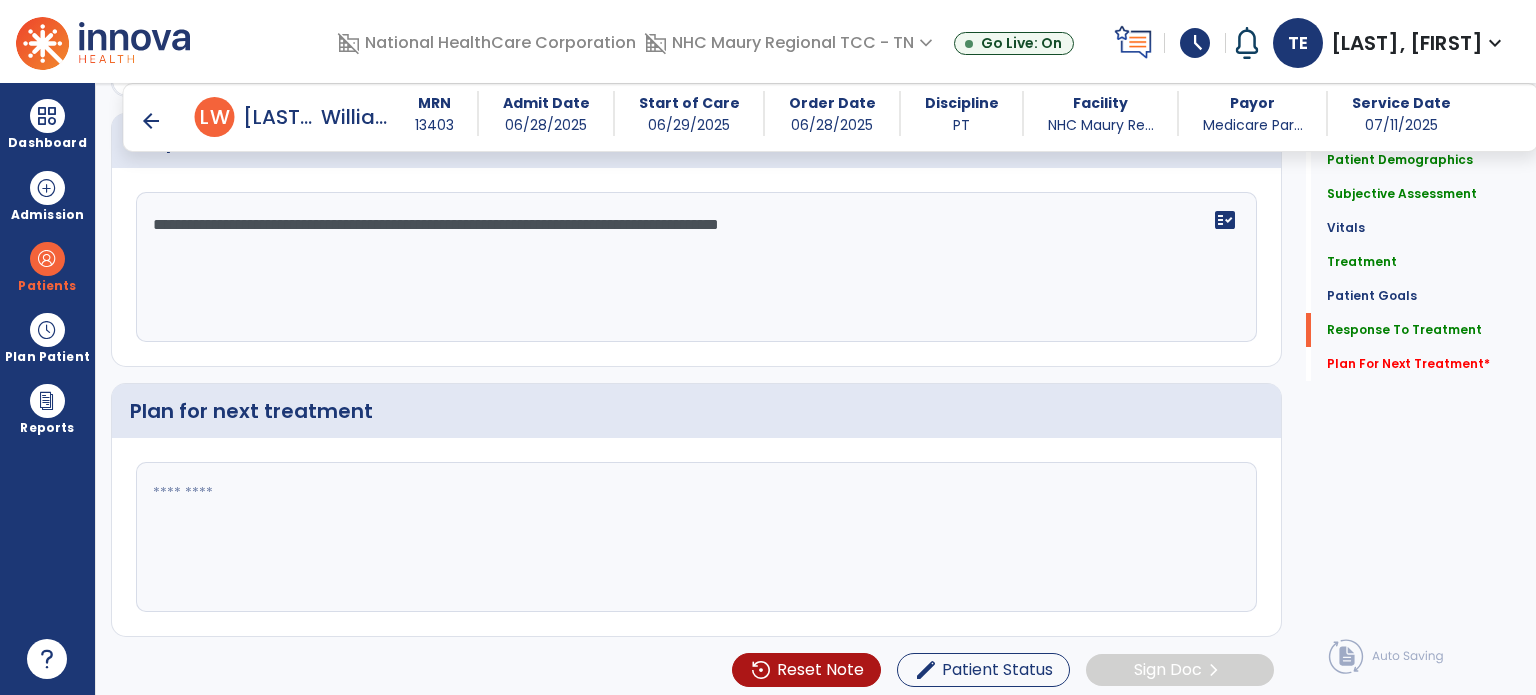 type on "**********" 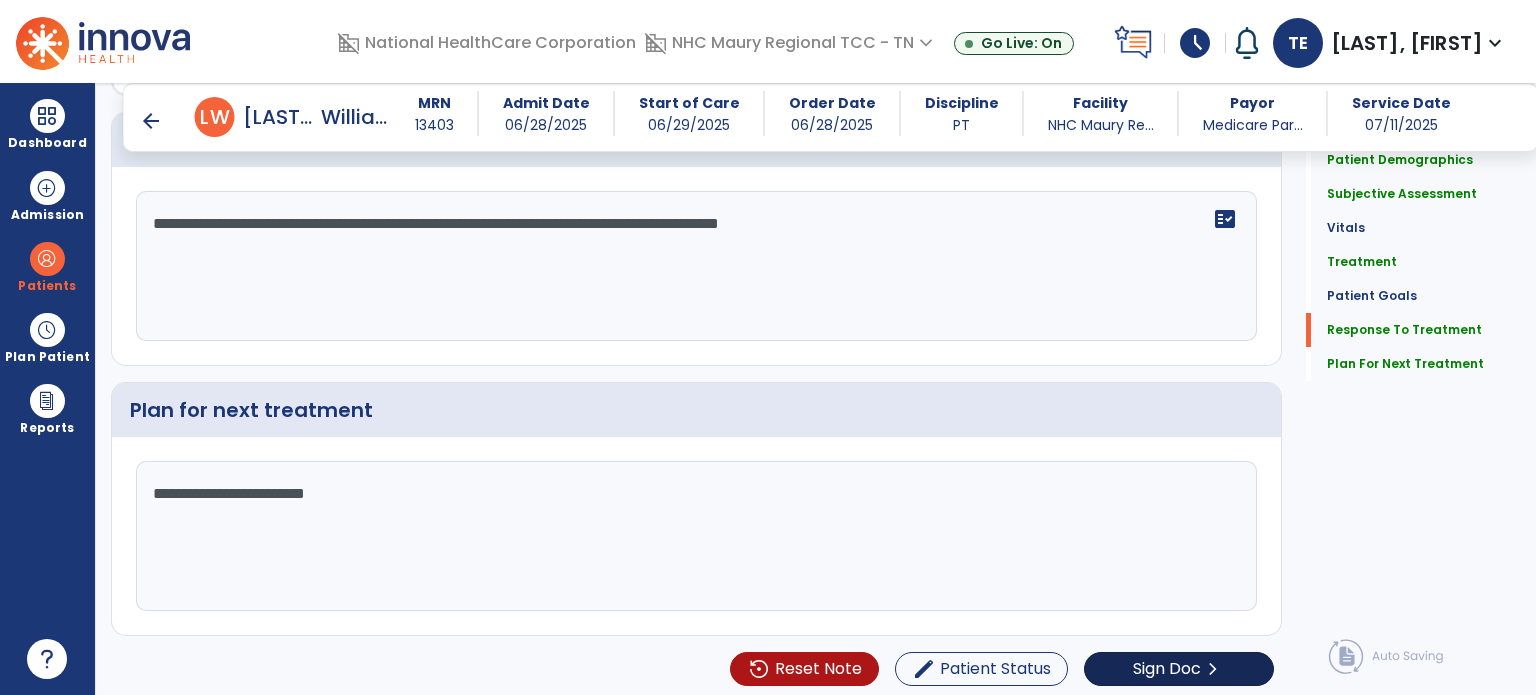 scroll, scrollTop: 2961, scrollLeft: 0, axis: vertical 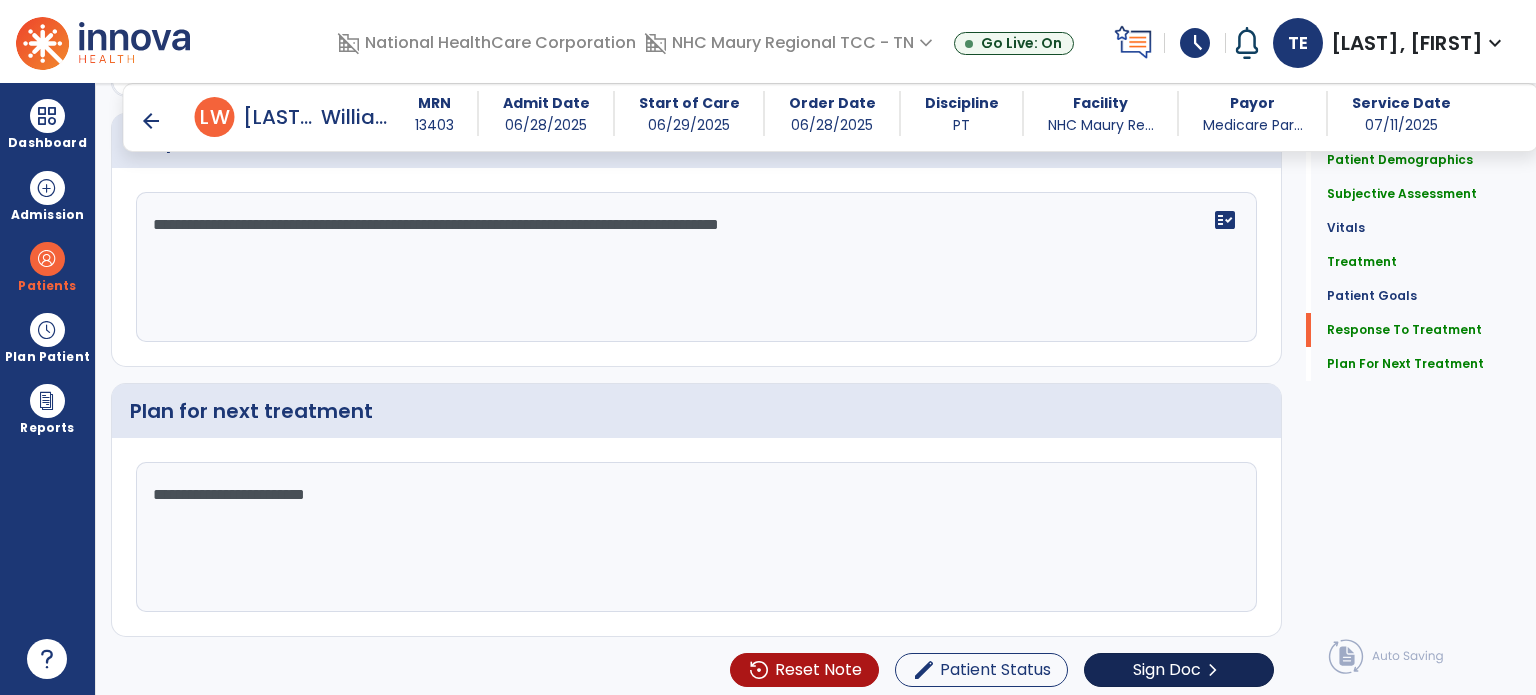 type on "**********" 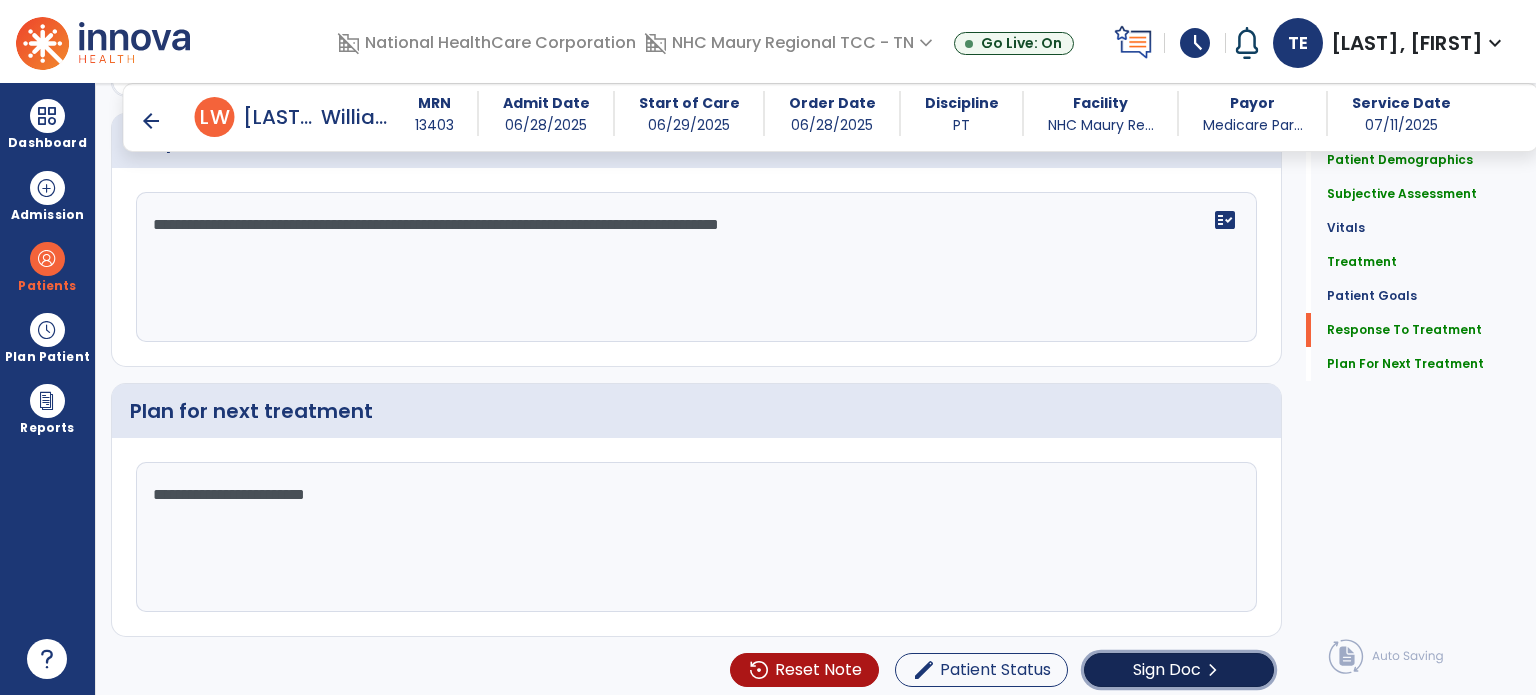 click on "Sign Doc" 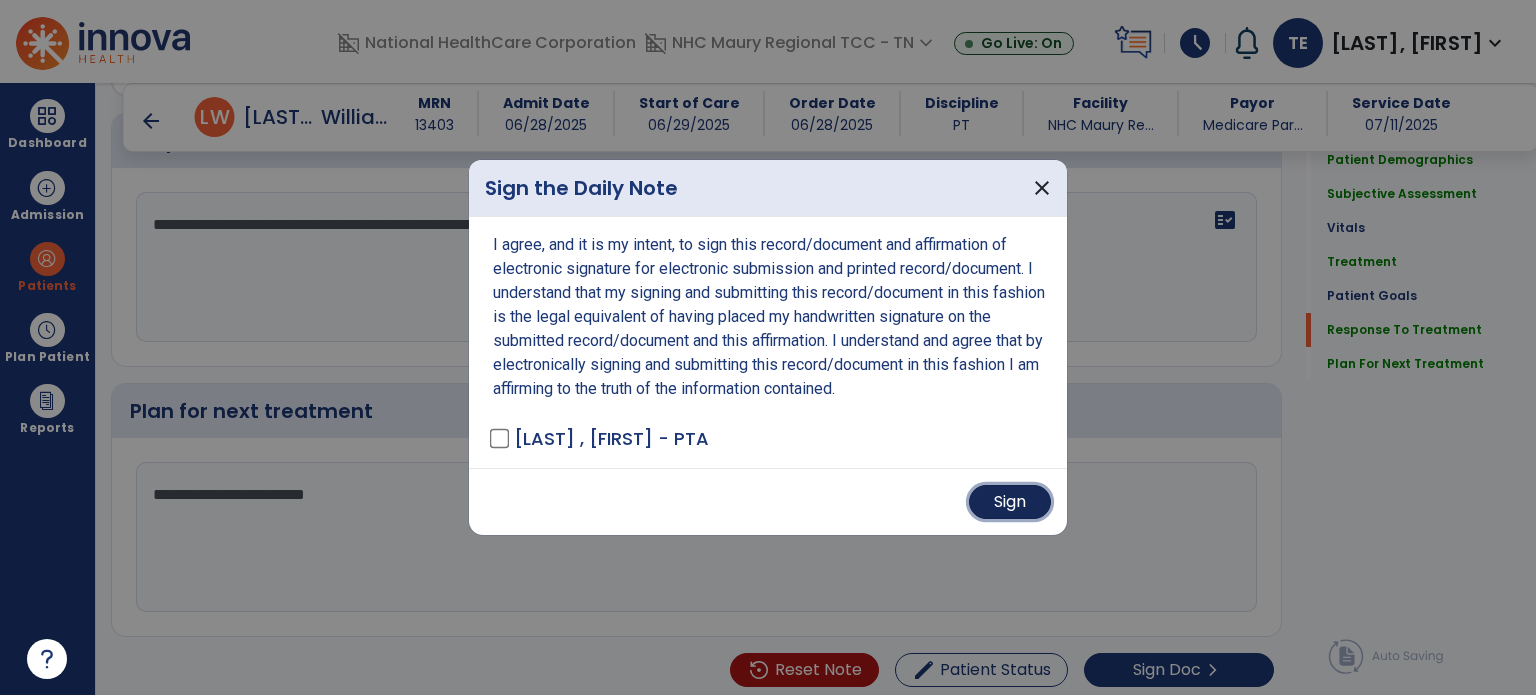 click on "Sign" at bounding box center (1010, 502) 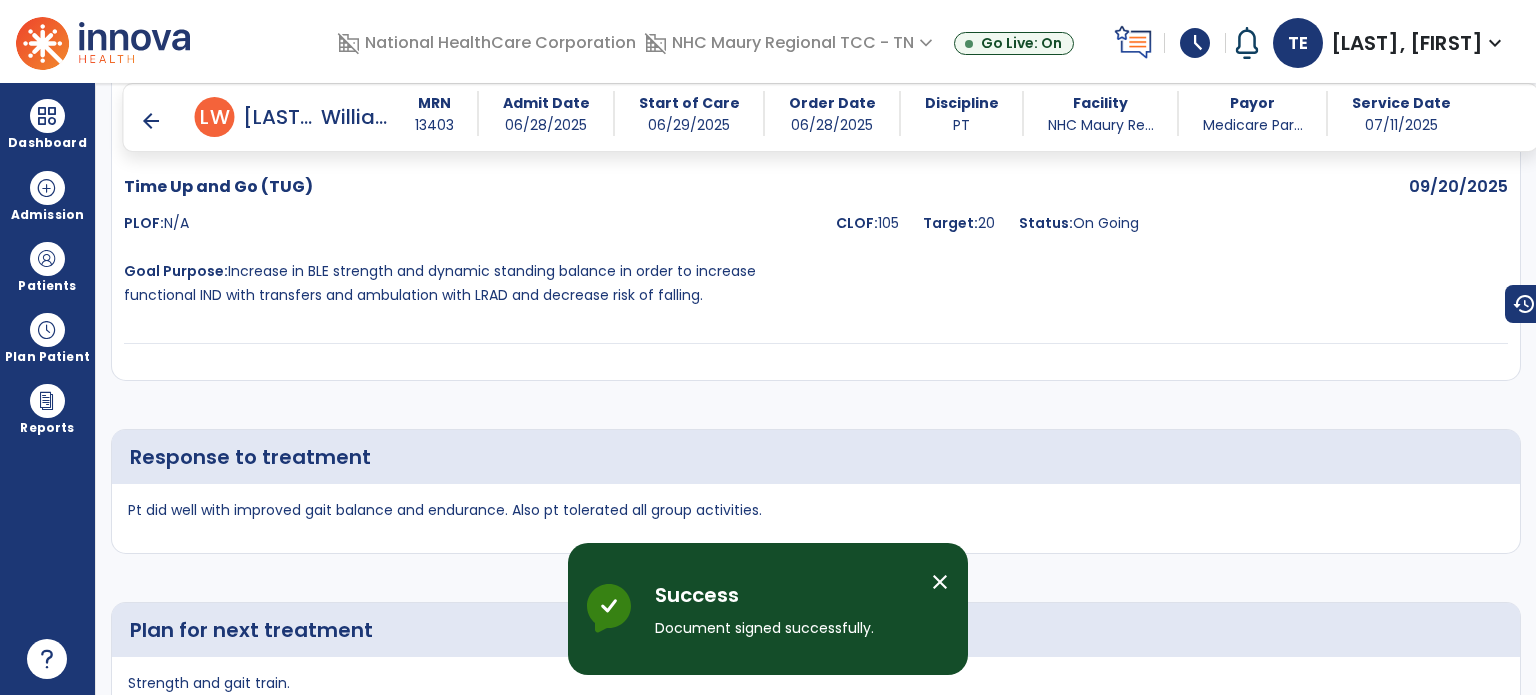 scroll, scrollTop: 4544, scrollLeft: 0, axis: vertical 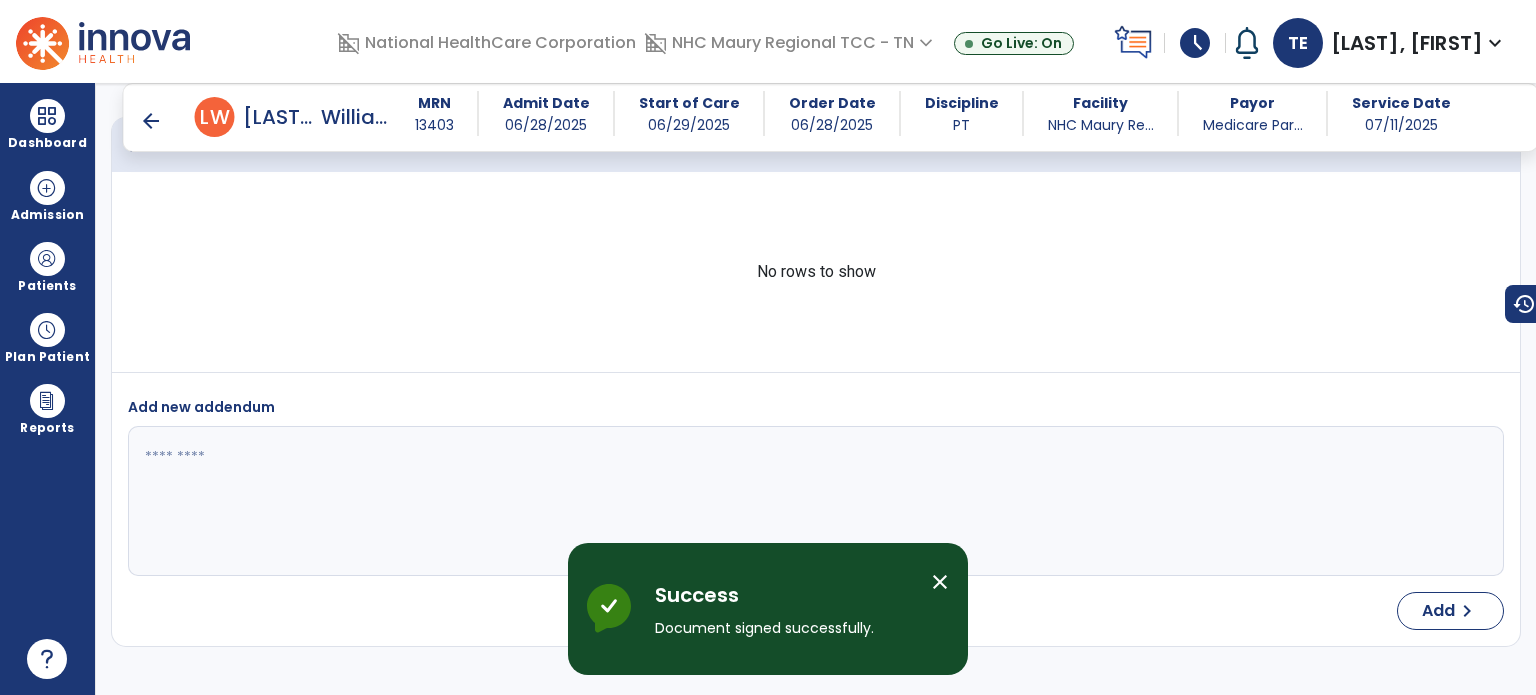 click on "arrow_back" at bounding box center (151, 121) 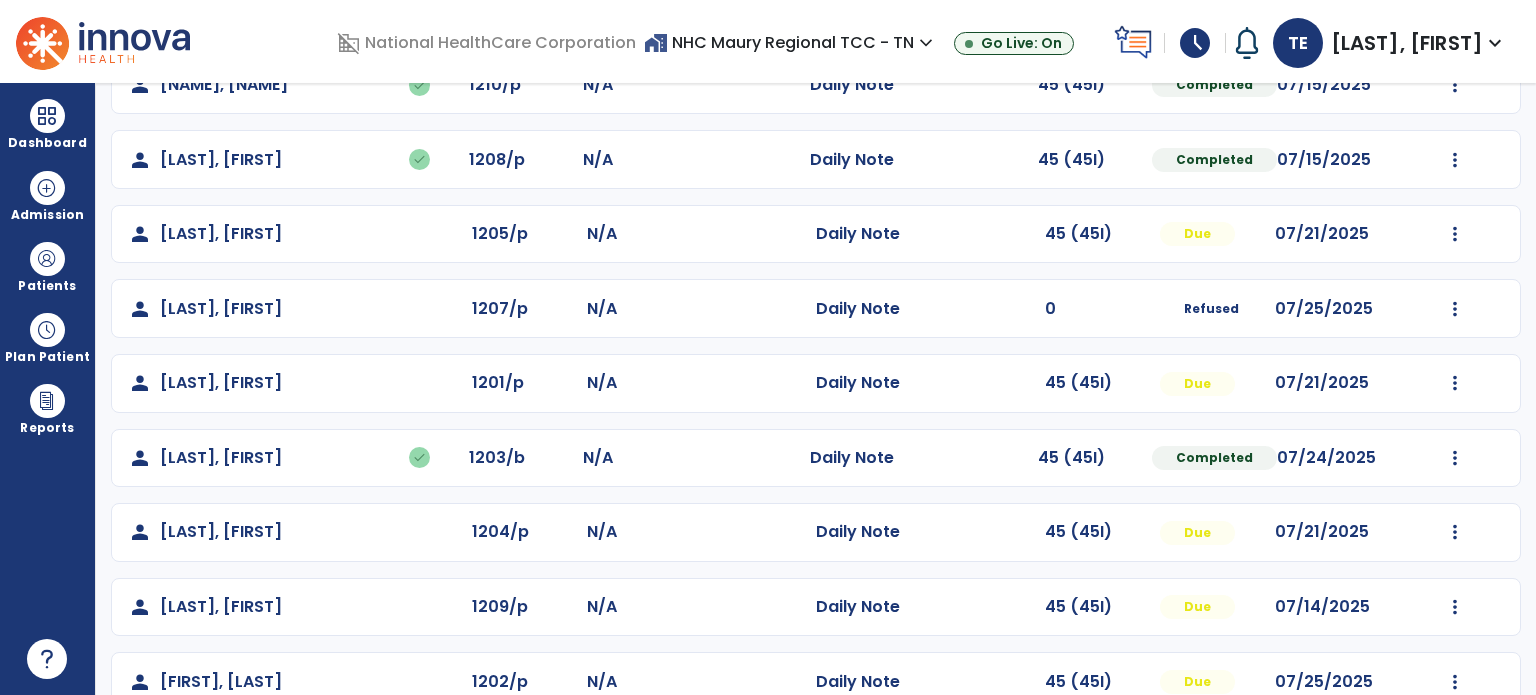 scroll, scrollTop: 244, scrollLeft: 0, axis: vertical 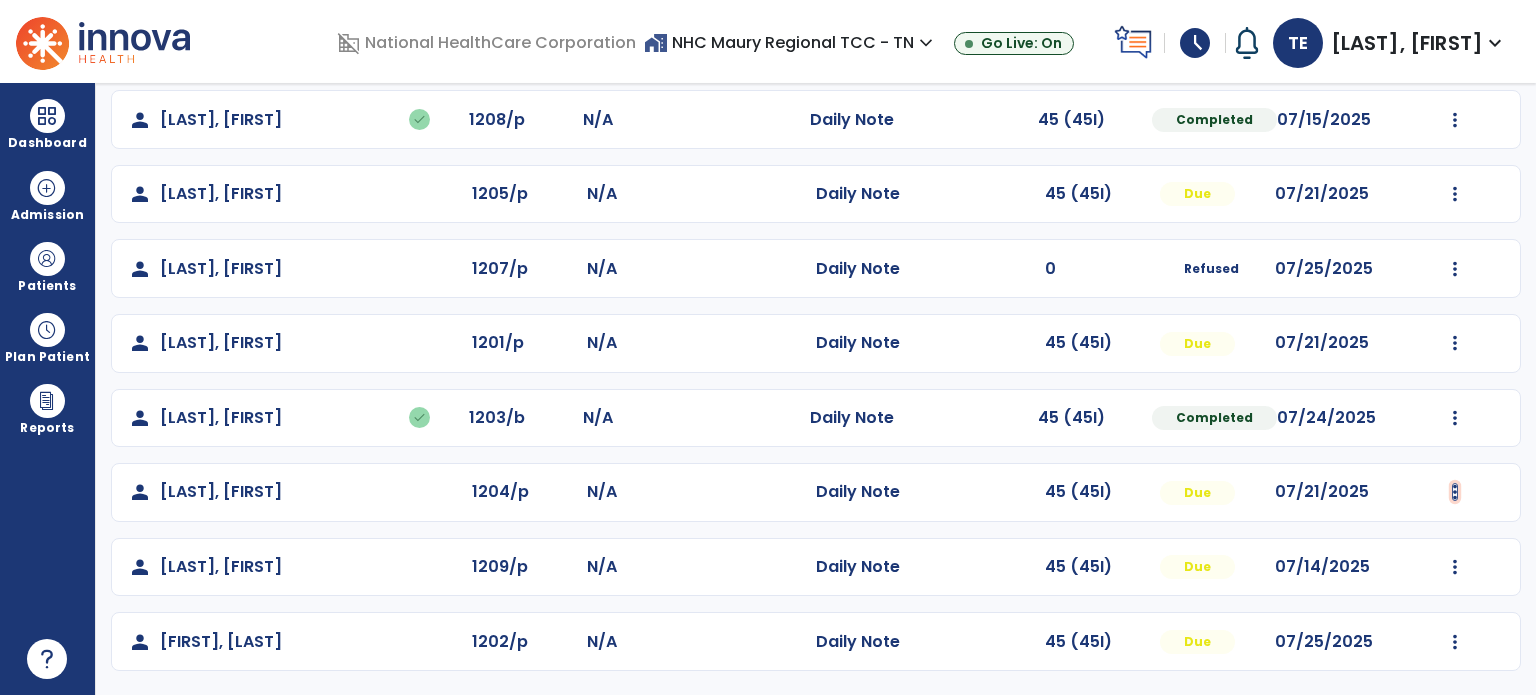 click at bounding box center [1455, 45] 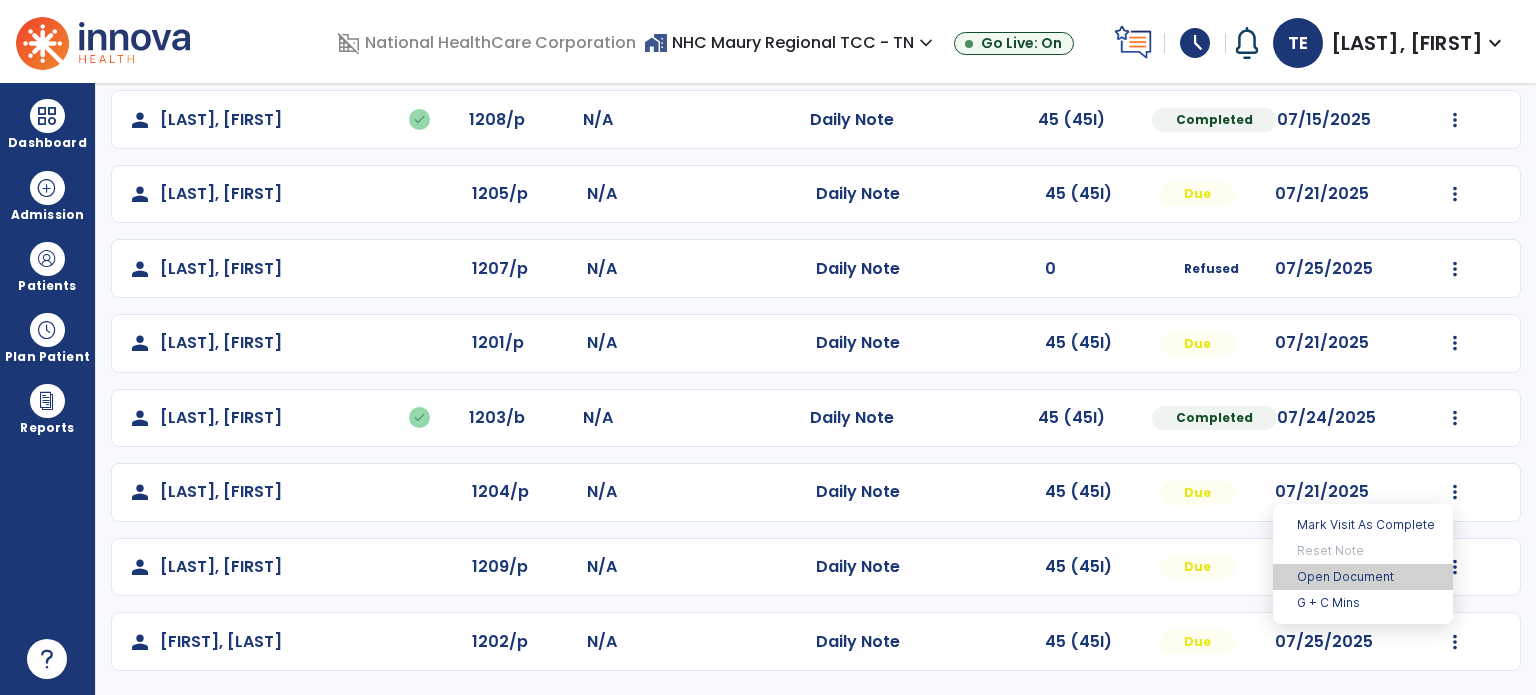click on "Open Document" at bounding box center [1363, 577] 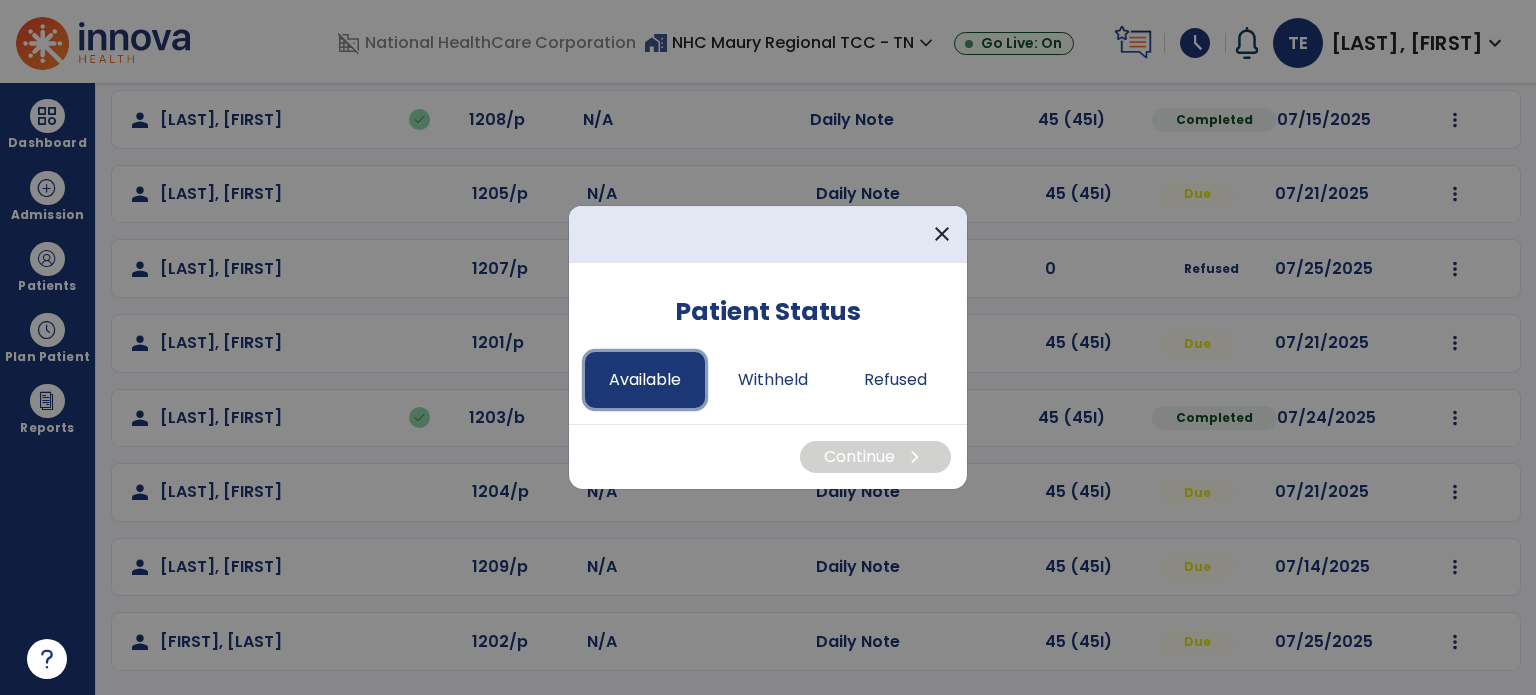 click on "Available" at bounding box center [645, 380] 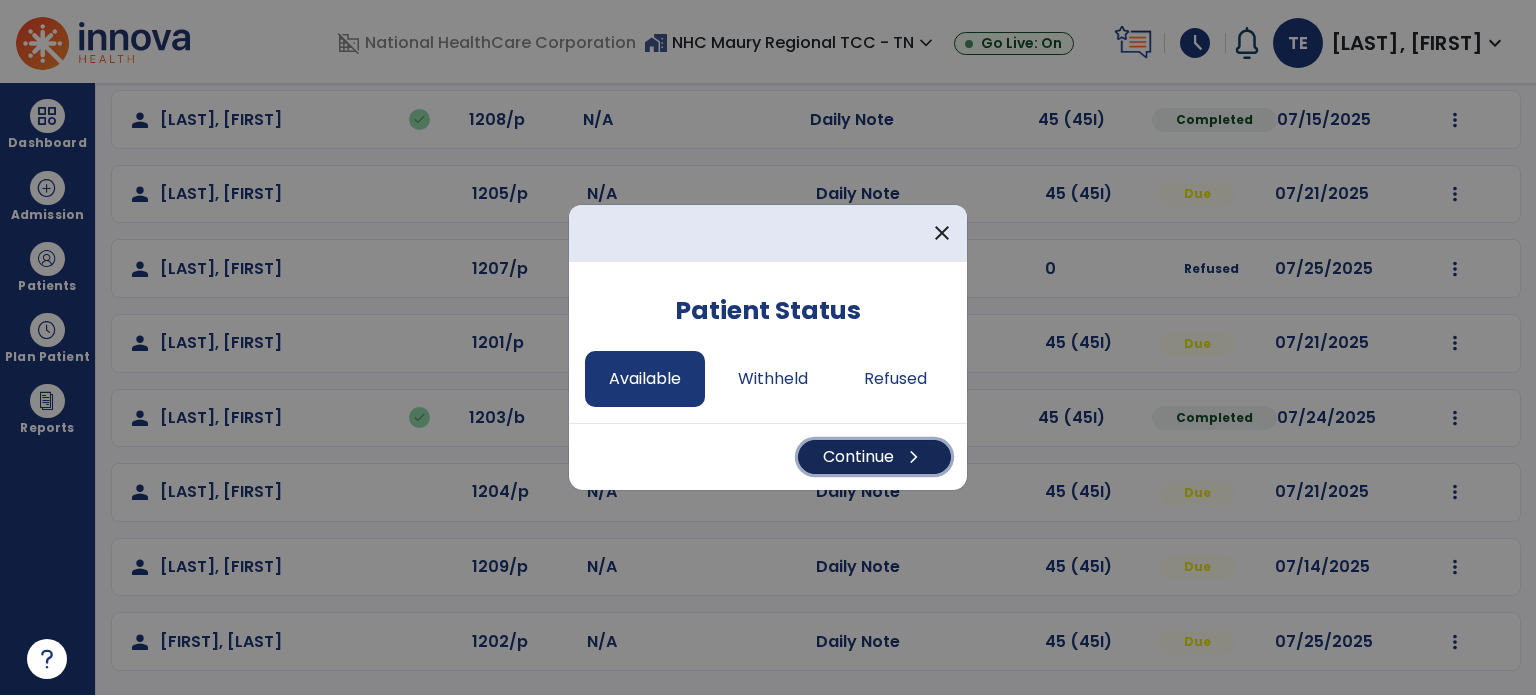 click on "Continue   chevron_right" at bounding box center (874, 457) 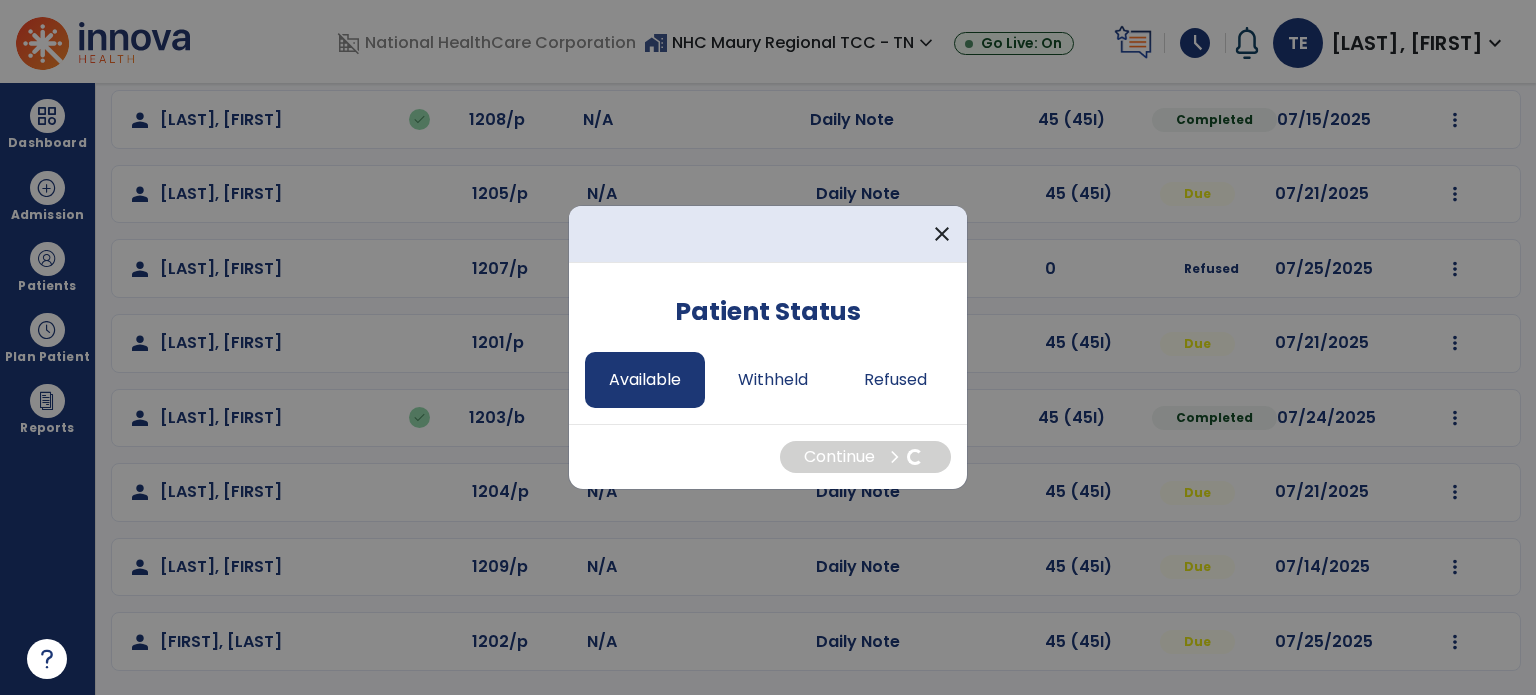 select on "*" 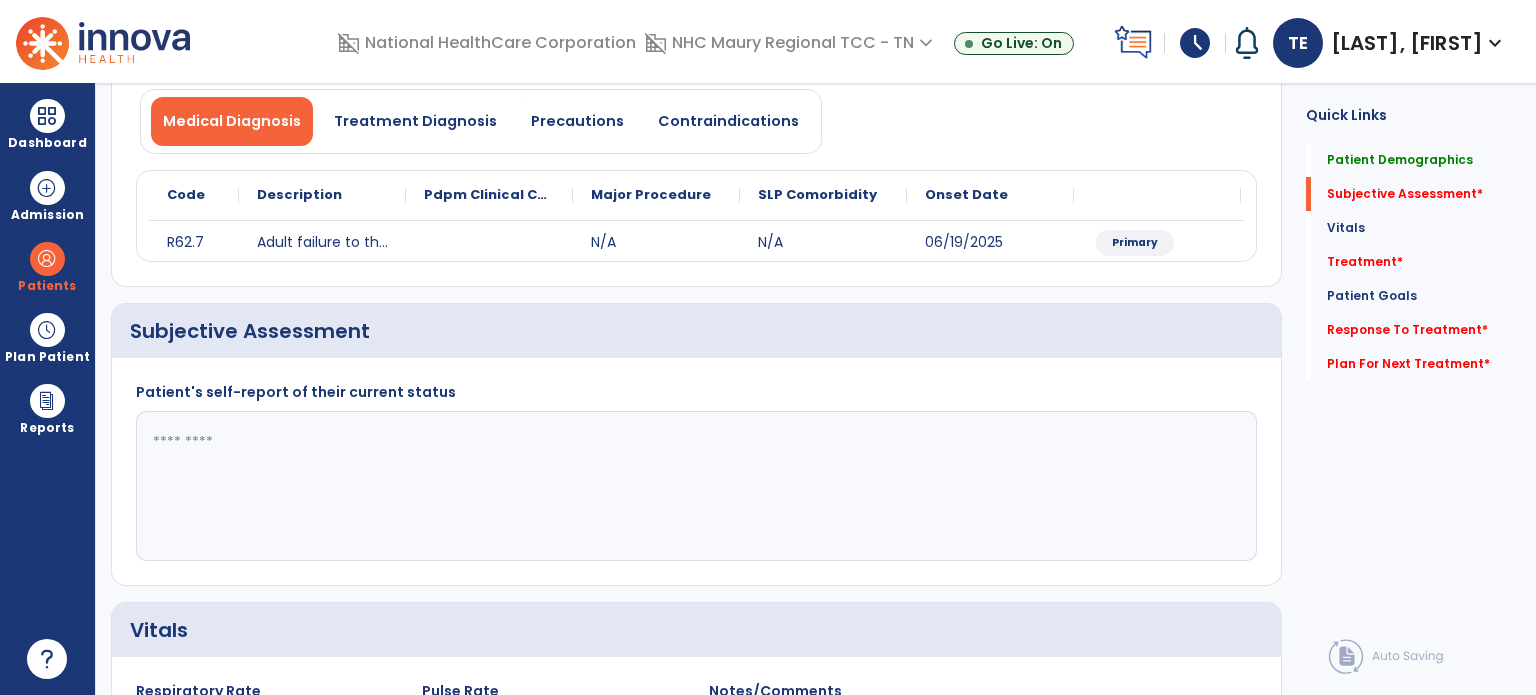 click 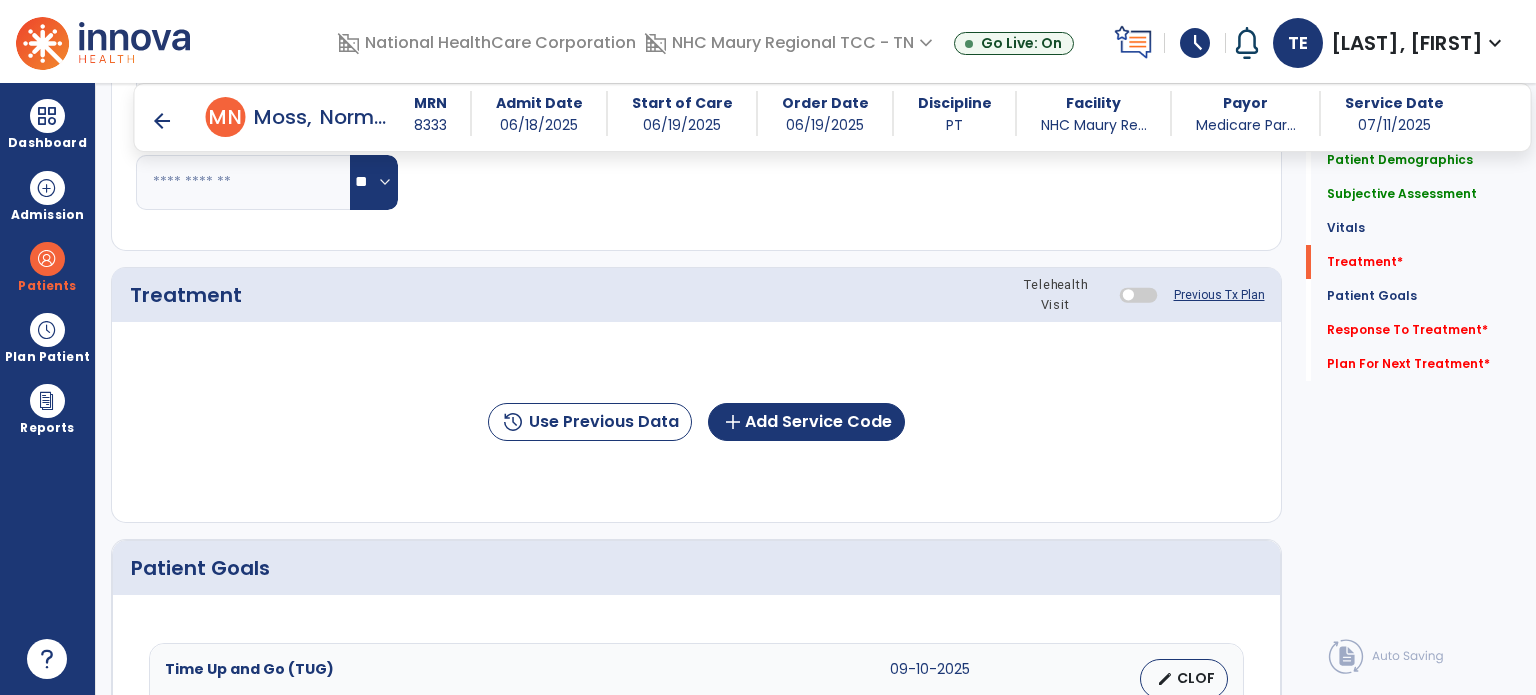 scroll, scrollTop: 984, scrollLeft: 0, axis: vertical 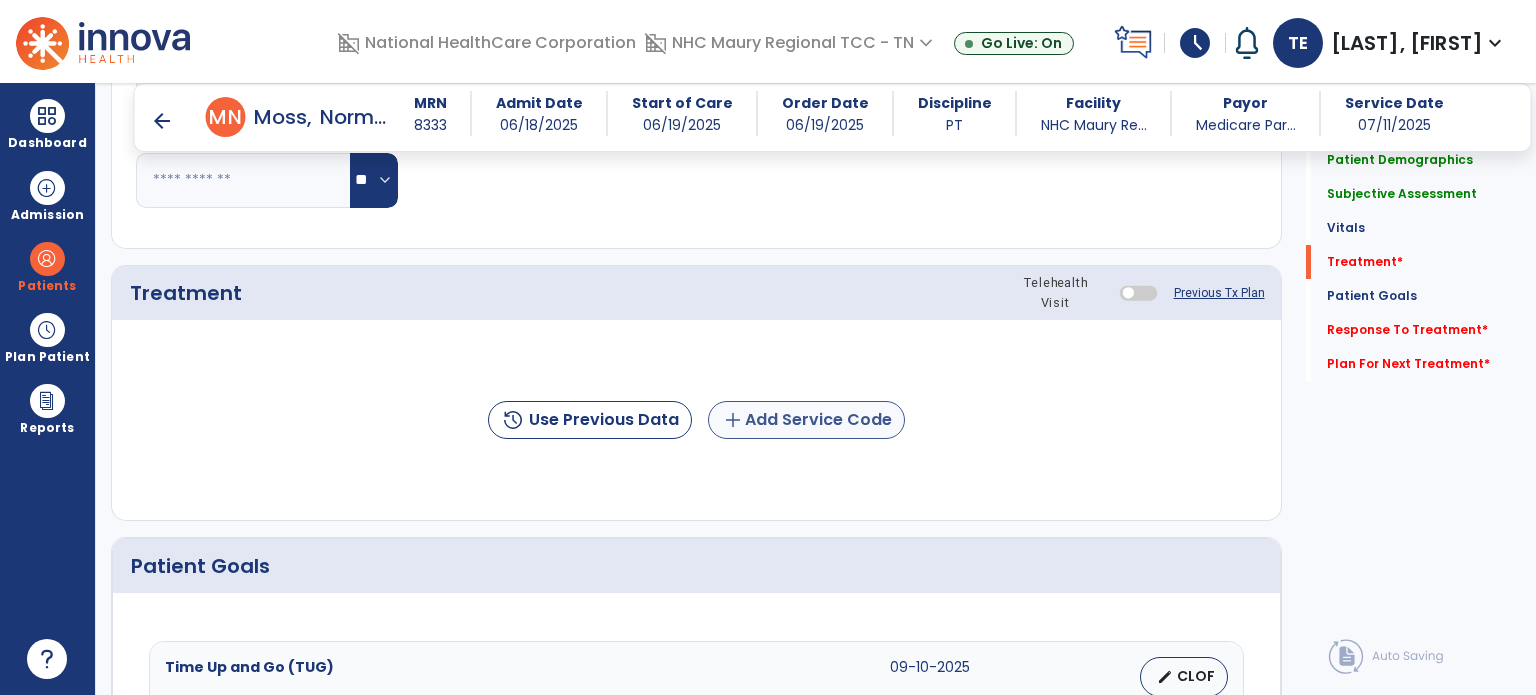 type on "**********" 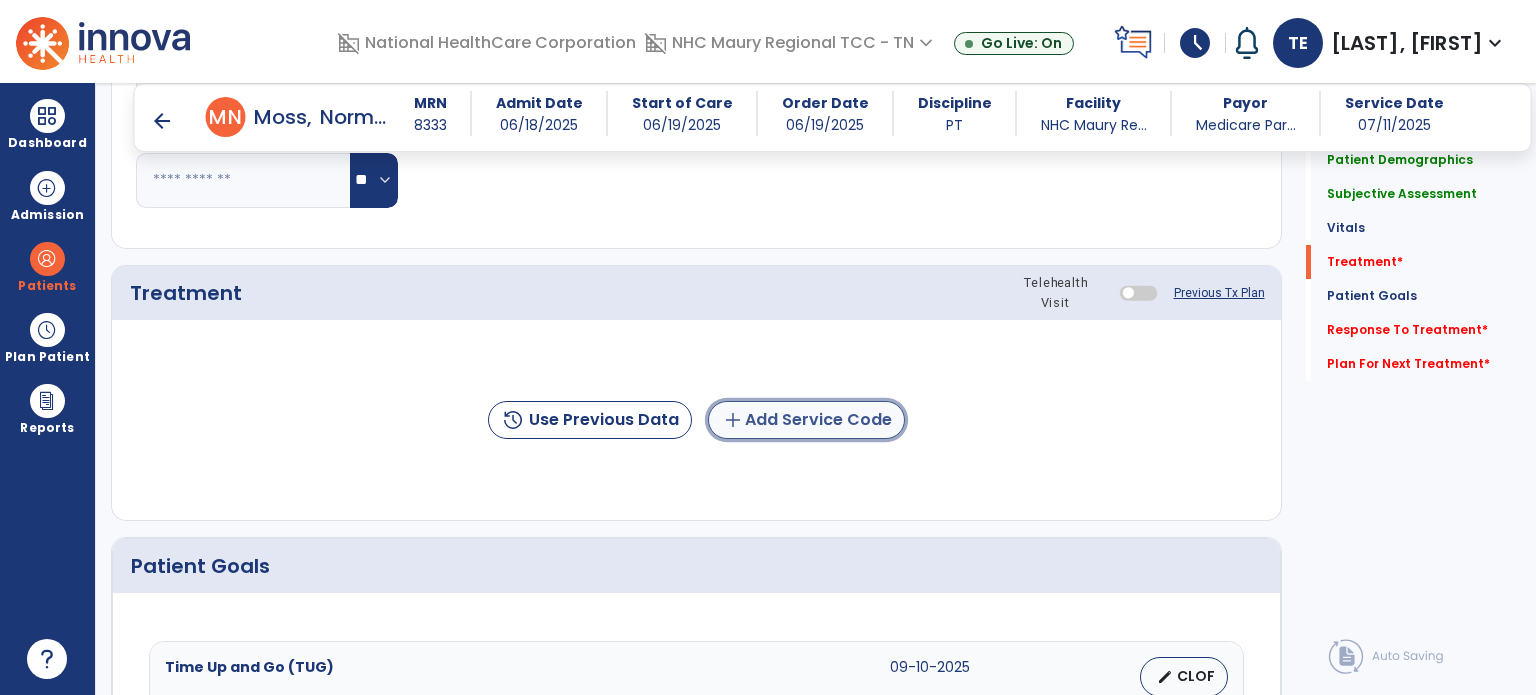 click on "add  Add Service Code" 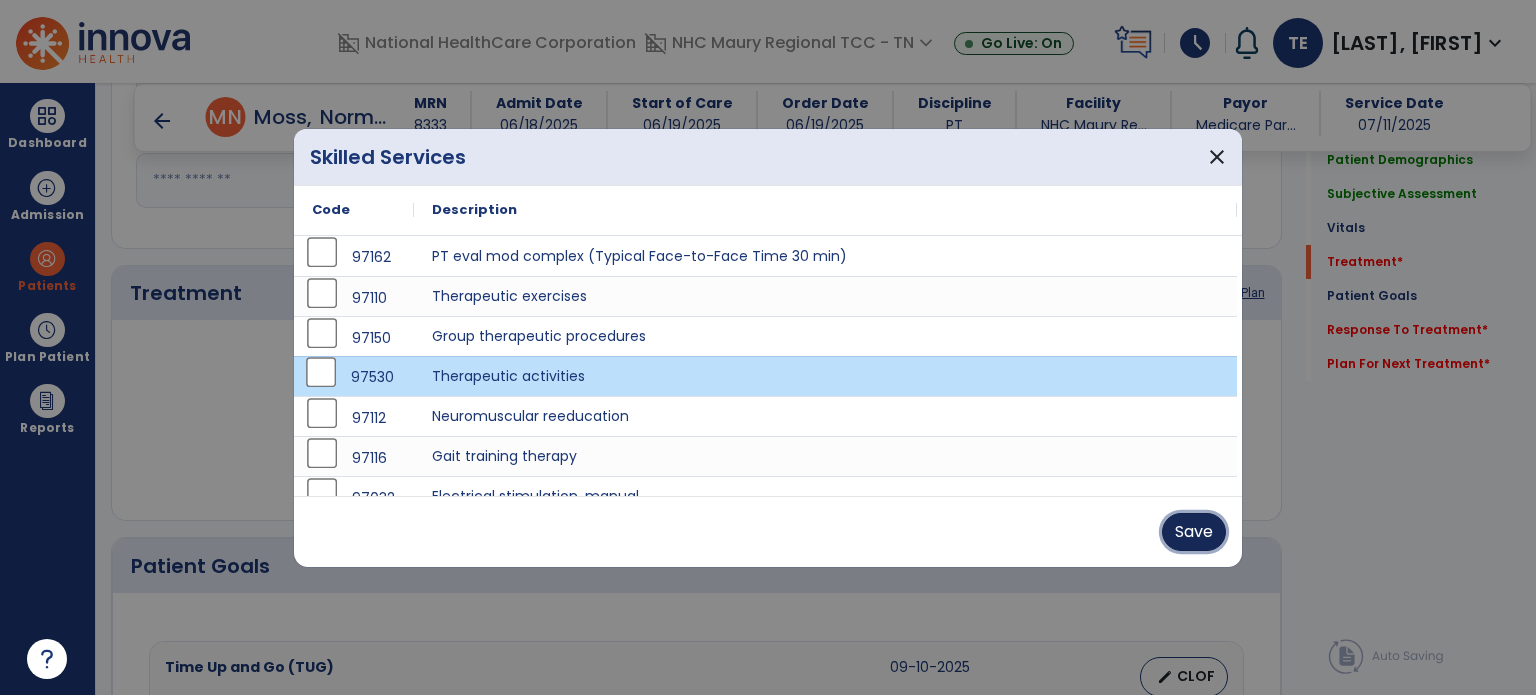 click on "Save" at bounding box center (1194, 532) 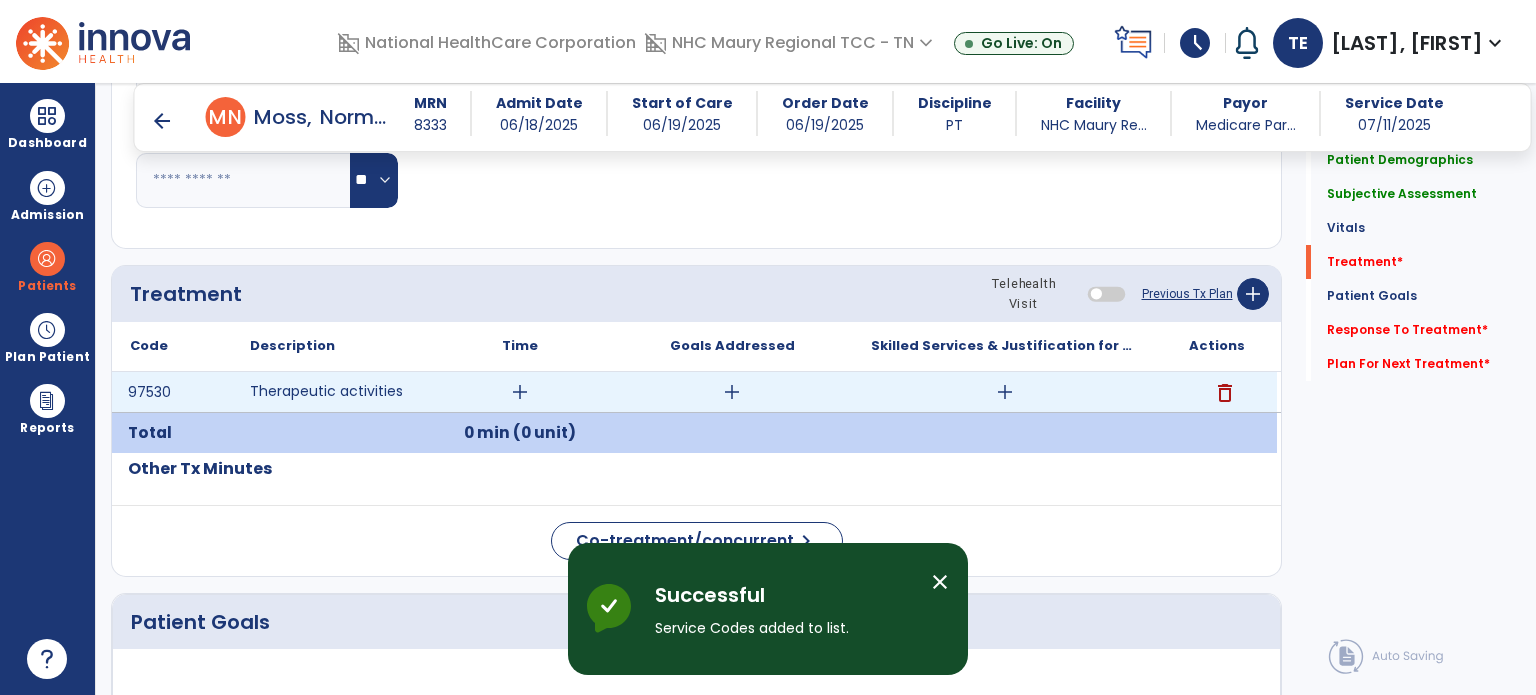 click on "add" at bounding box center (520, 392) 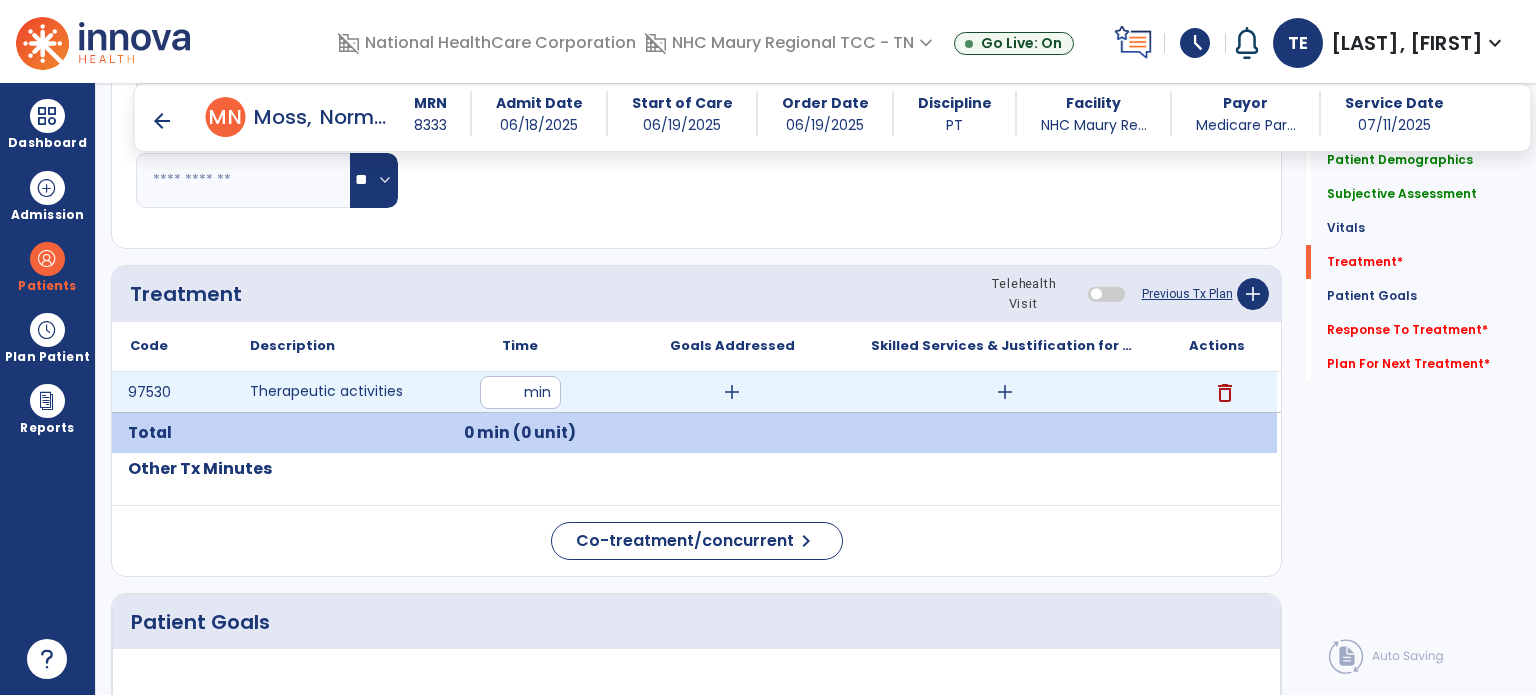 type on "**" 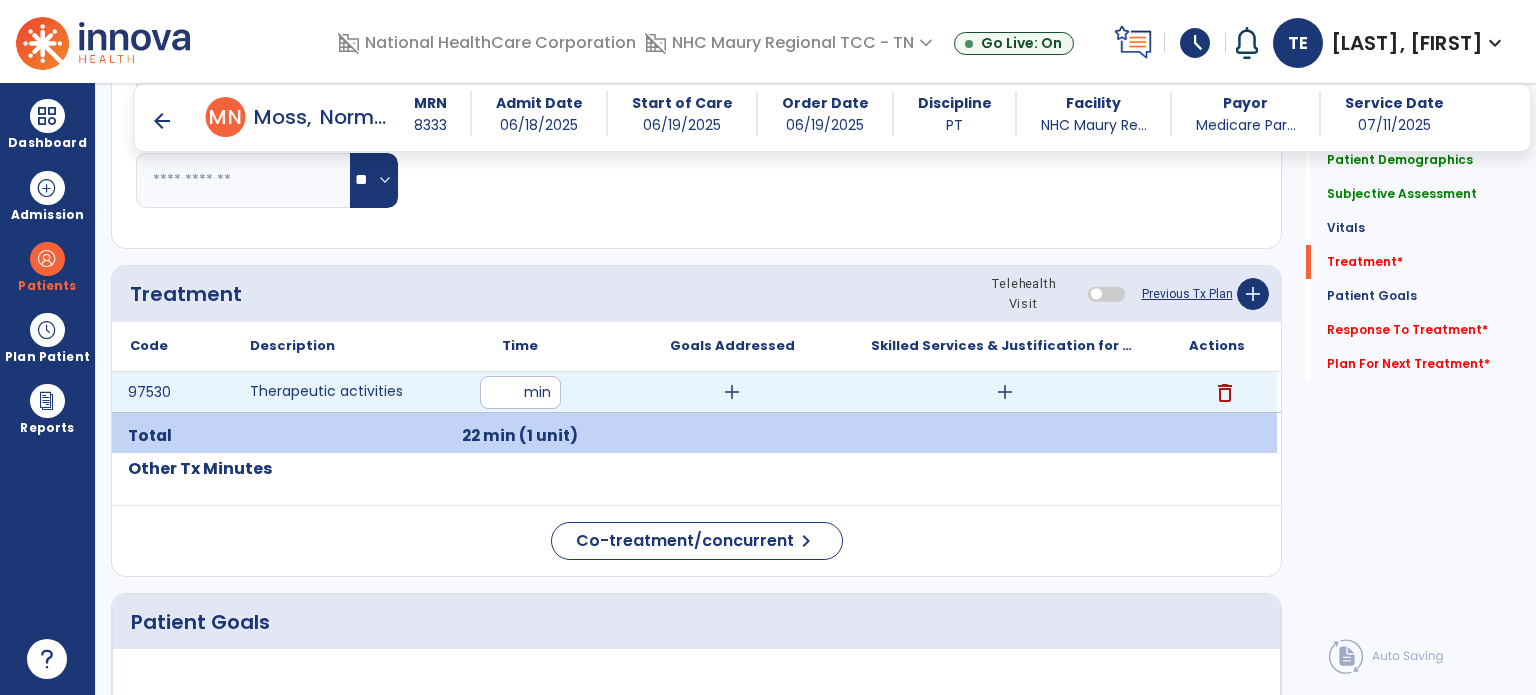 click on "add" at bounding box center (1005, 392) 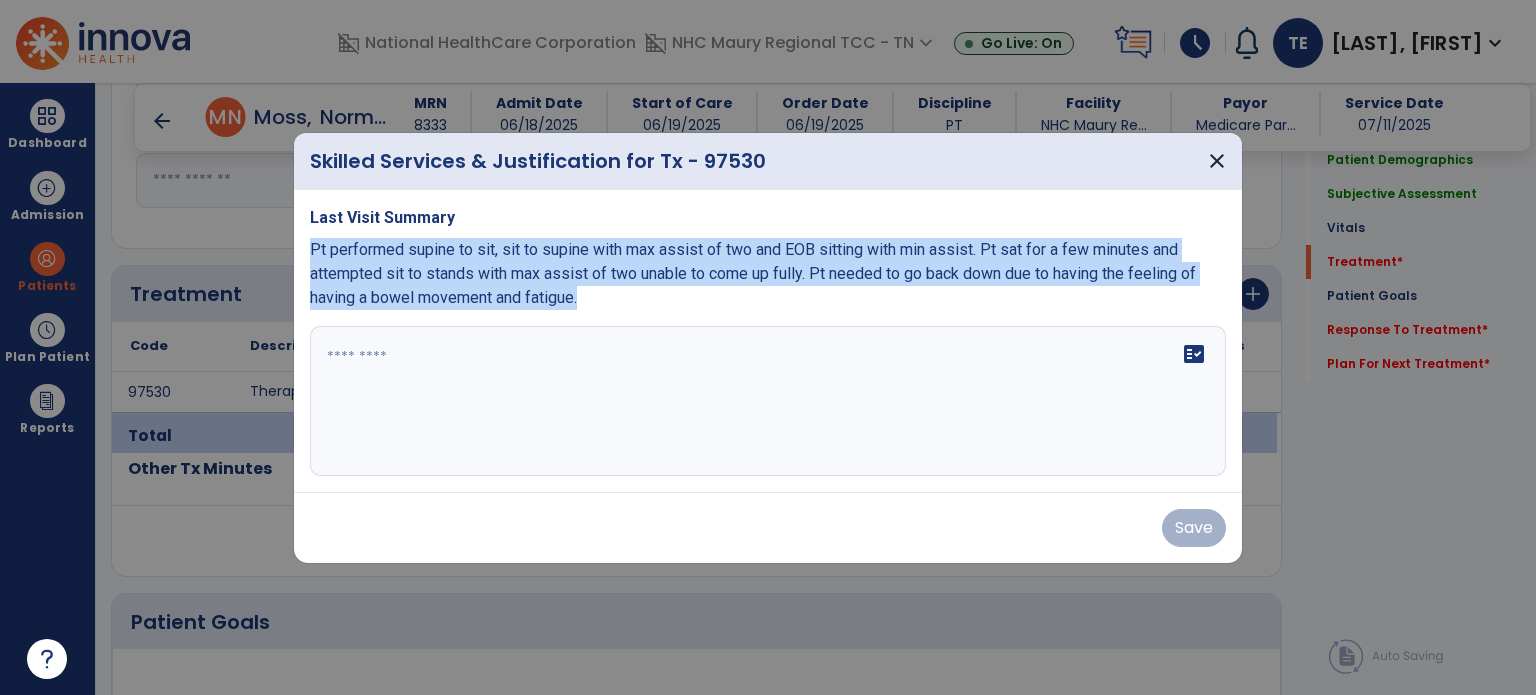 drag, startPoint x: 305, startPoint y: 252, endPoint x: 391, endPoint y: 328, distance: 114.76933 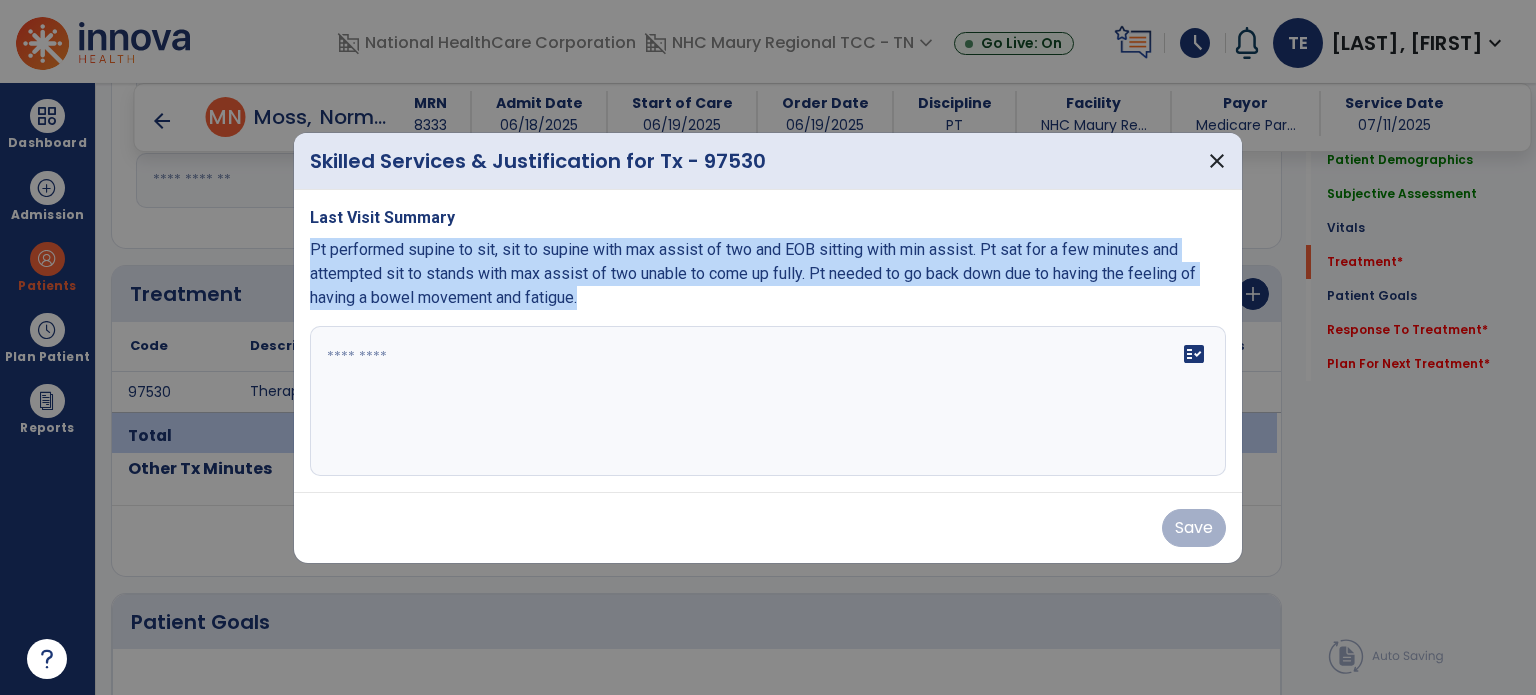 click on "Last Visit Summary Pt performed supine to sit, sit to supine with max assist of two and EOB sitting with min assist. Pt sat for a few minutes and attempted sit to stands with max assist of two unable to come up fully. Pt  needed to go back down due to having the feeling of having a bowel movement and fatigue.
fact_check" at bounding box center (768, 341) 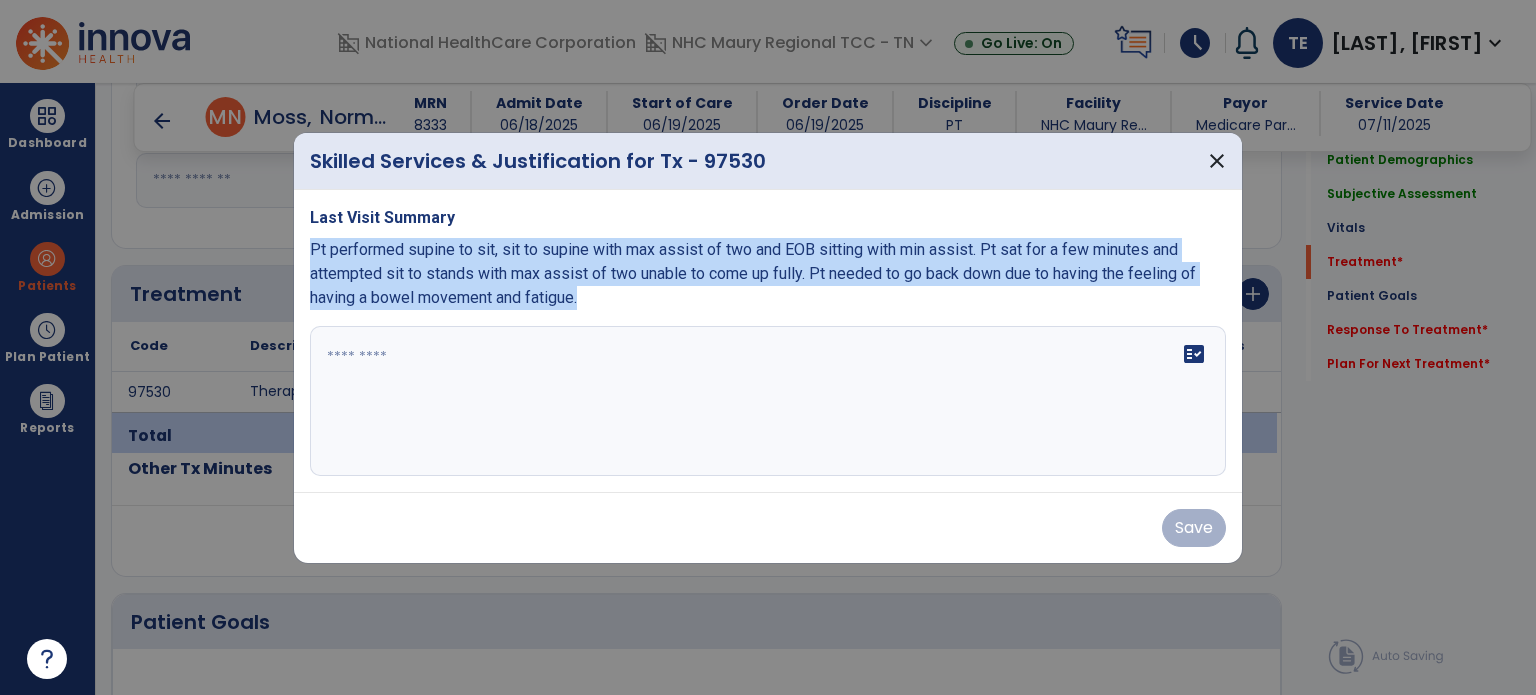 copy on "Pt performed supine to sit, sit to supine with max assist of two and EOB sitting with min assist. Pt sat for a few minutes and attempted sit to stands with max assist of two unable to come up fully. Pt  needed to go back down due to having the feeling of having a bowel movement and fatigue." 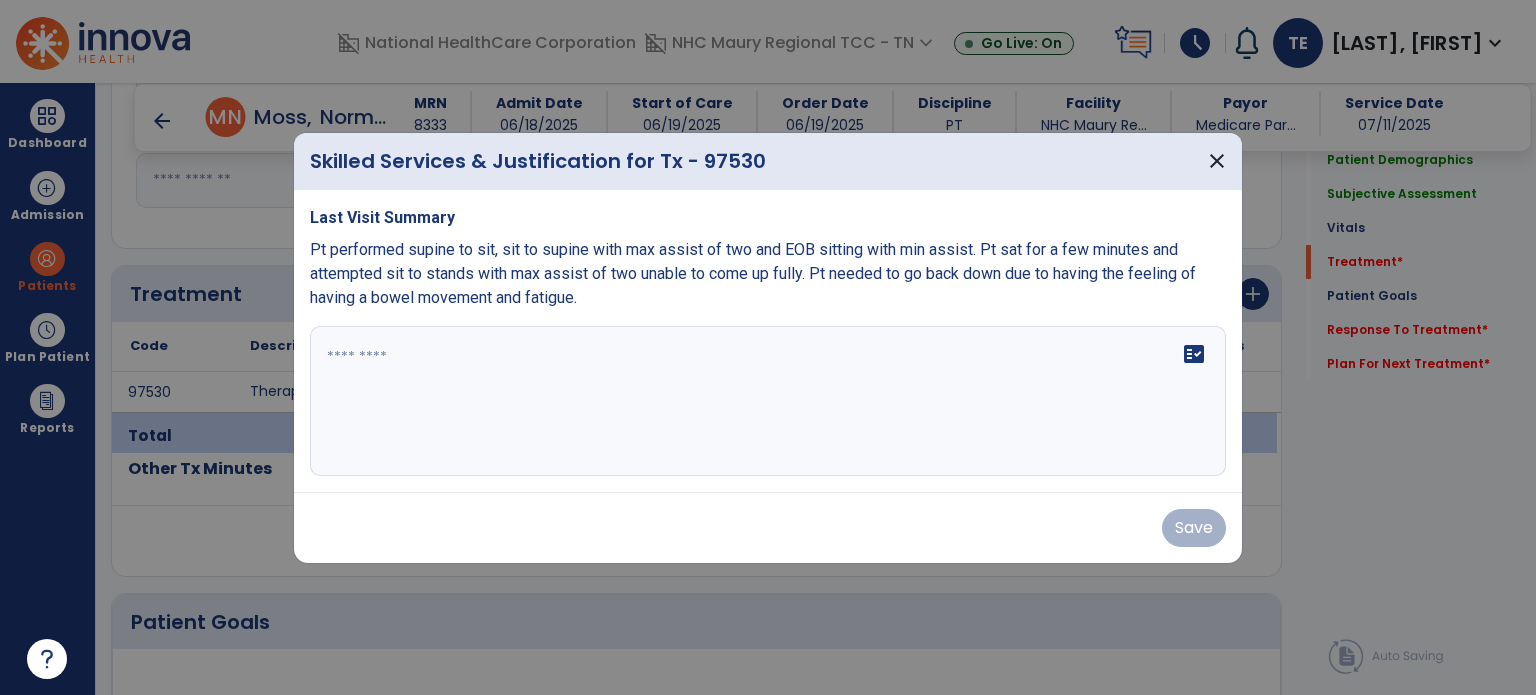 click at bounding box center (768, 401) 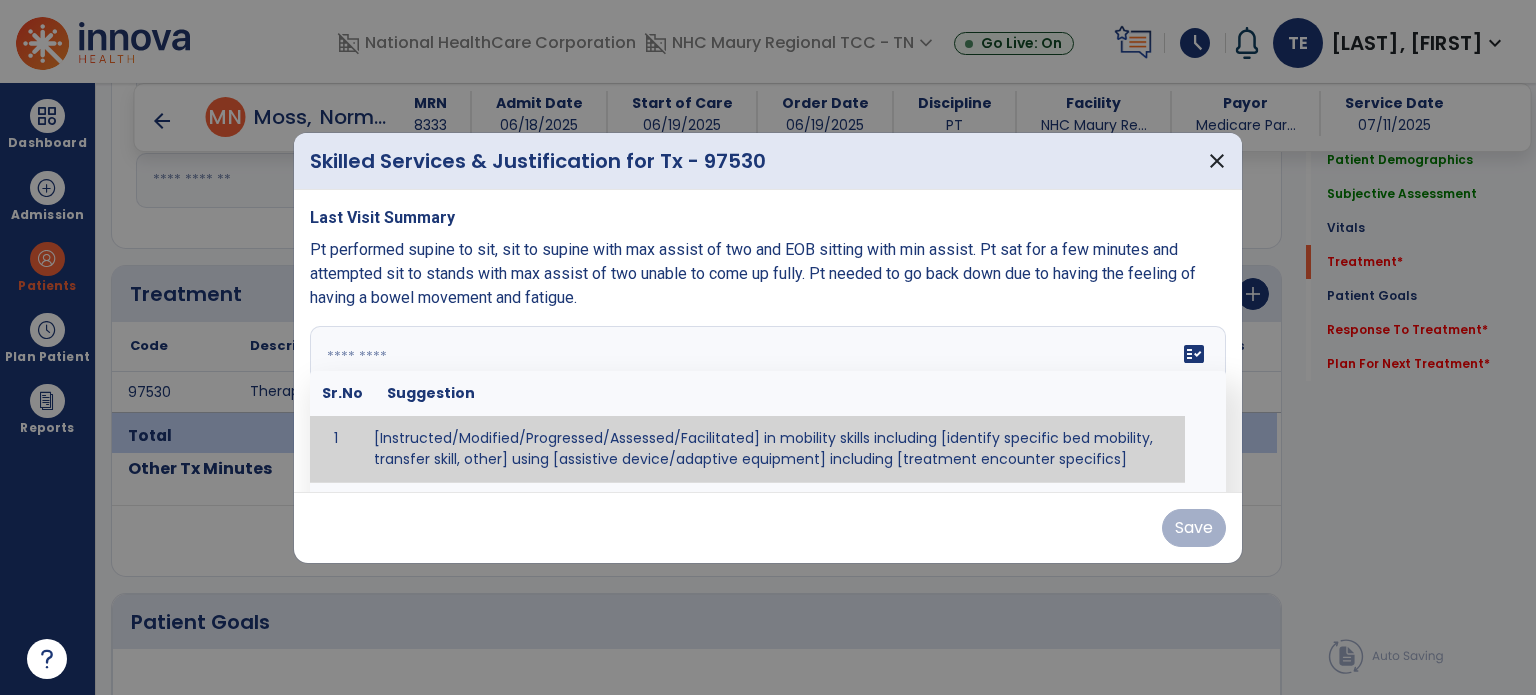 paste on "**********" 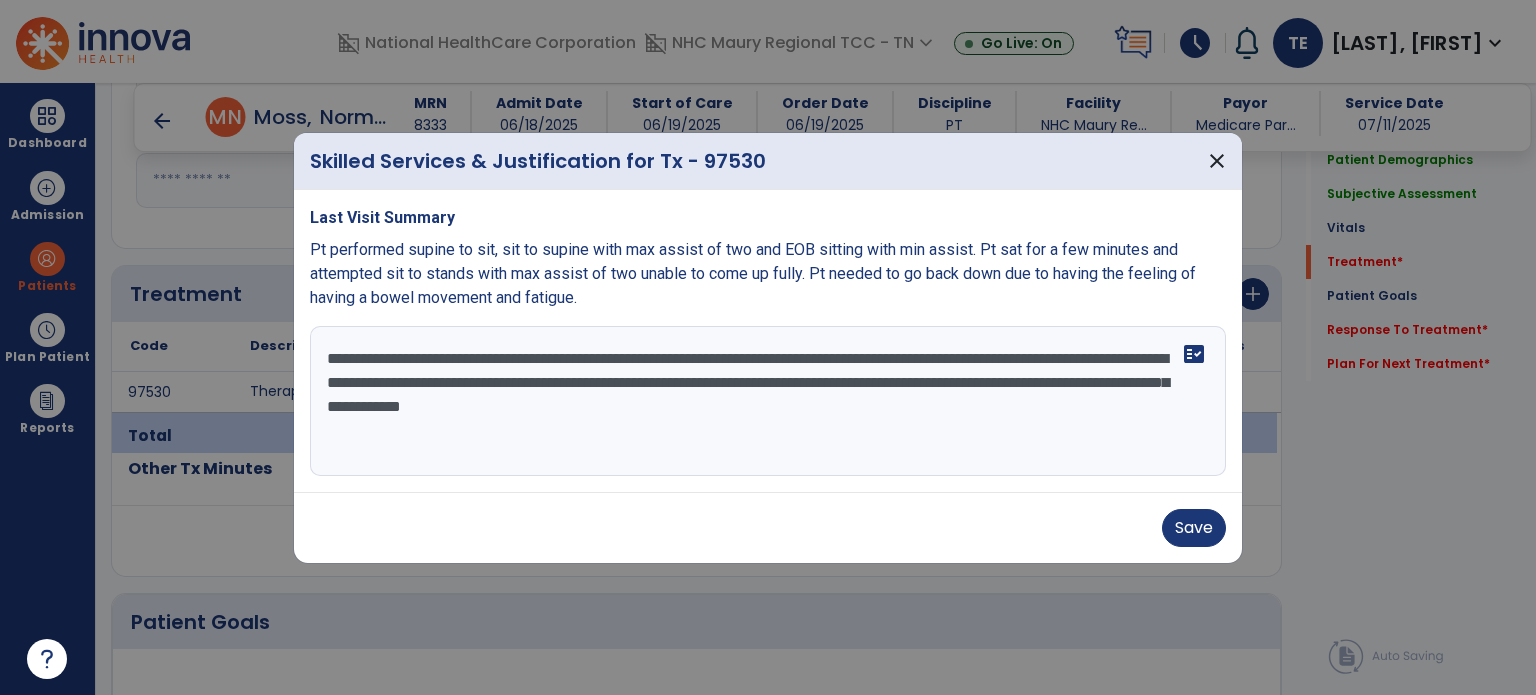 click on "**********" at bounding box center (768, 401) 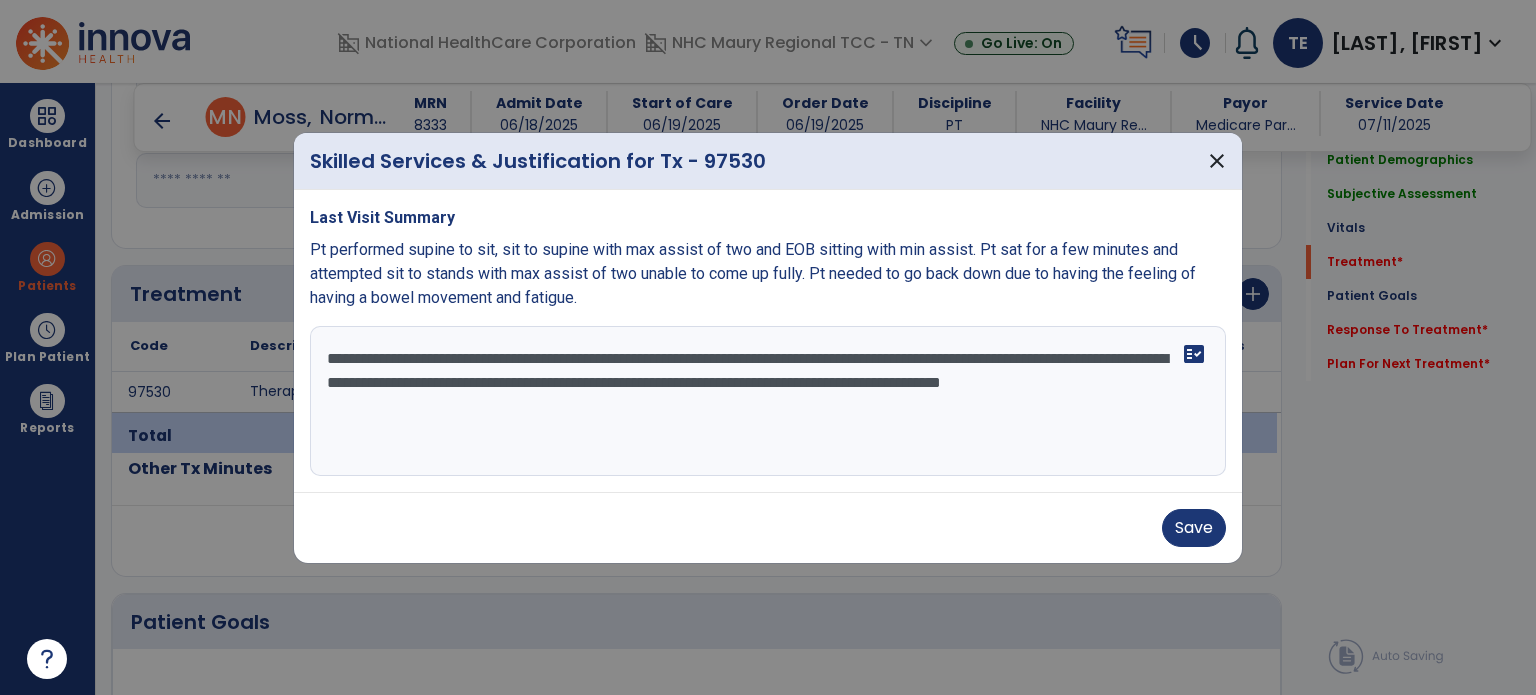 click on "**********" at bounding box center (768, 401) 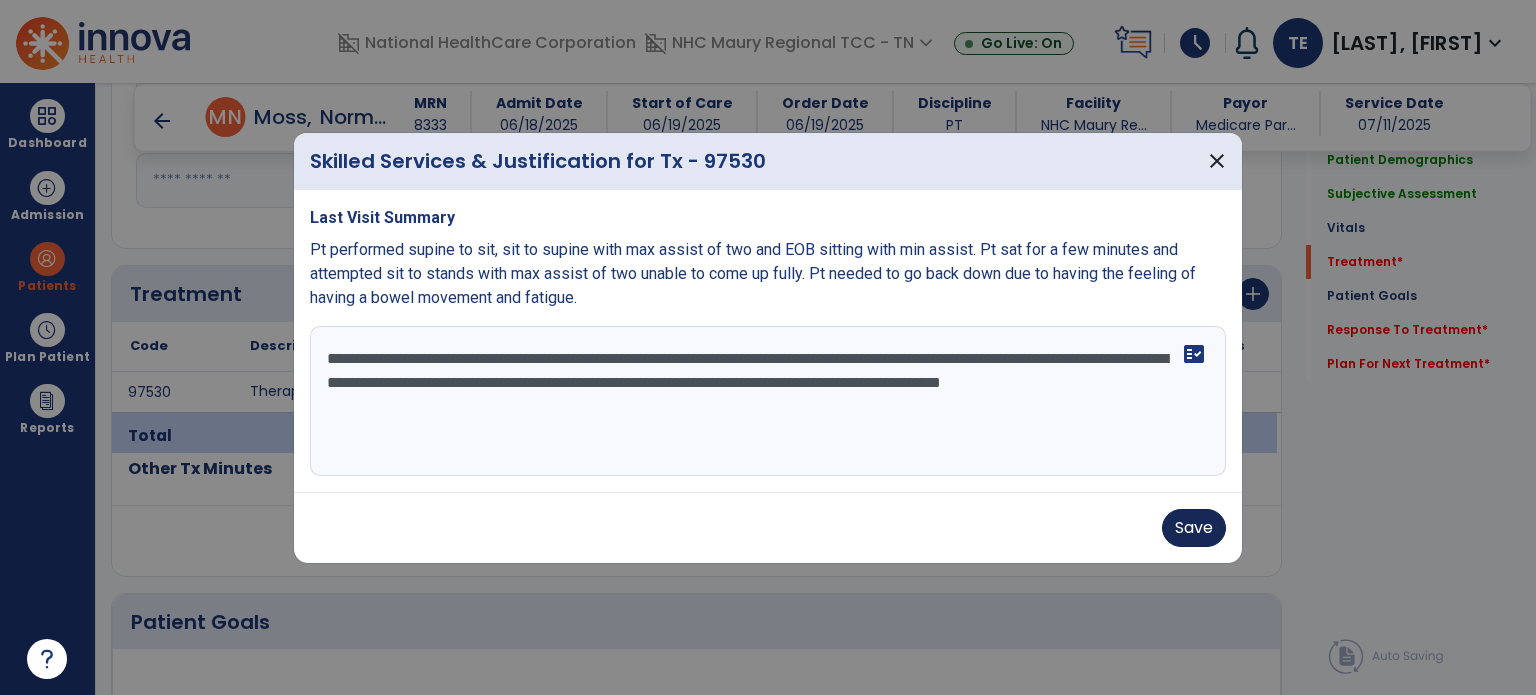 type on "**********" 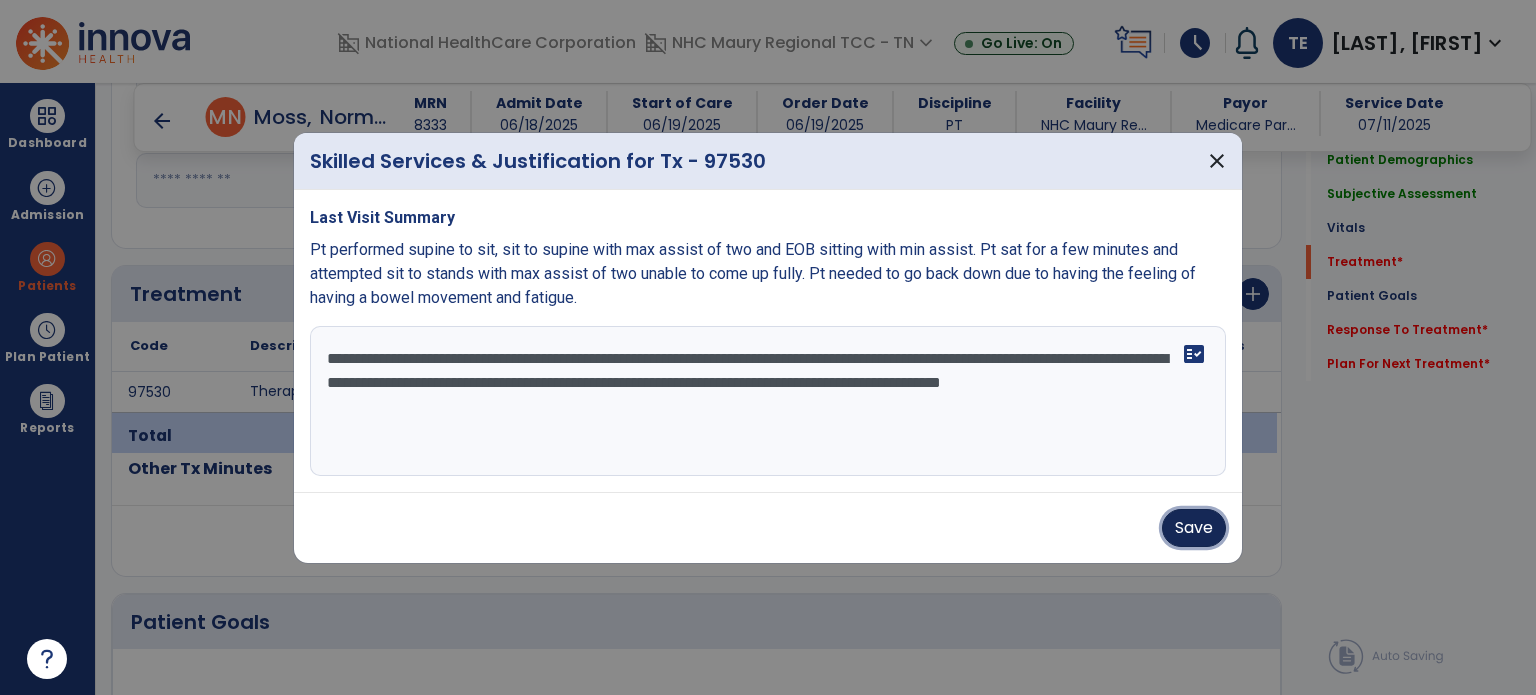 click on "Save" at bounding box center [1194, 528] 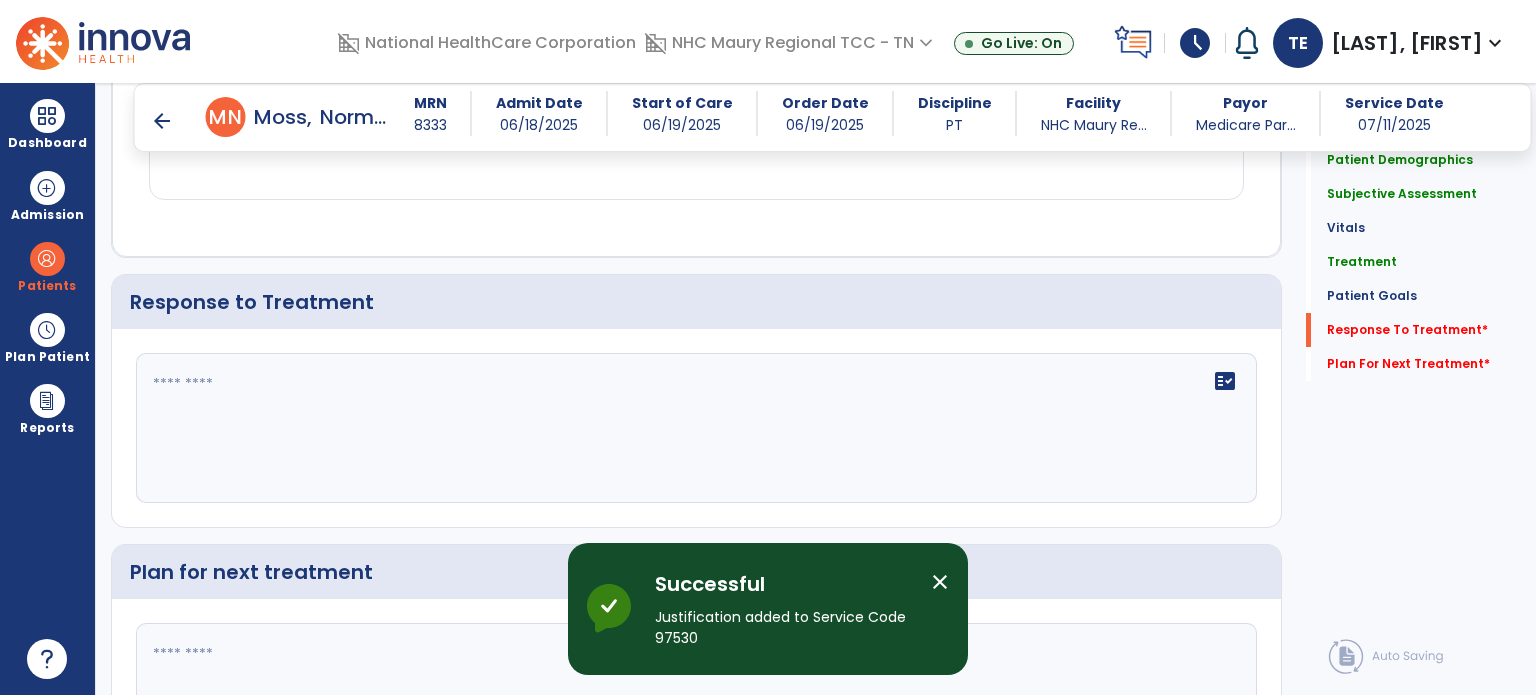 scroll, scrollTop: 2679, scrollLeft: 0, axis: vertical 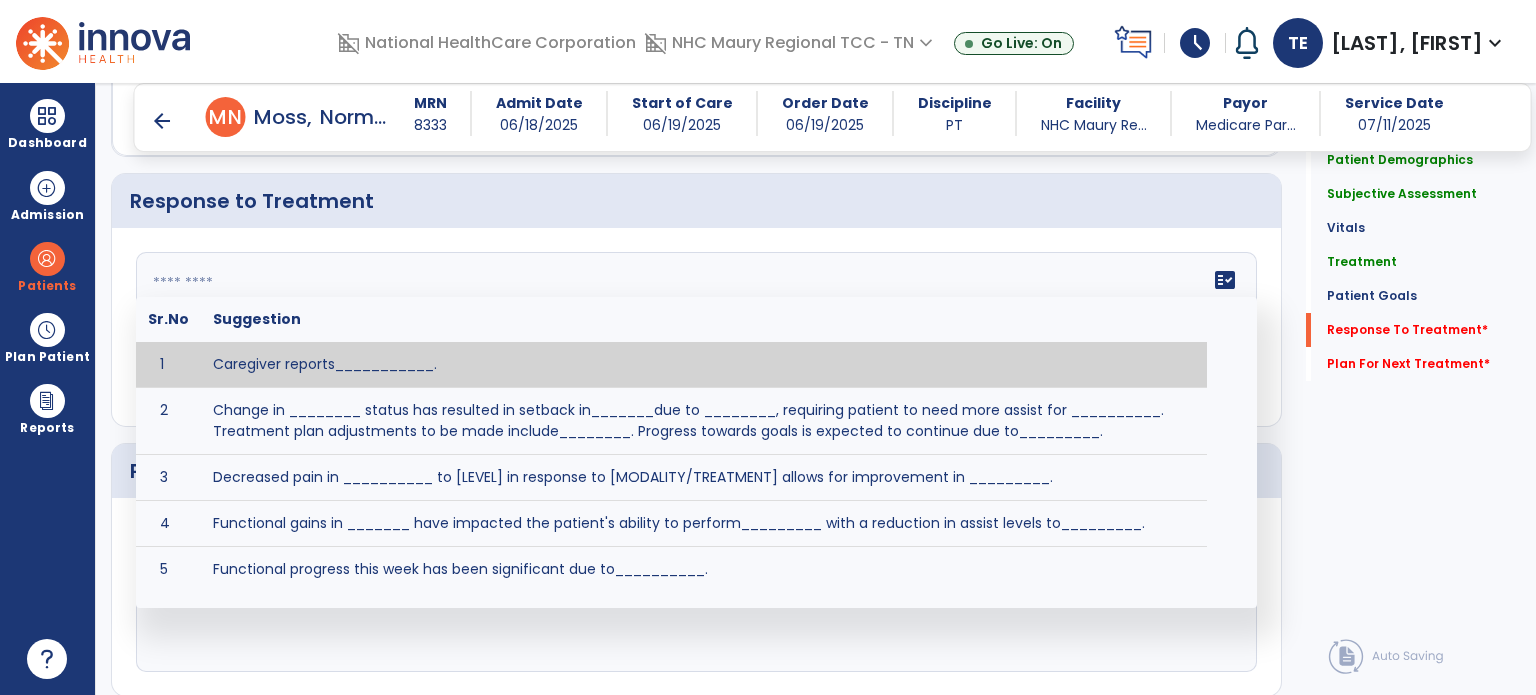 click 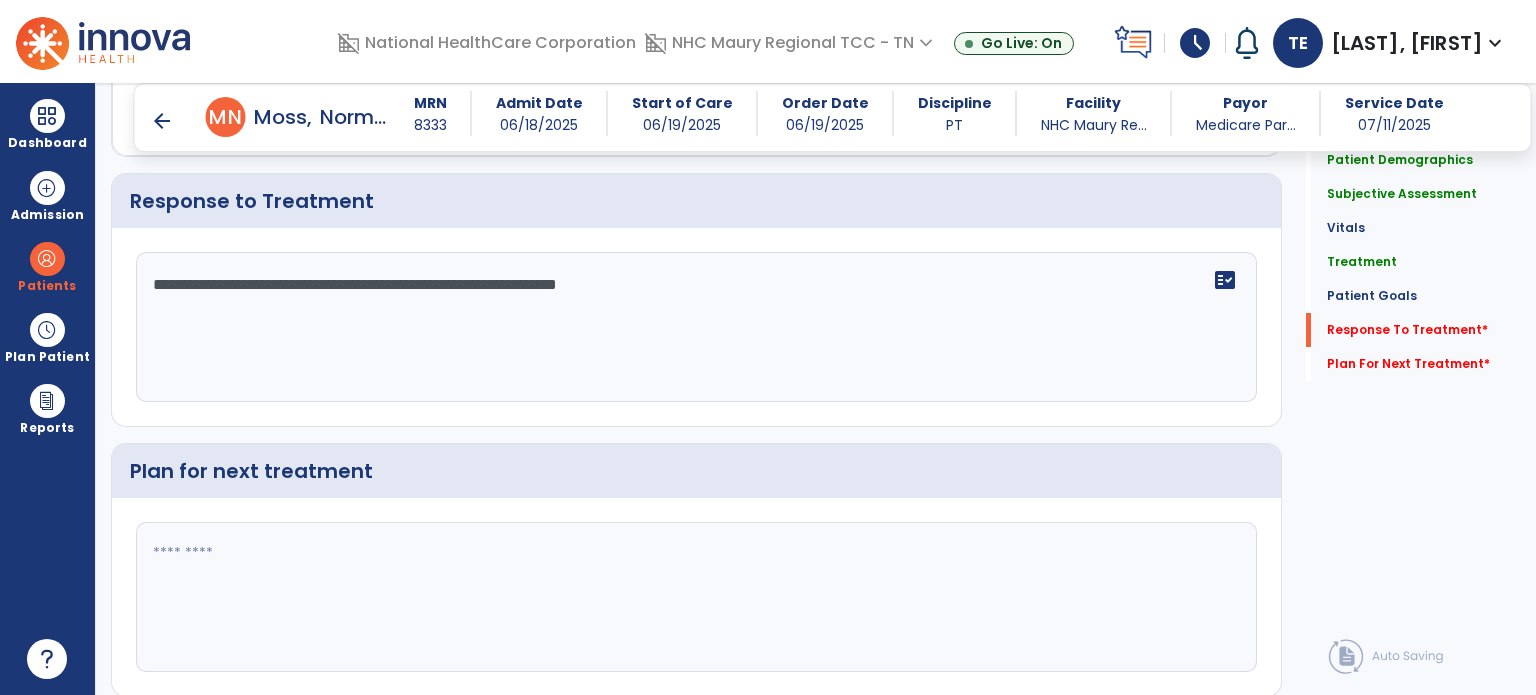 type on "**********" 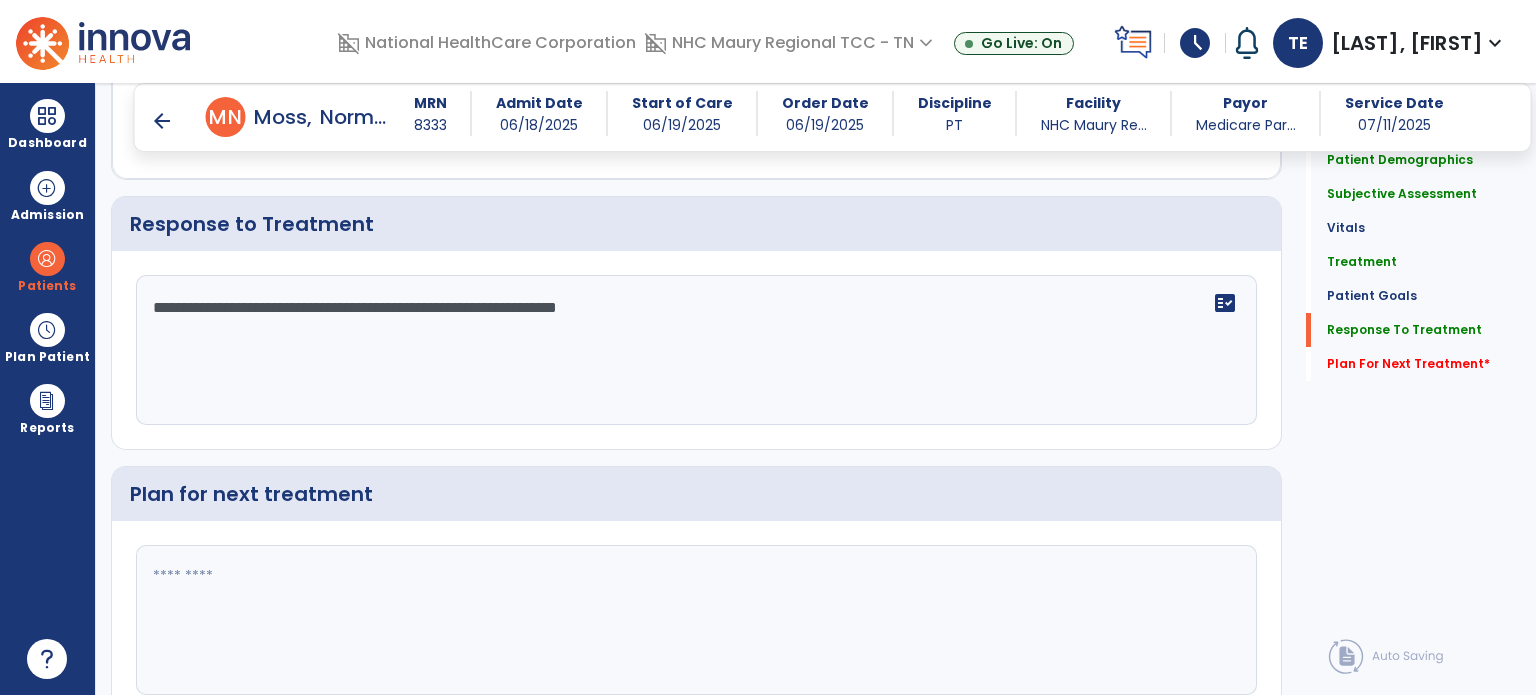 scroll, scrollTop: 2679, scrollLeft: 0, axis: vertical 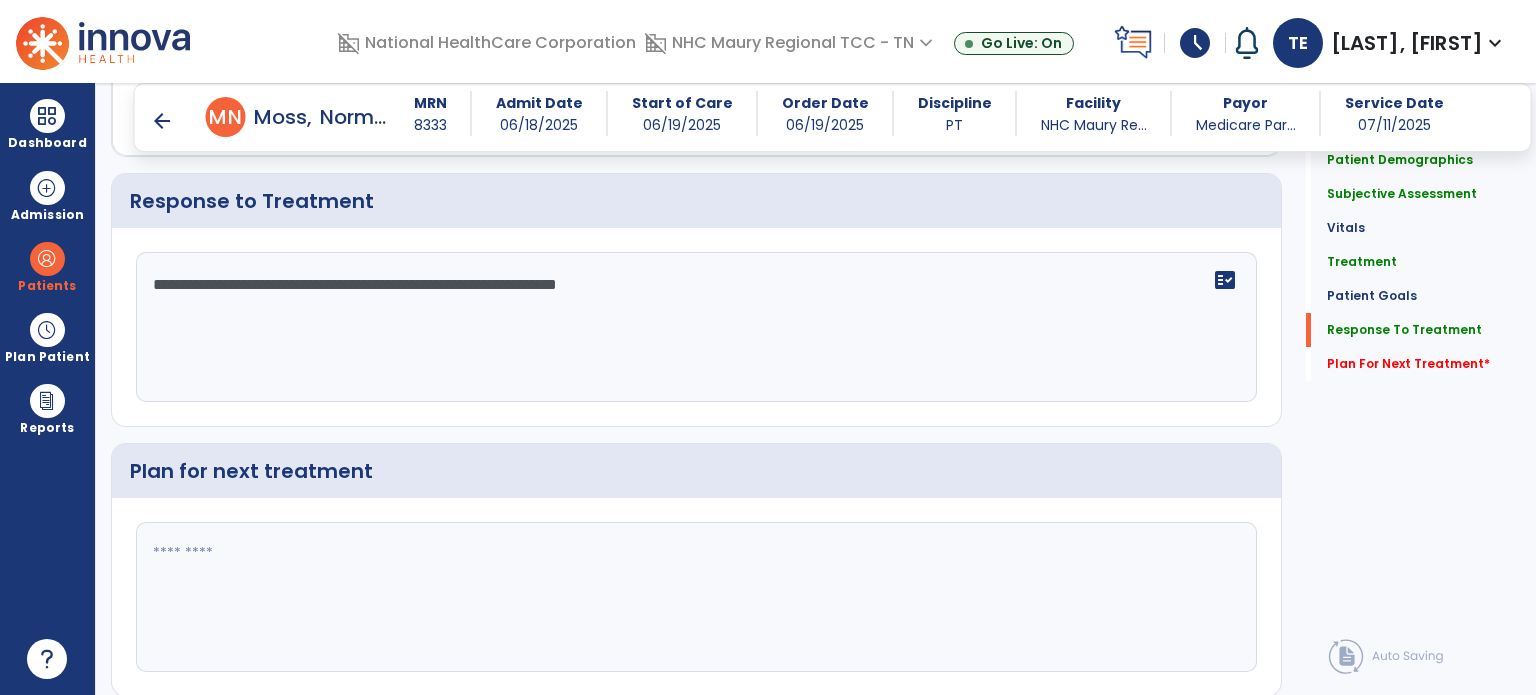 click 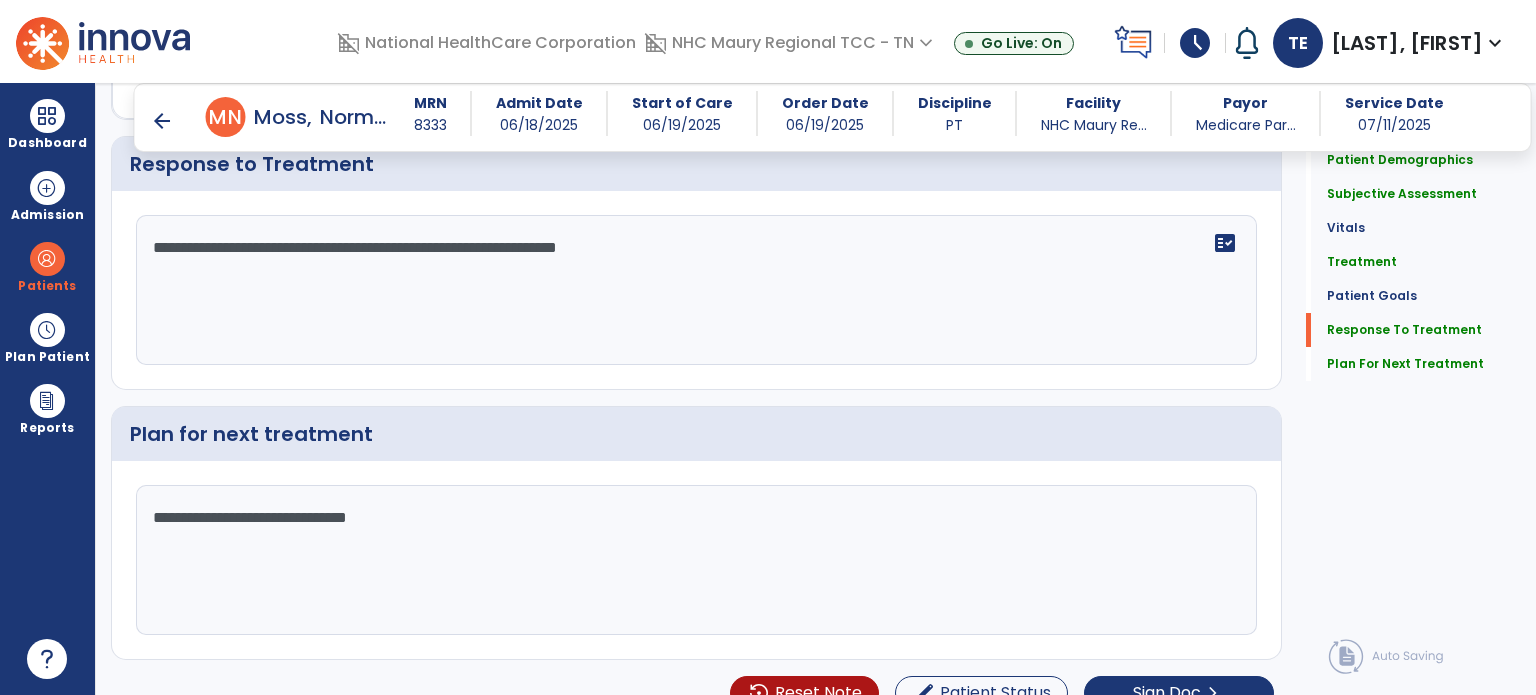 scroll, scrollTop: 2740, scrollLeft: 0, axis: vertical 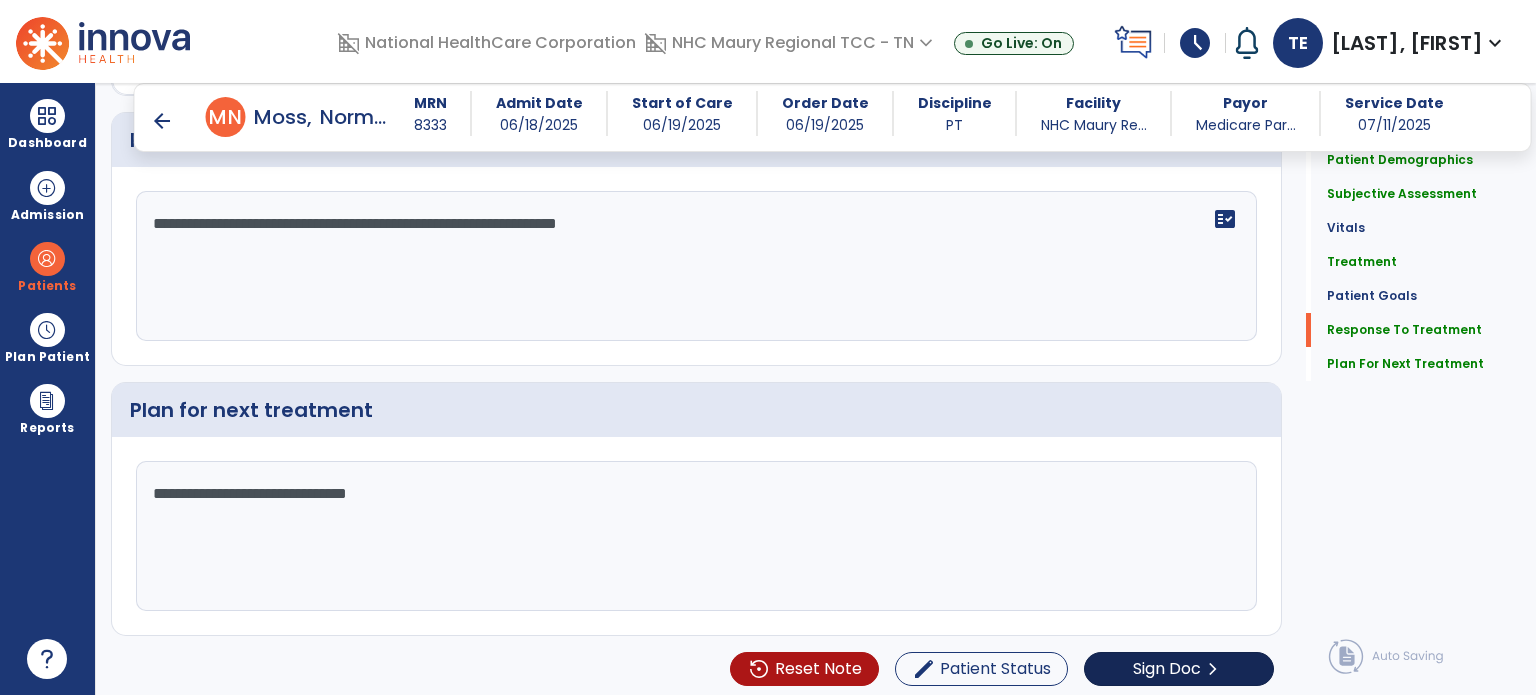 type on "**********" 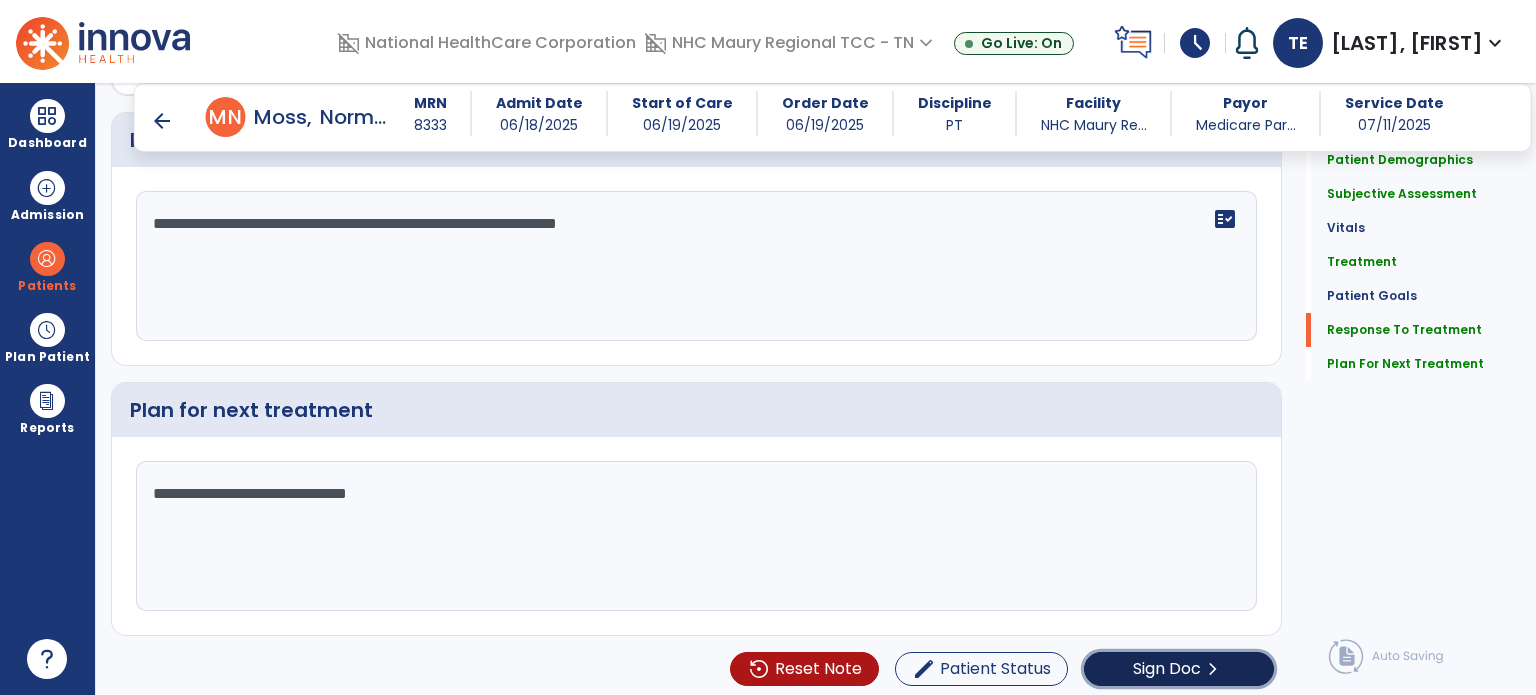 click on "Sign Doc" 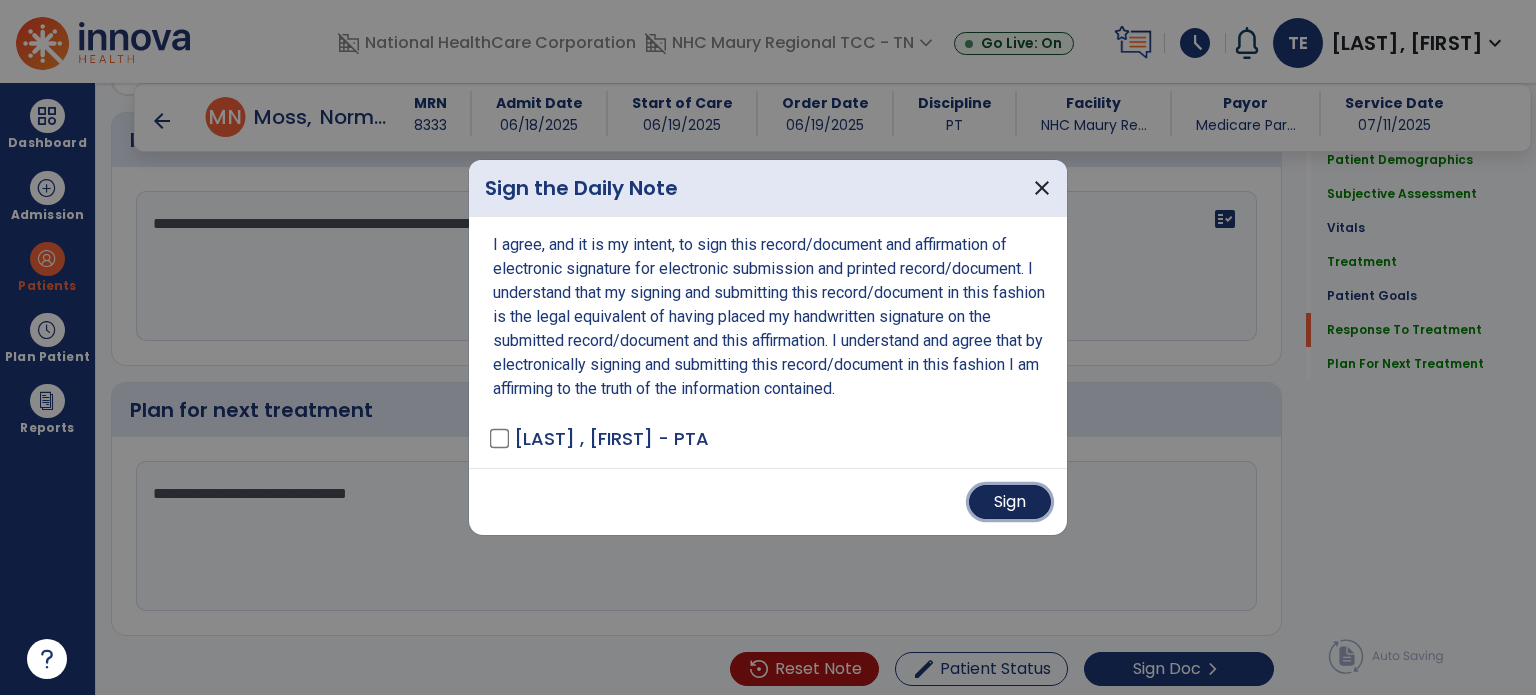 click on "Sign" at bounding box center (1010, 502) 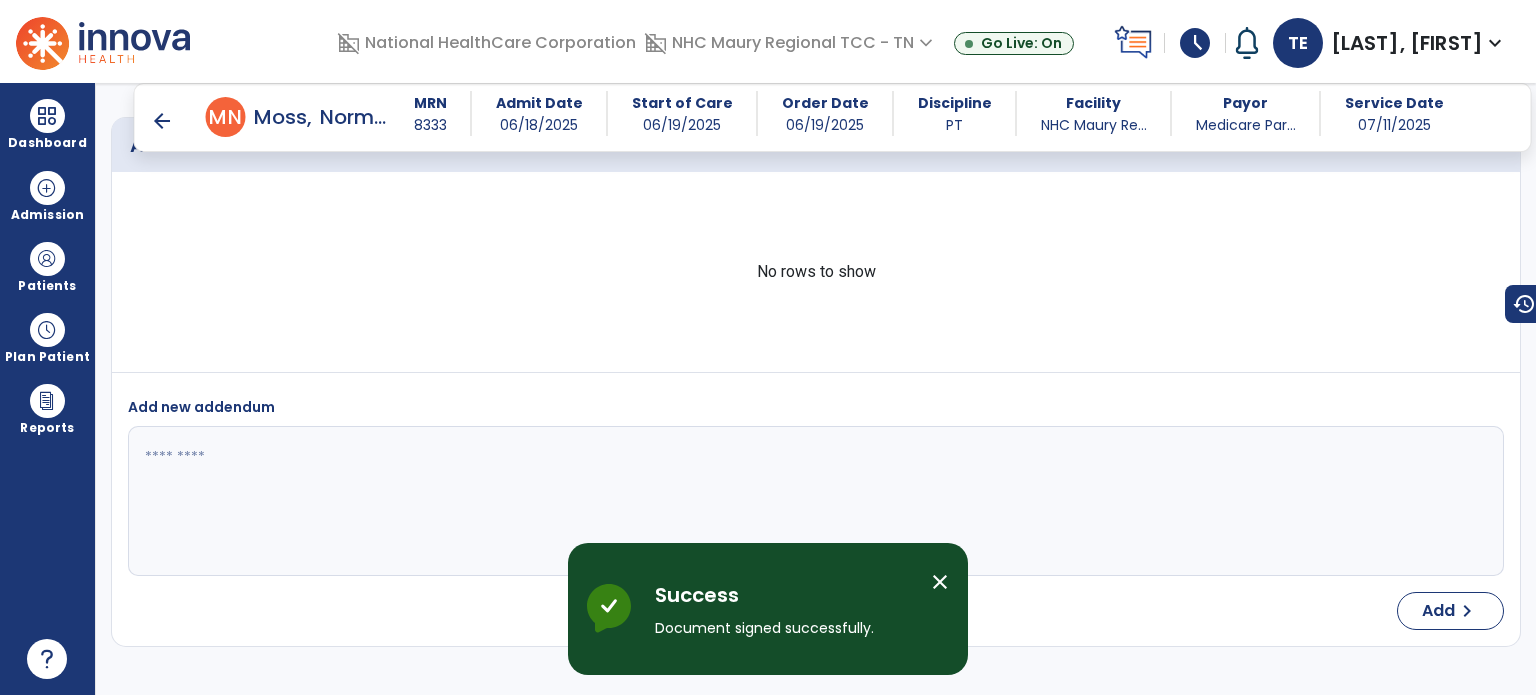 scroll, scrollTop: 3944, scrollLeft: 0, axis: vertical 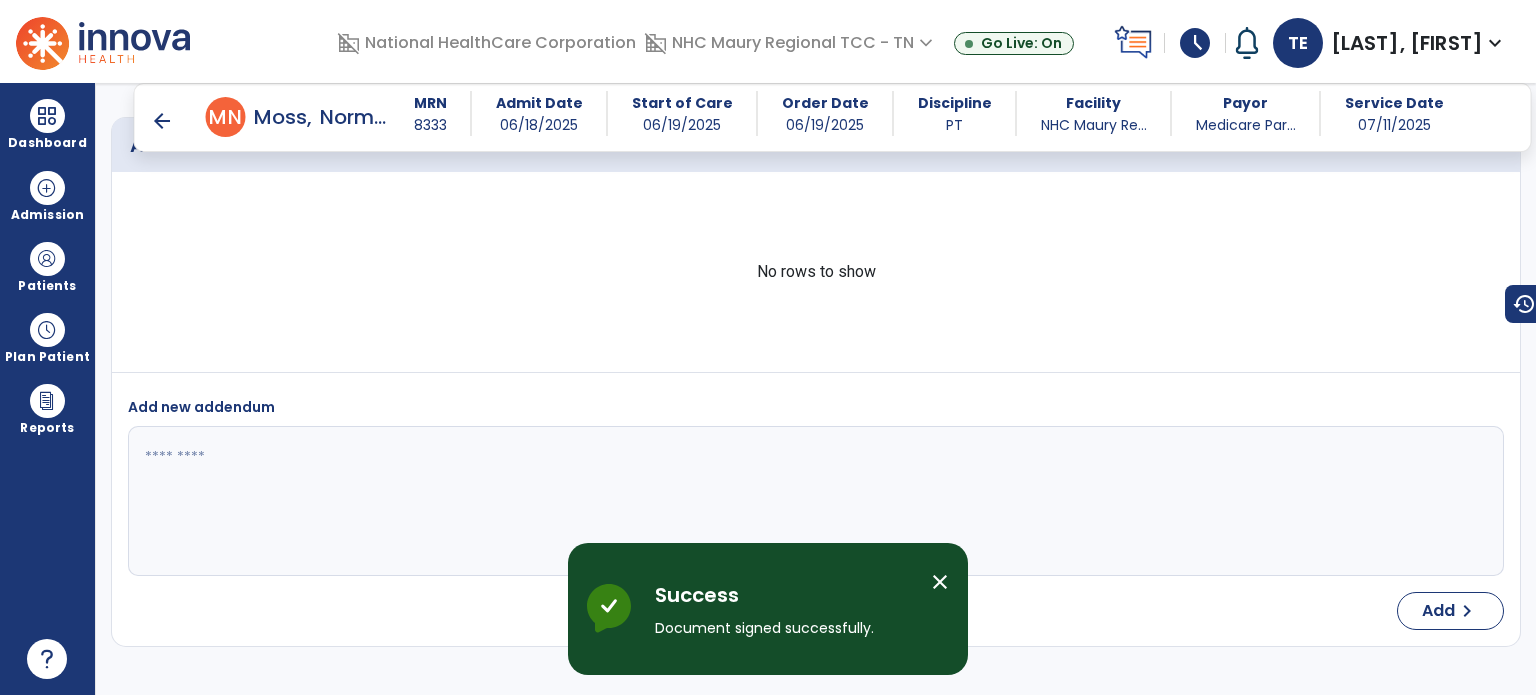 click on "arrow_back" at bounding box center (162, 121) 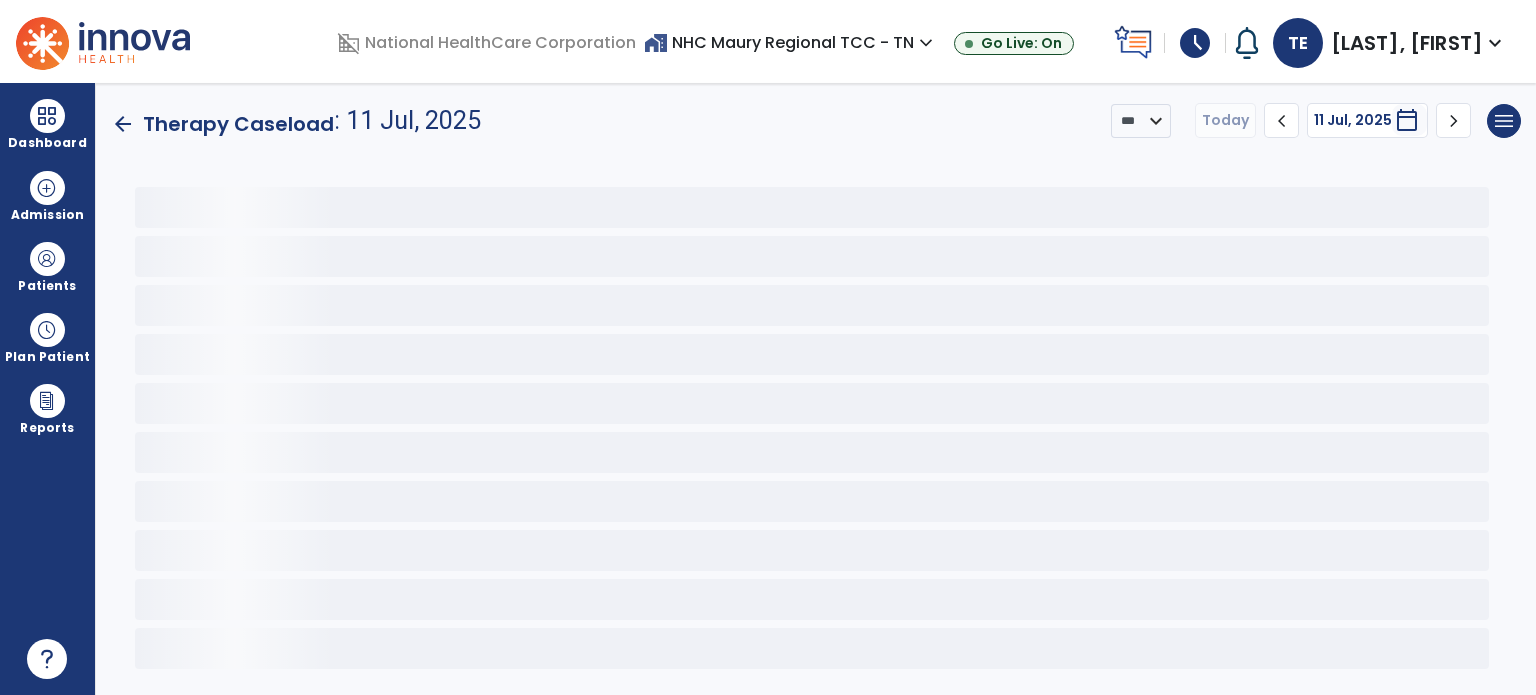scroll, scrollTop: 0, scrollLeft: 0, axis: both 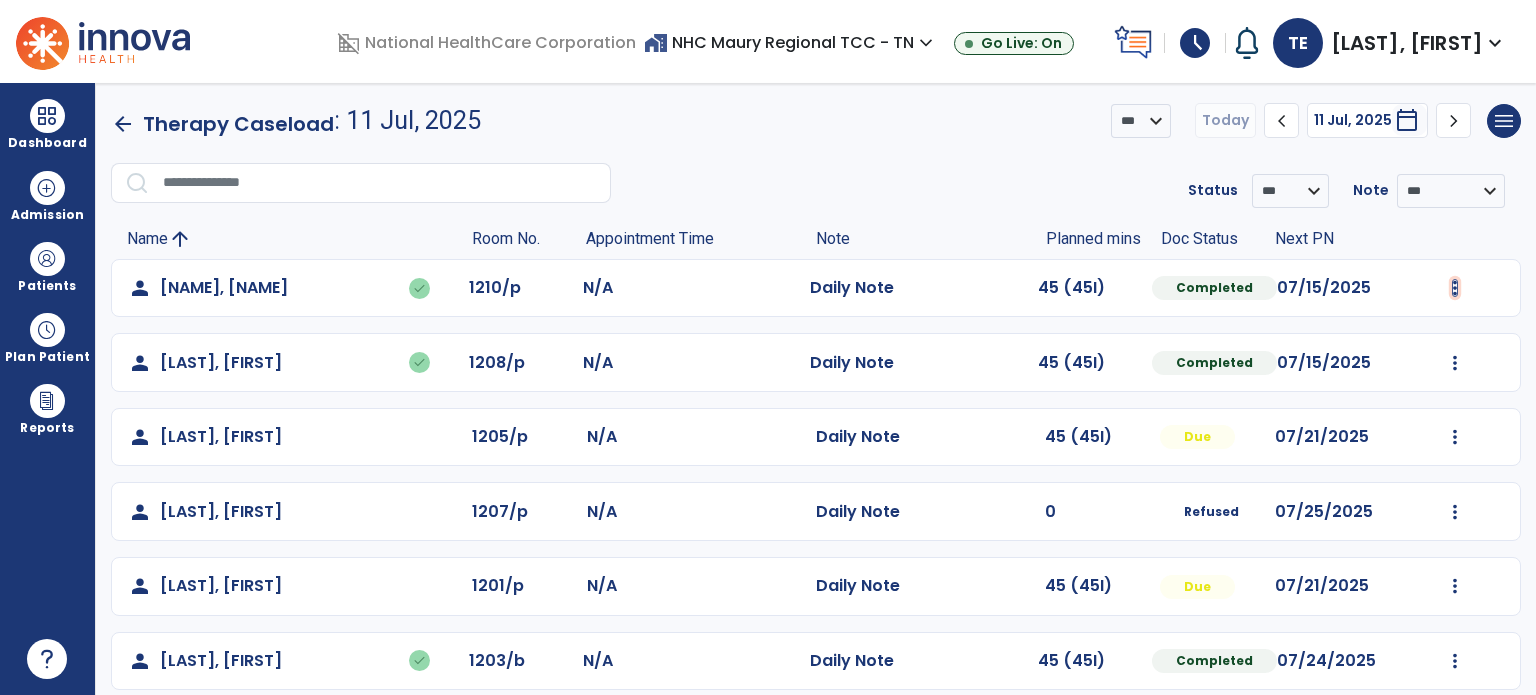 click at bounding box center [1455, 288] 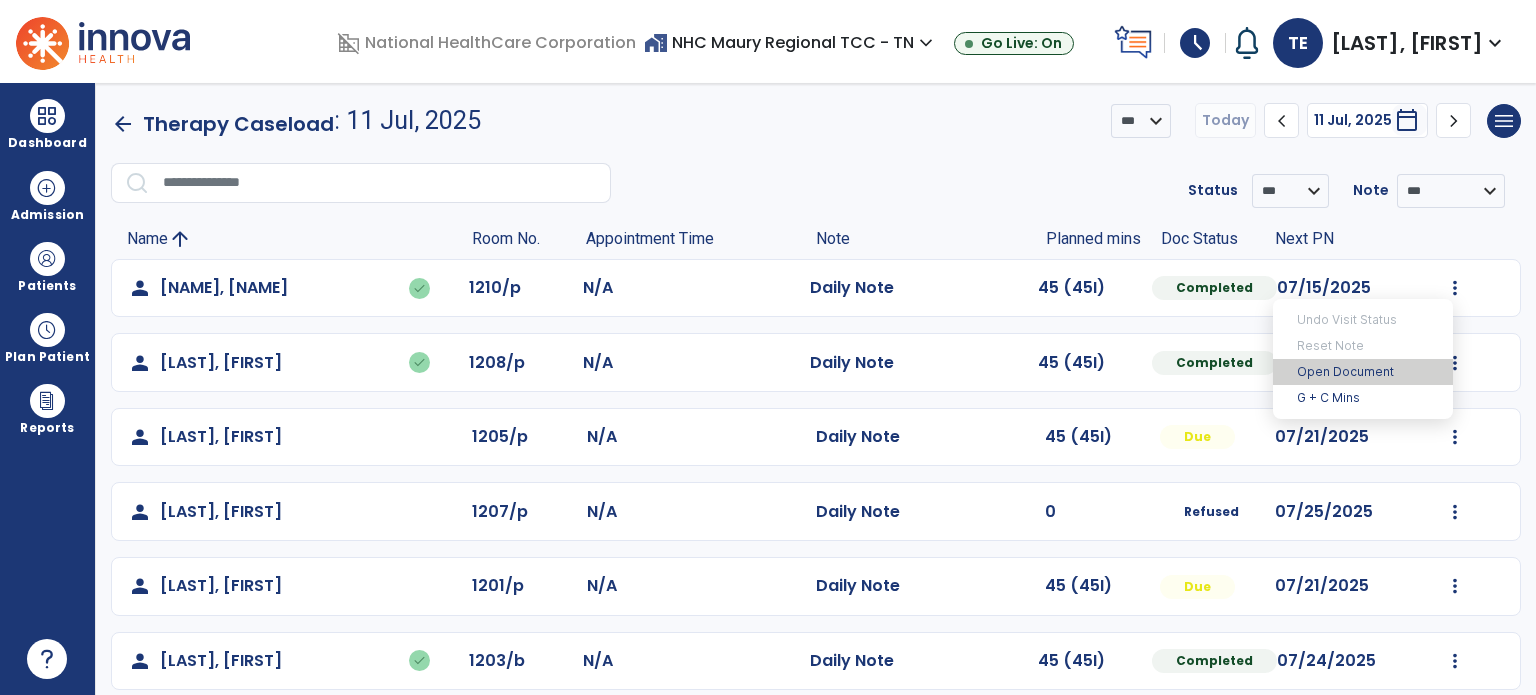 click on "Open Document" at bounding box center [1363, 372] 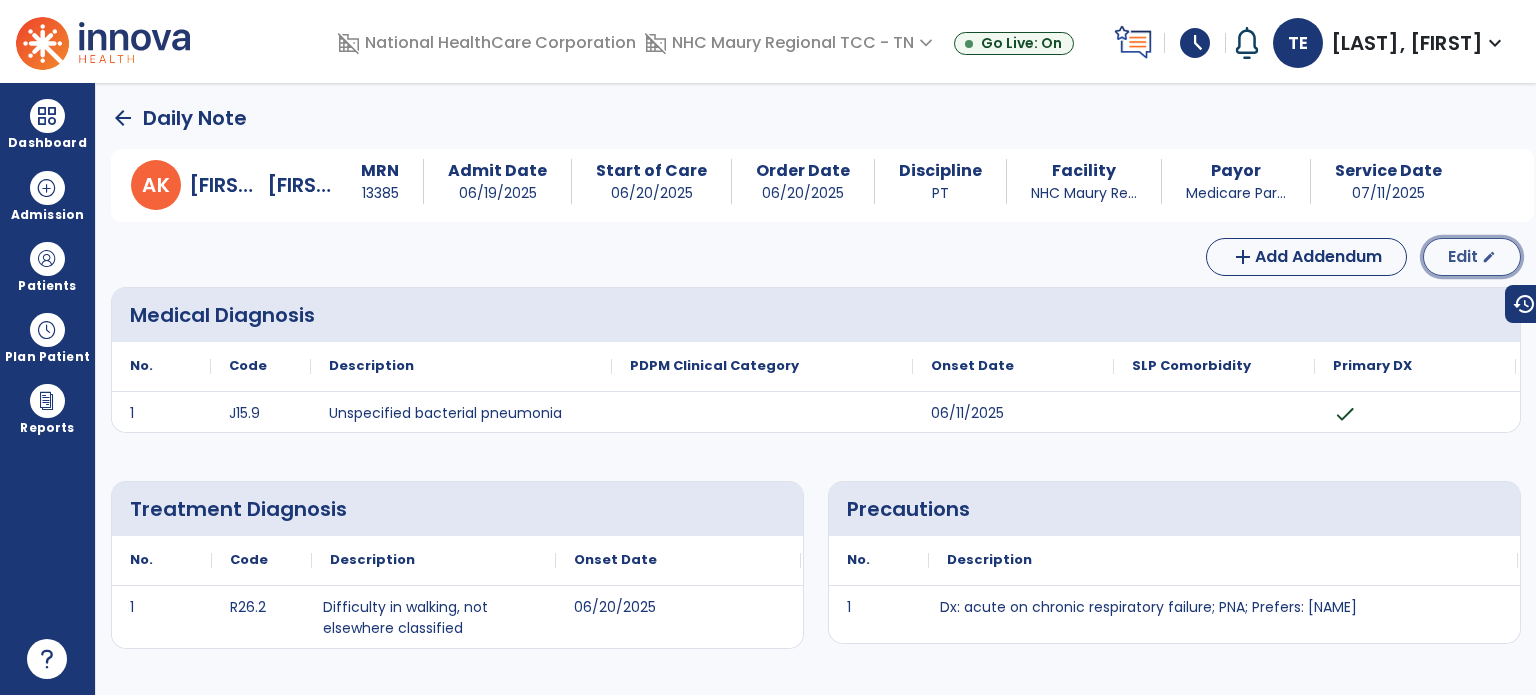 click on "Edit  edit" 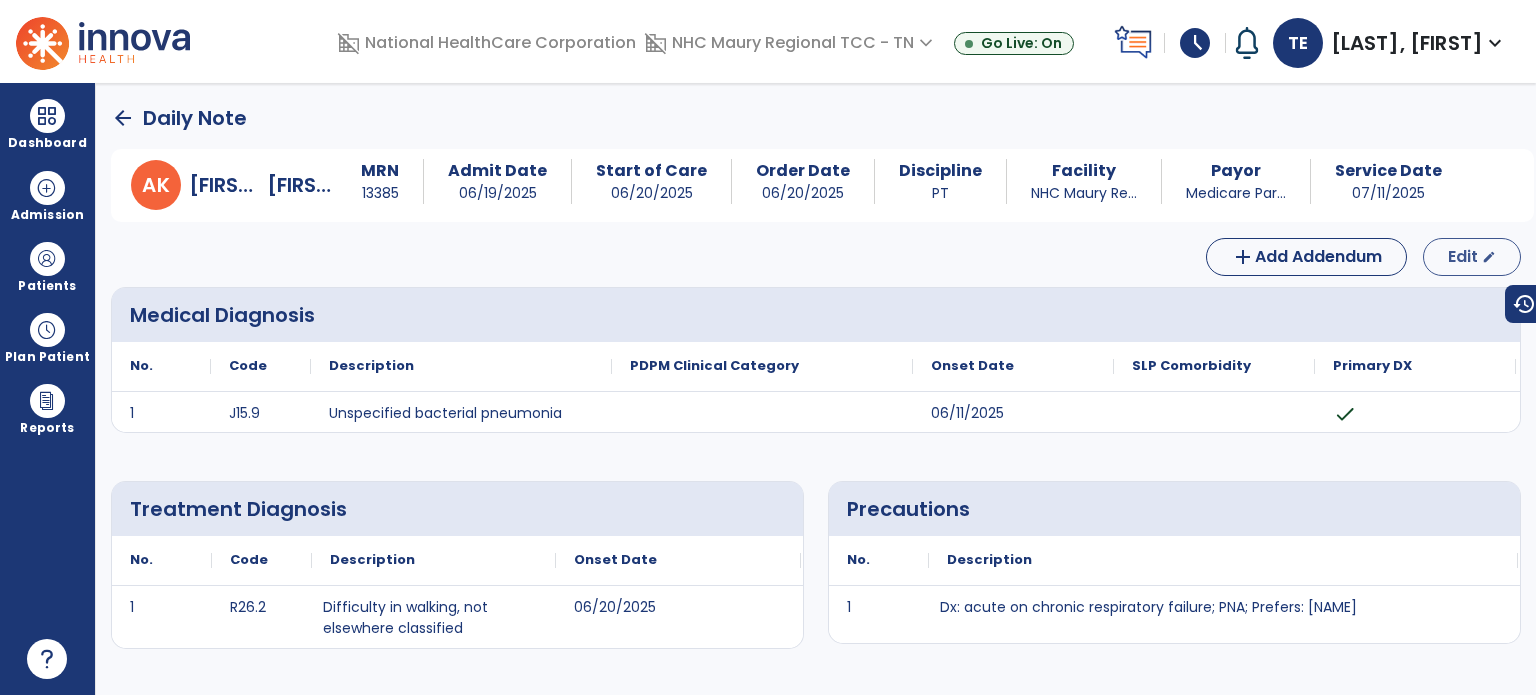 select on "*" 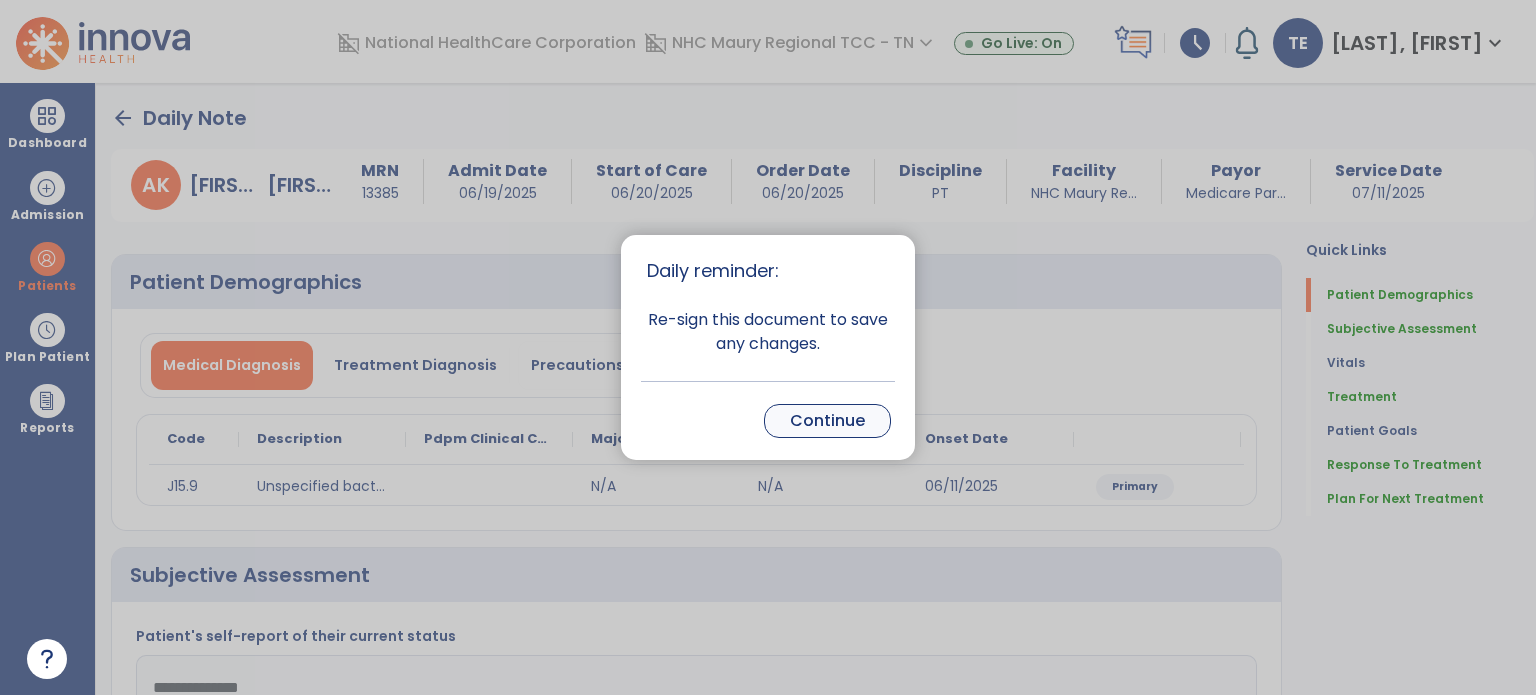 click on "Continue" at bounding box center (827, 421) 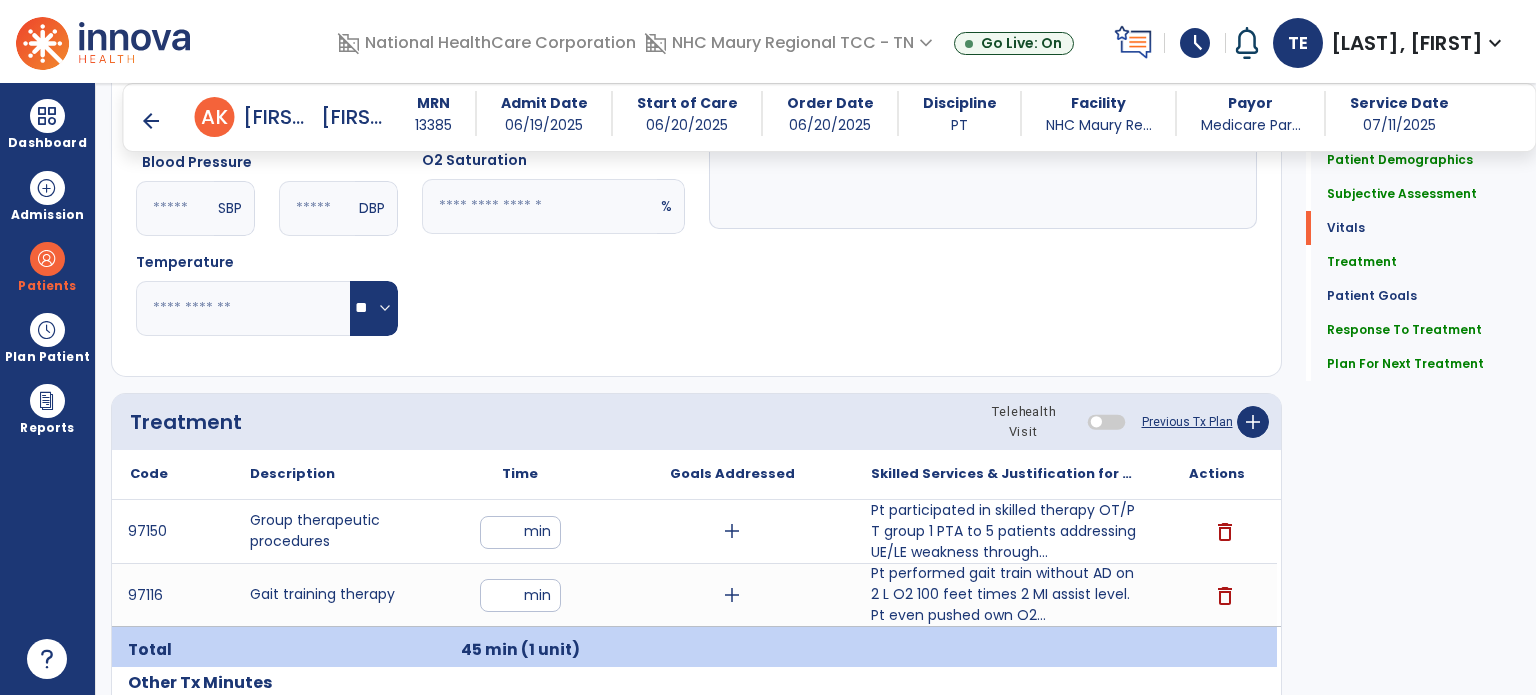 scroll, scrollTop: 864, scrollLeft: 0, axis: vertical 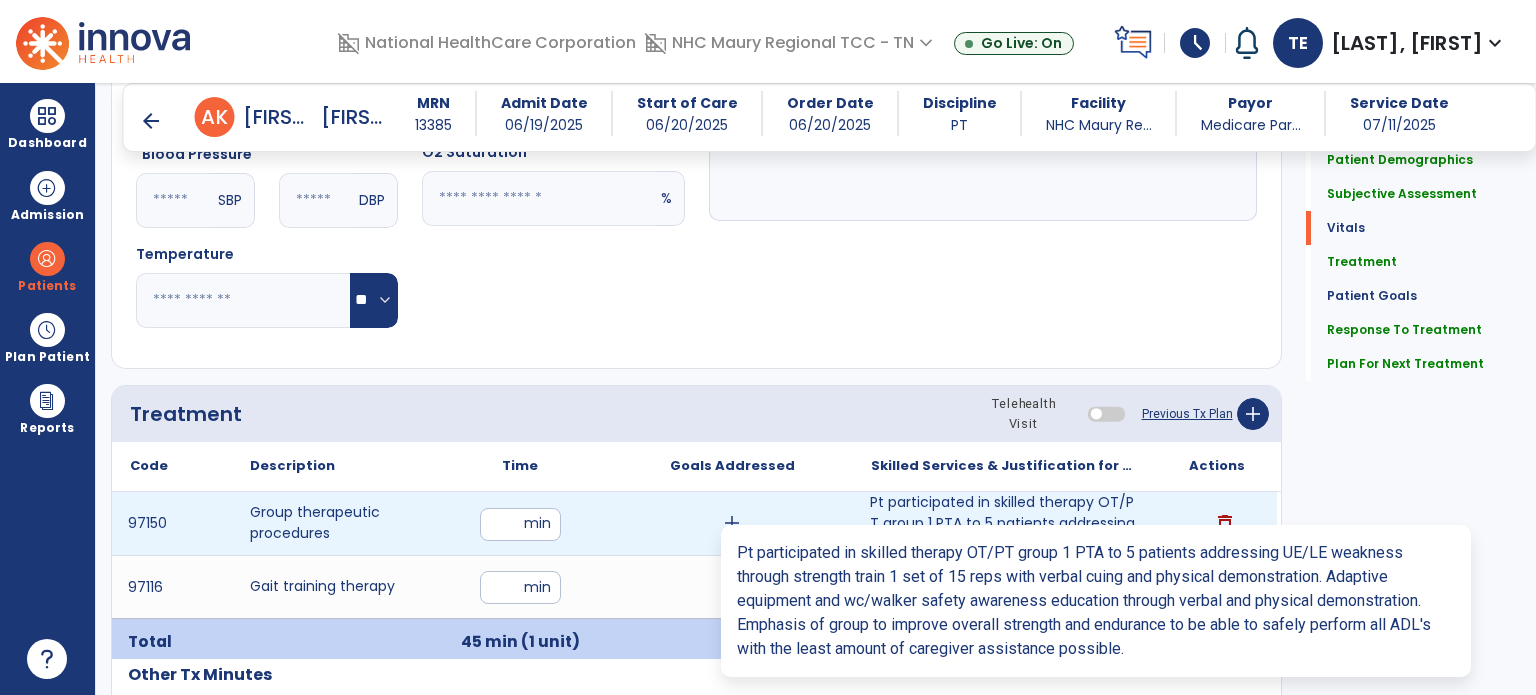 click on "Pt participated in skilled therapy OT/PT group 1 PTA to 5 patients addressing UE/LE weakness through..." at bounding box center [1004, 523] 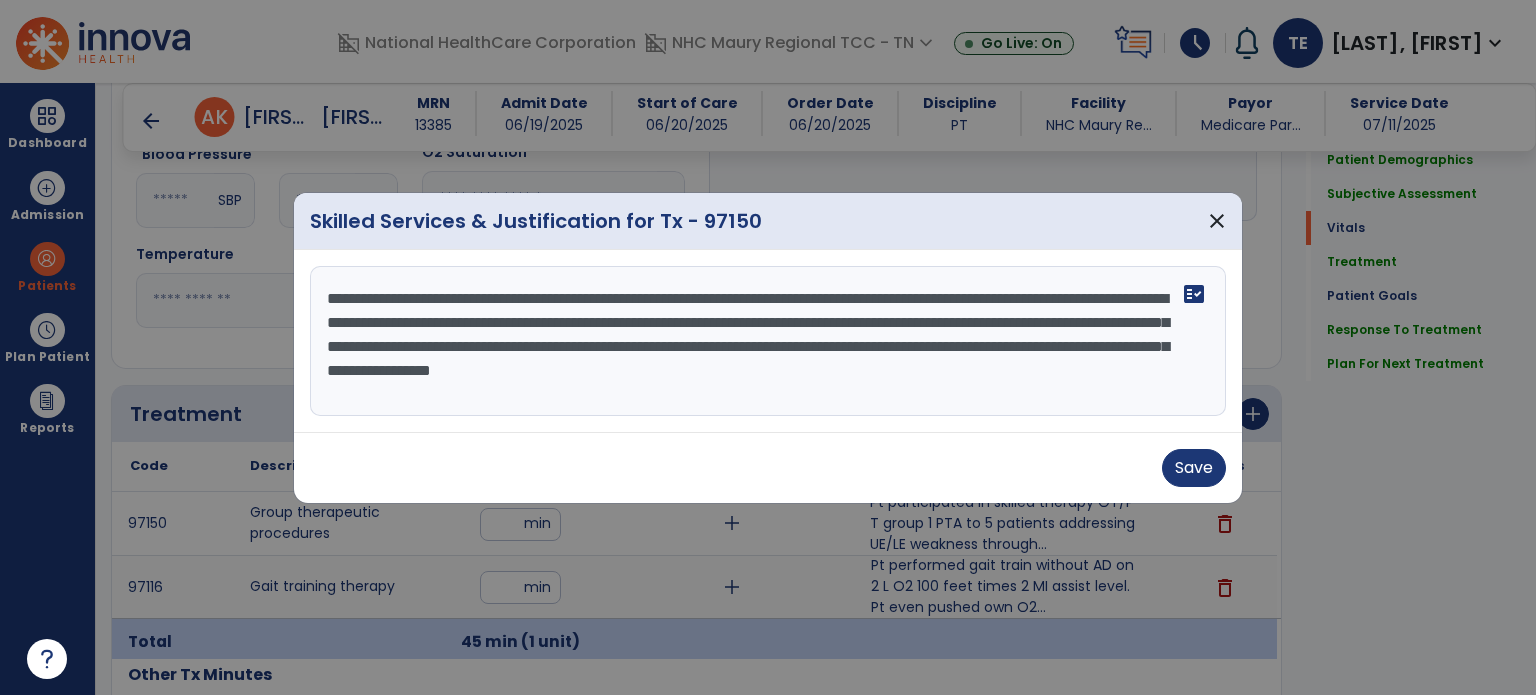 drag, startPoint x: 321, startPoint y: 297, endPoint x: 696, endPoint y: 390, distance: 386.35992 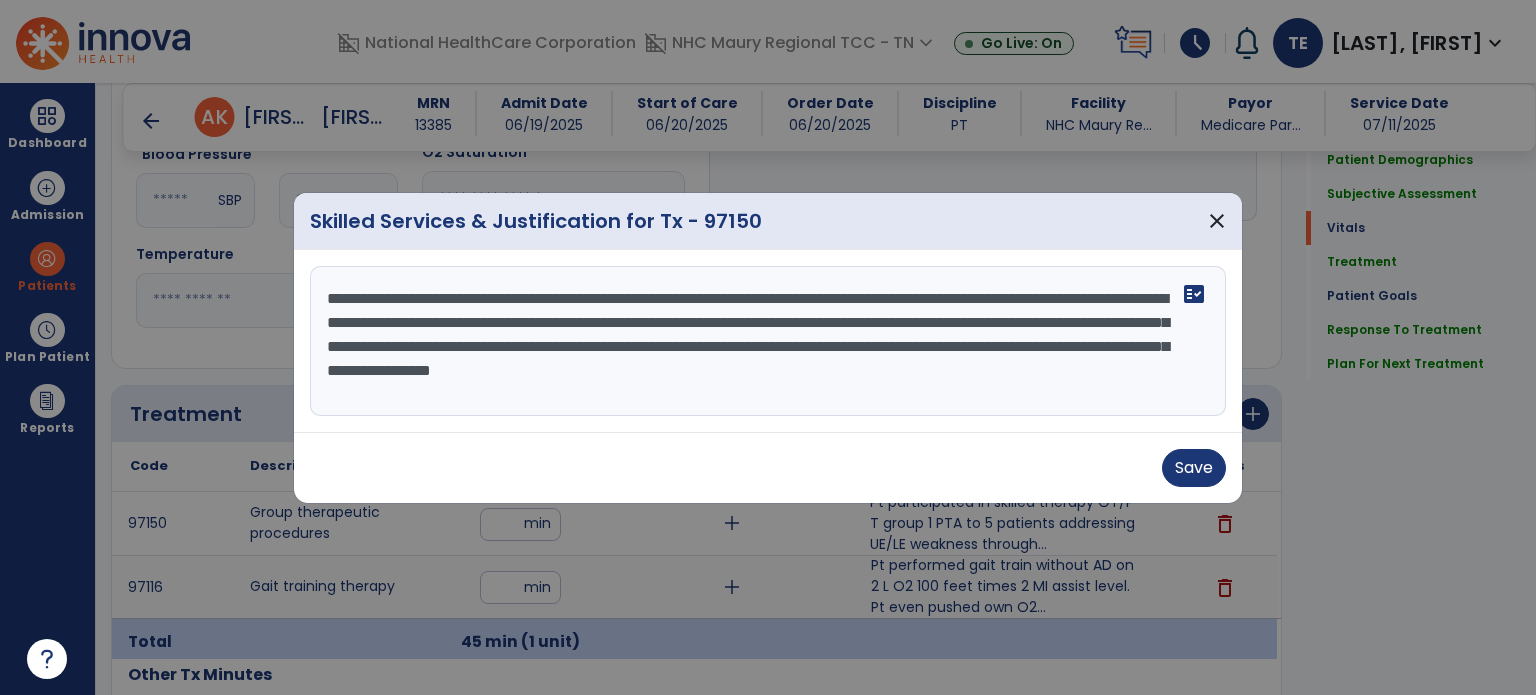 click on "**********" at bounding box center (768, 341) 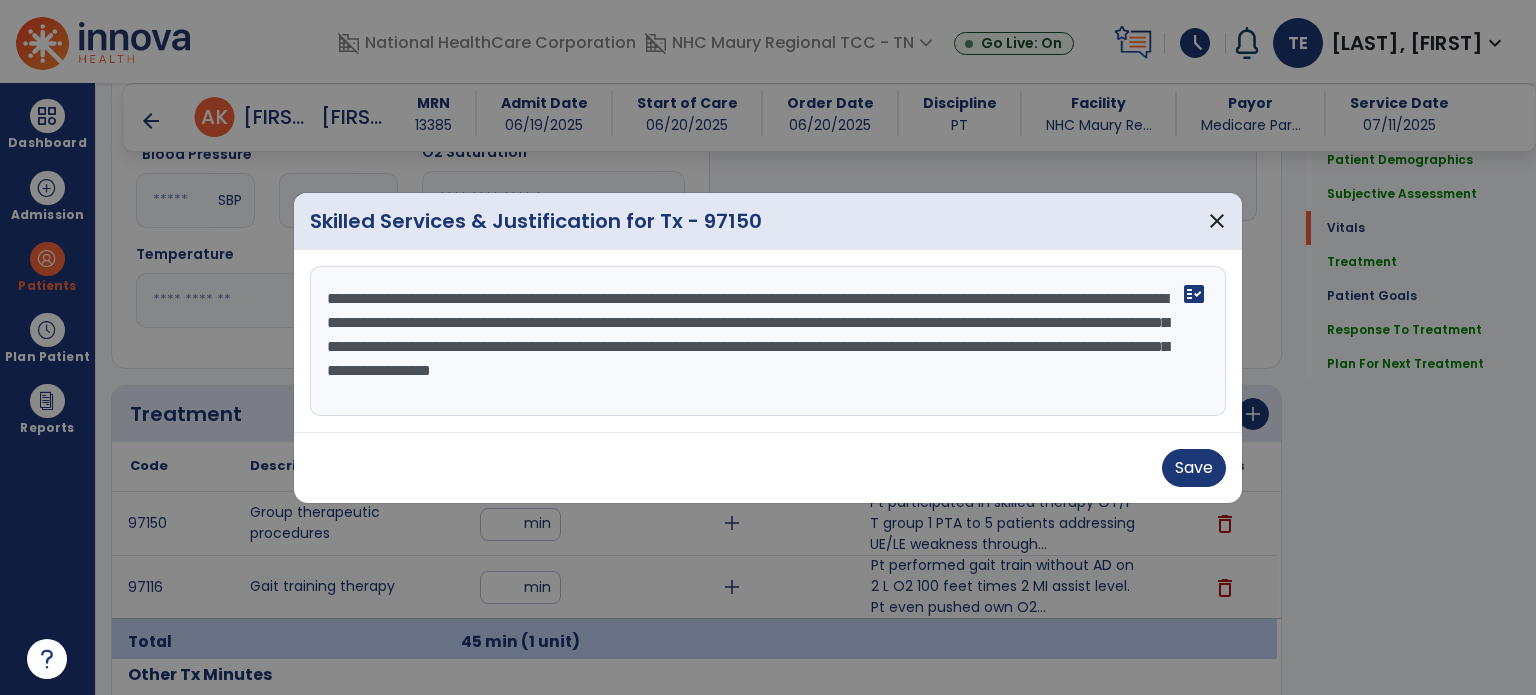 click on "Save" at bounding box center (768, 468) 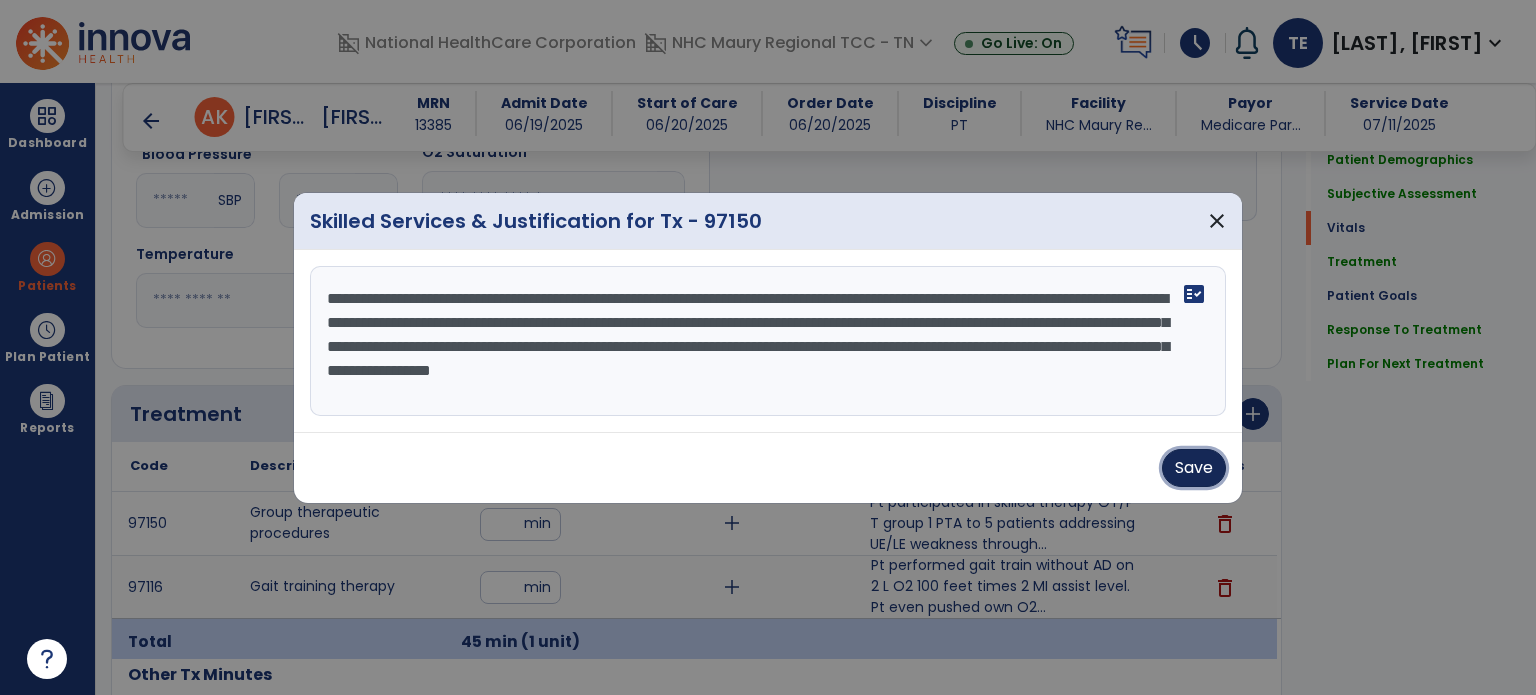click on "Save" at bounding box center [1194, 468] 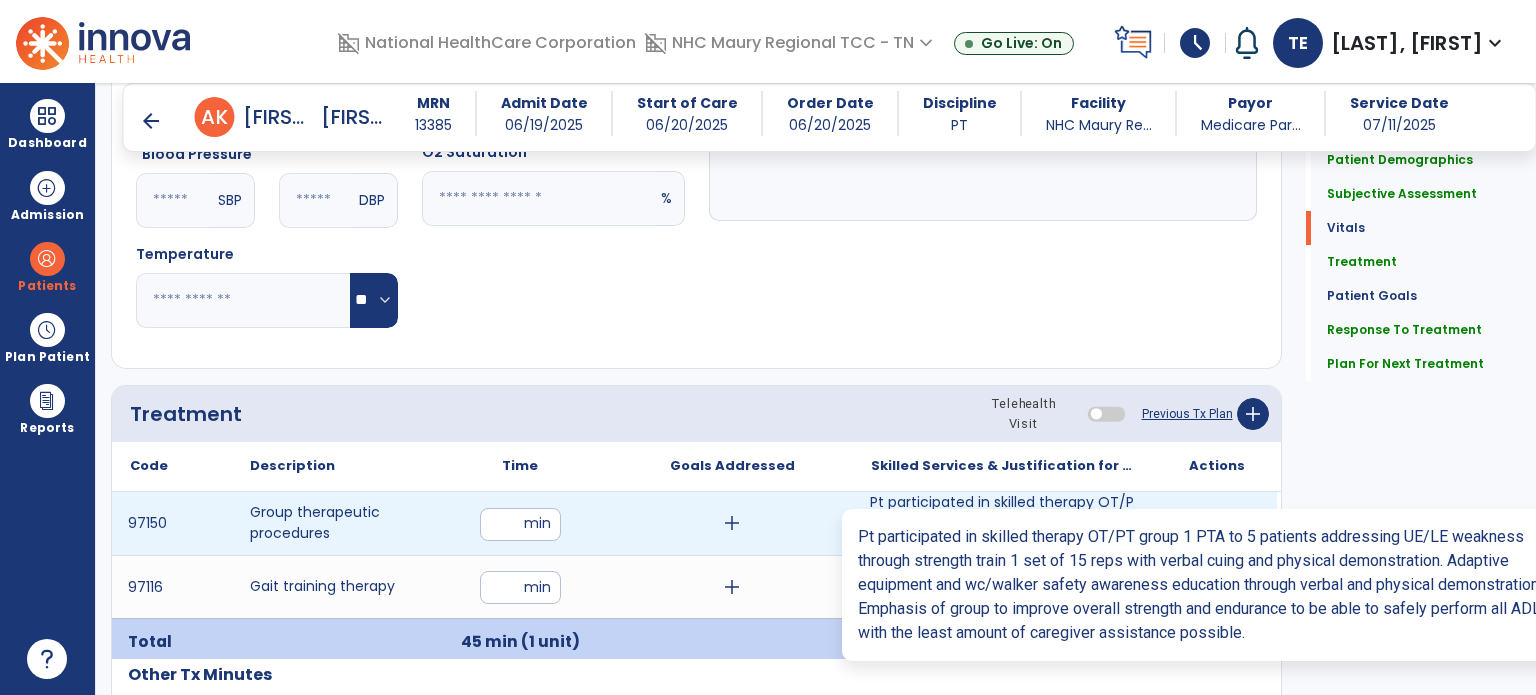 click on "Pt participated in skilled therapy OT/PT group 1 PTA to 5 patients addressing UE/LE weakness through..." at bounding box center [1004, 523] 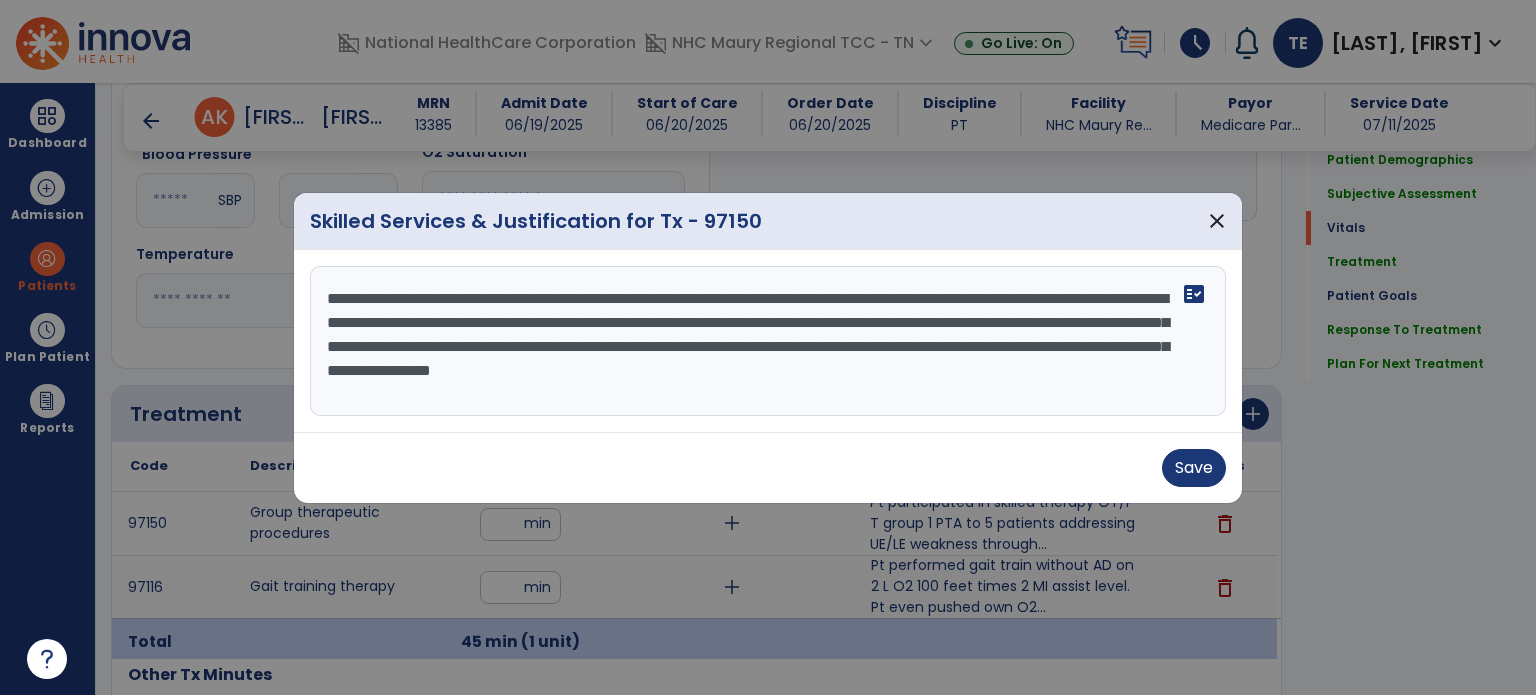 drag, startPoint x: 320, startPoint y: 299, endPoint x: 652, endPoint y: 422, distance: 354.05225 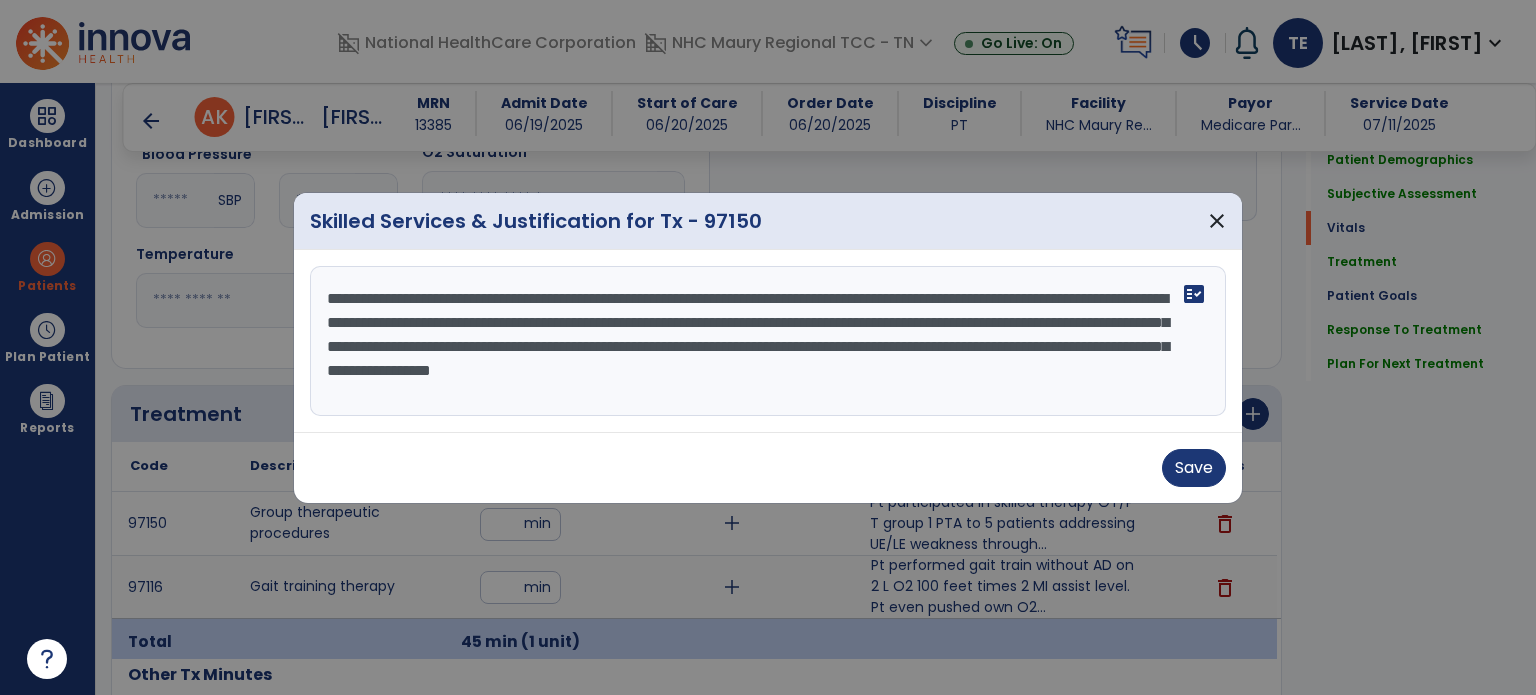 click on "**********" at bounding box center [768, 341] 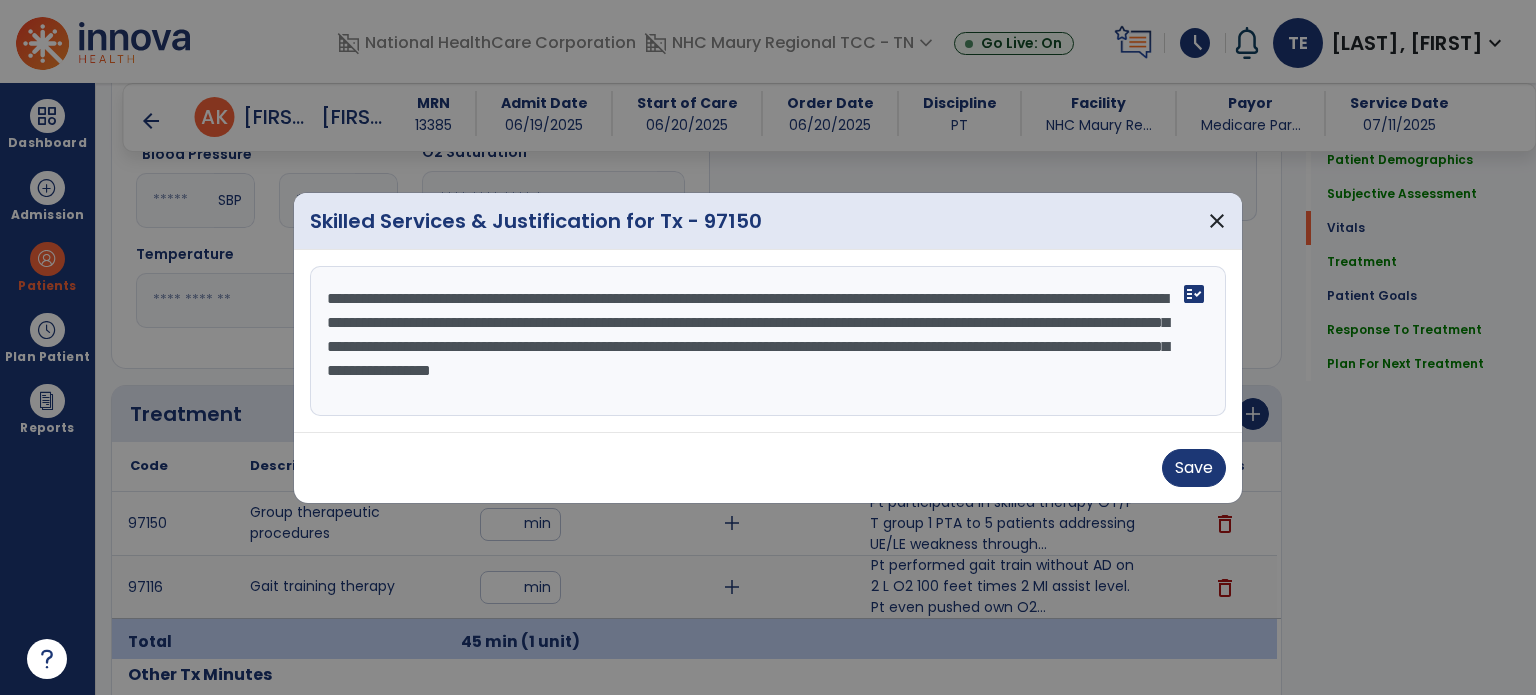 click on "**********" at bounding box center (768, 341) 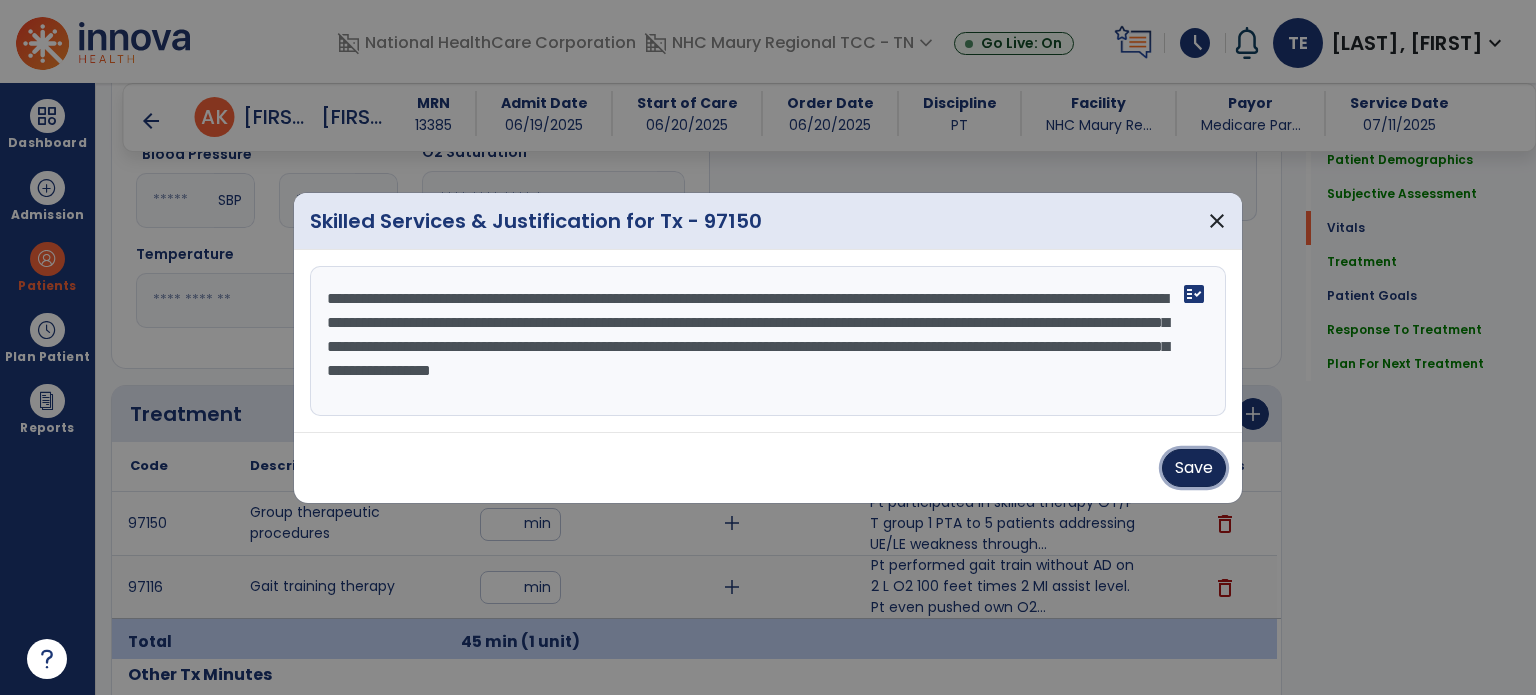 click on "Save" at bounding box center [1194, 468] 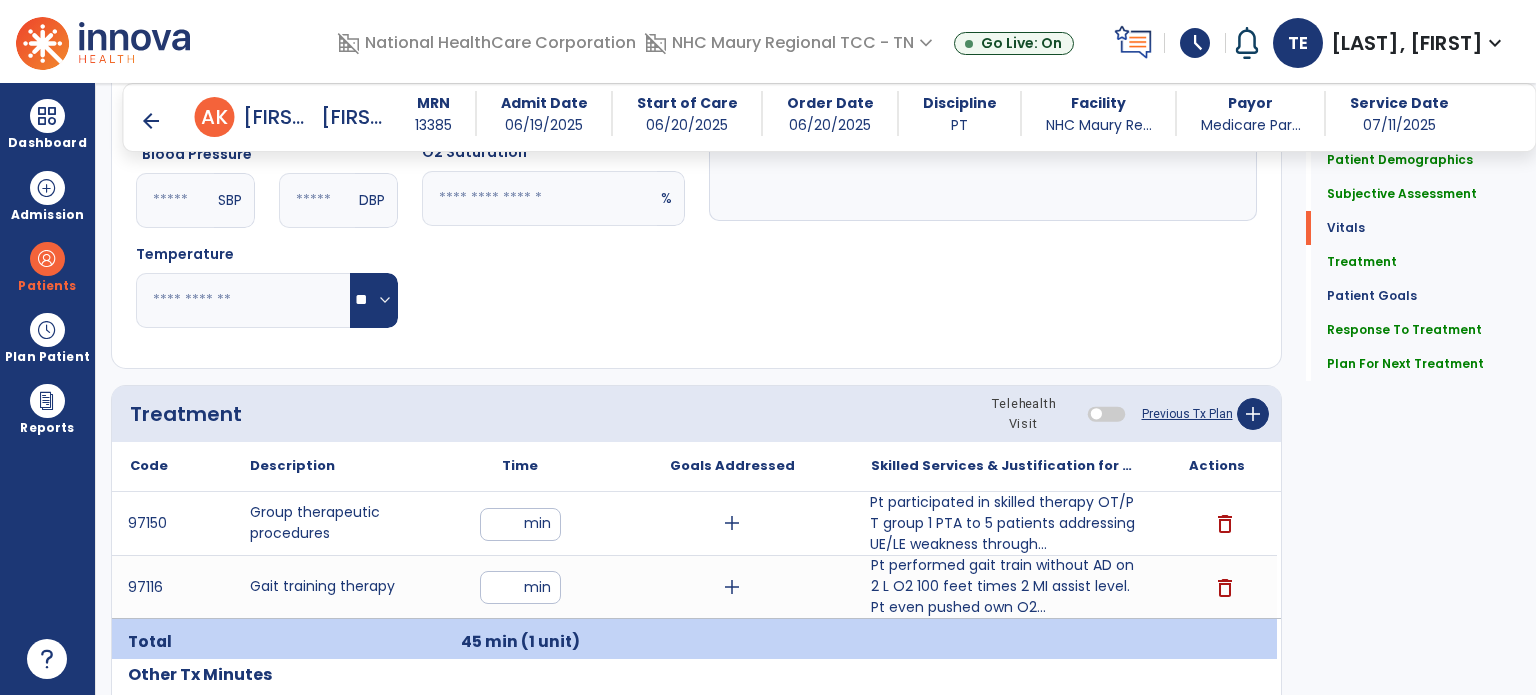 click on "arrow_back" at bounding box center [151, 121] 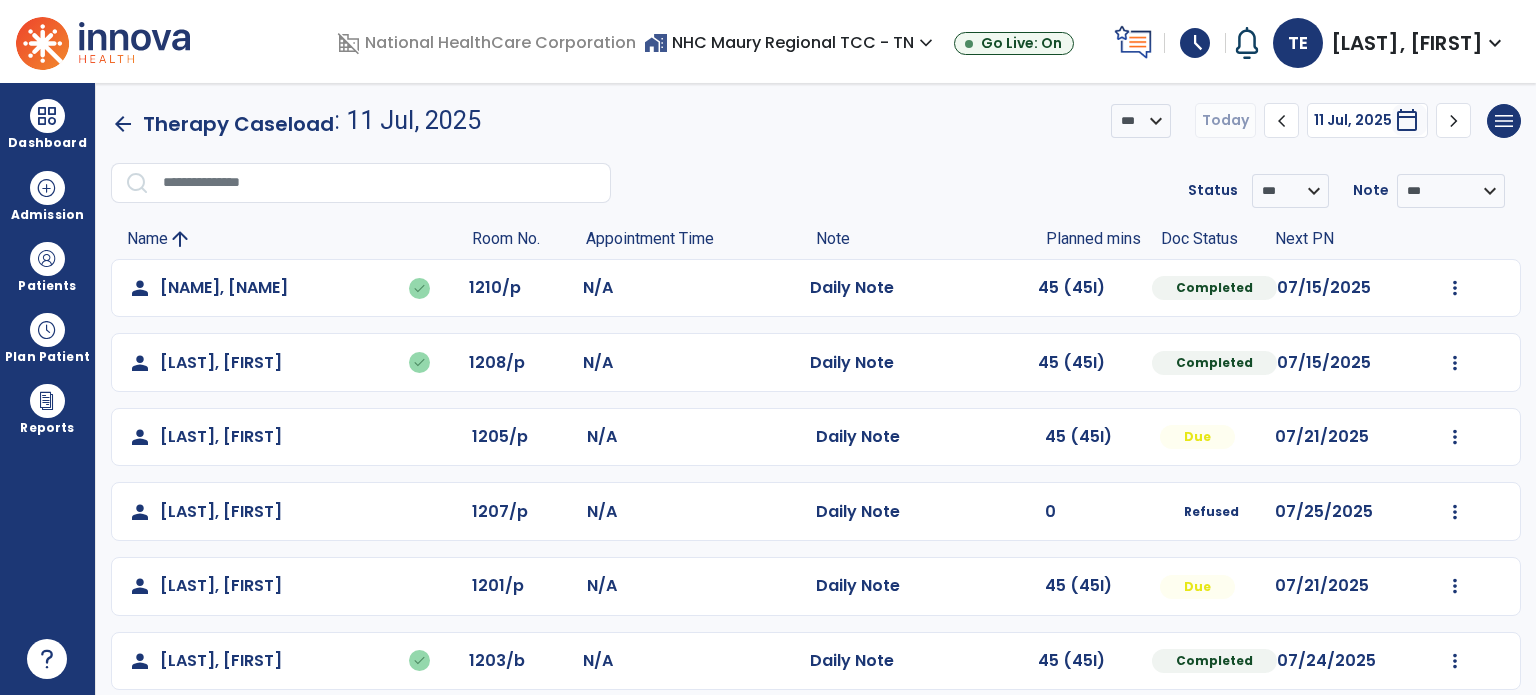 scroll, scrollTop: 244, scrollLeft: 0, axis: vertical 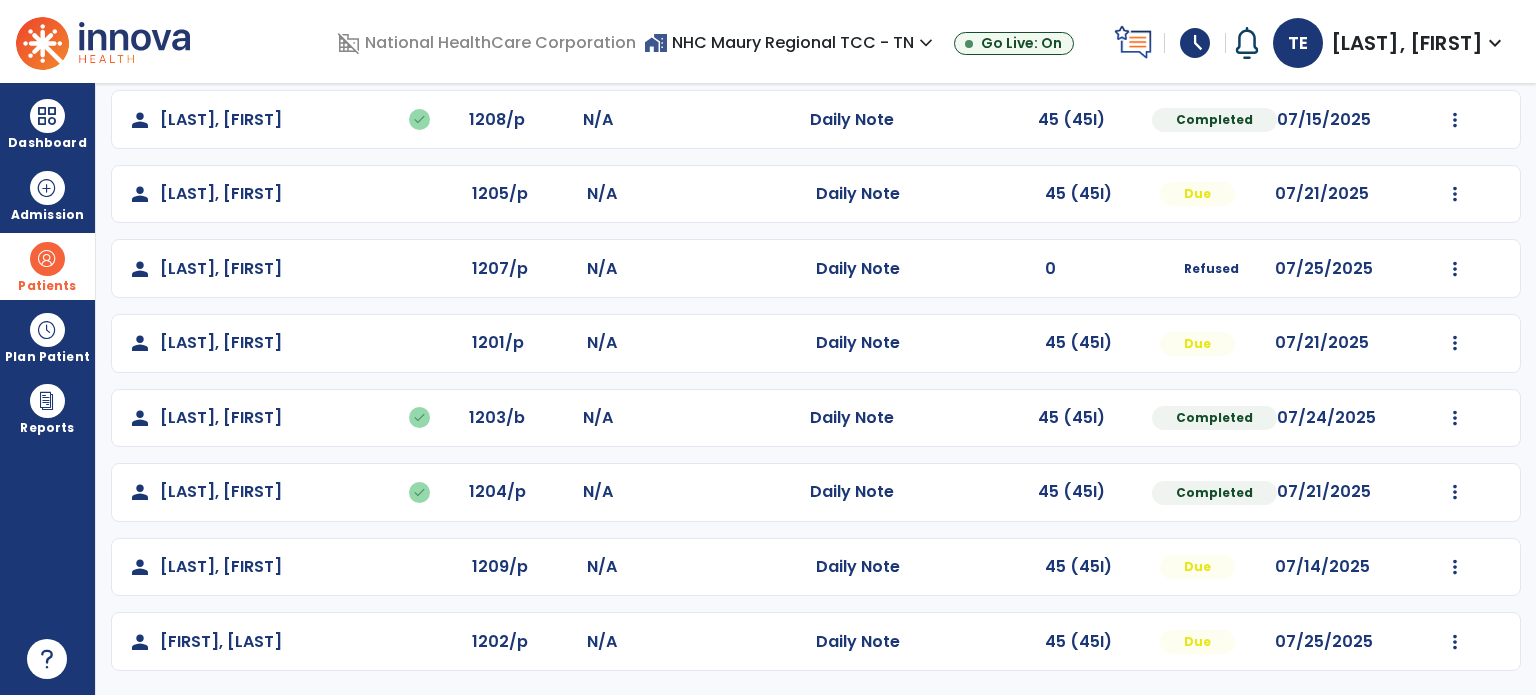 click at bounding box center [47, 259] 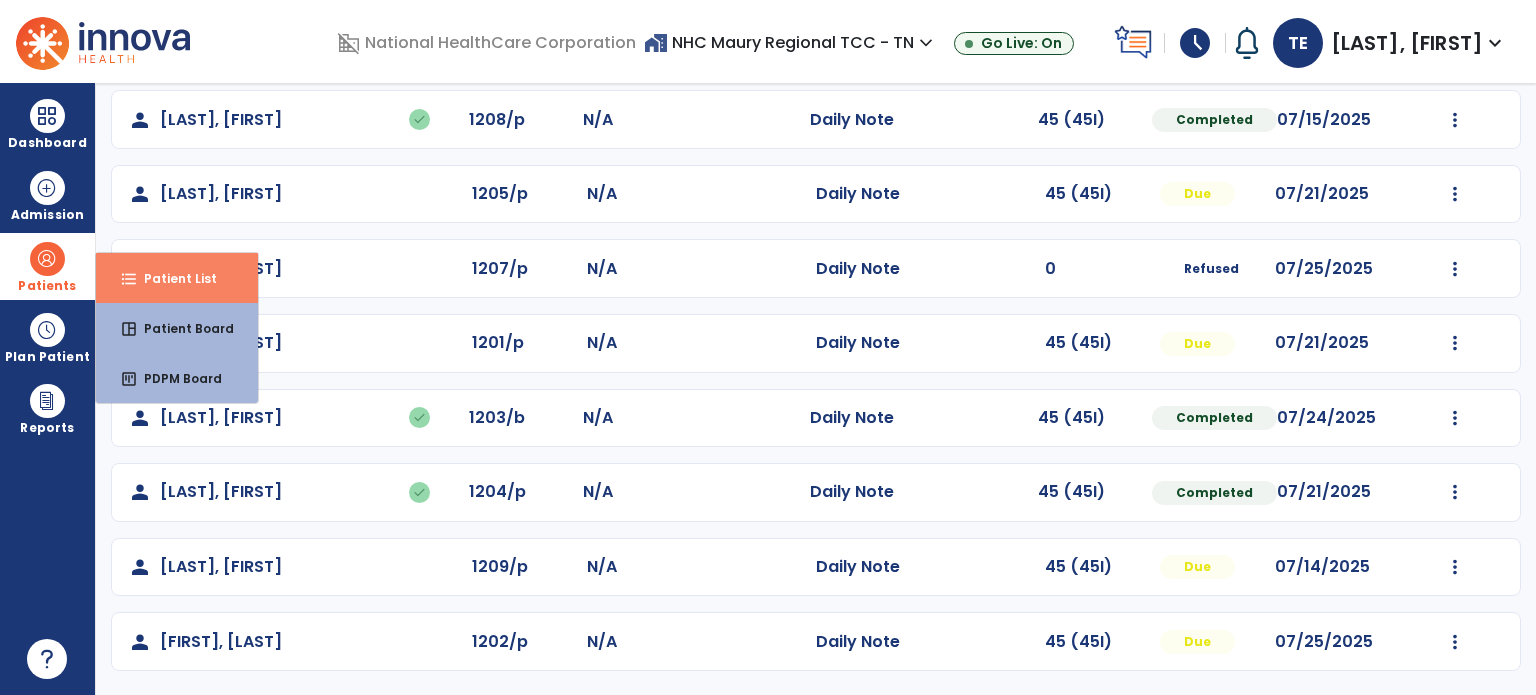 click on "Patient List" at bounding box center (172, 278) 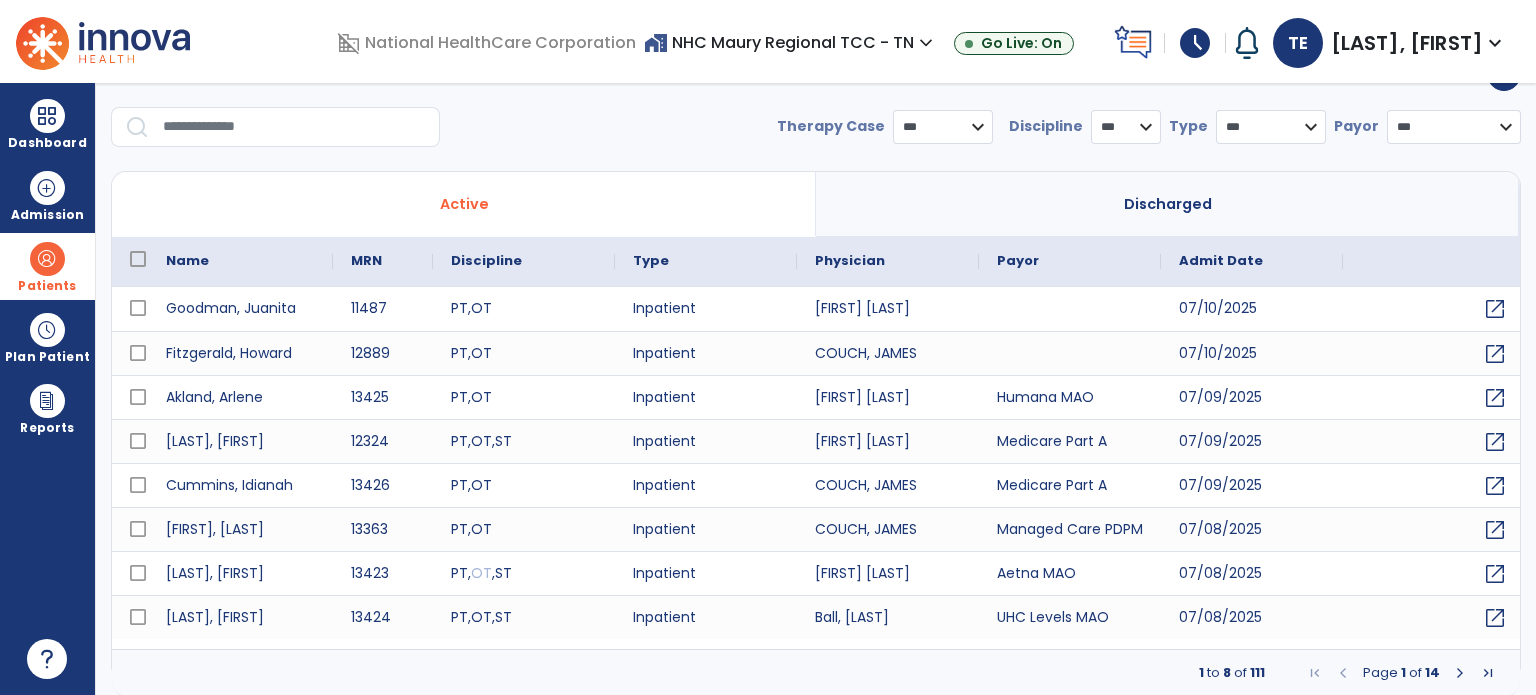 select on "***" 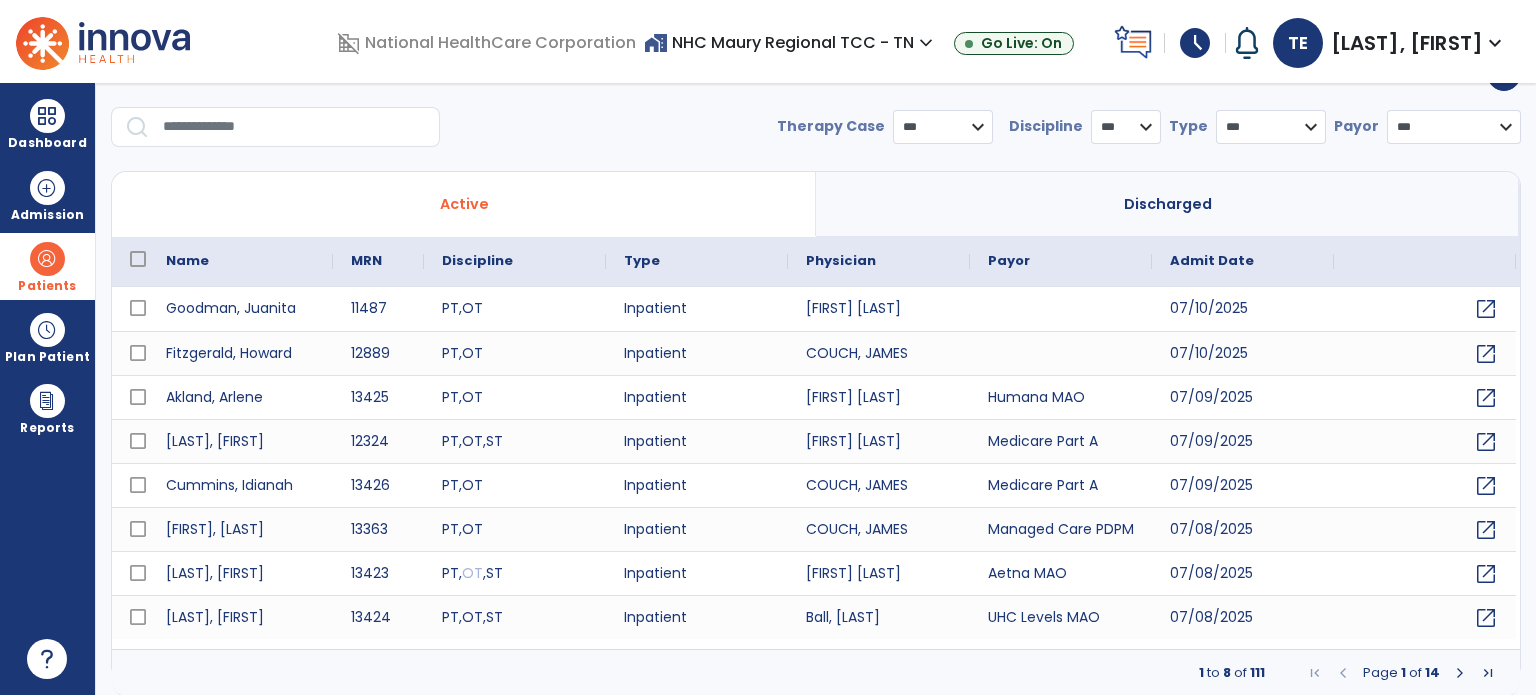 click at bounding box center [294, 127] 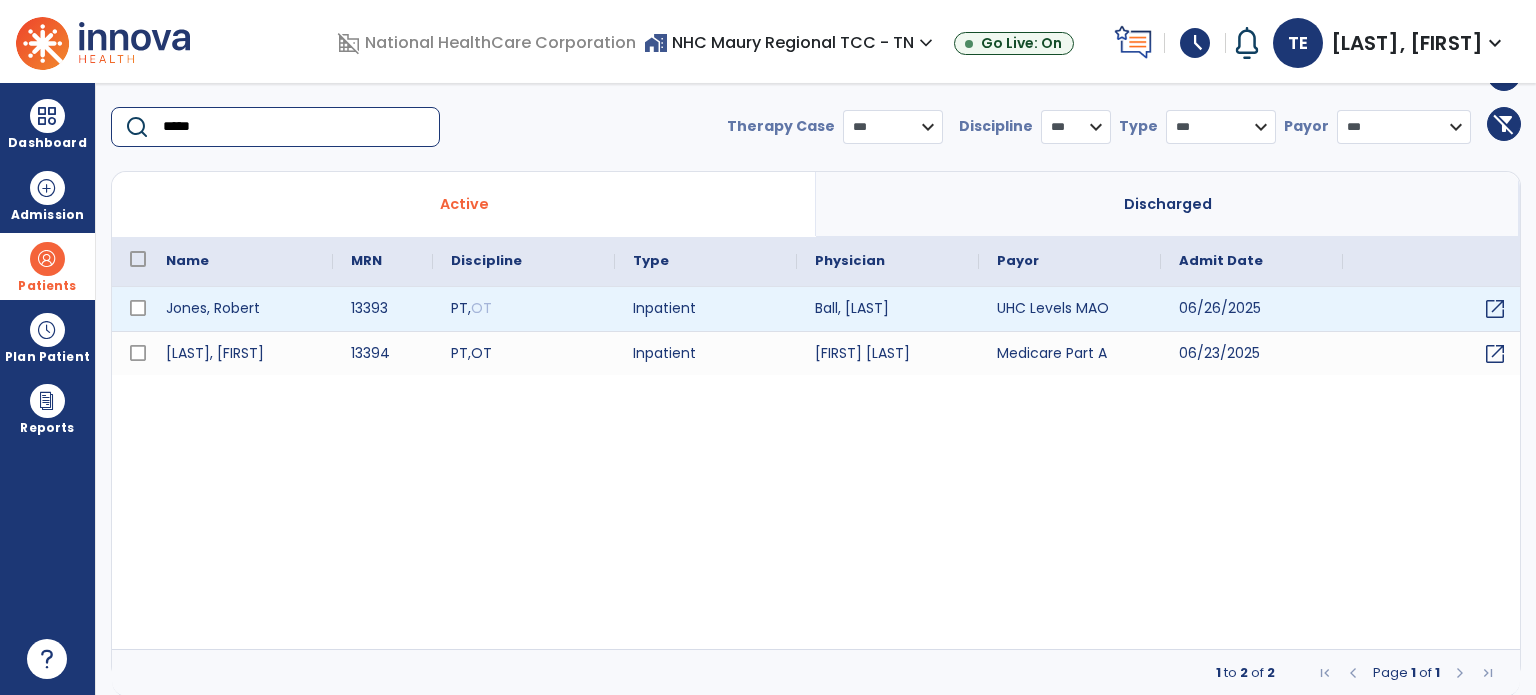 type on "*****" 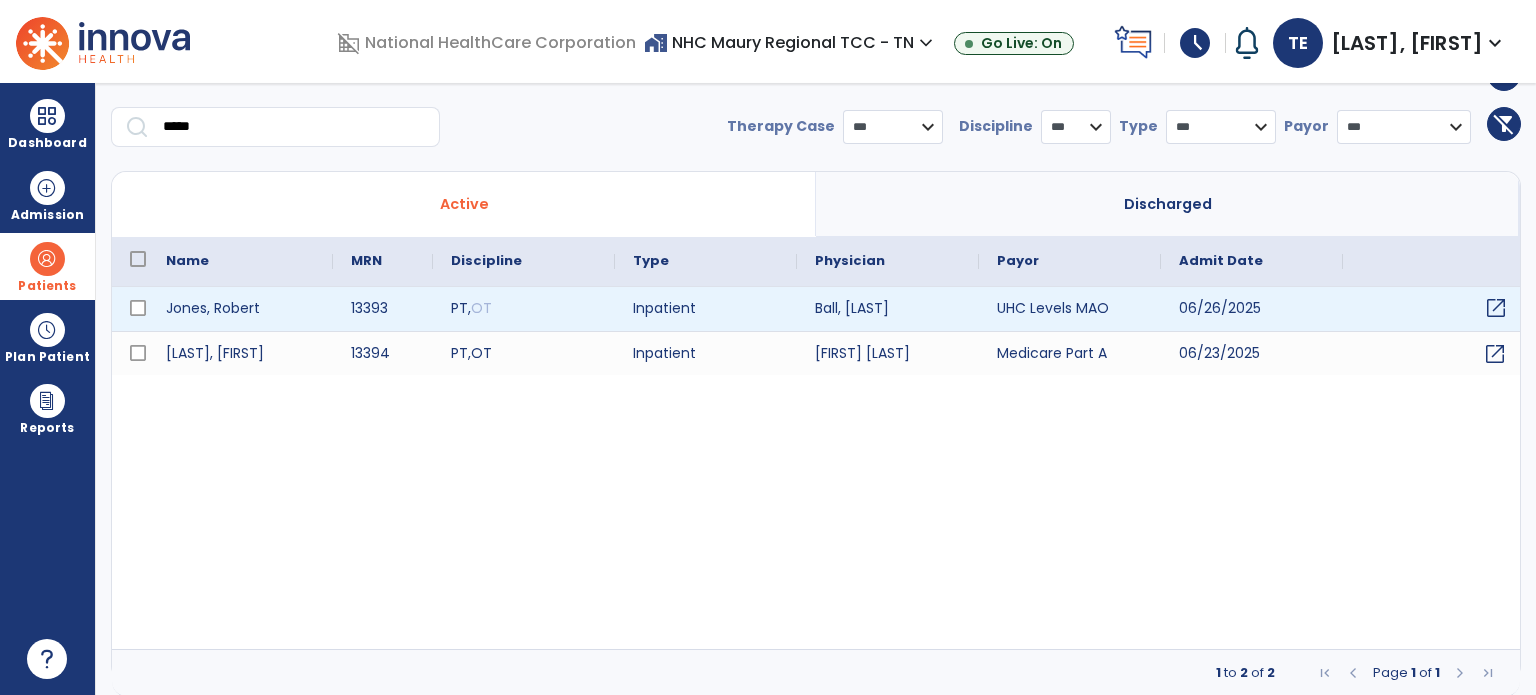 click on "open_in_new" at bounding box center (1496, 308) 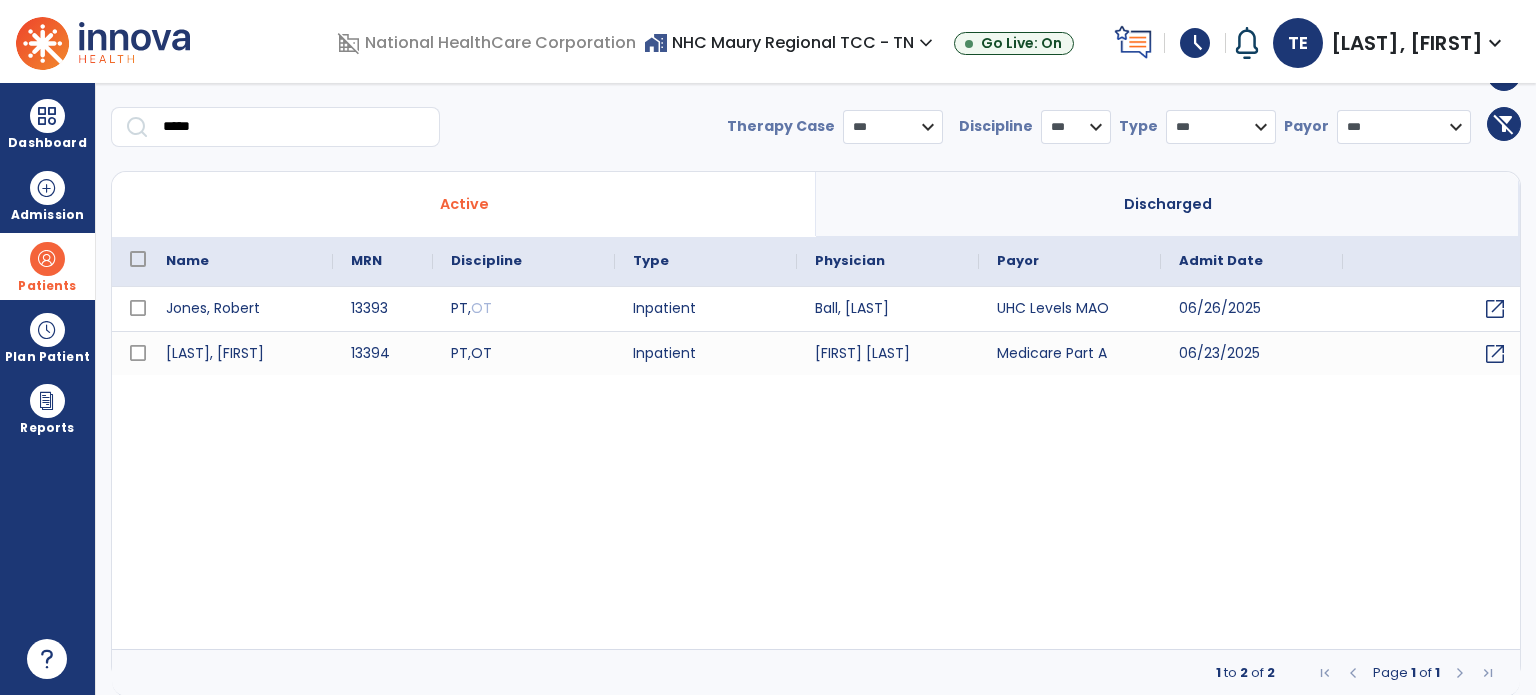 scroll, scrollTop: 0, scrollLeft: 0, axis: both 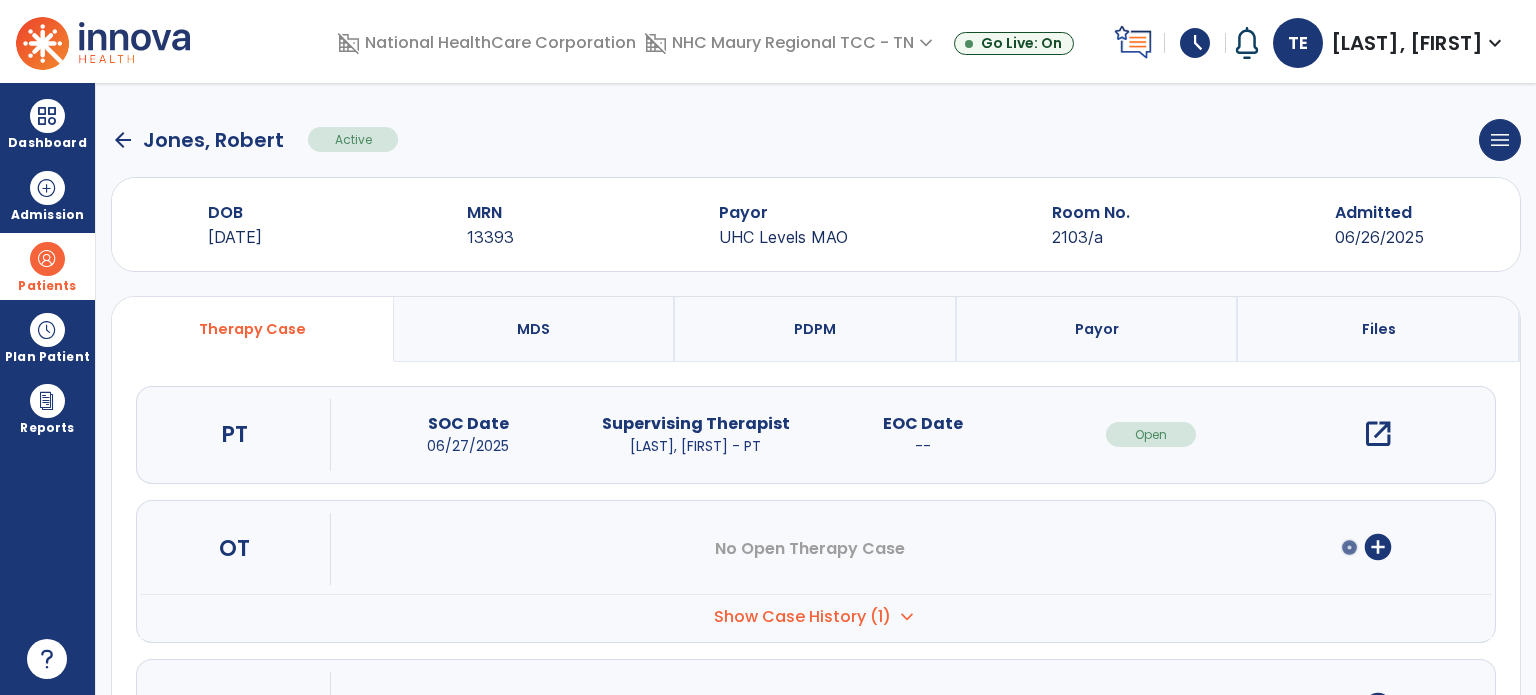 click on "open_in_new" at bounding box center (1378, 434) 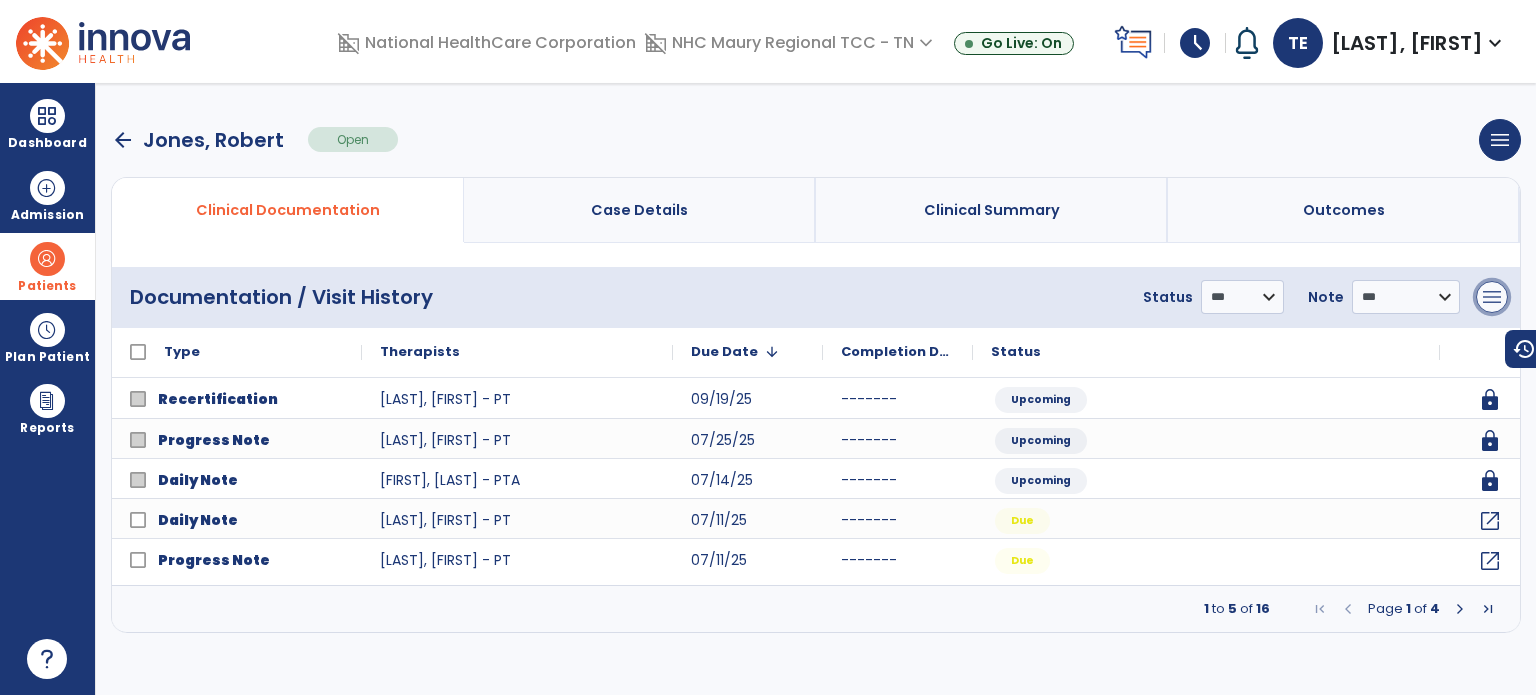 click on "menu" at bounding box center (1492, 297) 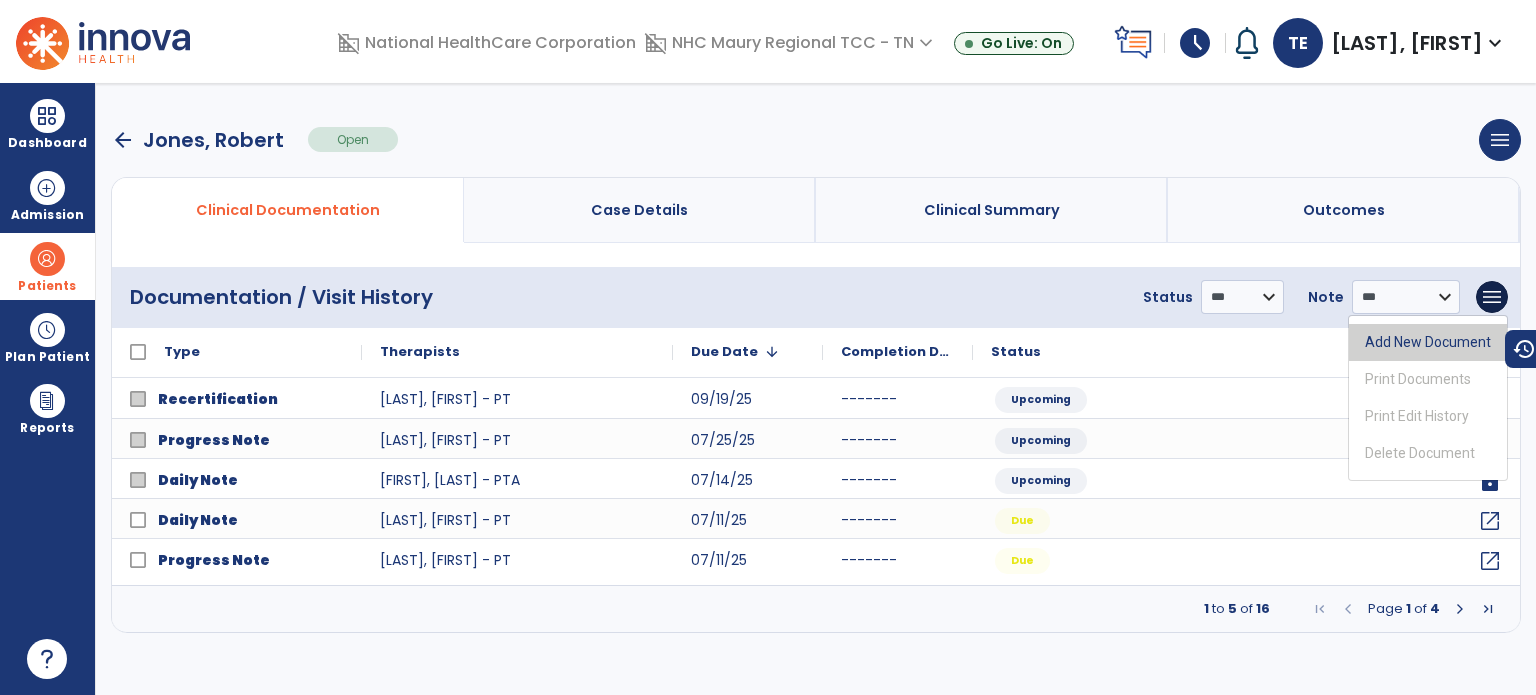 click on "Add New Document" at bounding box center [1428, 342] 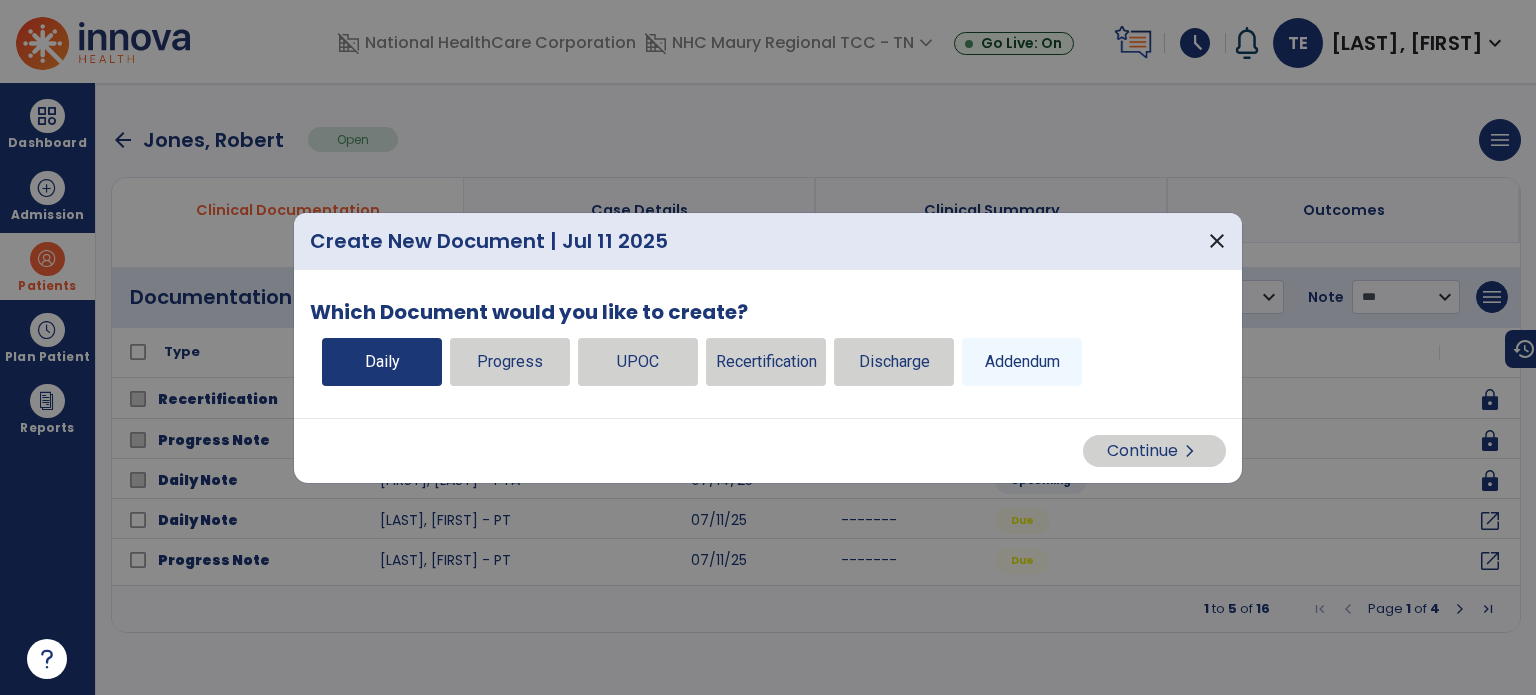 click on "Daily" at bounding box center [382, 362] 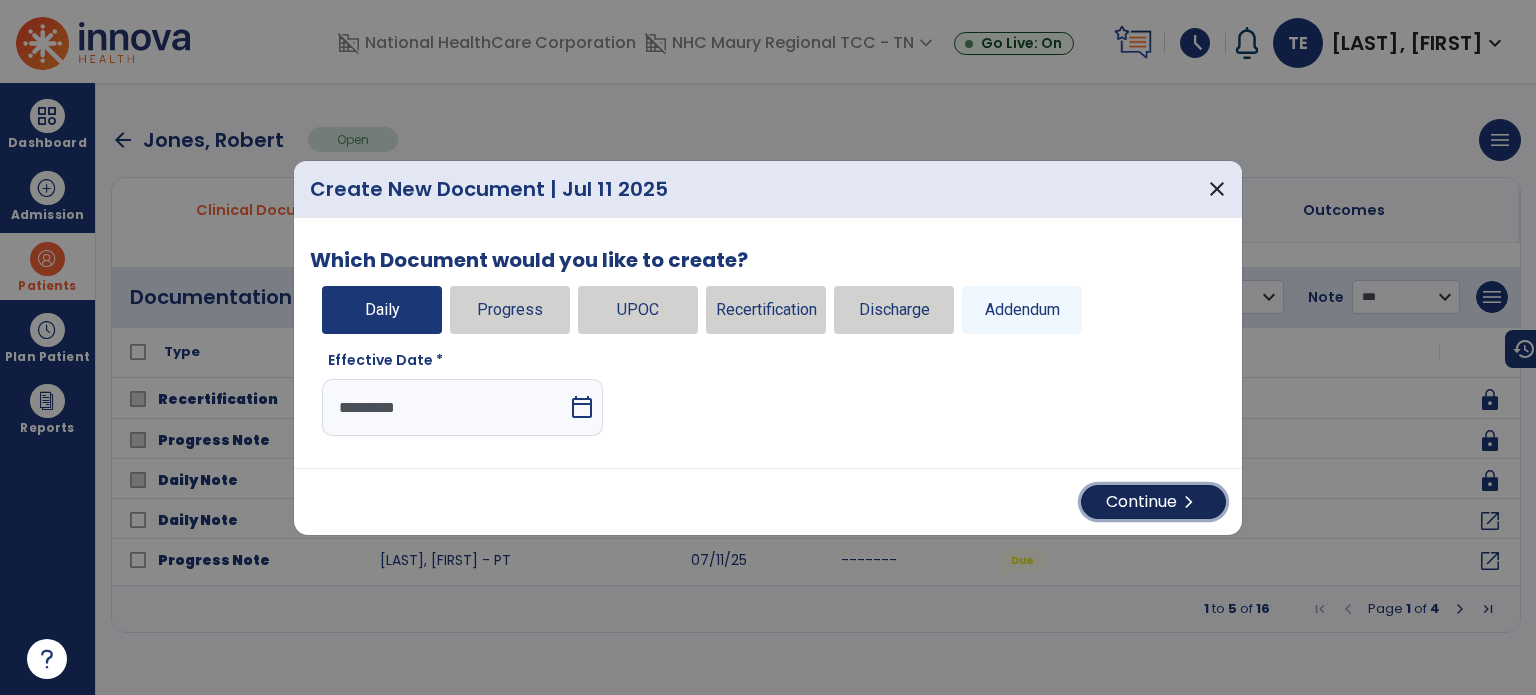 click on "Continue   chevron_right" at bounding box center [1153, 502] 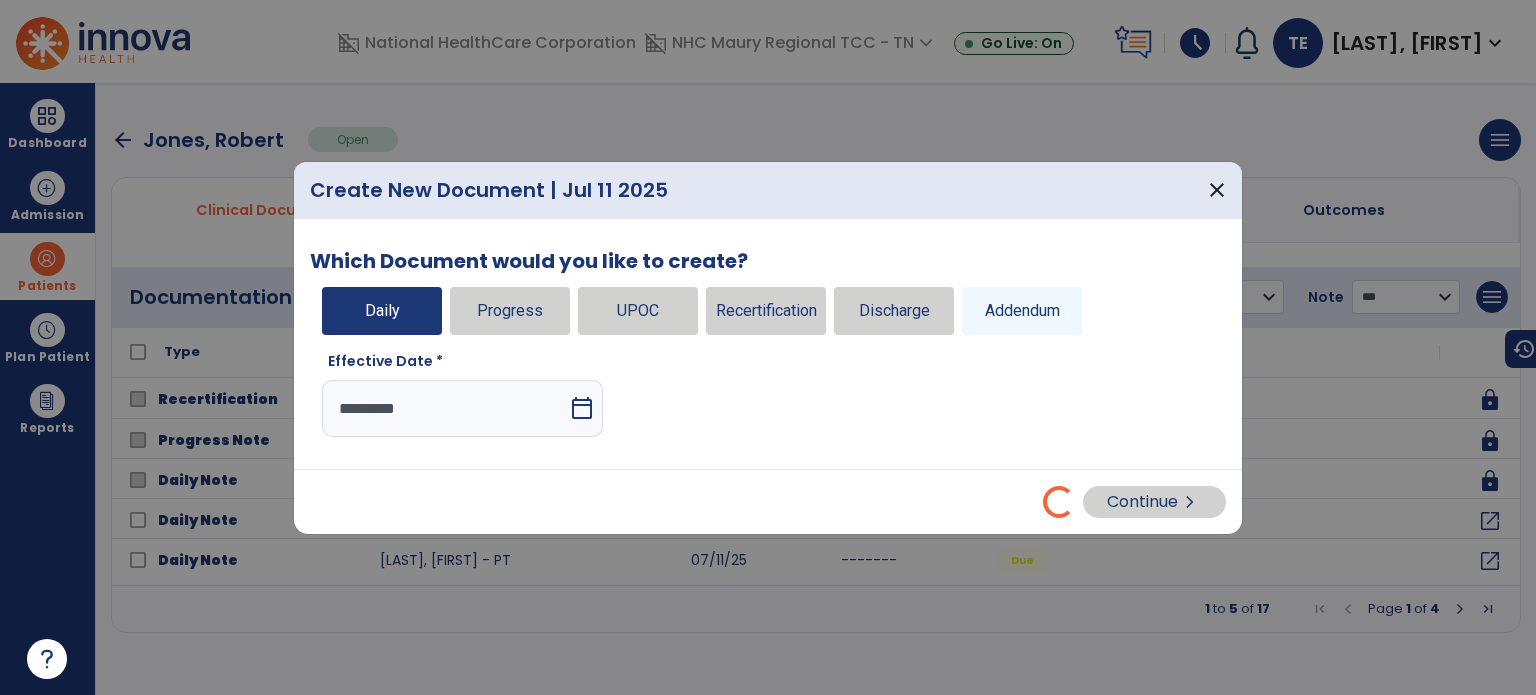 select on "*" 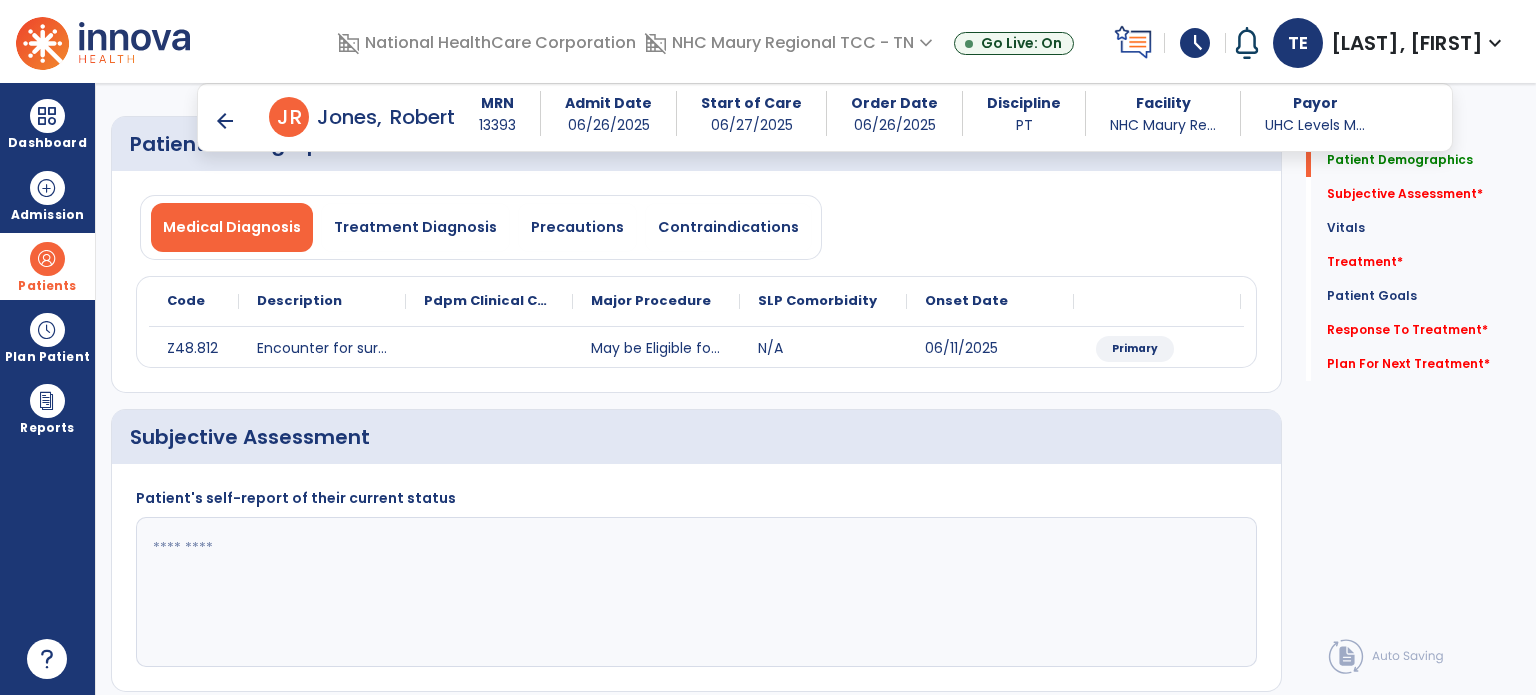 scroll, scrollTop: 172, scrollLeft: 0, axis: vertical 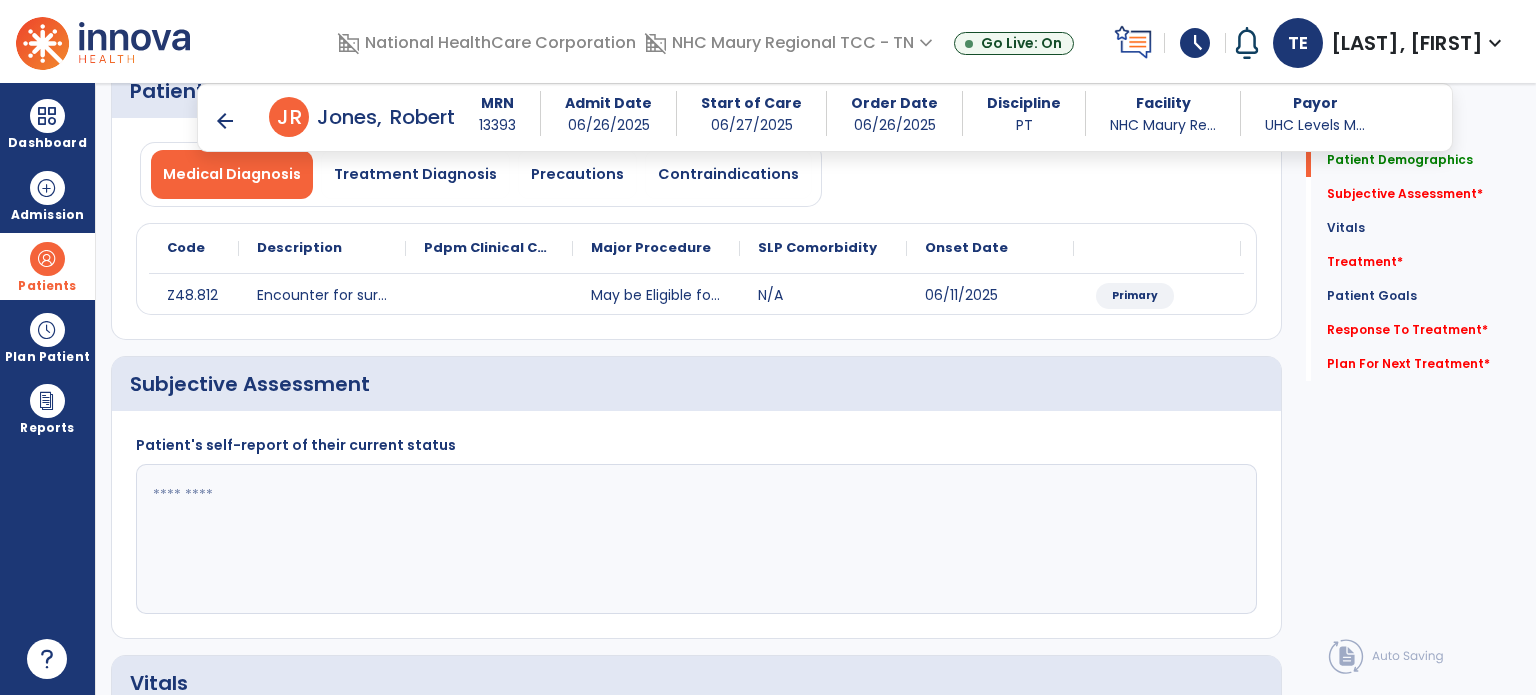 click 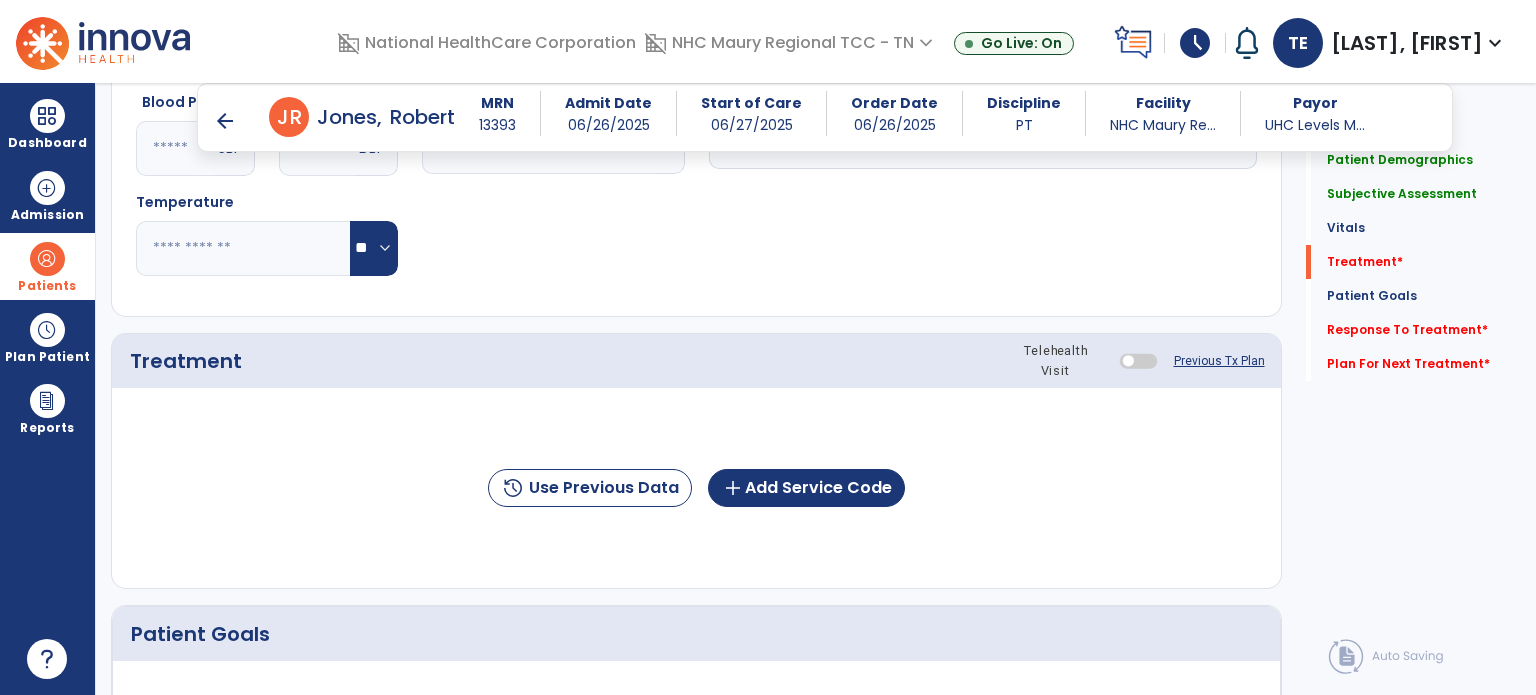 scroll, scrollTop: 931, scrollLeft: 0, axis: vertical 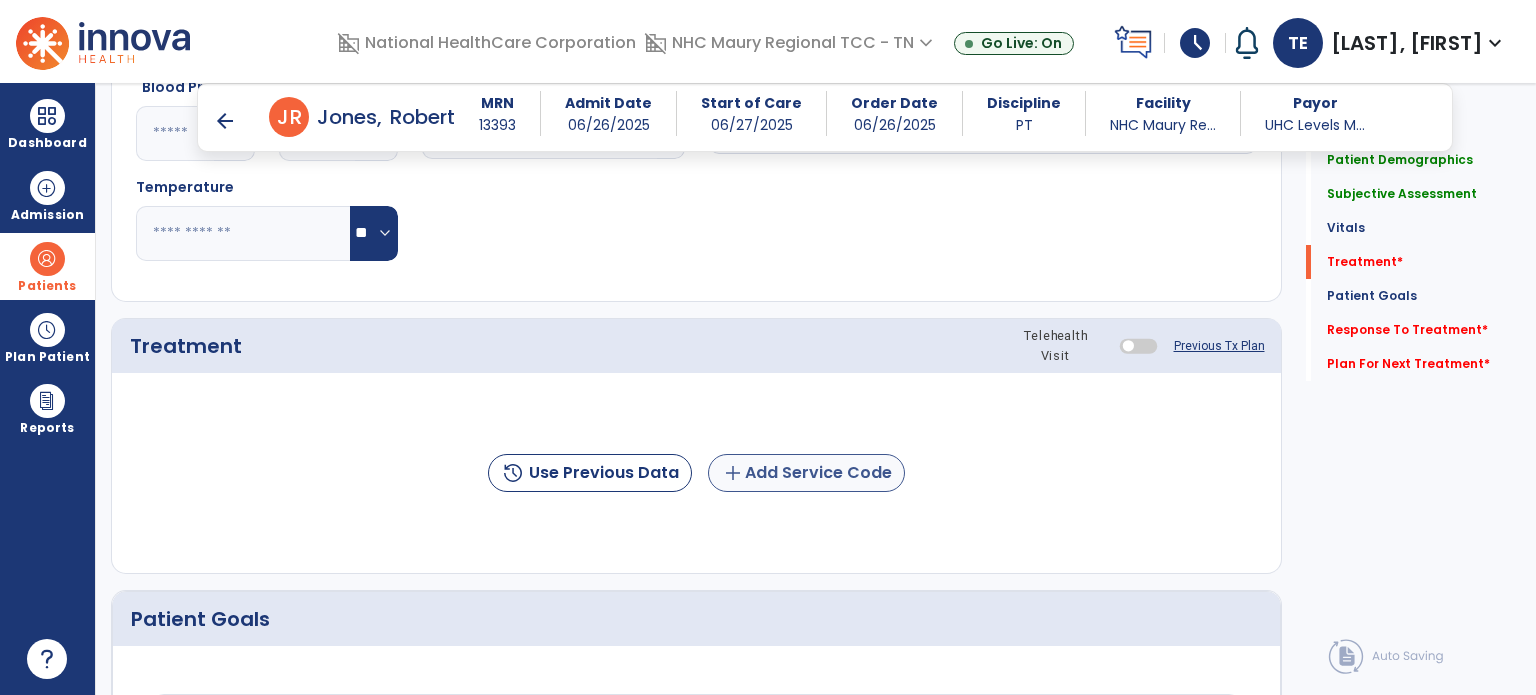 type on "**********" 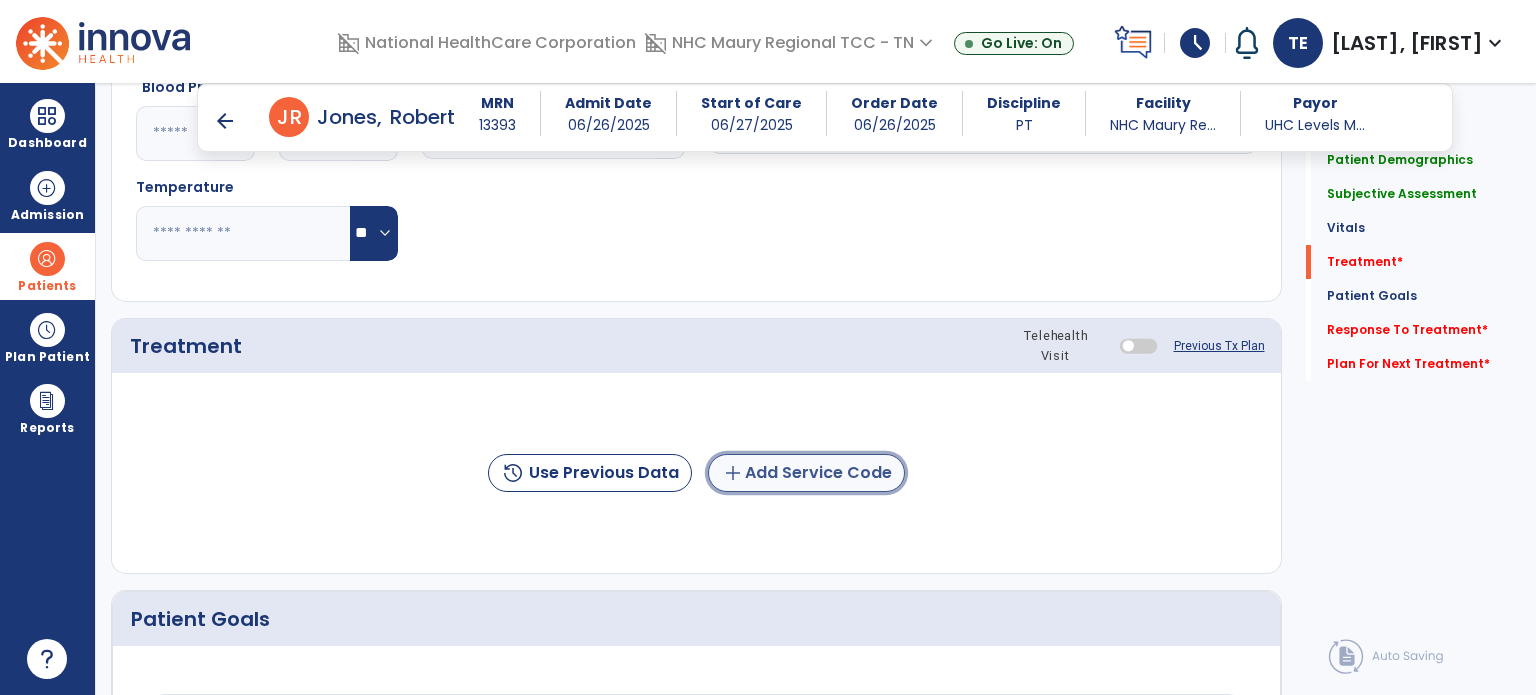 click on "add  Add Service Code" 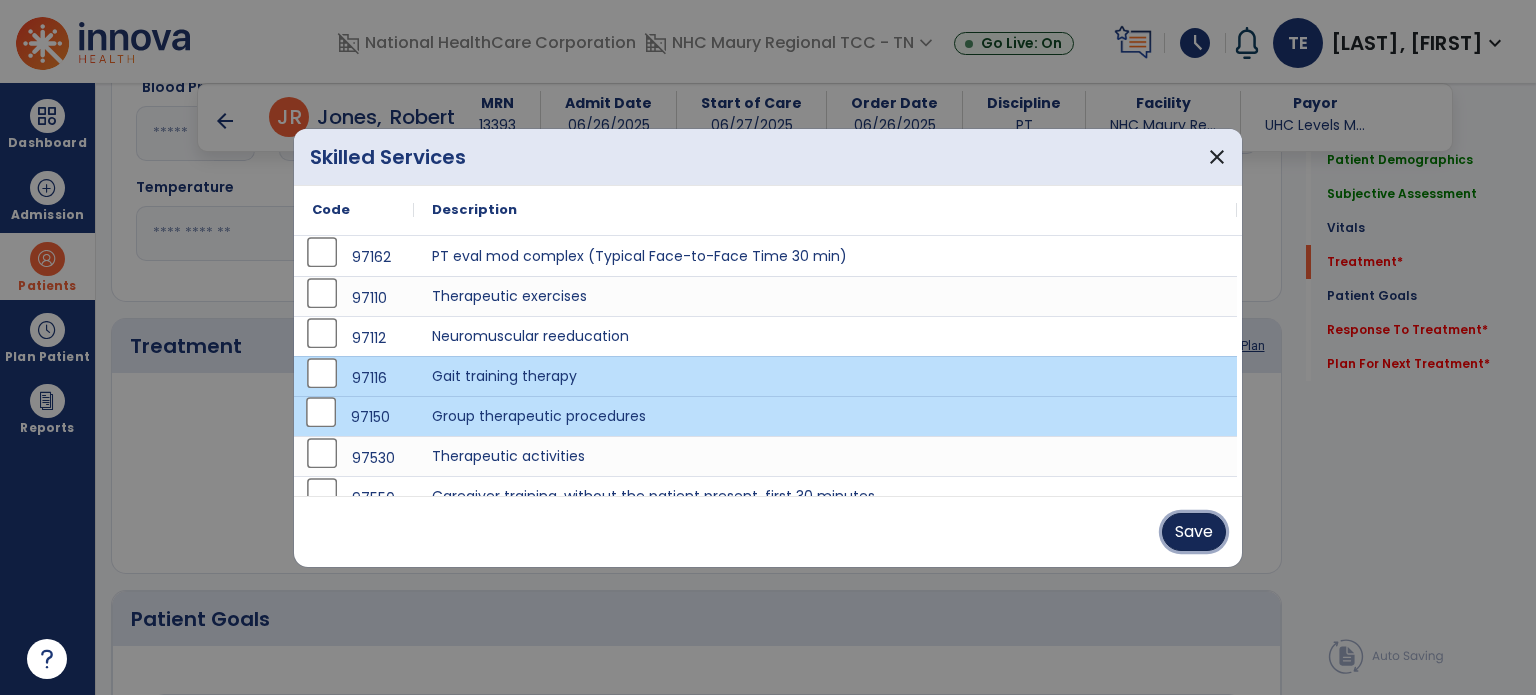click on "Save" at bounding box center [1194, 532] 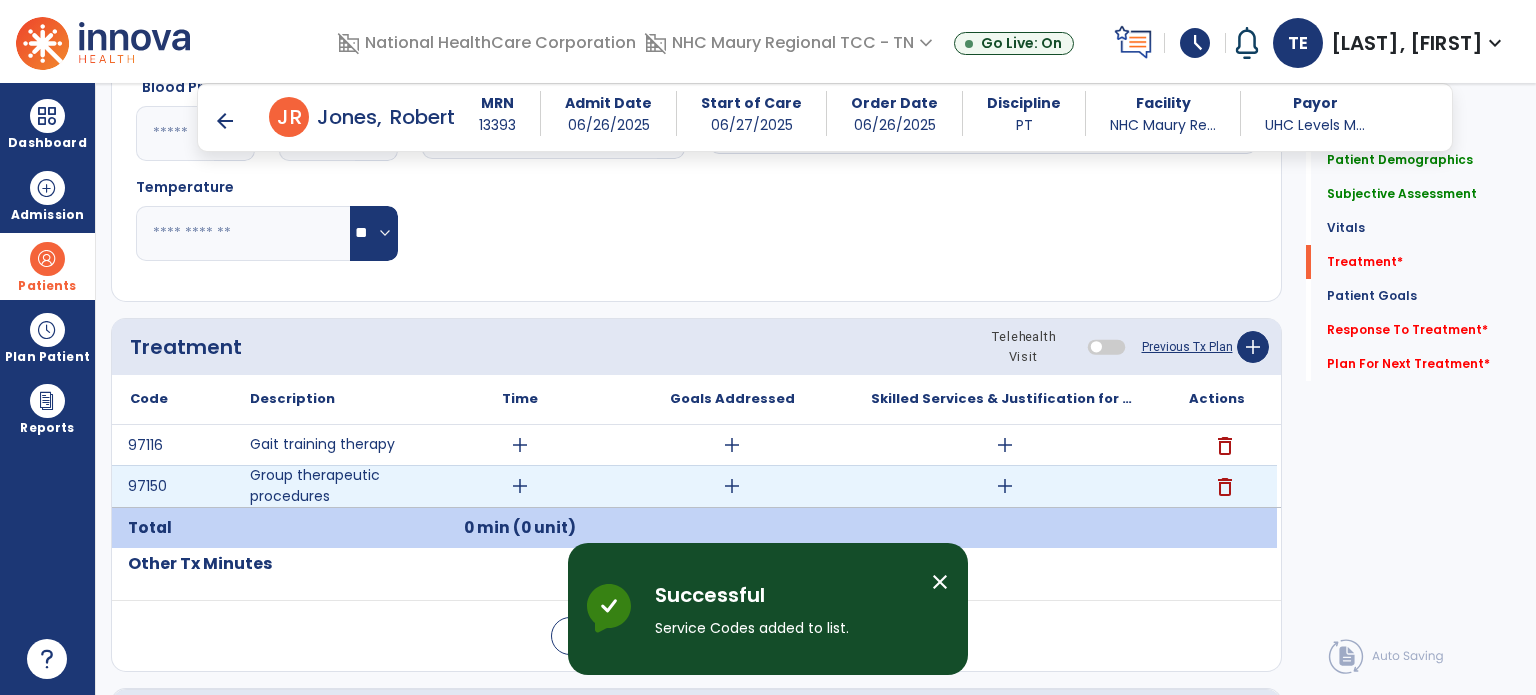 click on "add" at bounding box center [520, 486] 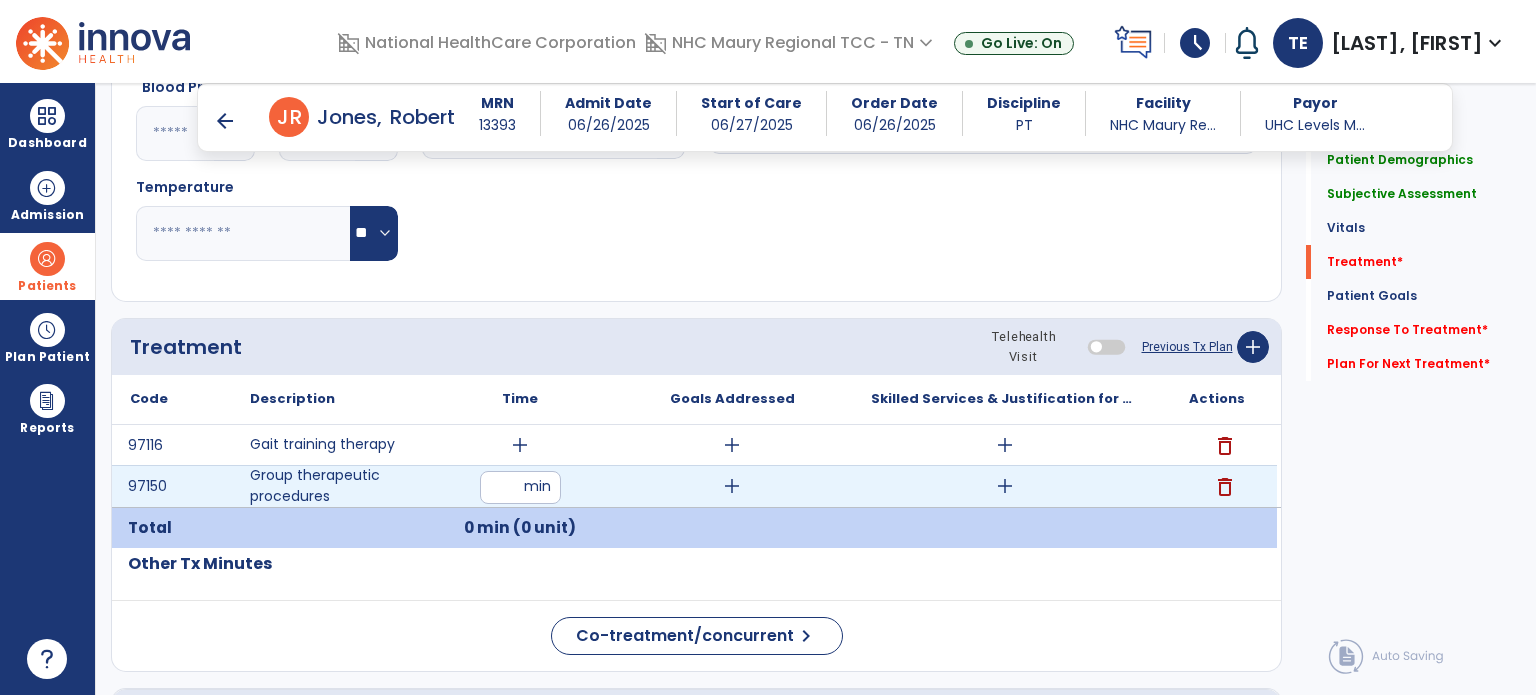 type on "**" 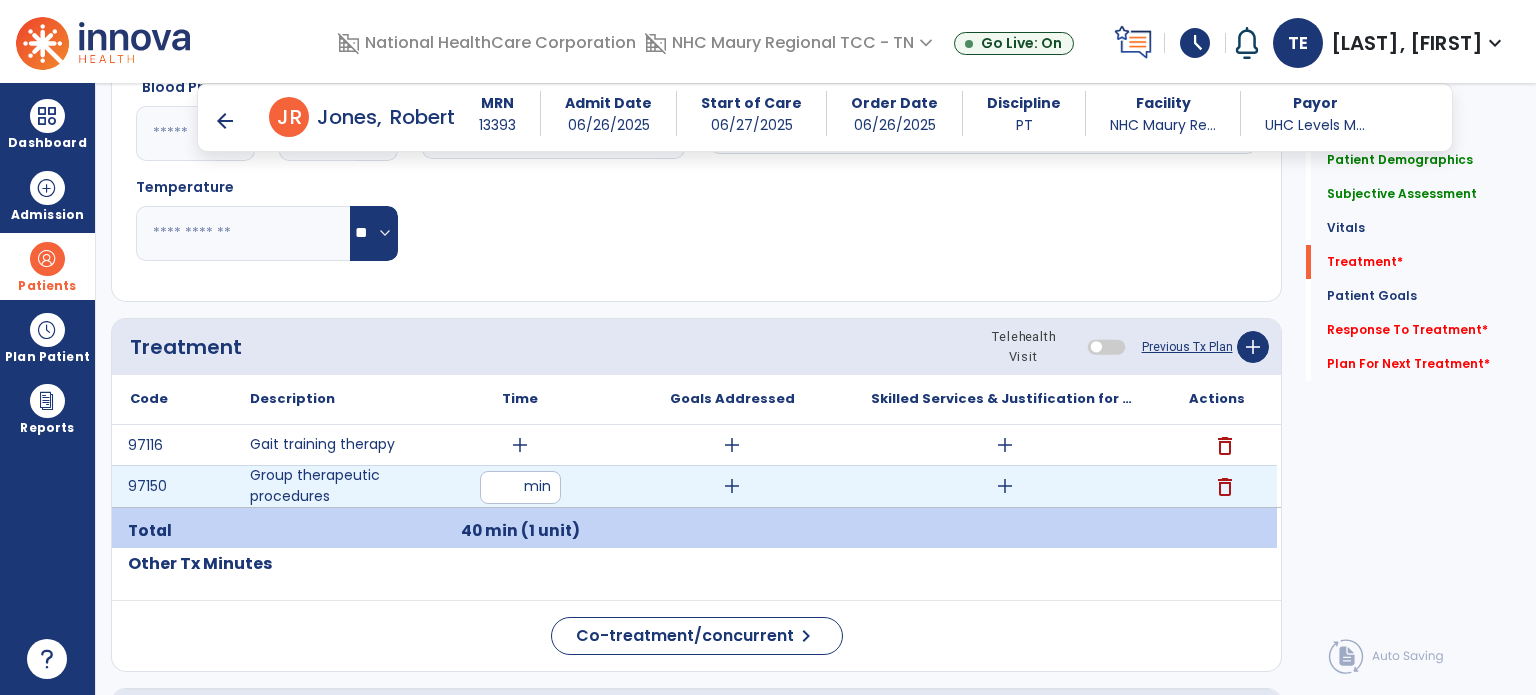 click on "add" at bounding box center (1005, 486) 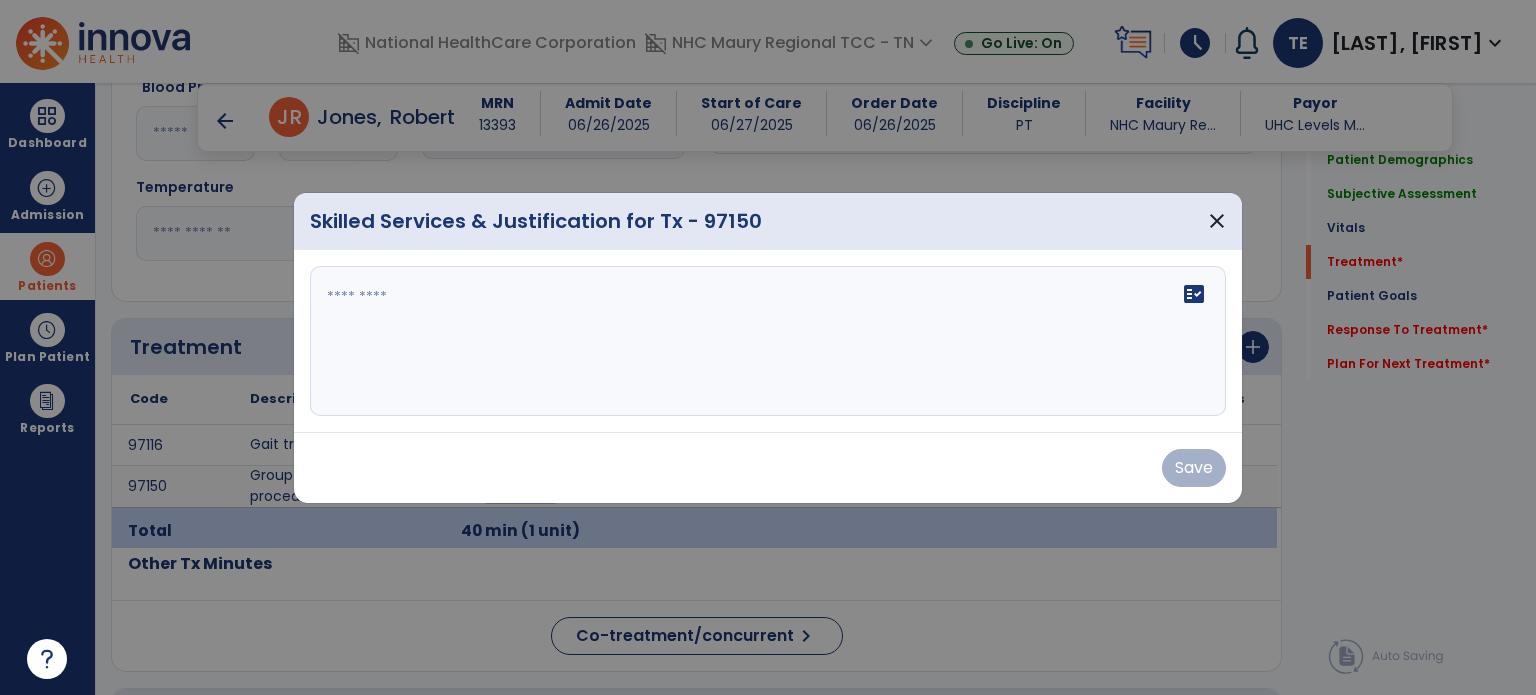 click at bounding box center [768, 341] 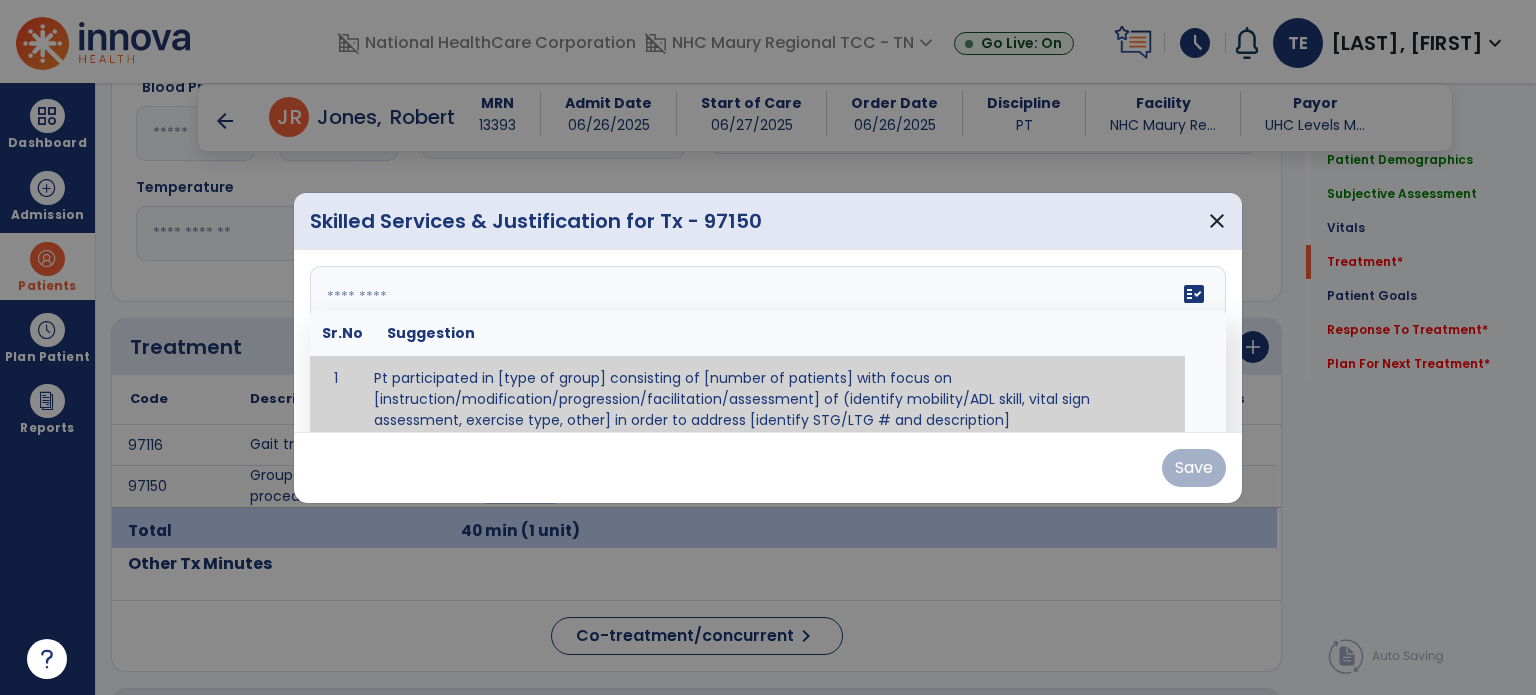 click at bounding box center (766, 341) 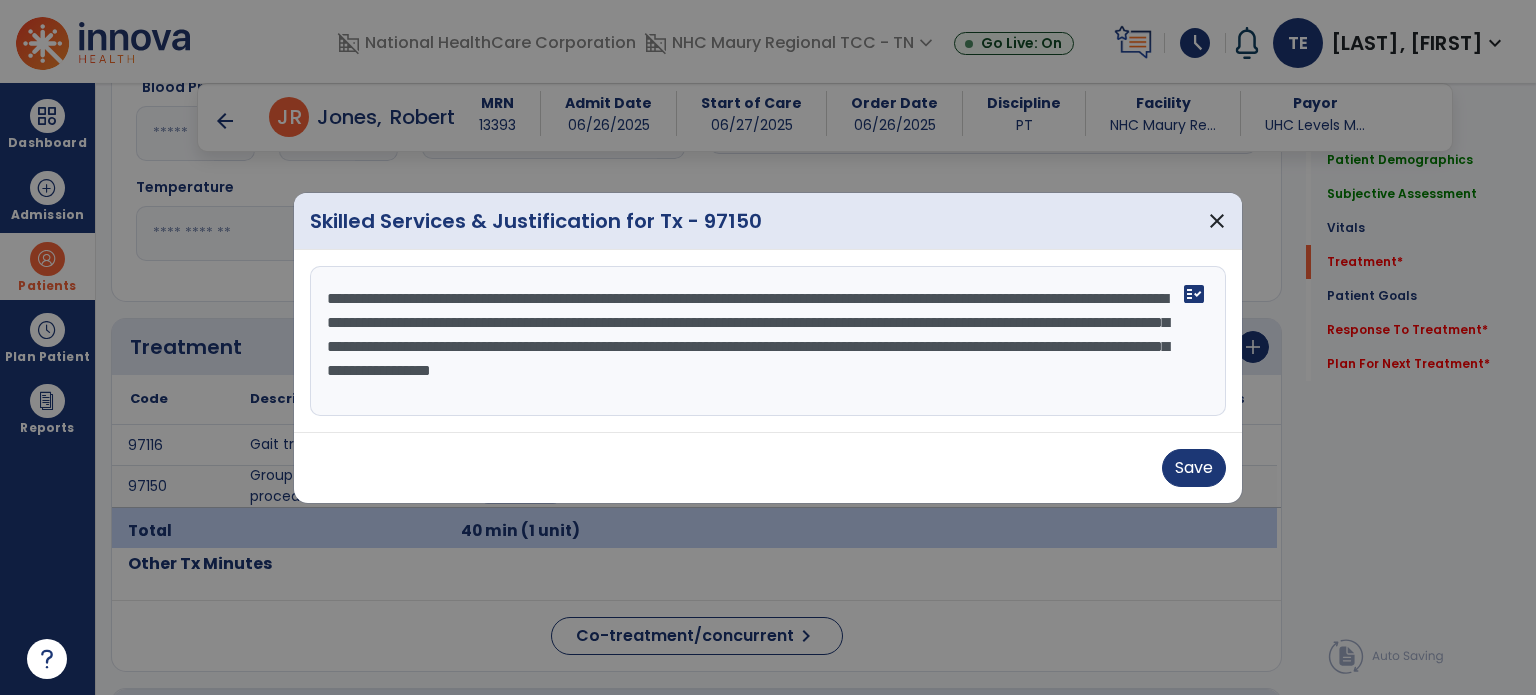 scroll, scrollTop: 0, scrollLeft: 0, axis: both 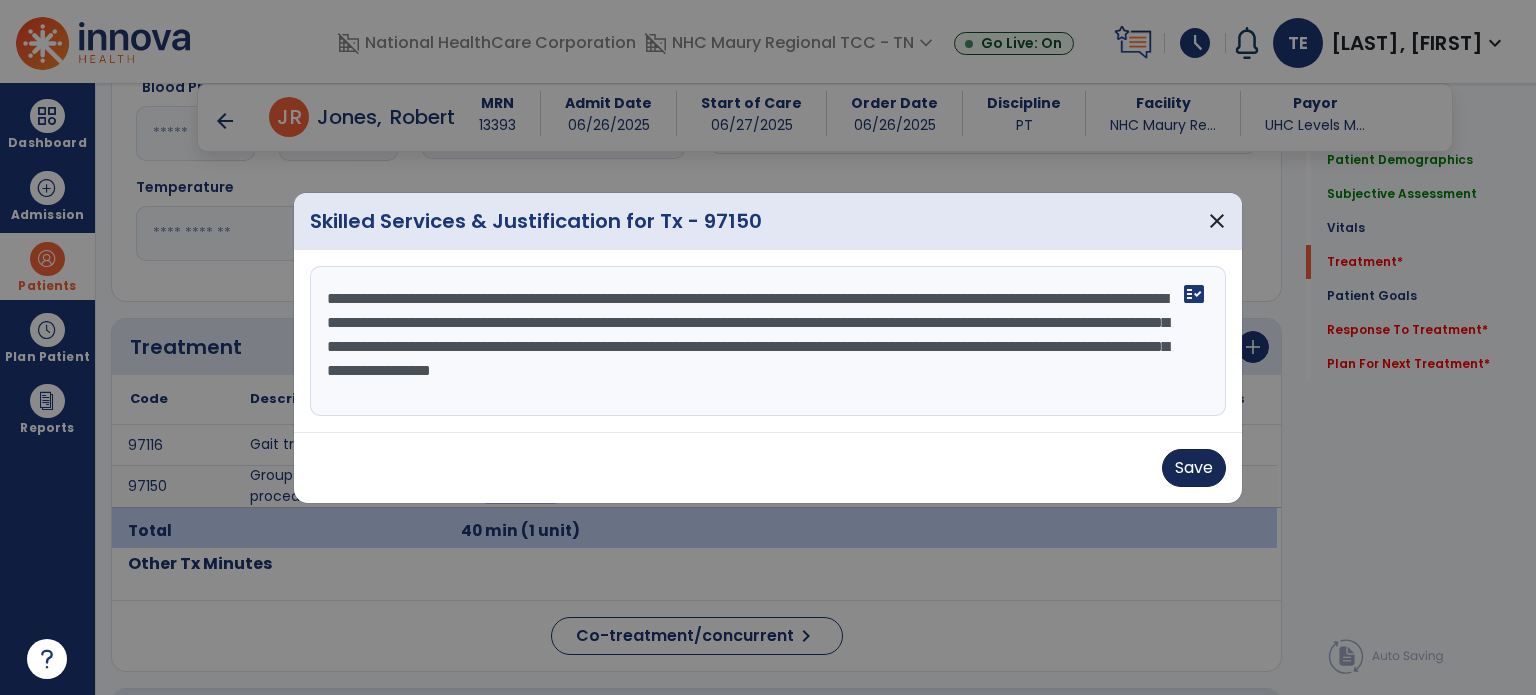 type on "**********" 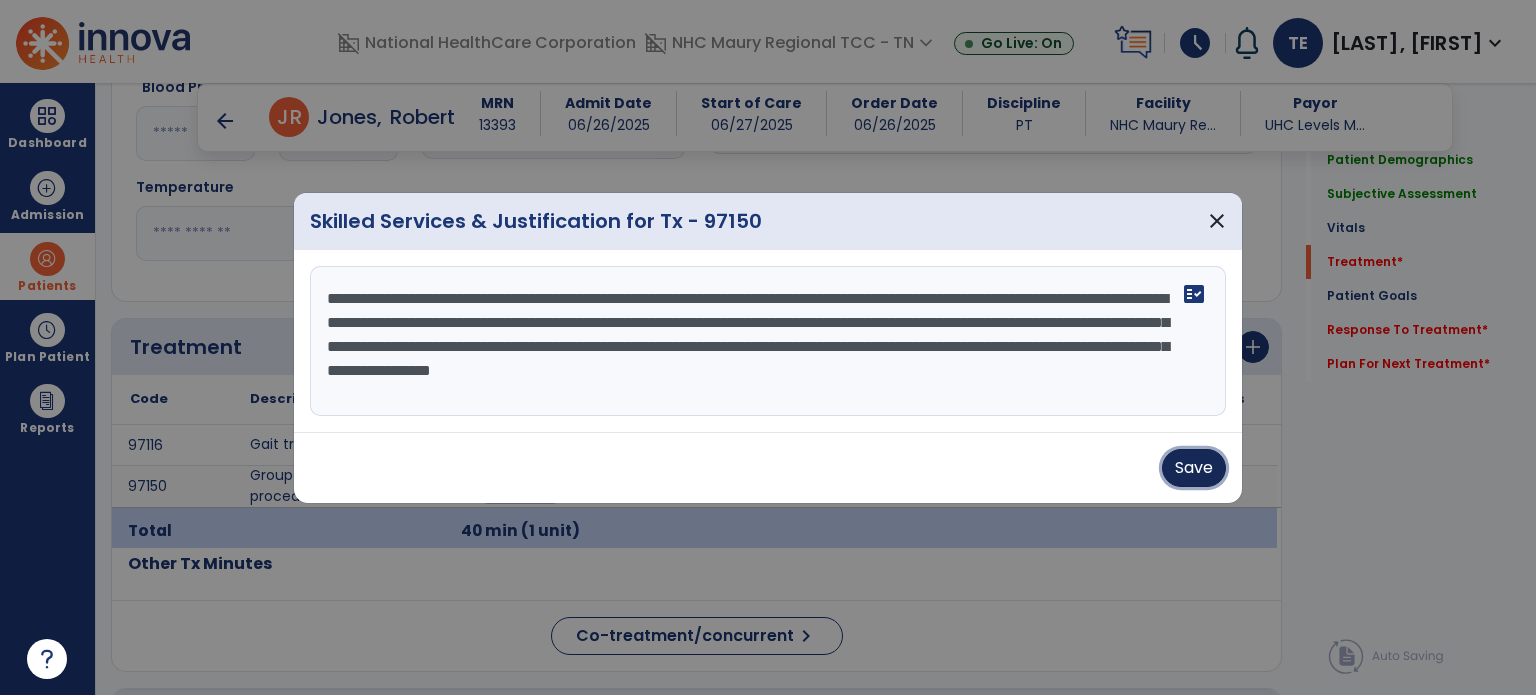 click on "Save" at bounding box center (1194, 468) 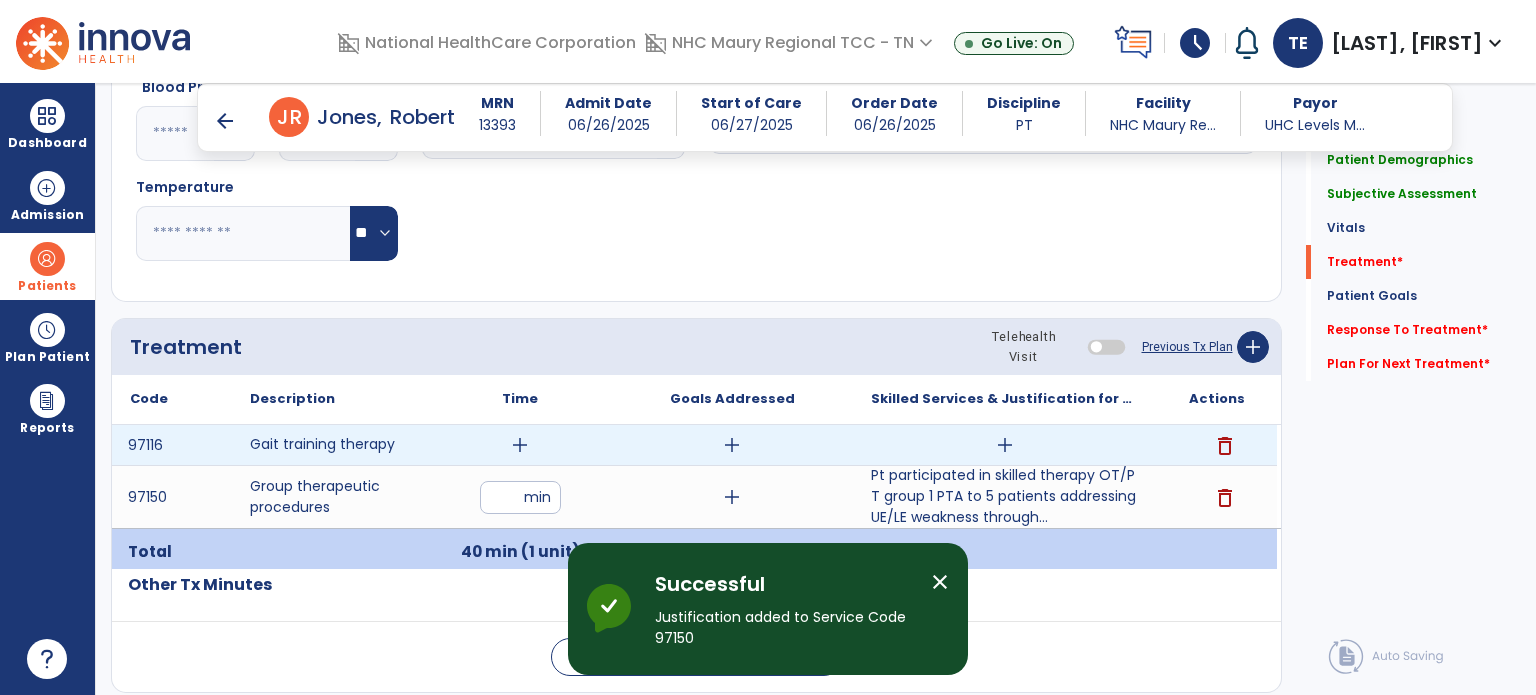 click on "add" at bounding box center (520, 445) 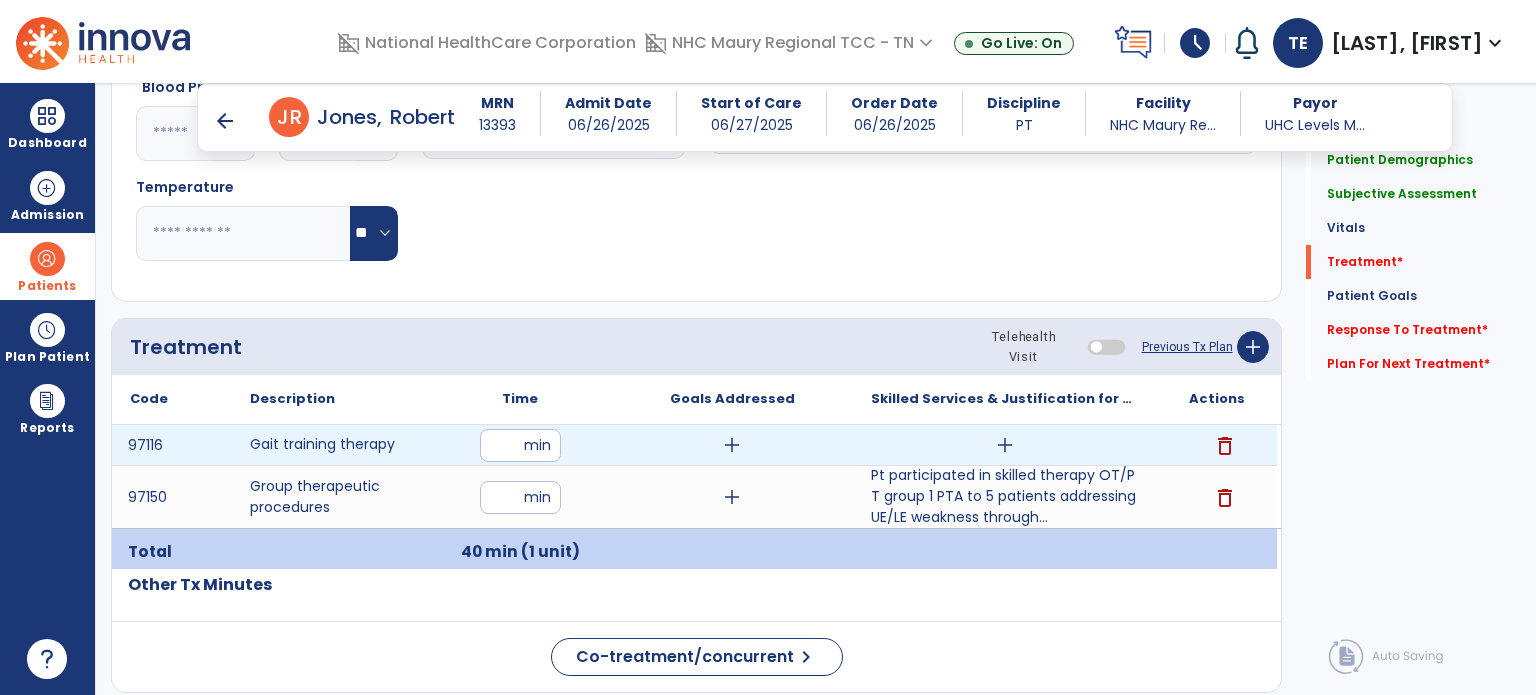 type on "**" 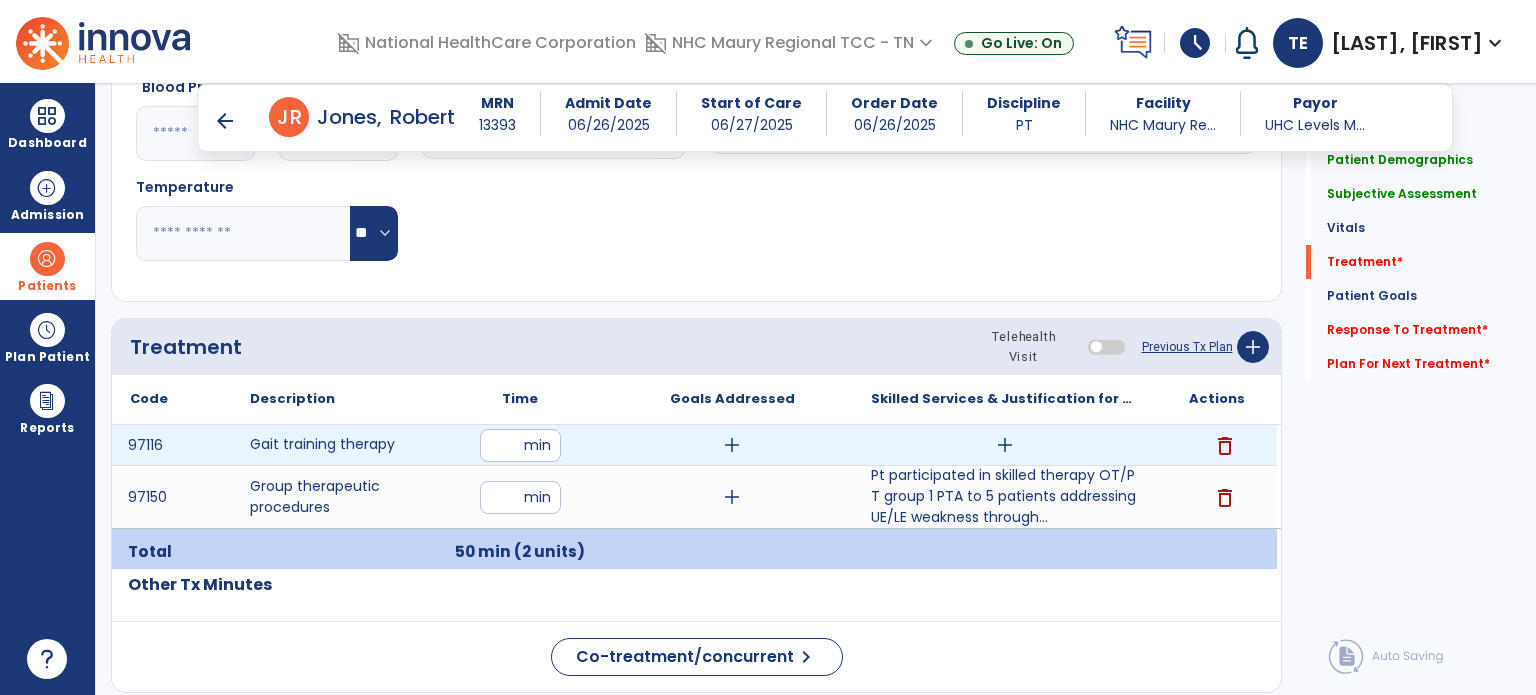 click on "**" at bounding box center (520, 445) 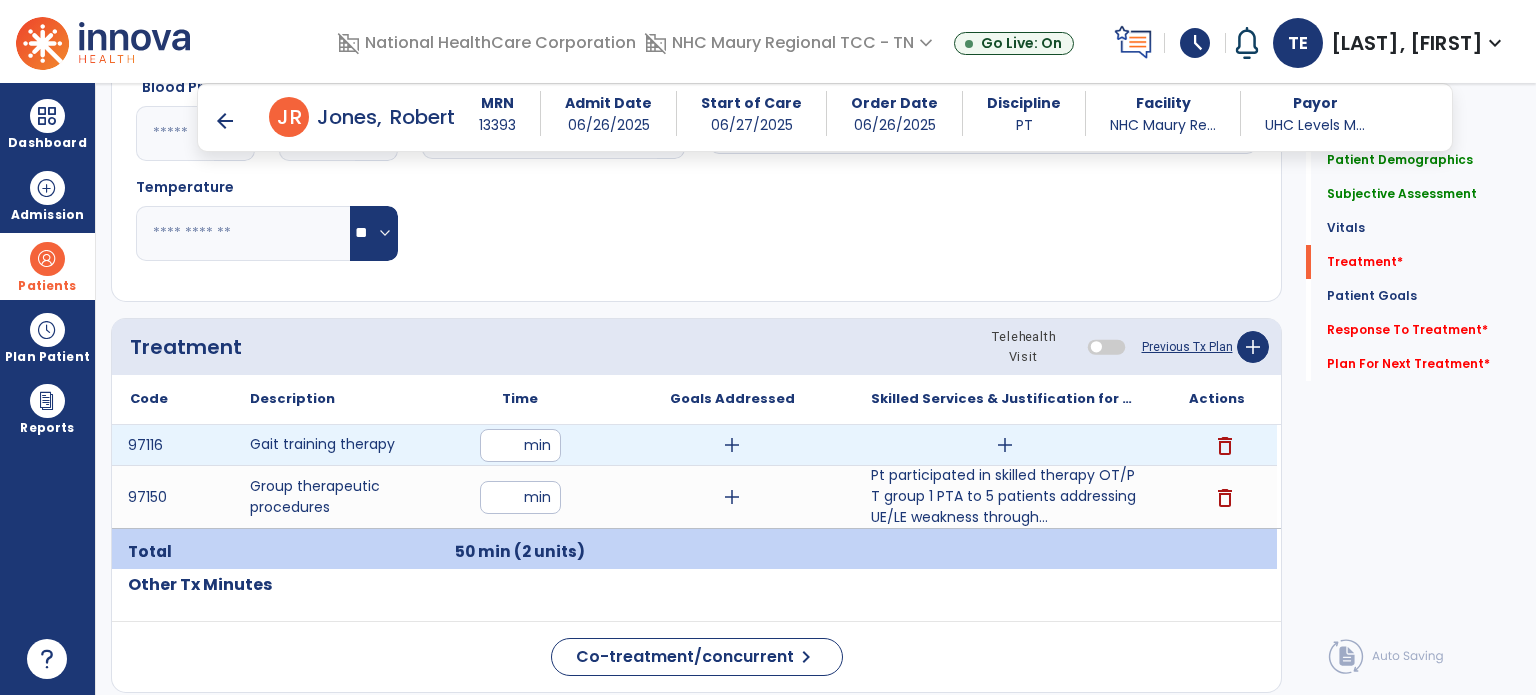 type on "*" 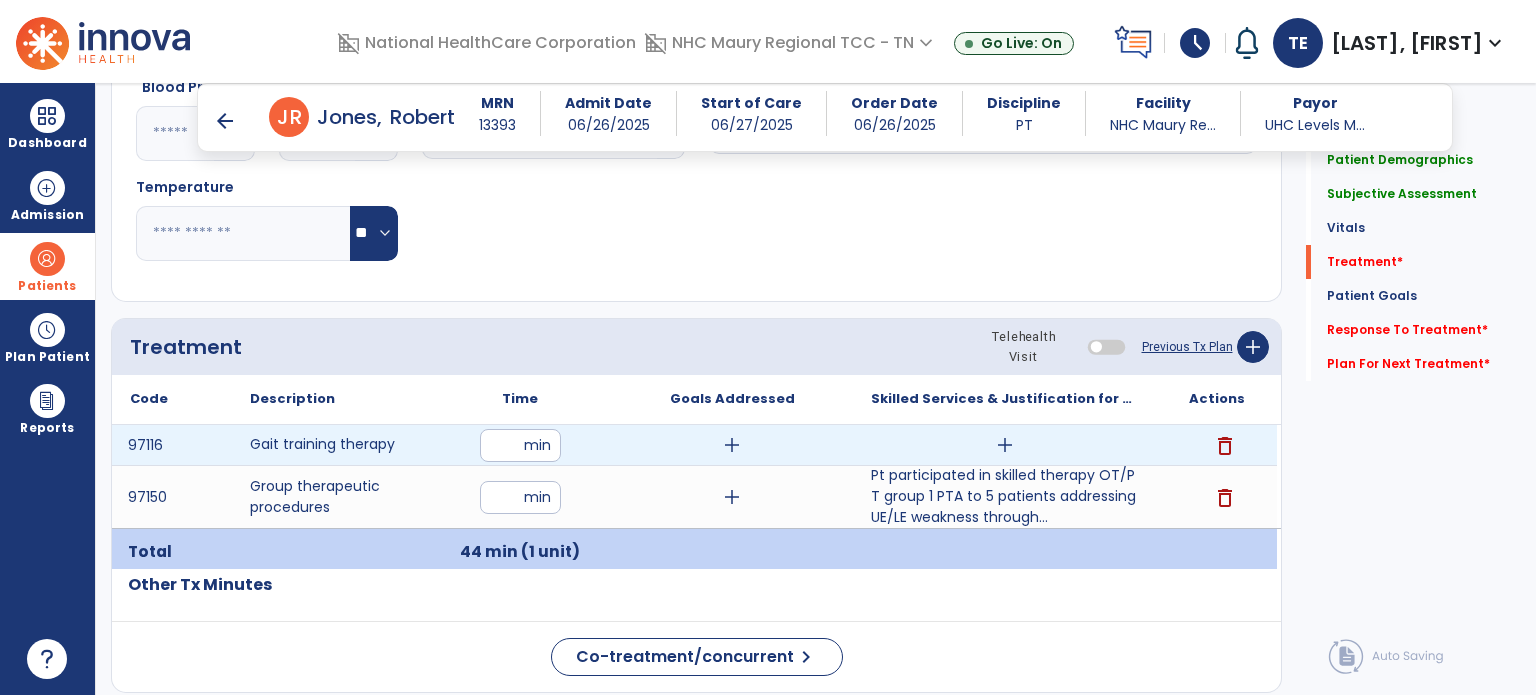 click on "add" at bounding box center [1005, 445] 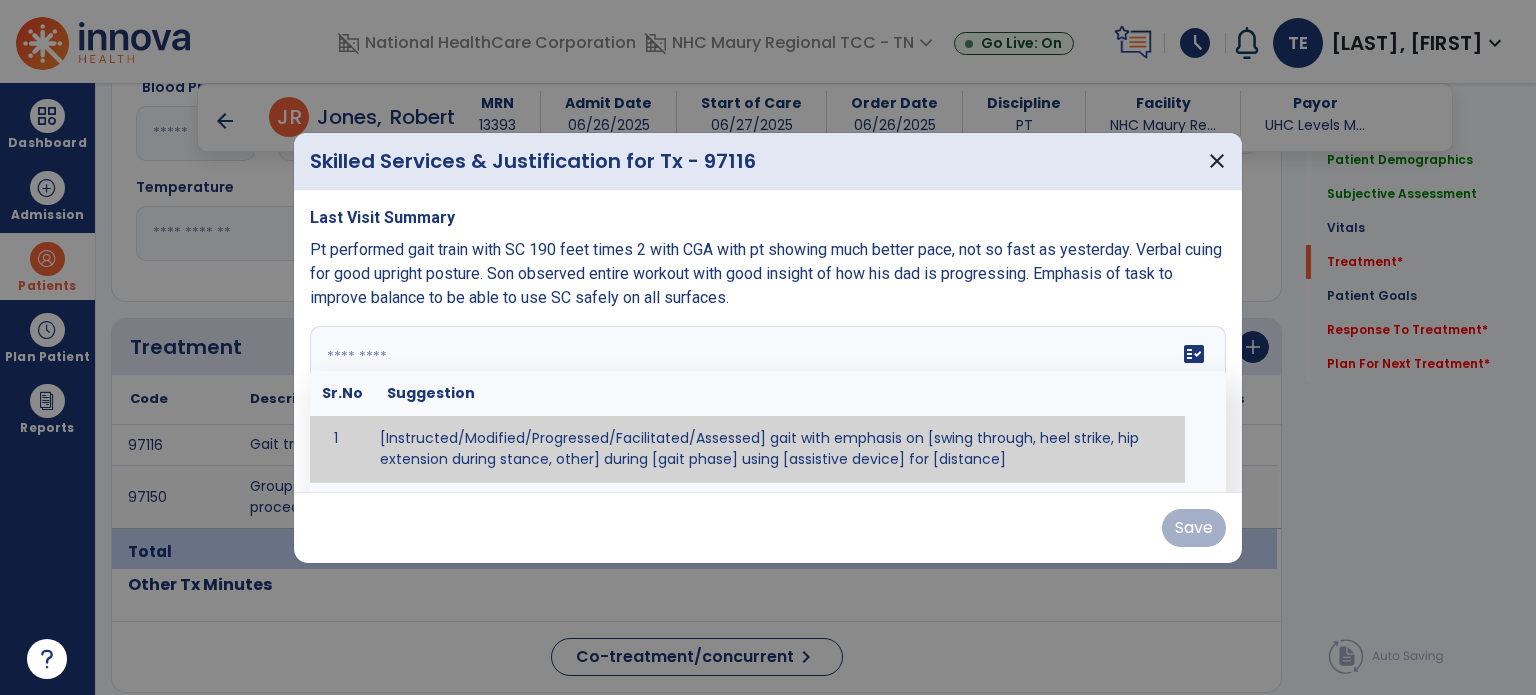 click at bounding box center (768, 401) 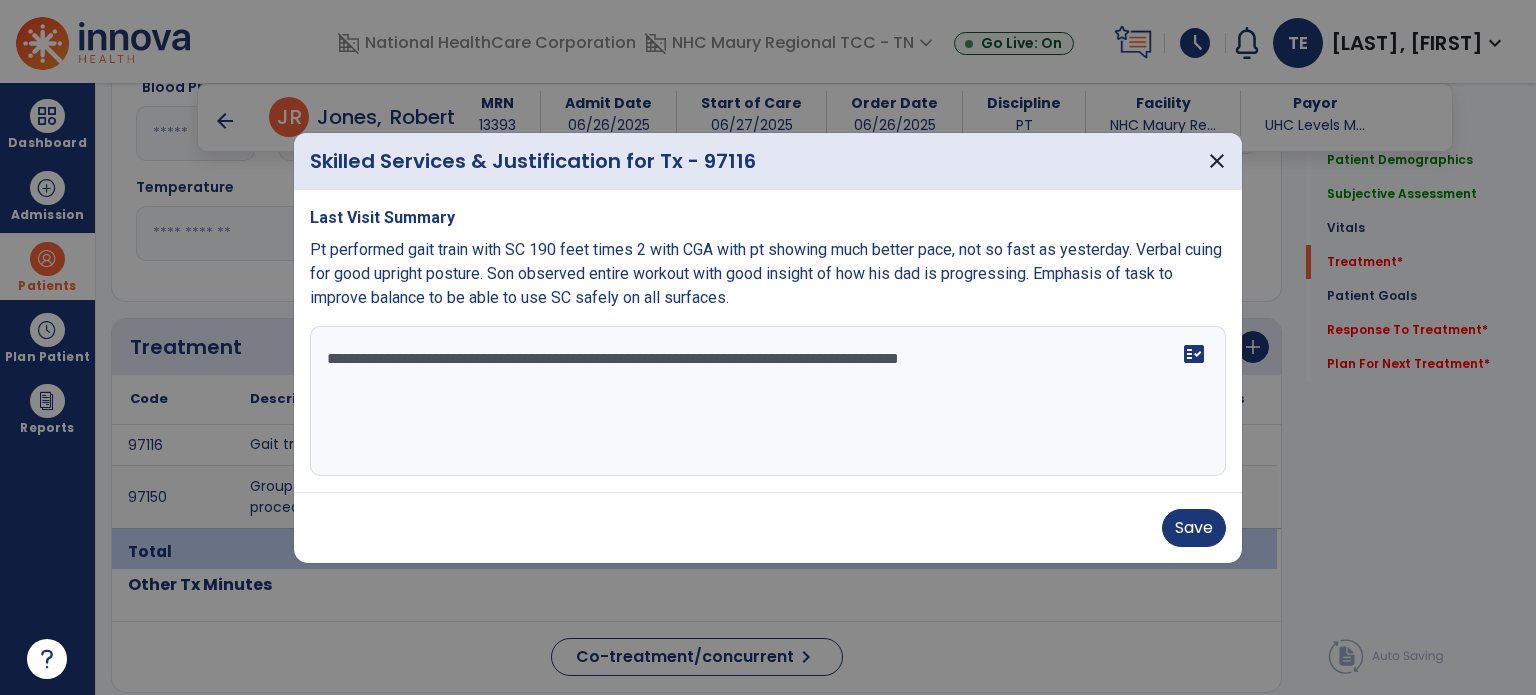 type on "**********" 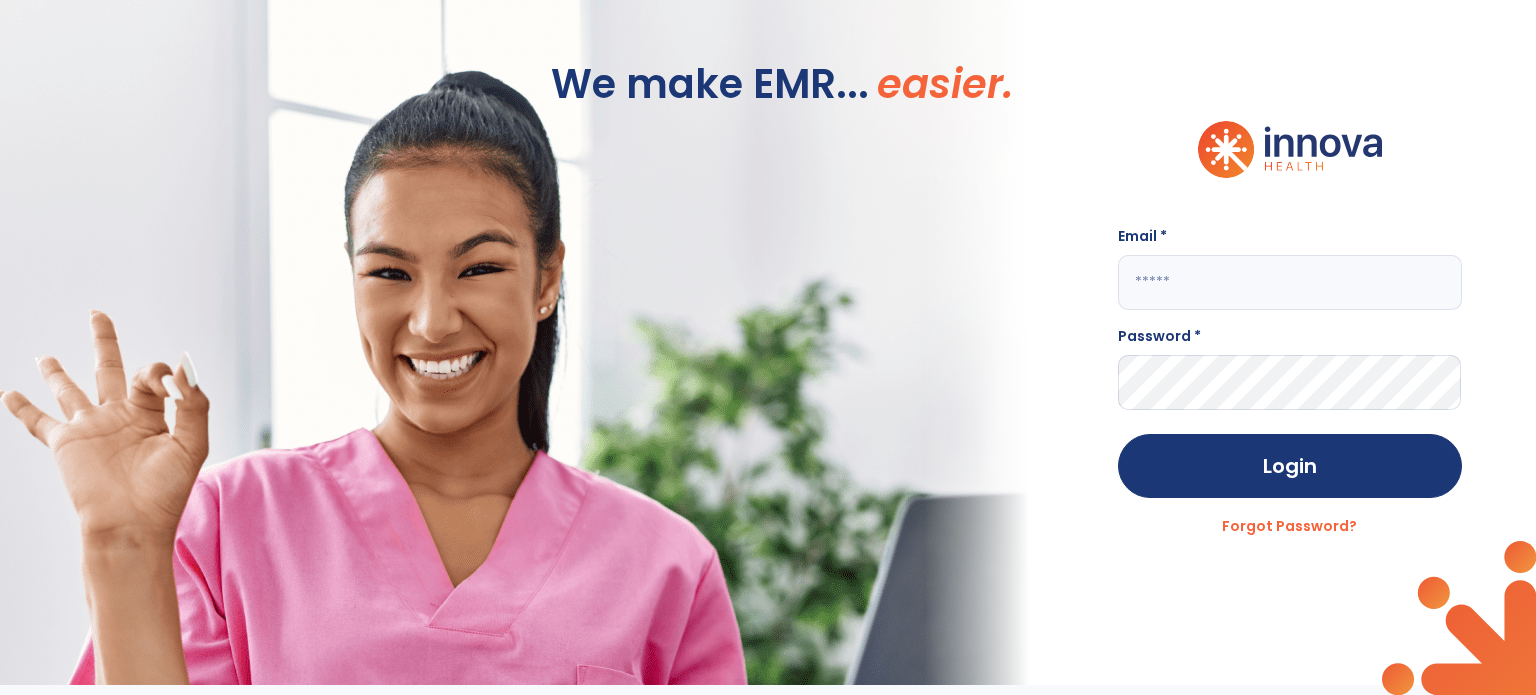 scroll, scrollTop: 0, scrollLeft: 0, axis: both 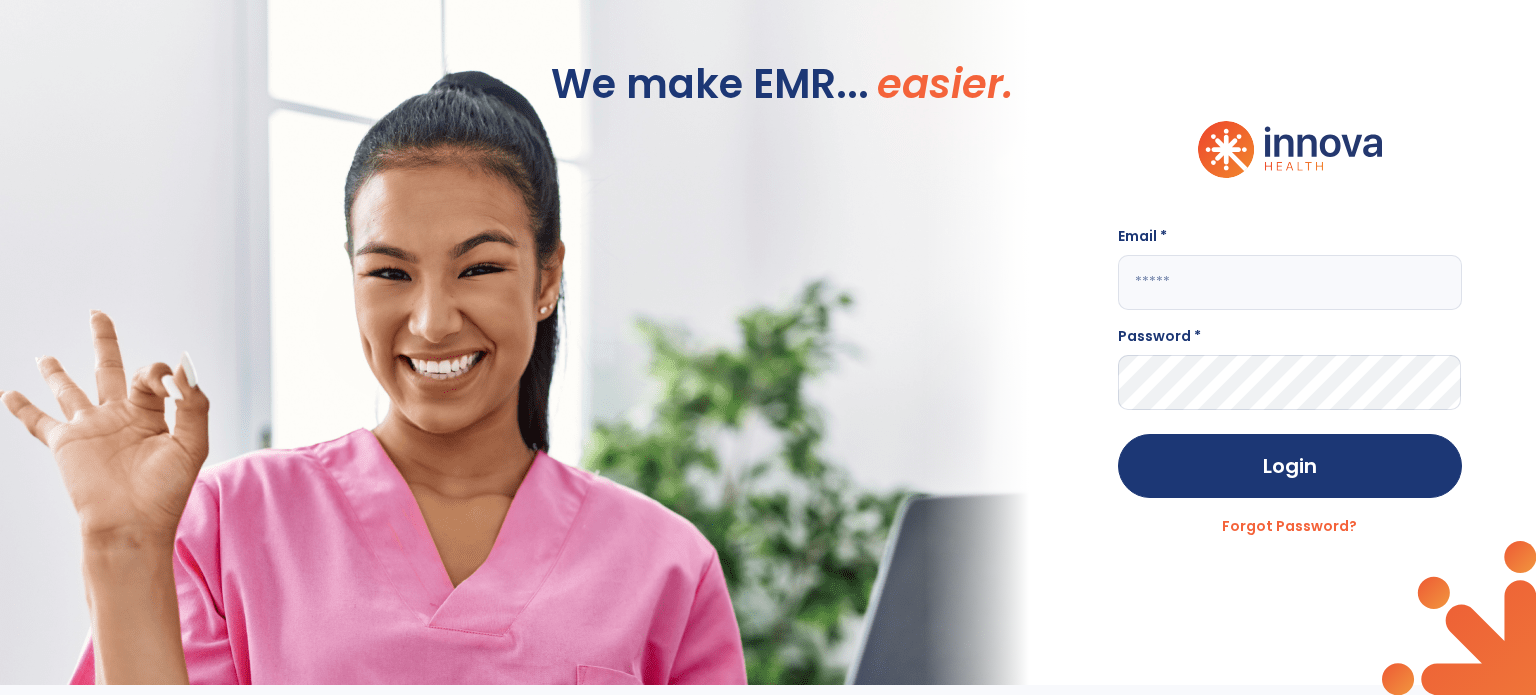 type on "**********" 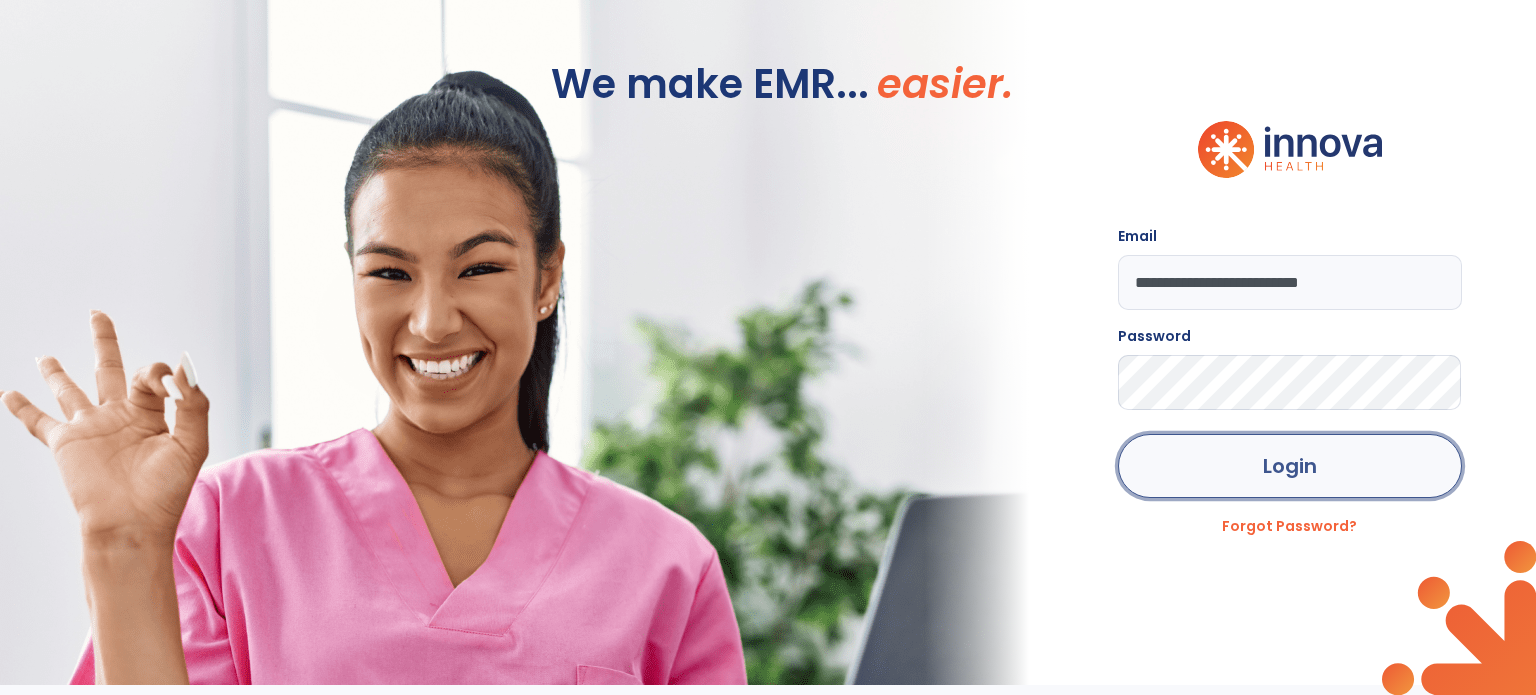 click on "Login" 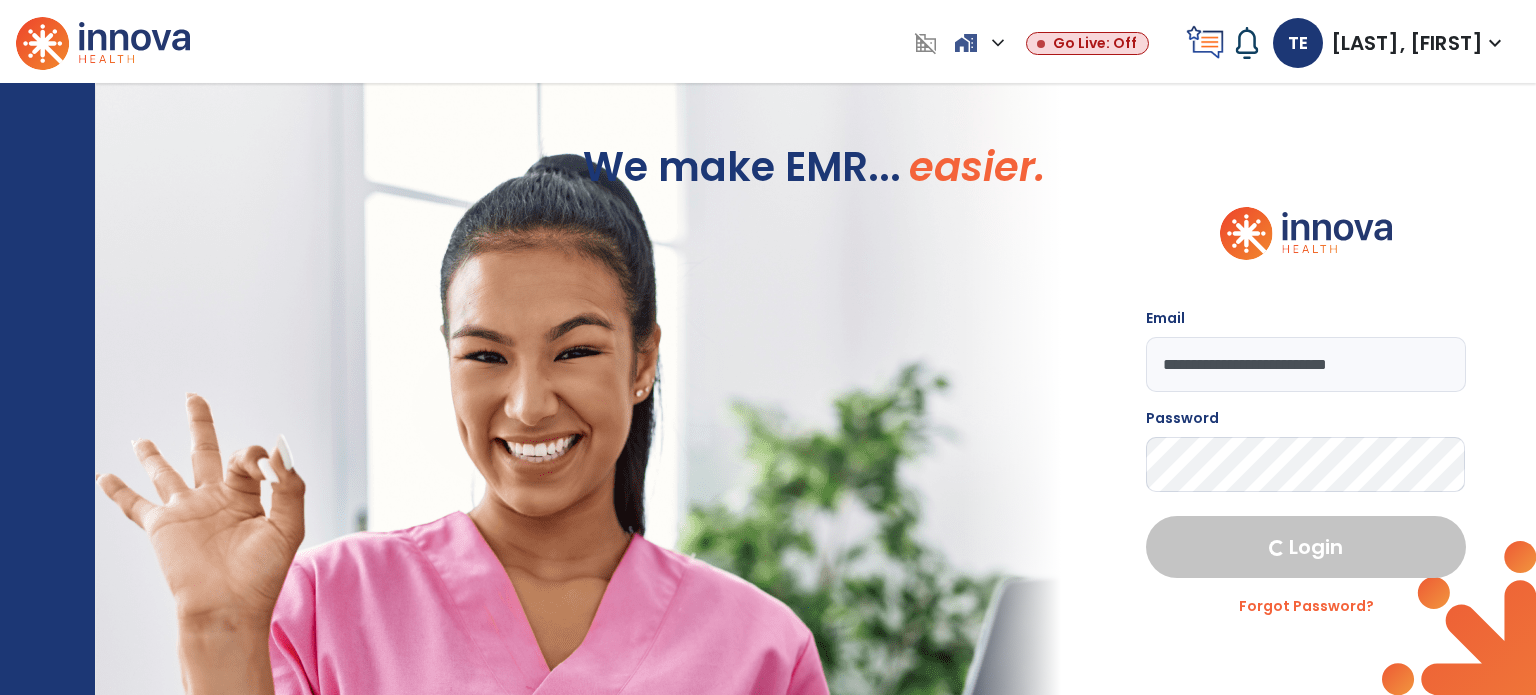 select on "****" 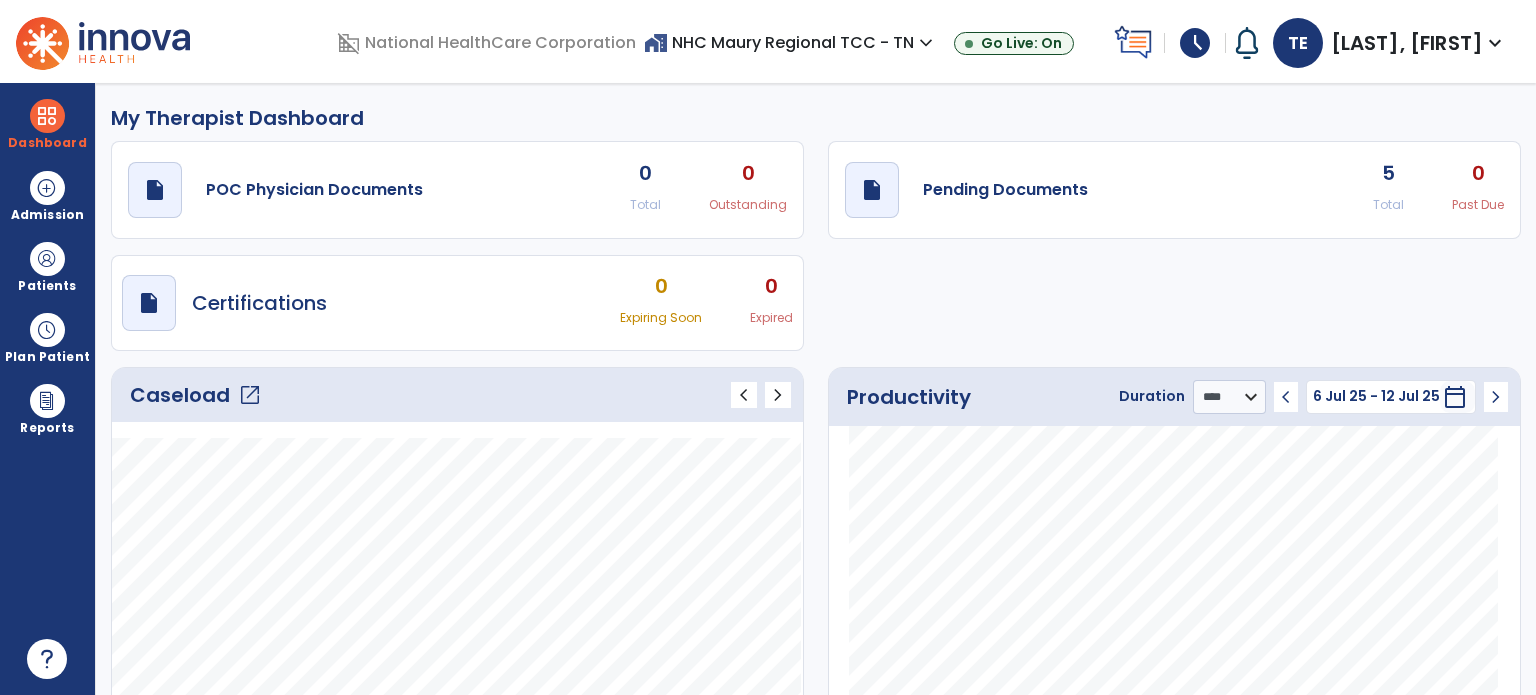 click on "open_in_new" 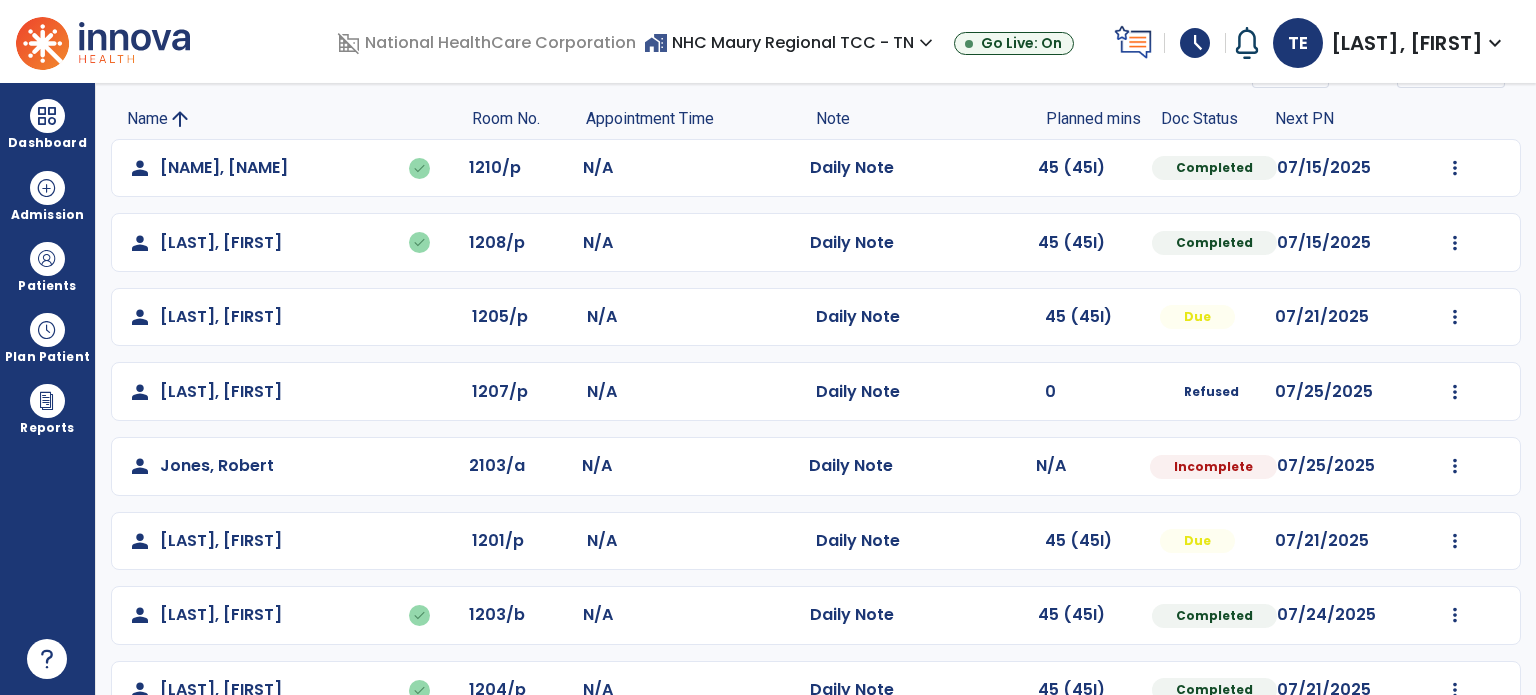 scroll, scrollTop: 124, scrollLeft: 0, axis: vertical 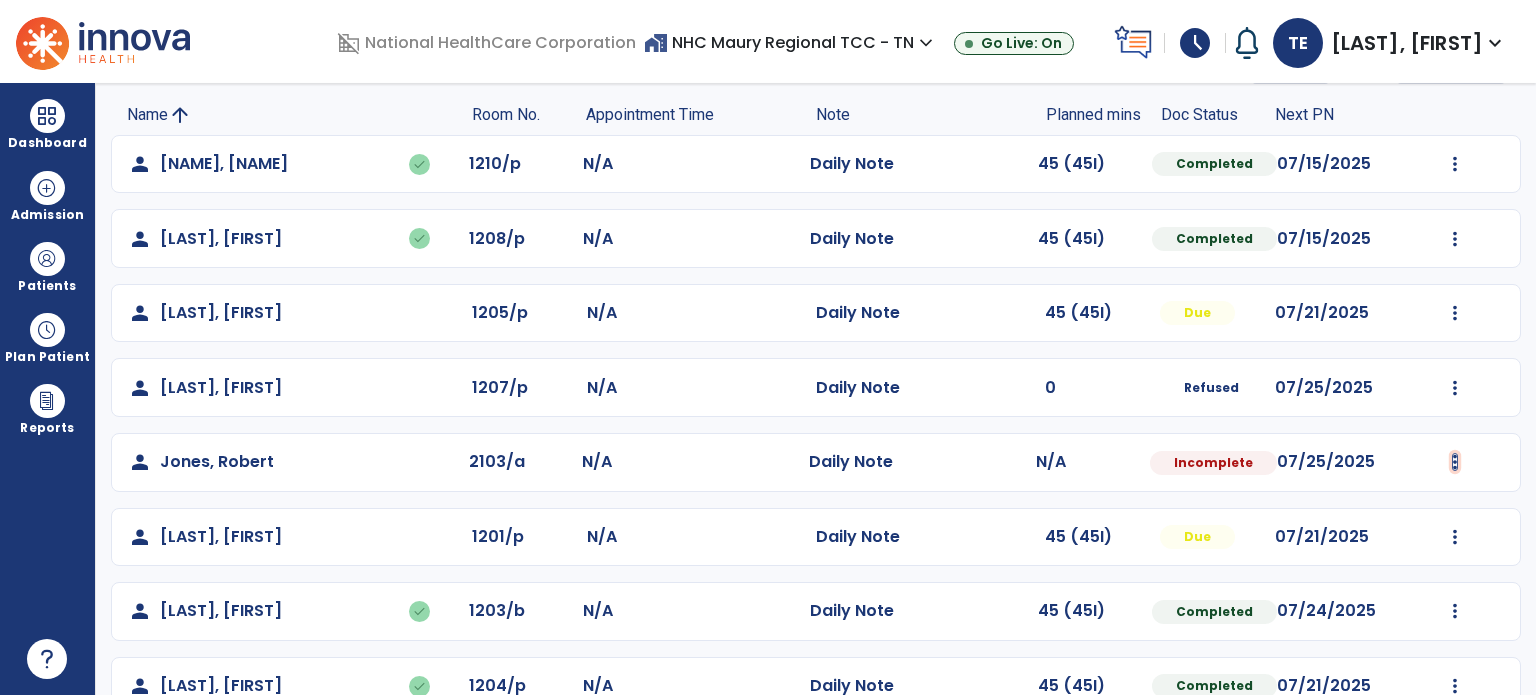 click at bounding box center [1455, 164] 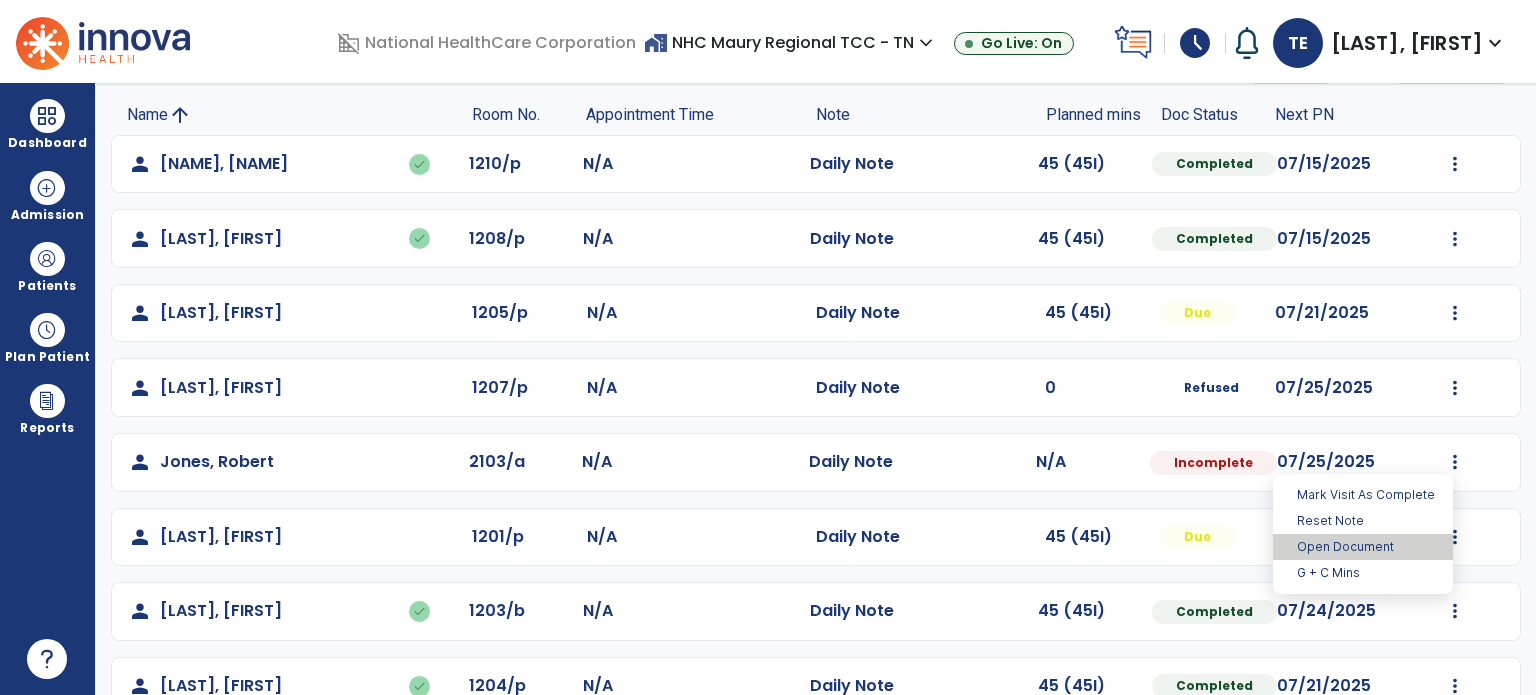click on "Open Document" at bounding box center [1363, 547] 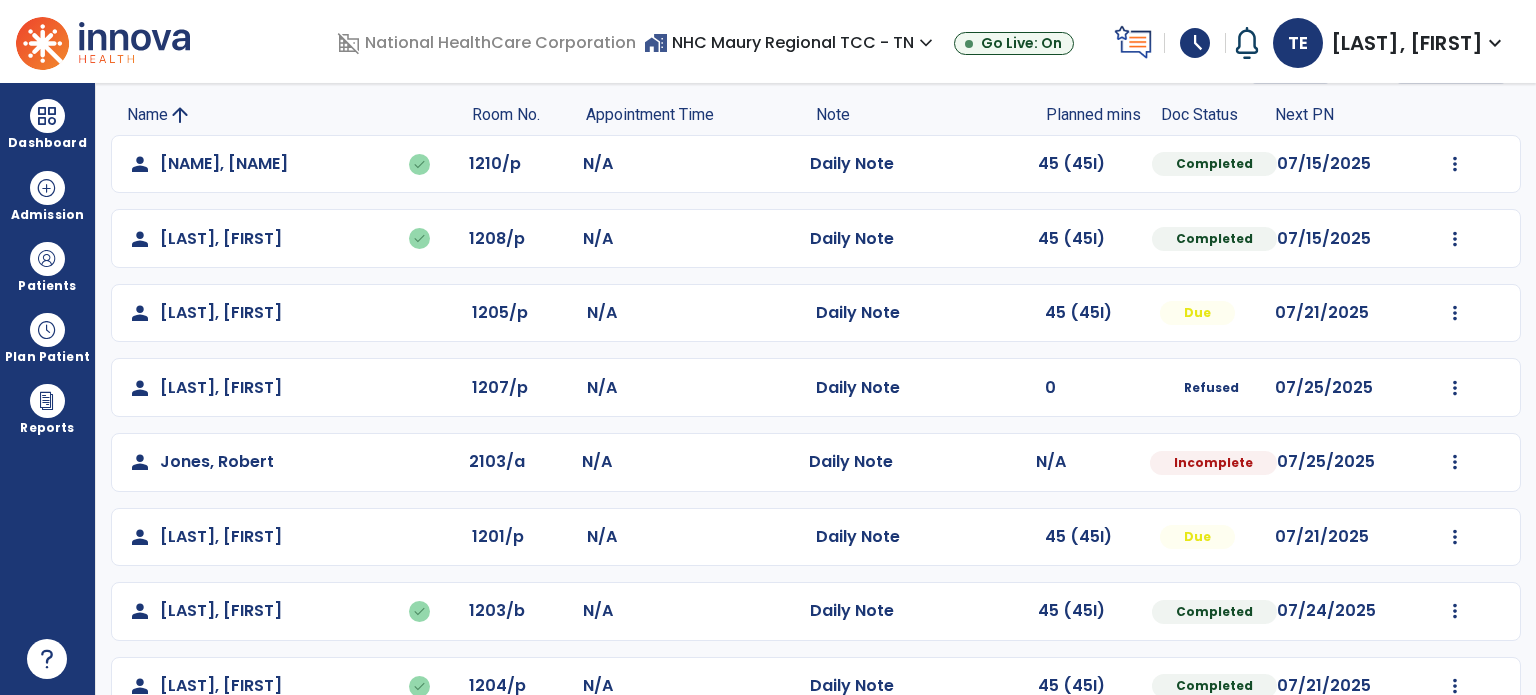 select on "*" 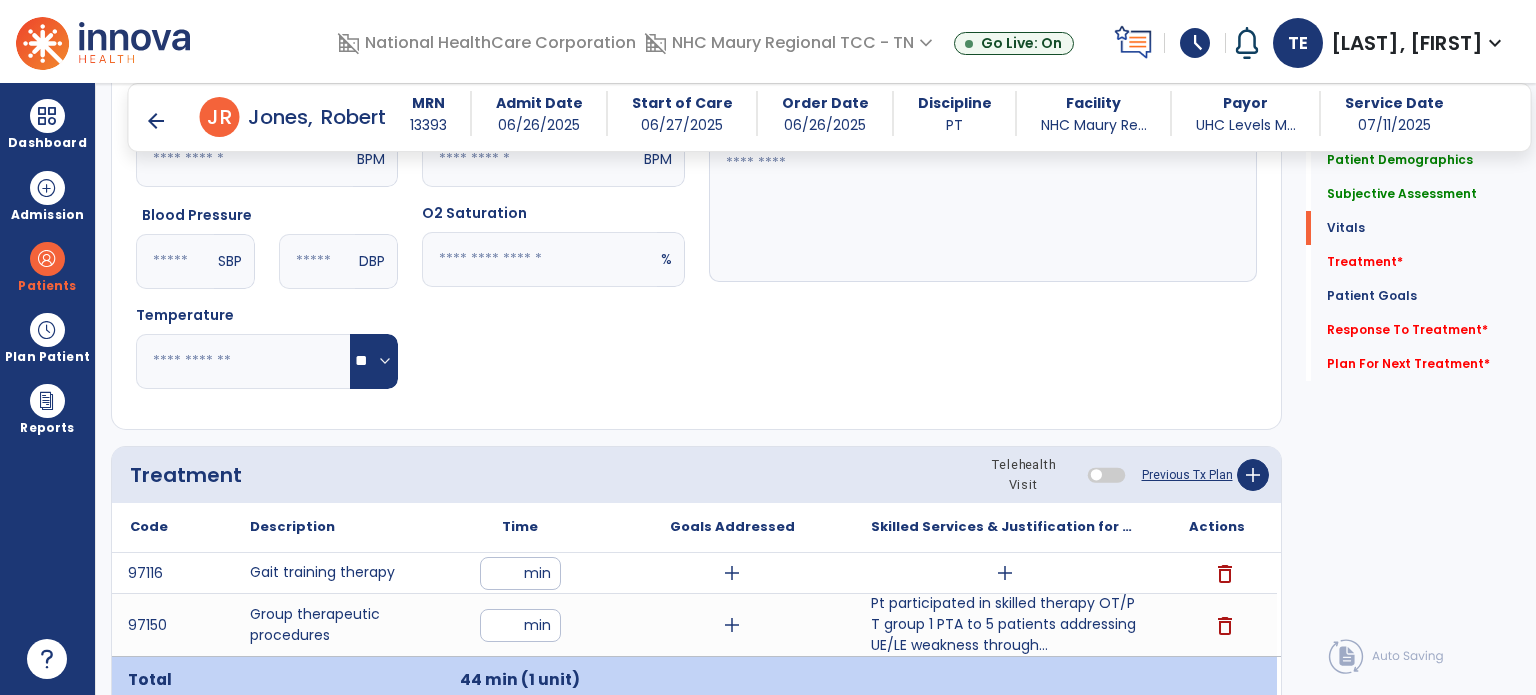 scroll, scrollTop: 804, scrollLeft: 0, axis: vertical 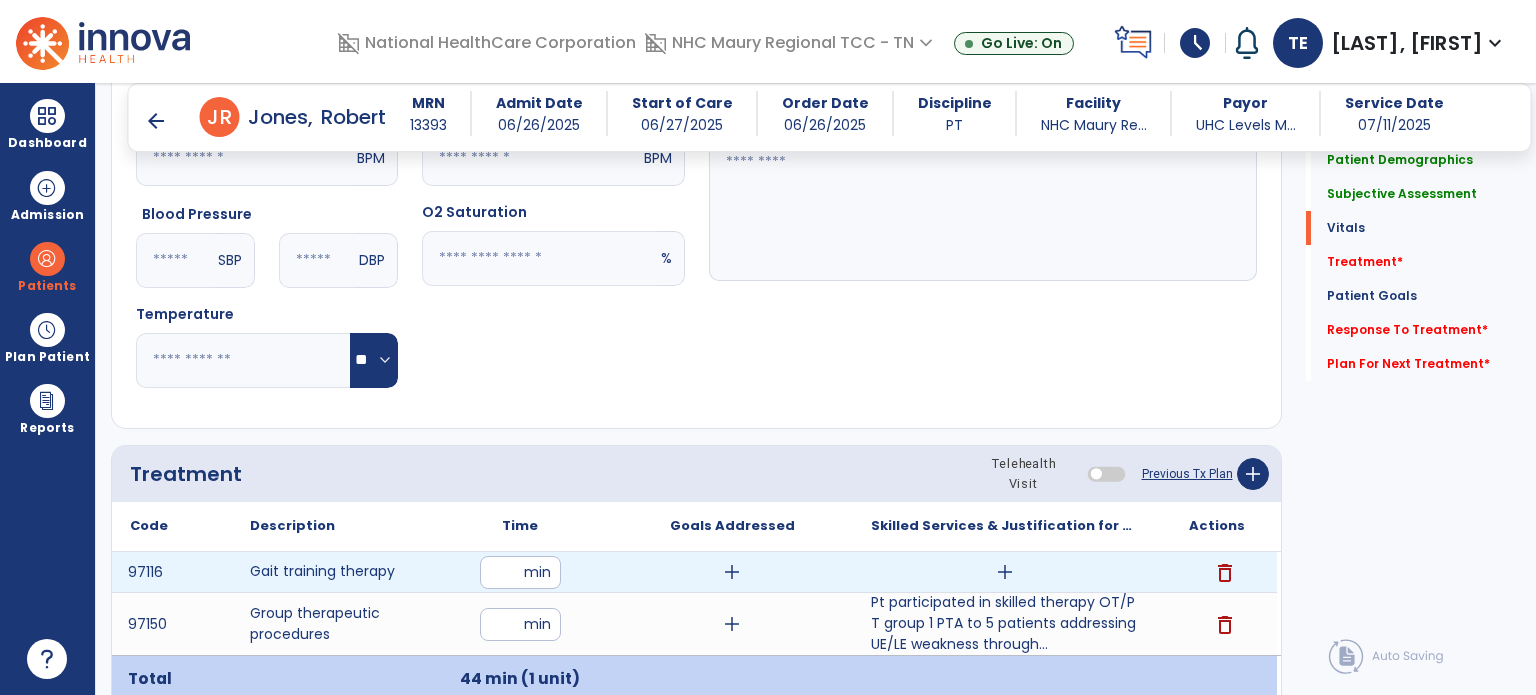 click on "add" at bounding box center (1005, 572) 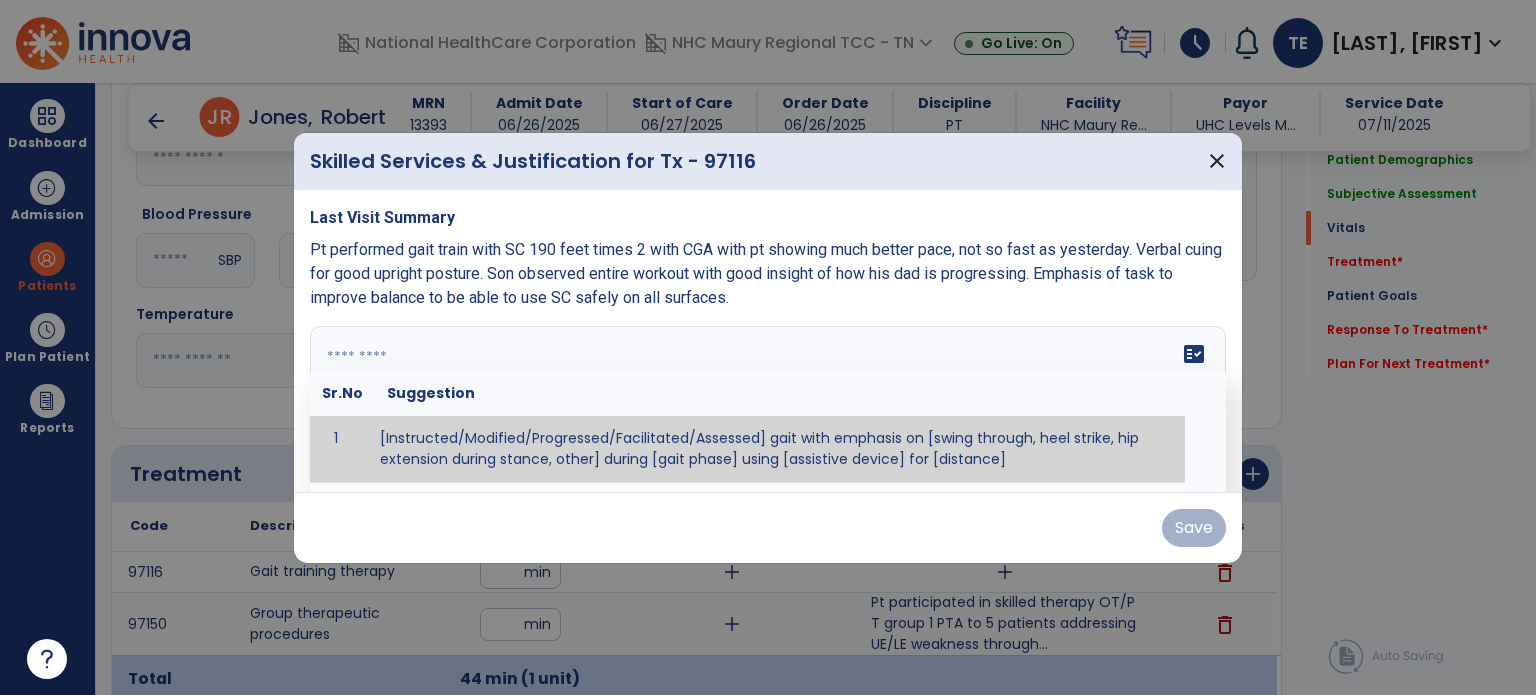 click at bounding box center [766, 401] 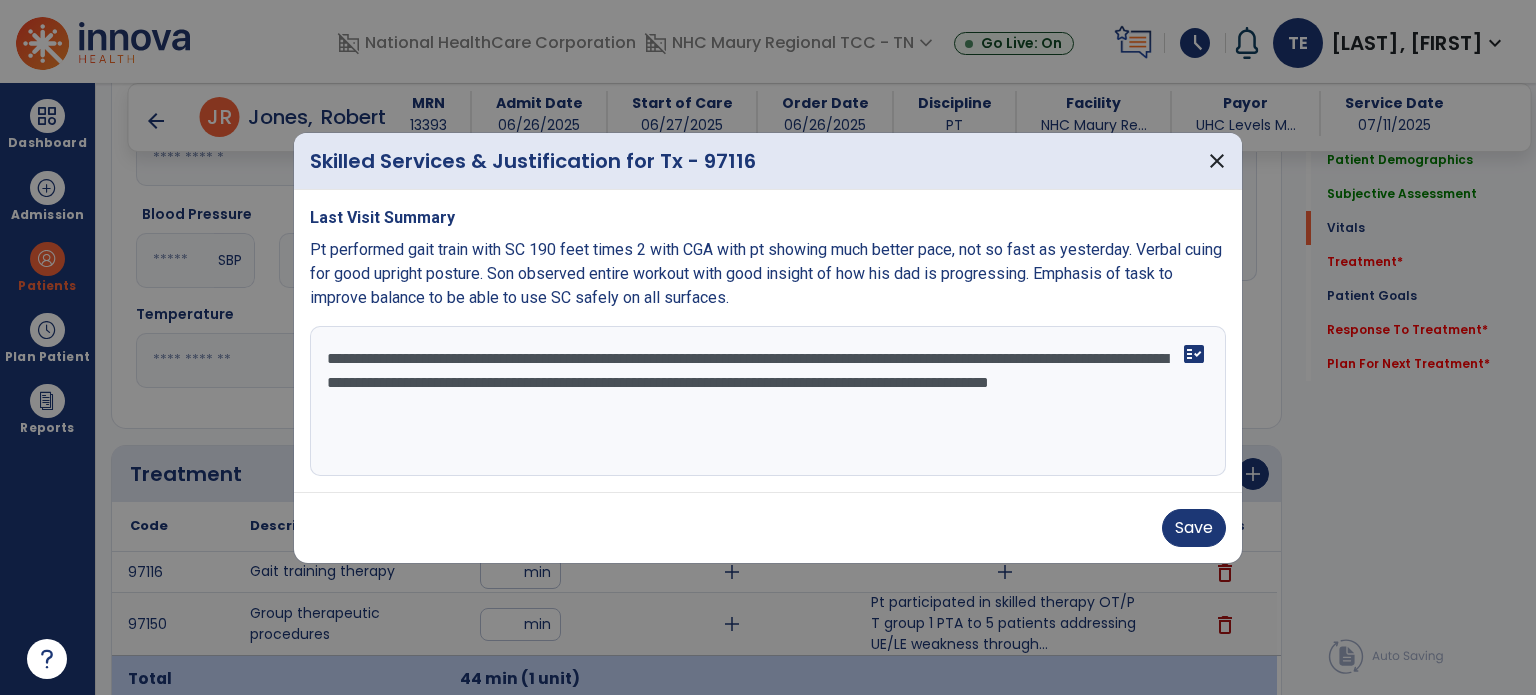 type on "**********" 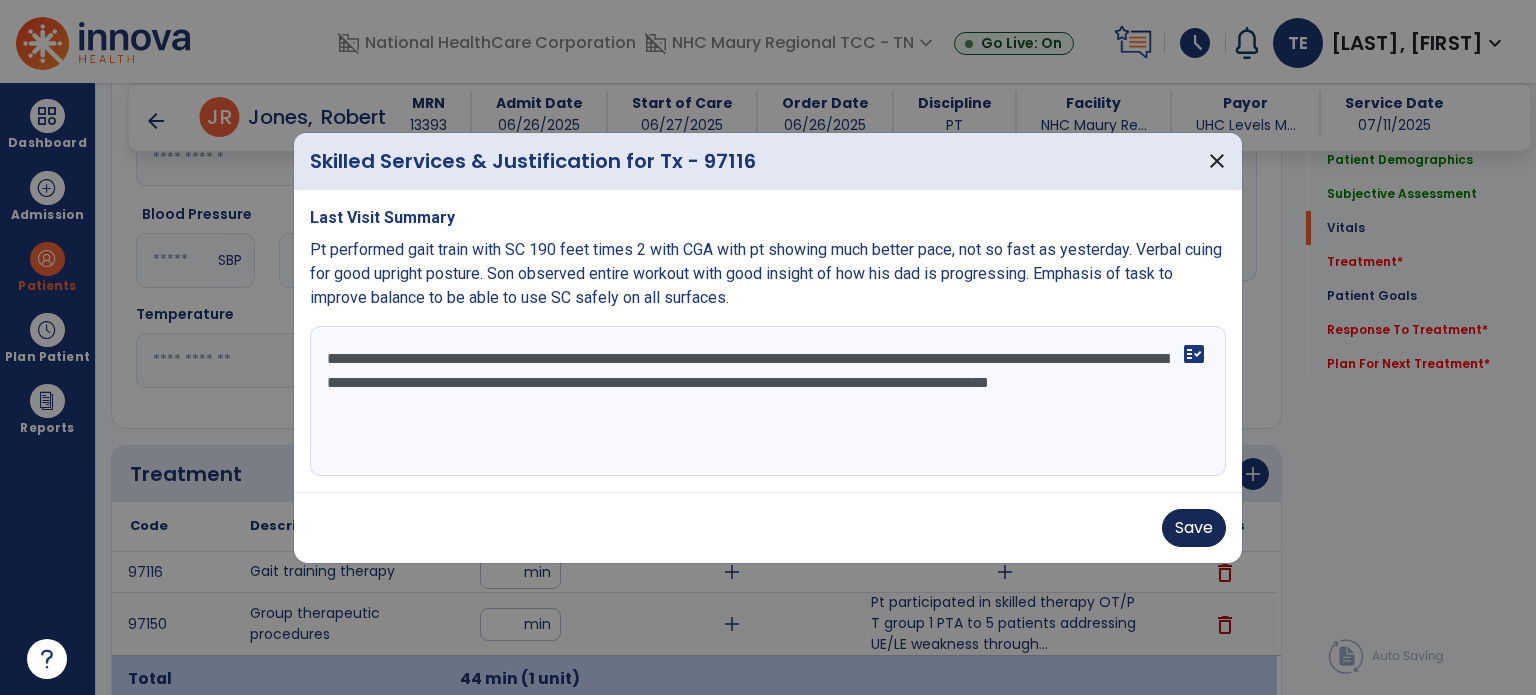 drag, startPoint x: 934, startPoint y: 495, endPoint x: 1184, endPoint y: 519, distance: 251.14935 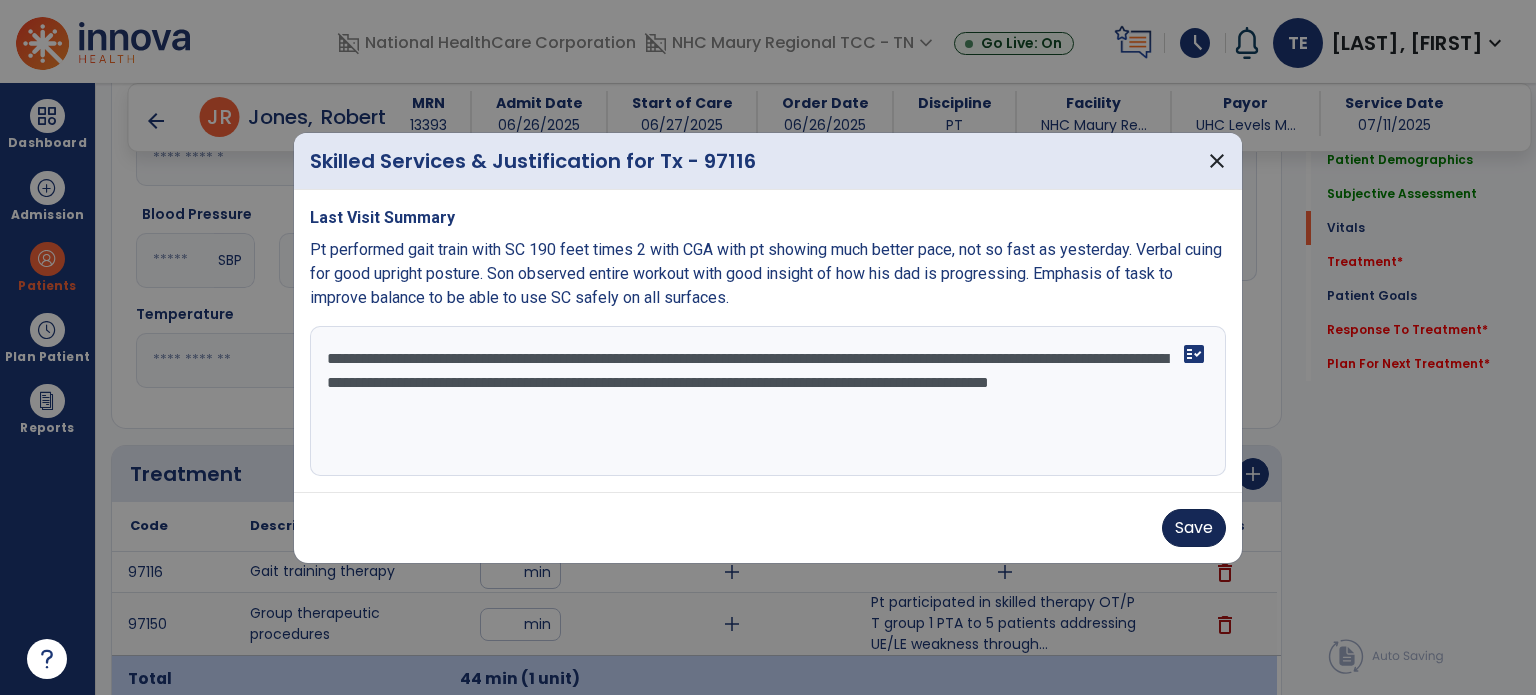 click on "Save" at bounding box center [768, 527] 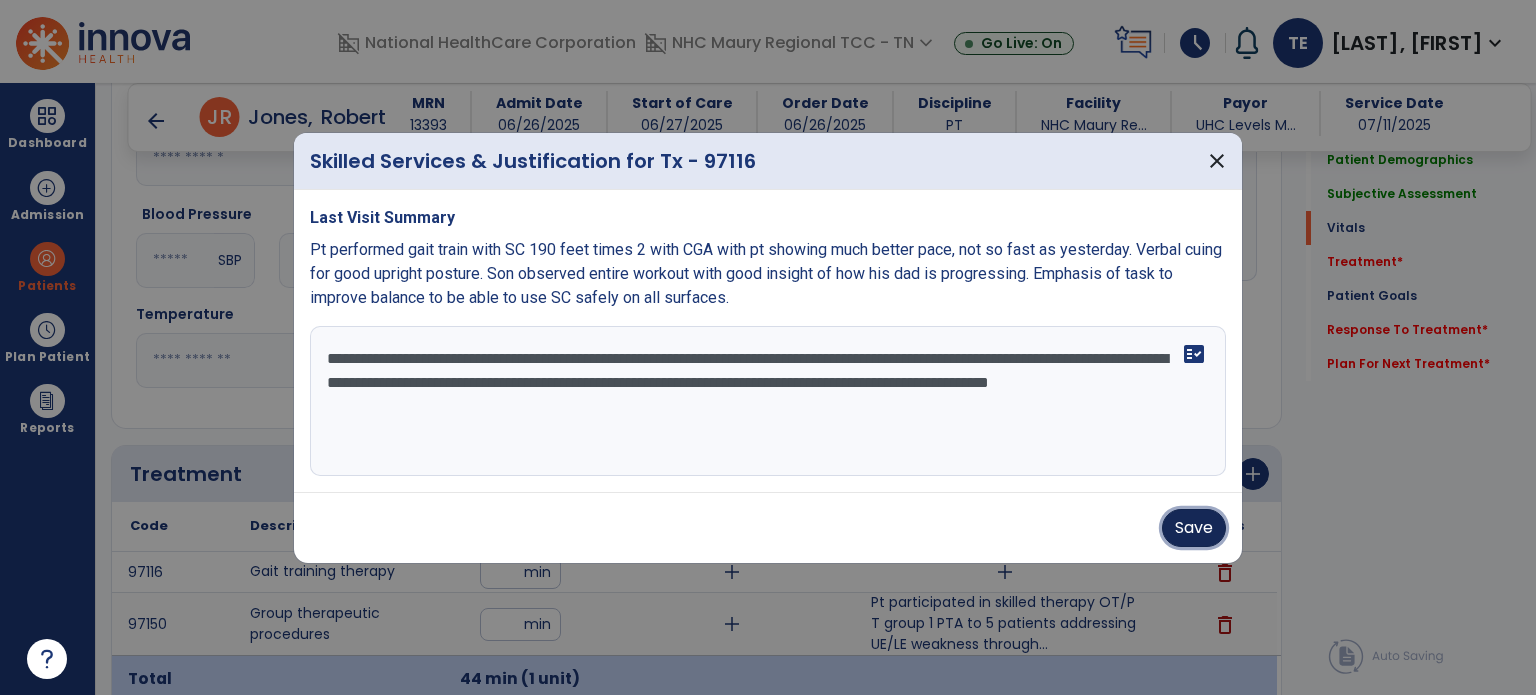 click on "Save" at bounding box center (1194, 528) 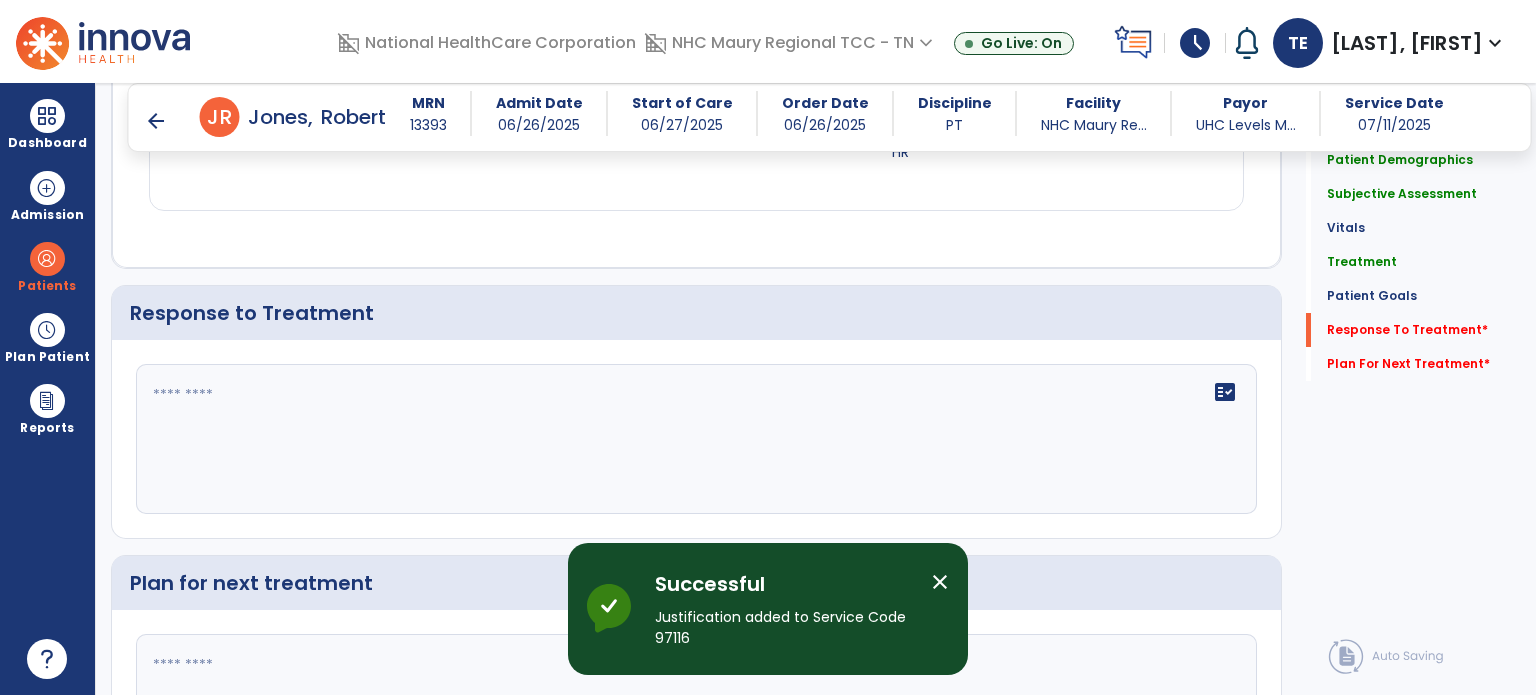 scroll, scrollTop: 2510, scrollLeft: 0, axis: vertical 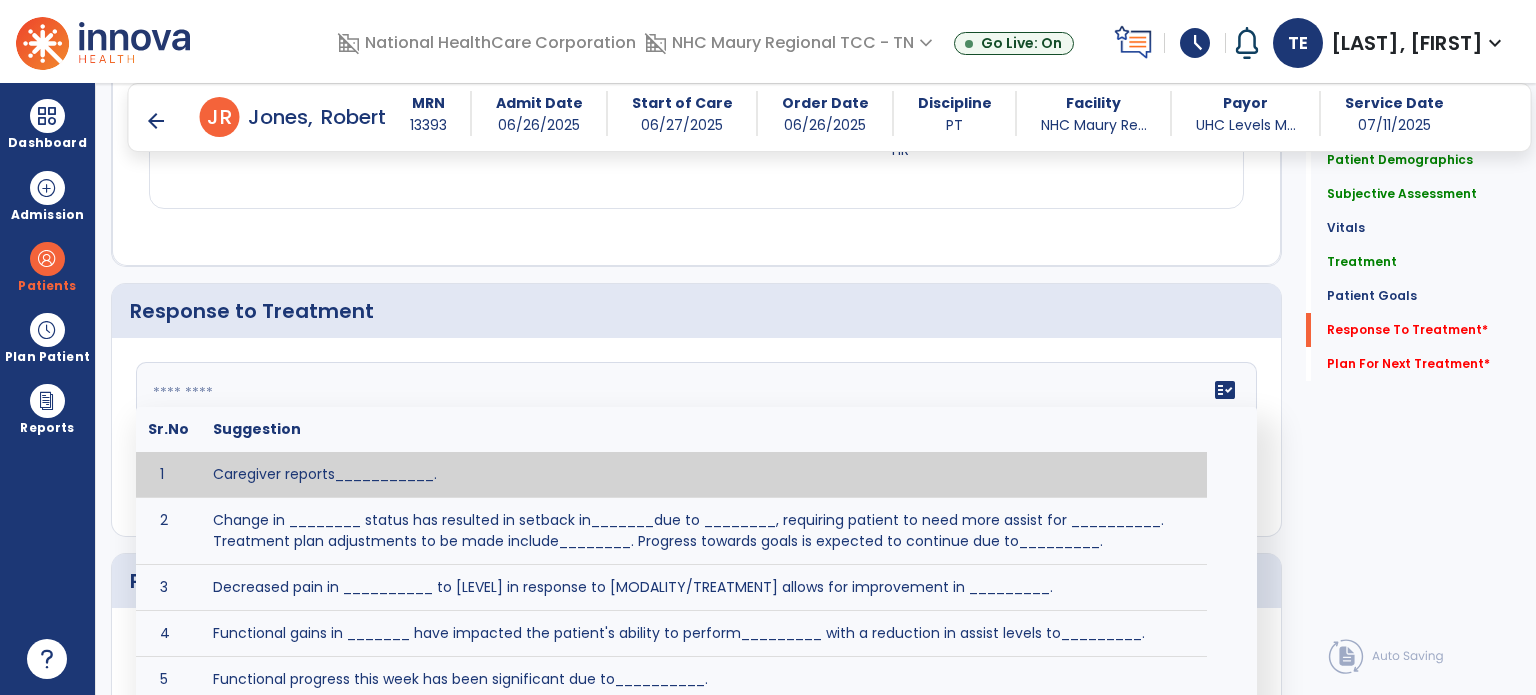 click 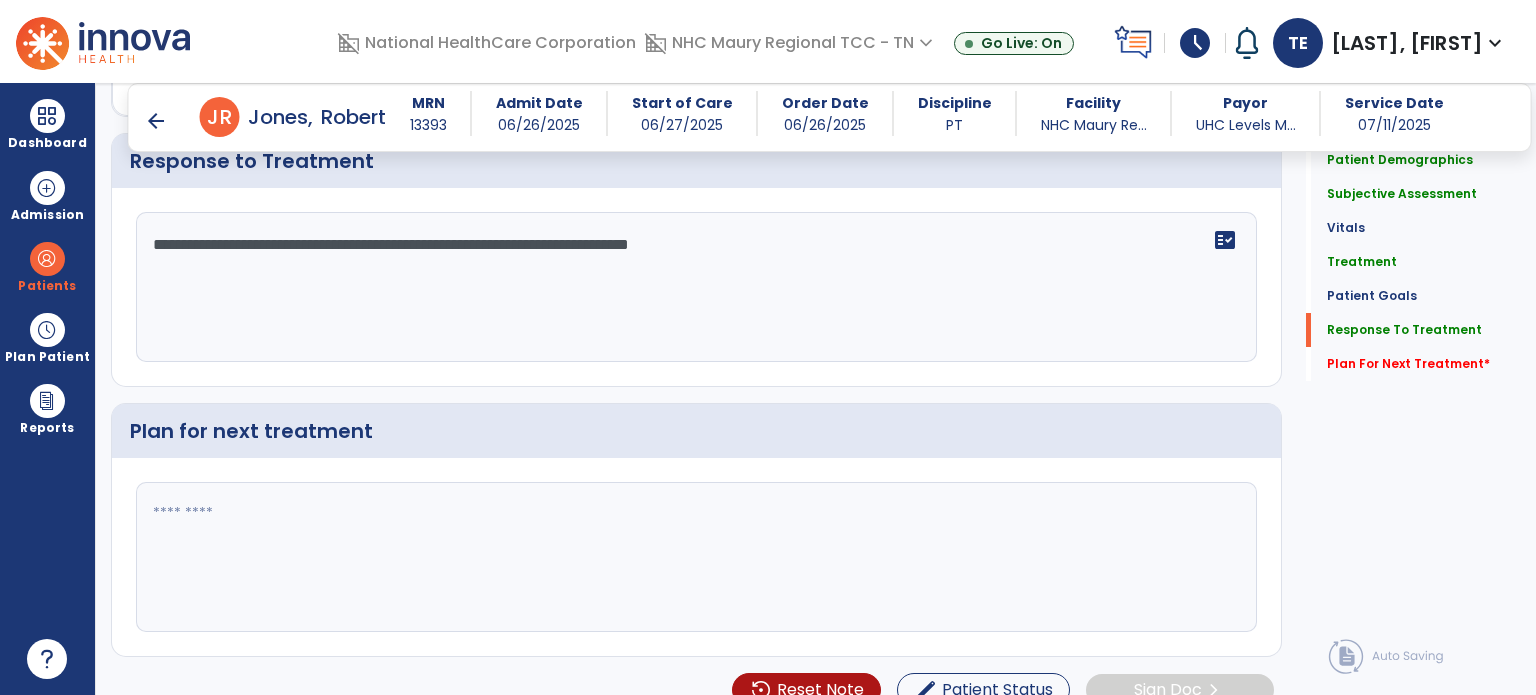 scroll, scrollTop: 2660, scrollLeft: 0, axis: vertical 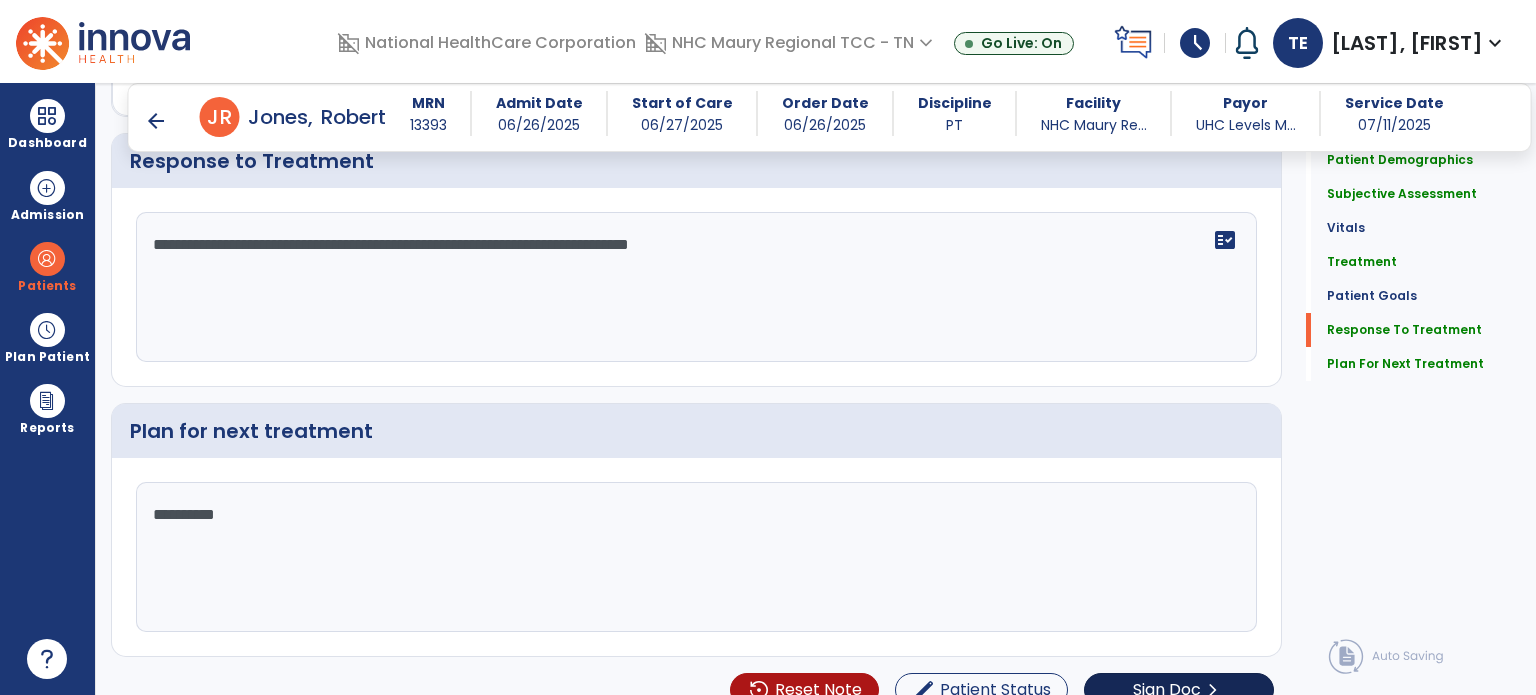 type on "**********" 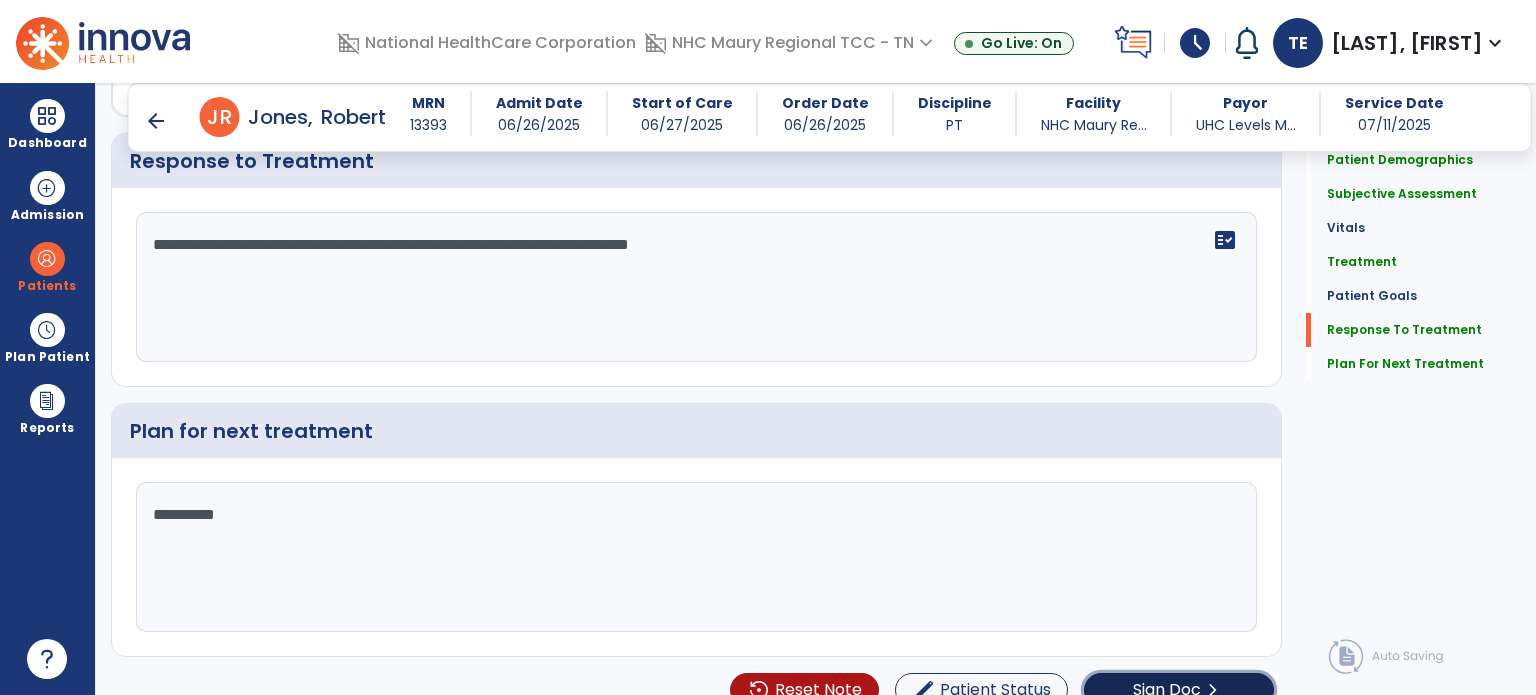 click on "Sign Doc" 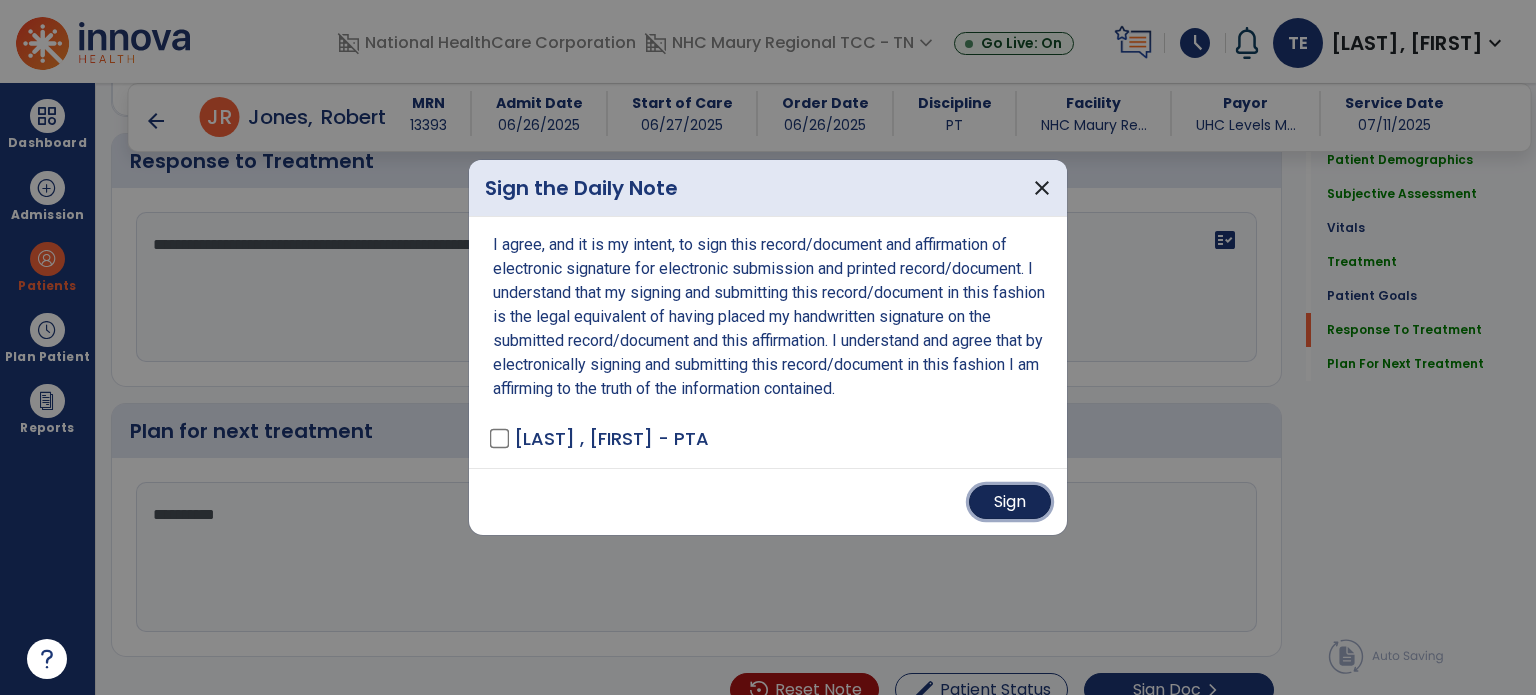 click on "Sign" at bounding box center [1010, 502] 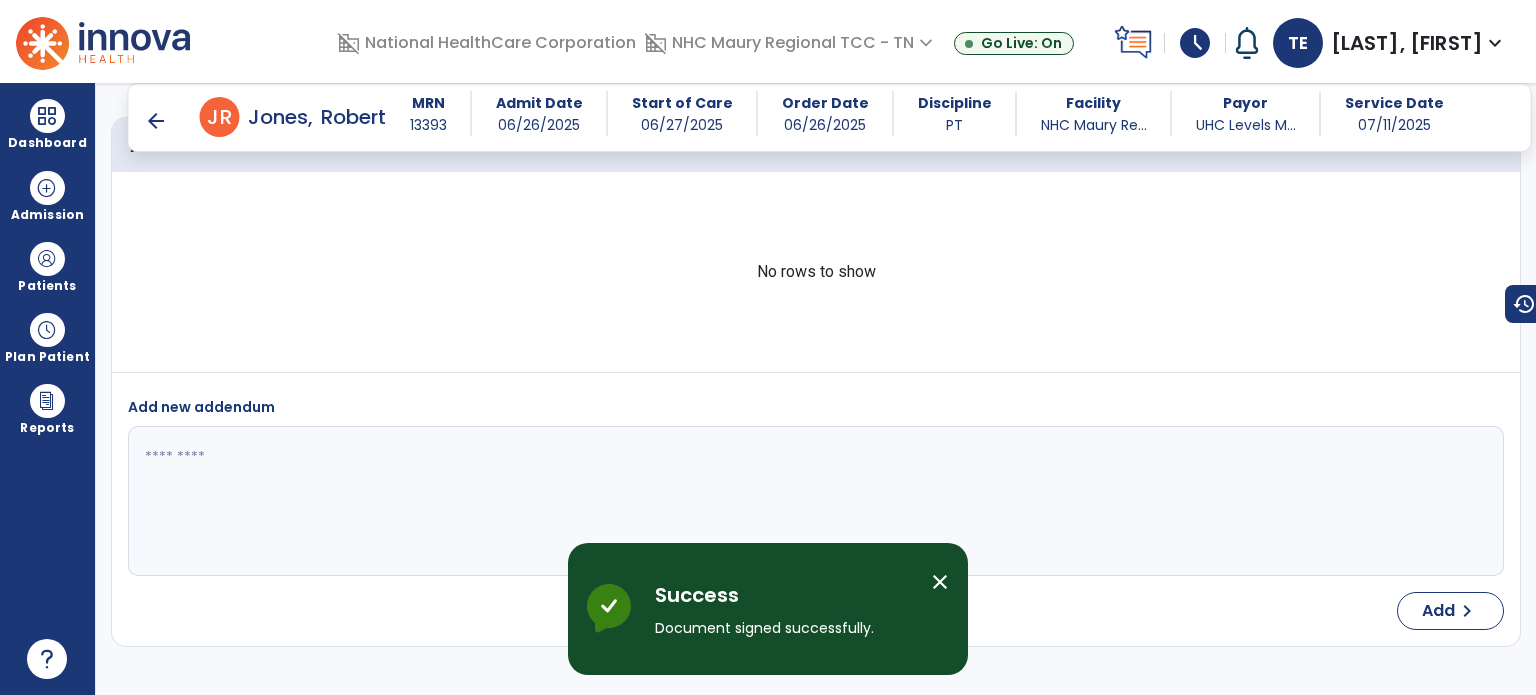 scroll, scrollTop: 4113, scrollLeft: 0, axis: vertical 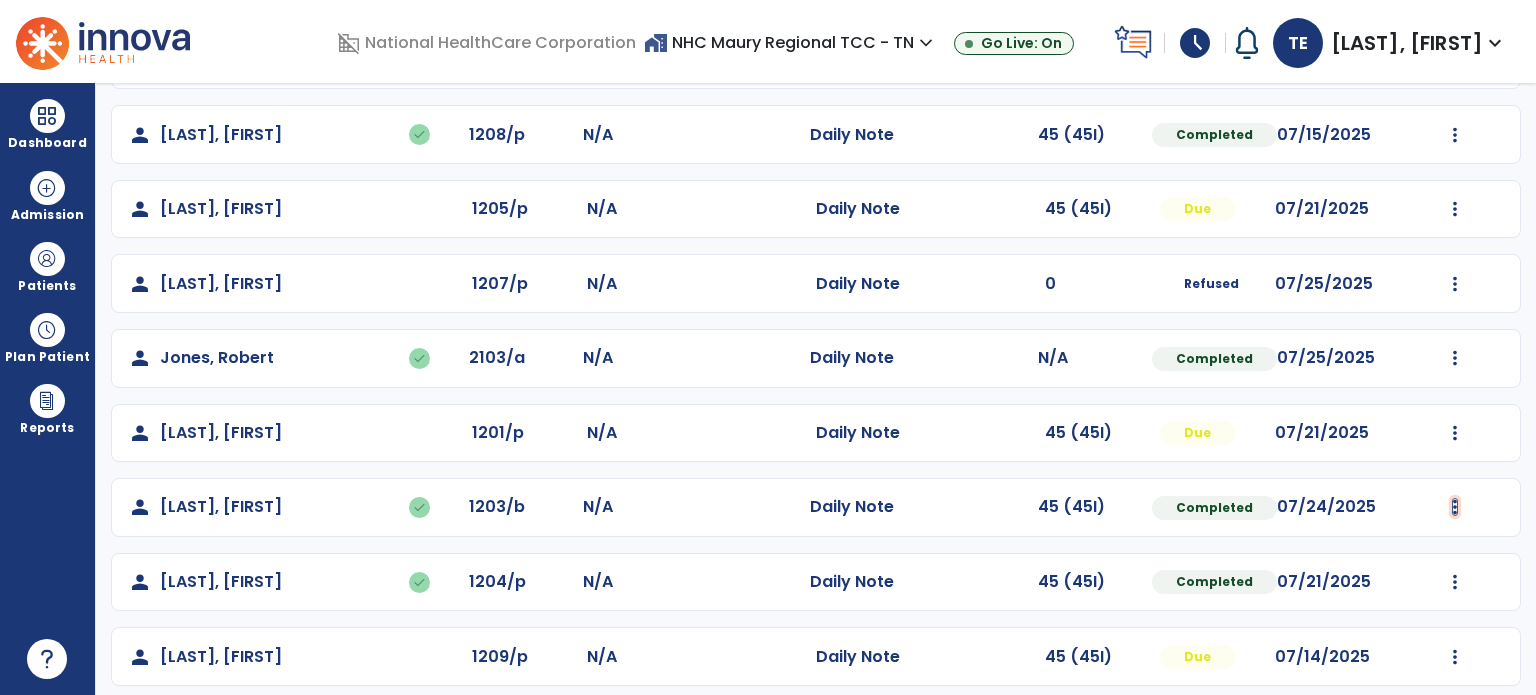click at bounding box center (1455, 60) 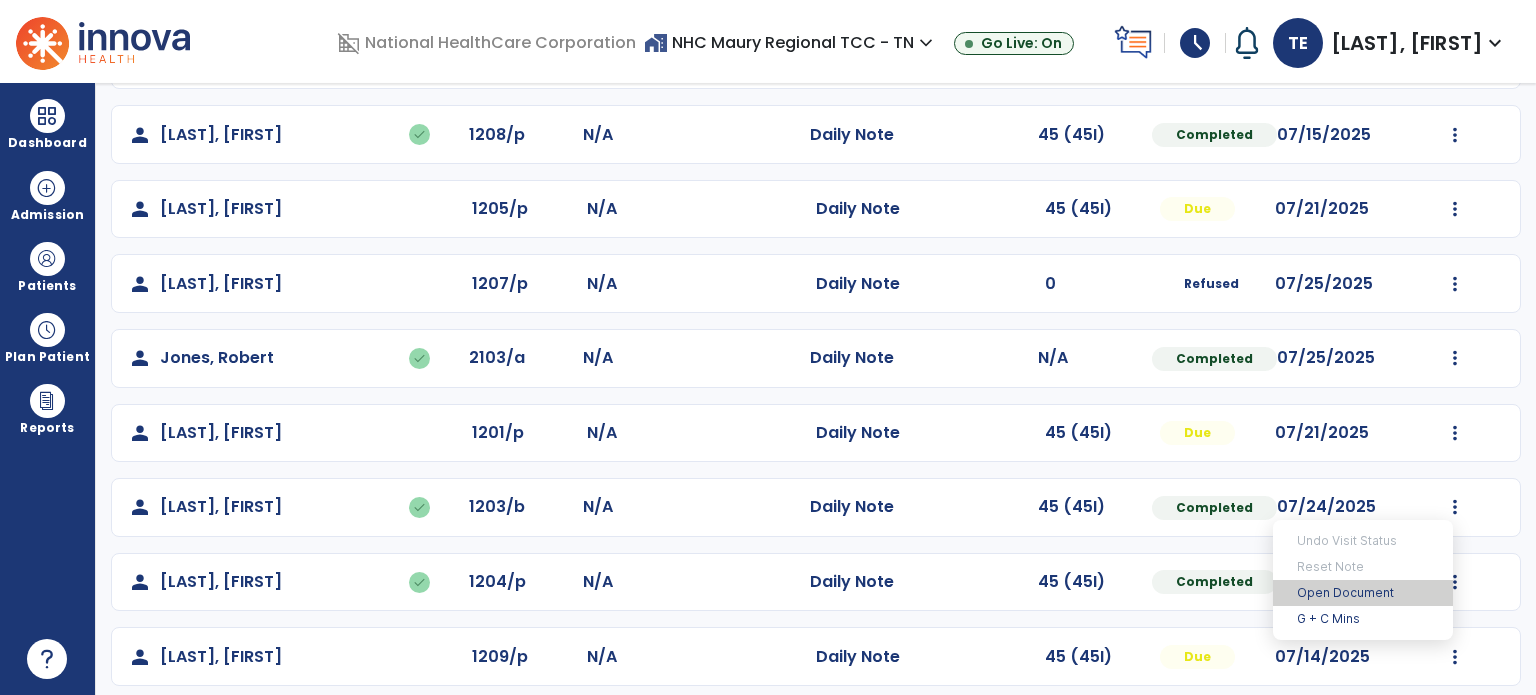 click on "Open Document" at bounding box center [1363, 593] 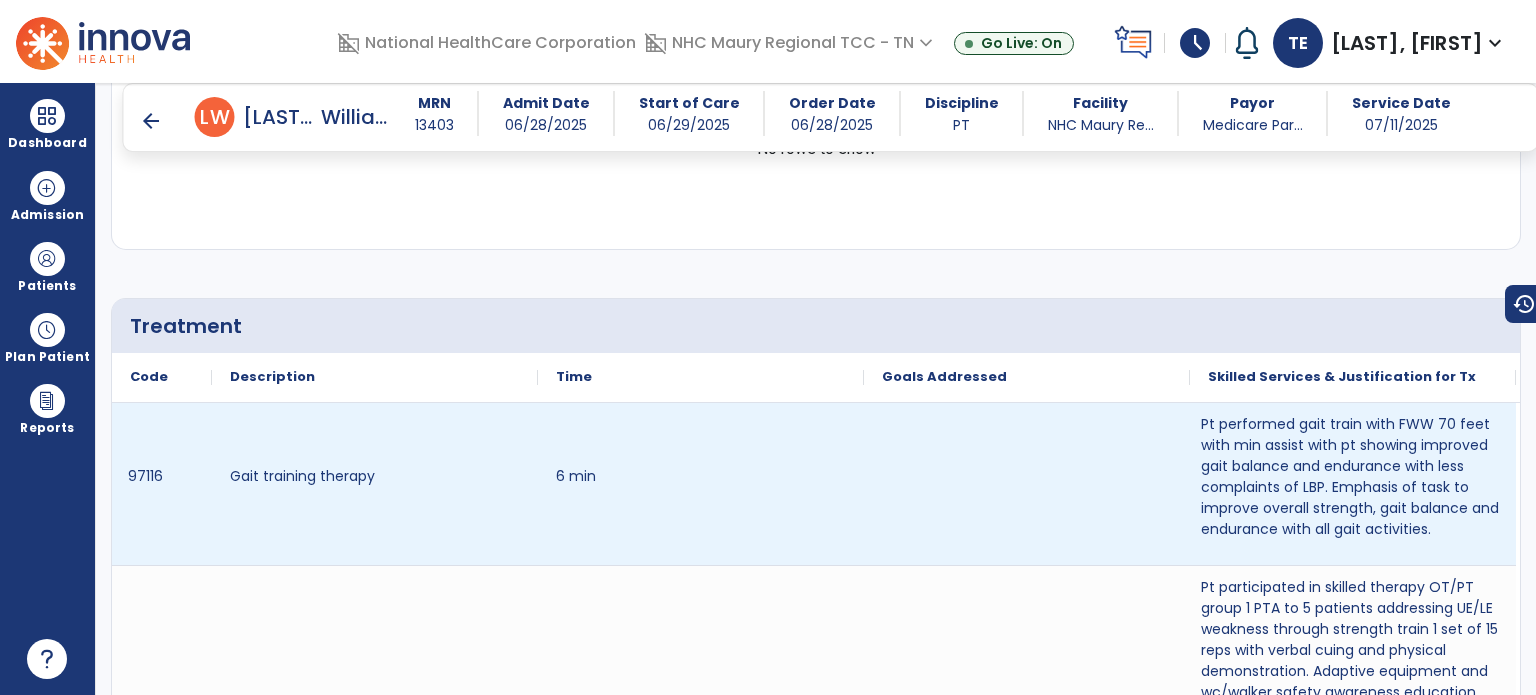 scroll, scrollTop: 1154, scrollLeft: 0, axis: vertical 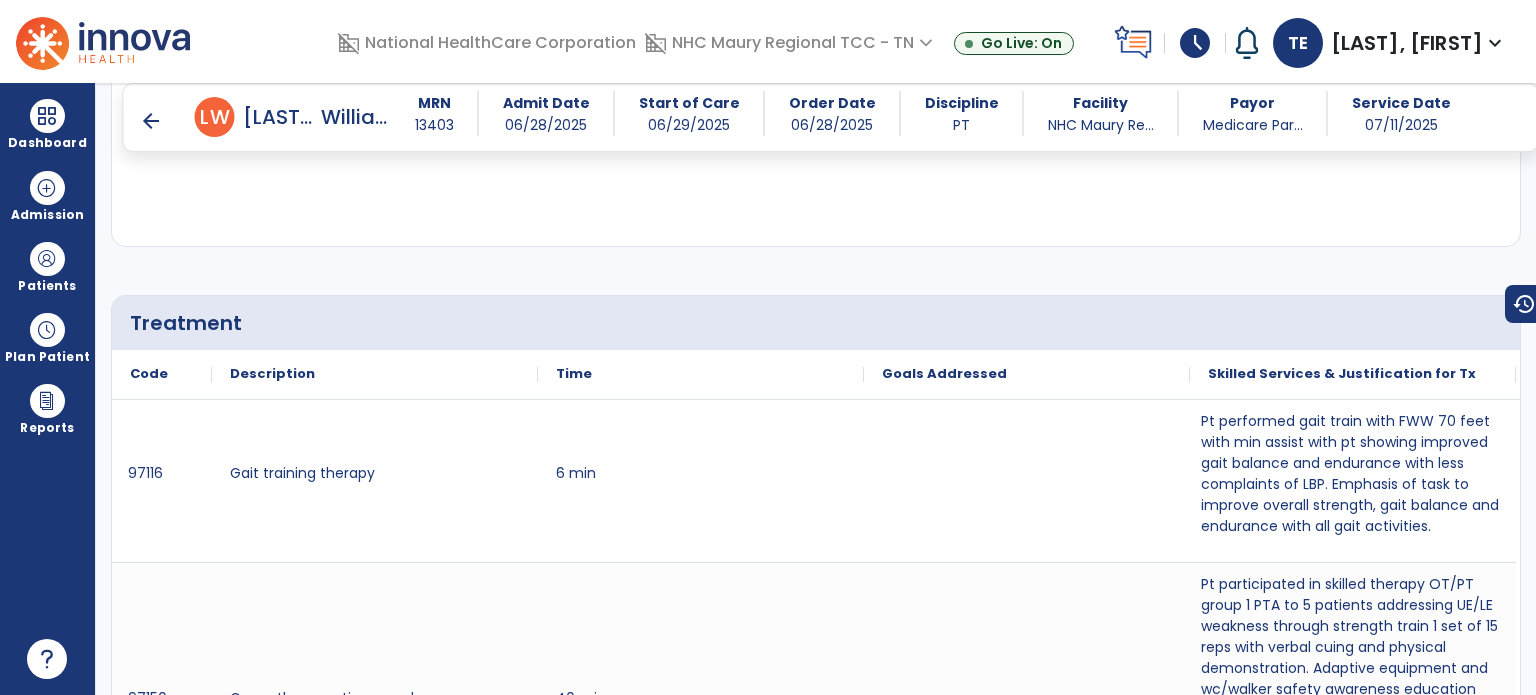 click on "arrow_back" at bounding box center (151, 121) 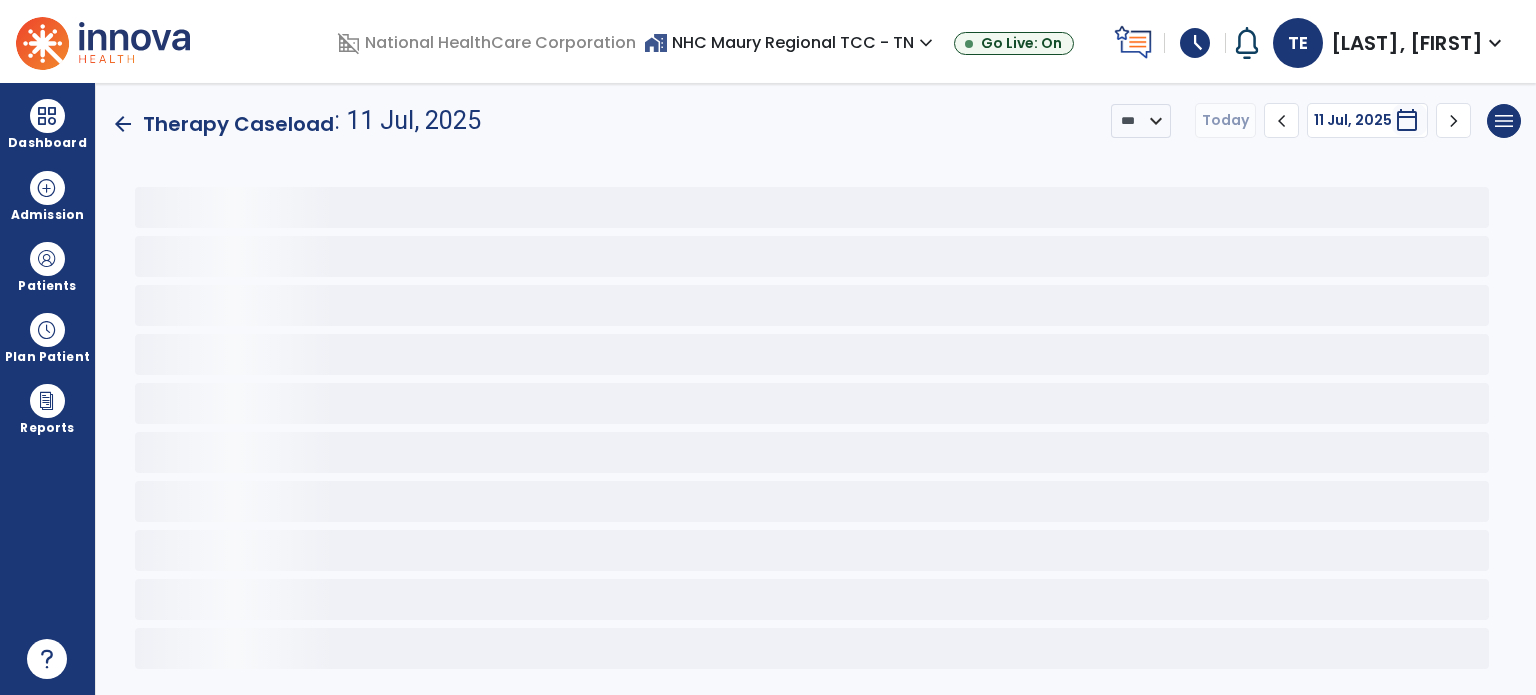 scroll, scrollTop: 0, scrollLeft: 0, axis: both 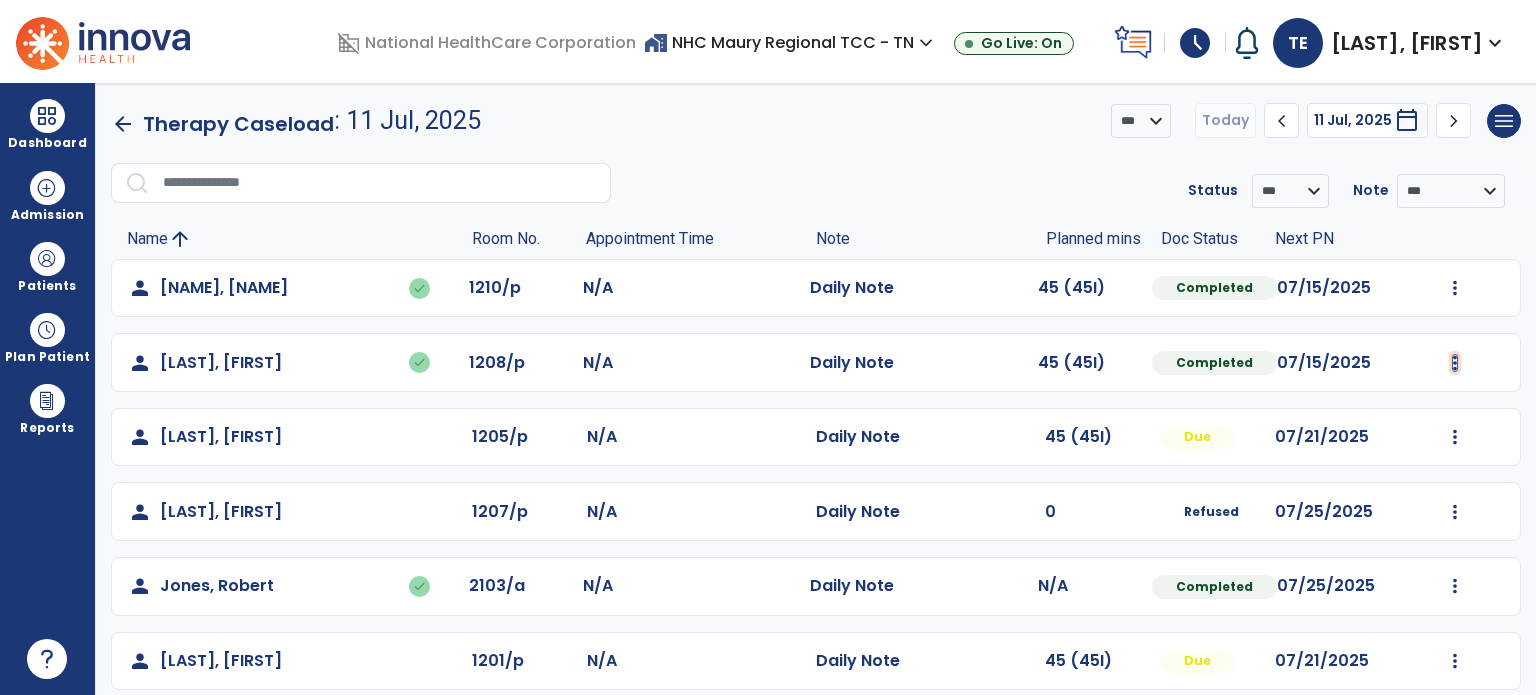 click at bounding box center (1455, 288) 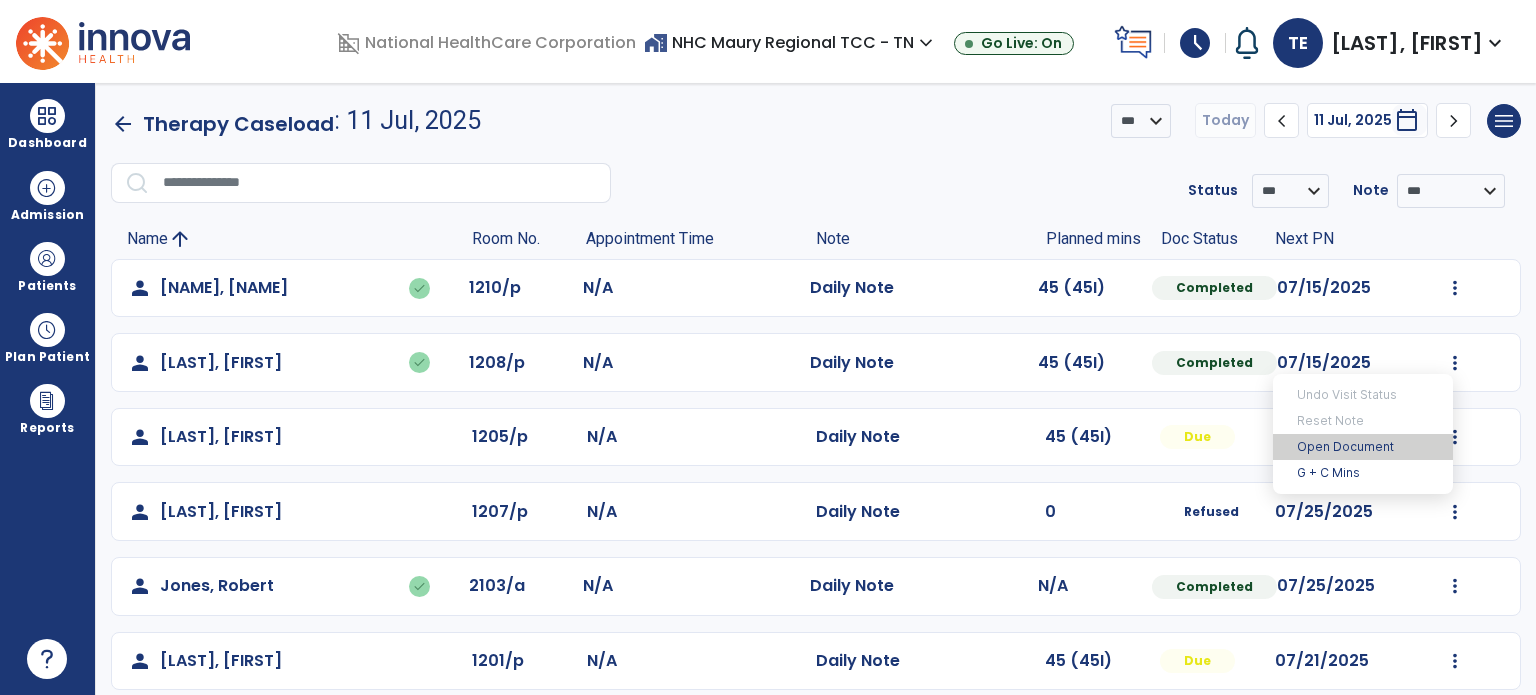 click on "Open Document" at bounding box center [1363, 447] 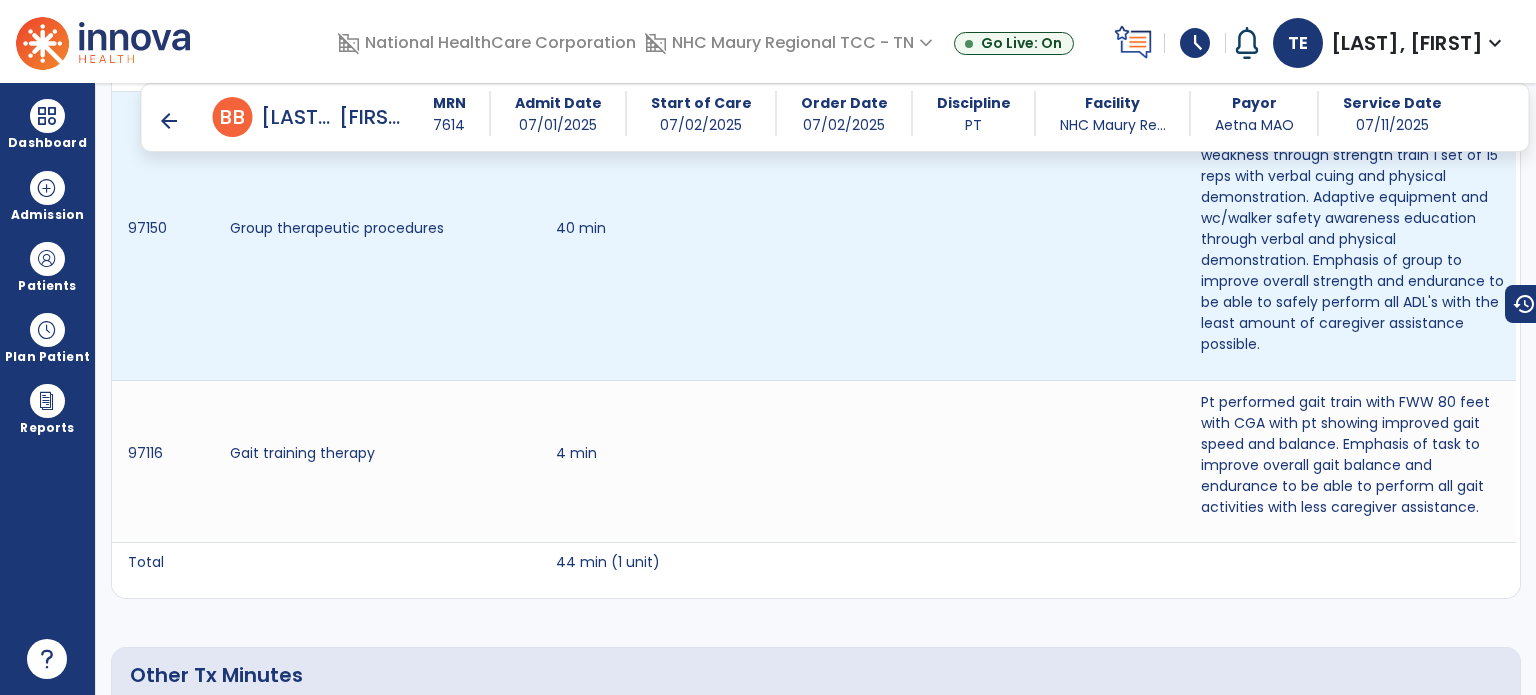 scroll, scrollTop: 2679, scrollLeft: 0, axis: vertical 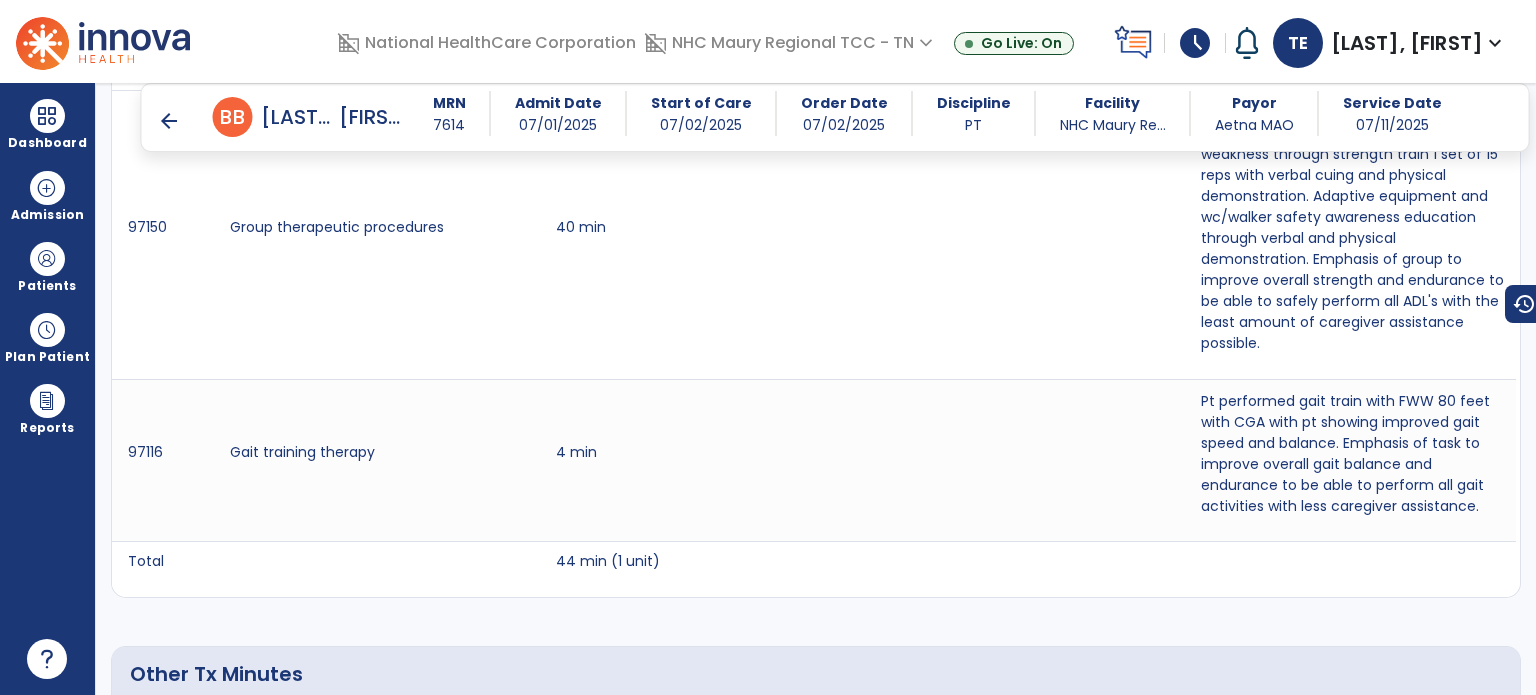 click on "arrow_back" at bounding box center [169, 121] 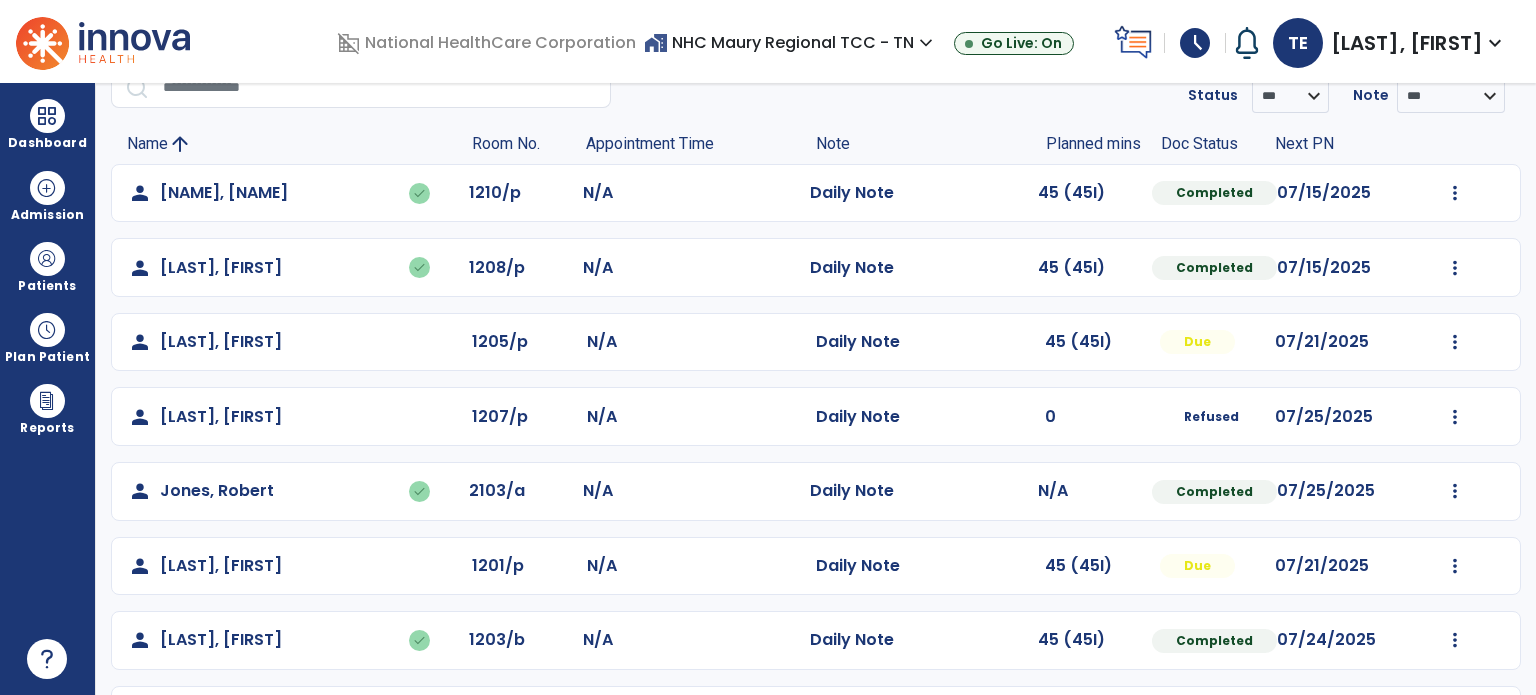 scroll, scrollTop: 87, scrollLeft: 0, axis: vertical 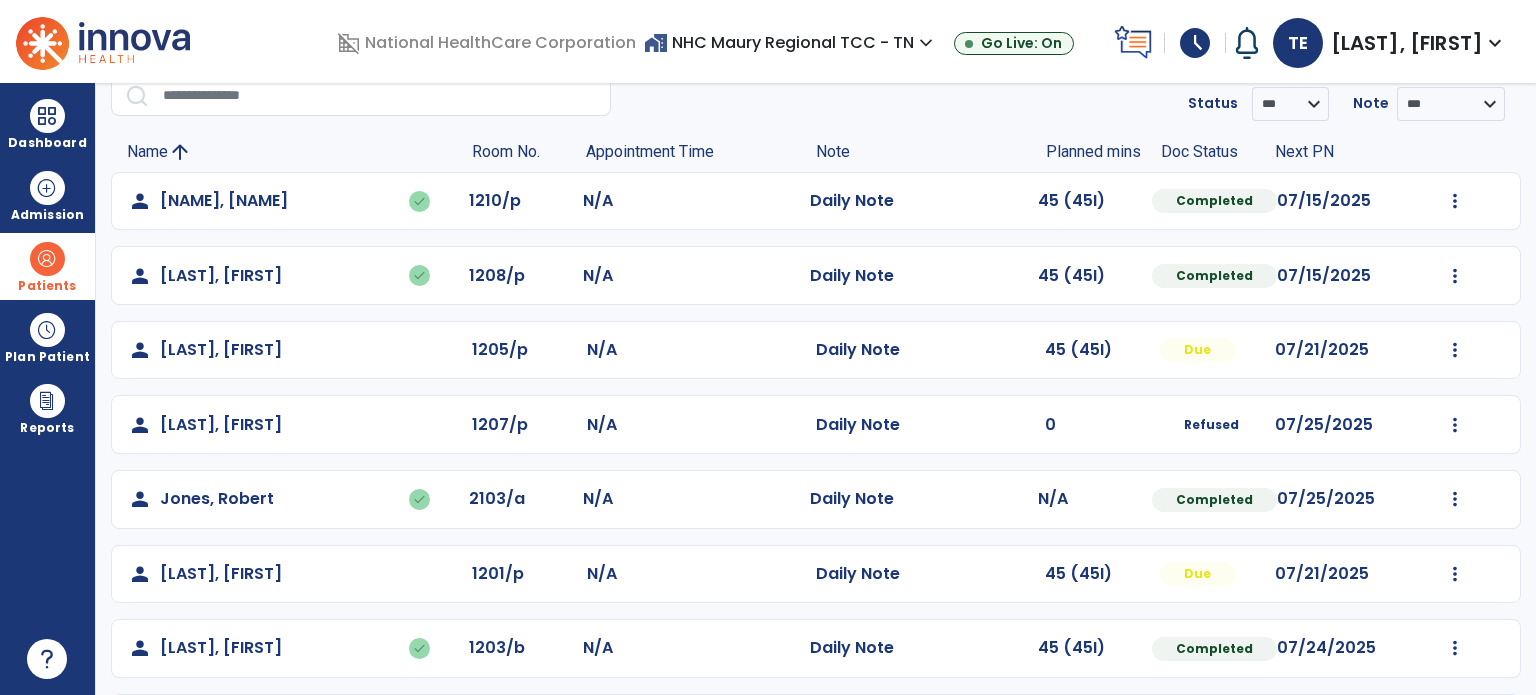 click at bounding box center (47, 259) 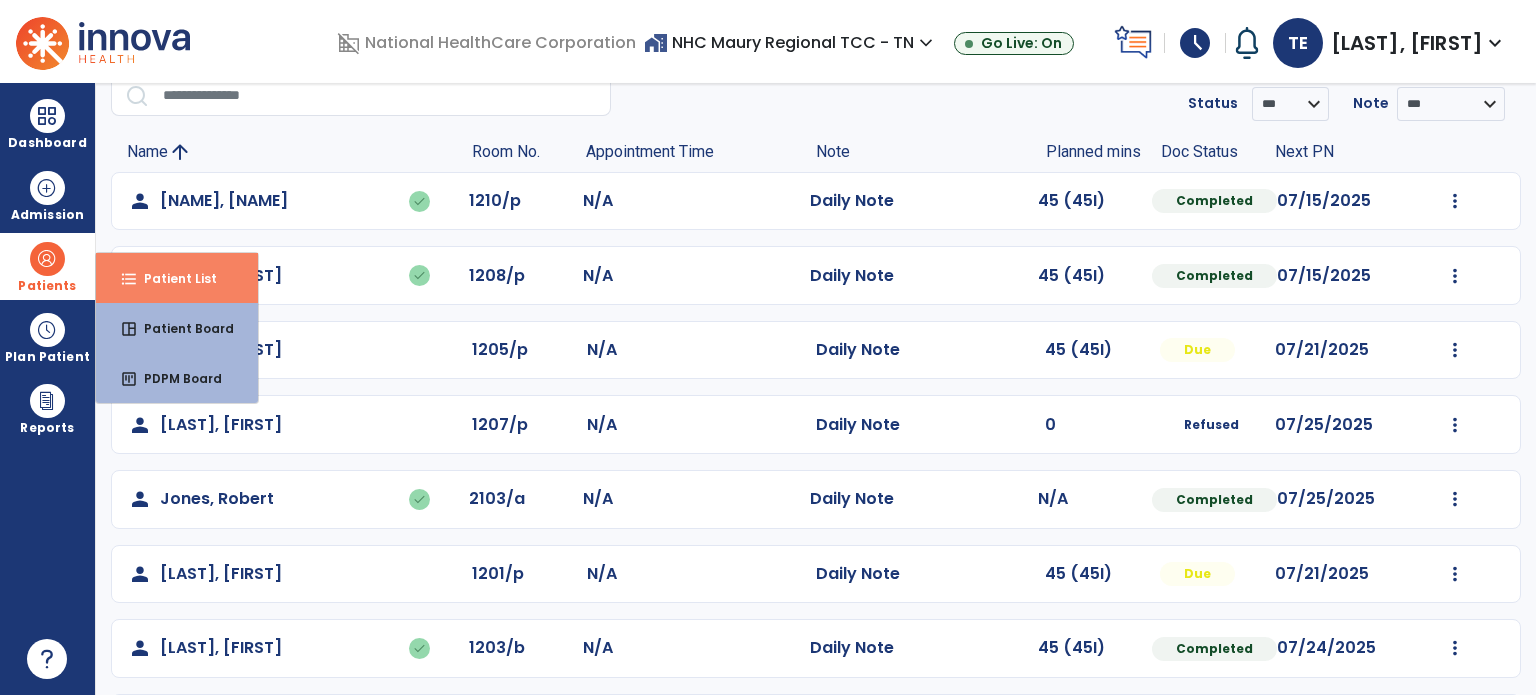 click on "format_list_bulleted  Patient List" at bounding box center (177, 278) 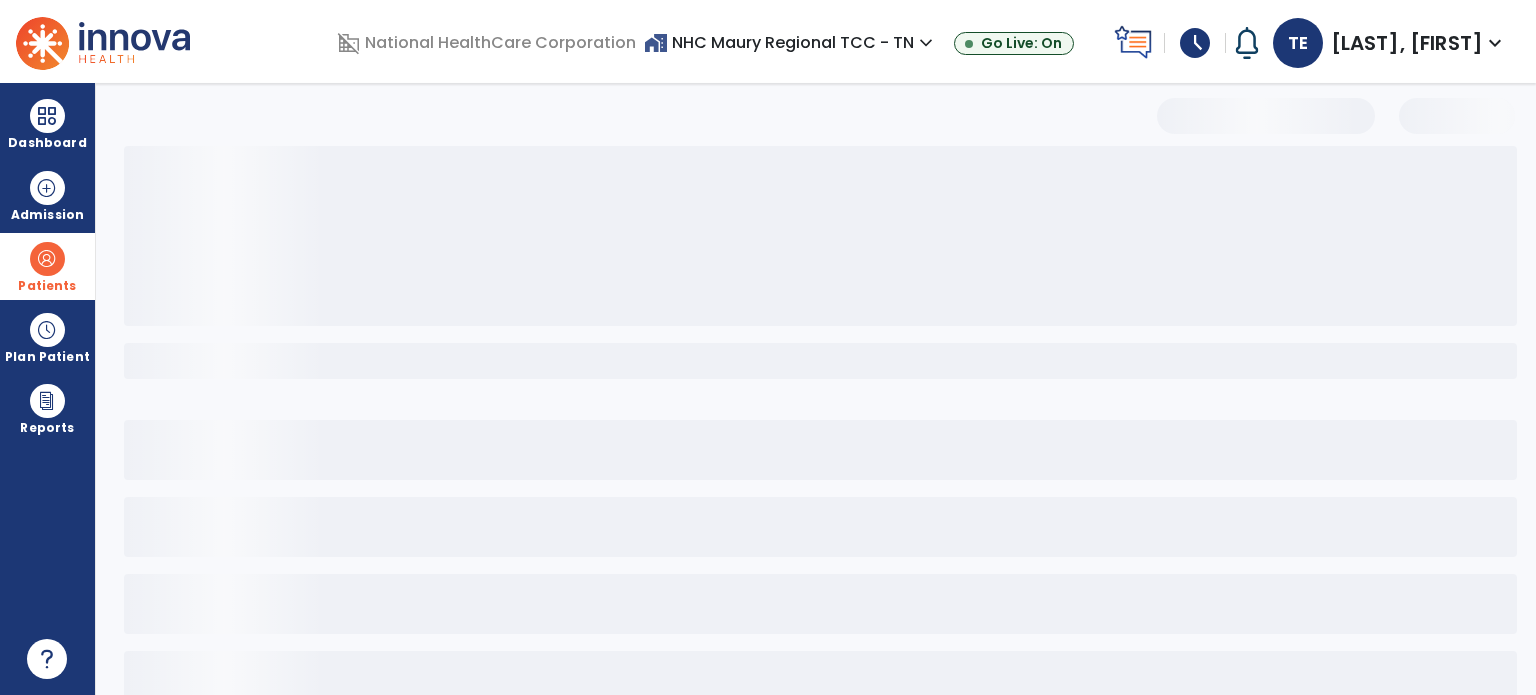 scroll, scrollTop: 46, scrollLeft: 0, axis: vertical 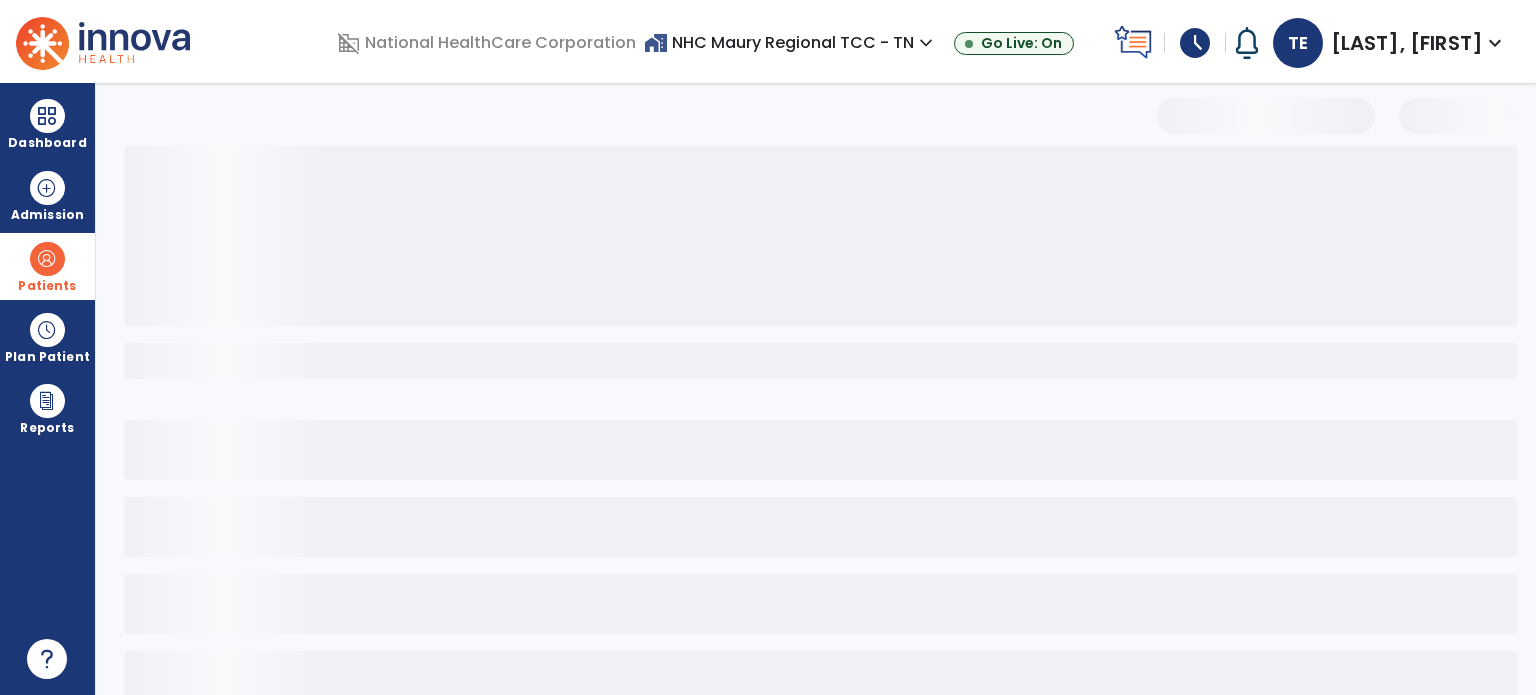 select on "***" 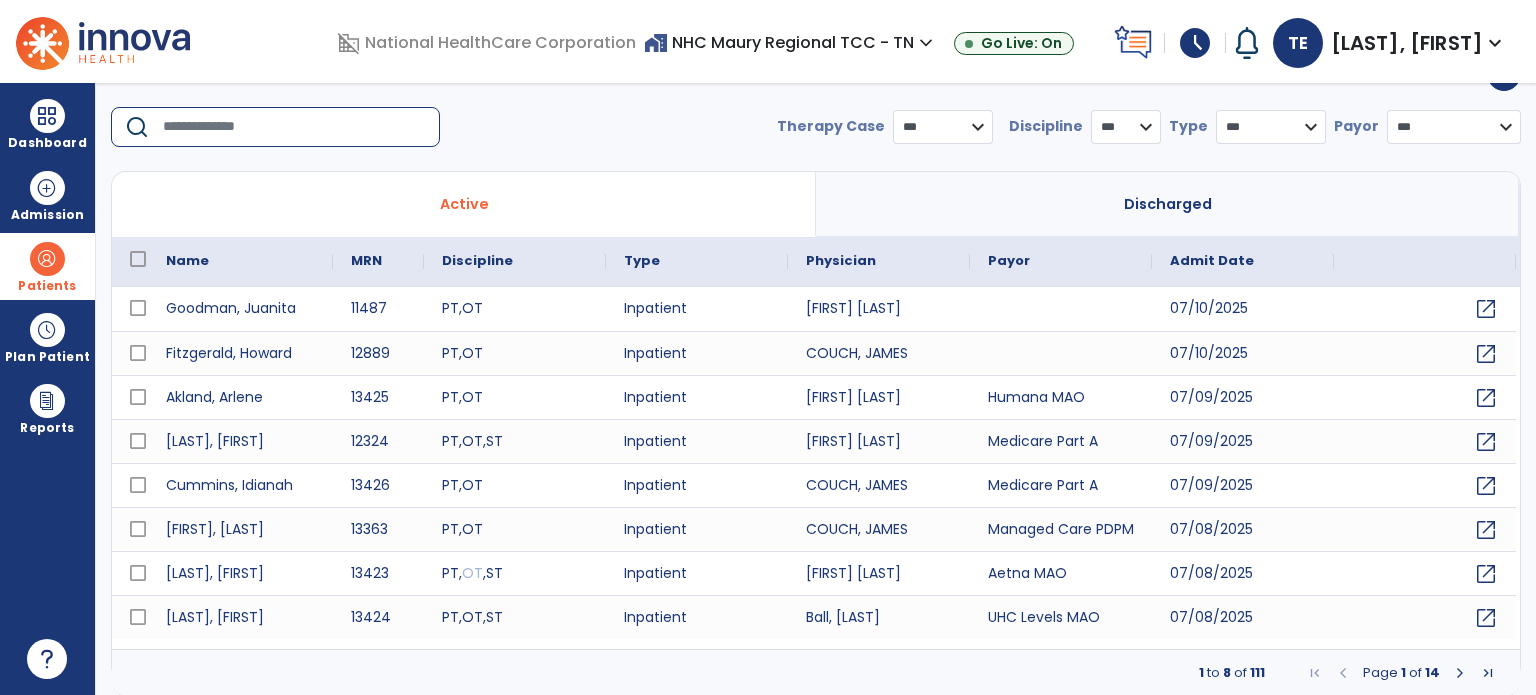 click at bounding box center [294, 127] 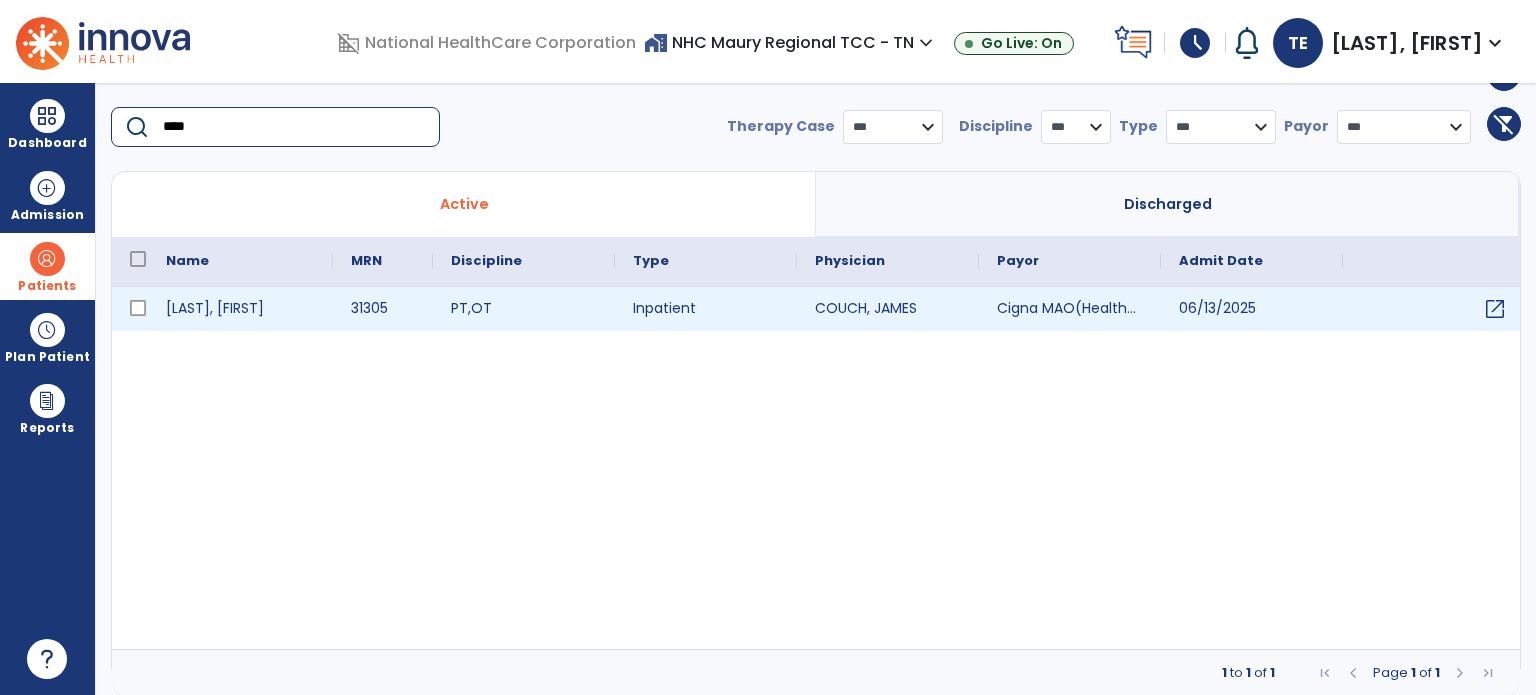 type on "****" 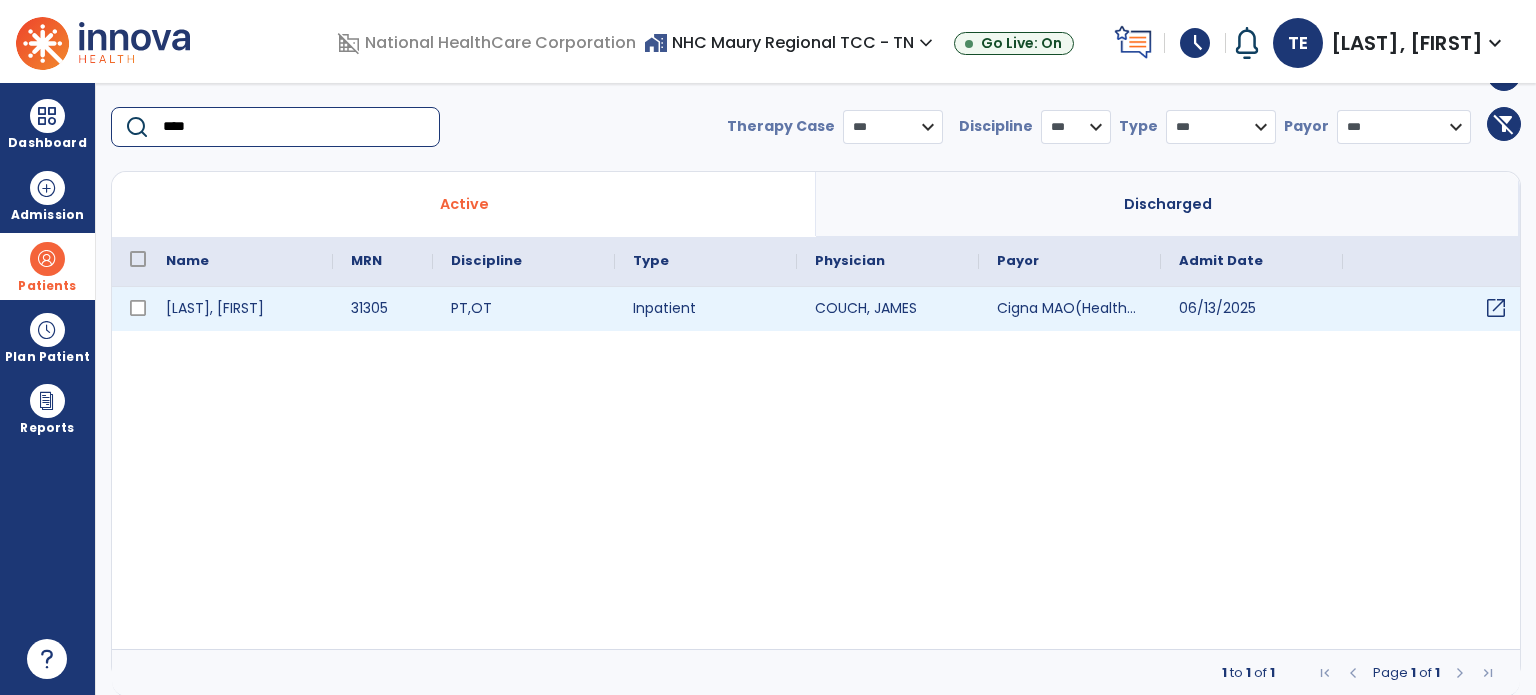 click on "open_in_new" at bounding box center [1496, 308] 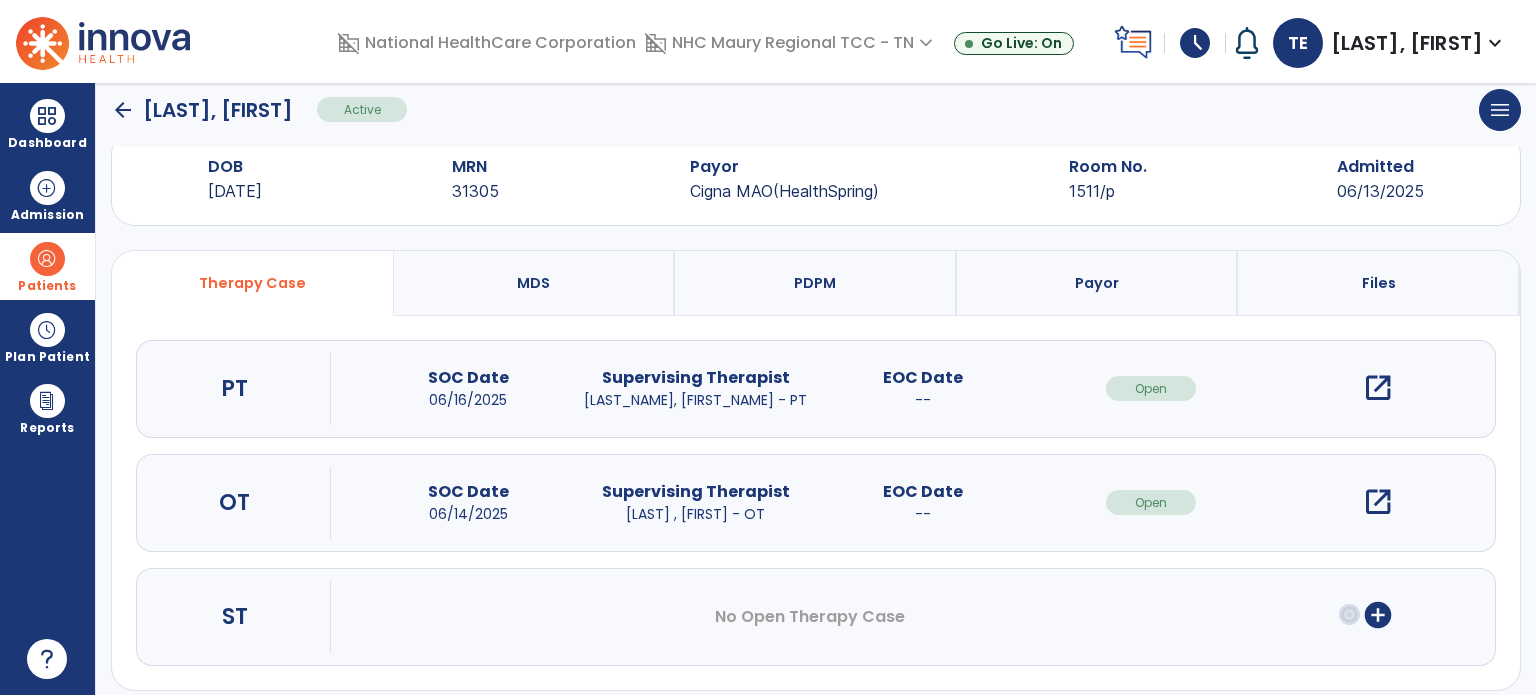 click on "open_in_new" at bounding box center [1378, 388] 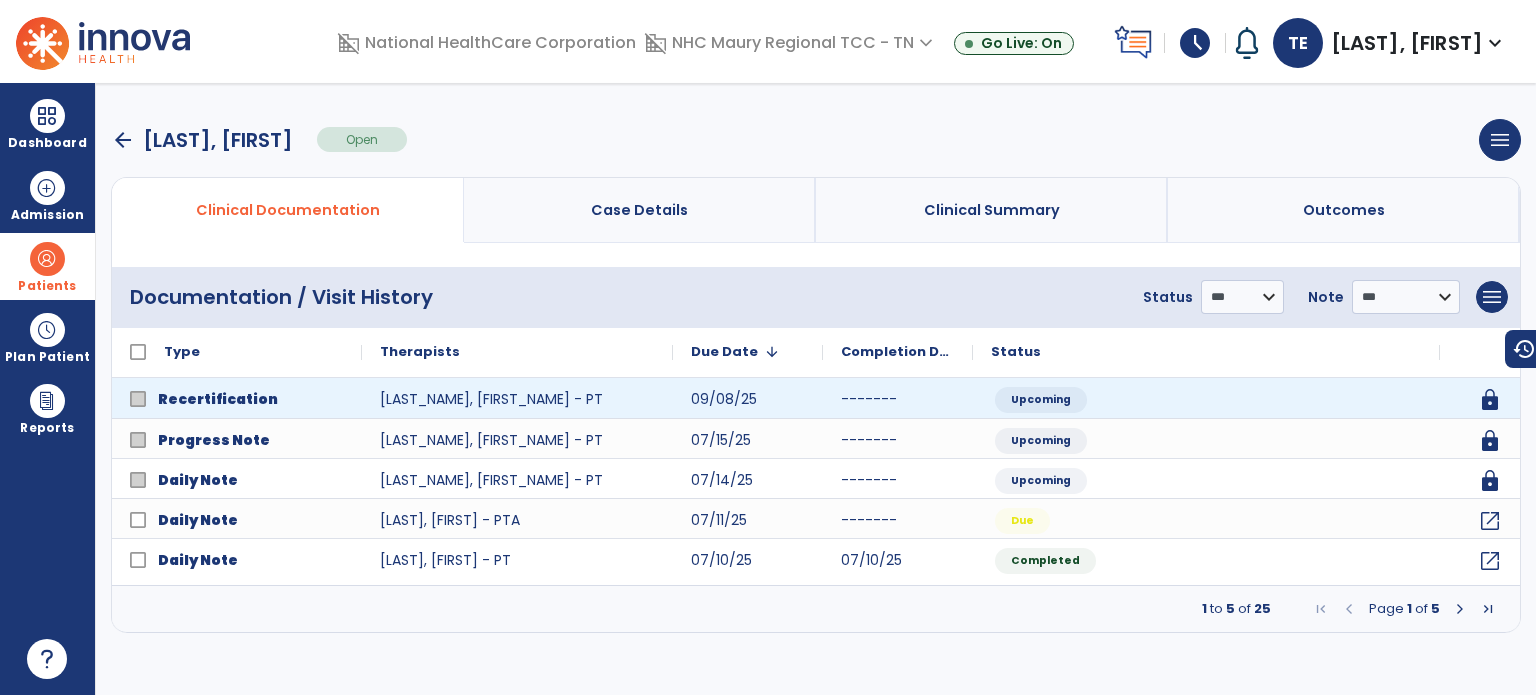 scroll, scrollTop: 0, scrollLeft: 0, axis: both 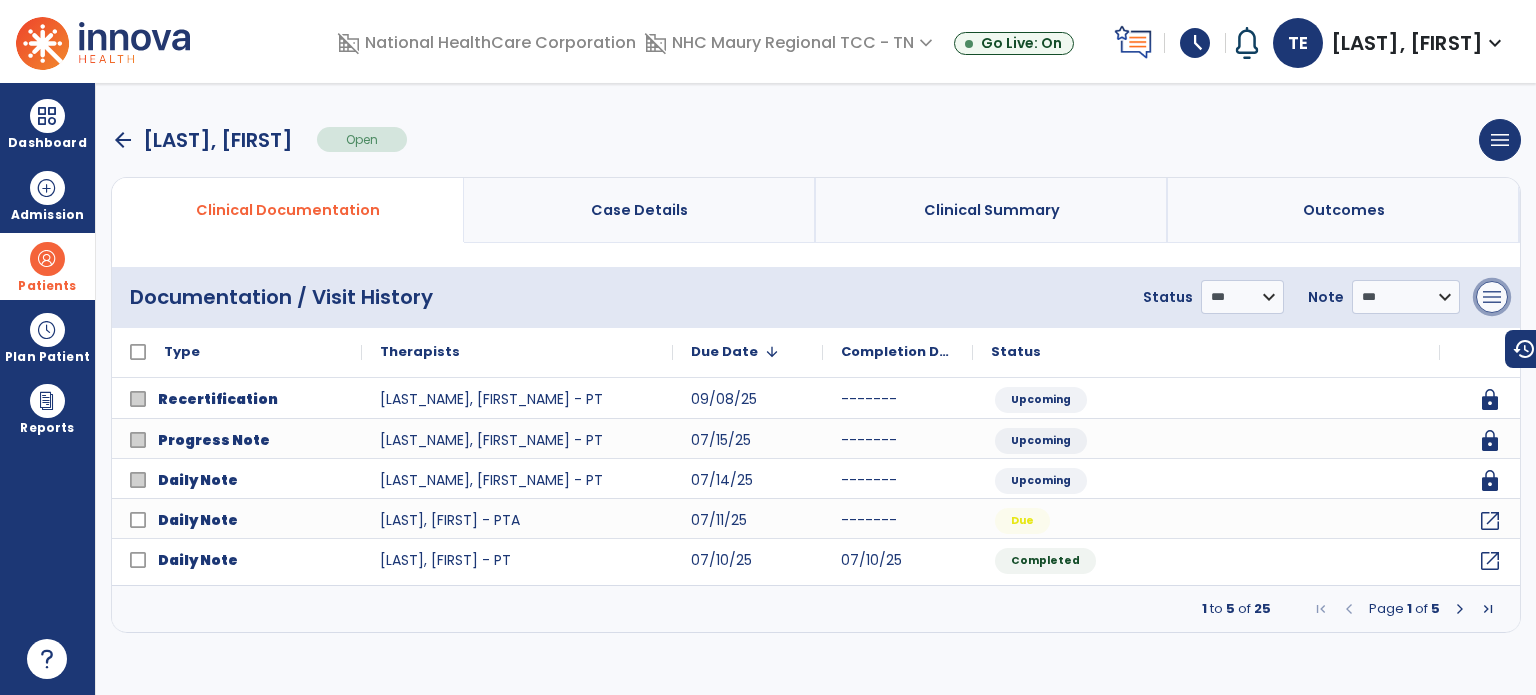 click on "menu" at bounding box center (1492, 297) 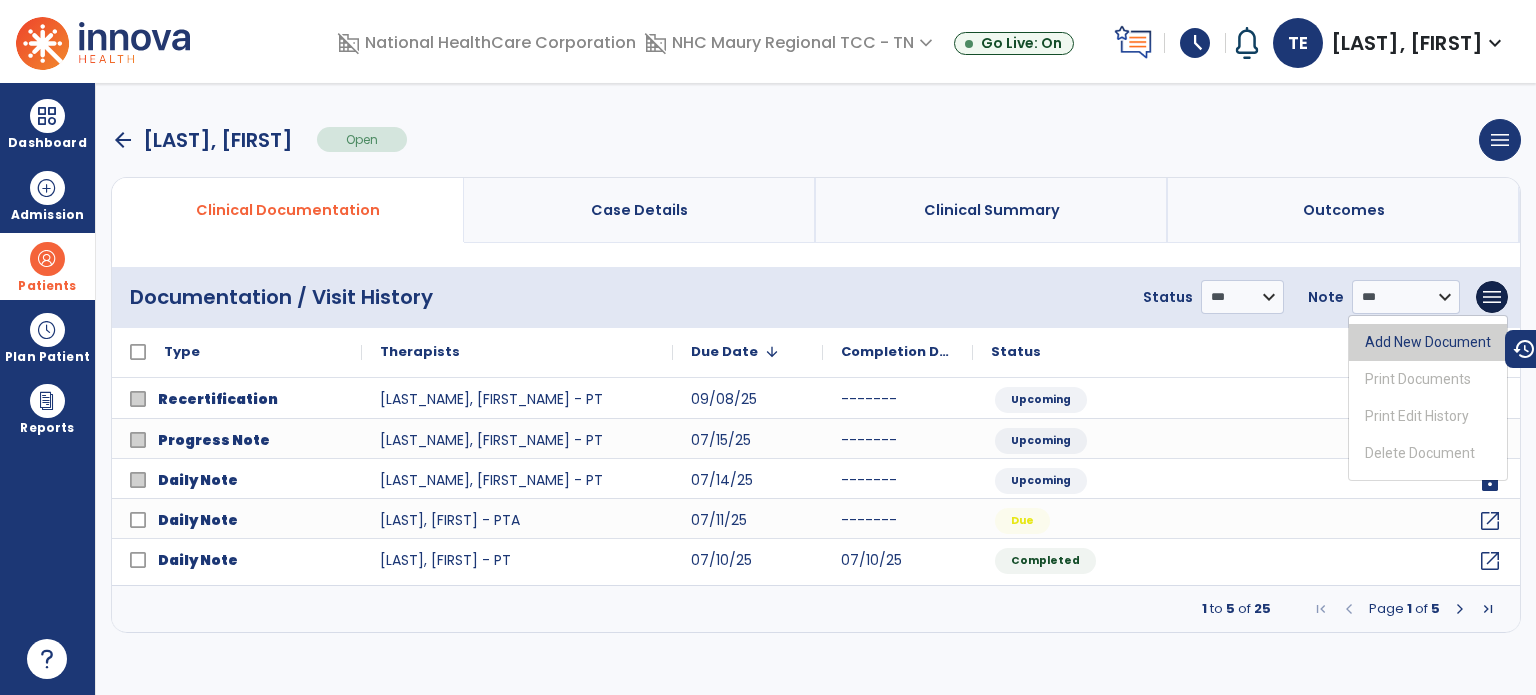 click on "Add New Document" at bounding box center (1428, 342) 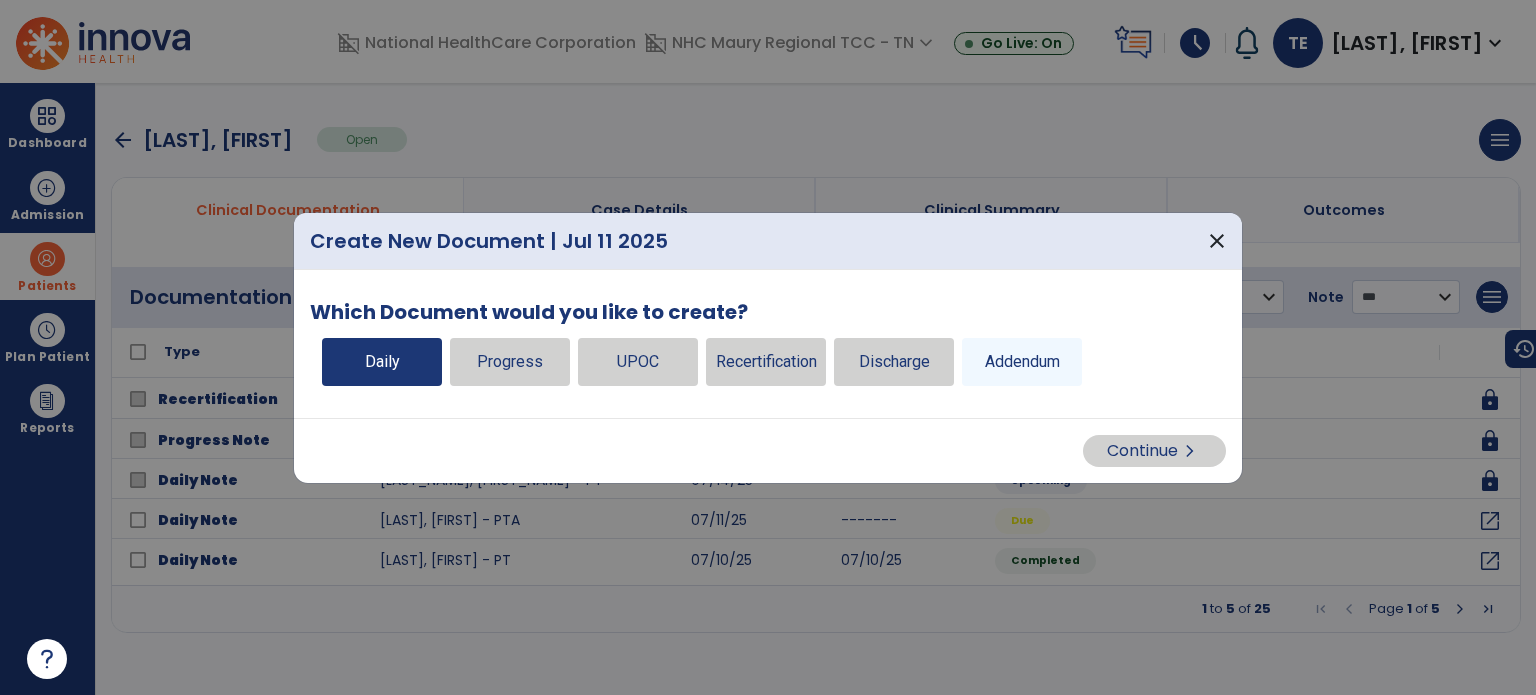 click on "Daily" at bounding box center (382, 362) 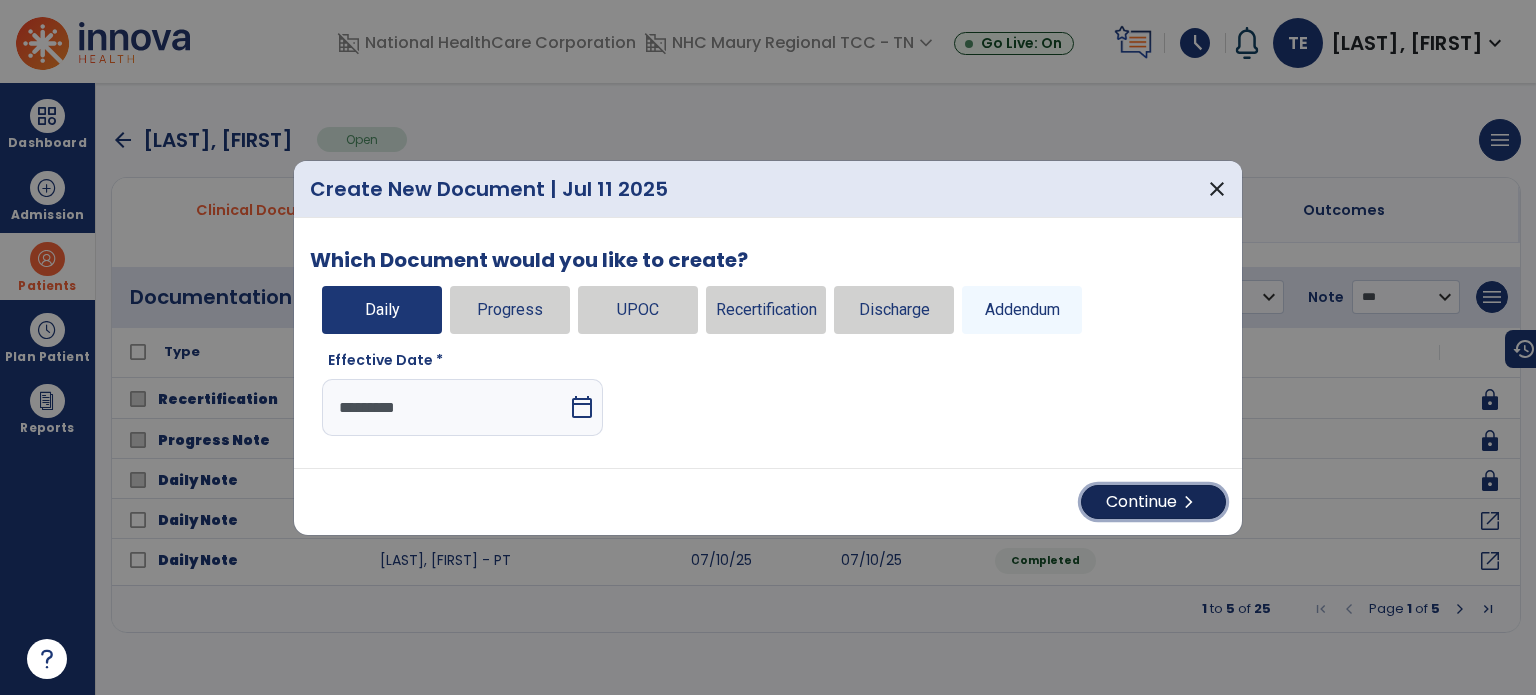 click on "Continue   chevron_right" at bounding box center [1153, 502] 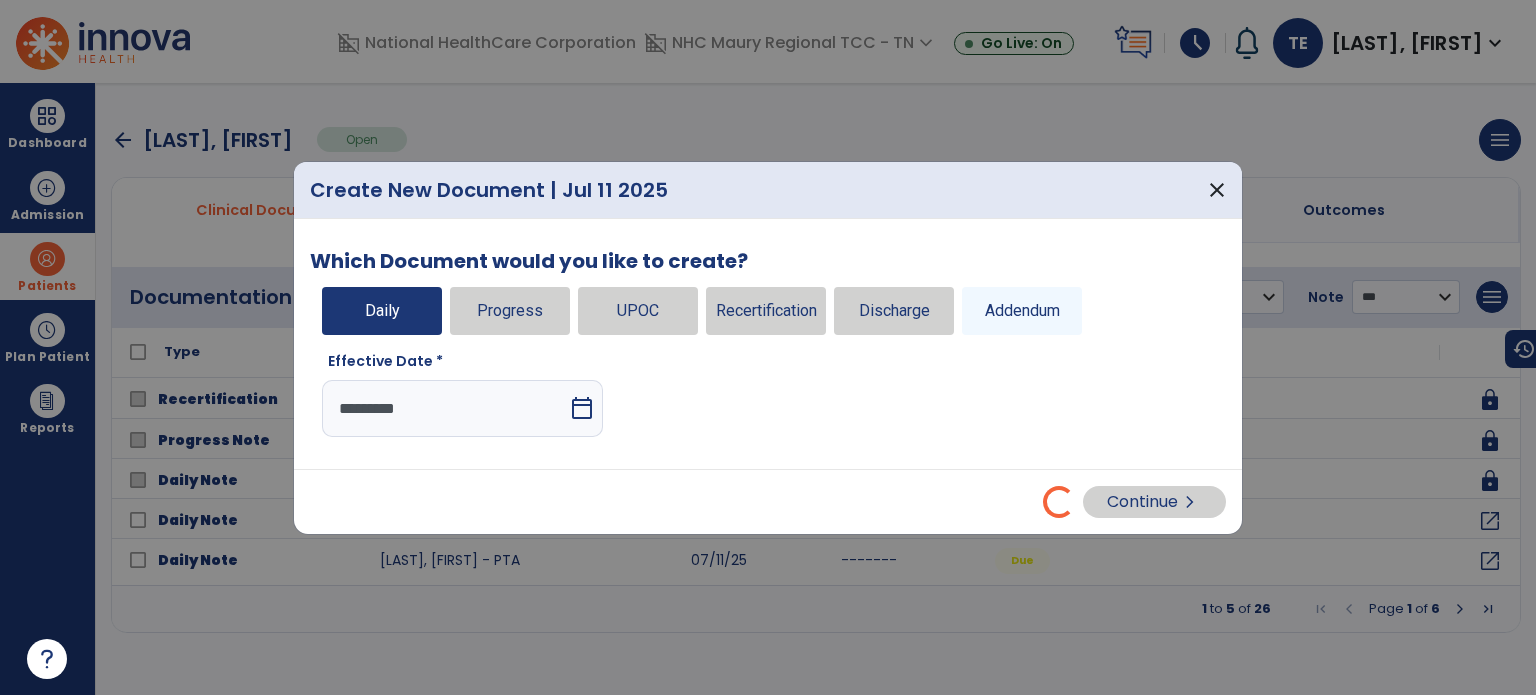 select on "*" 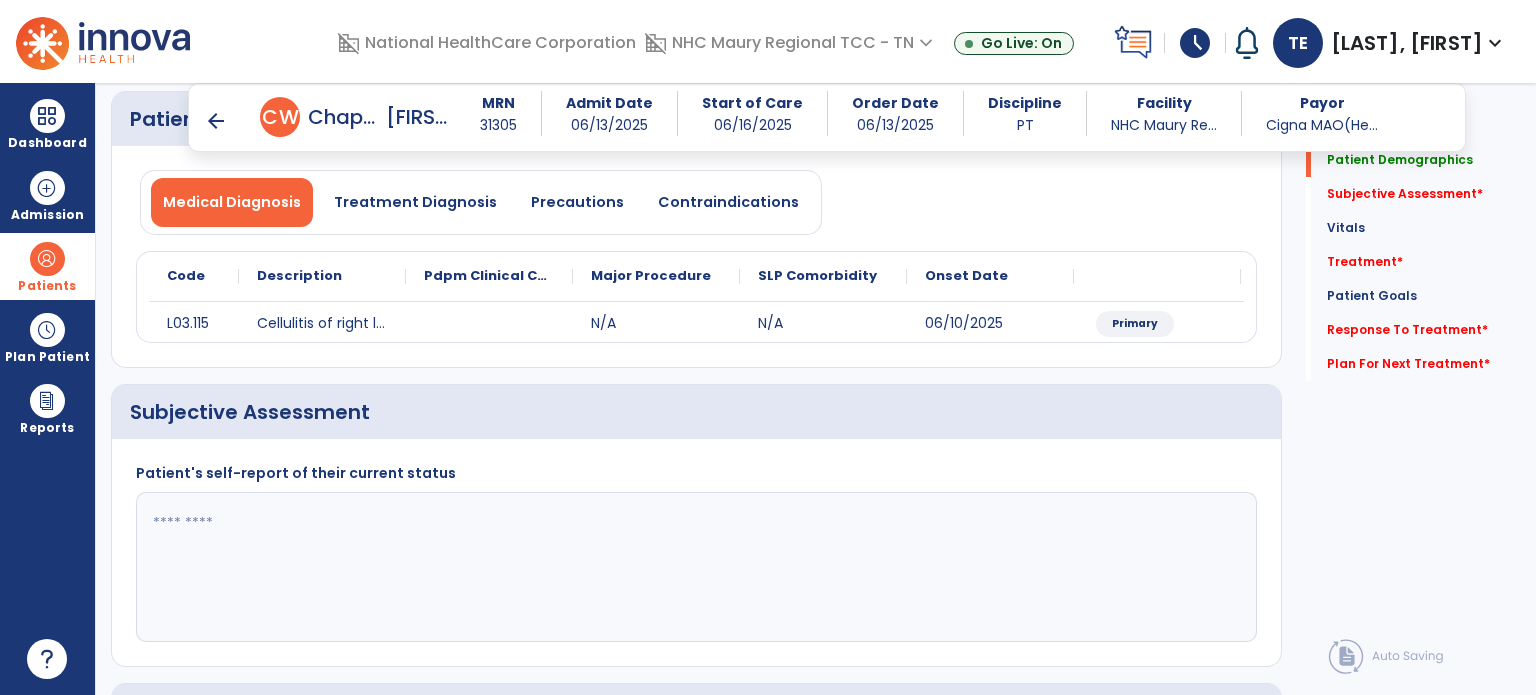 scroll, scrollTop: 152, scrollLeft: 0, axis: vertical 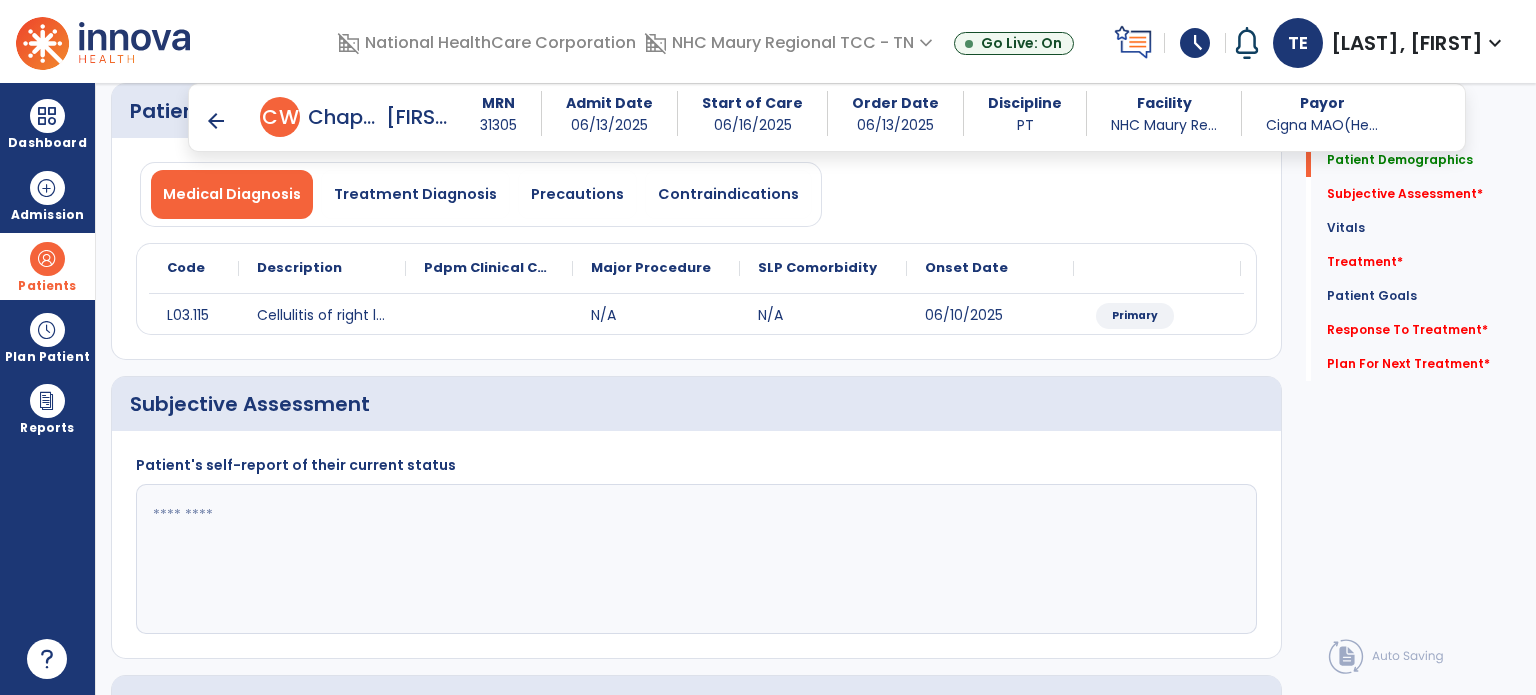 click 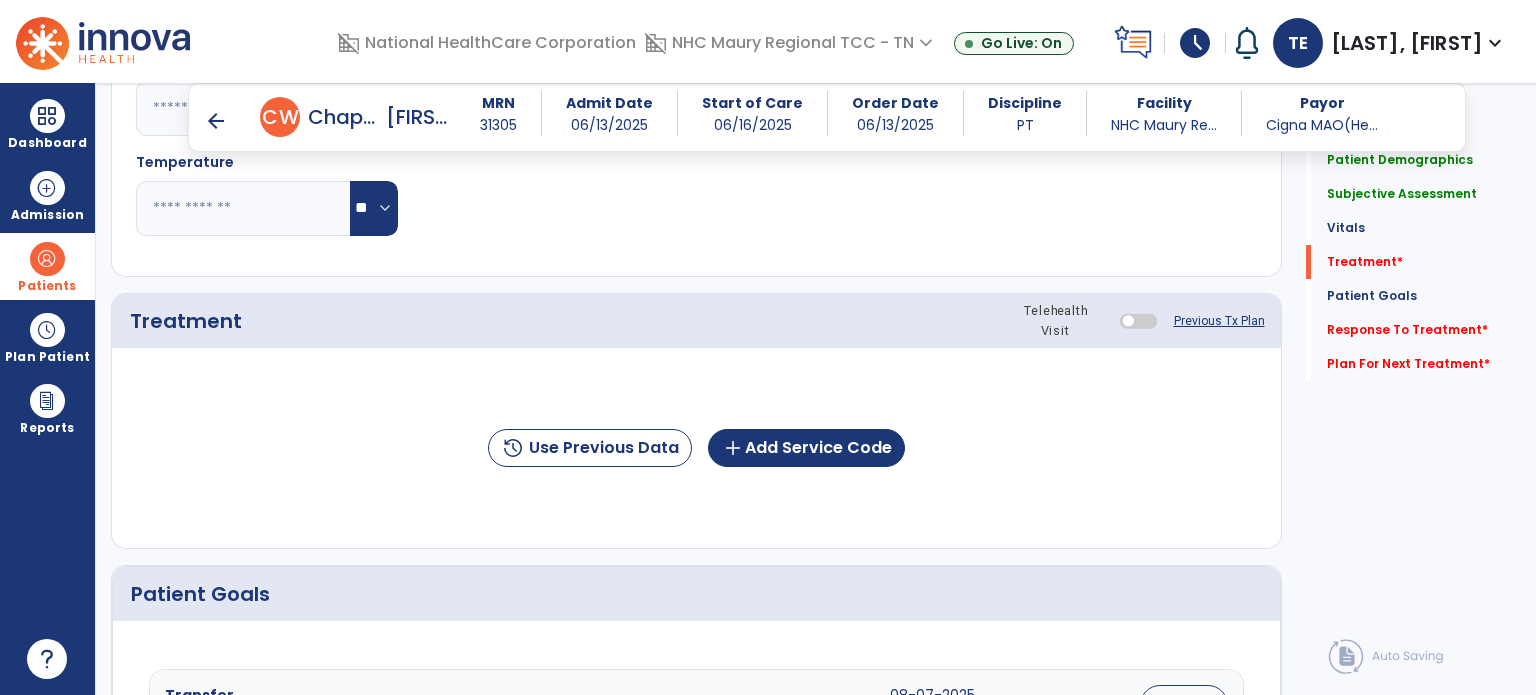scroll, scrollTop: 962, scrollLeft: 0, axis: vertical 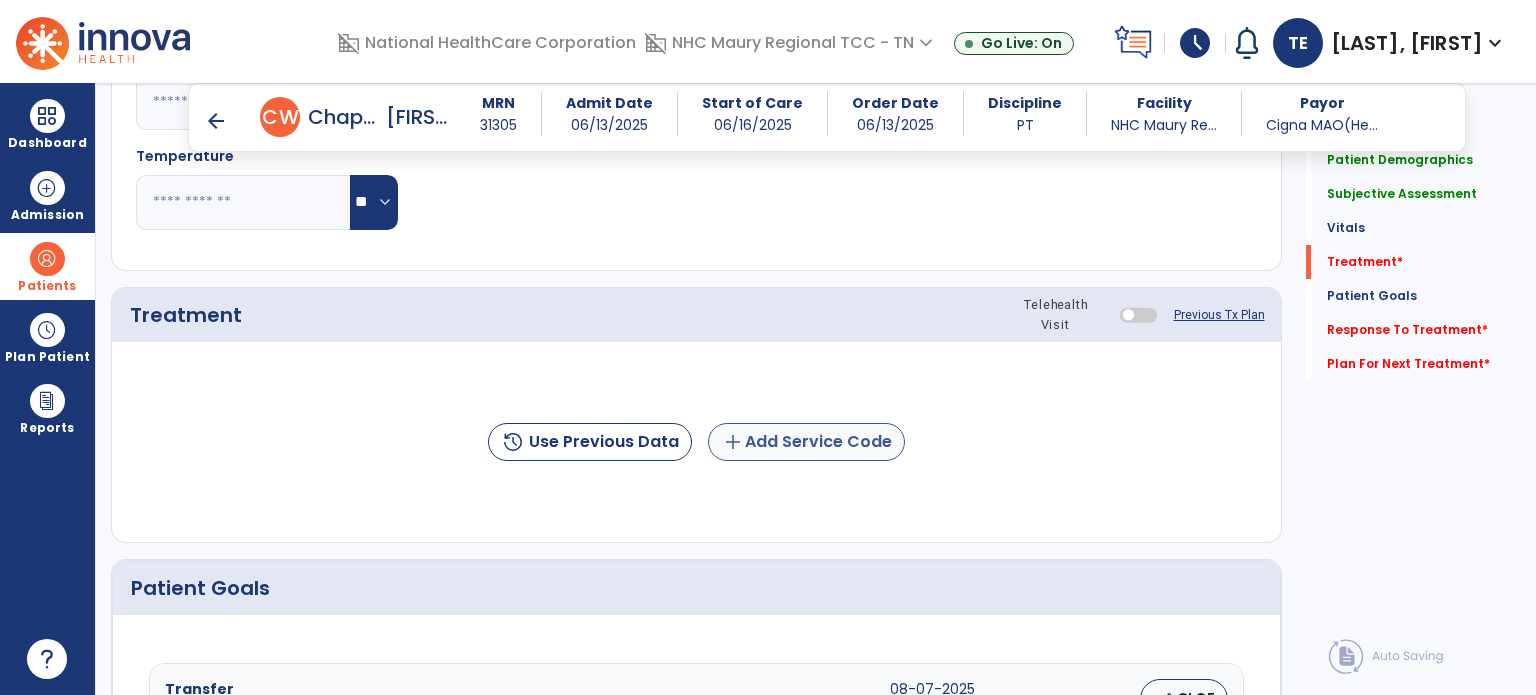 type on "**********" 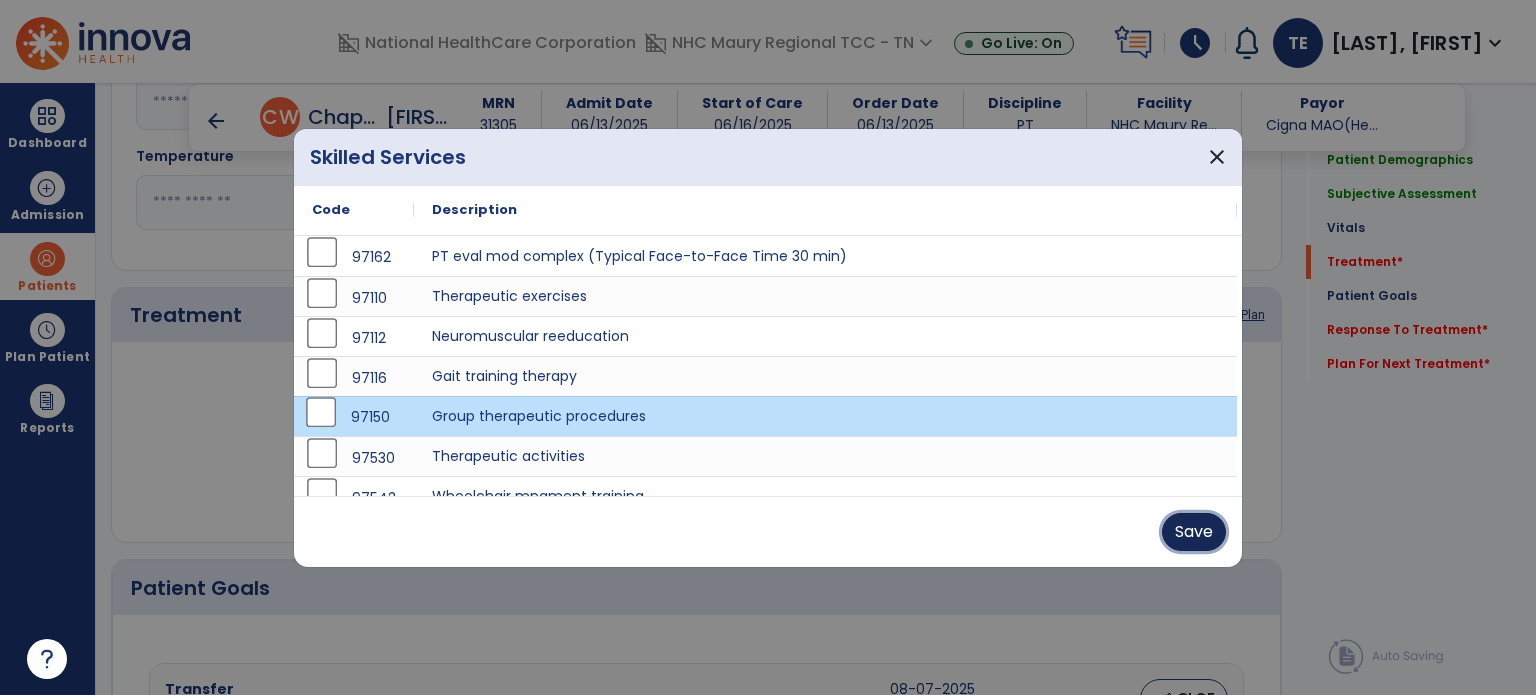 click on "Save" at bounding box center [1194, 532] 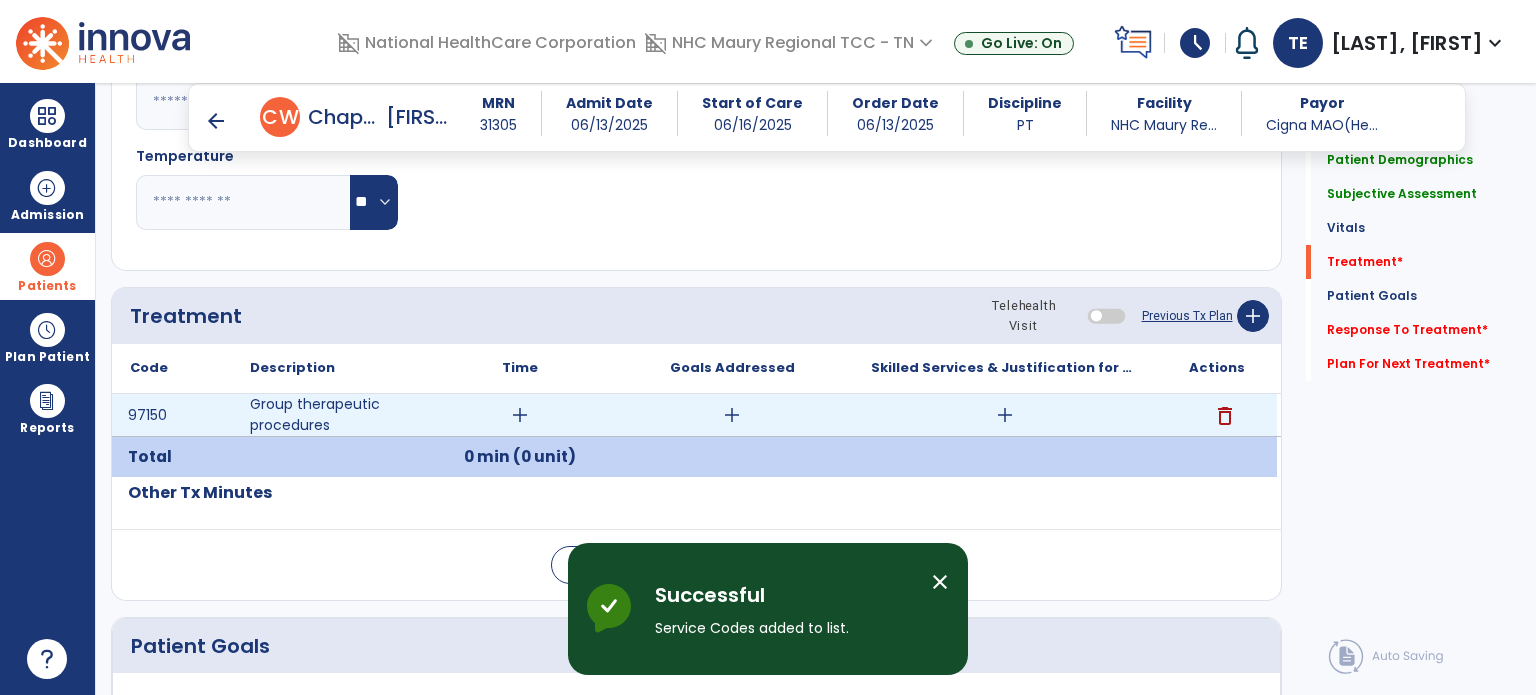 click on "add" at bounding box center [520, 415] 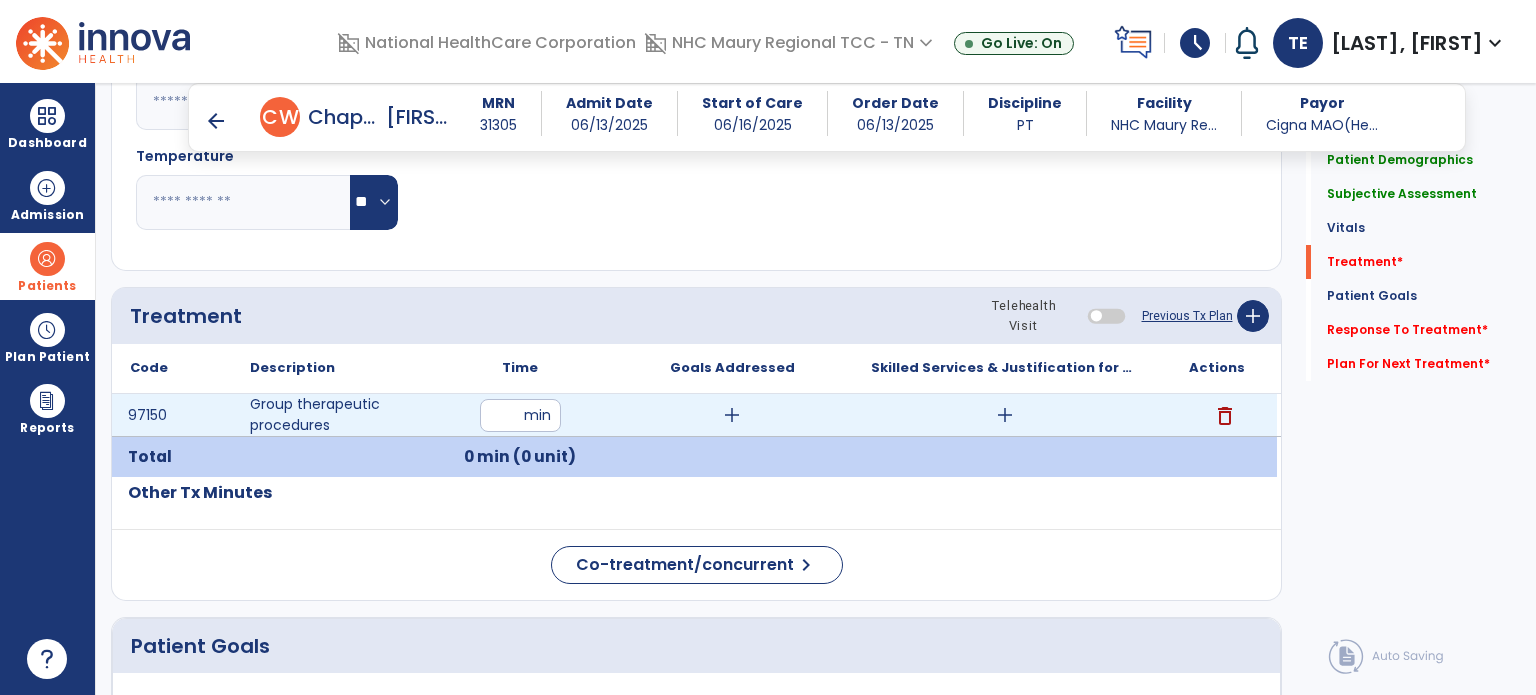 type on "**" 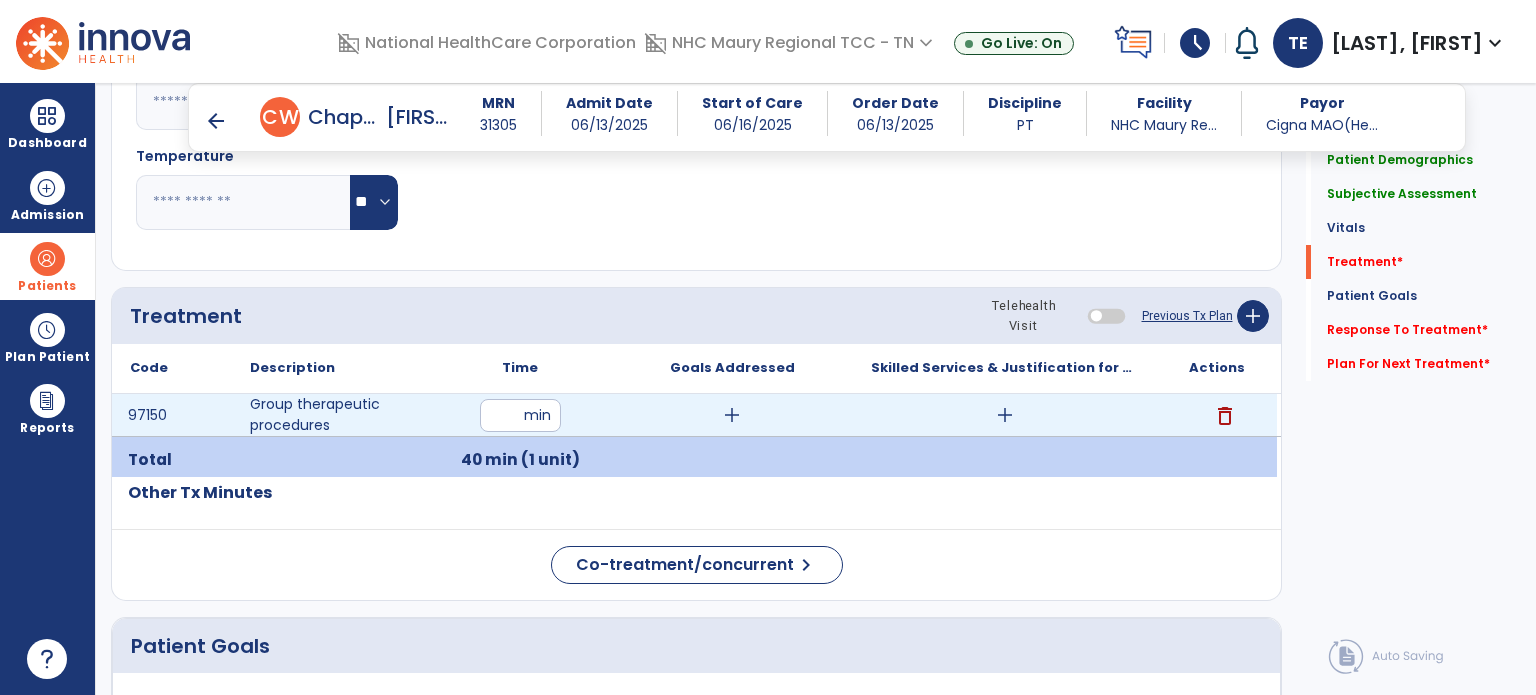 click on "add" at bounding box center (1004, 415) 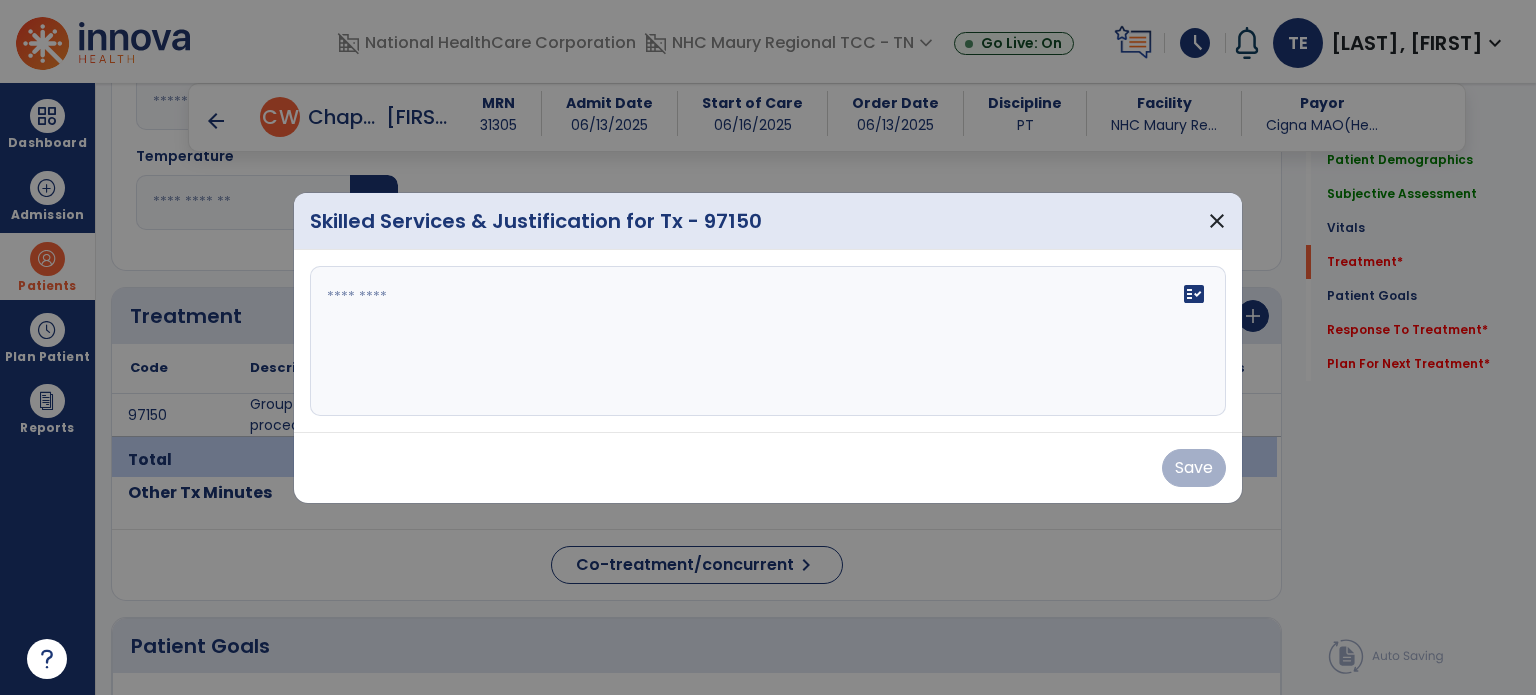 click at bounding box center [768, 341] 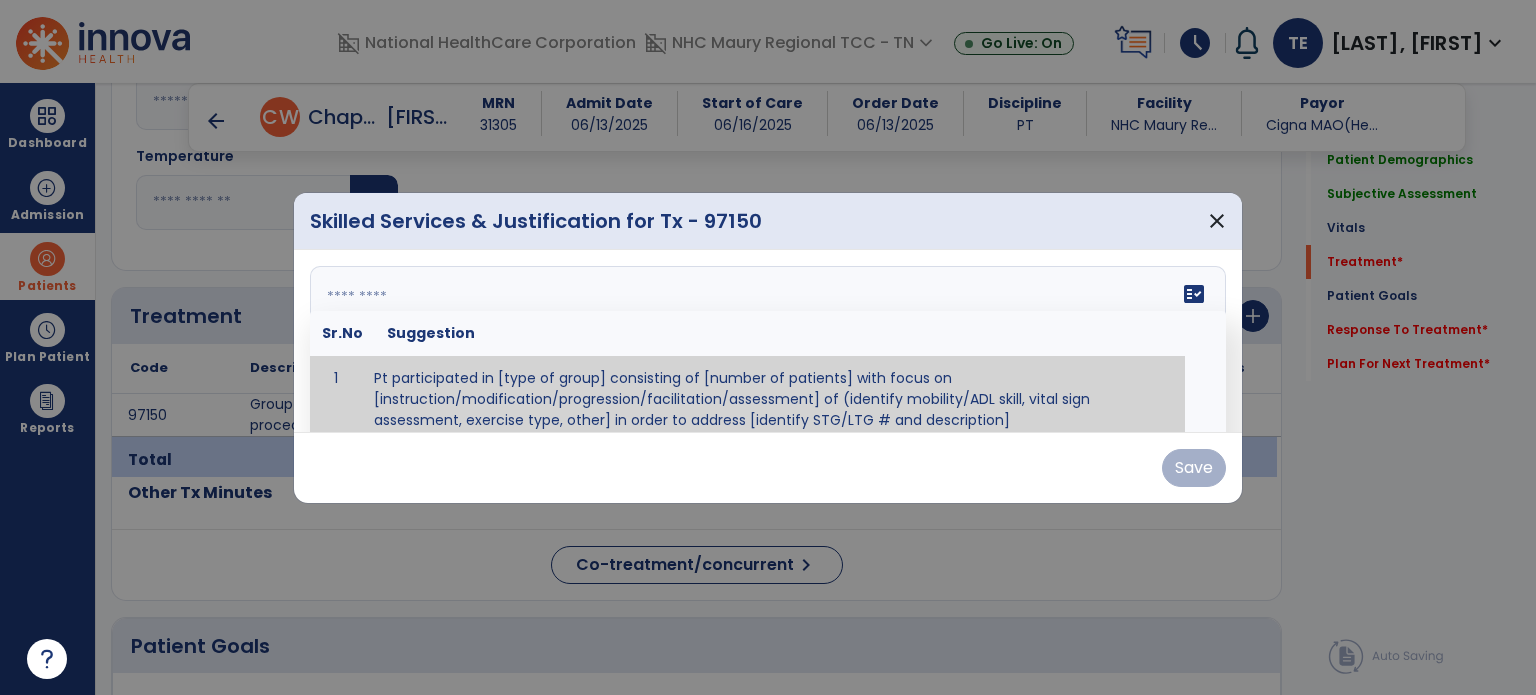 paste on "**********" 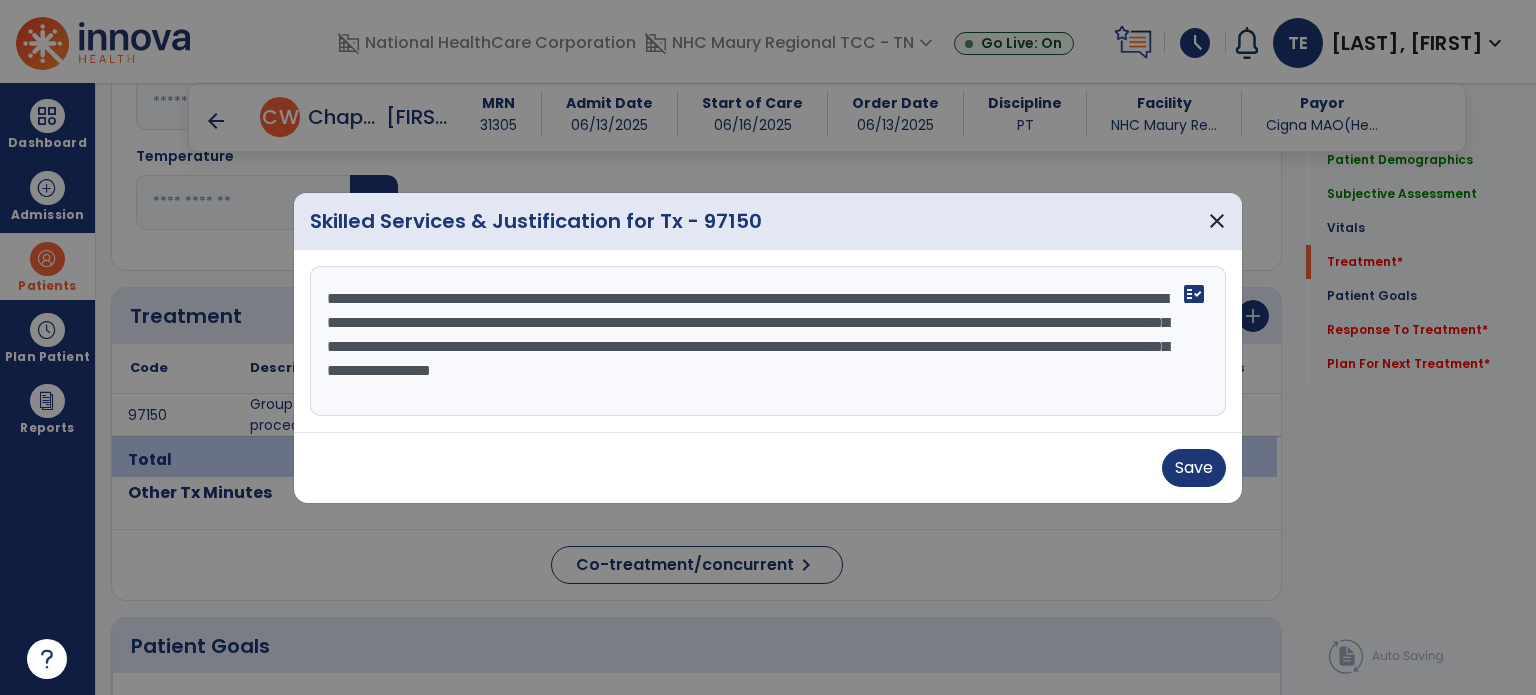 scroll, scrollTop: 0, scrollLeft: 0, axis: both 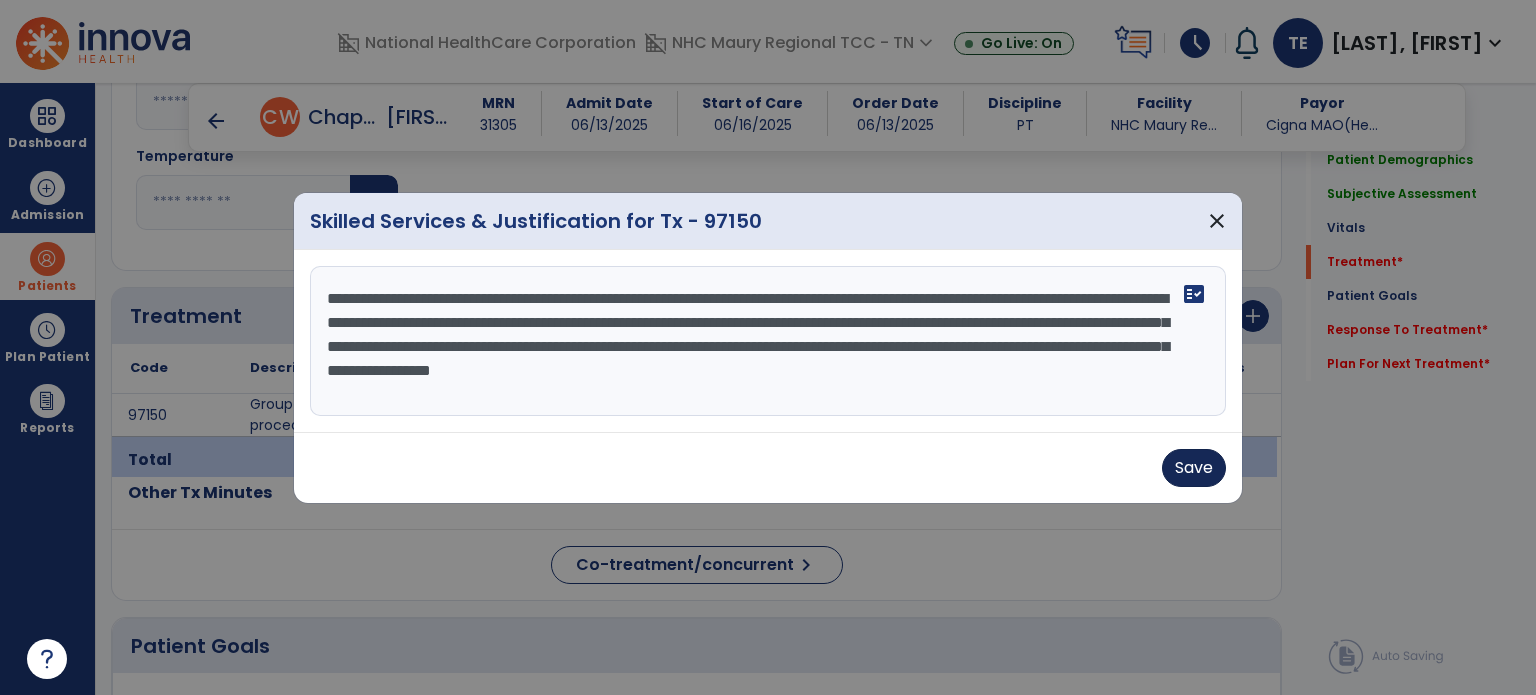 type on "**********" 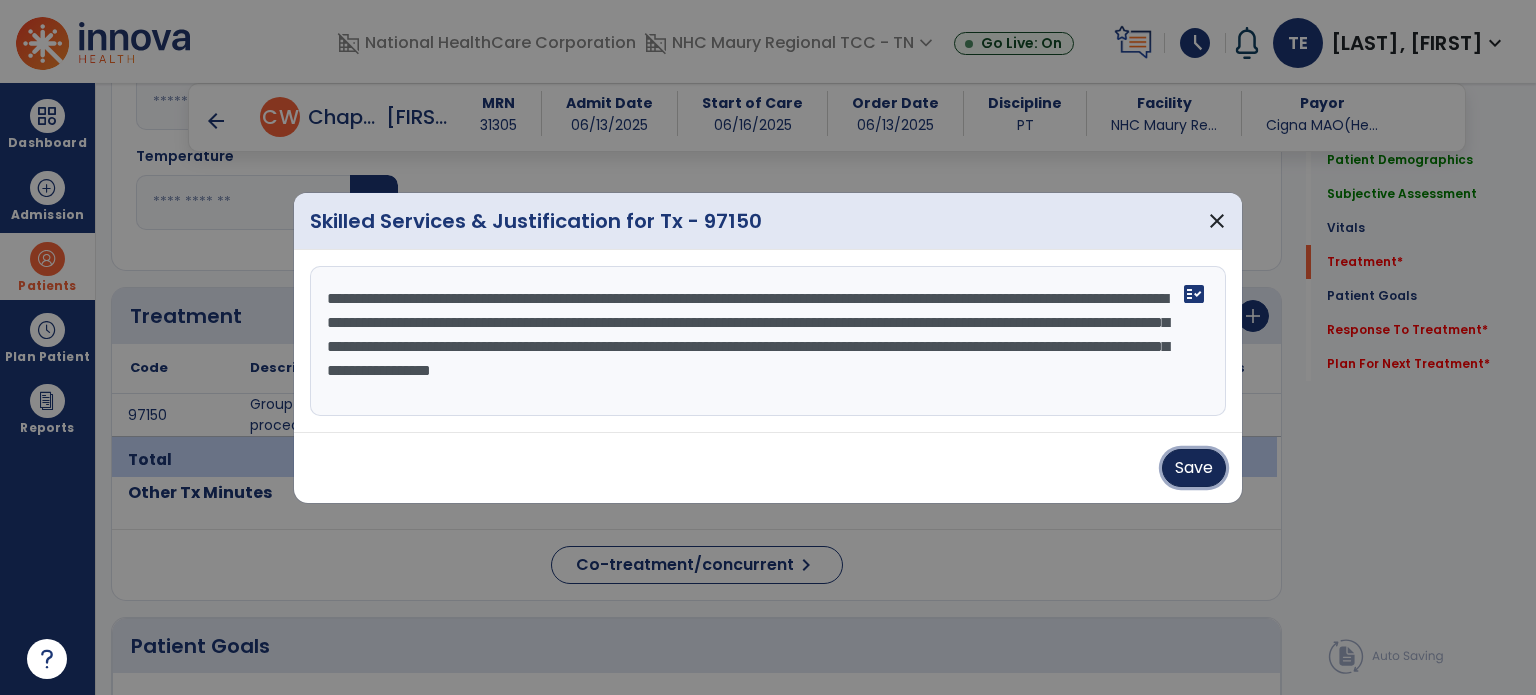 click on "Save" at bounding box center [1194, 468] 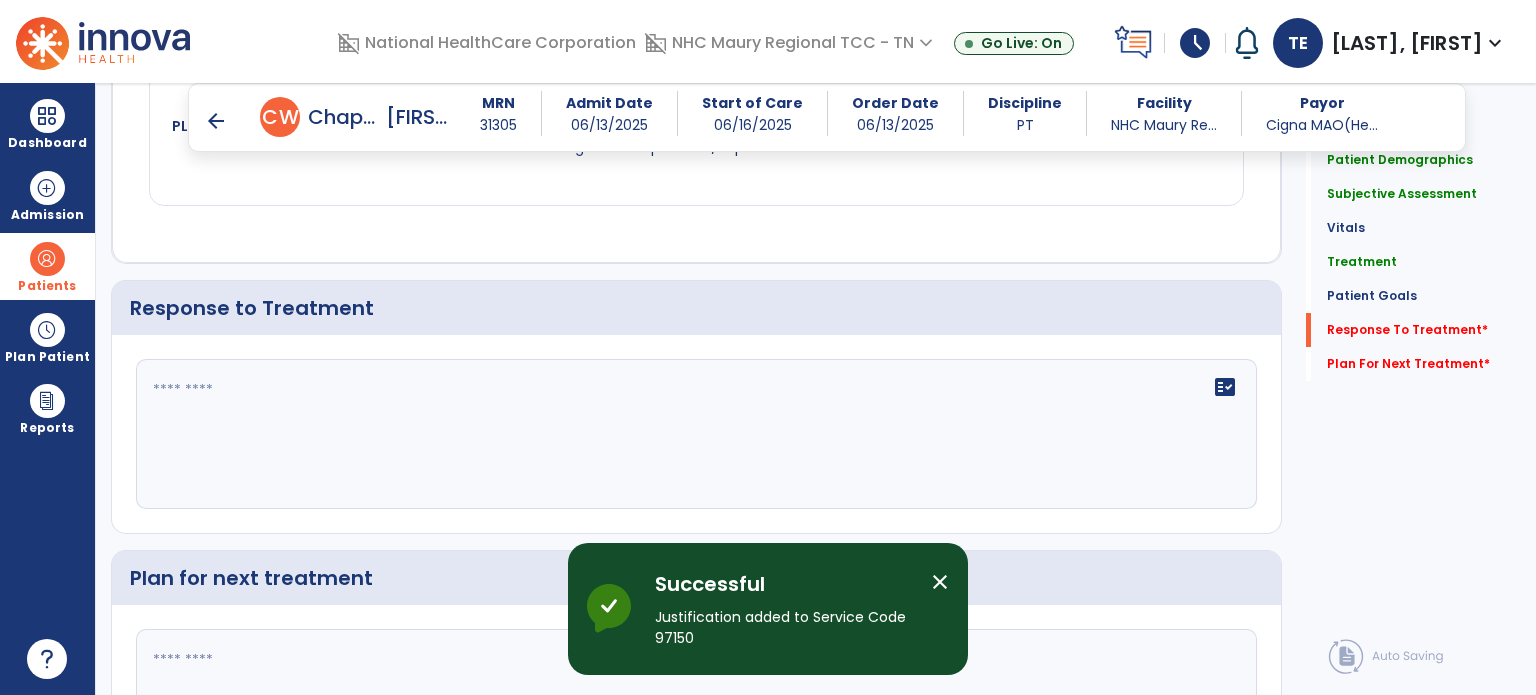 scroll, scrollTop: 2786, scrollLeft: 0, axis: vertical 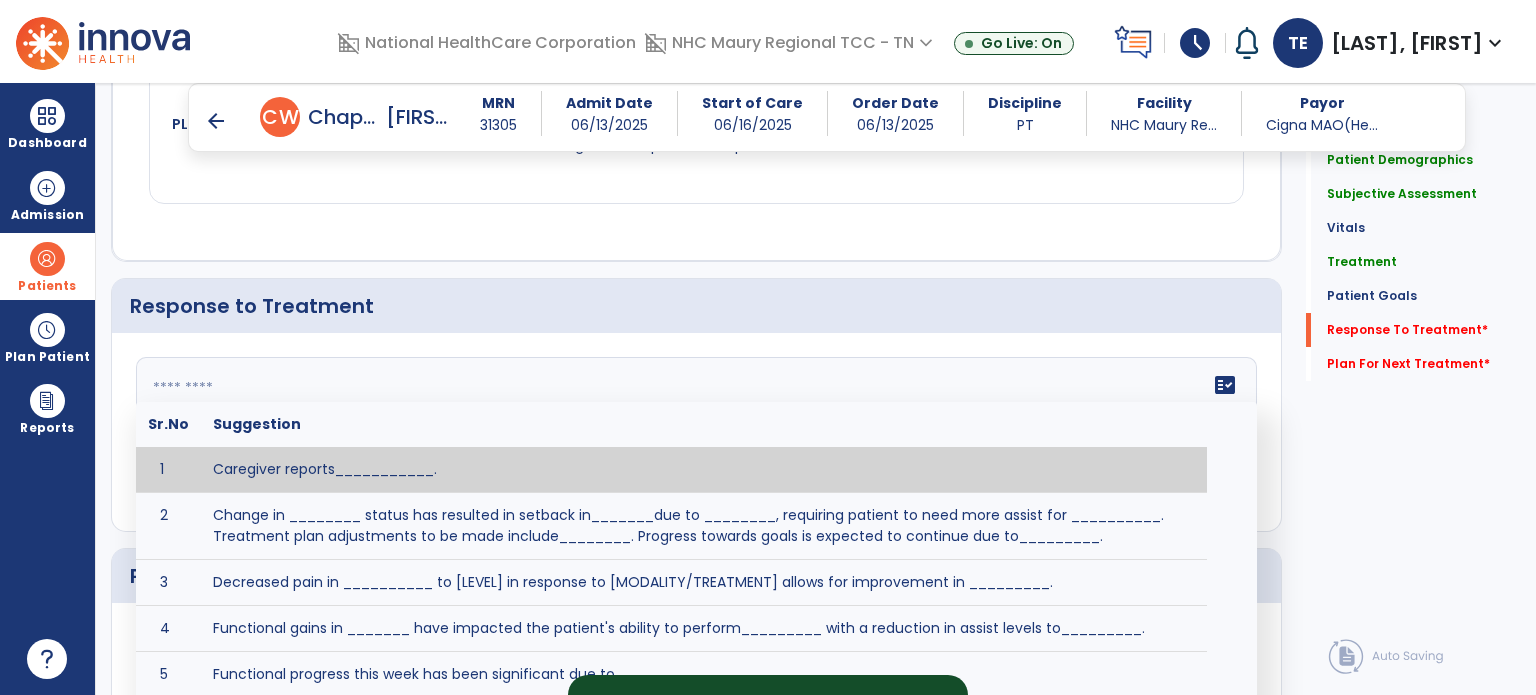 click 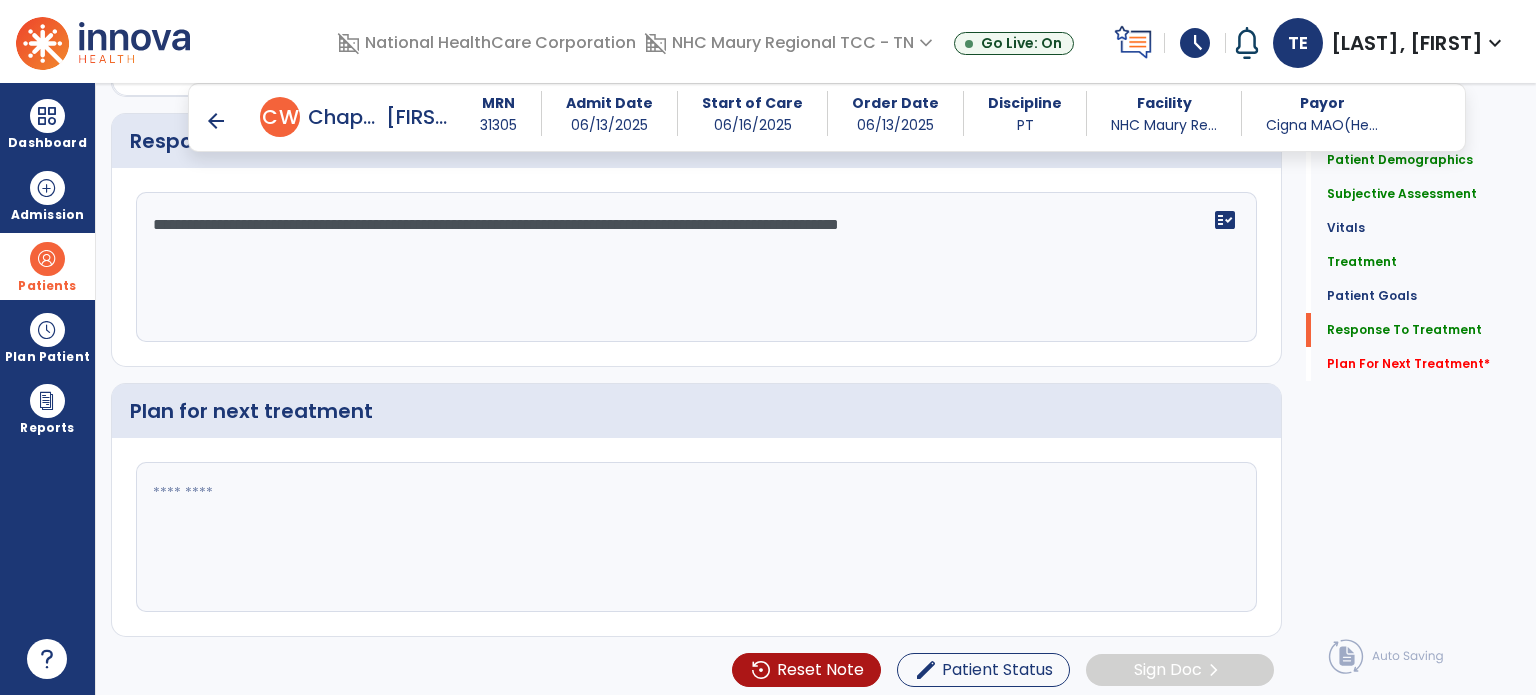 scroll, scrollTop: 2952, scrollLeft: 0, axis: vertical 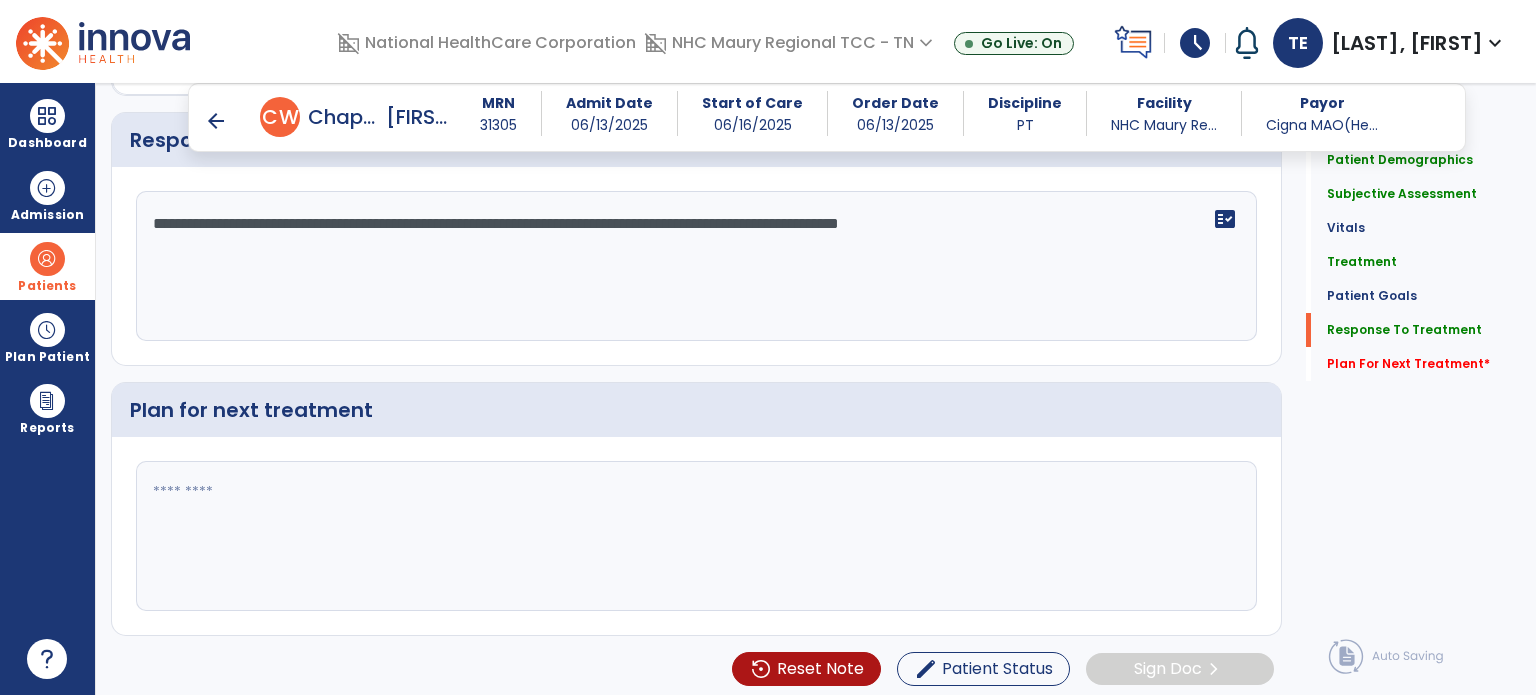 type on "**********" 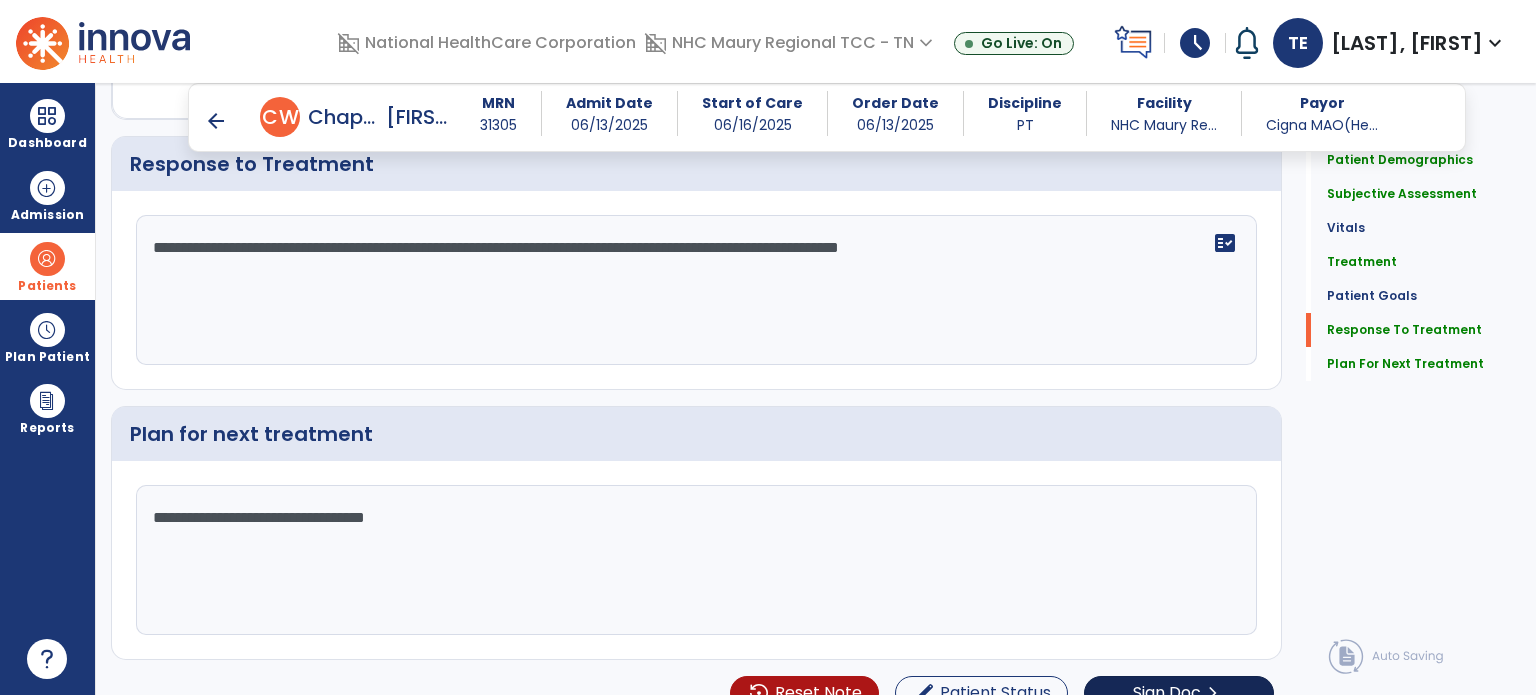 scroll, scrollTop: 2952, scrollLeft: 0, axis: vertical 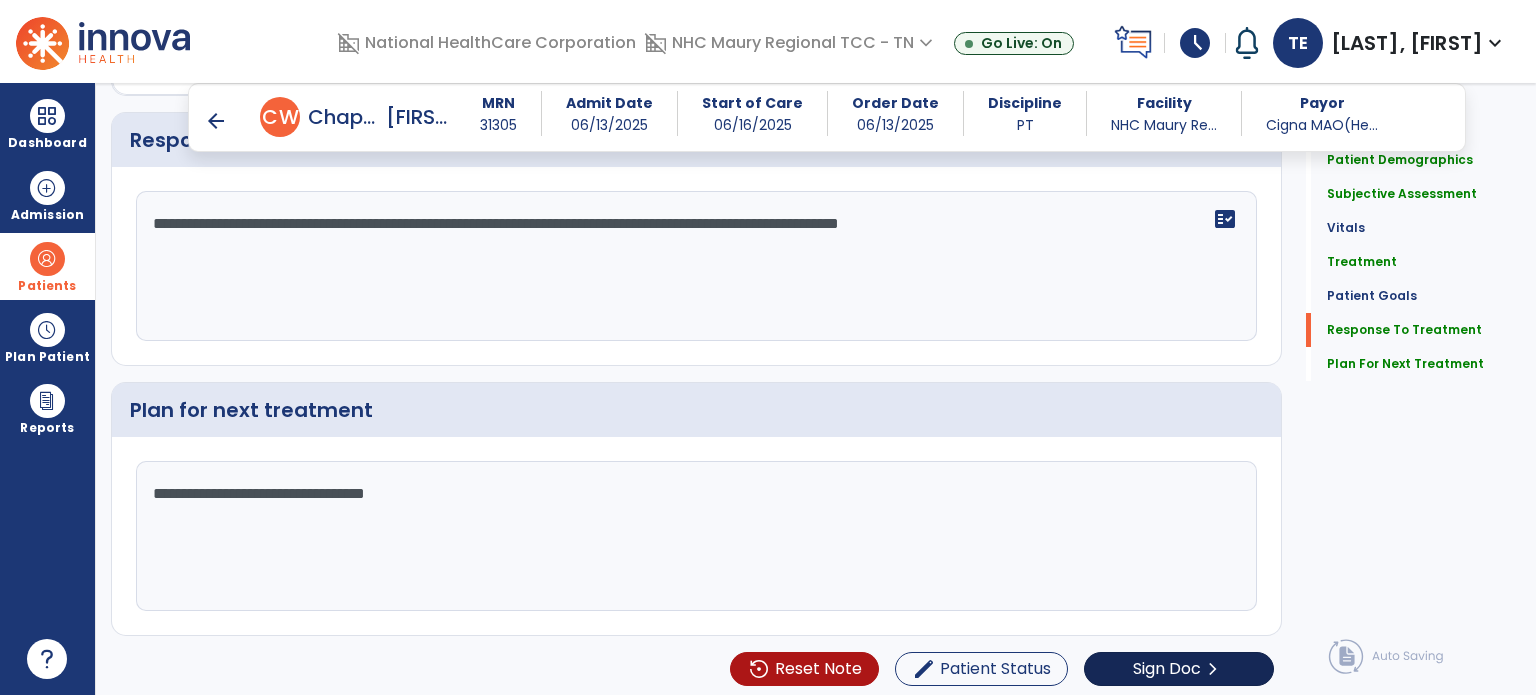type on "**********" 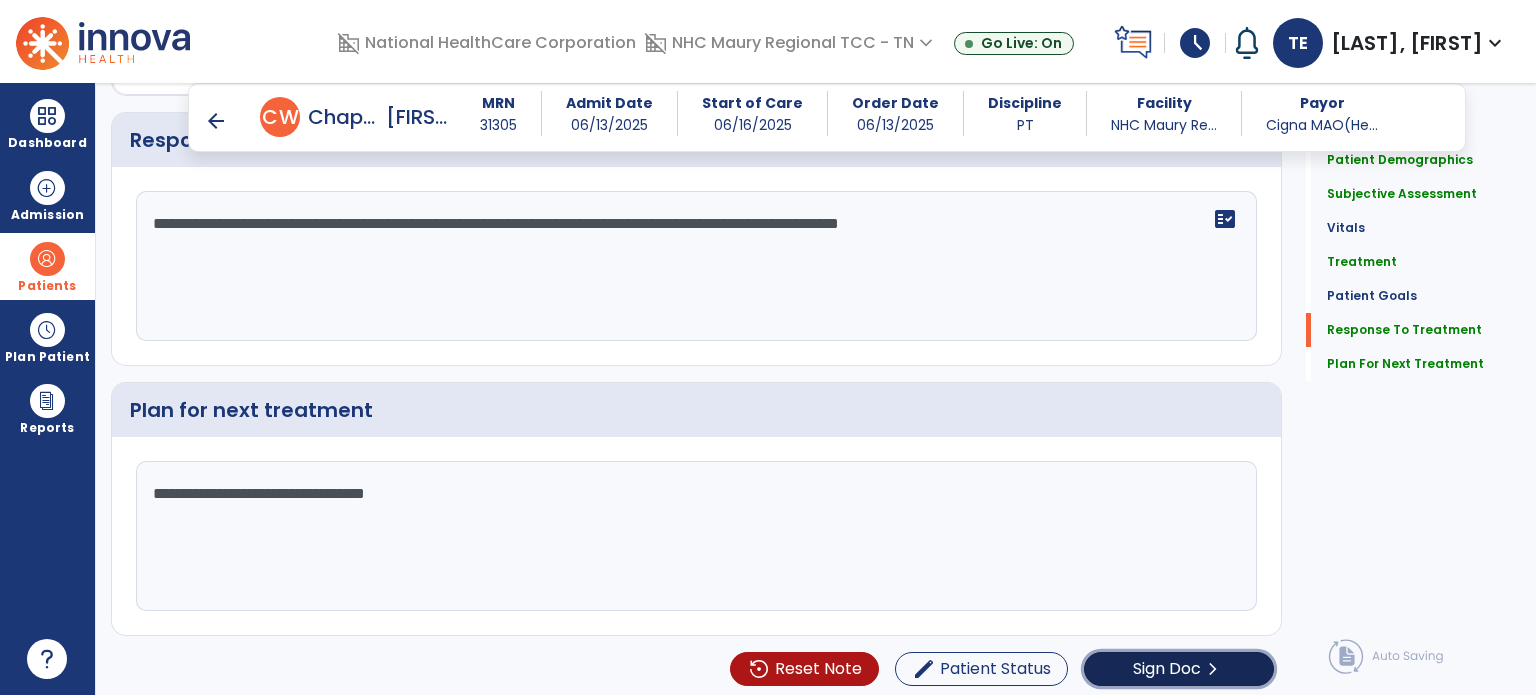 click on "Sign Doc" 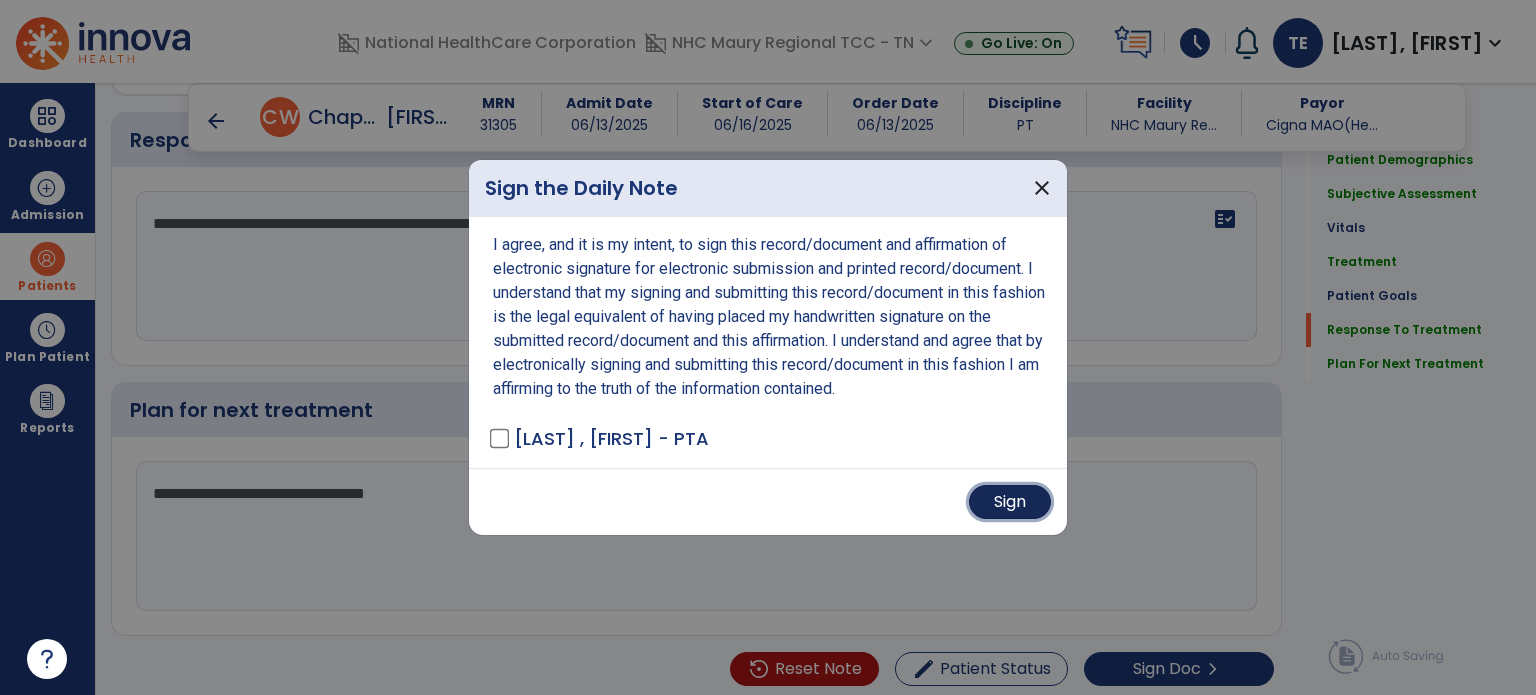 click on "Sign" at bounding box center (1010, 502) 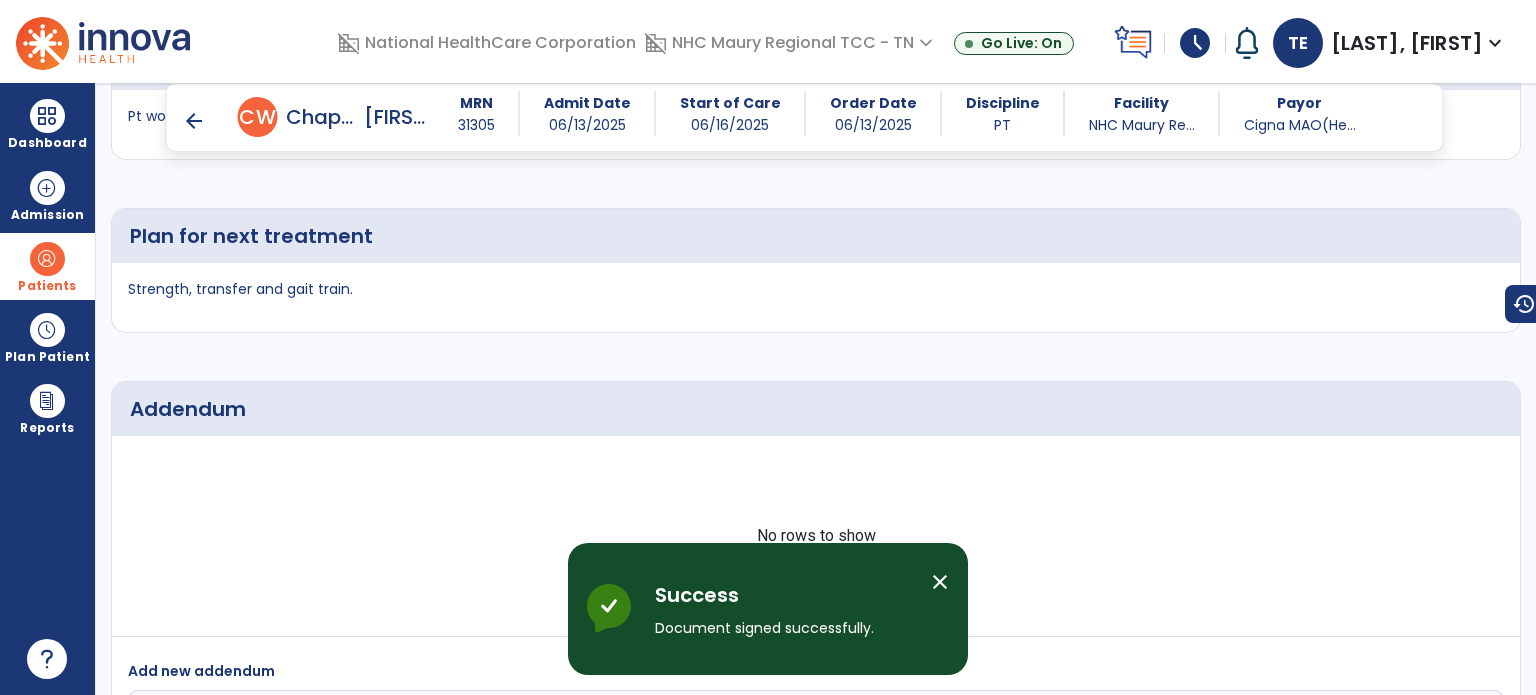 scroll, scrollTop: 4247, scrollLeft: 0, axis: vertical 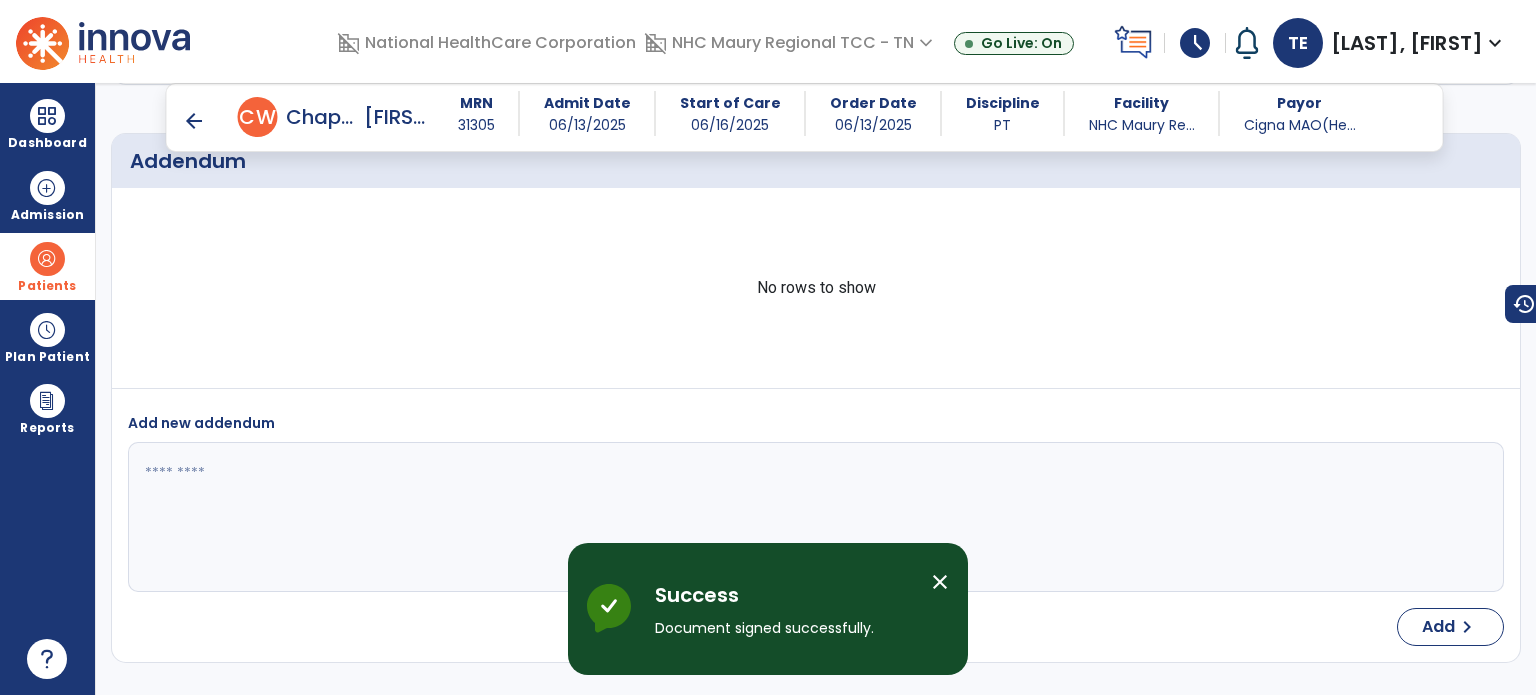 click on "arrow_back" at bounding box center (194, 121) 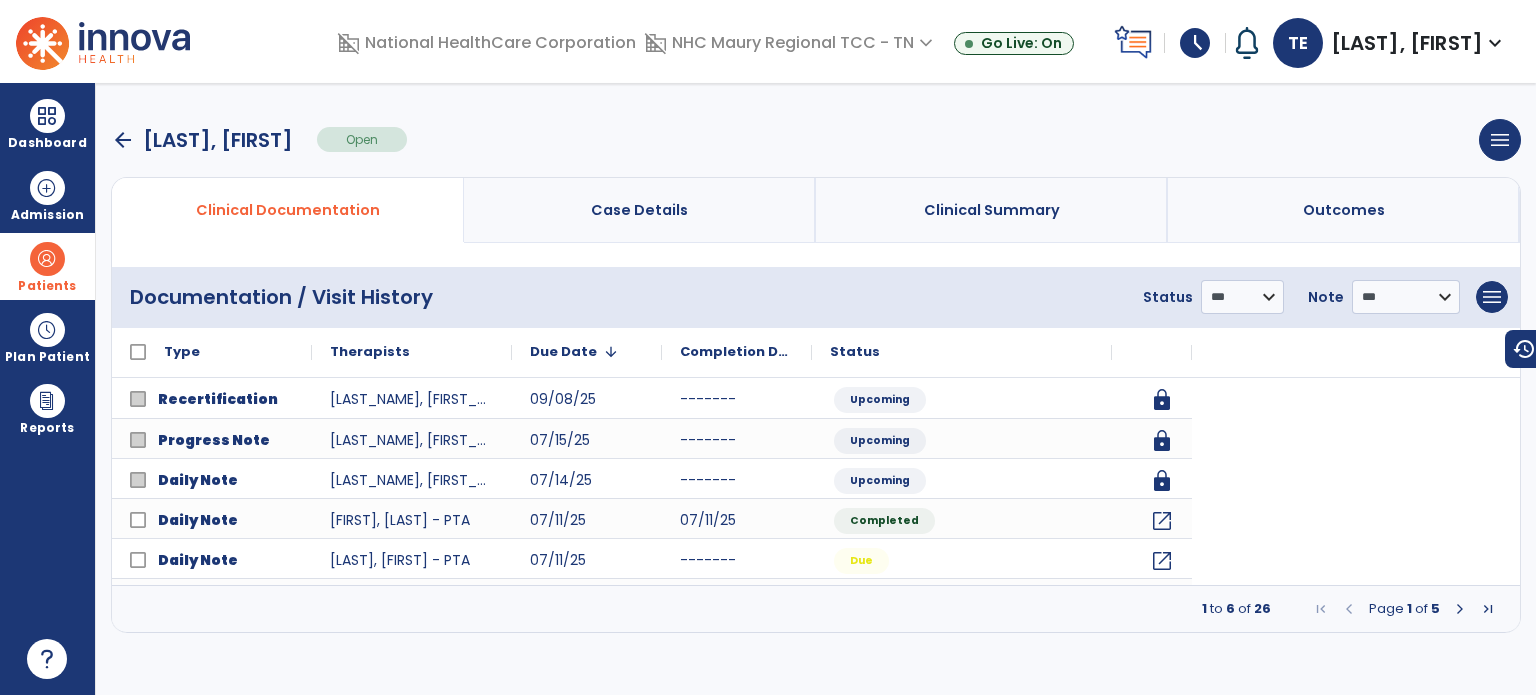 scroll, scrollTop: 0, scrollLeft: 0, axis: both 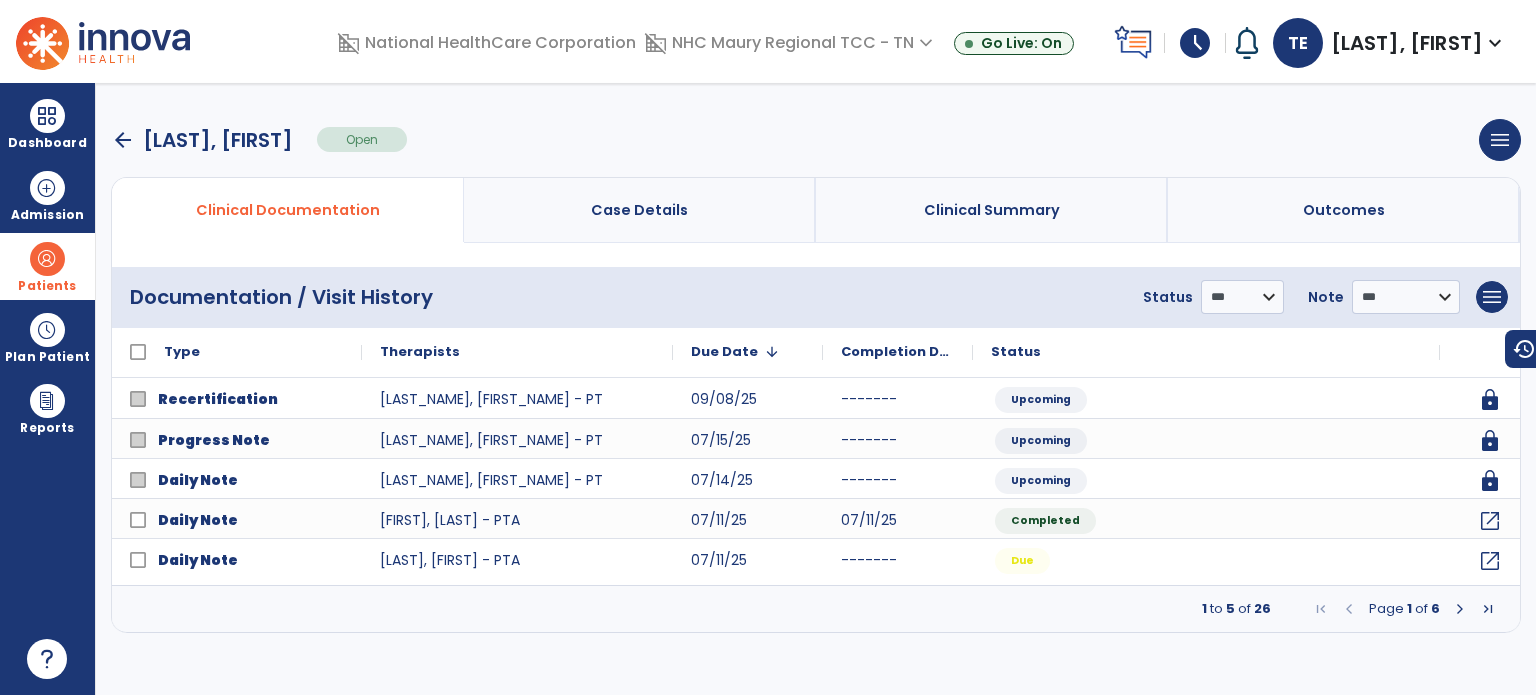 click on "arrow_back" at bounding box center (123, 140) 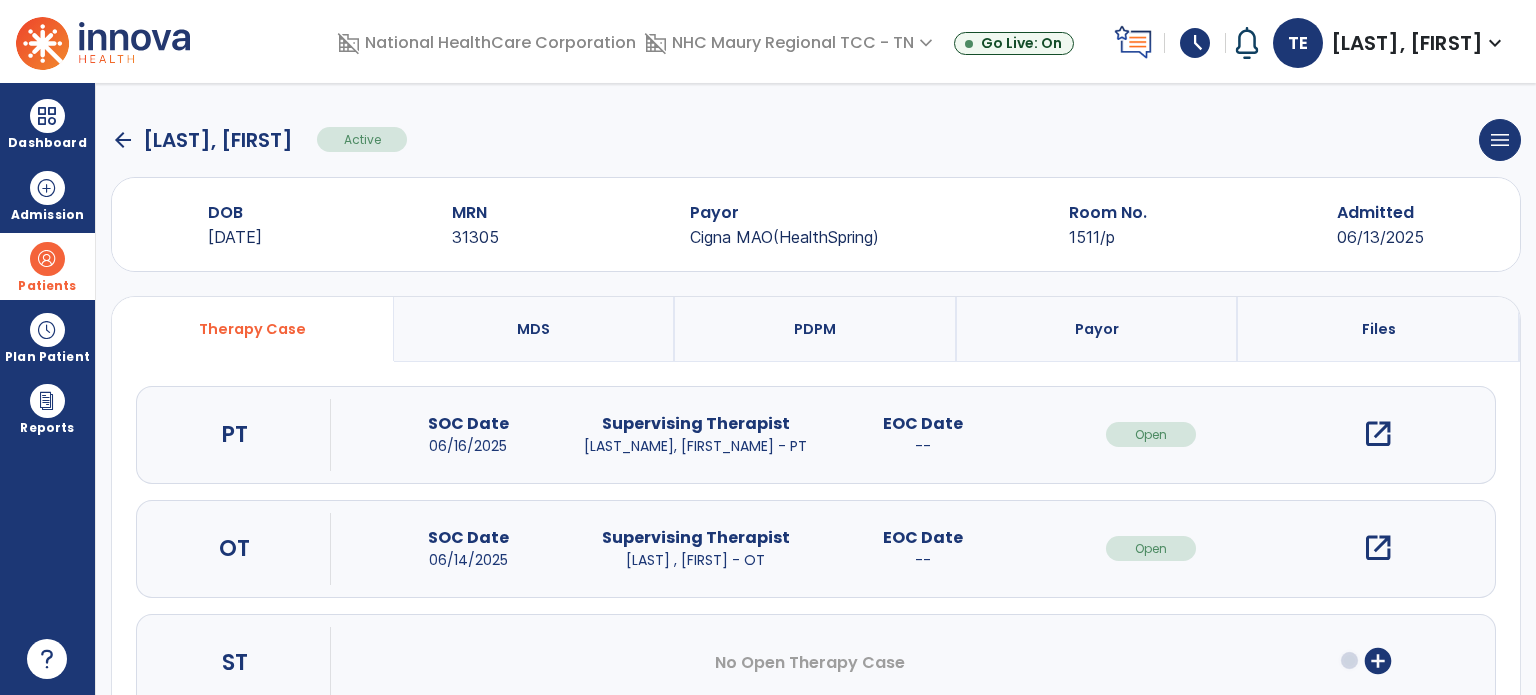 click on "arrow_back" 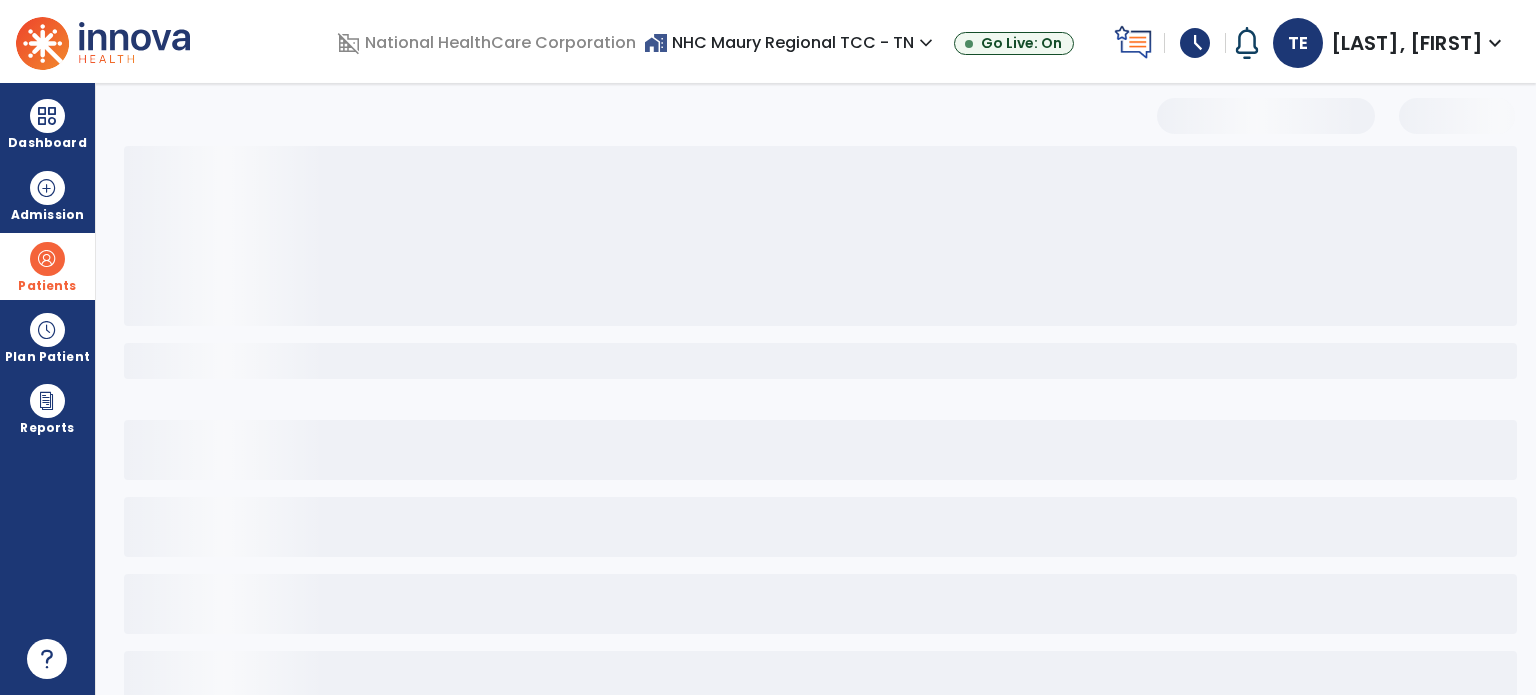 select on "***" 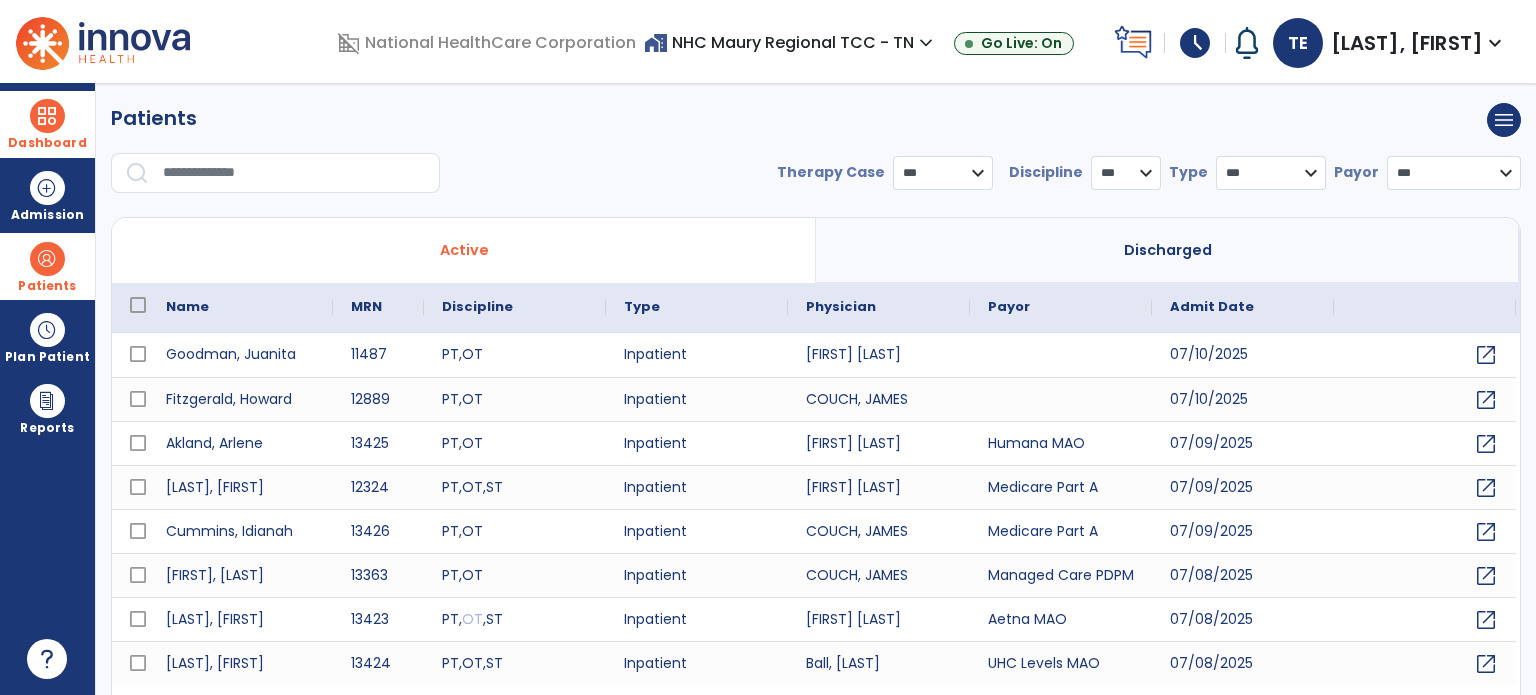 click at bounding box center (47, 116) 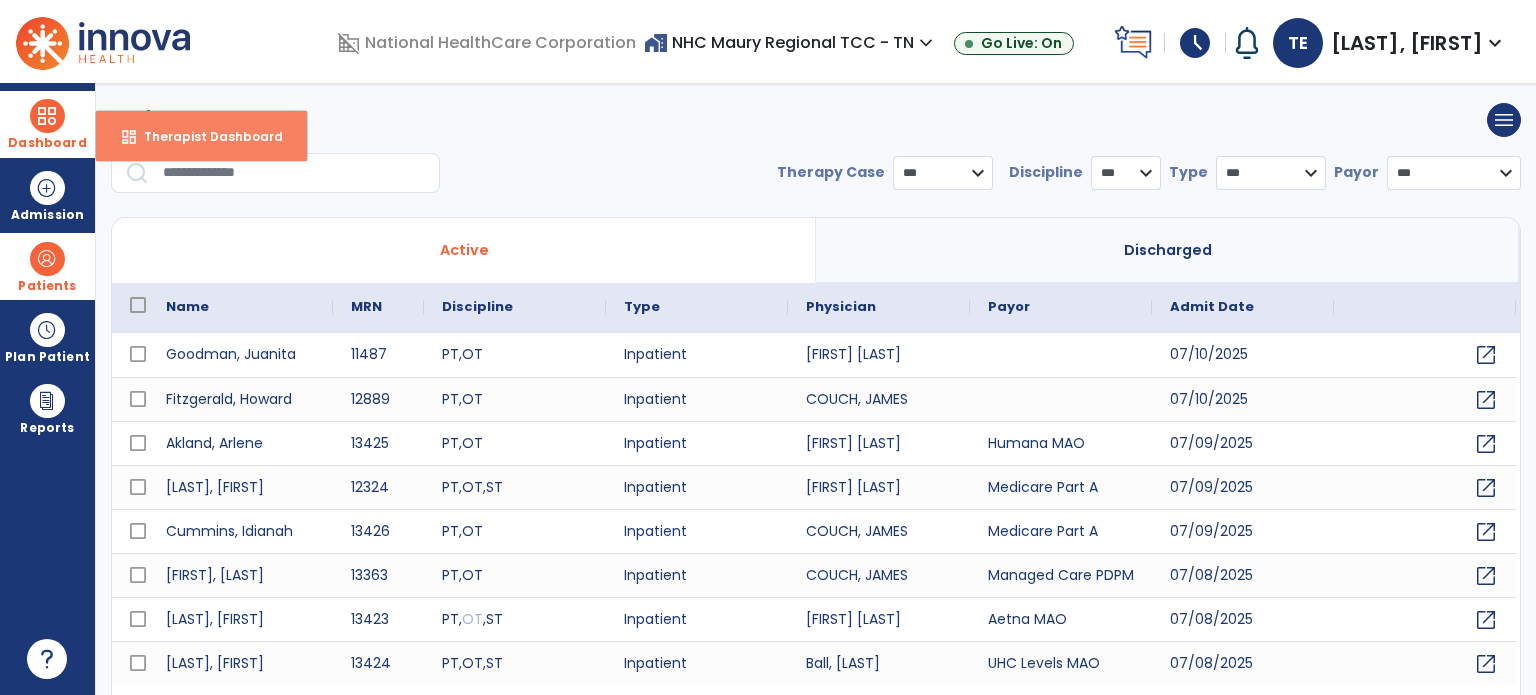 click on "dashboard  Therapist Dashboard" at bounding box center (201, 136) 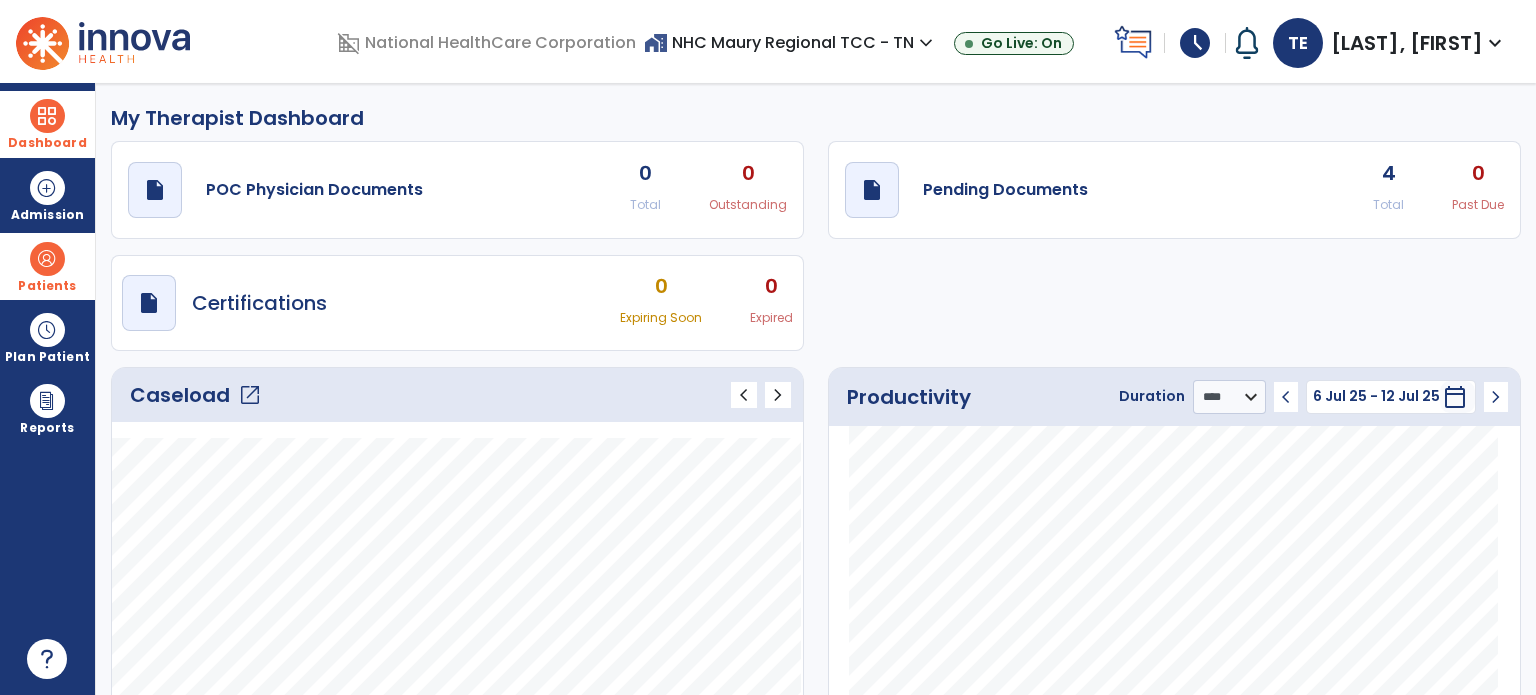 click on "open_in_new" 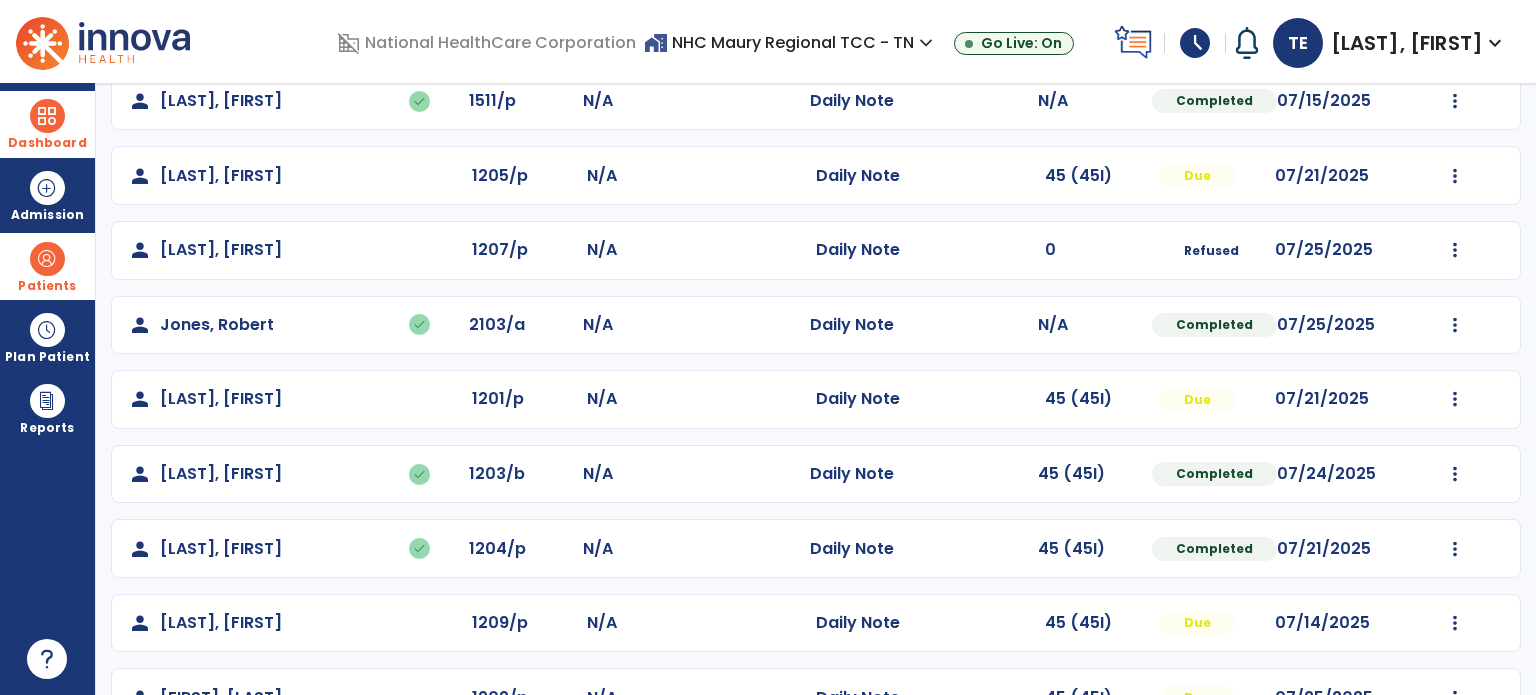 scroll, scrollTop: 393, scrollLeft: 0, axis: vertical 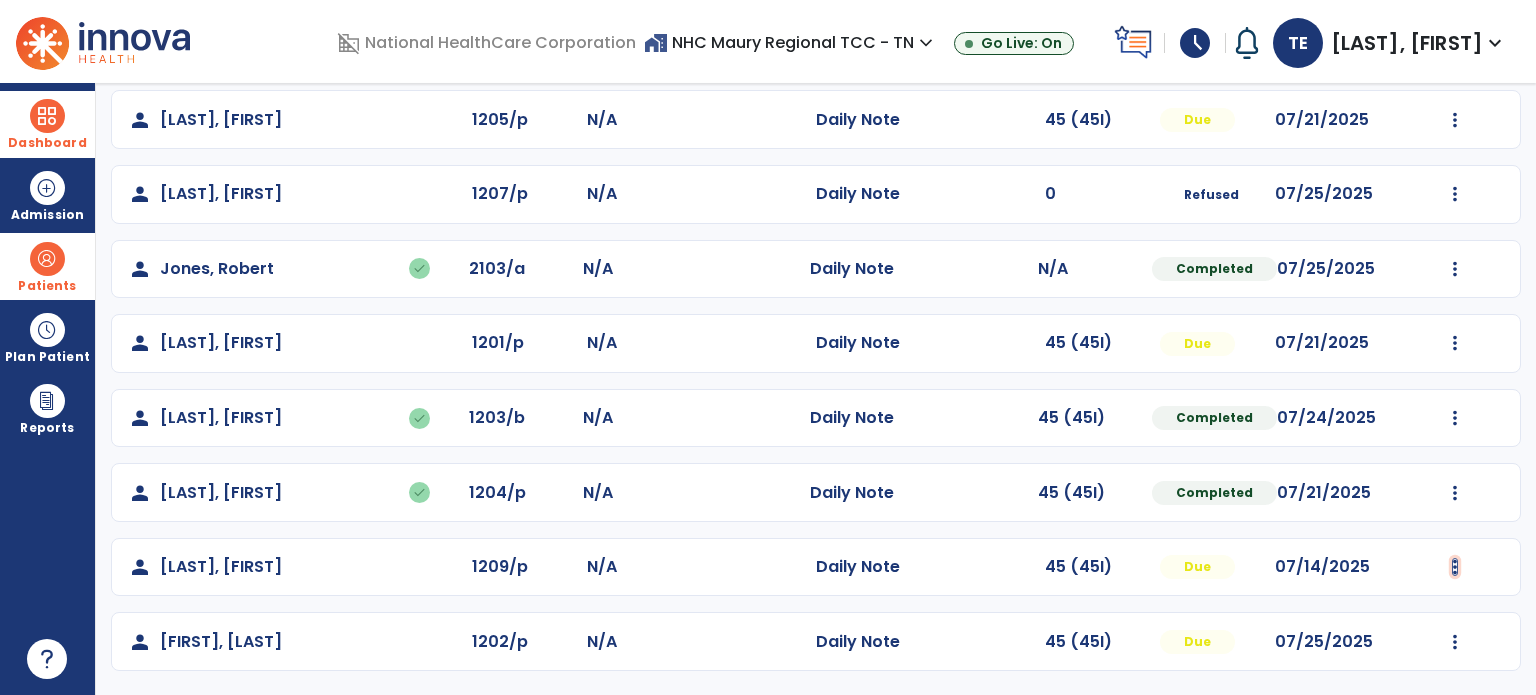 click at bounding box center [1455, -104] 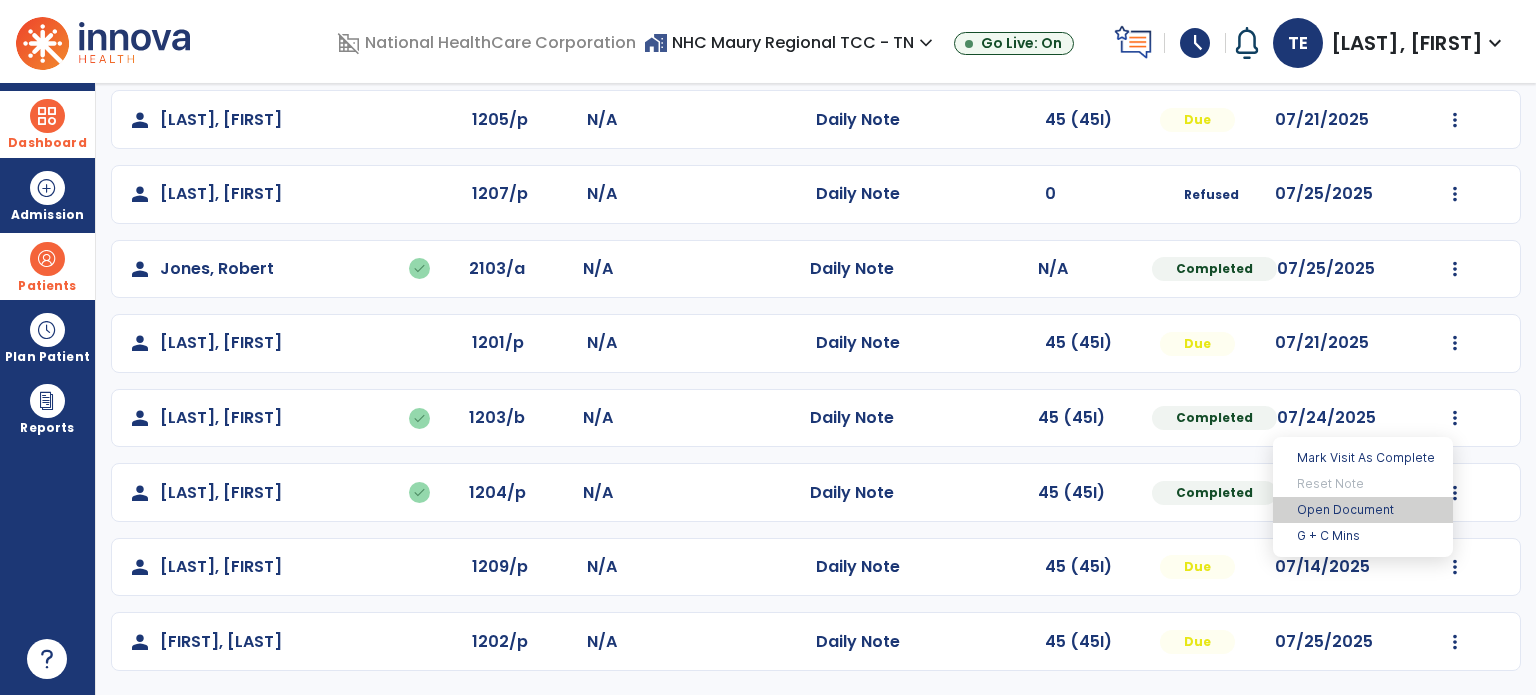 click on "Open Document" at bounding box center [1363, 510] 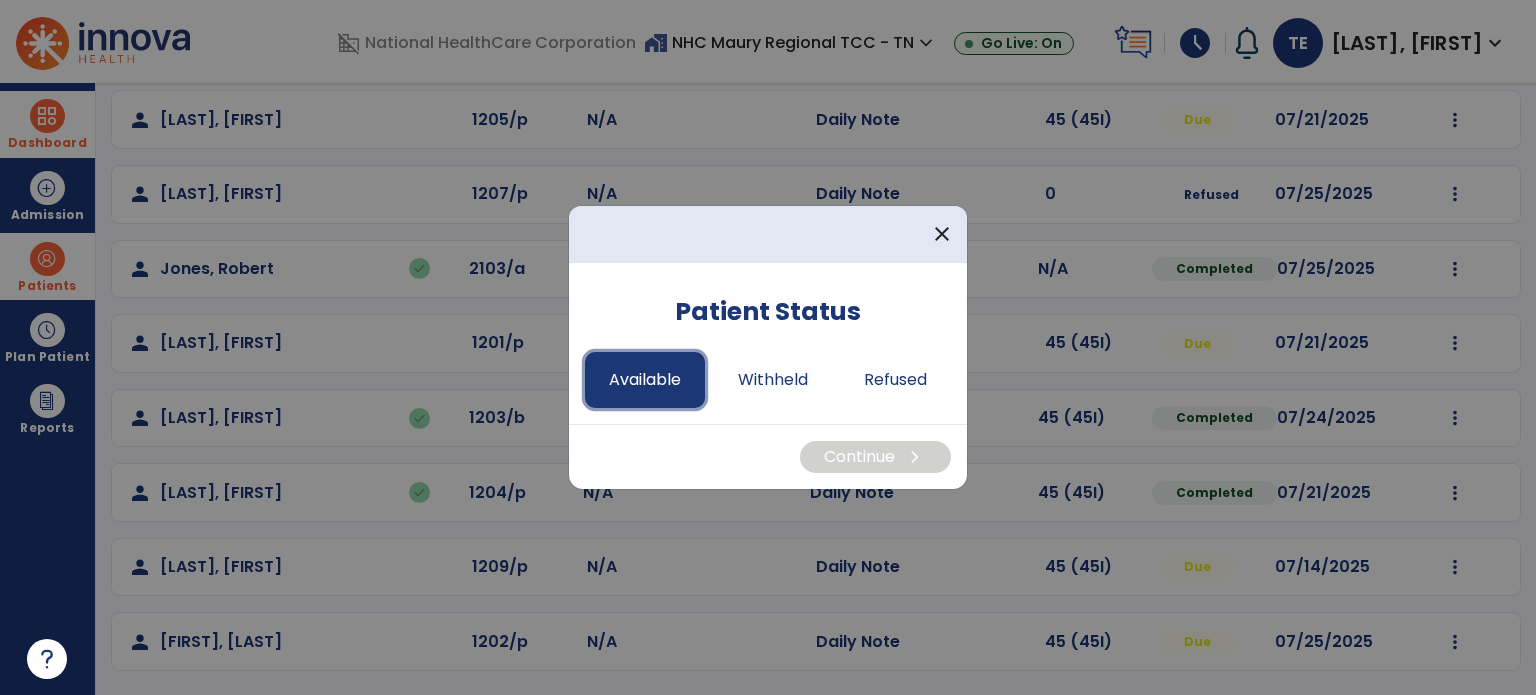 click on "Available" at bounding box center [645, 380] 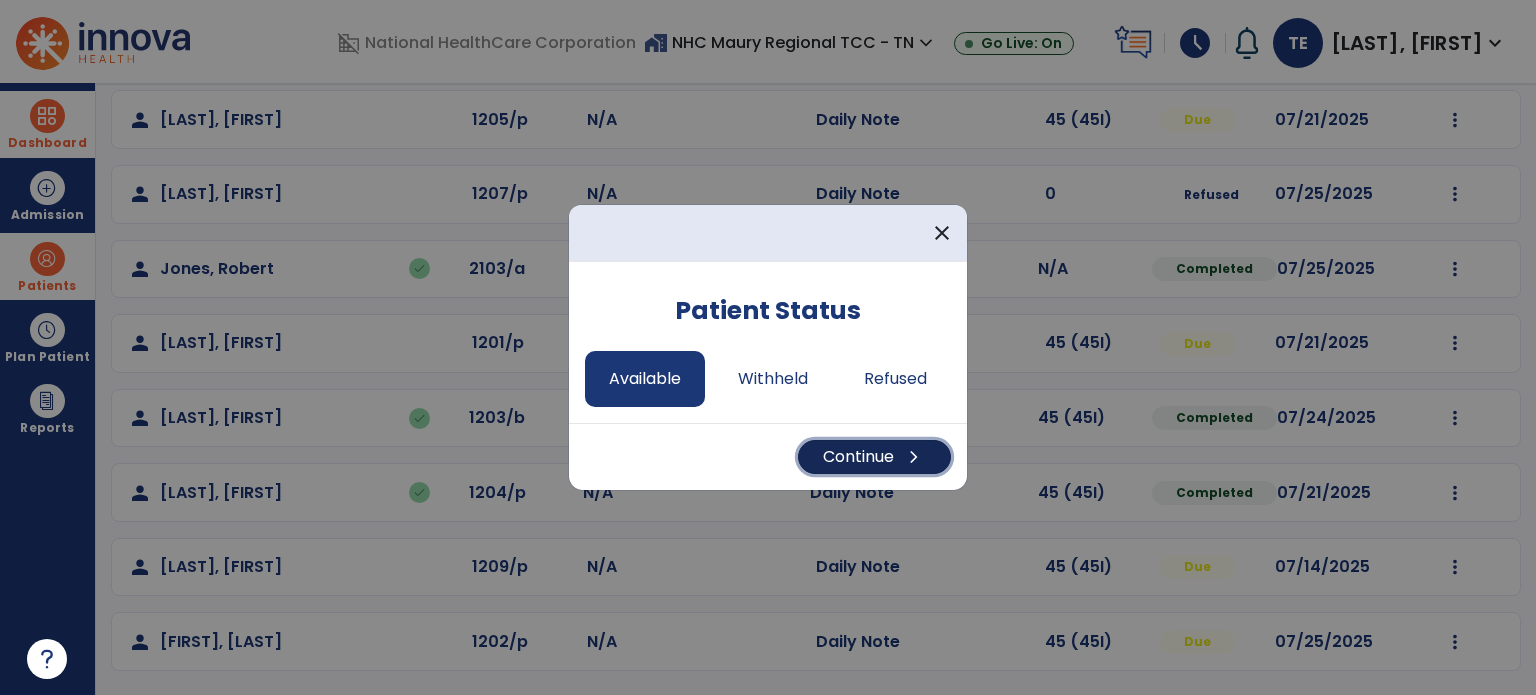 click on "Continue   chevron_right" at bounding box center (874, 457) 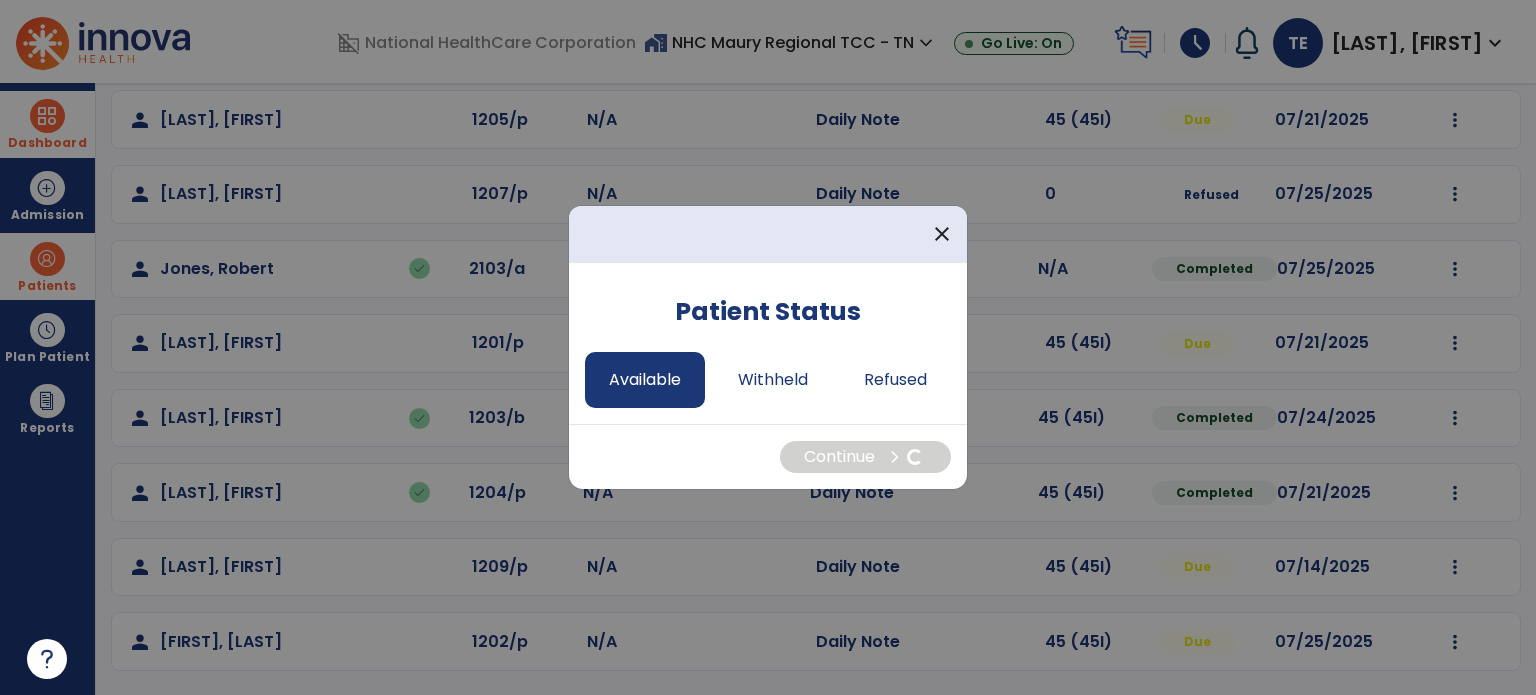 select on "*" 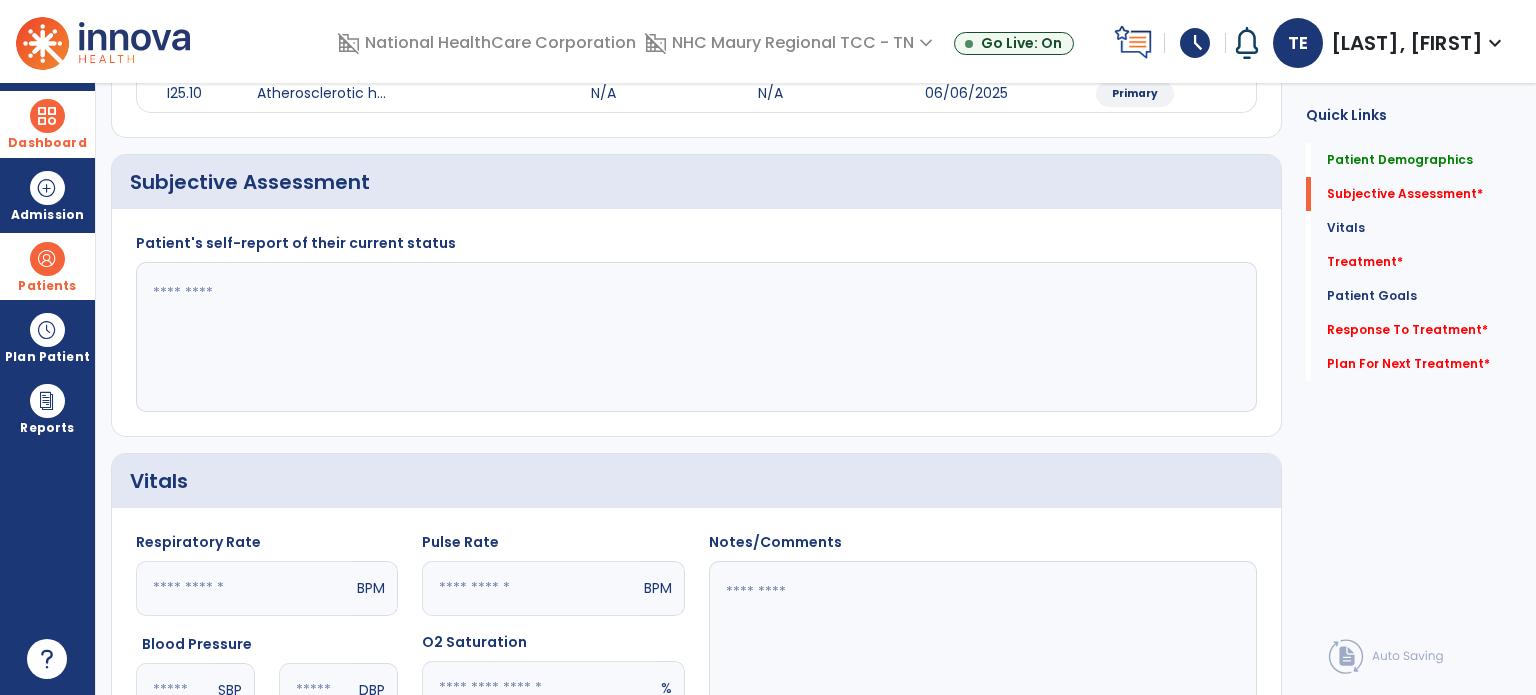 drag, startPoint x: 725, startPoint y: 399, endPoint x: 163, endPoint y: 293, distance: 571.90906 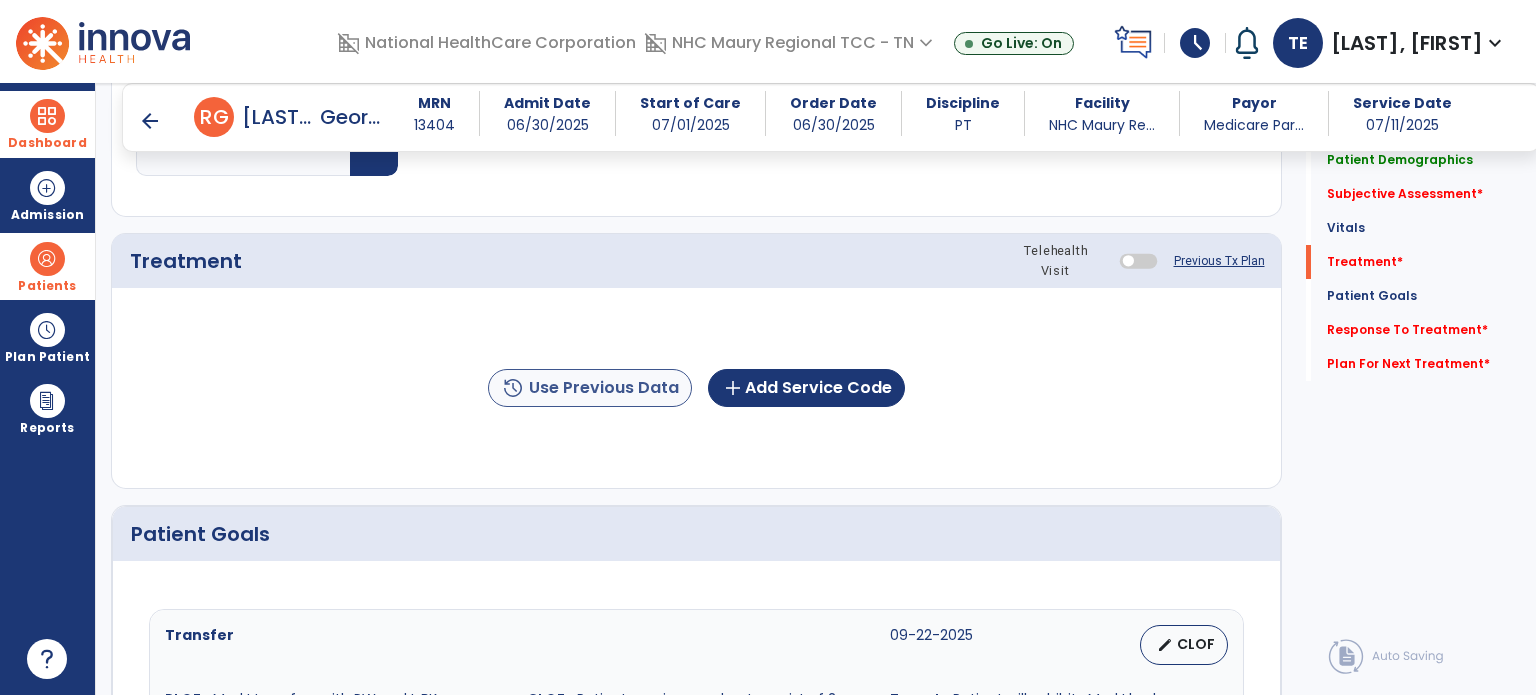 scroll, scrollTop: 1017, scrollLeft: 0, axis: vertical 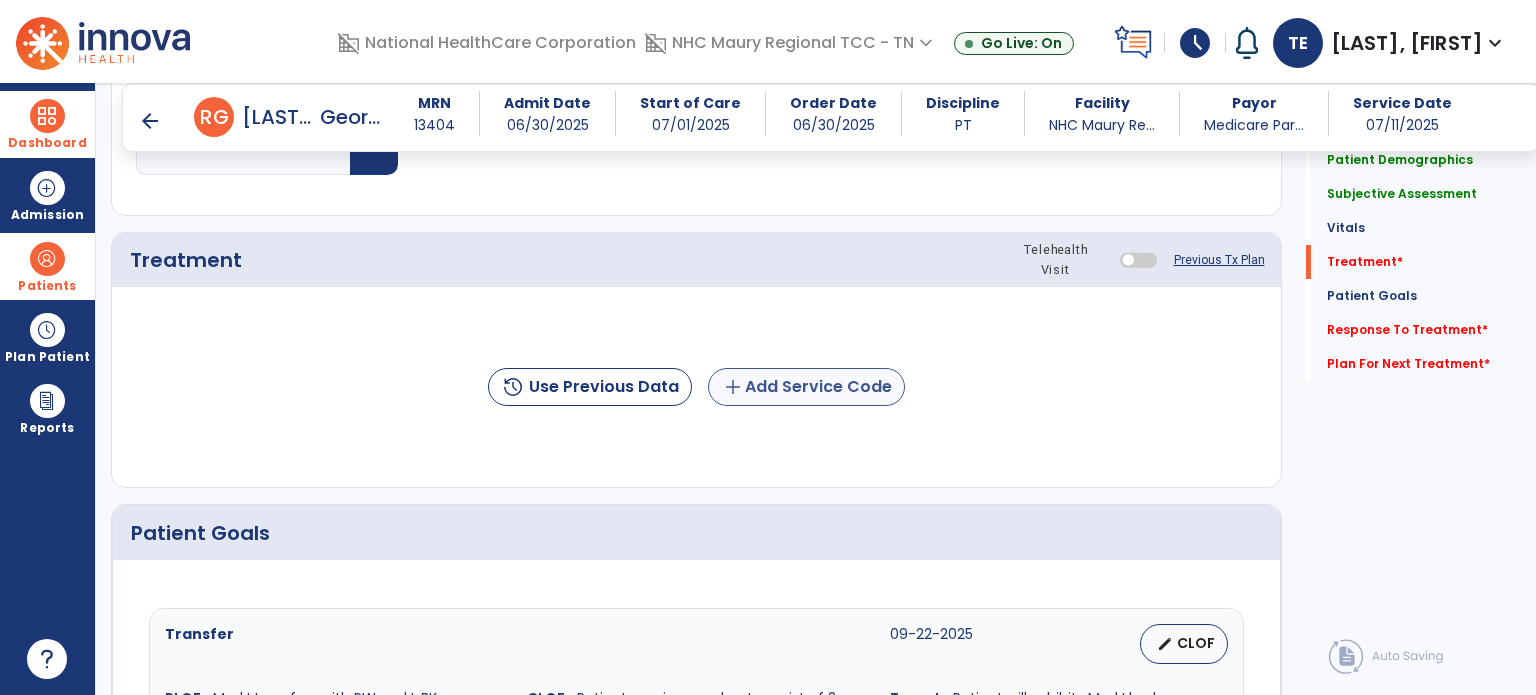 type on "**********" 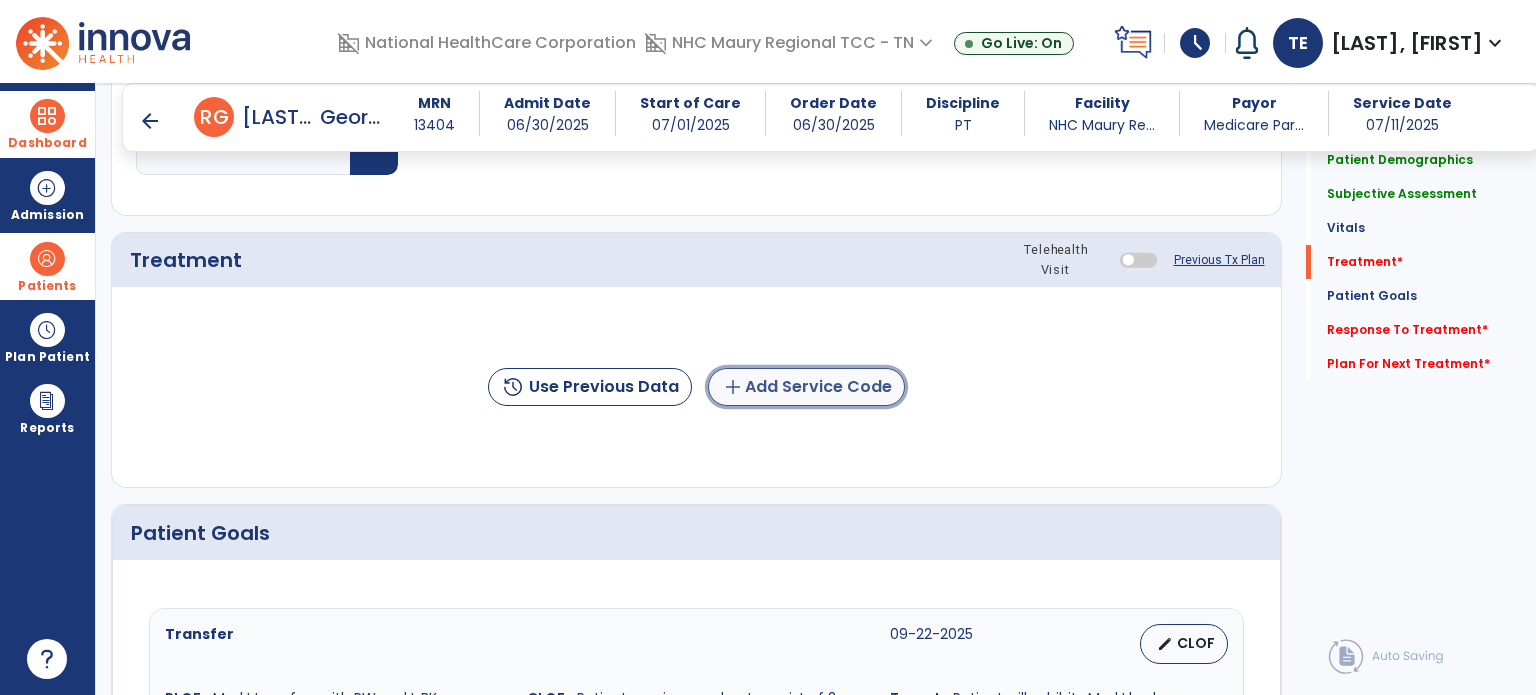 click on "add  Add Service Code" 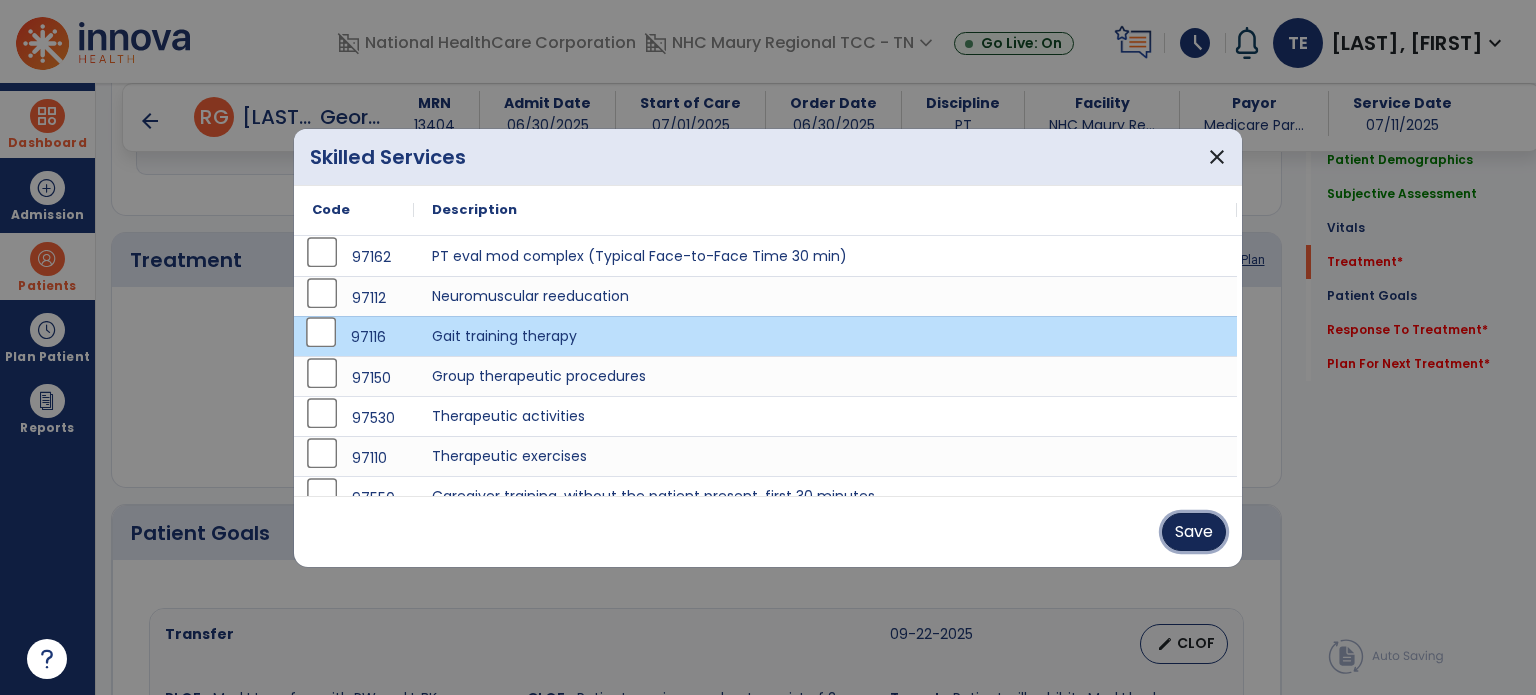 click on "Save" at bounding box center [1194, 532] 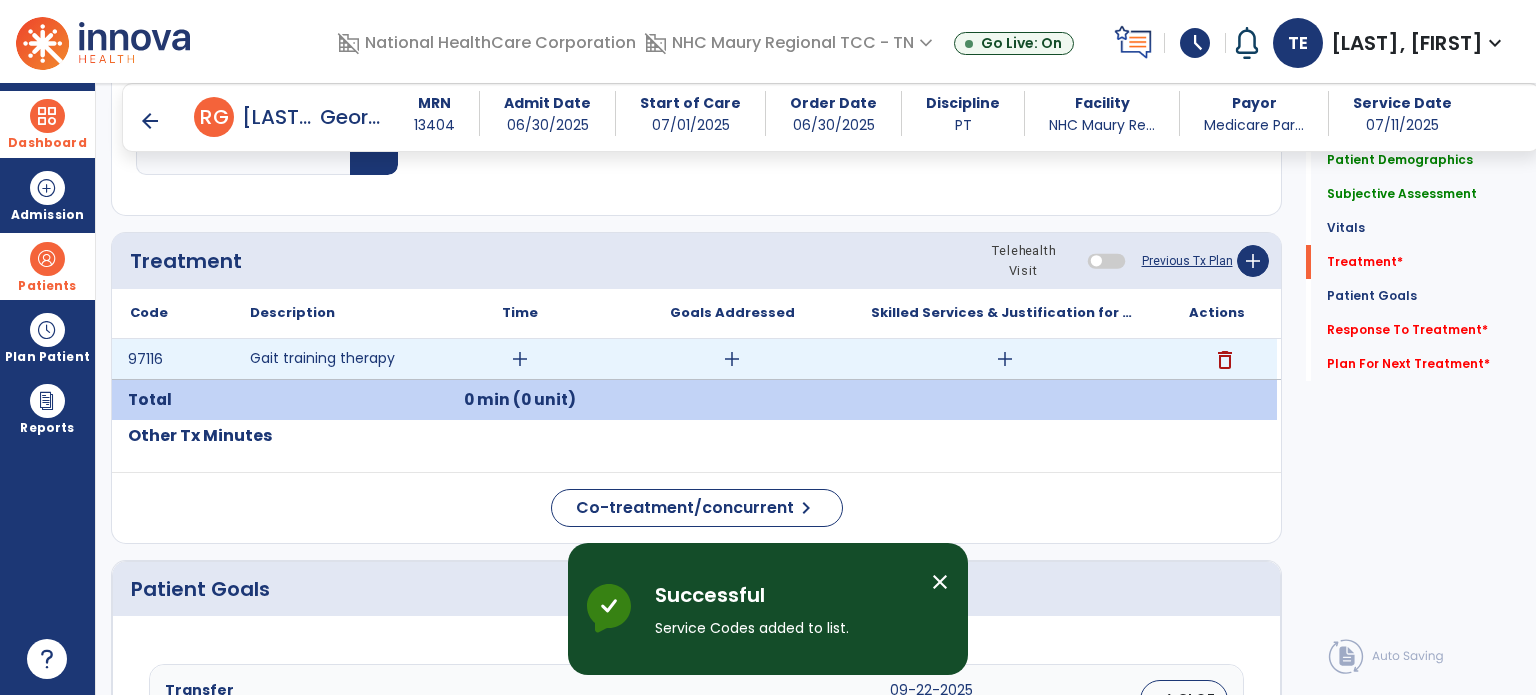click on "add" at bounding box center [520, 359] 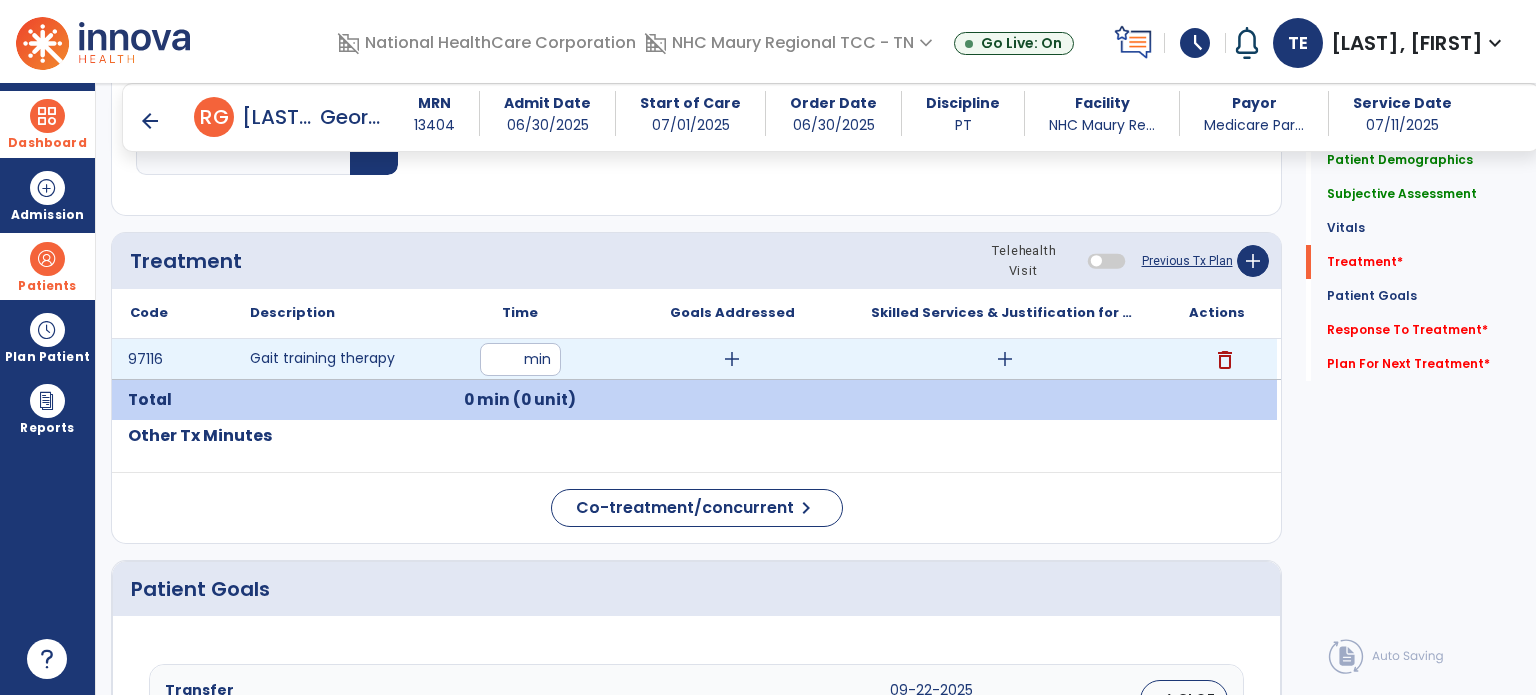 type on "**" 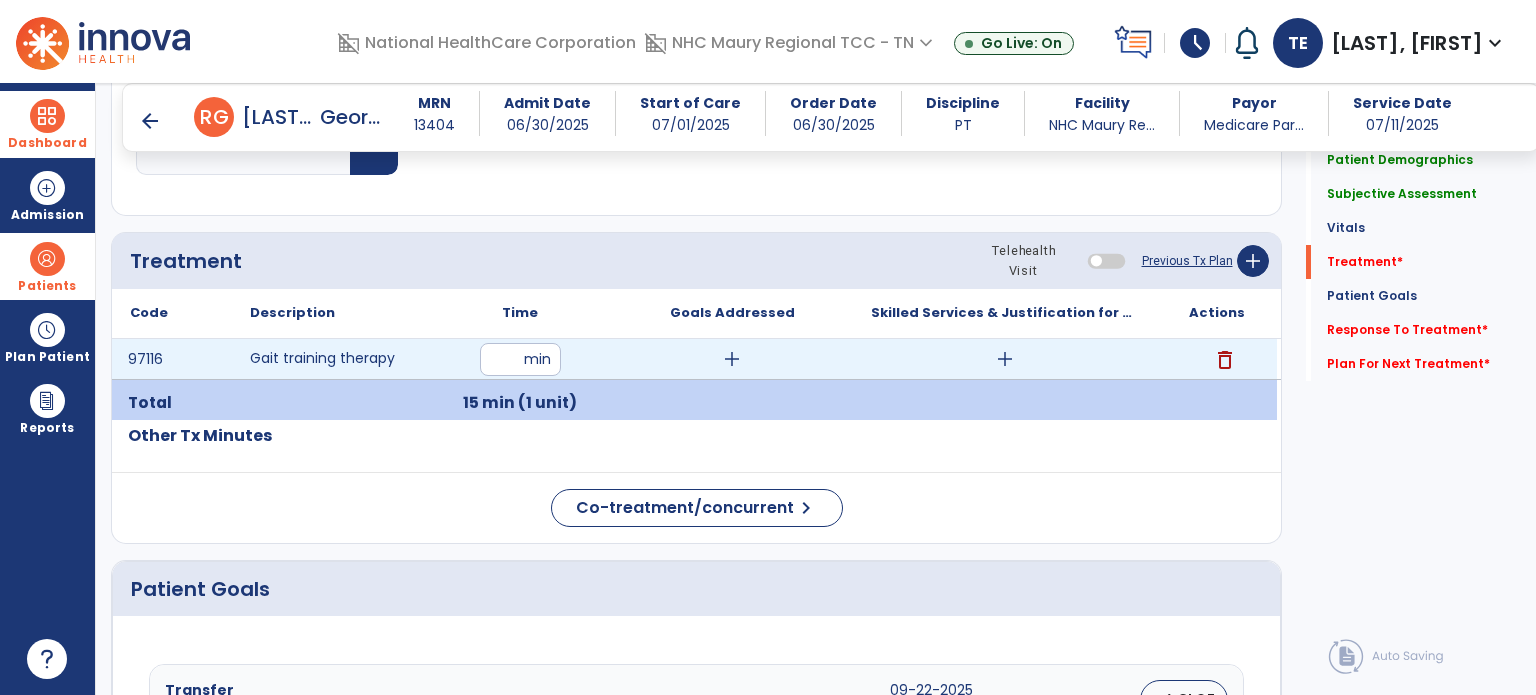 click on "add" at bounding box center [1005, 359] 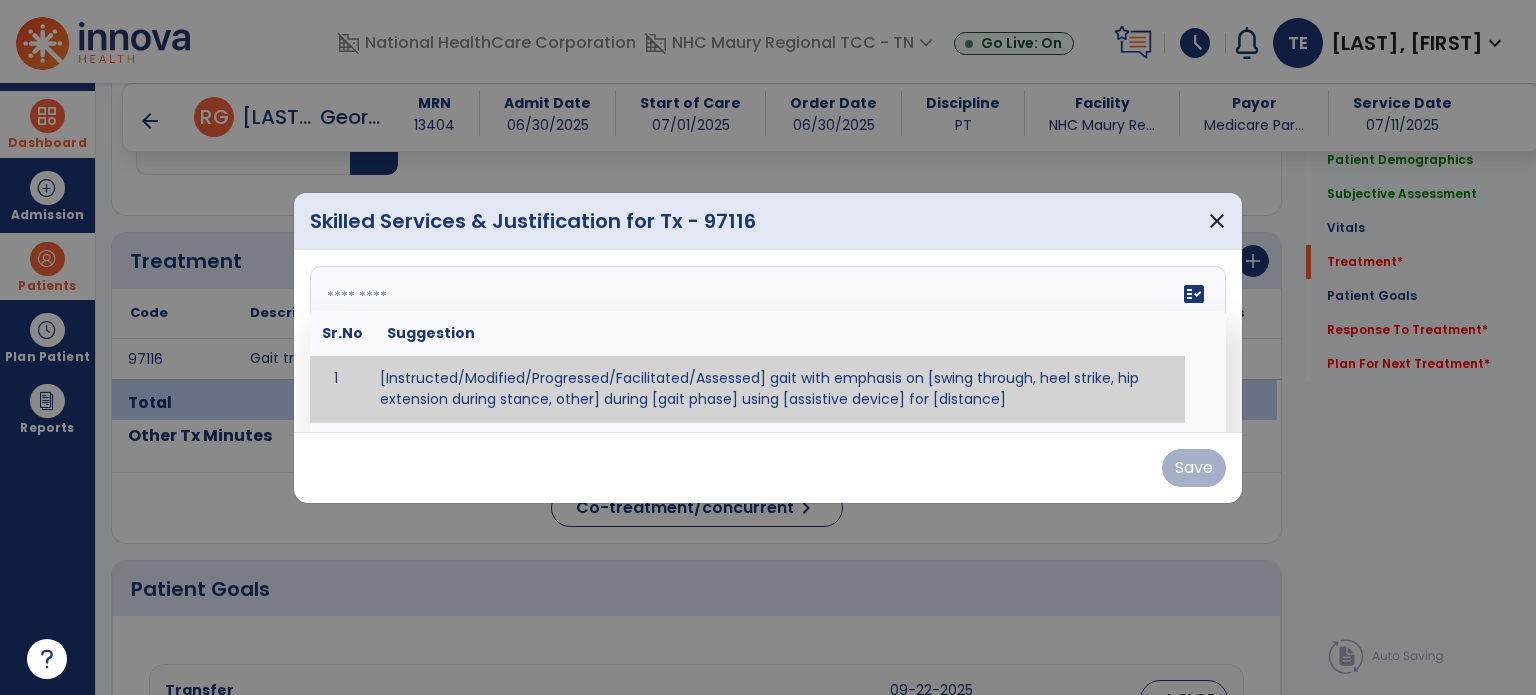 click at bounding box center [766, 341] 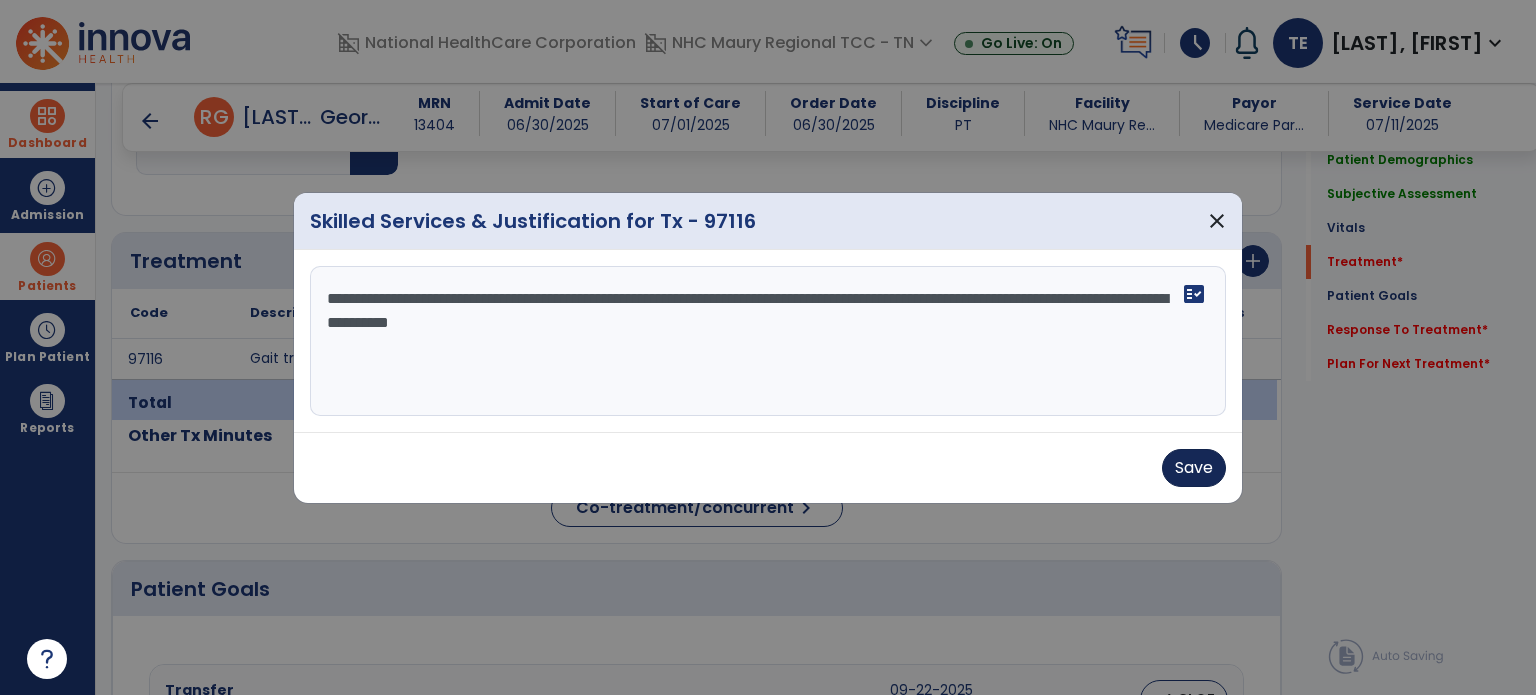 type on "**********" 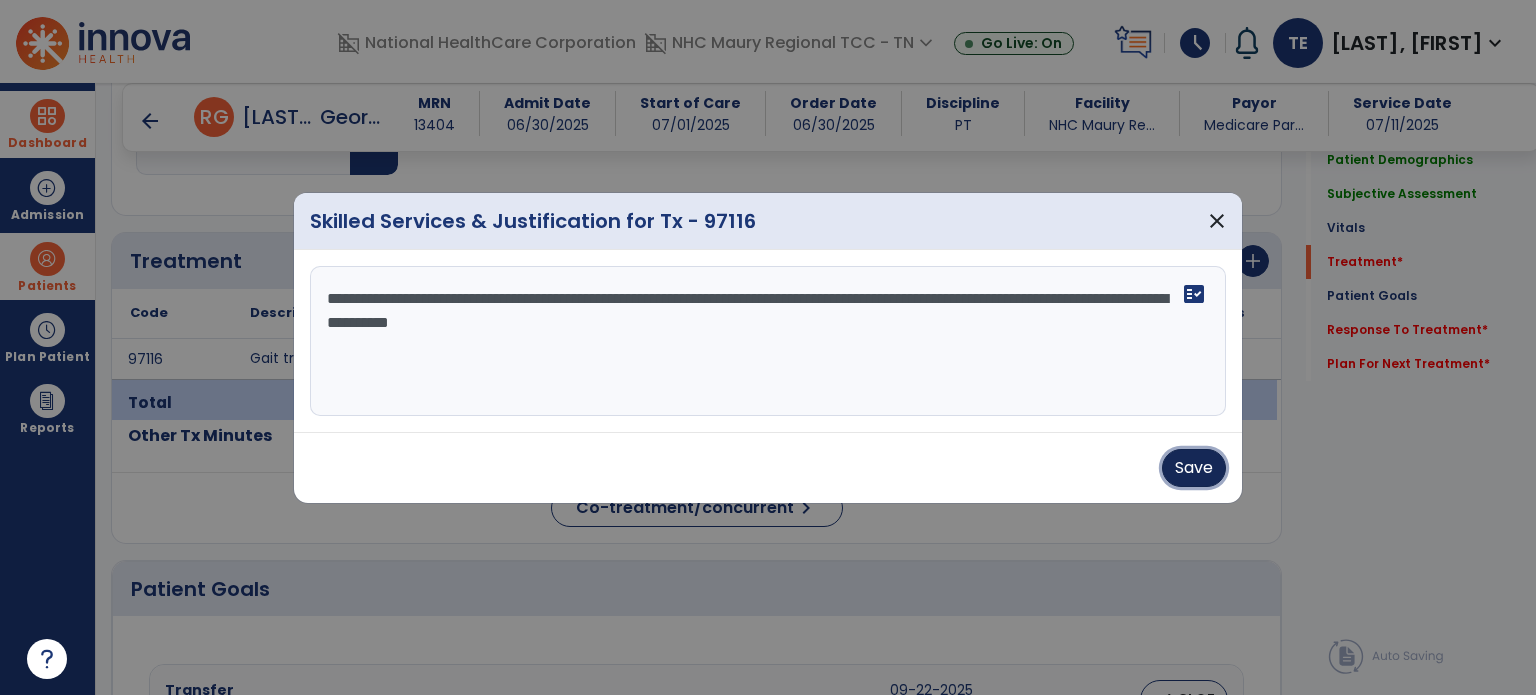 click on "Save" at bounding box center (1194, 468) 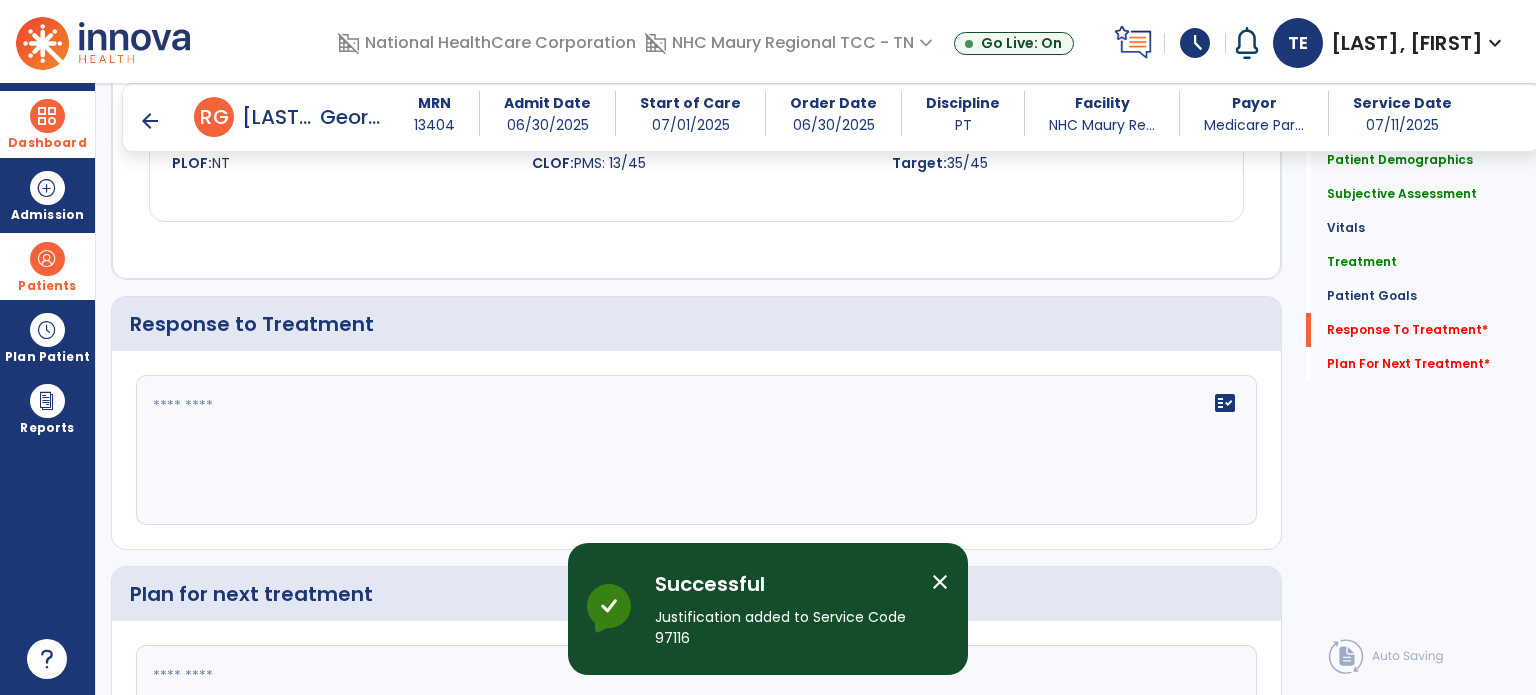 scroll, scrollTop: 2442, scrollLeft: 0, axis: vertical 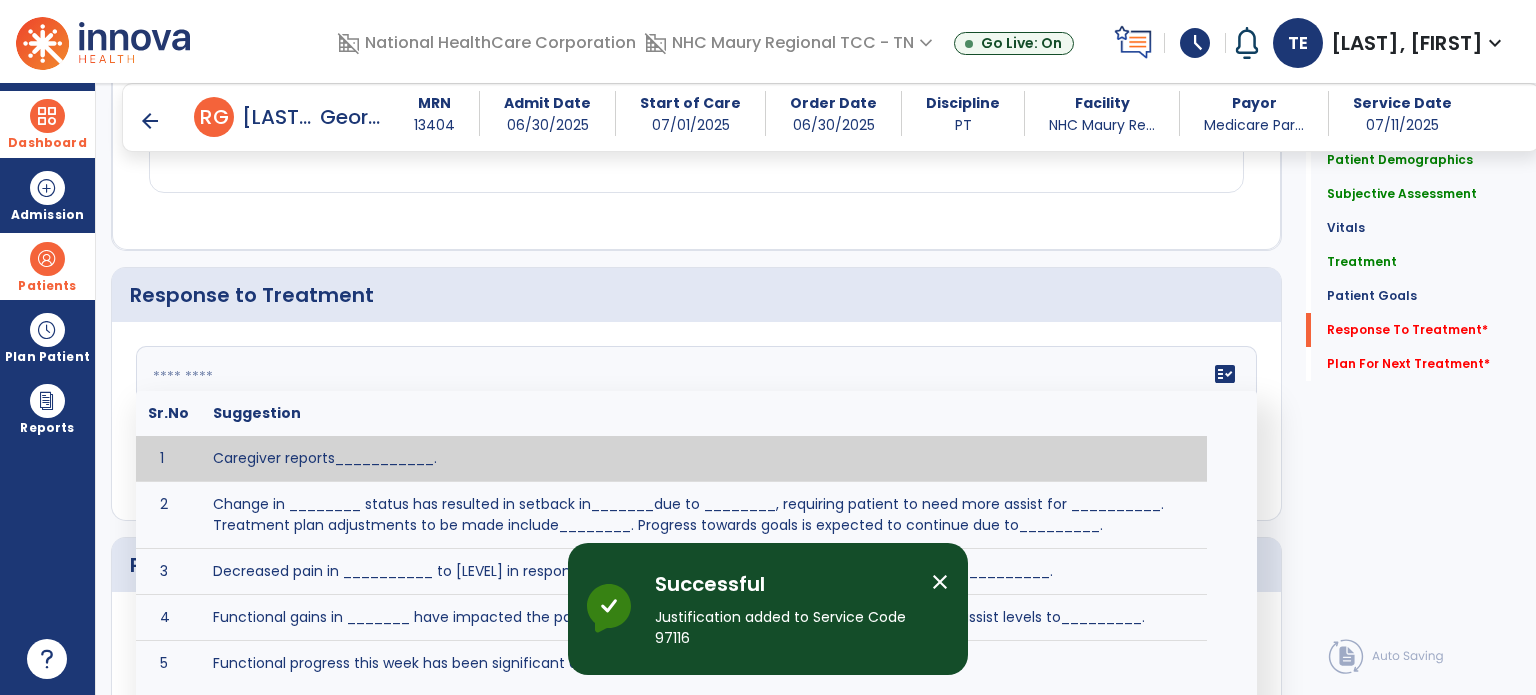 click 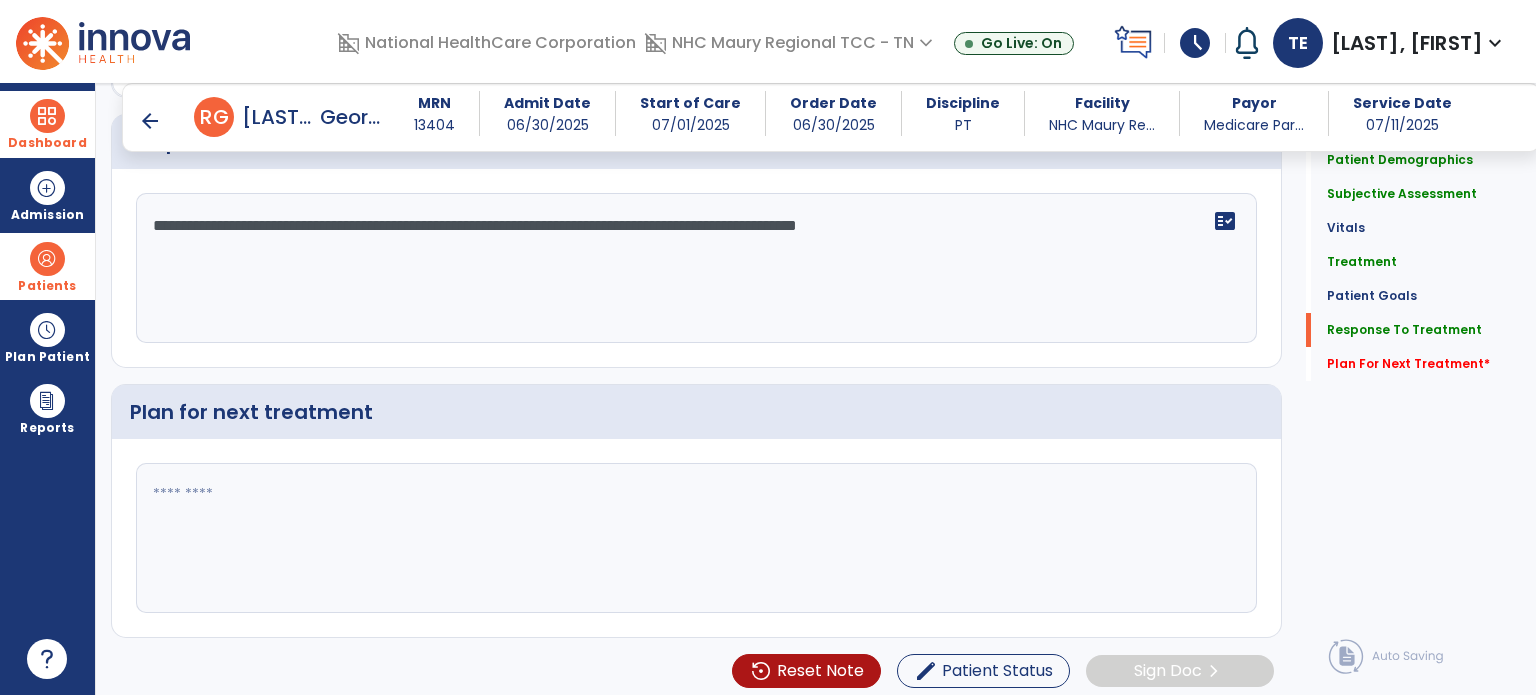 scroll, scrollTop: 2597, scrollLeft: 0, axis: vertical 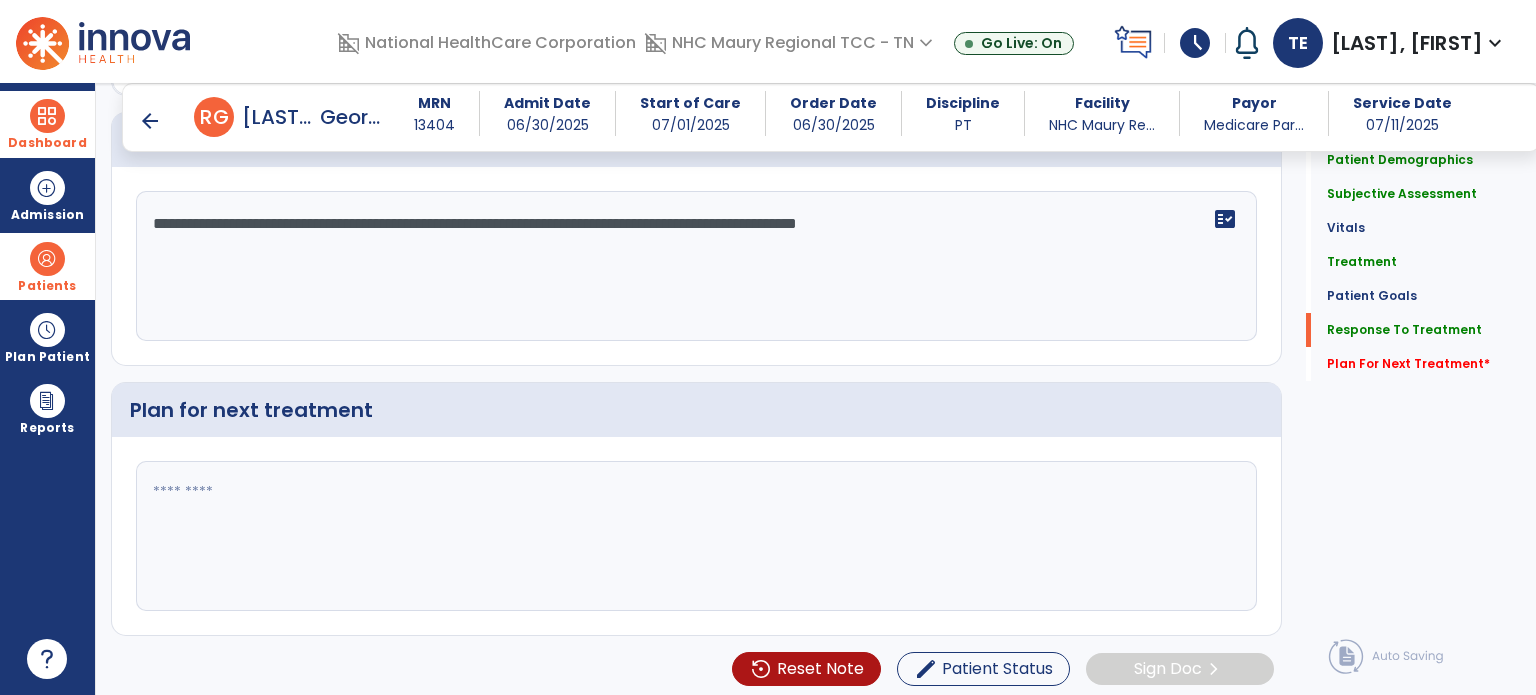 type on "**********" 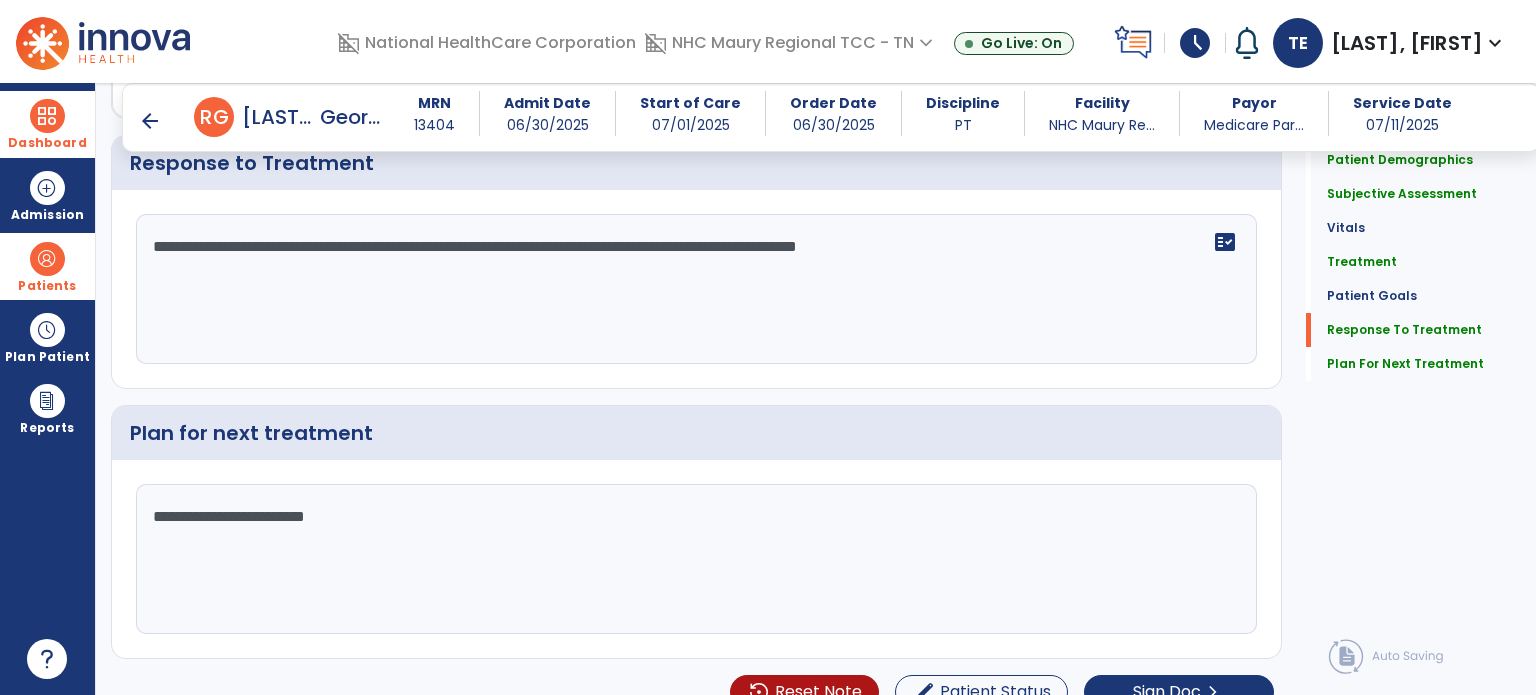 scroll, scrollTop: 2597, scrollLeft: 0, axis: vertical 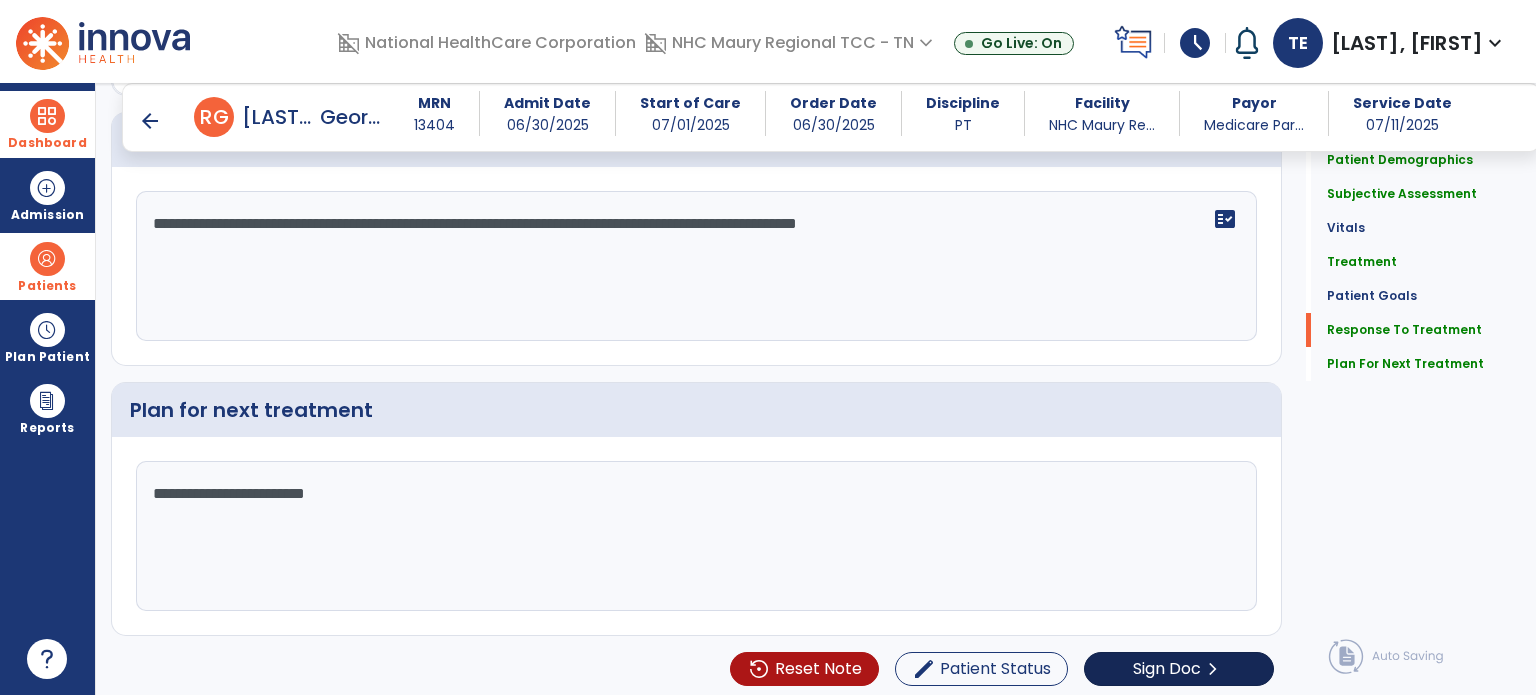 type on "**********" 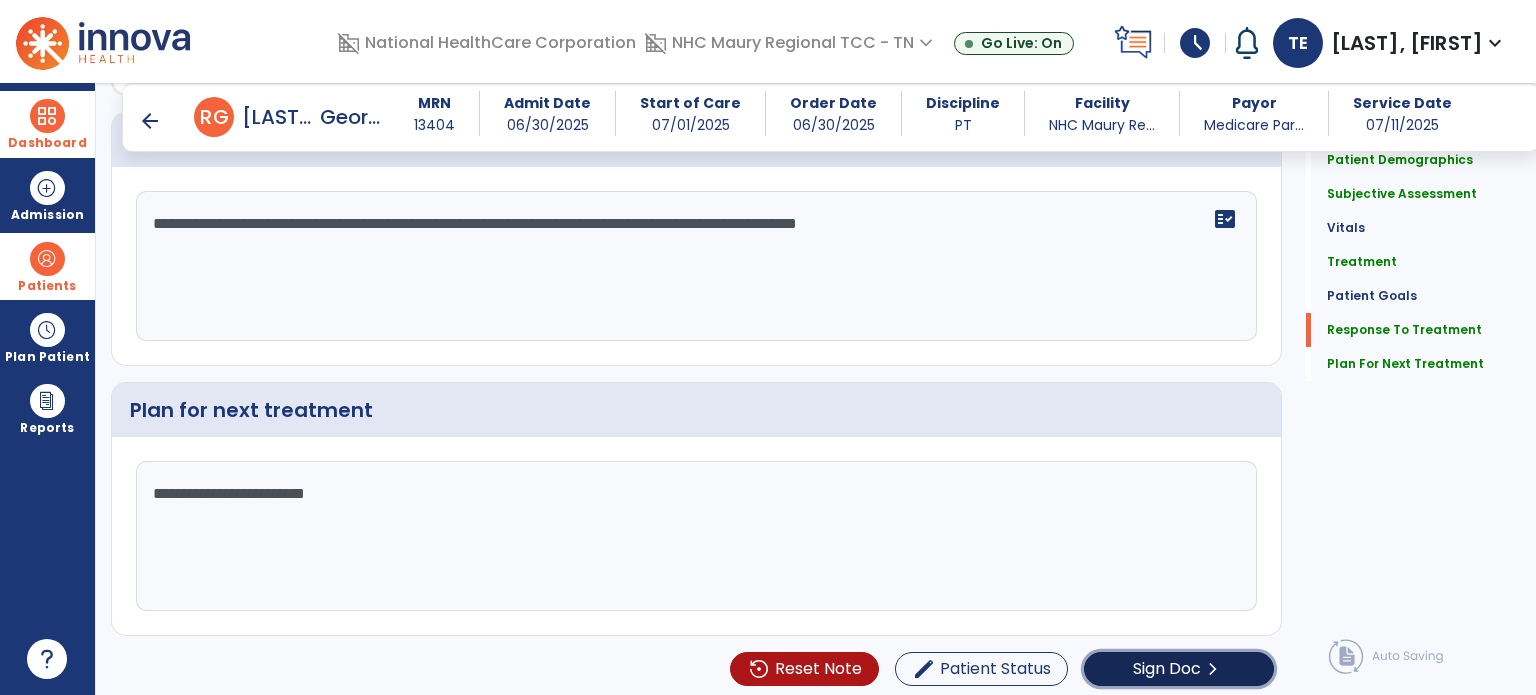 click on "Sign Doc" 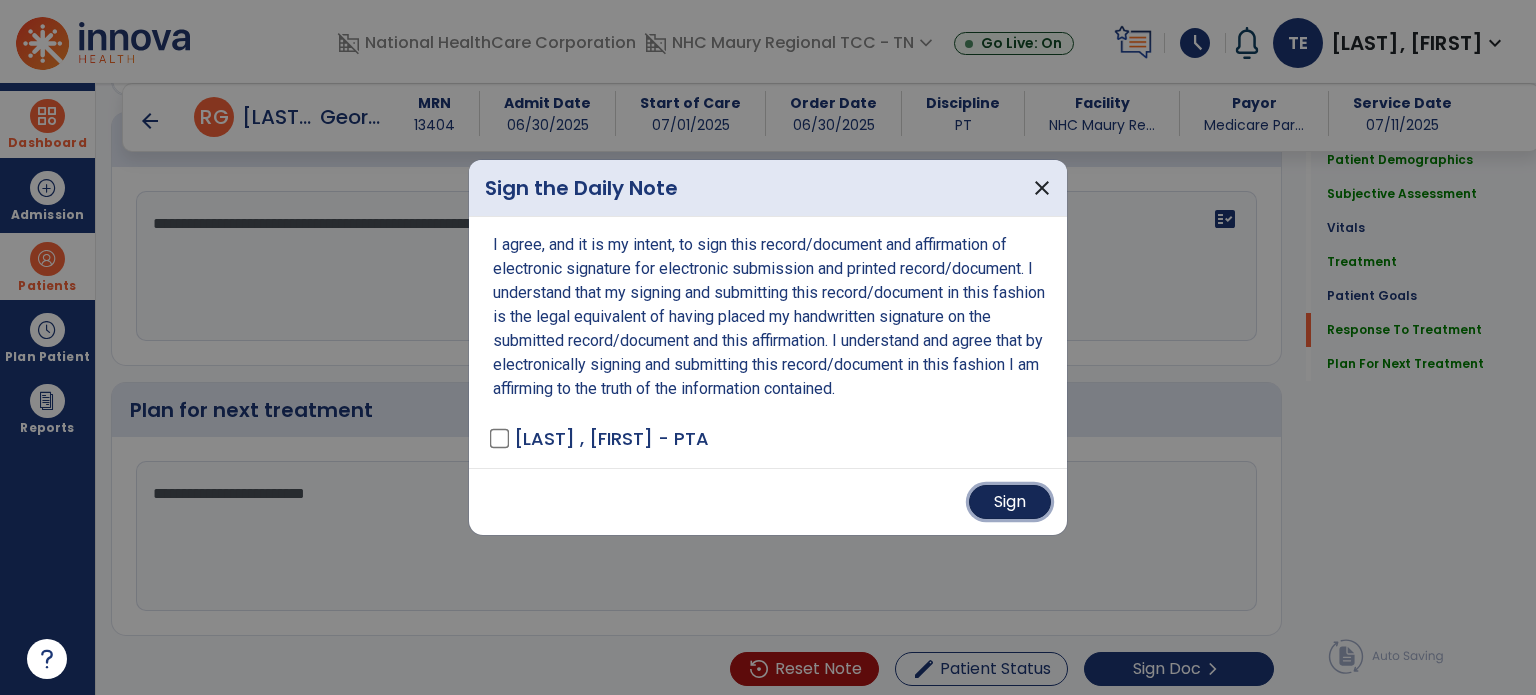 click on "Sign" at bounding box center (1010, 502) 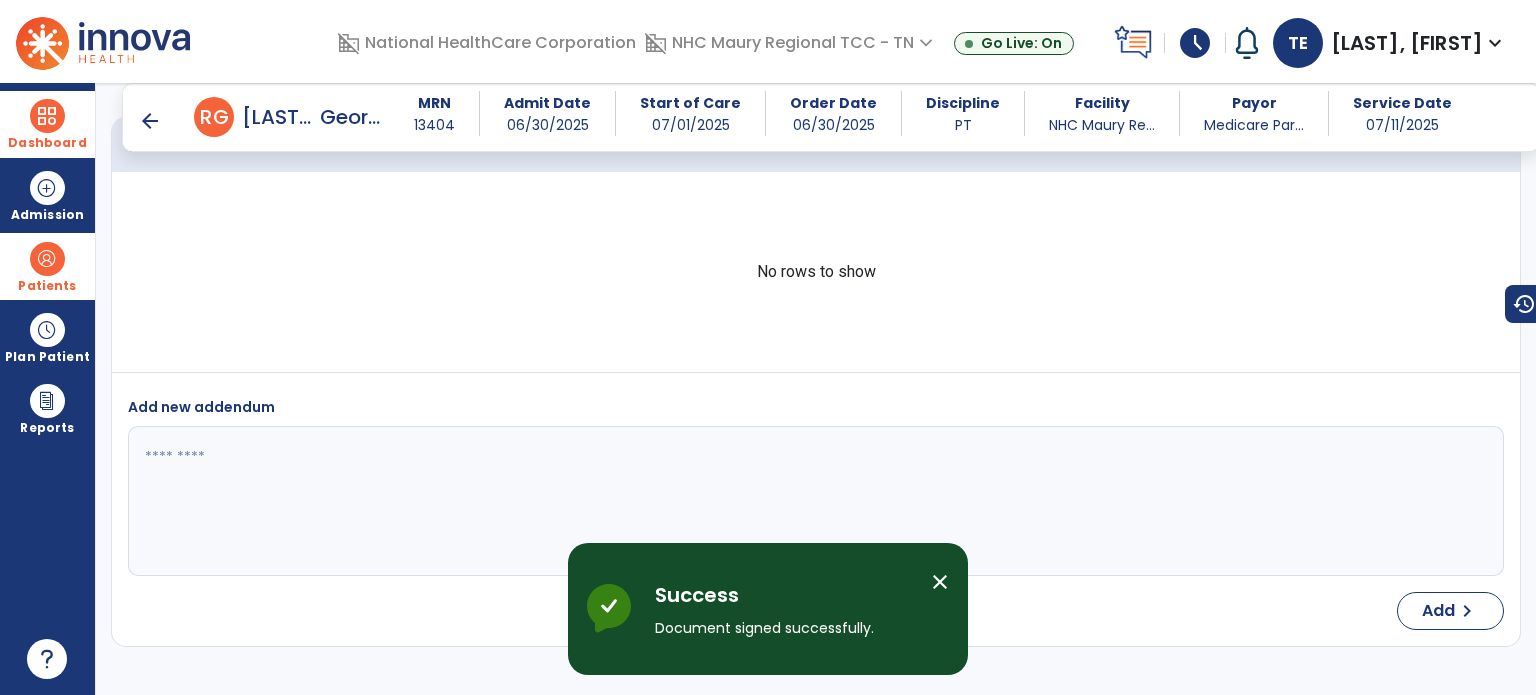 scroll, scrollTop: 3724, scrollLeft: 0, axis: vertical 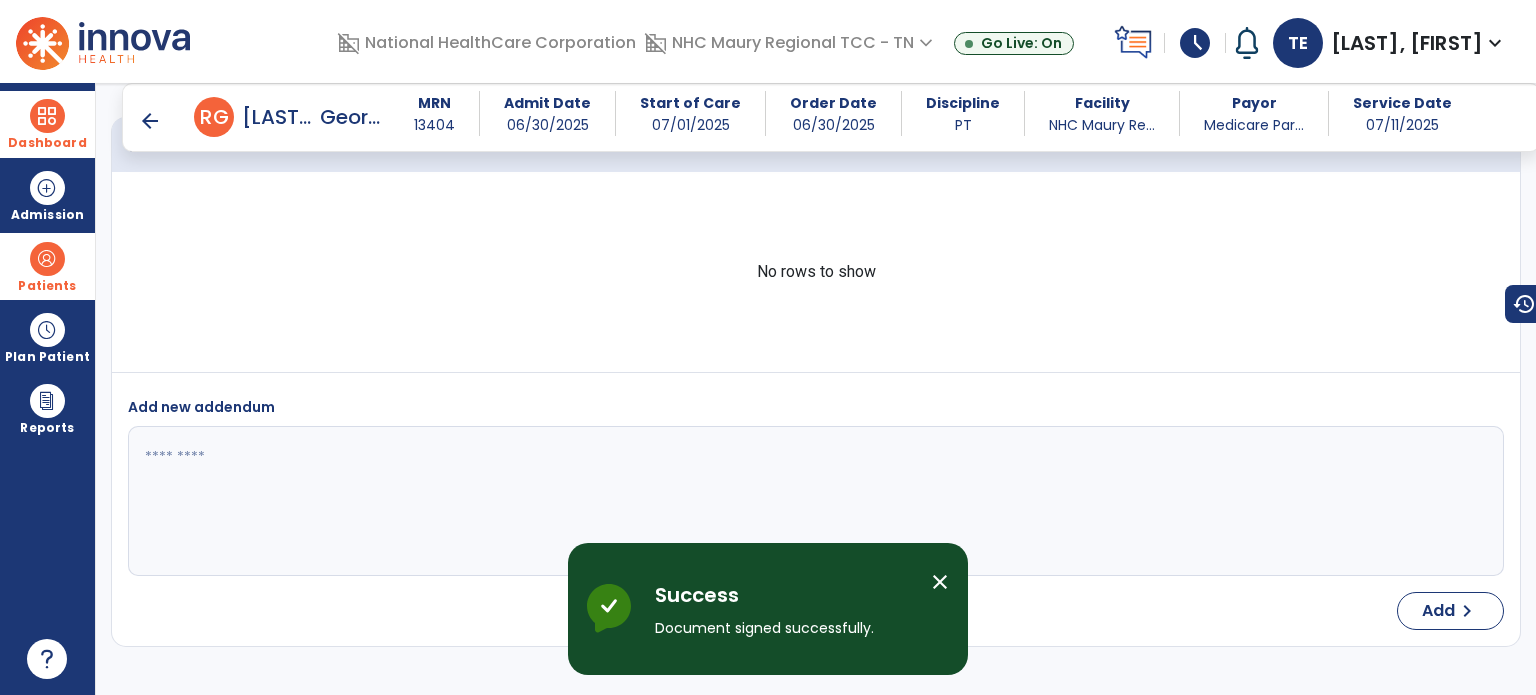 click on "arrow_back" at bounding box center (150, 121) 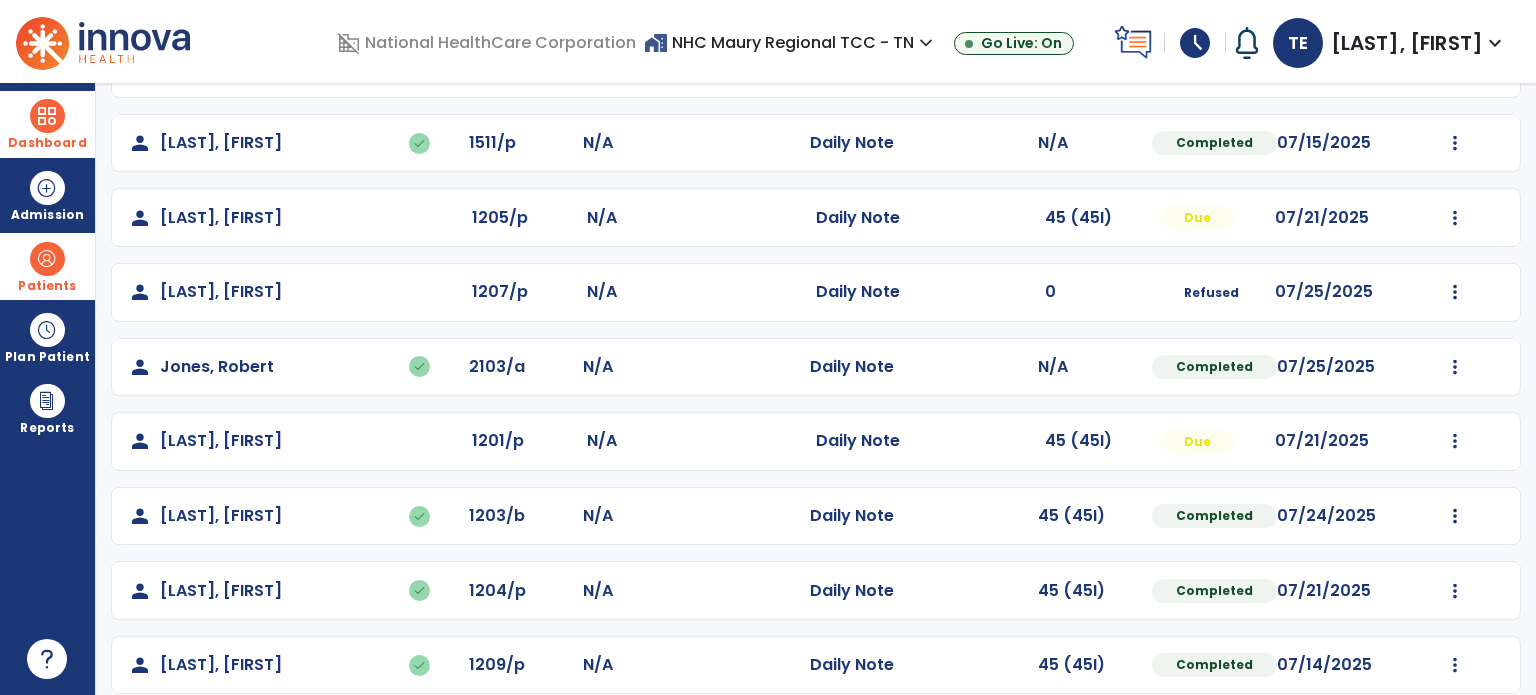 scroll, scrollTop: 393, scrollLeft: 0, axis: vertical 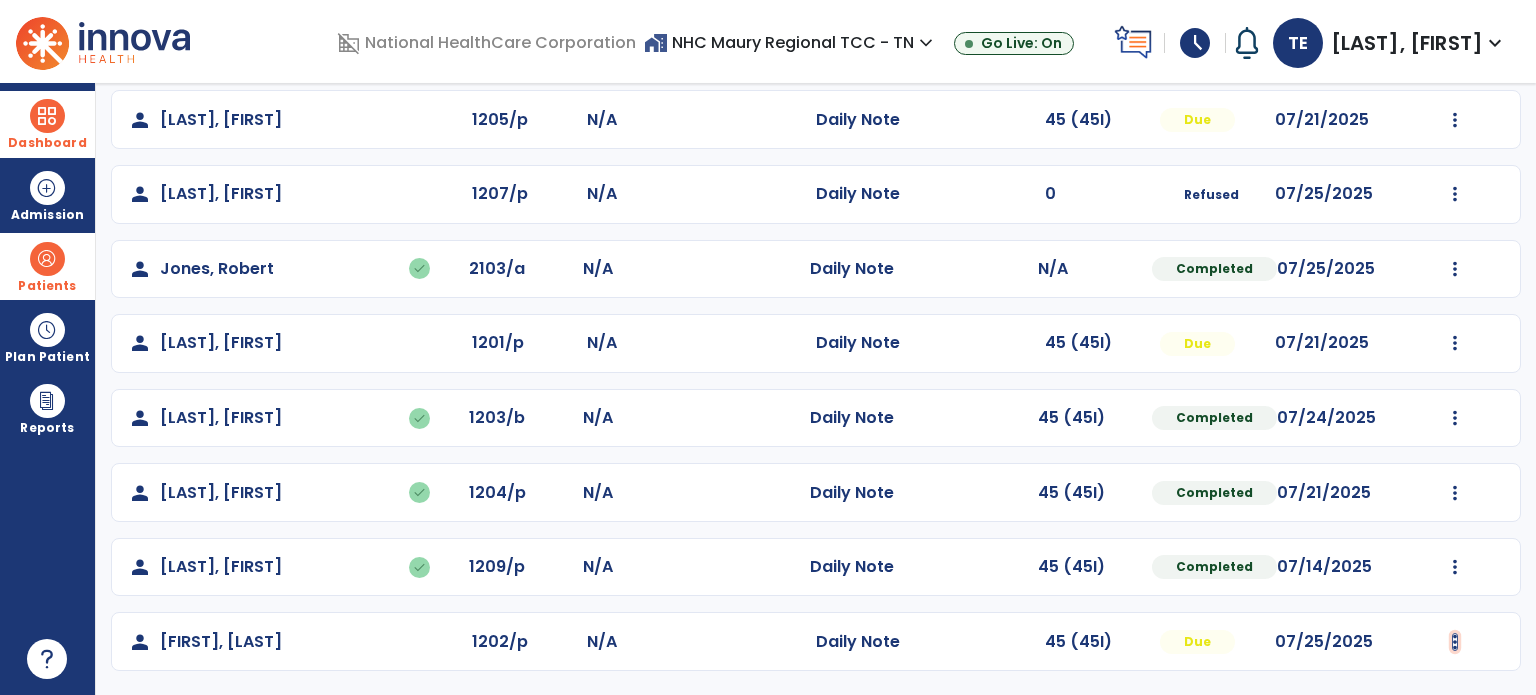 click at bounding box center (1455, -104) 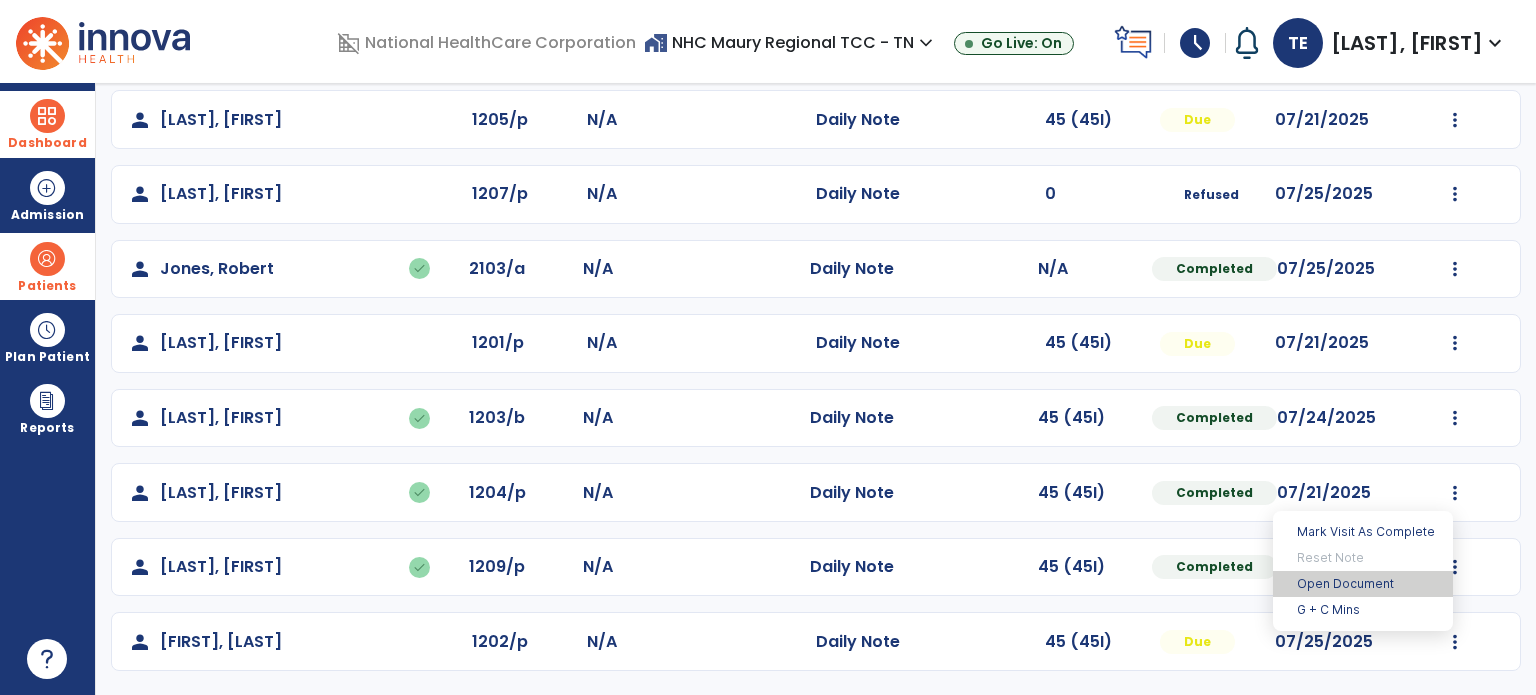 click on "Open Document" at bounding box center (1363, 584) 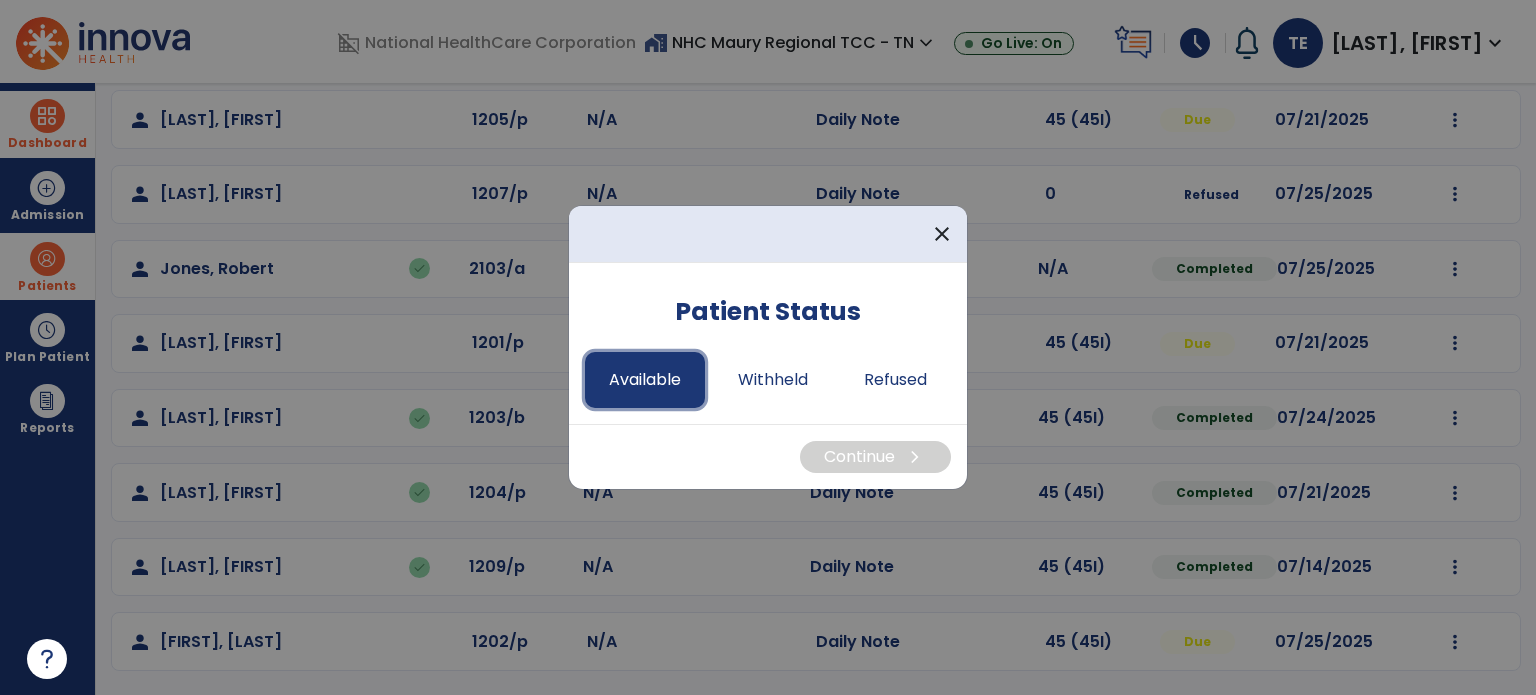 click on "Available" at bounding box center (645, 380) 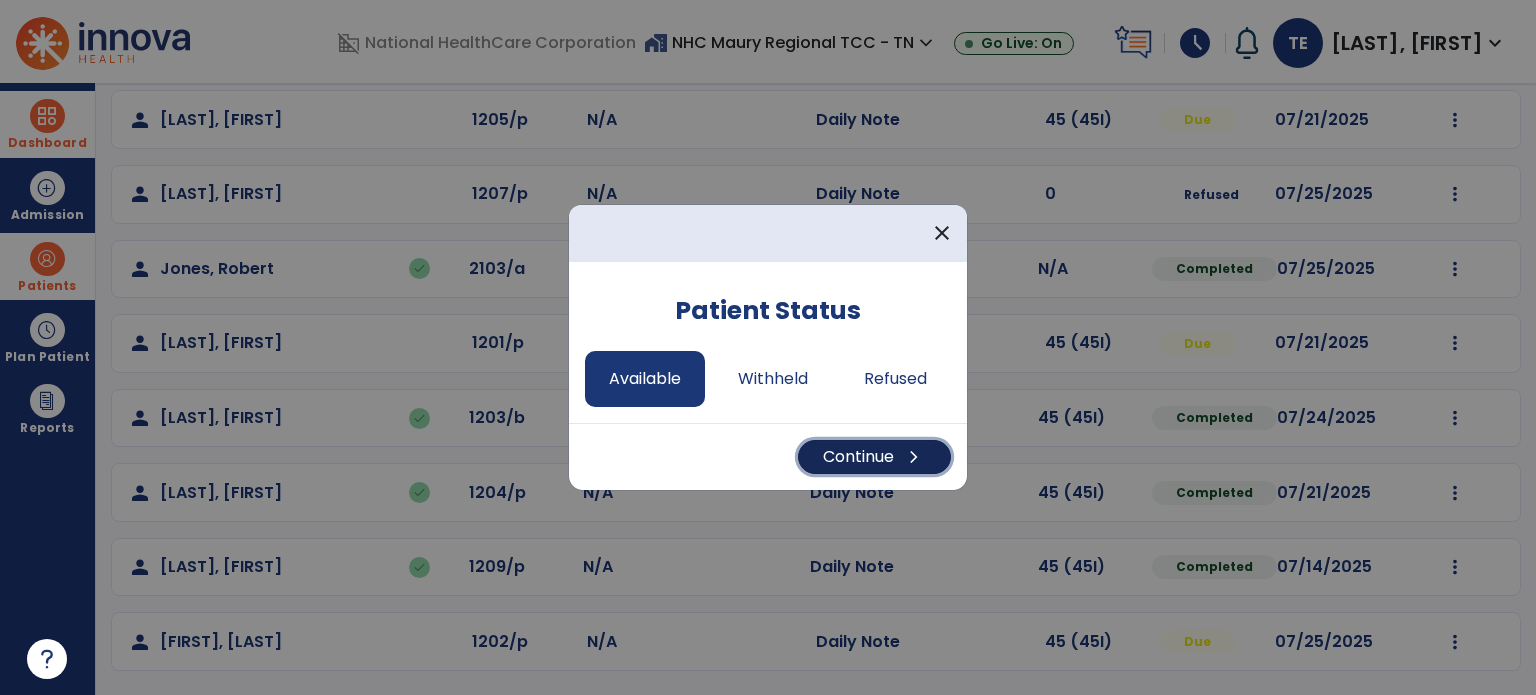 click on "Continue   chevron_right" at bounding box center [874, 457] 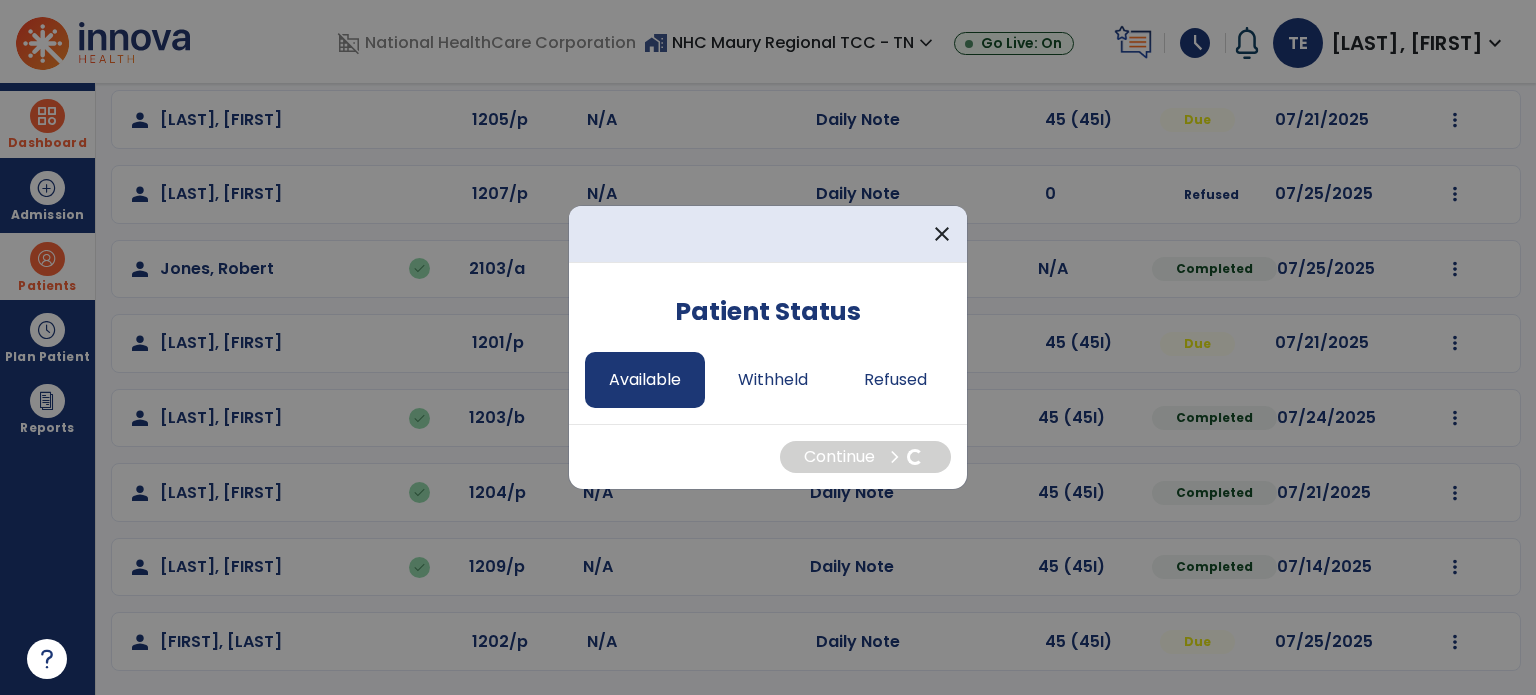 select on "*" 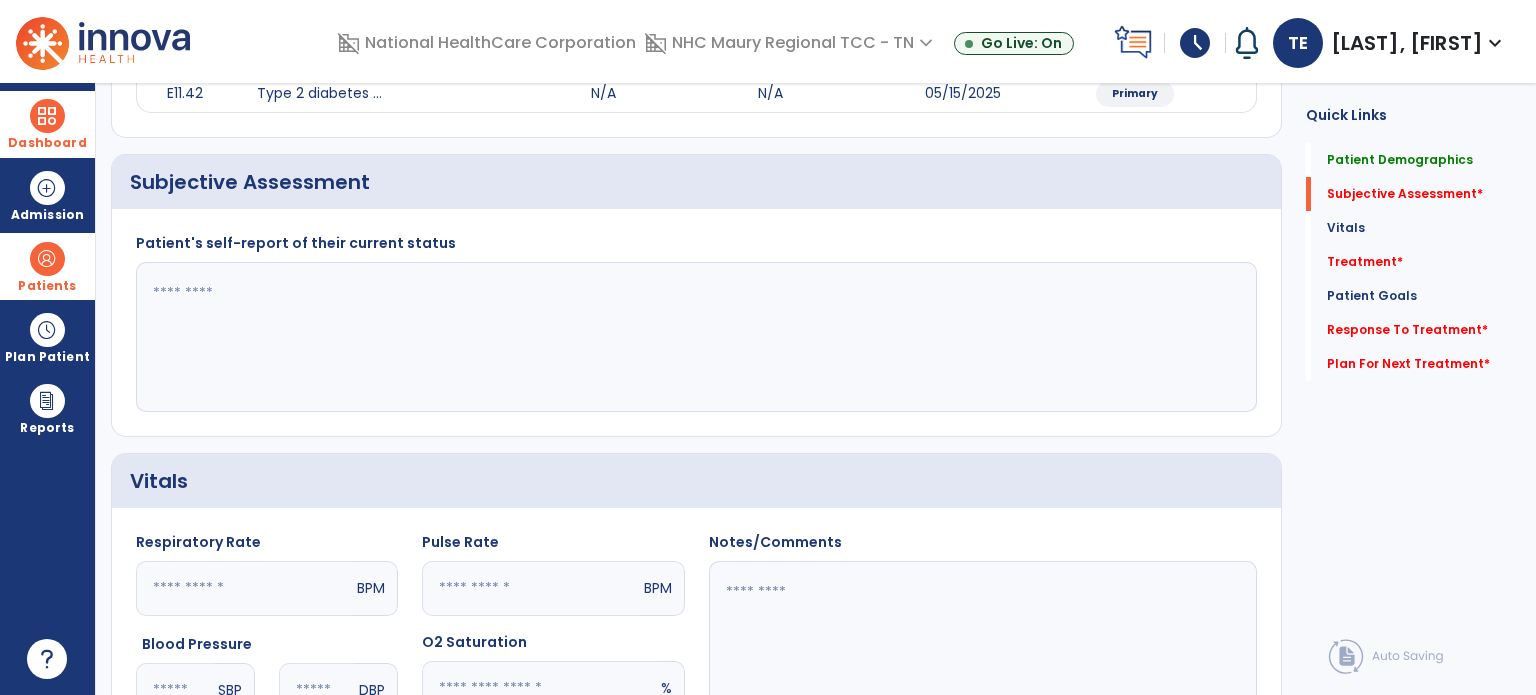click 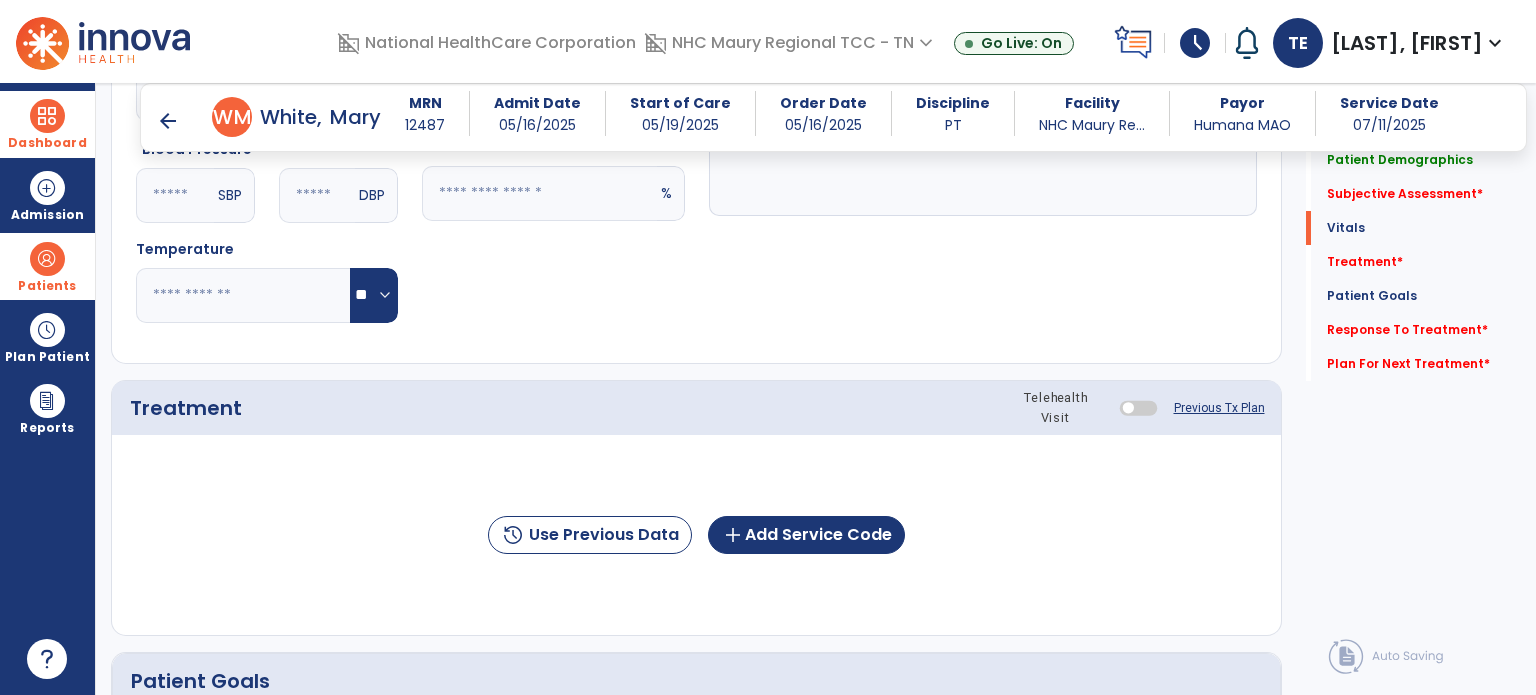 scroll, scrollTop: 872, scrollLeft: 0, axis: vertical 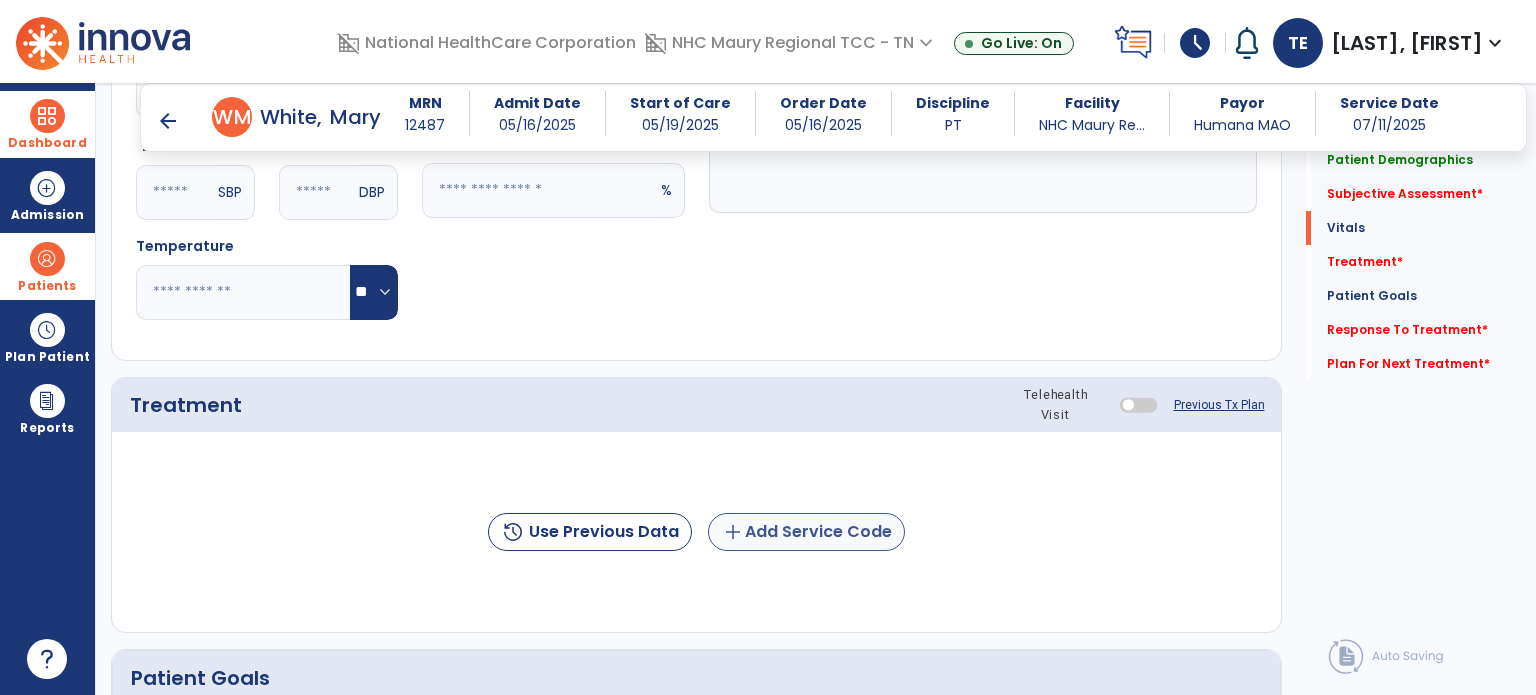 type on "**********" 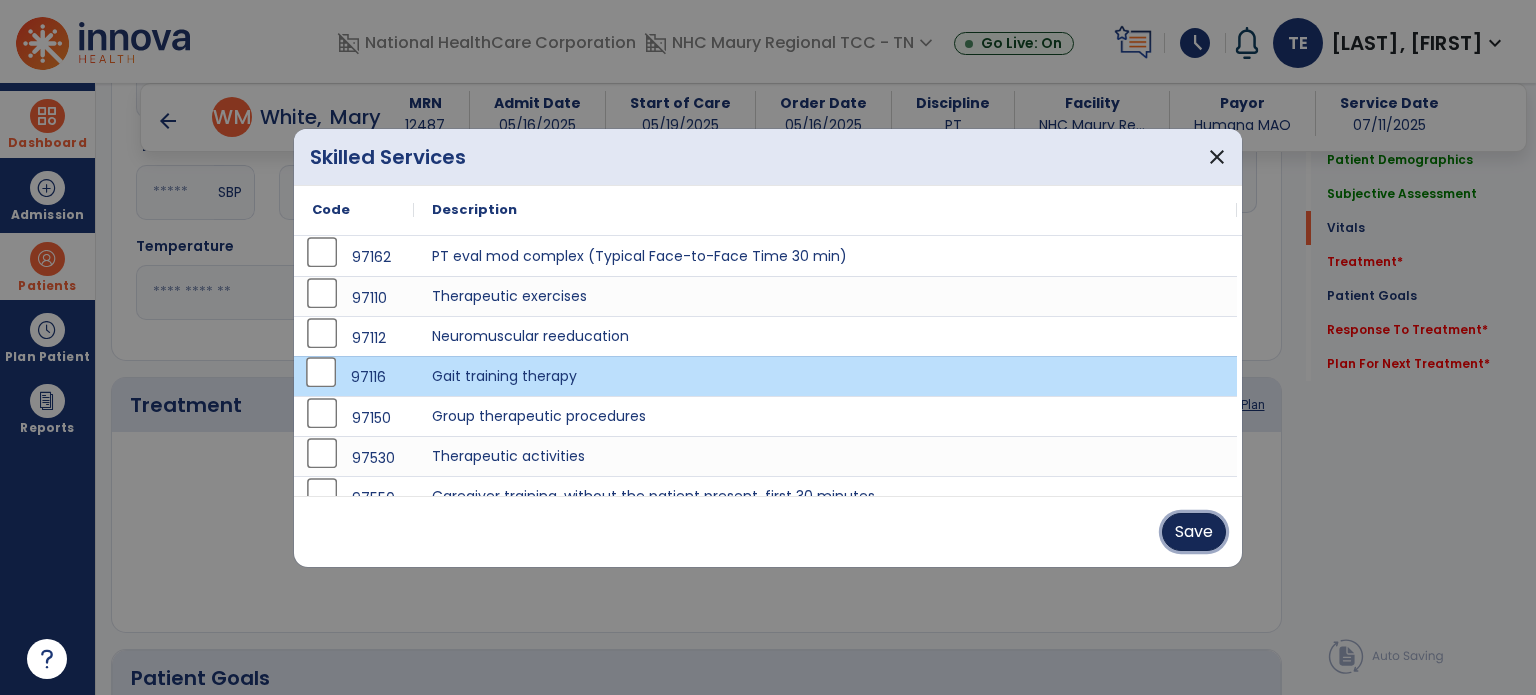 click on "Save" at bounding box center (1194, 532) 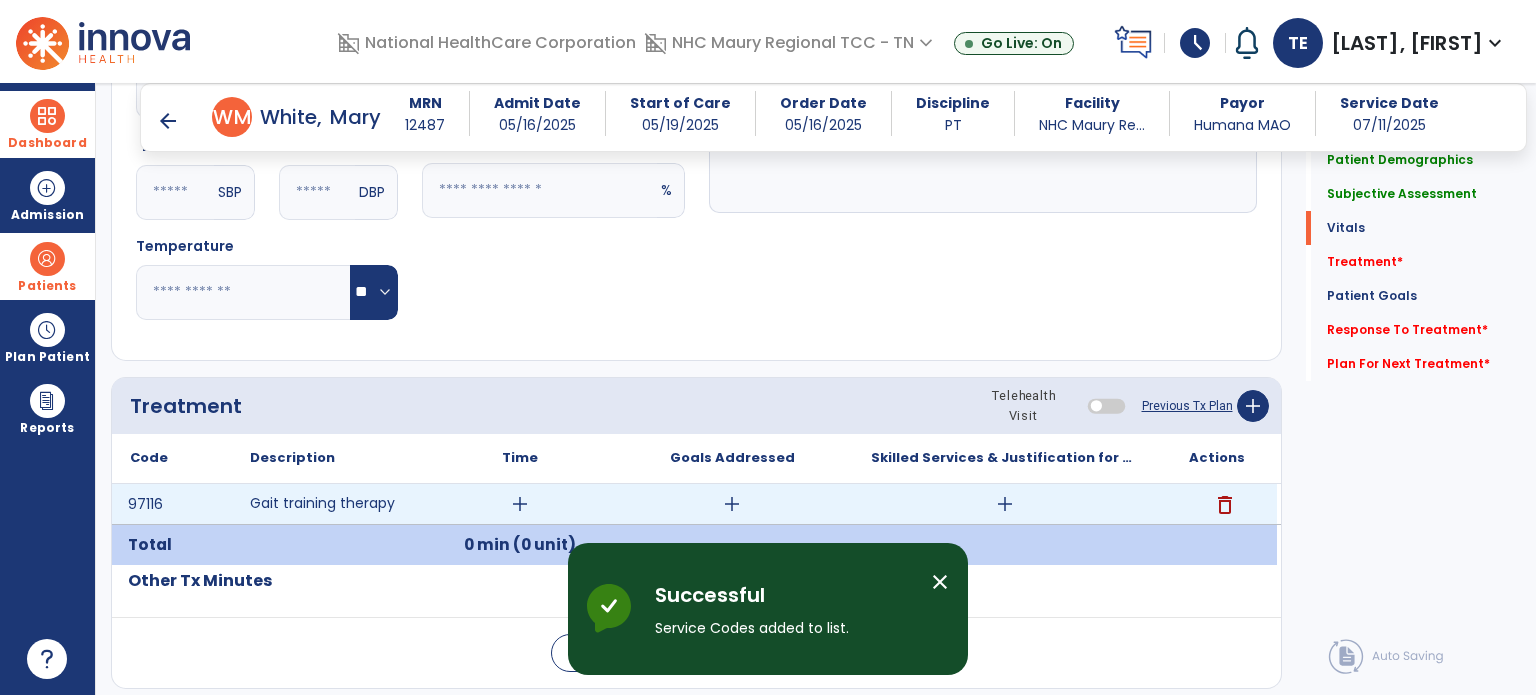 click on "add" at bounding box center [520, 504] 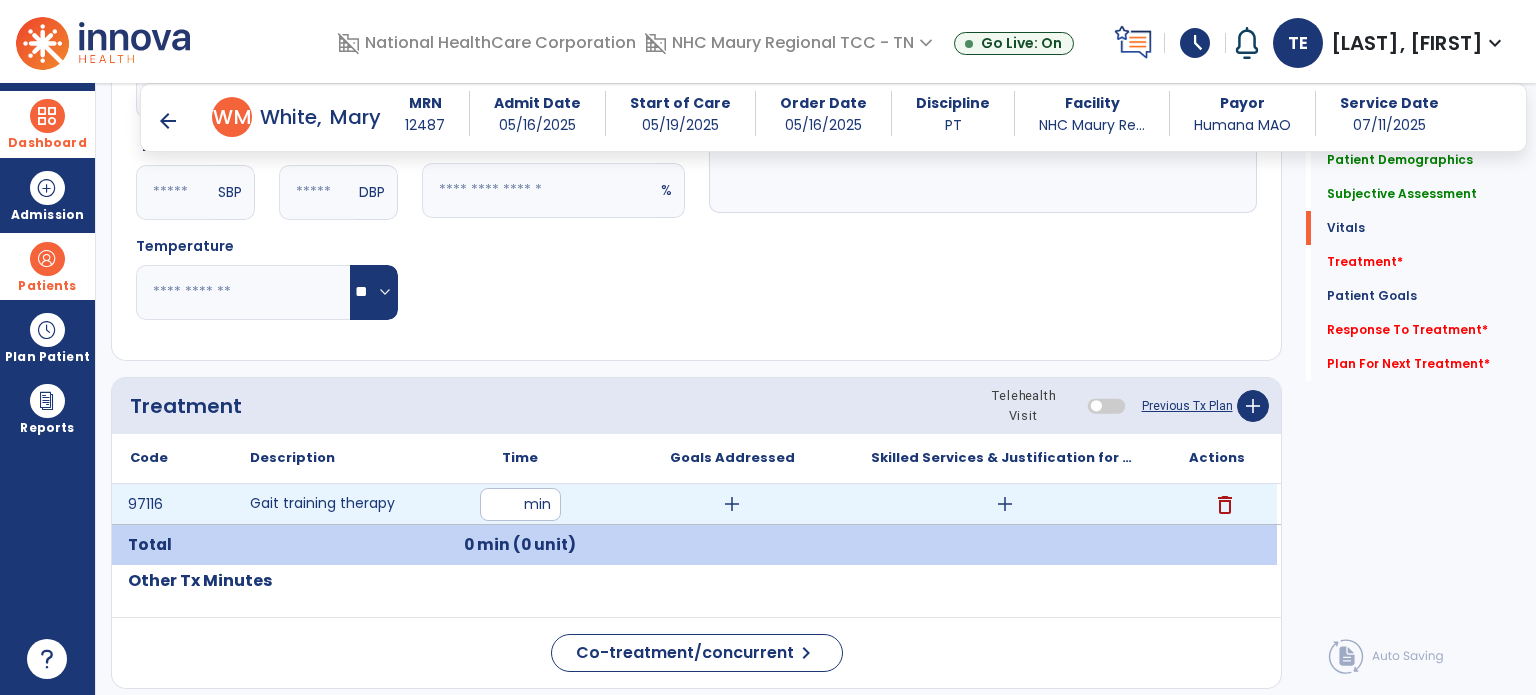 type on "**" 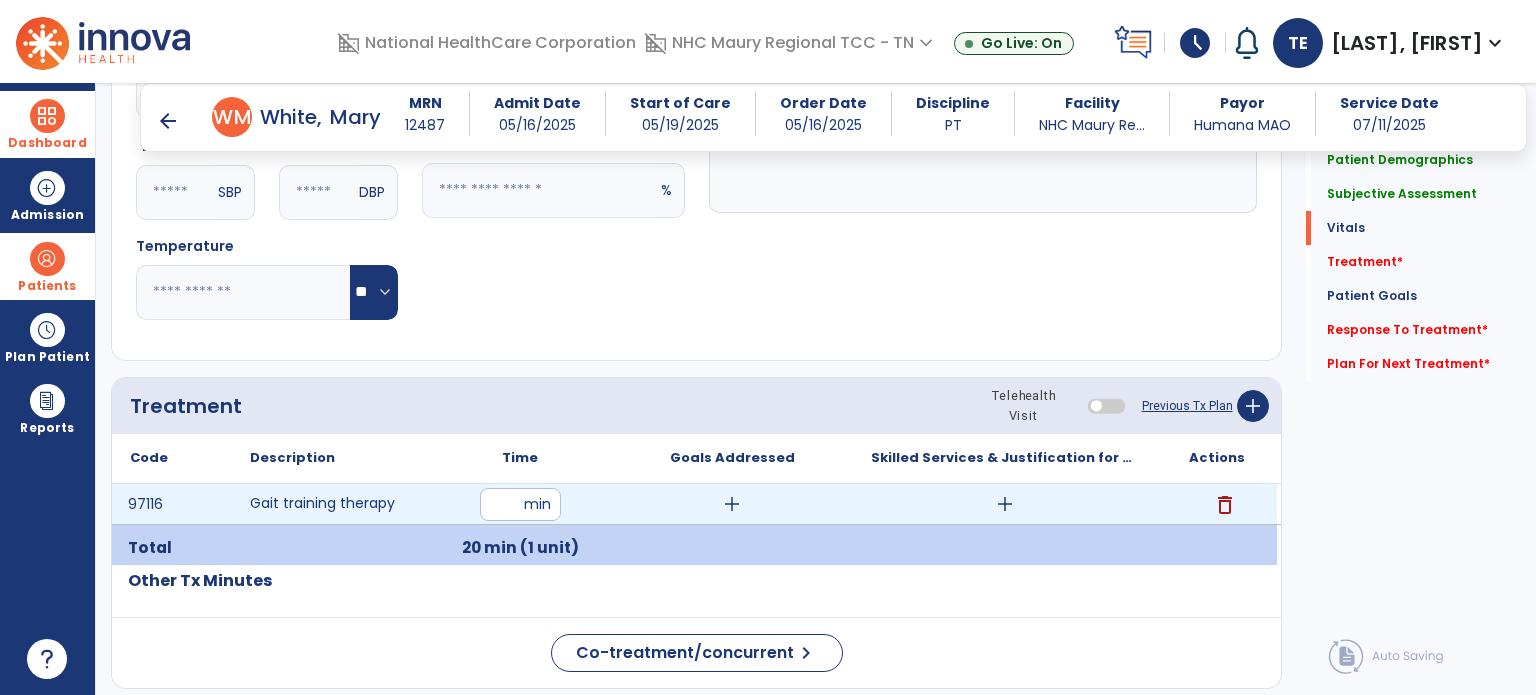 click on "add" at bounding box center [1005, 504] 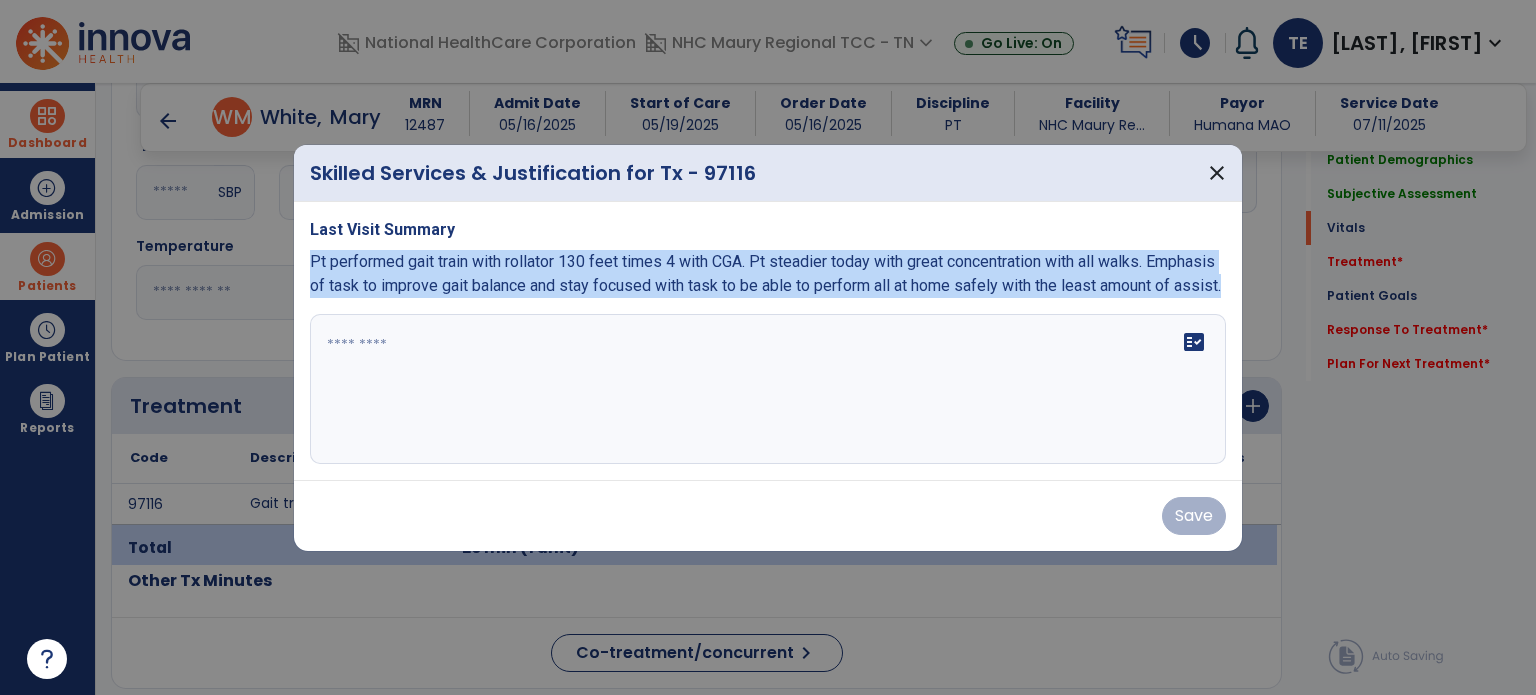 drag, startPoint x: 307, startPoint y: 260, endPoint x: 316, endPoint y: 333, distance: 73.552704 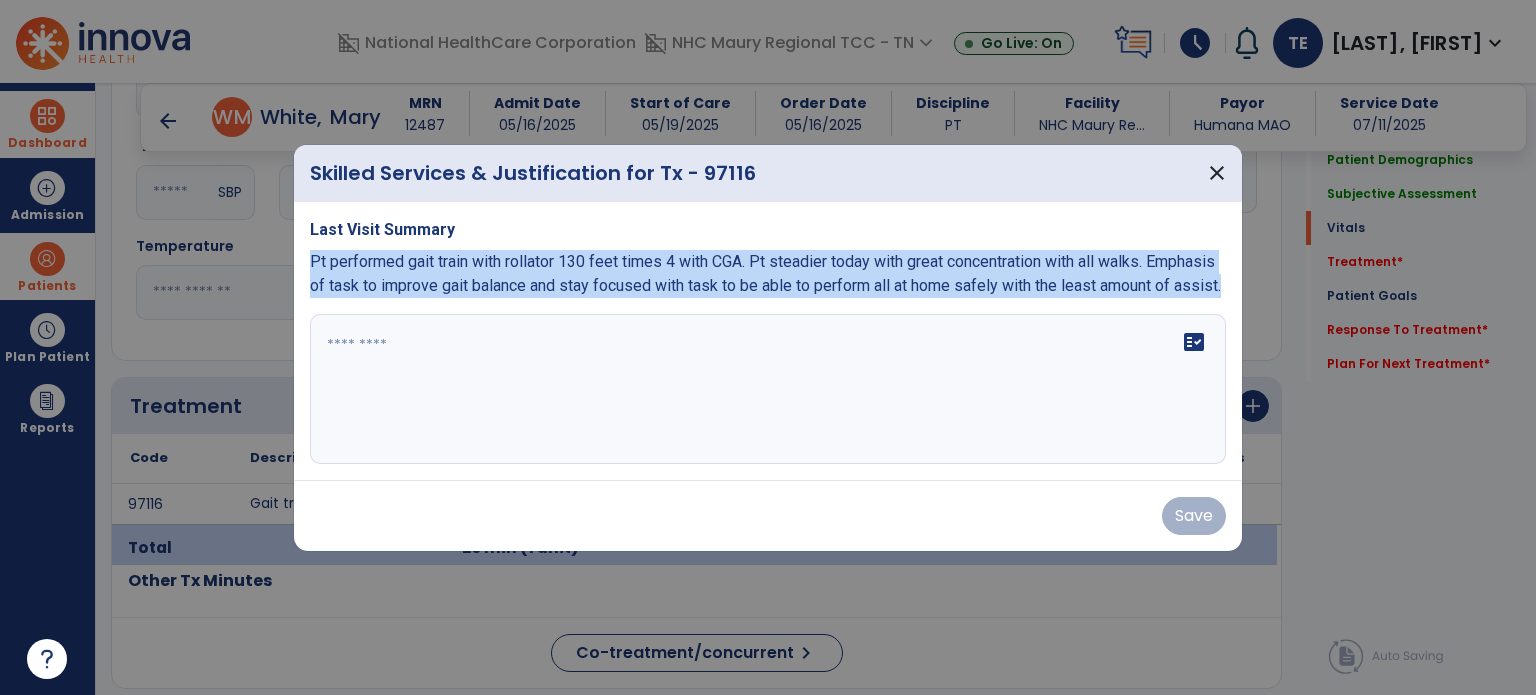 click on "Last Visit Summary Pt performed gait train with rollator 130 feet times 4 with CGA.  Pt steadier today with great concentration with all walks. Emphasis of task to improve gait balance and stay focused with task to be able to perform all at home safely with the least amount of assist.
fact_check" at bounding box center (768, 341) 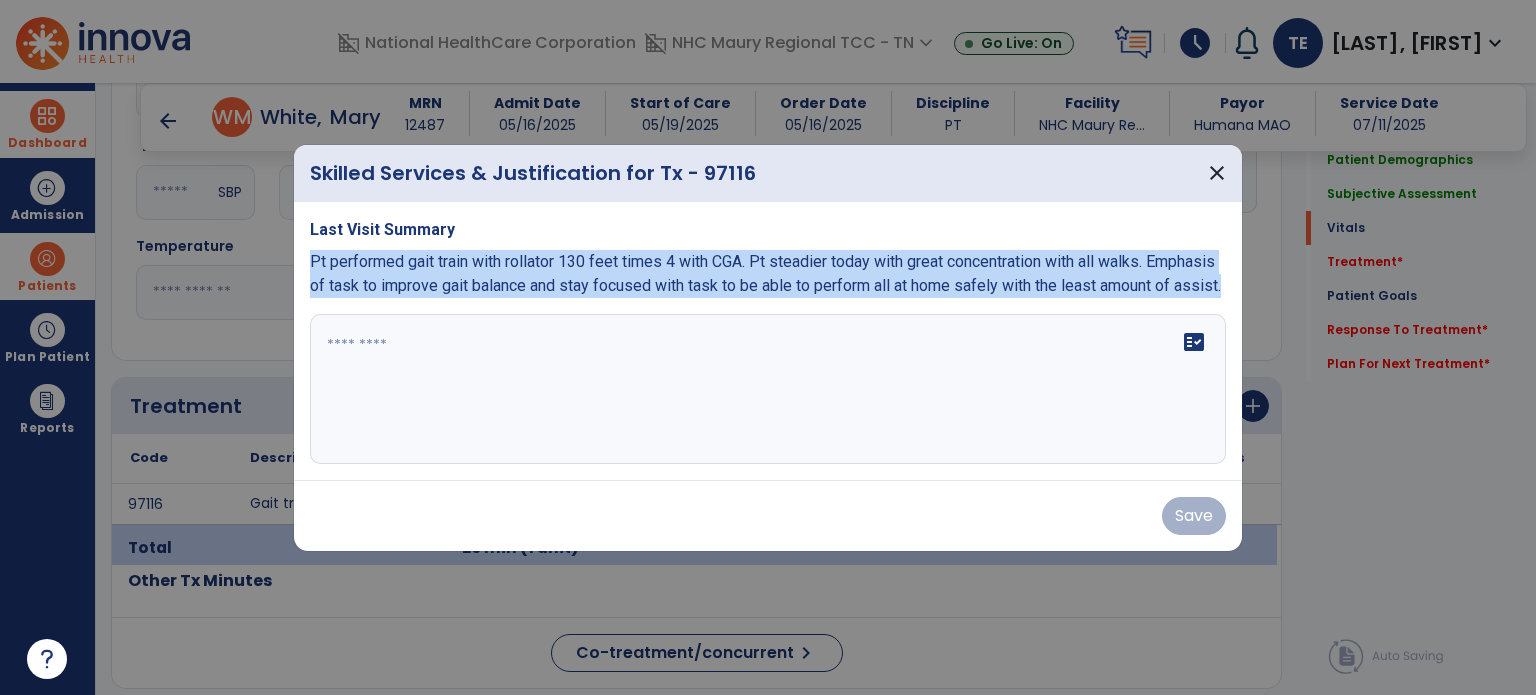 copy on "Pt performed gait train with rollator 130 feet times 4 with CGA.  Pt steadier today with great concentration with all walks. Emphasis of task to improve gait balance and stay focused with task to be able to perform all at home safely with the least amount of assist." 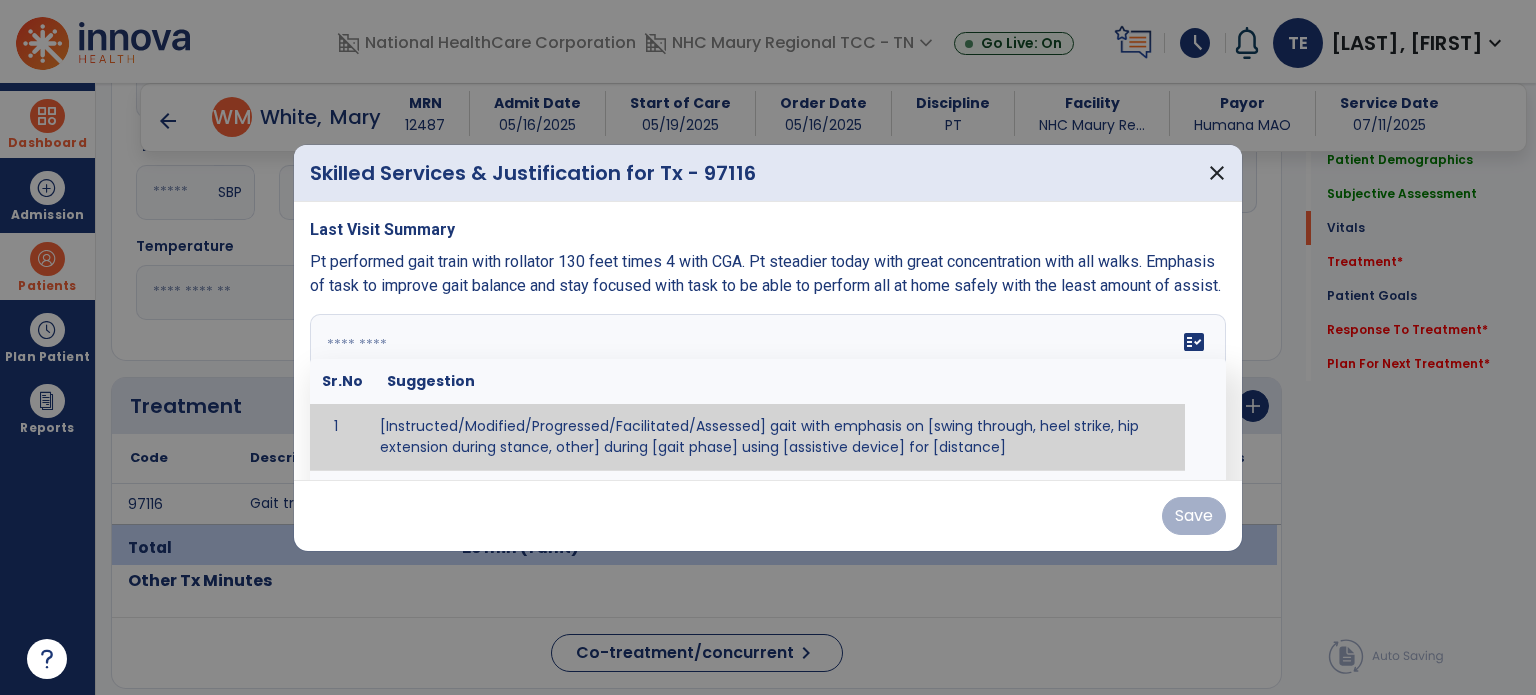 paste on "**********" 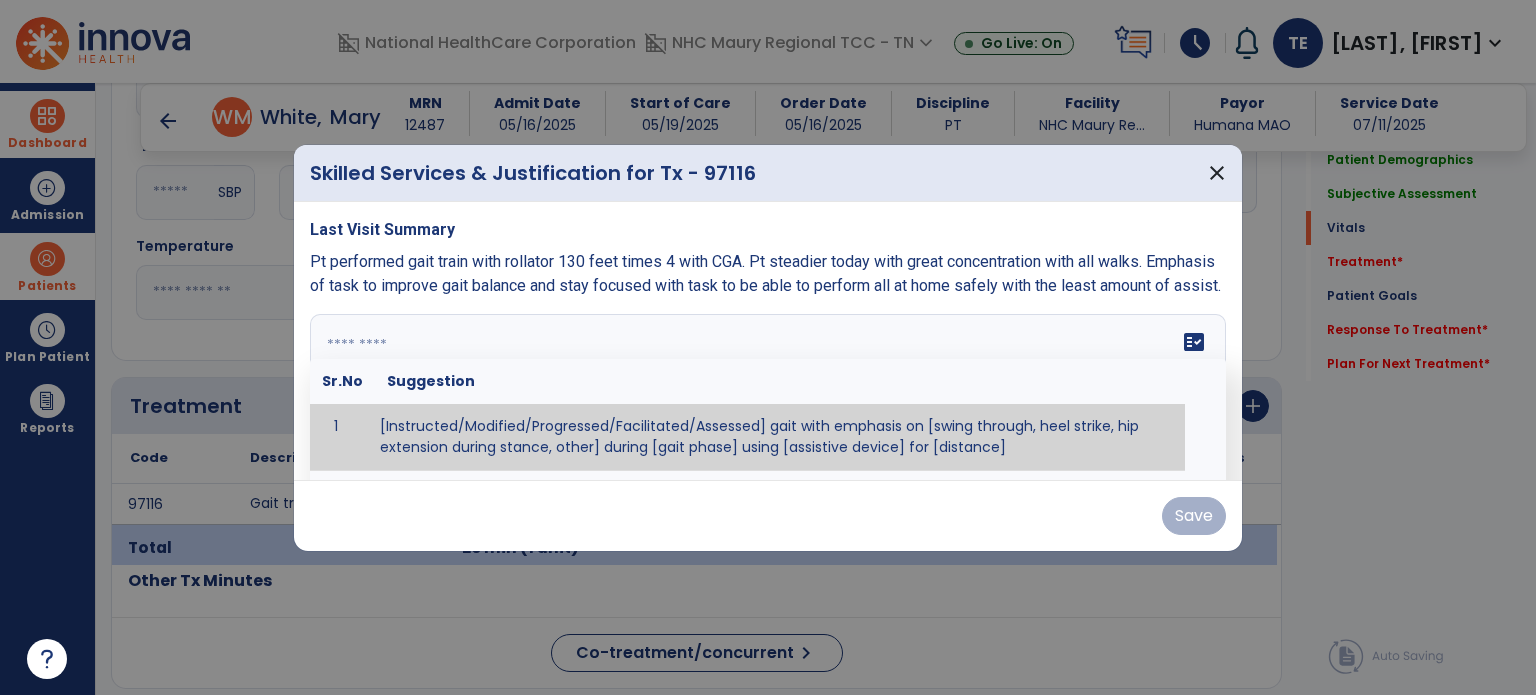 click at bounding box center (766, 389) 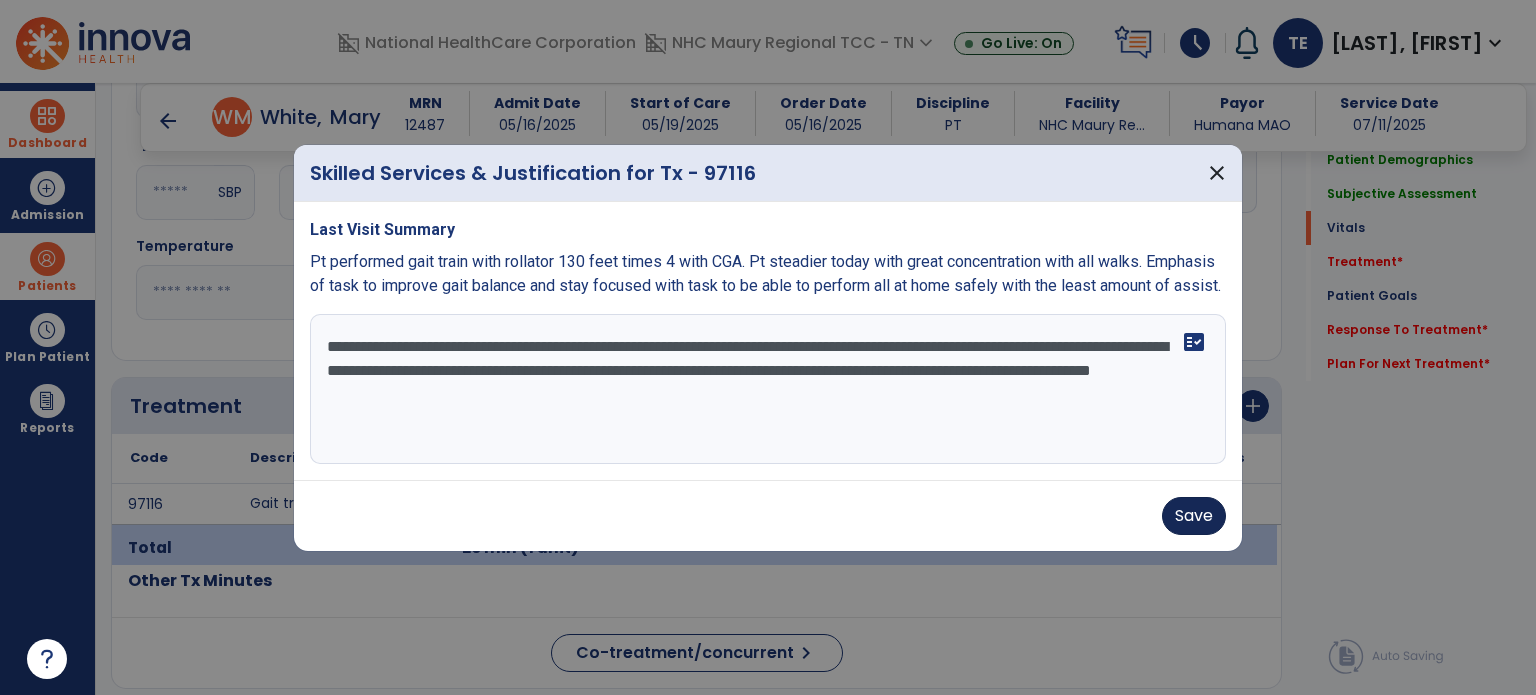 type on "**********" 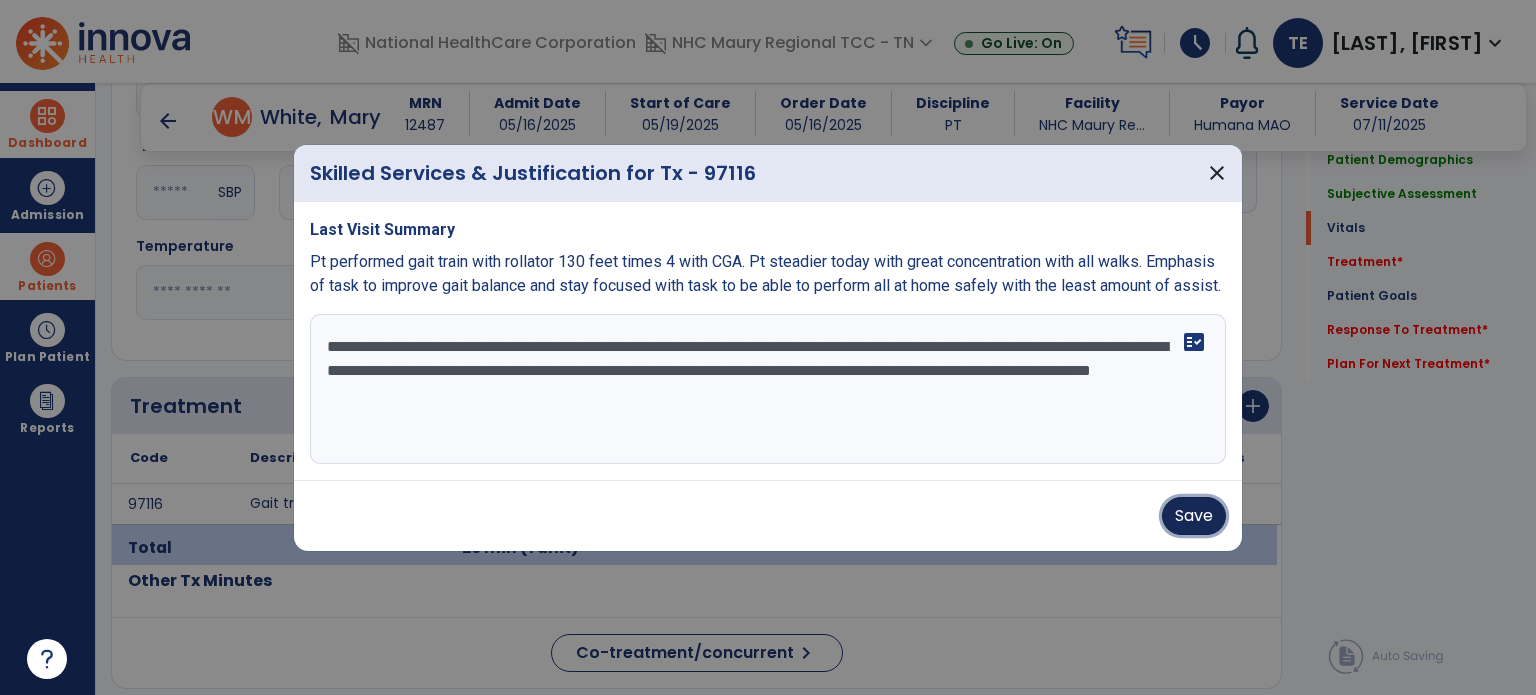 click on "Save" at bounding box center (1194, 516) 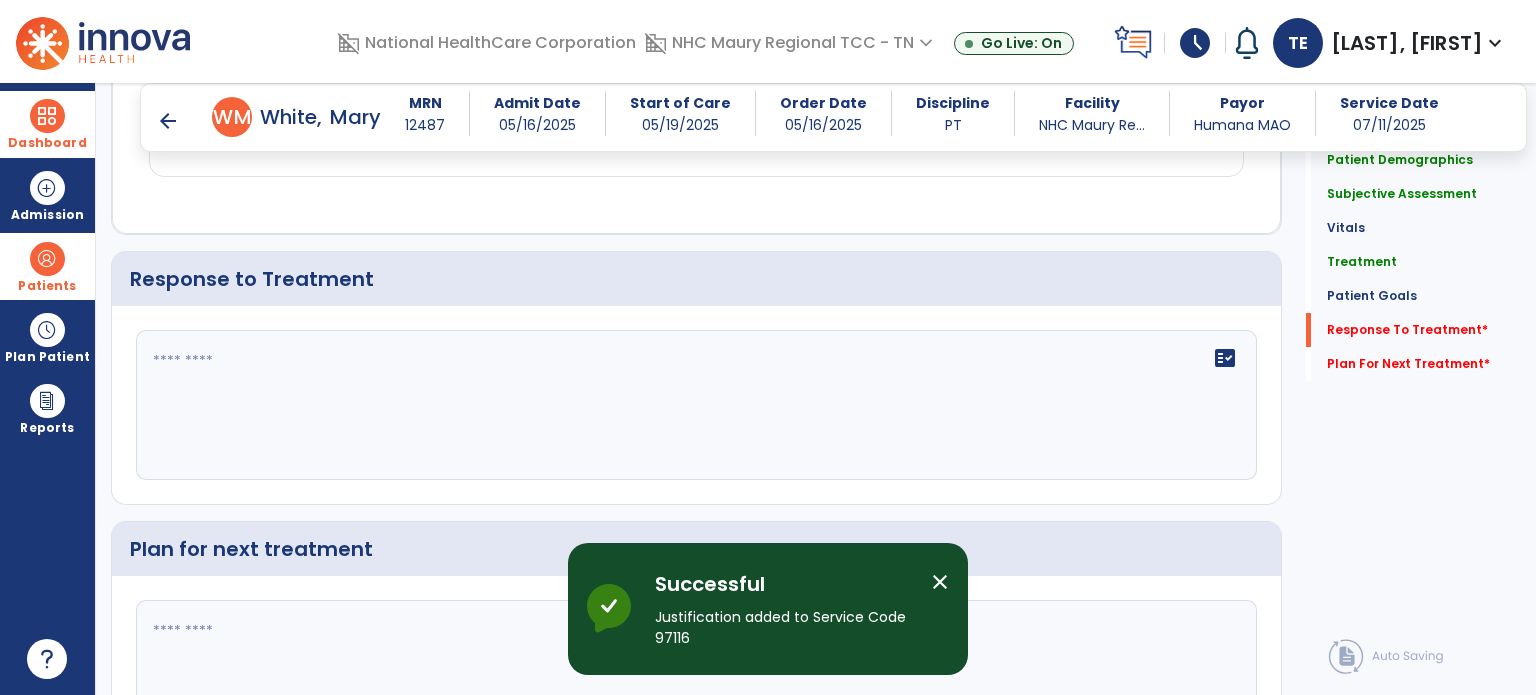 scroll, scrollTop: 2688, scrollLeft: 0, axis: vertical 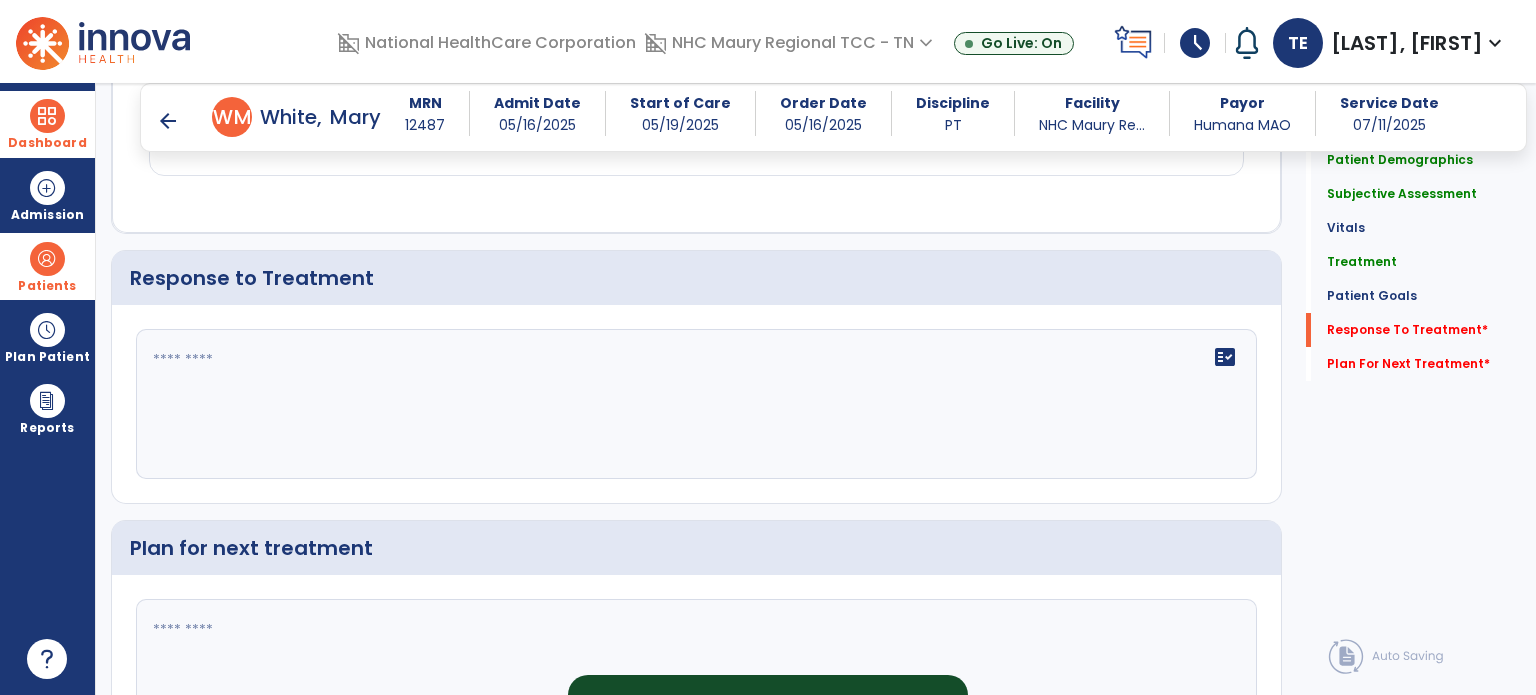 click 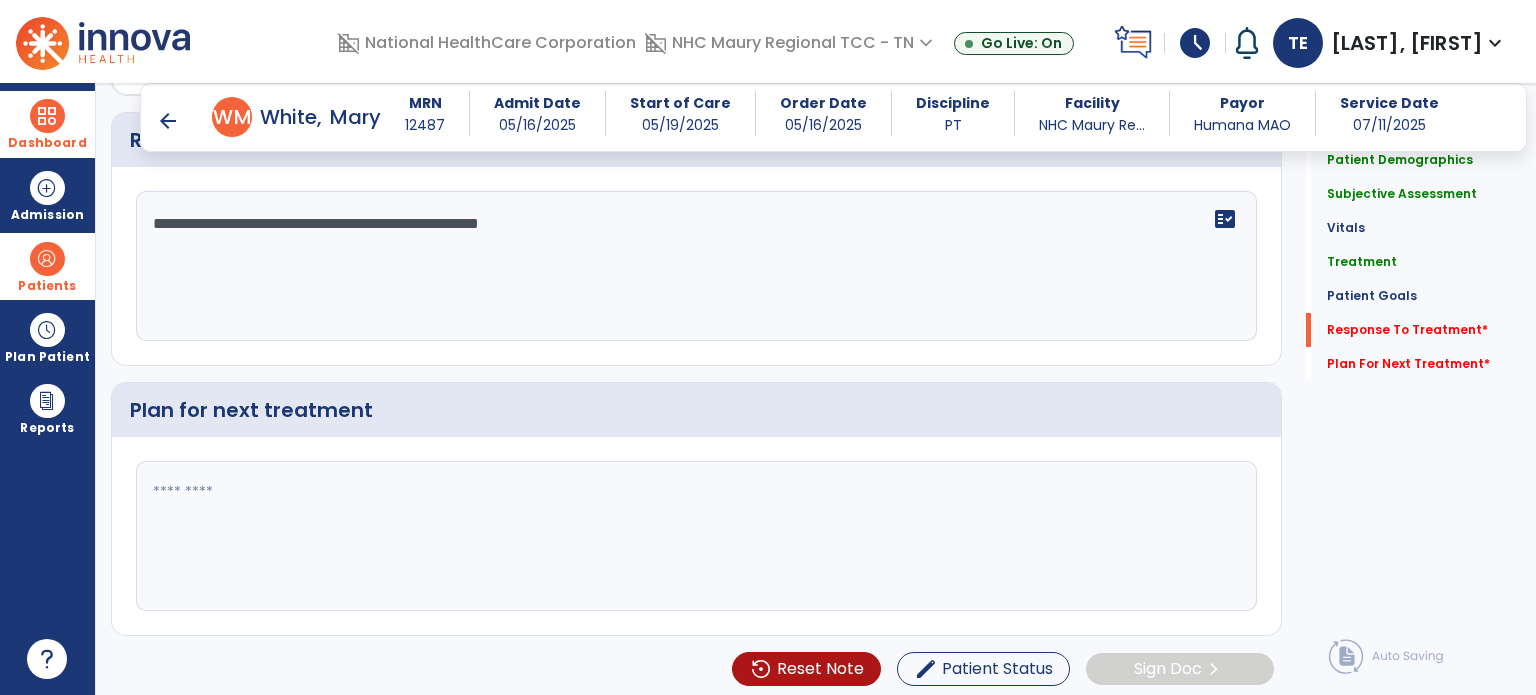 type on "**********" 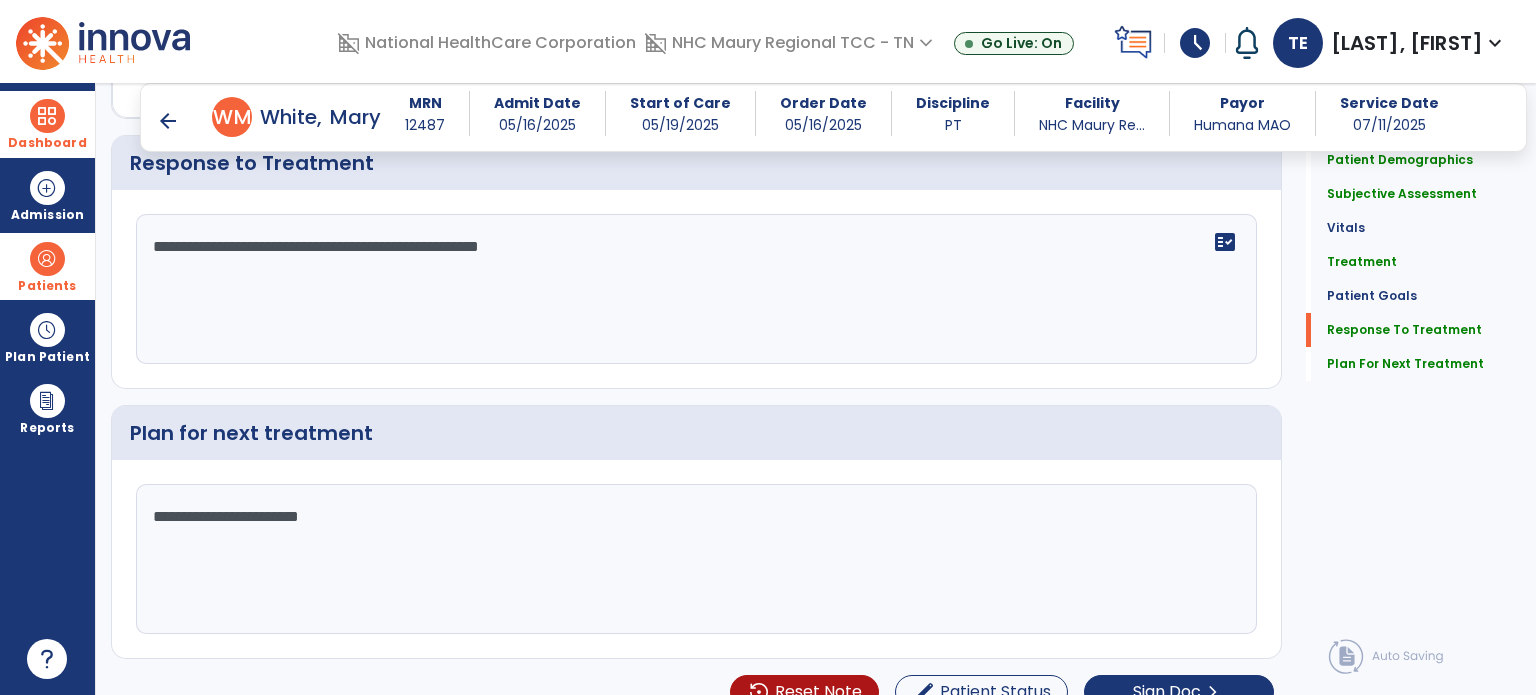 scroll, scrollTop: 2826, scrollLeft: 0, axis: vertical 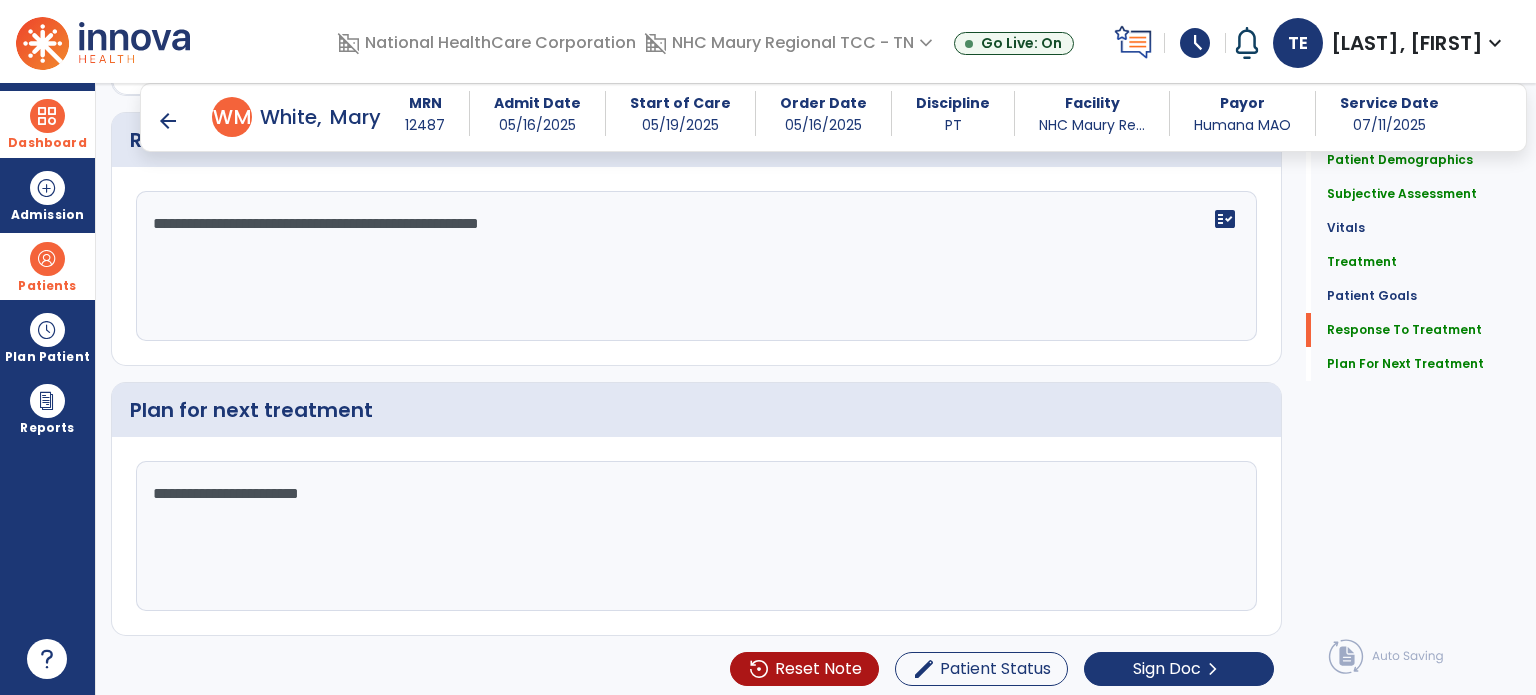 click on "**********" 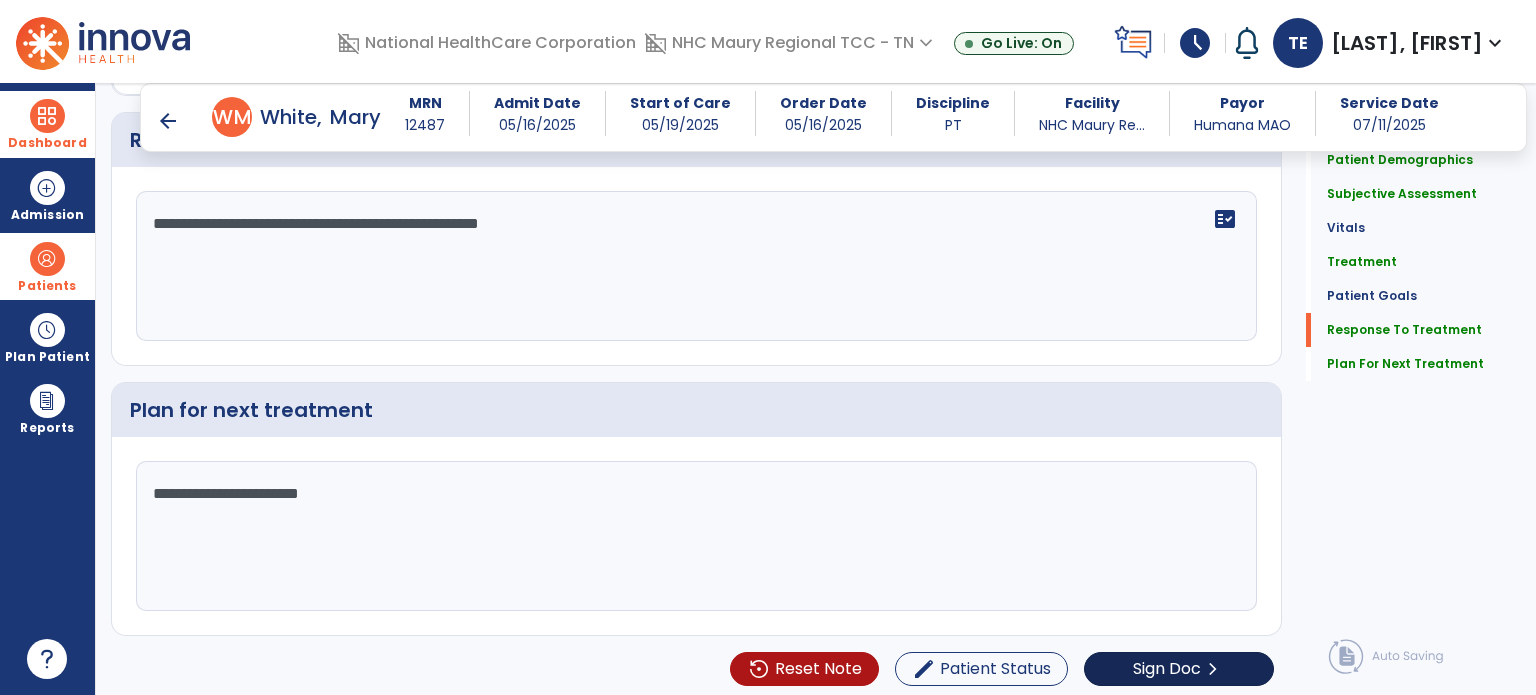 type on "**********" 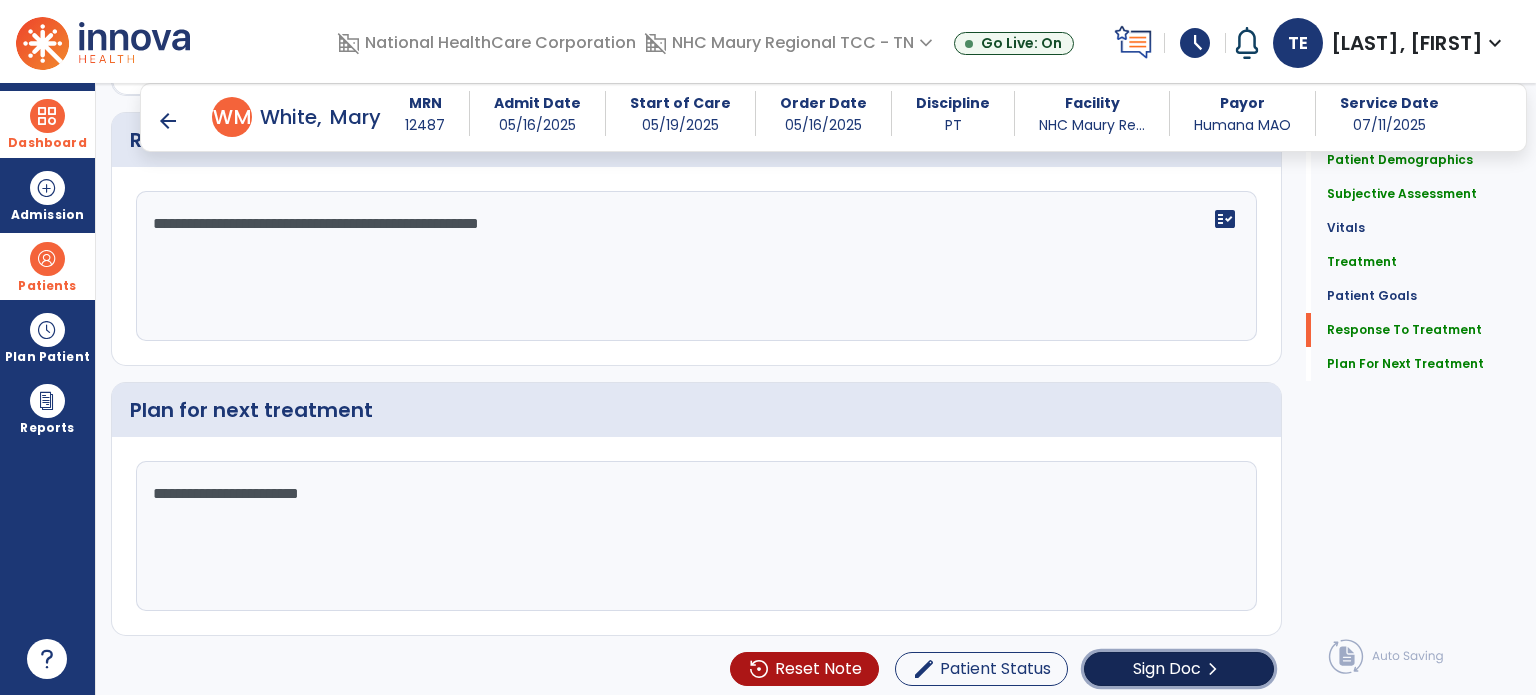 click on "Sign Doc" 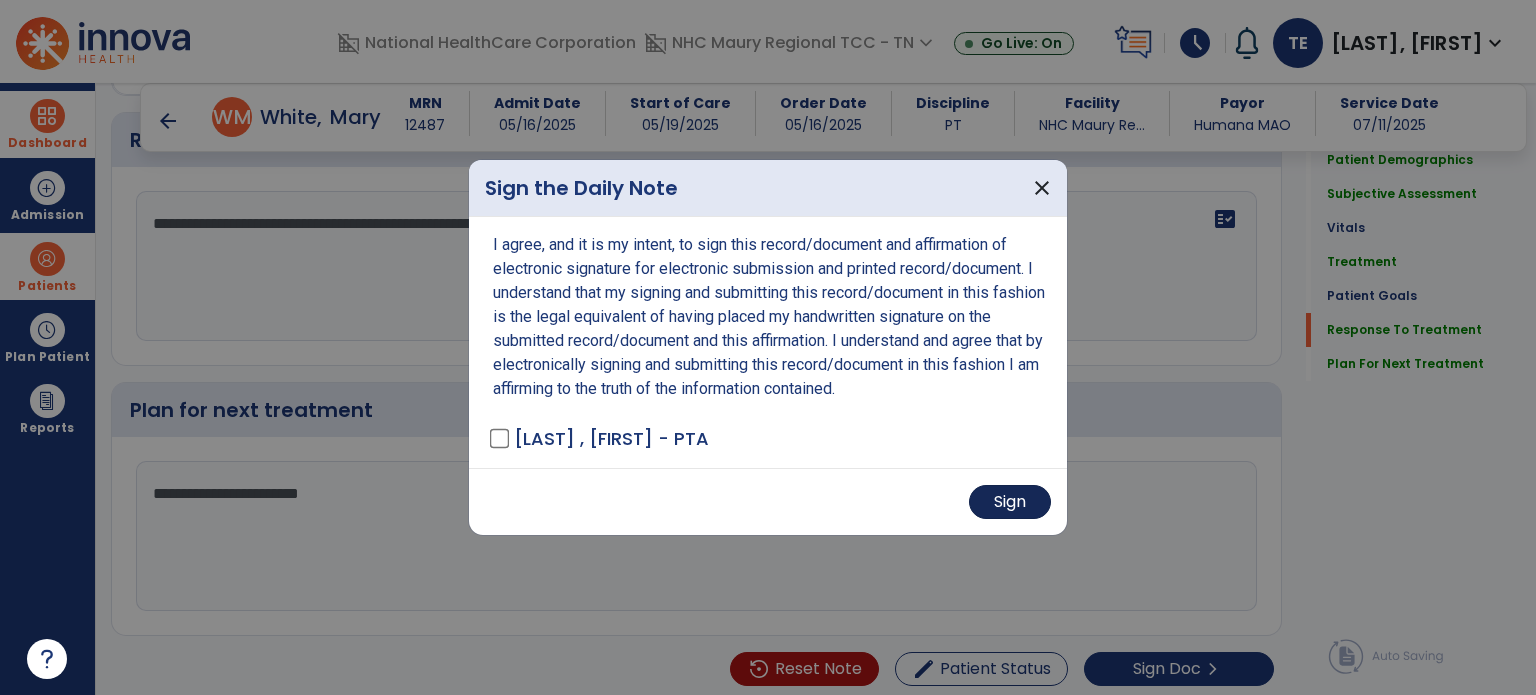 drag, startPoint x: 720, startPoint y: 477, endPoint x: 987, endPoint y: 498, distance: 267.82455 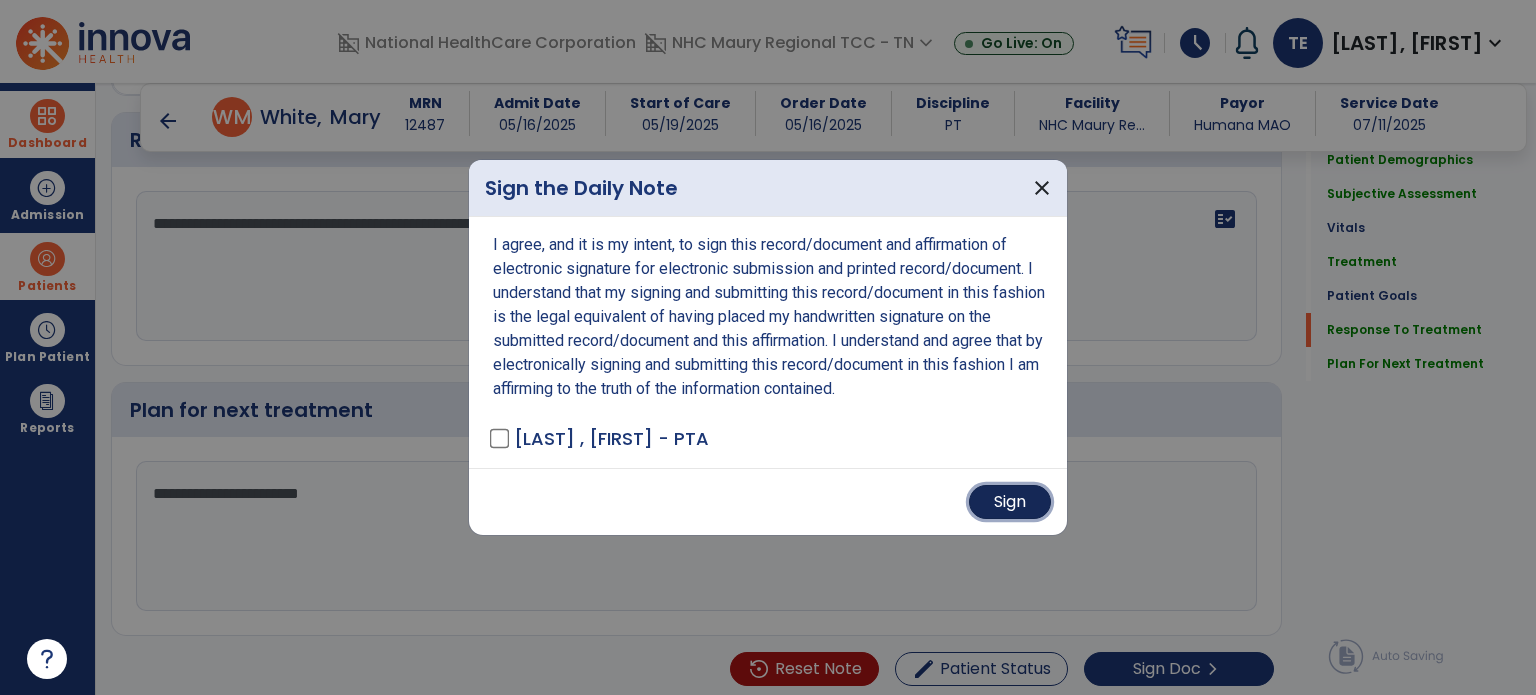 drag, startPoint x: 987, startPoint y: 498, endPoint x: 1001, endPoint y: 519, distance: 25.23886 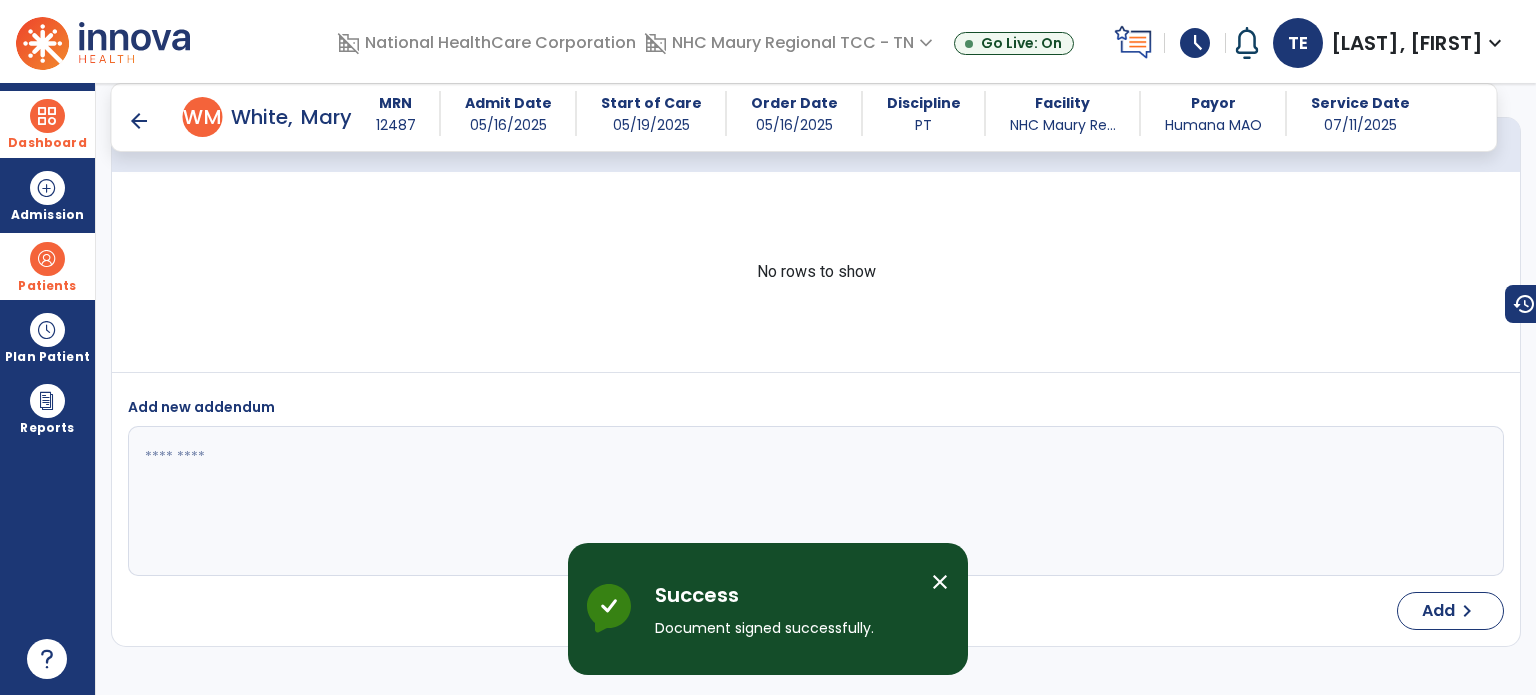scroll, scrollTop: 4337, scrollLeft: 0, axis: vertical 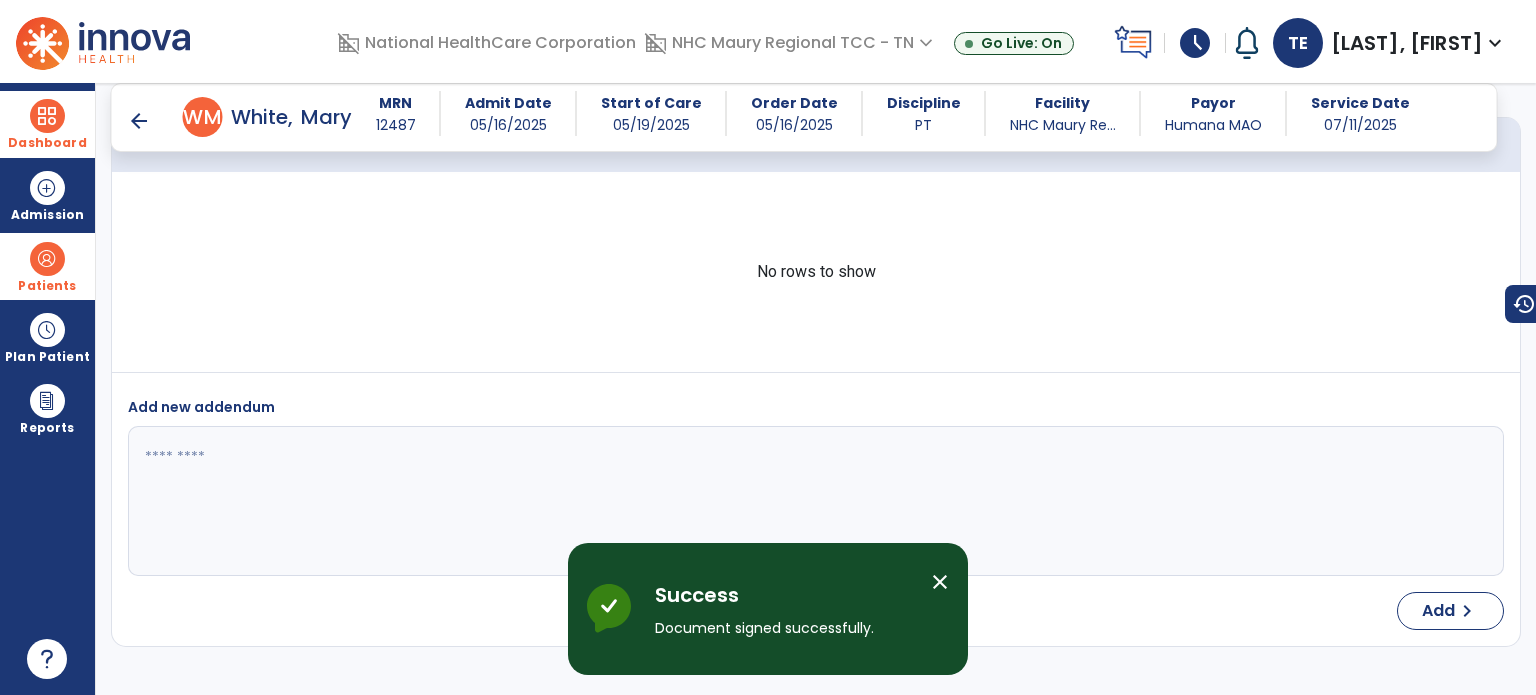 click on "arrow_back" at bounding box center [139, 121] 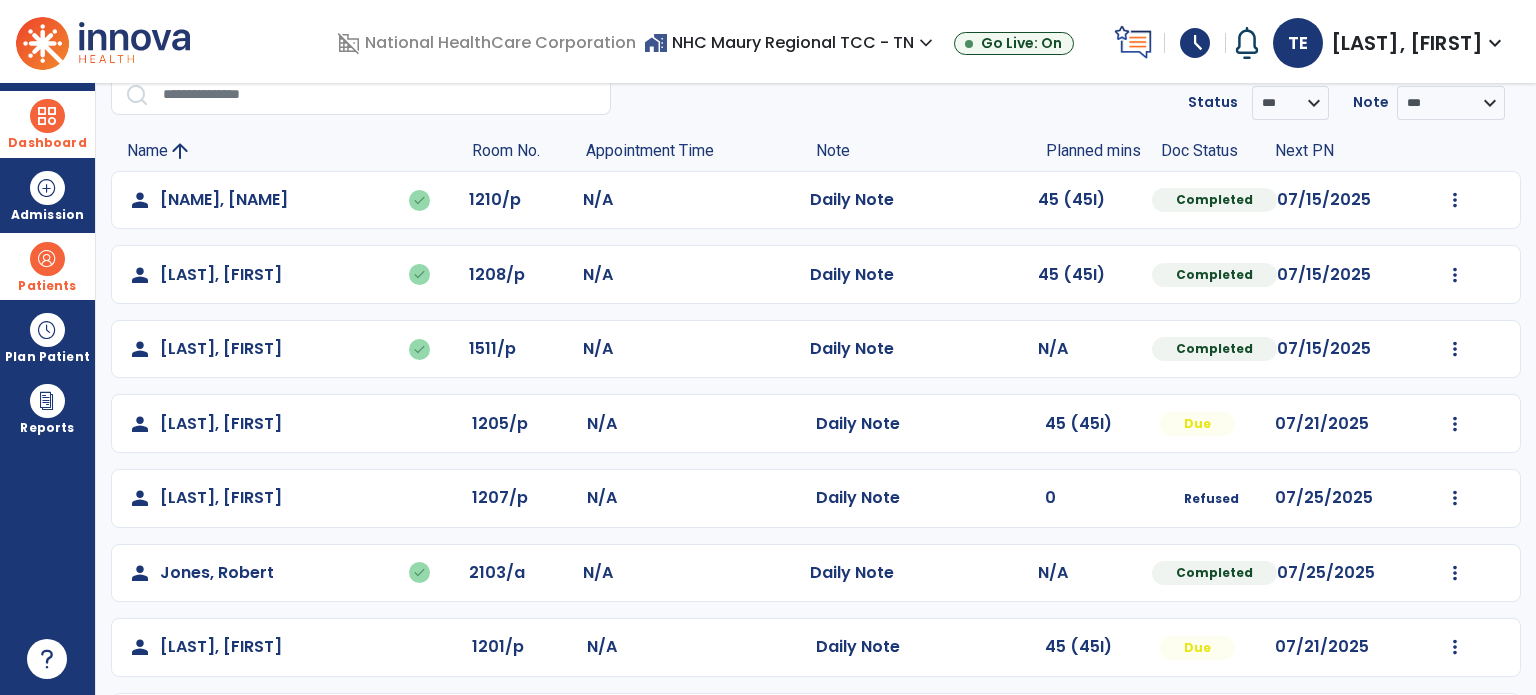 scroll, scrollTop: 86, scrollLeft: 0, axis: vertical 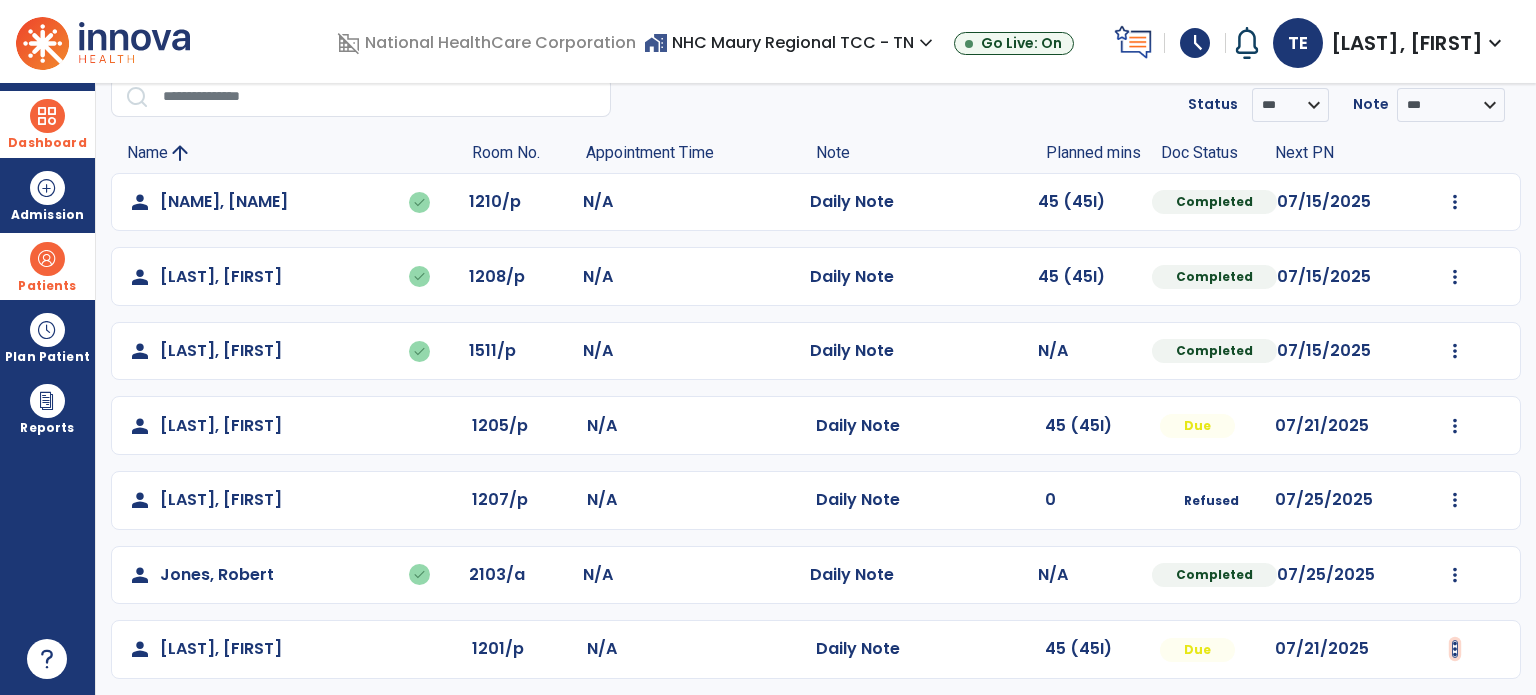 click at bounding box center [1455, 202] 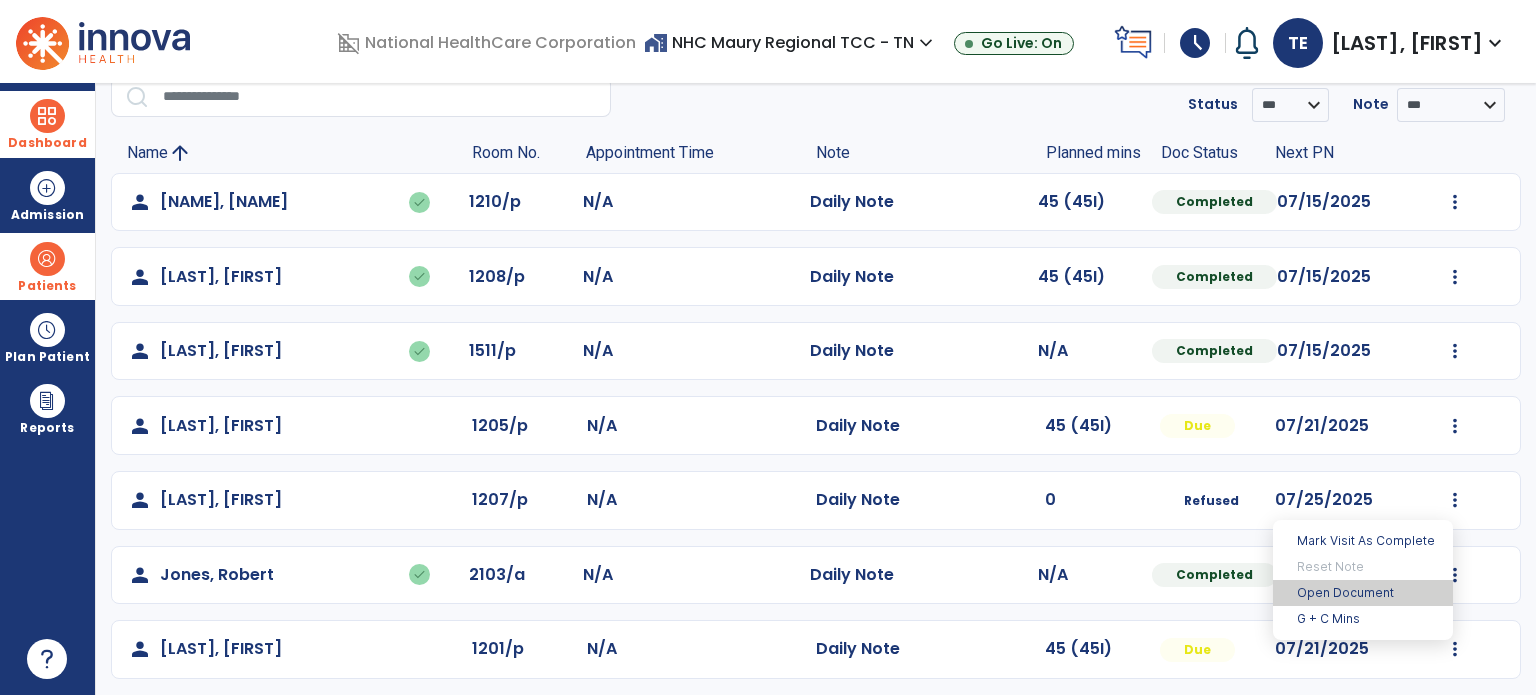 click on "Open Document" at bounding box center [1363, 593] 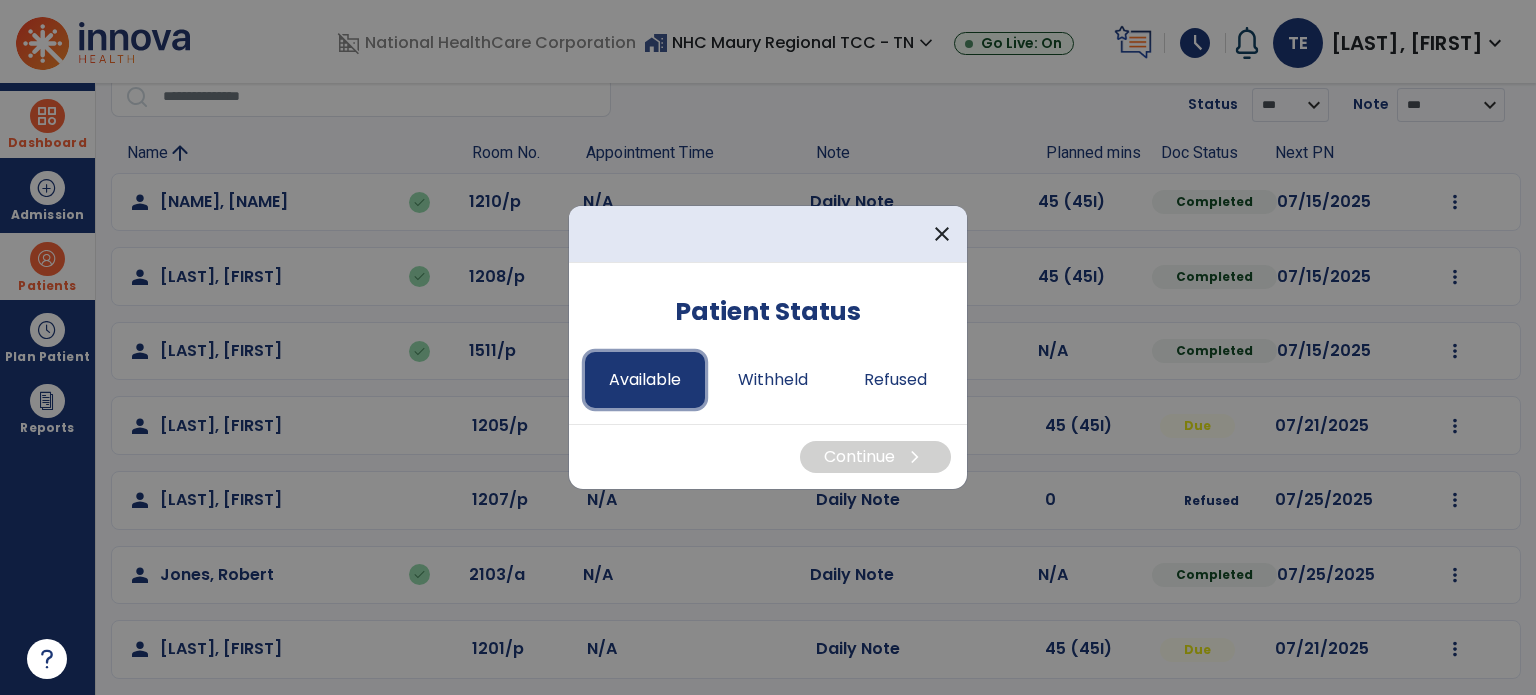 click on "Available" at bounding box center (645, 380) 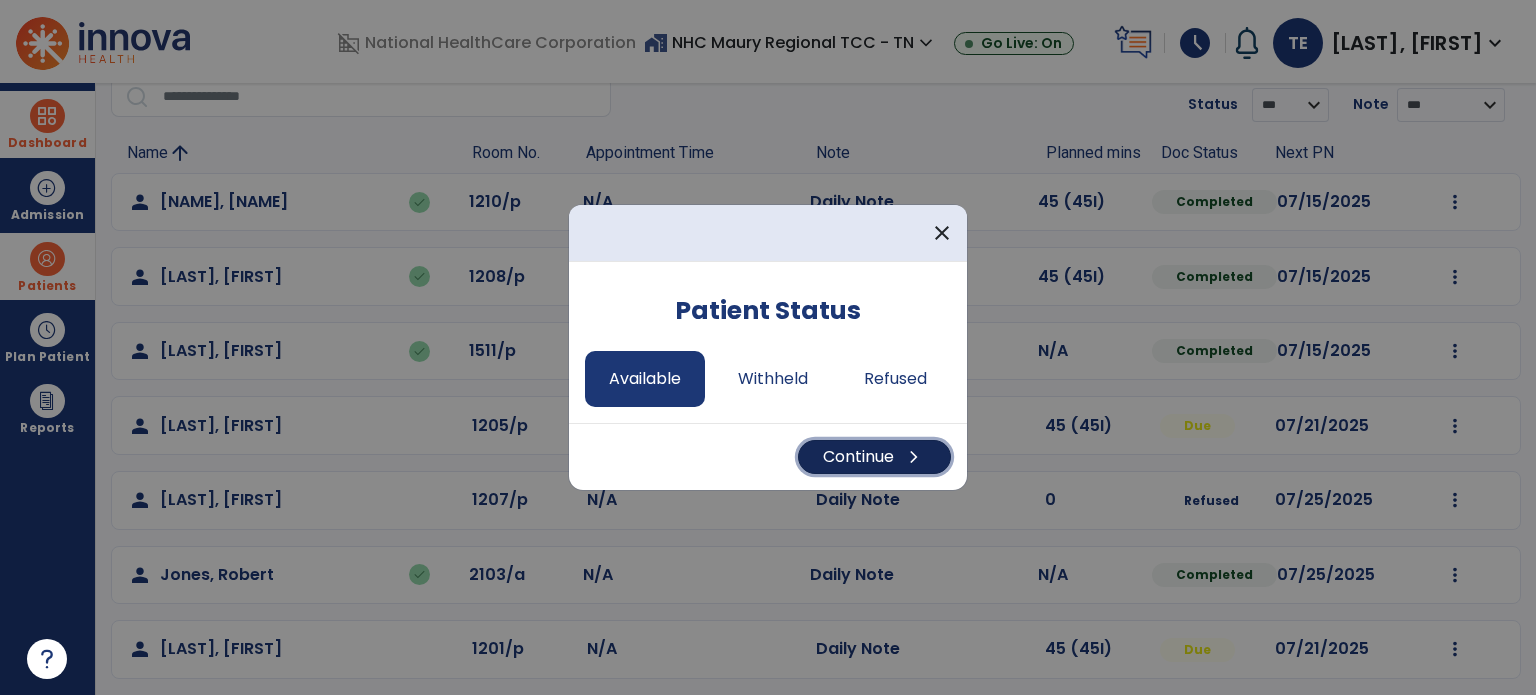 click on "Continue   chevron_right" at bounding box center [874, 457] 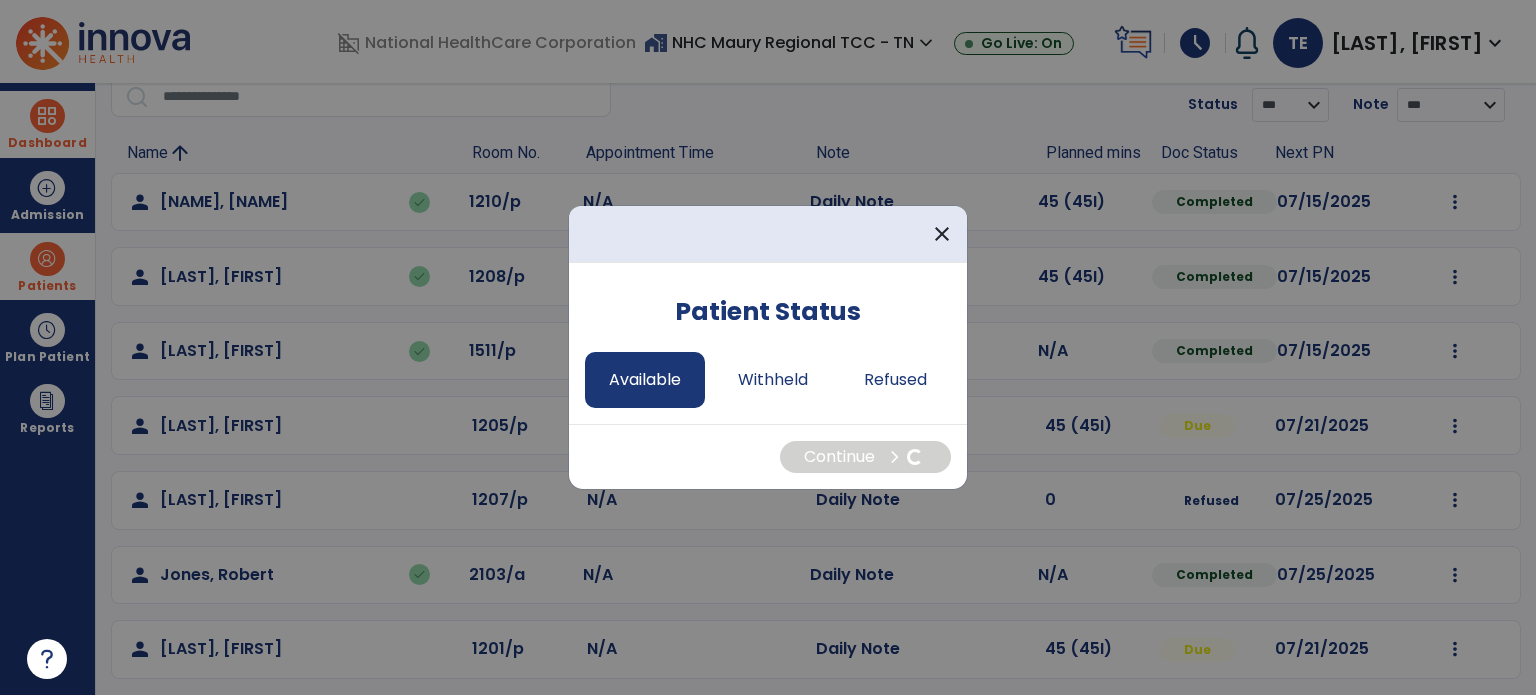 select on "*" 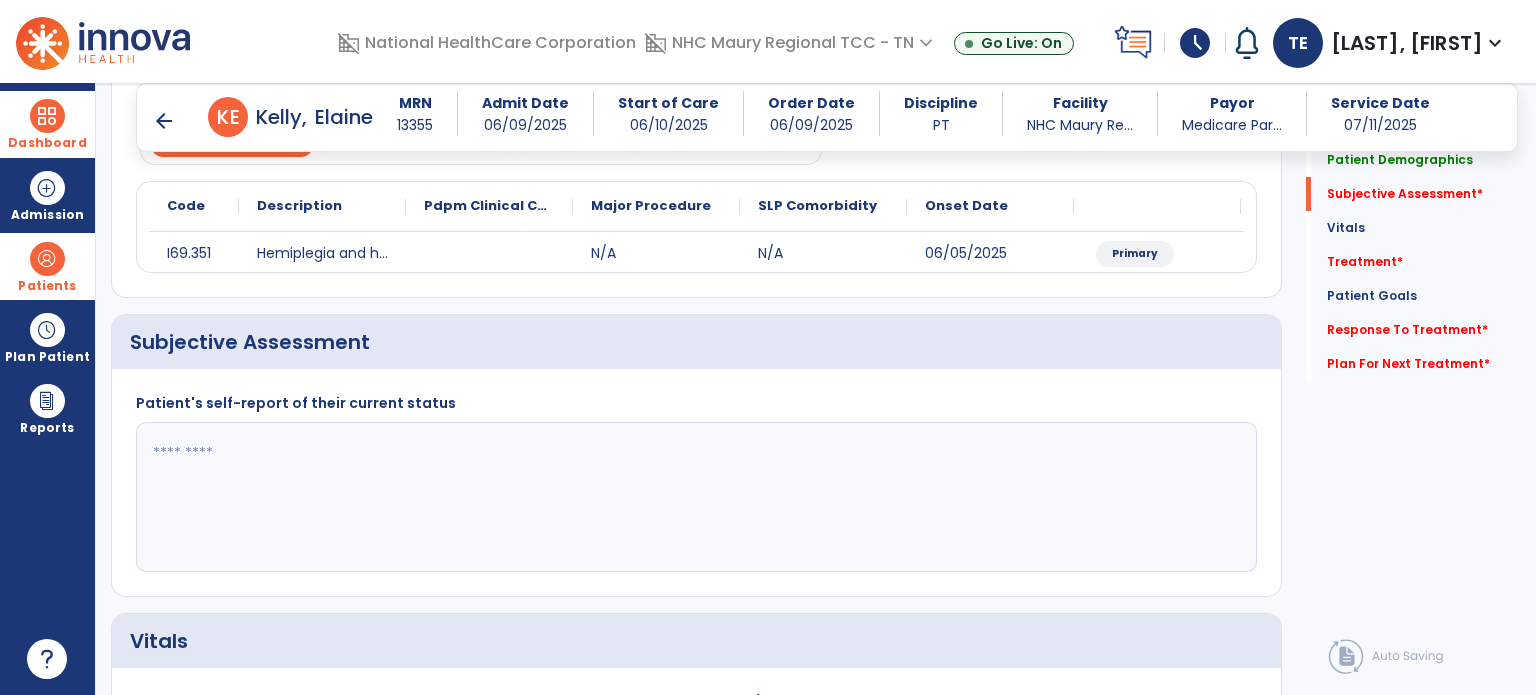scroll, scrollTop: 216, scrollLeft: 0, axis: vertical 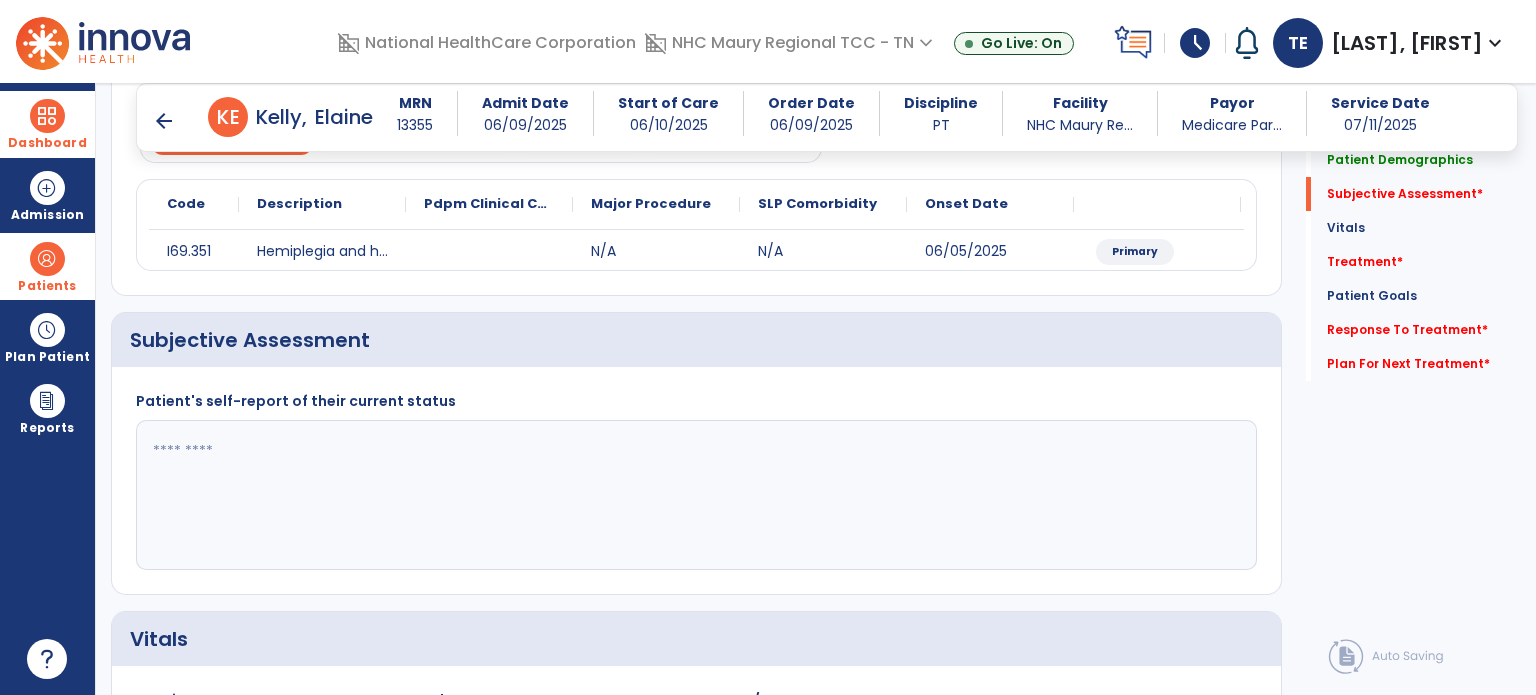 click 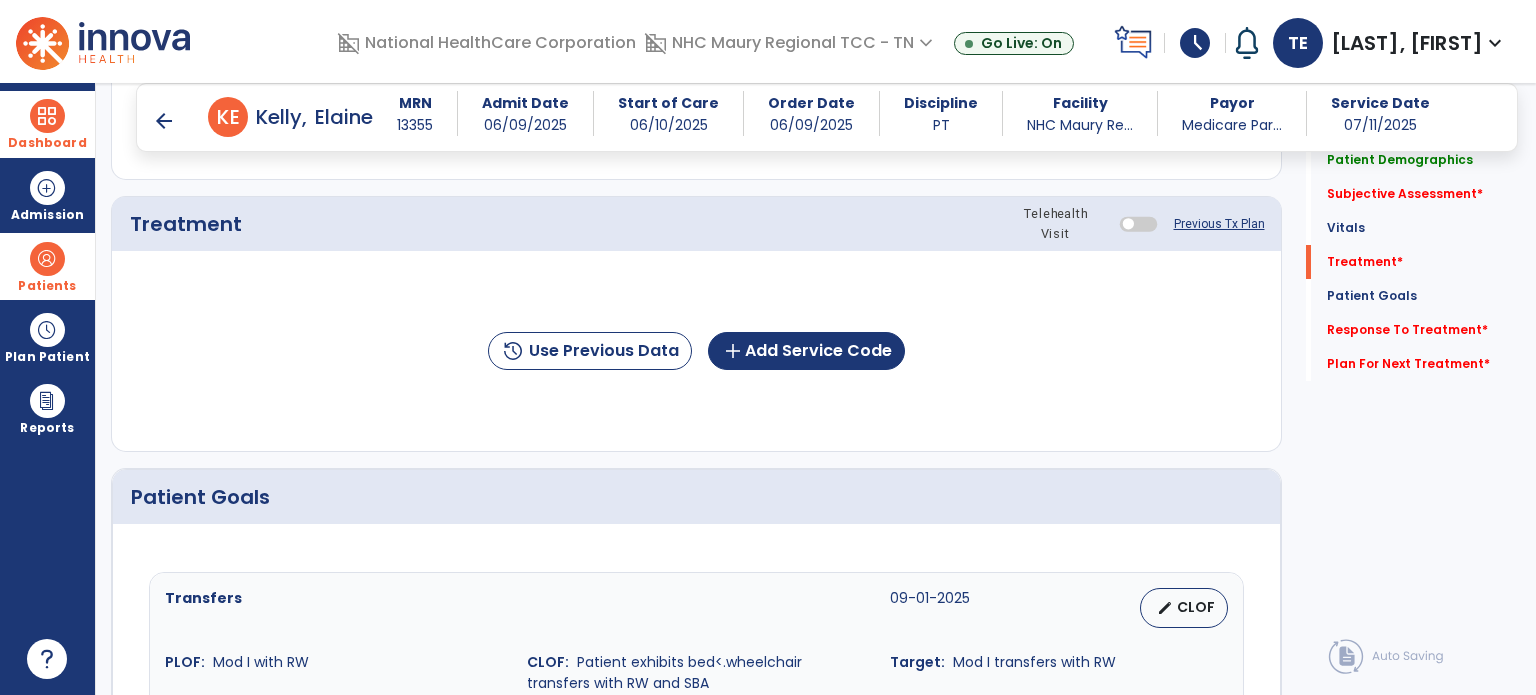 scroll, scrollTop: 1070, scrollLeft: 0, axis: vertical 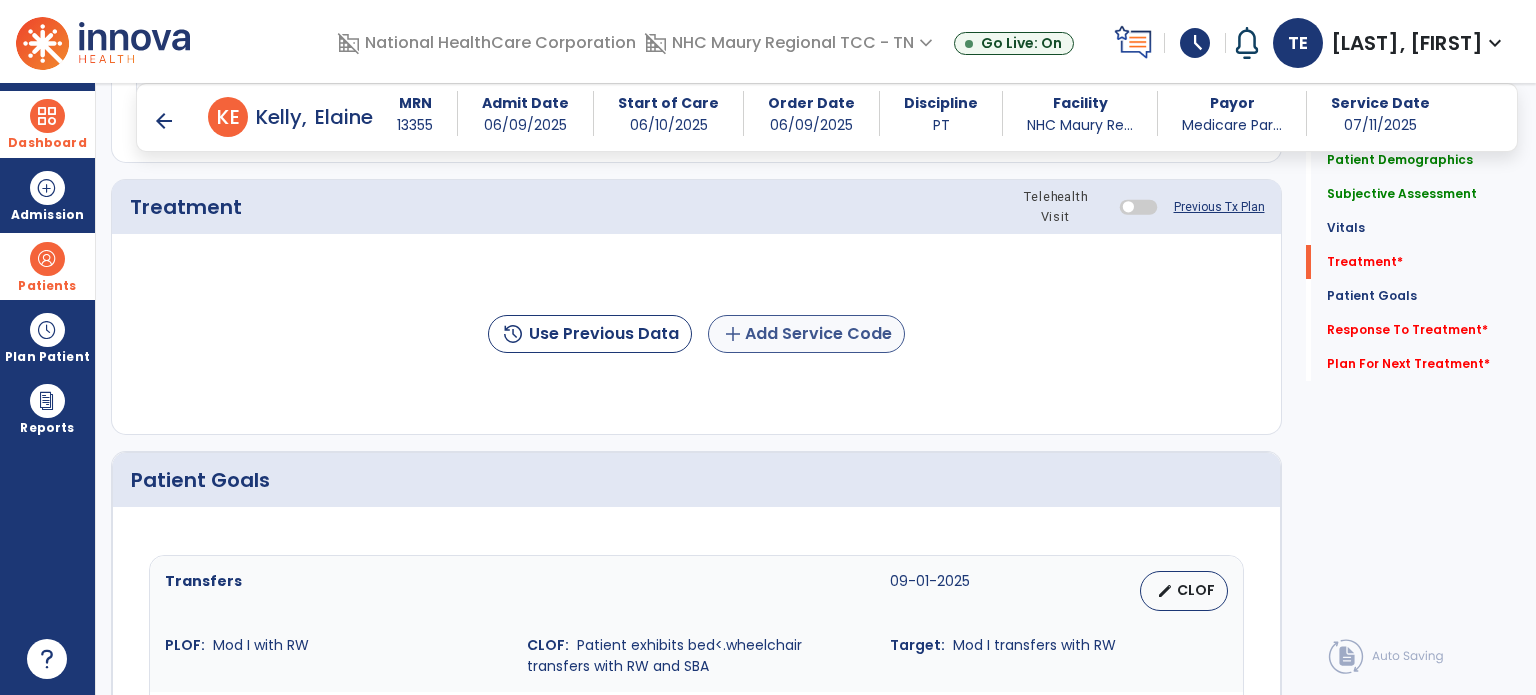 type on "**********" 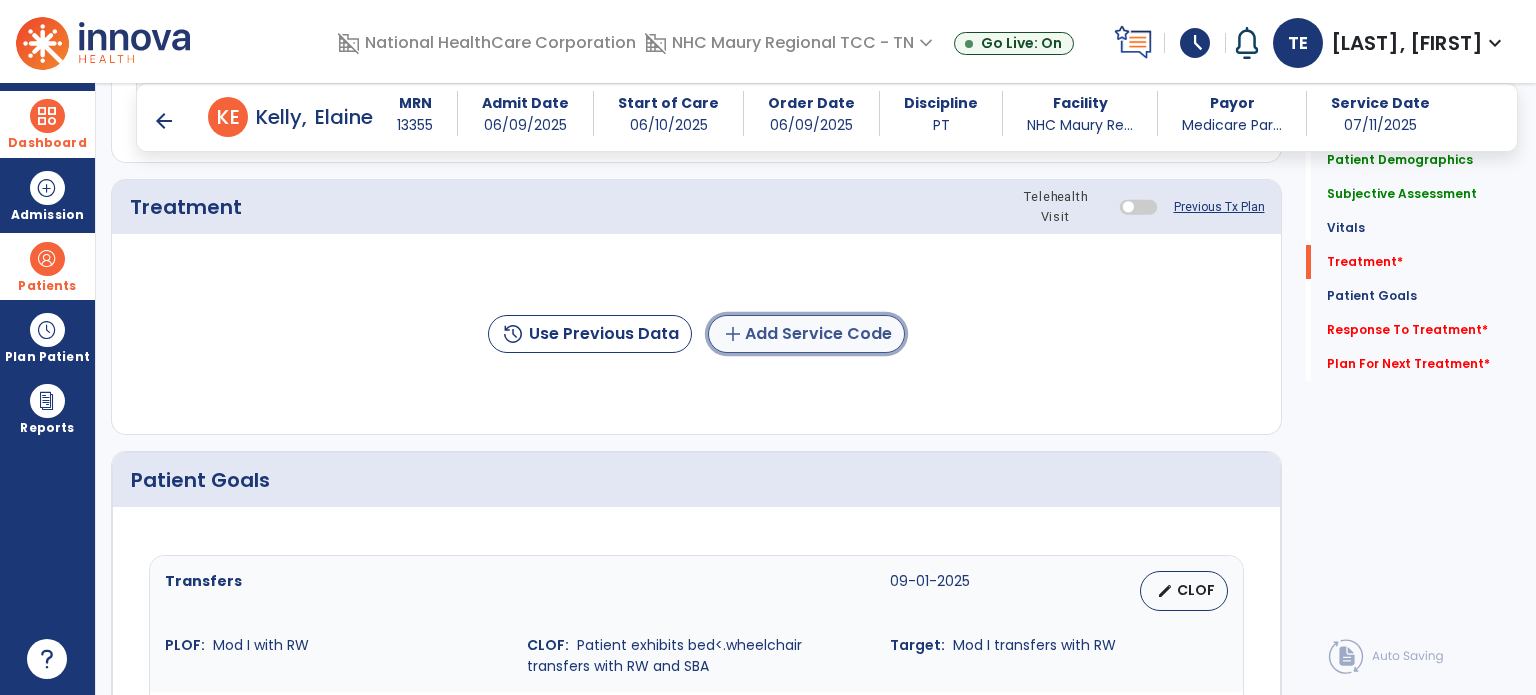 click on "add  Add Service Code" 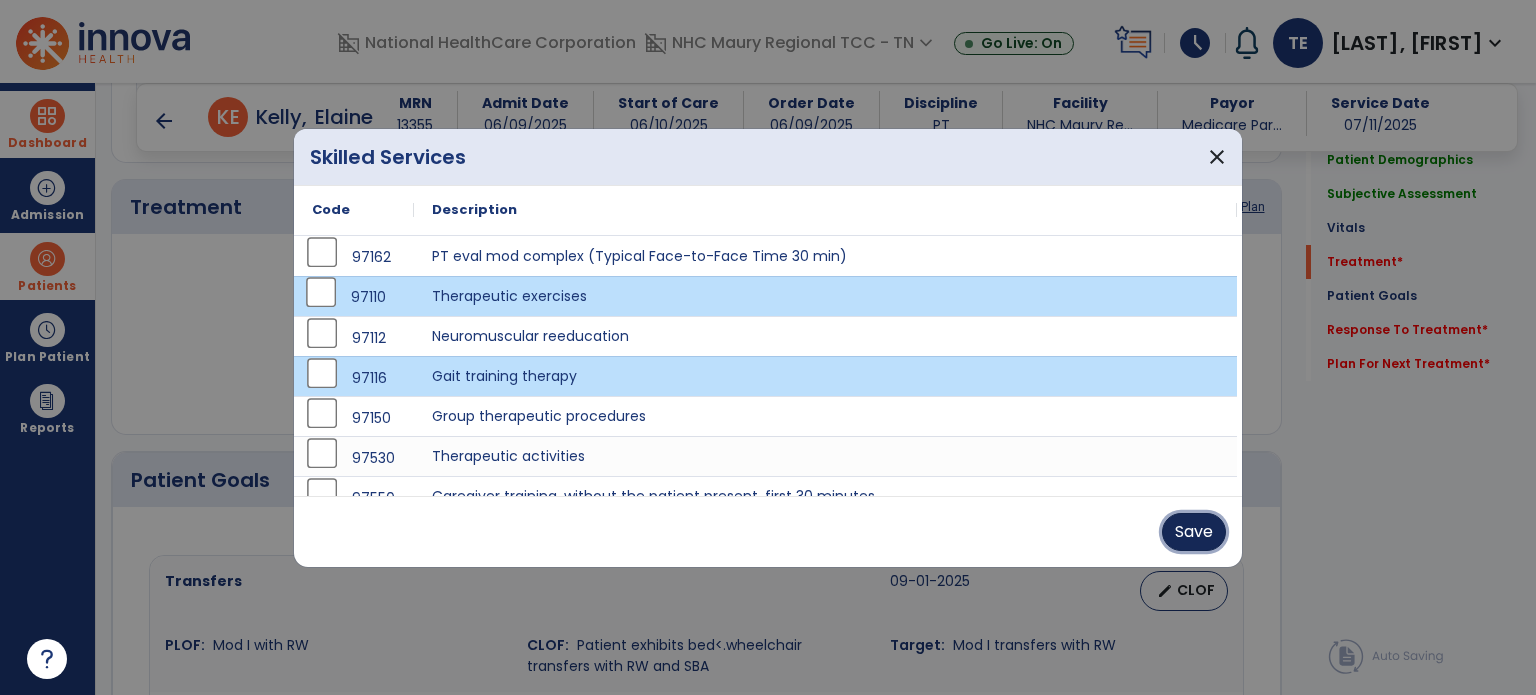 click on "Save" at bounding box center [1194, 532] 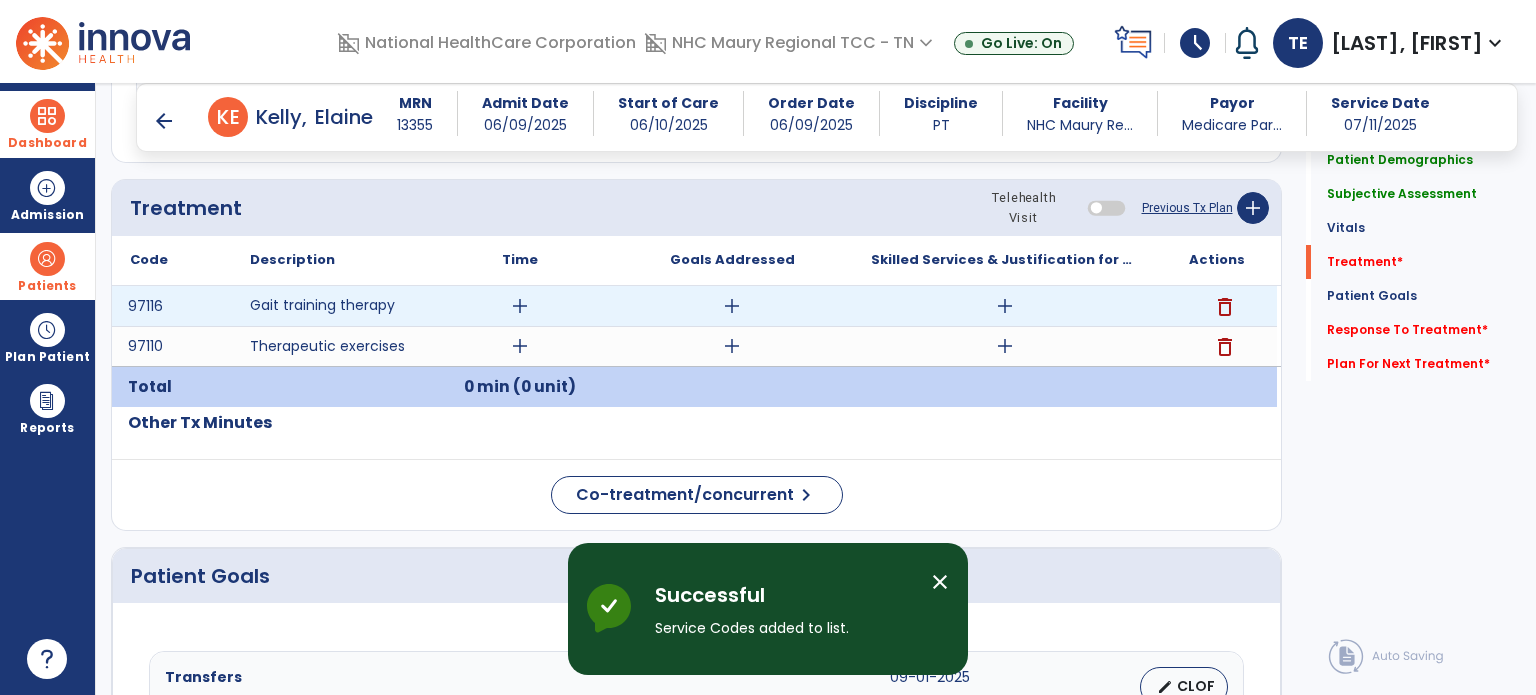 click on "add" at bounding box center [520, 306] 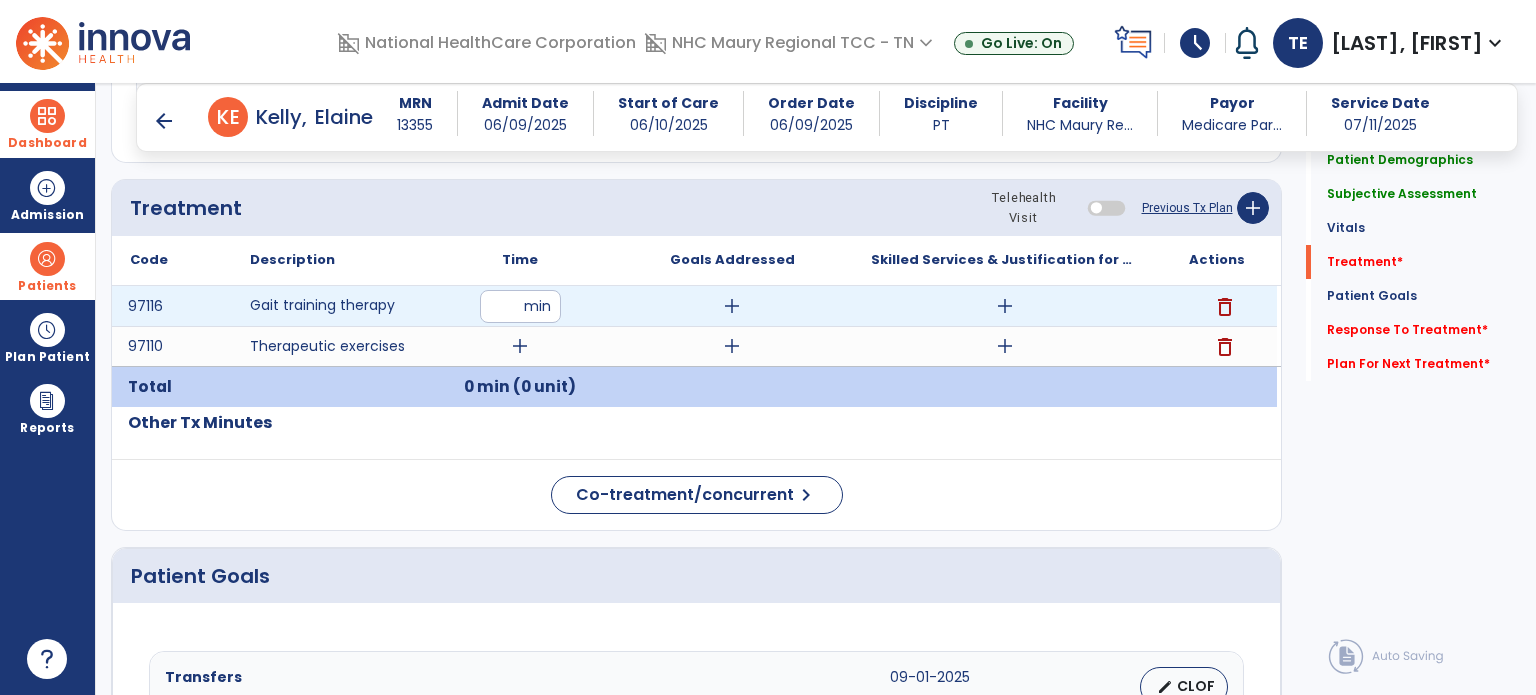 type on "*" 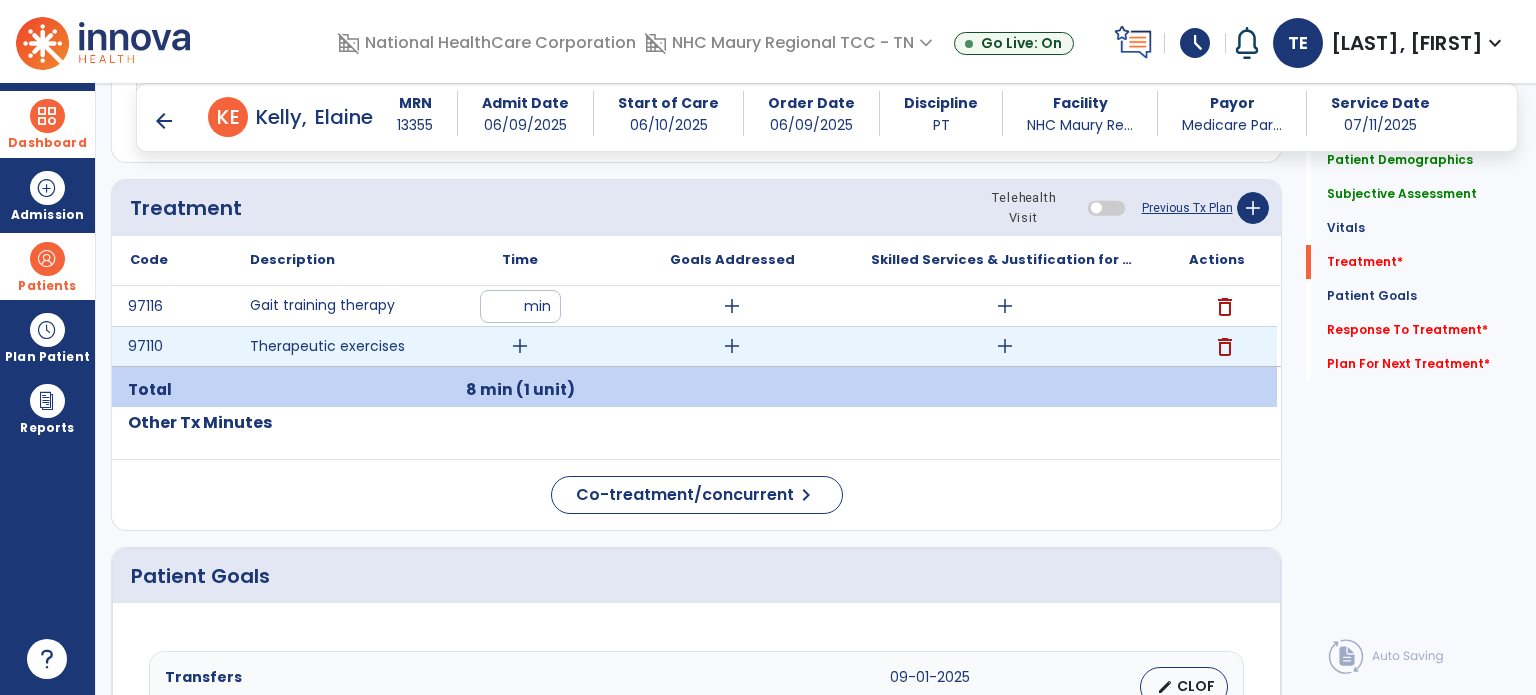click on "add" at bounding box center [520, 346] 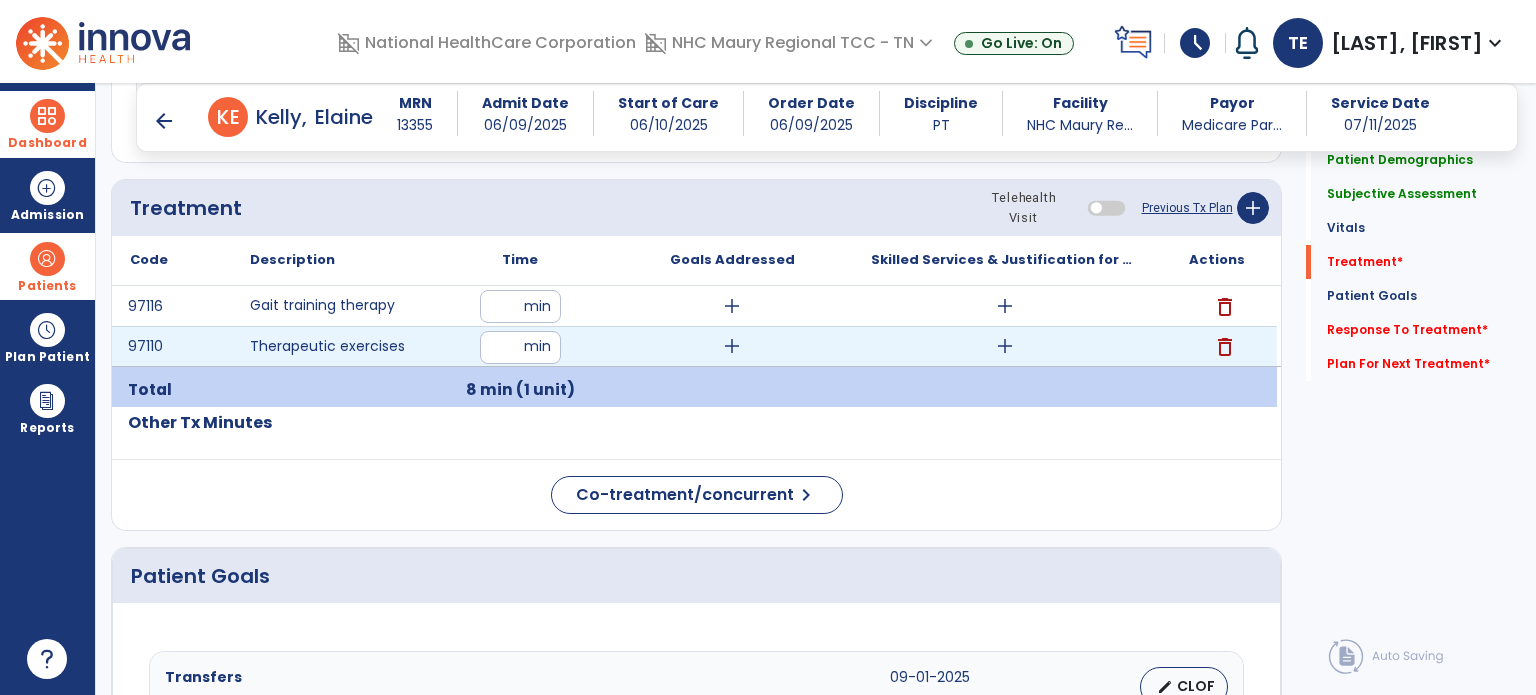 type on "*" 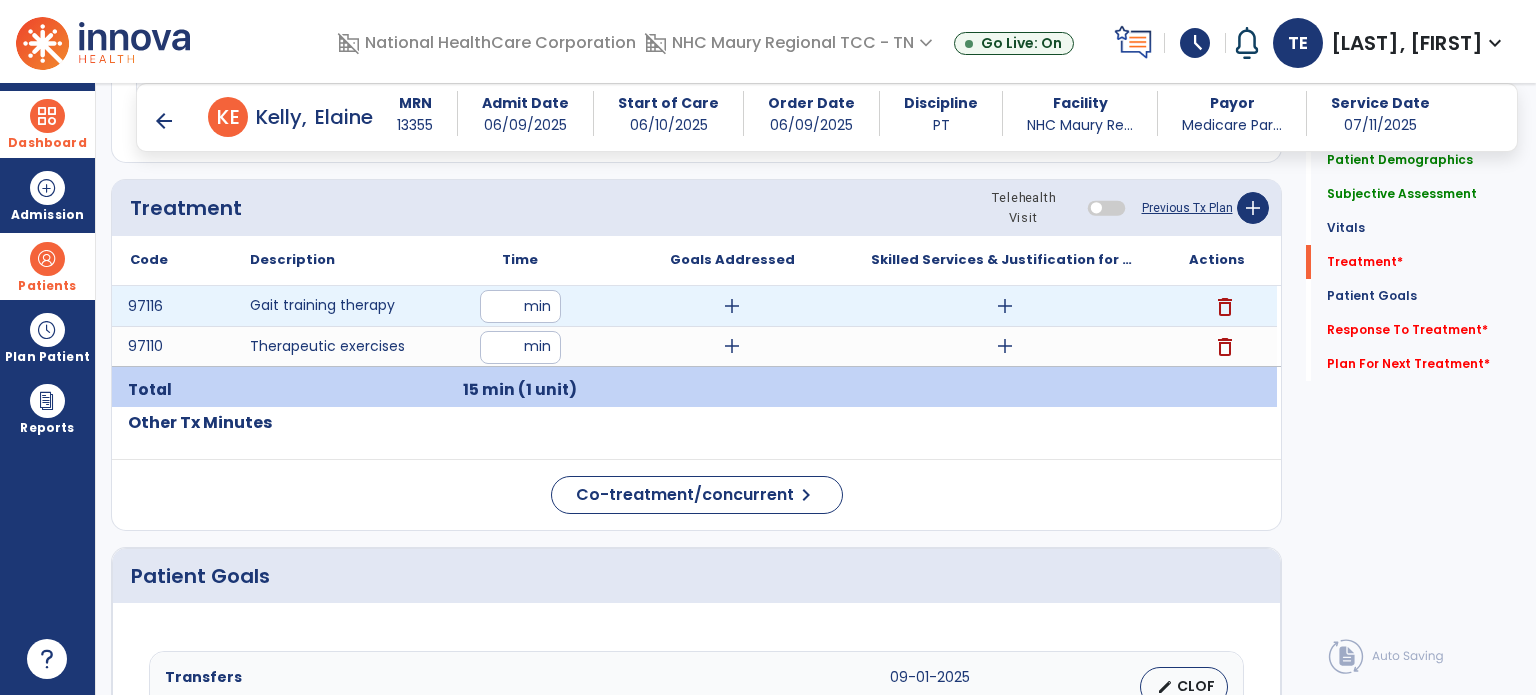 click on "add" at bounding box center (1005, 306) 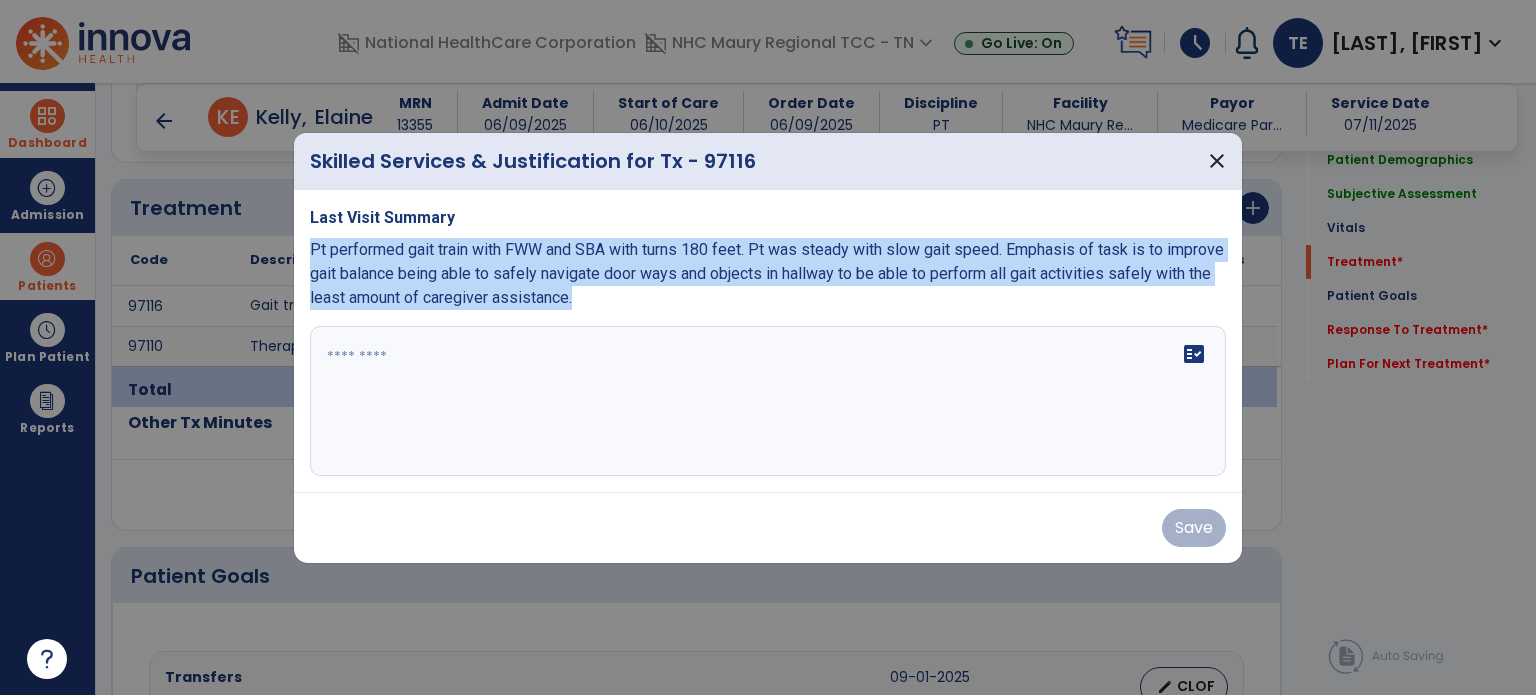 drag, startPoint x: 308, startPoint y: 254, endPoint x: 314, endPoint y: 347, distance: 93.193344 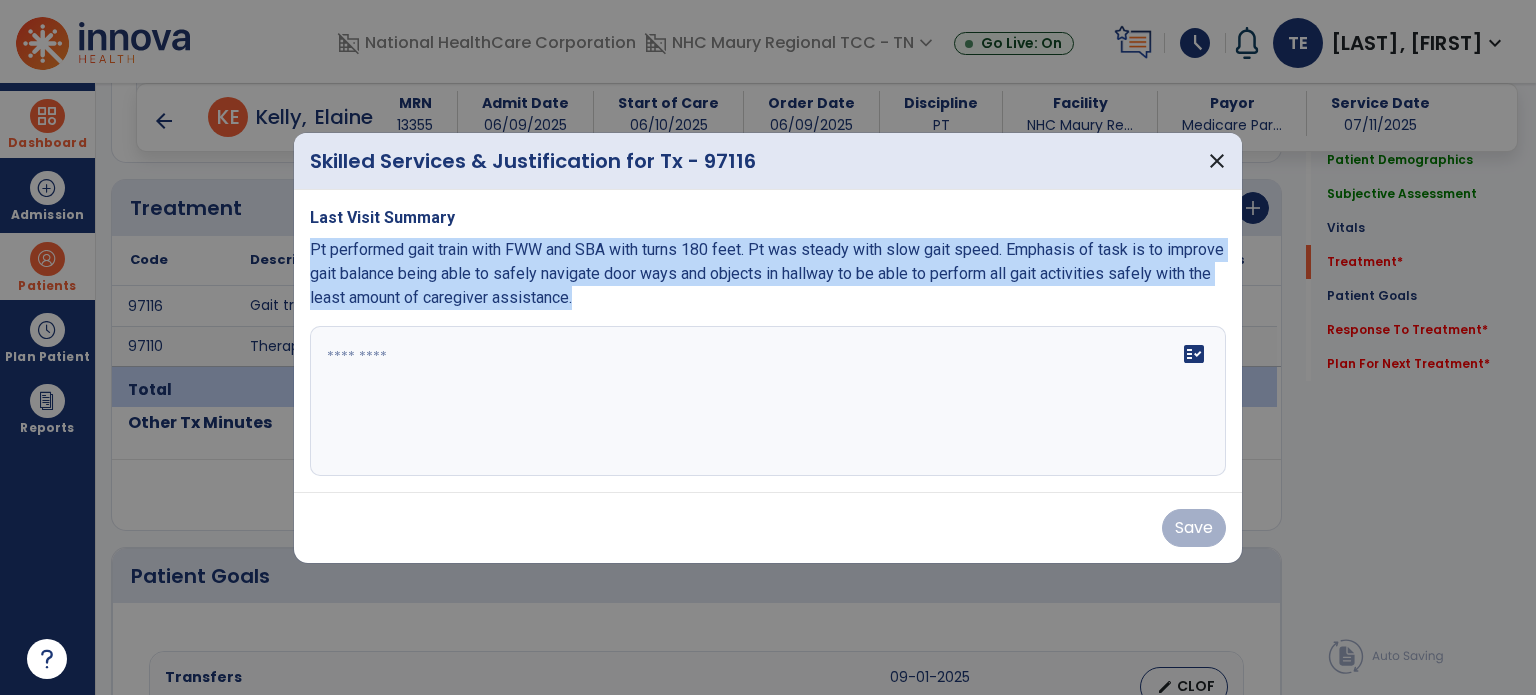 copy on "Pt performed gait train with FWW and SBA with turns 180 feet. Pt was steady with slow gait speed. Emphasis of task is to improve gait balance being able to safely navigate door ways and objects in hallway to be able to perform all gait activities safely with the least amount of caregiver assistance." 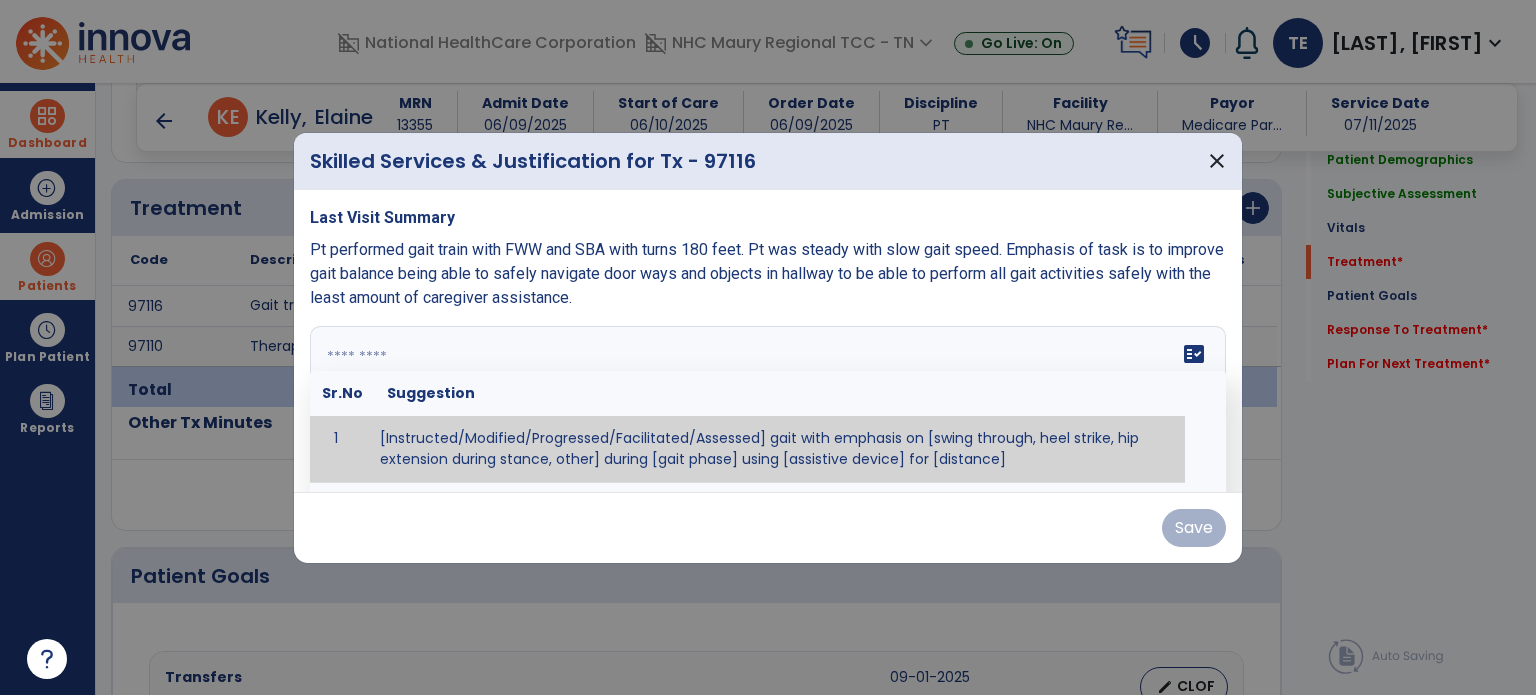 paste on "**********" 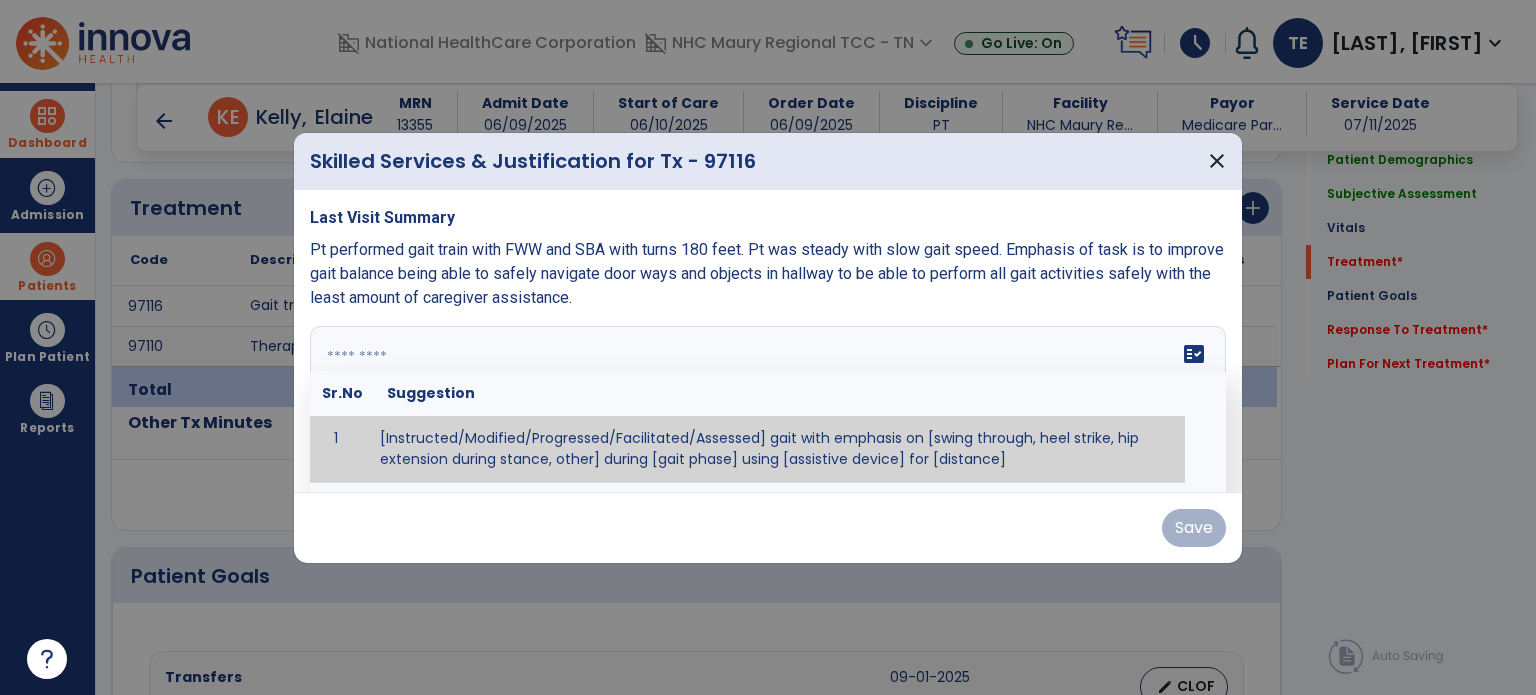 click at bounding box center (766, 401) 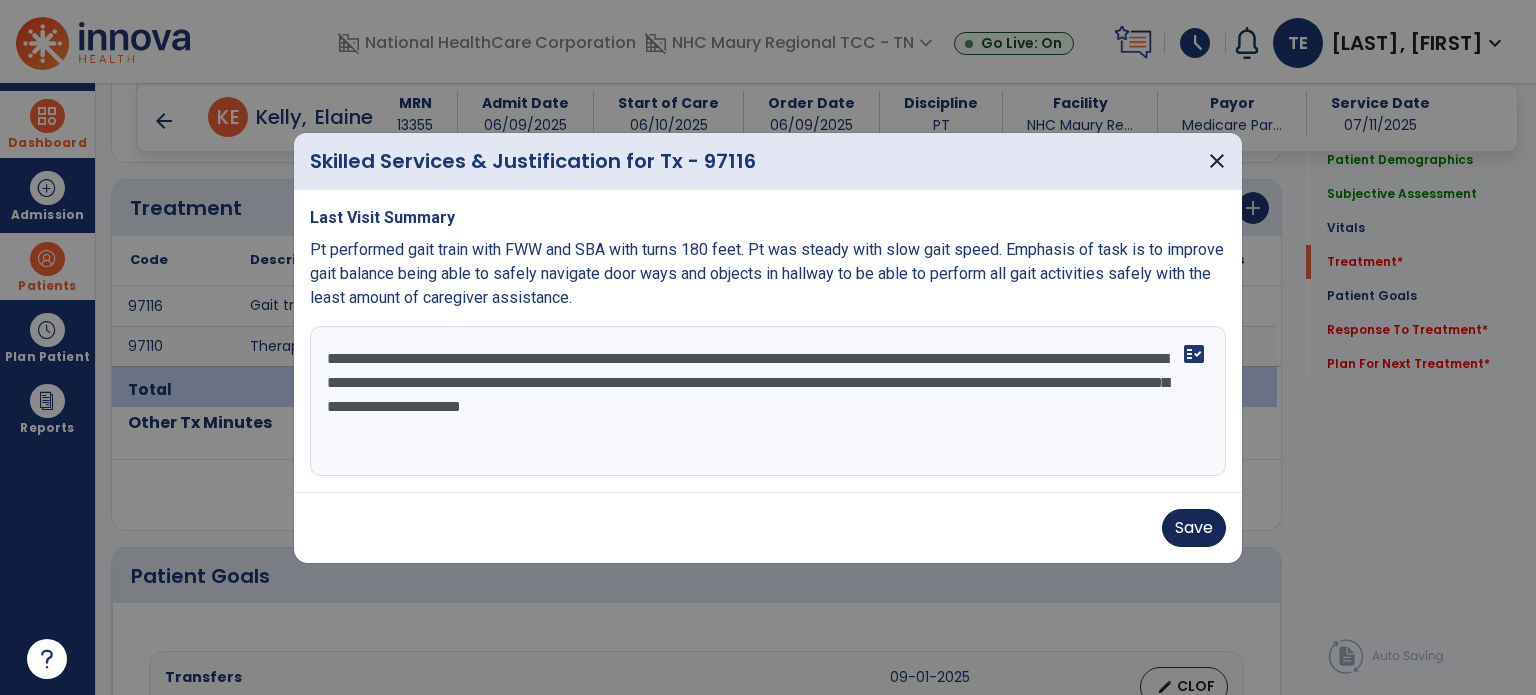 type on "**********" 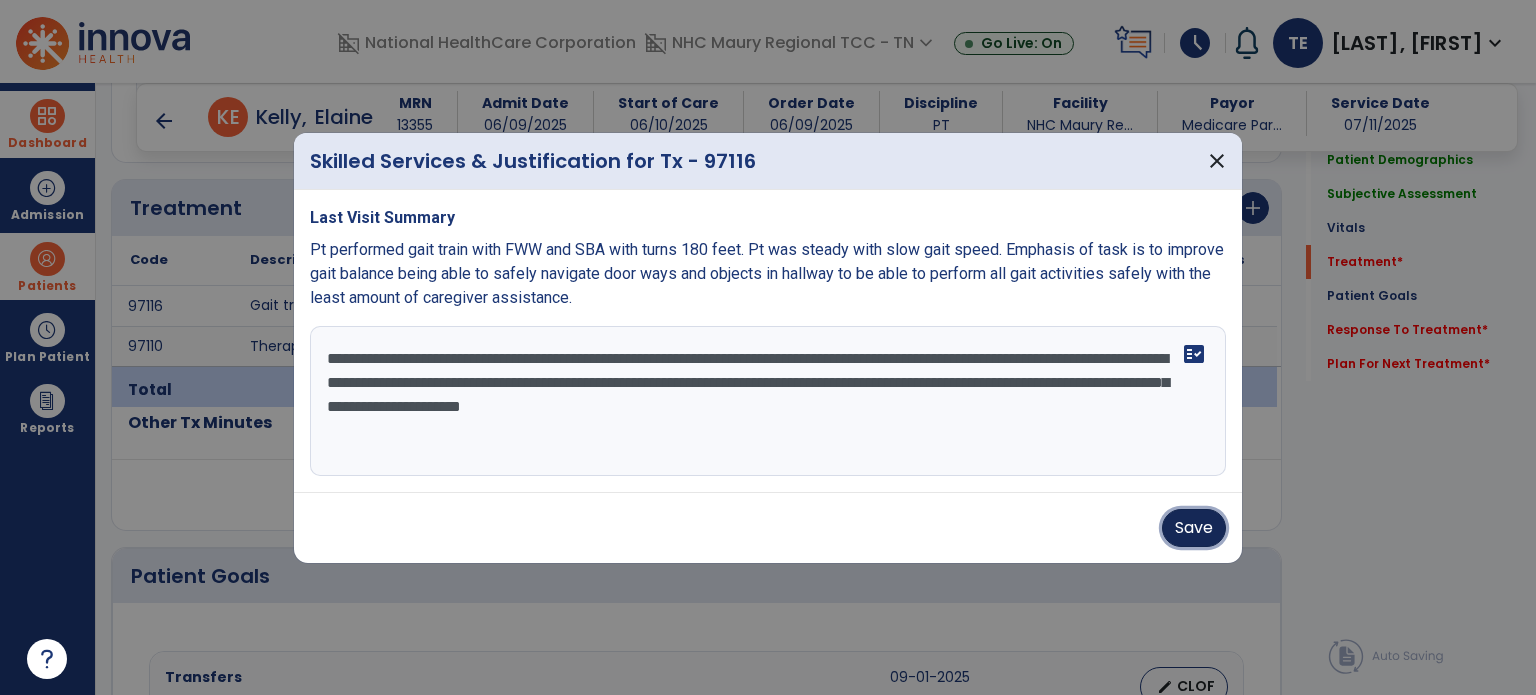 click on "Save" at bounding box center (1194, 528) 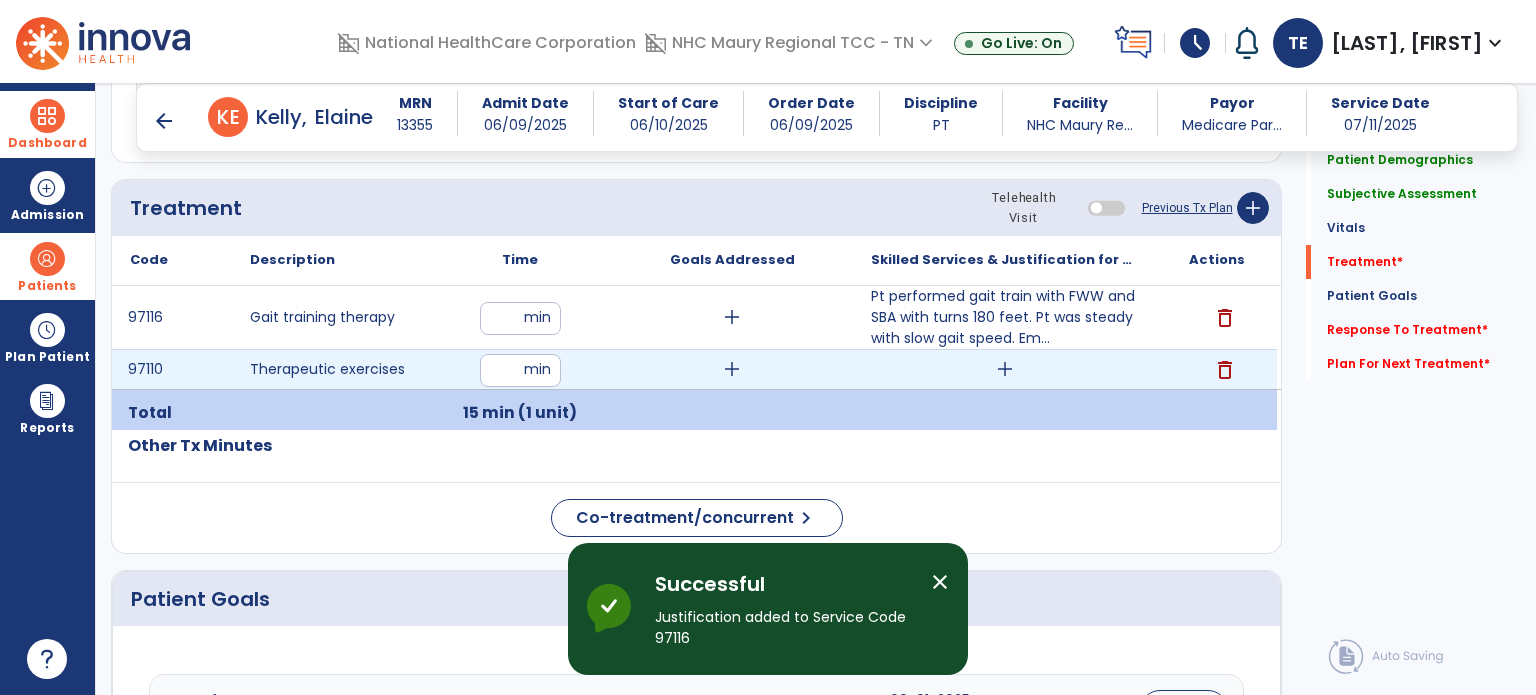 click on "add" at bounding box center (1005, 369) 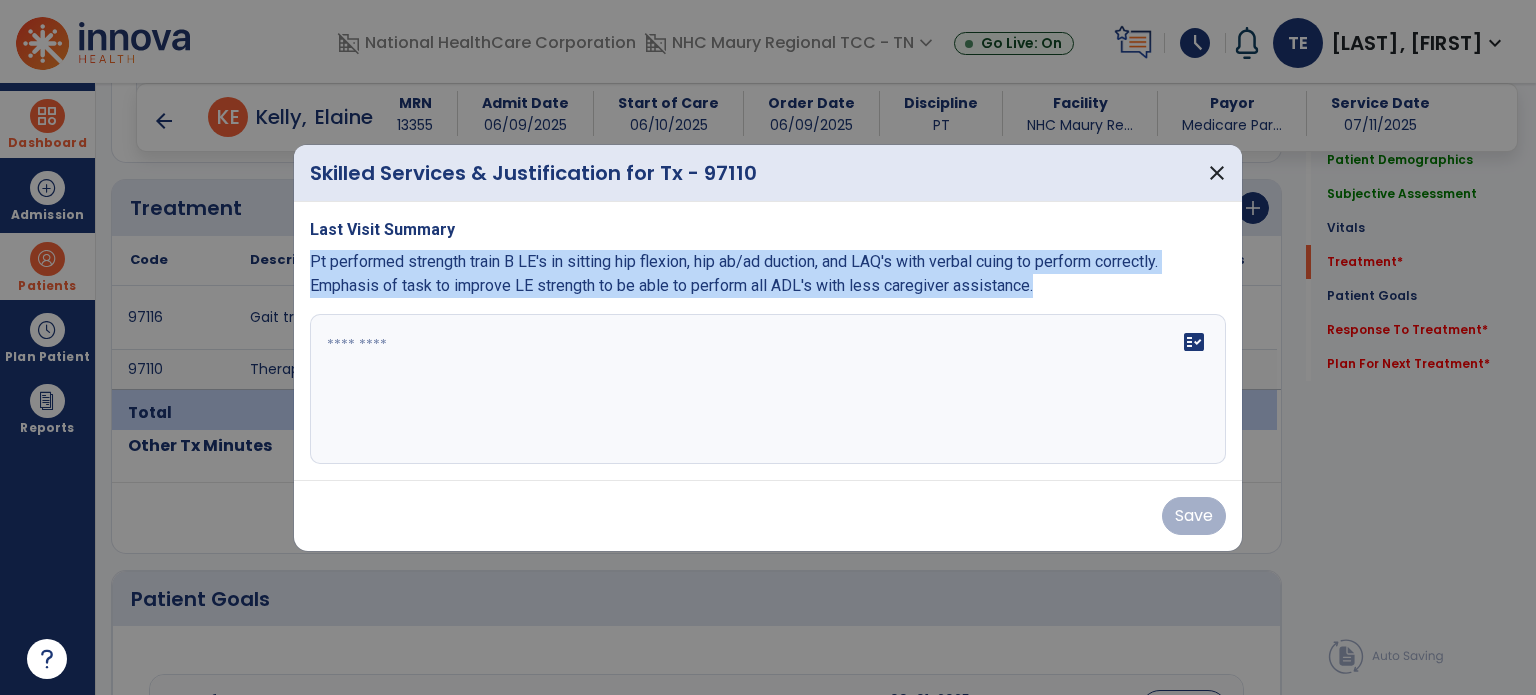 drag, startPoint x: 306, startPoint y: 261, endPoint x: 322, endPoint y: 360, distance: 100.28459 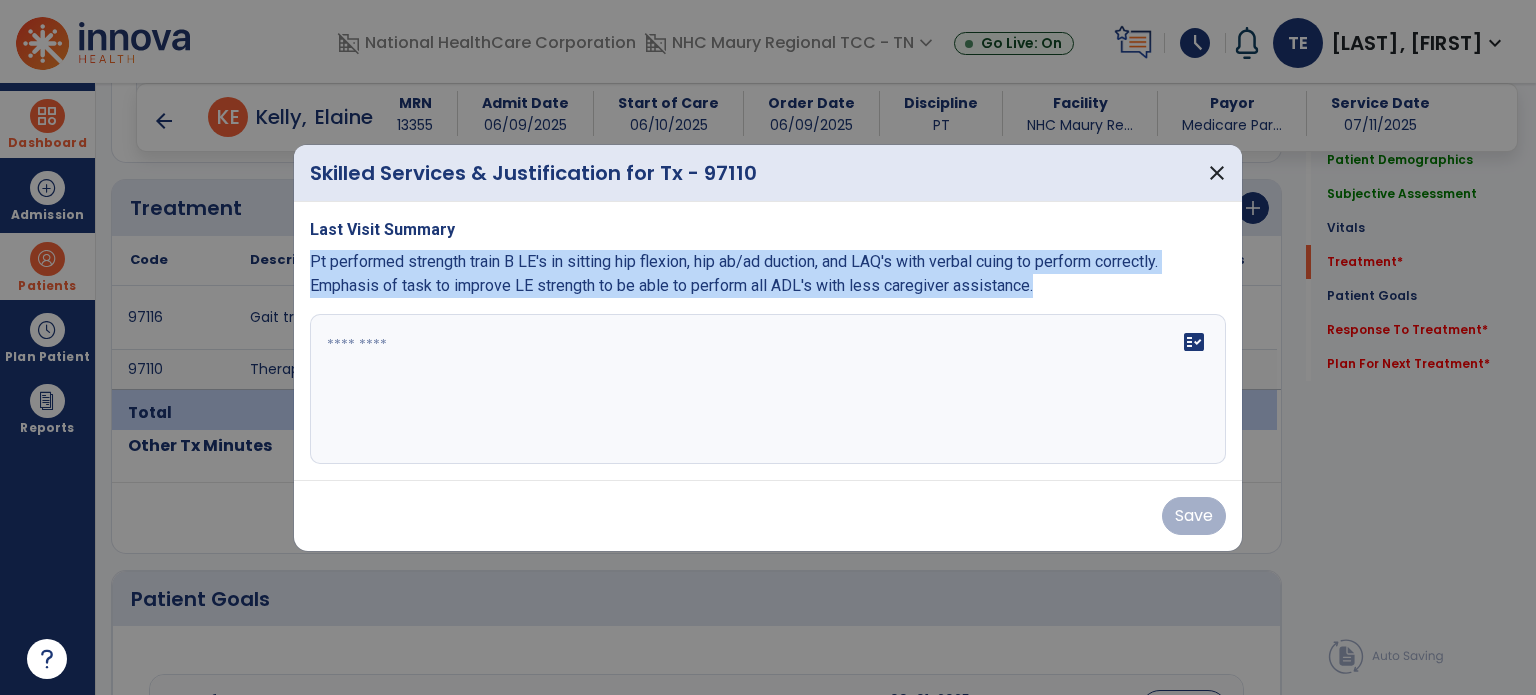 copy on "Pt performed strength train B LE's in sitting hip flexion, hip ab/ad duction, and LAQ's with verbal cuing to perform correctly. Emphasis of task to improve LE strength to be able to perform all ADL's with less caregiver assistance." 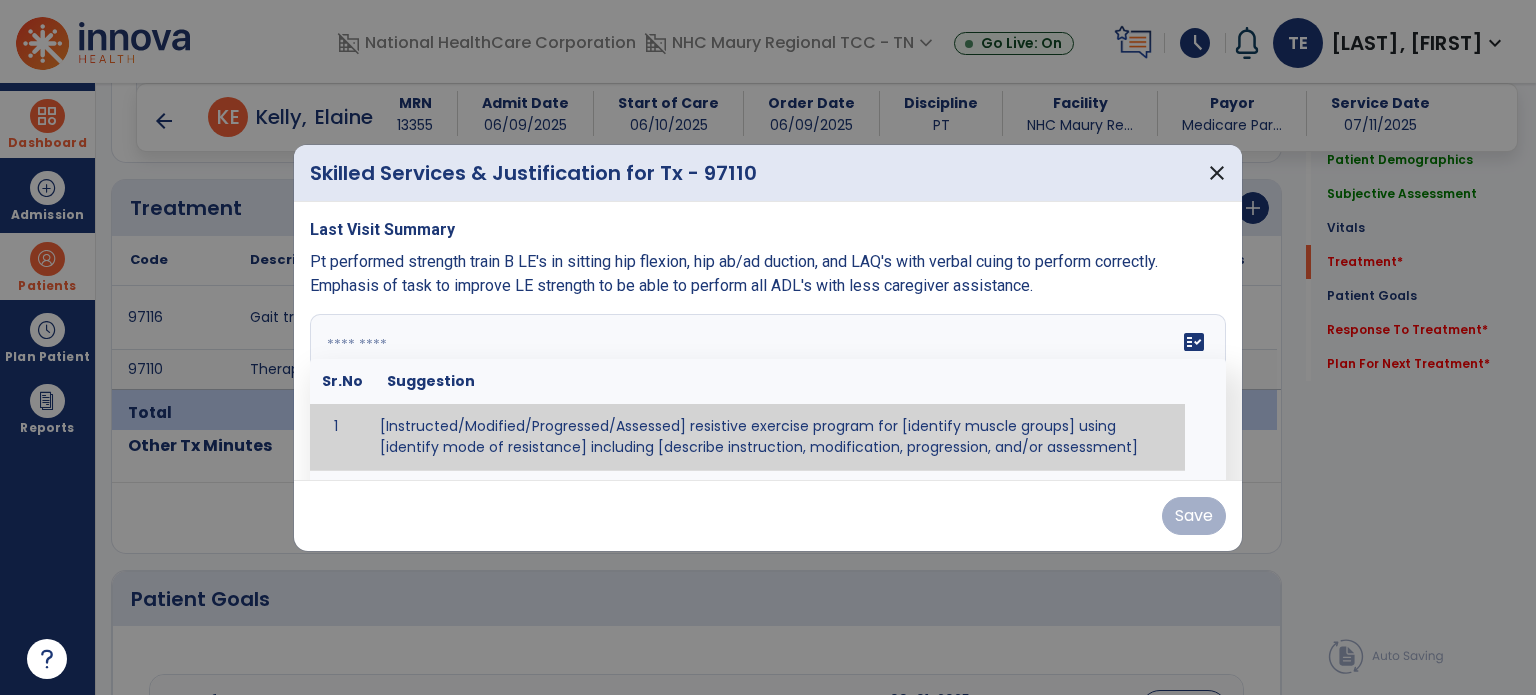 paste on "**********" 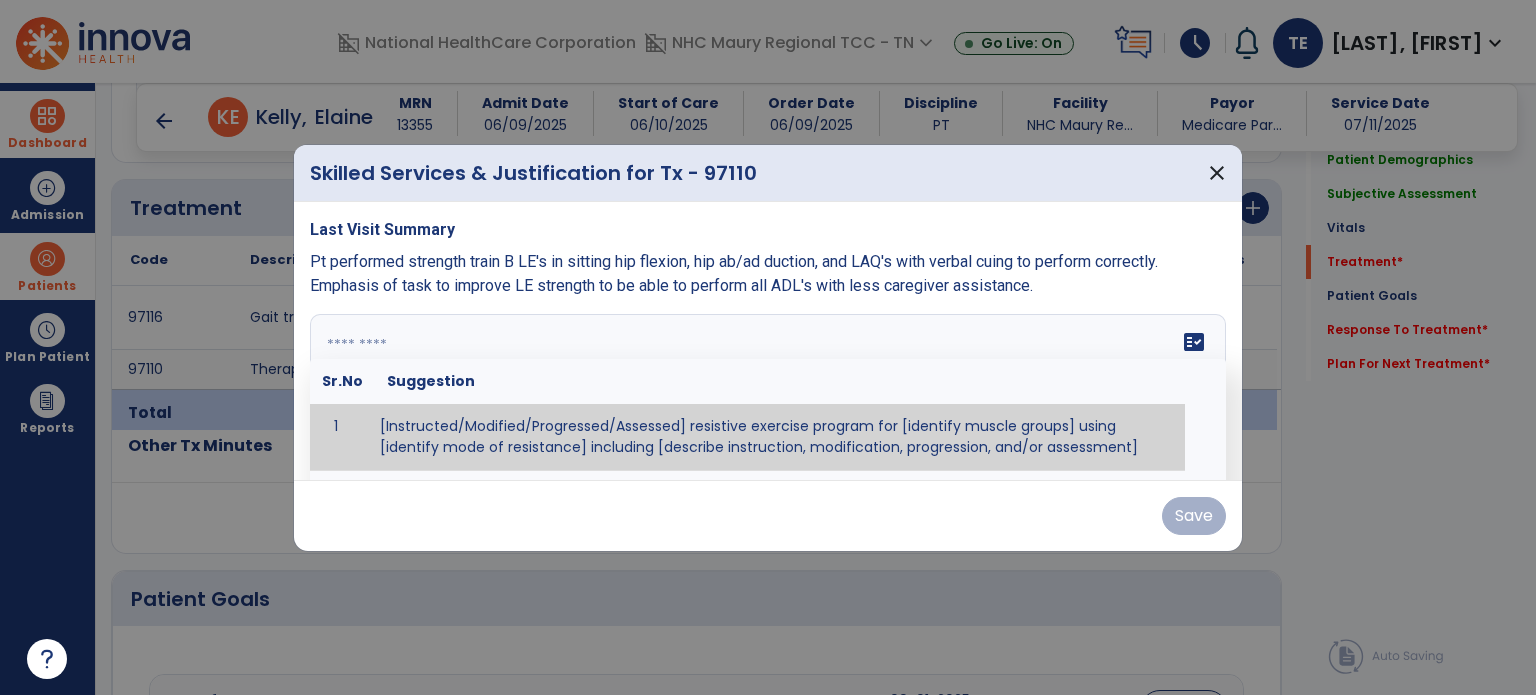click at bounding box center (766, 389) 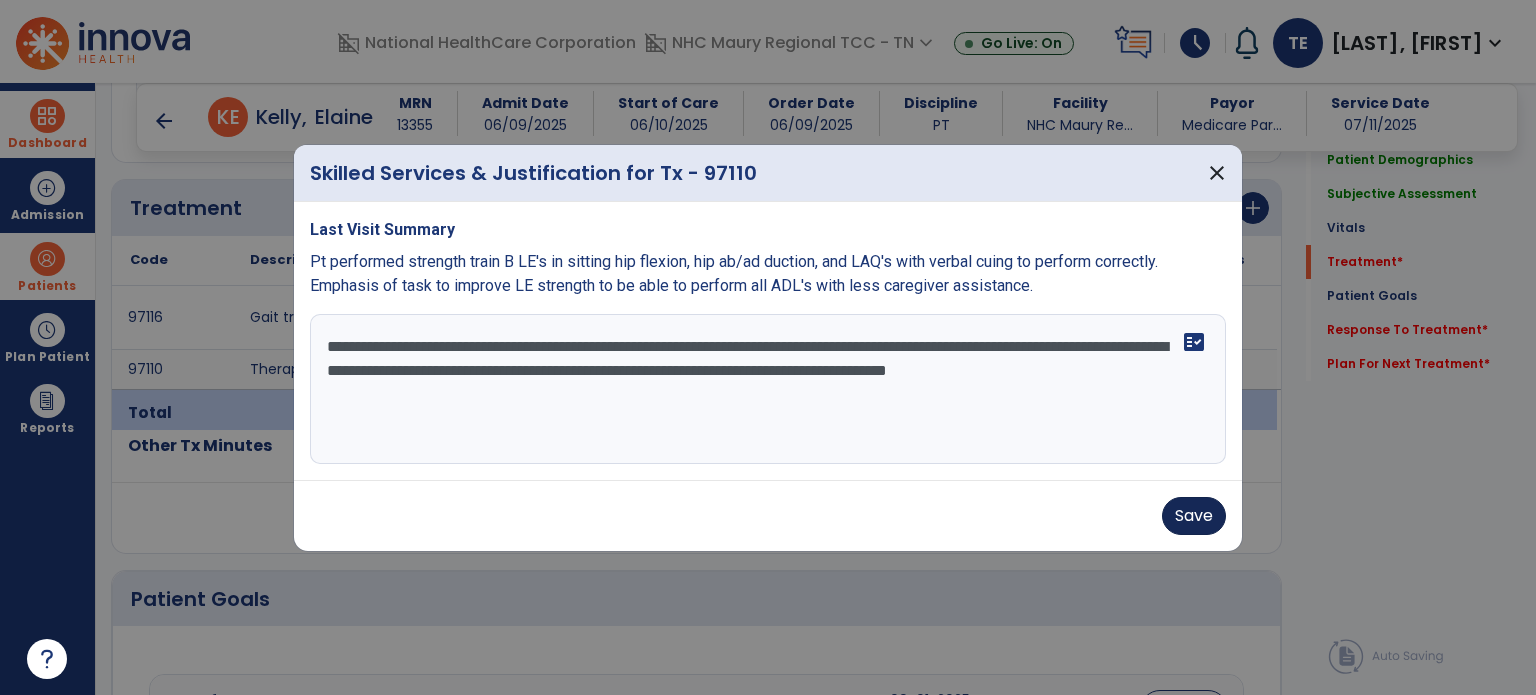type on "**********" 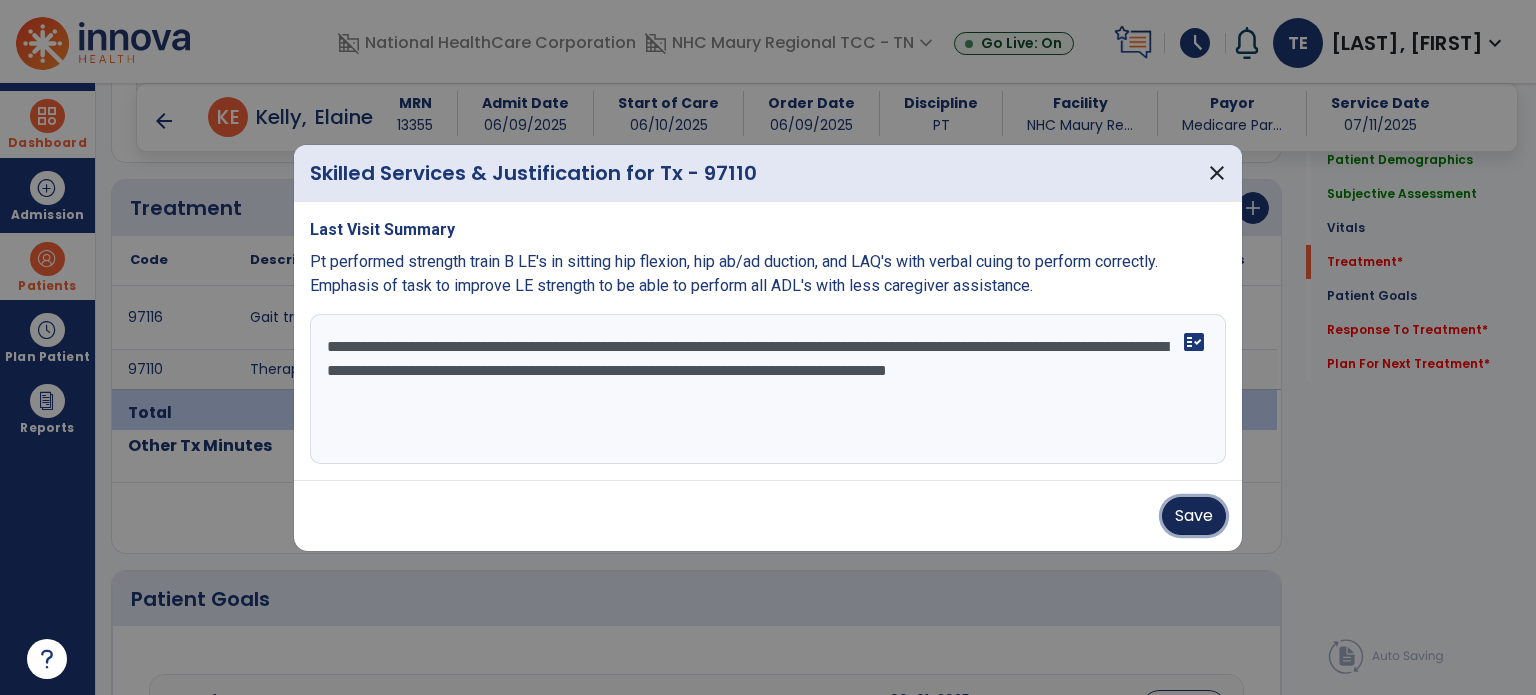 click on "Save" at bounding box center (1194, 516) 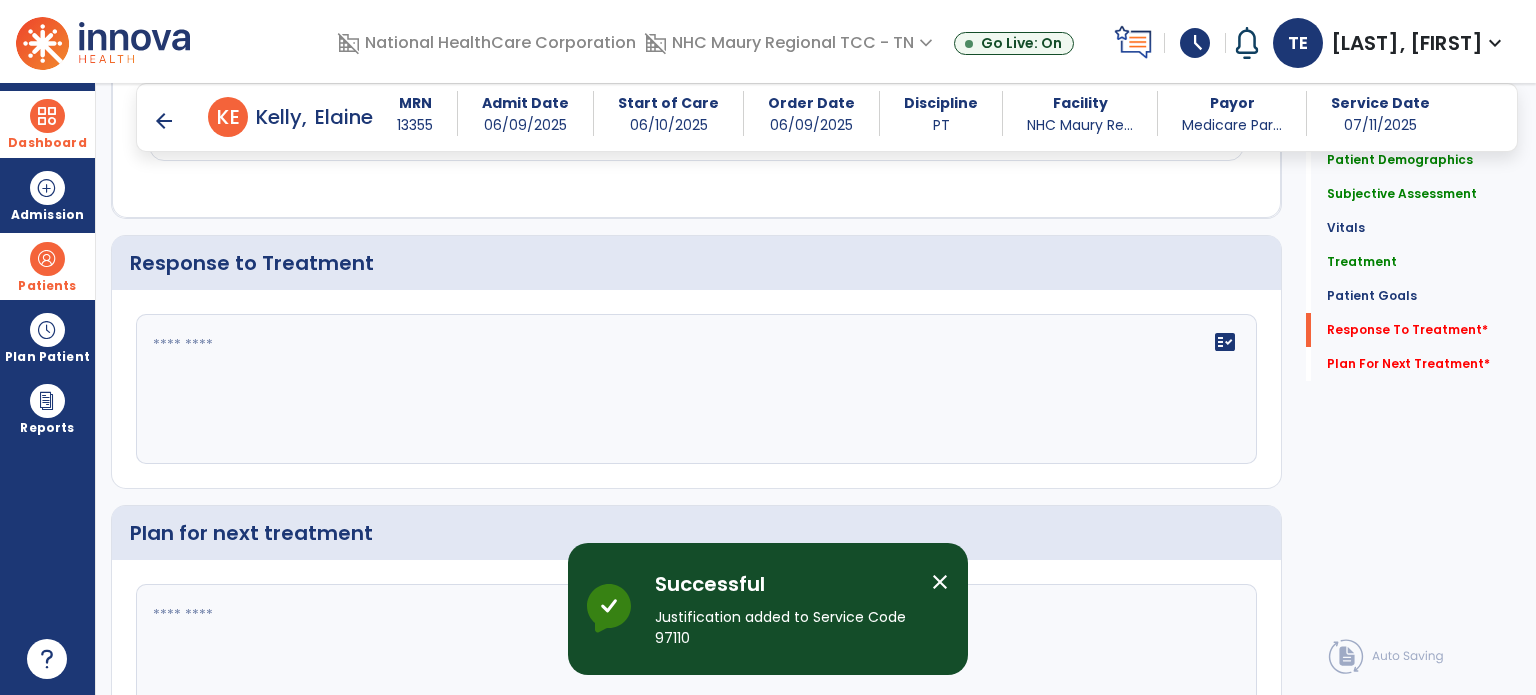 scroll, scrollTop: 2916, scrollLeft: 0, axis: vertical 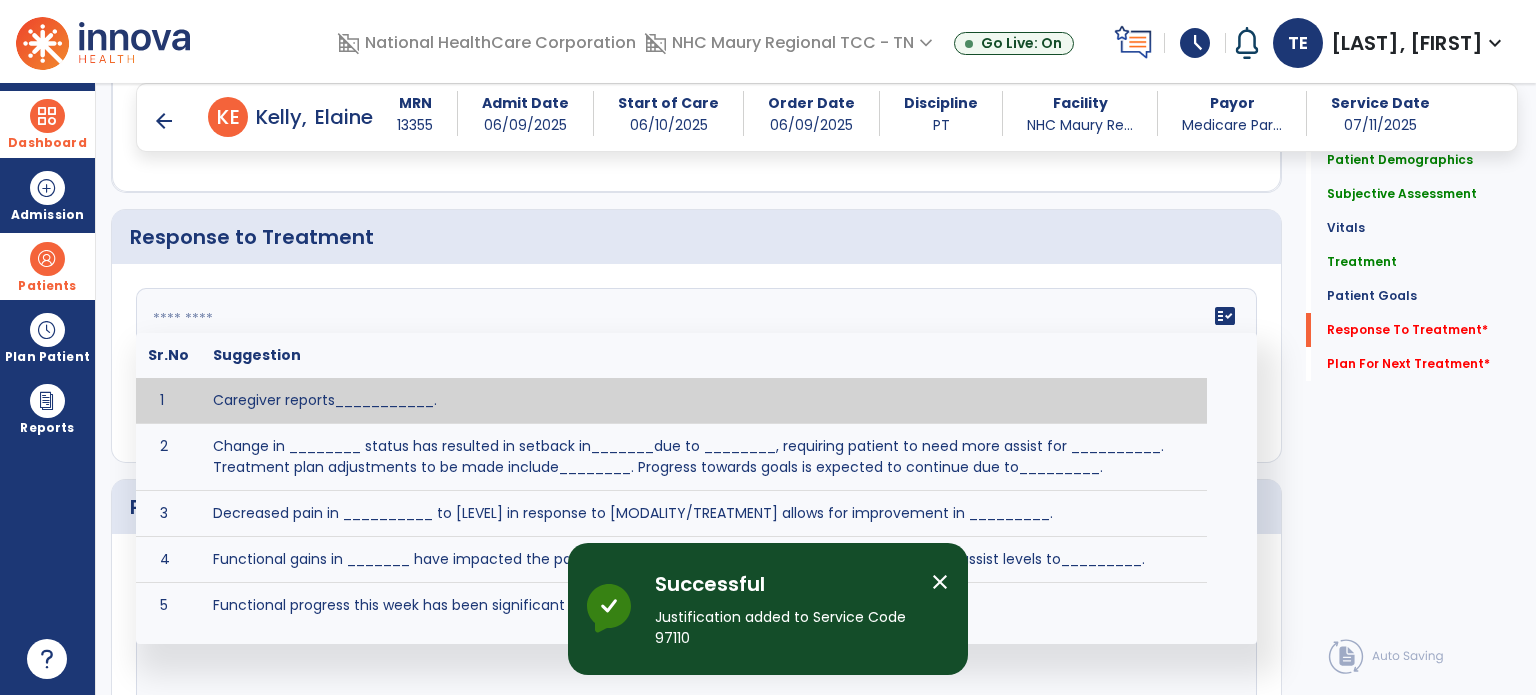 click 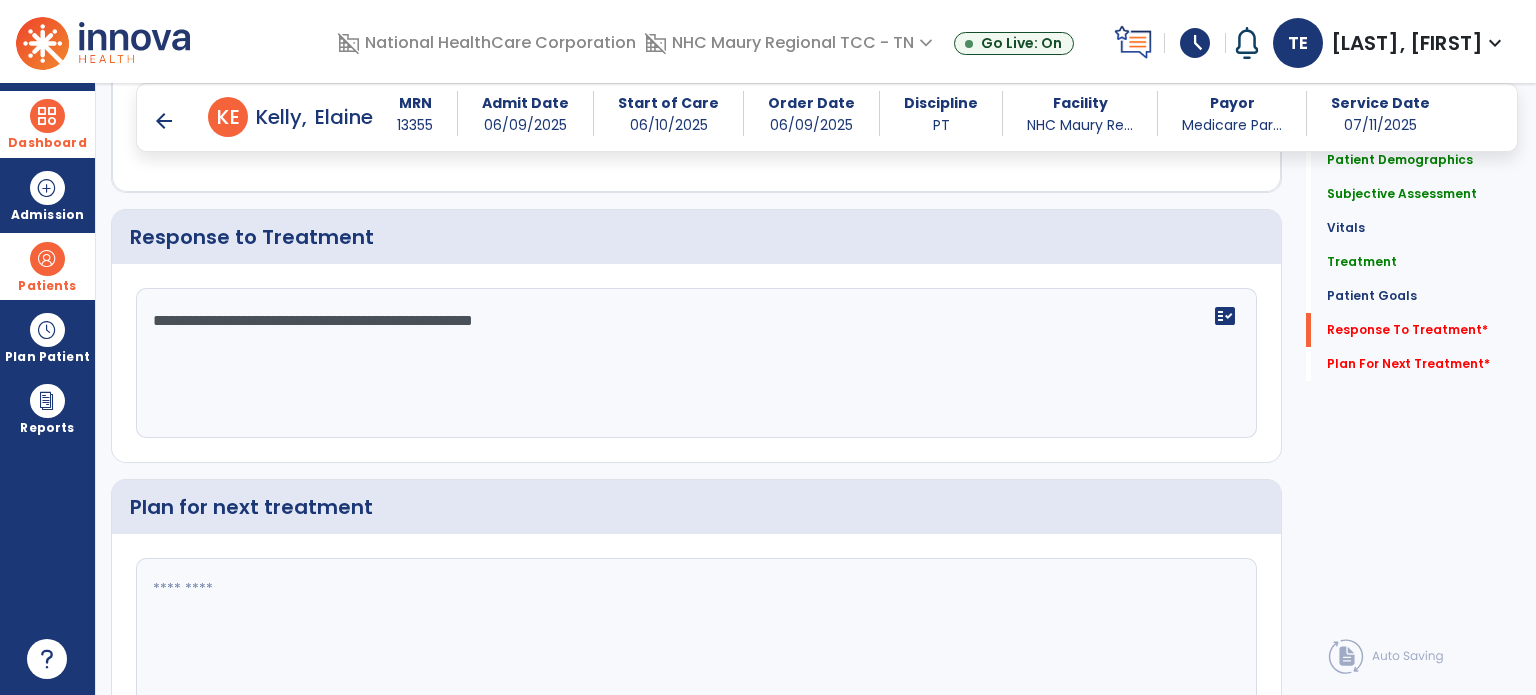 scroll, scrollTop: 3012, scrollLeft: 0, axis: vertical 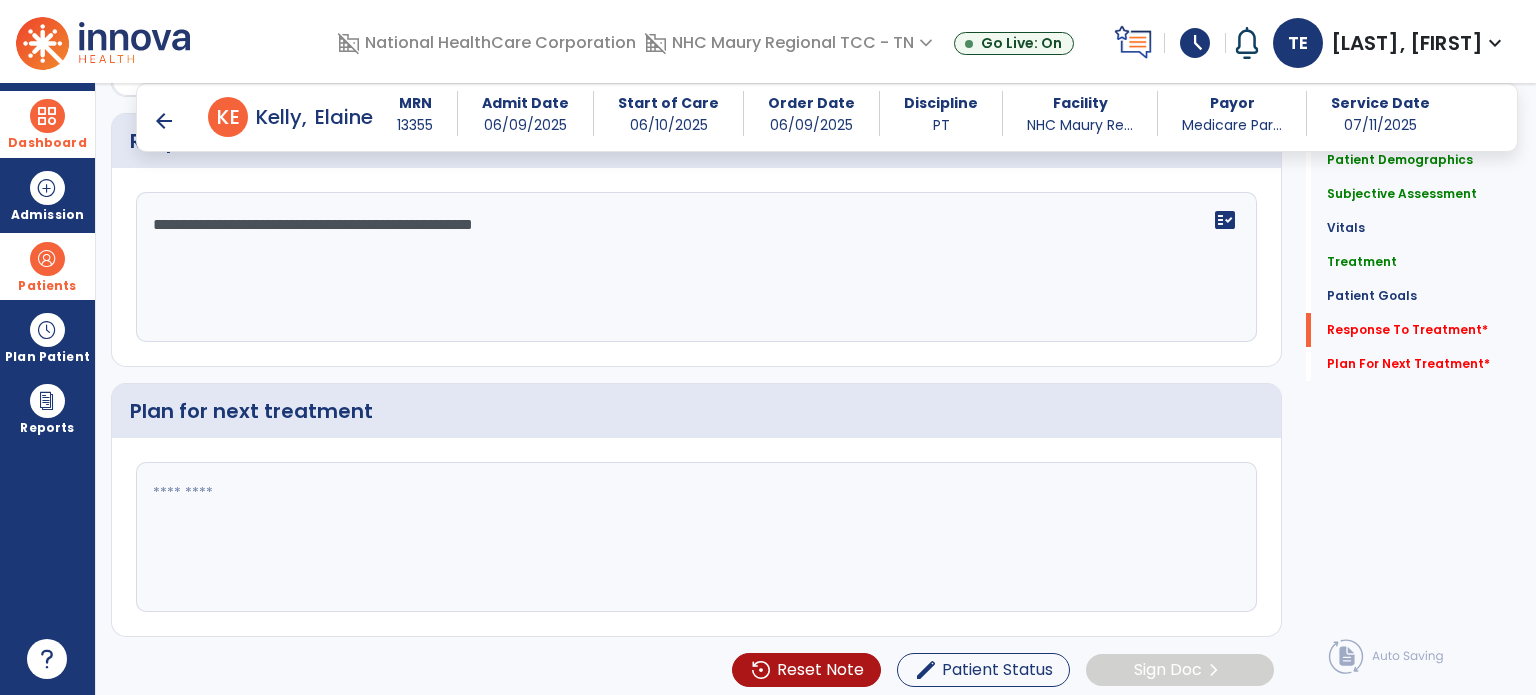type on "**********" 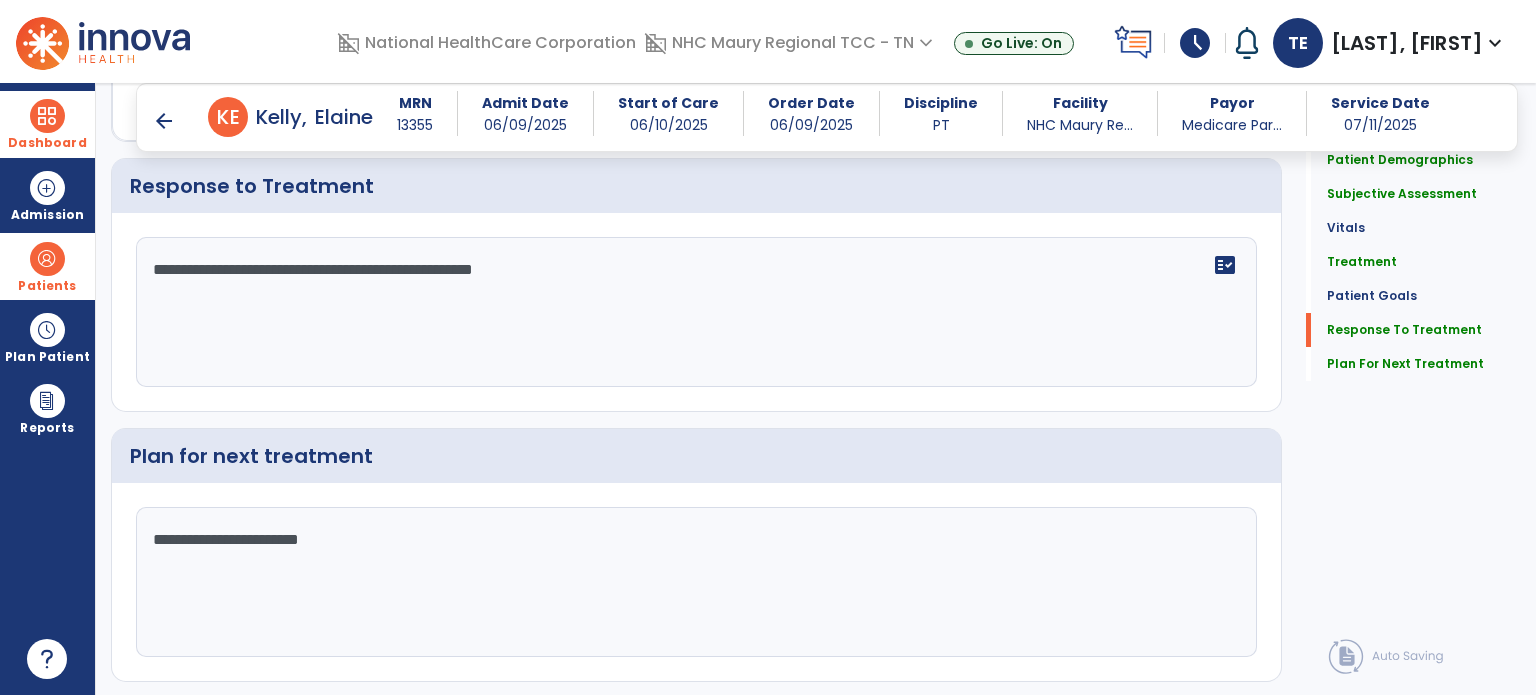 scroll, scrollTop: 3012, scrollLeft: 0, axis: vertical 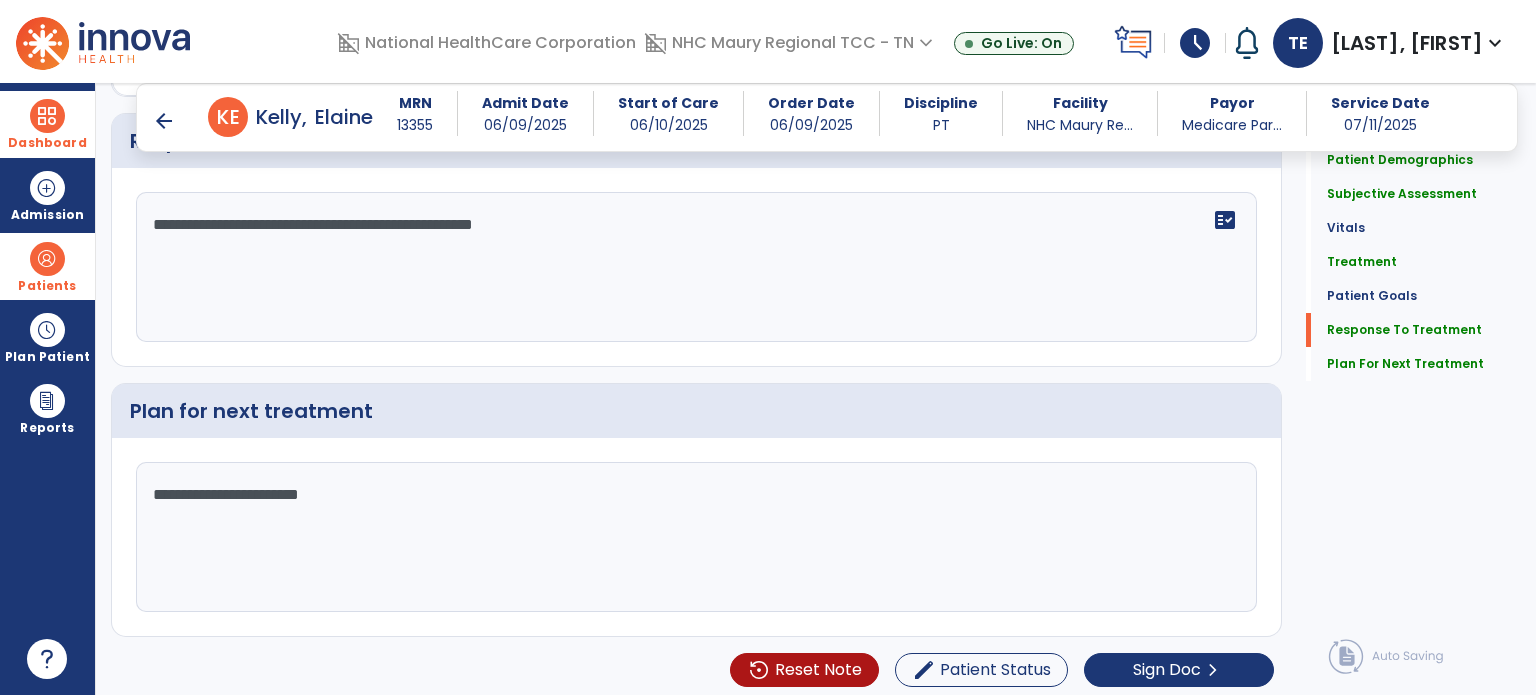type on "**********" 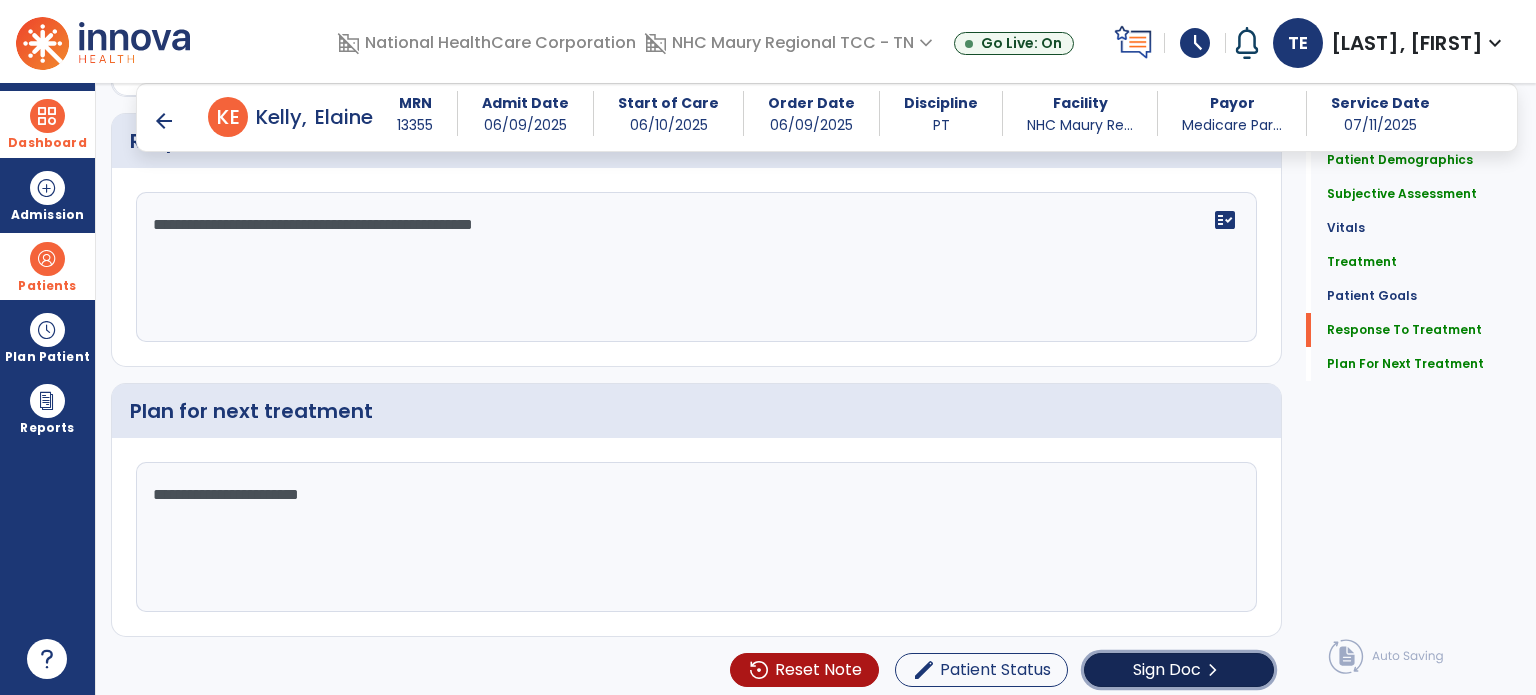 click on "Sign Doc" 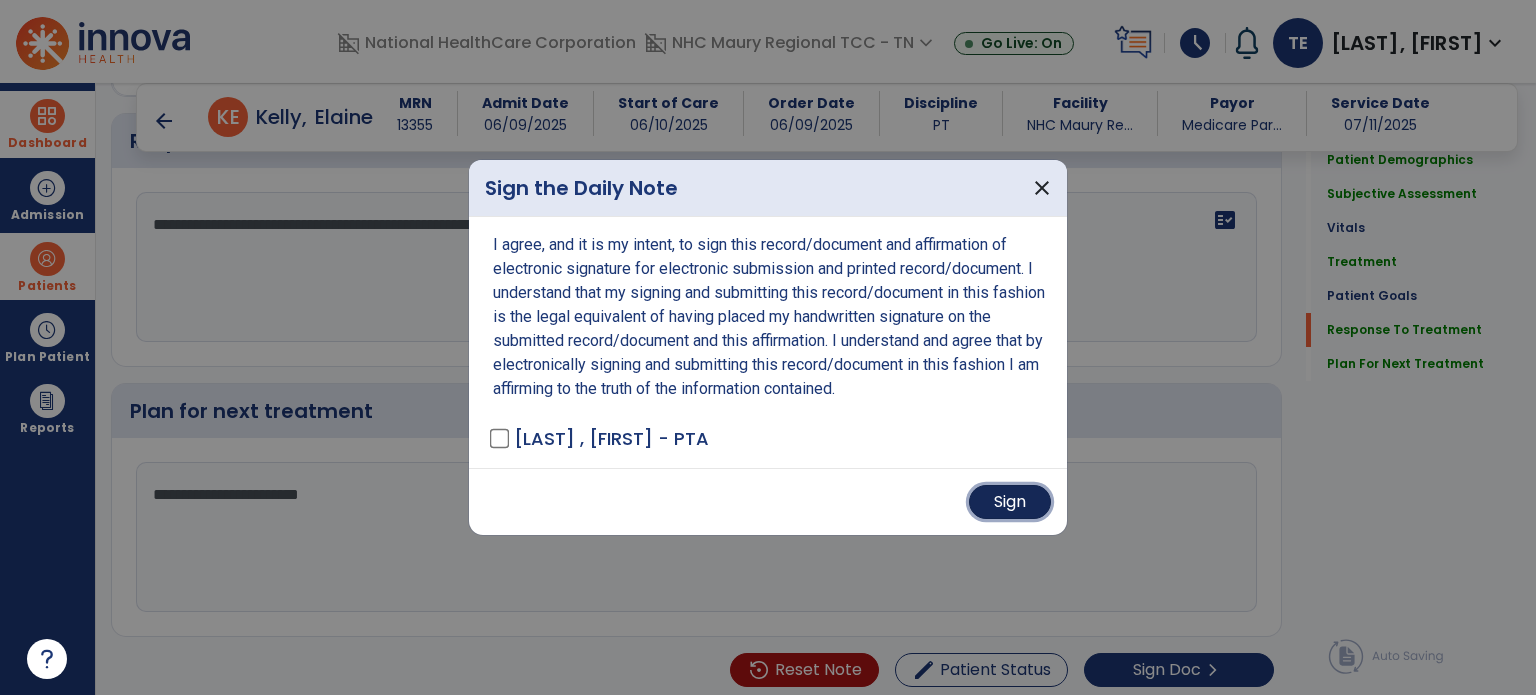 click on "Sign" at bounding box center [1010, 502] 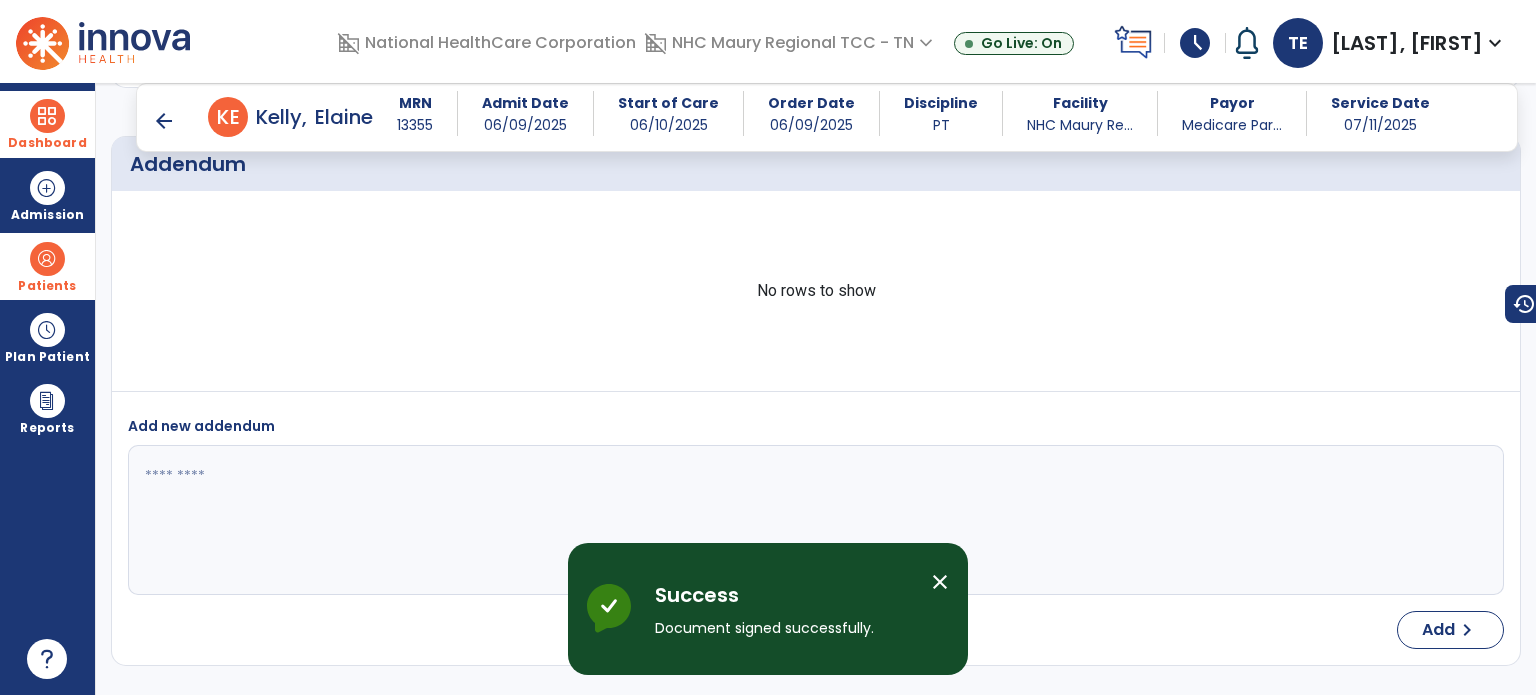scroll, scrollTop: 4510, scrollLeft: 0, axis: vertical 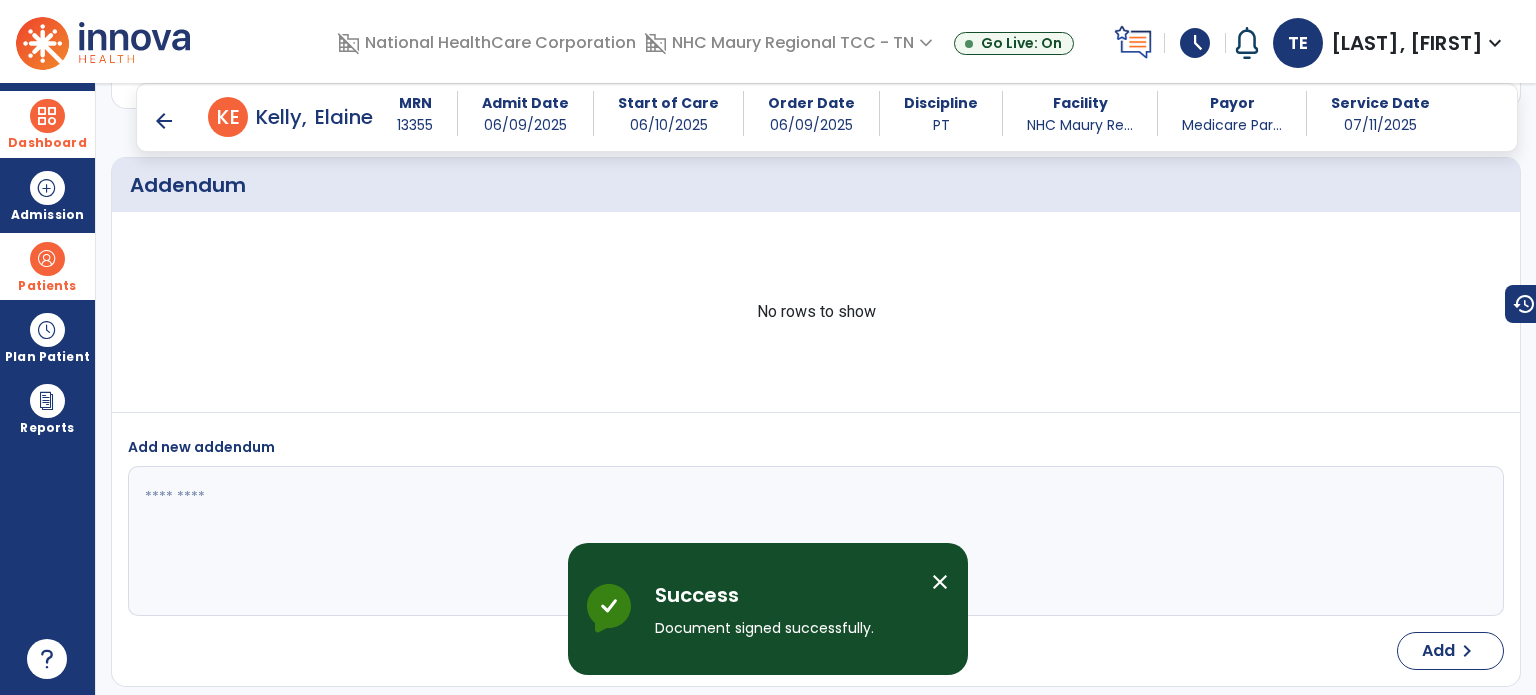 click on "arrow_back" at bounding box center (164, 121) 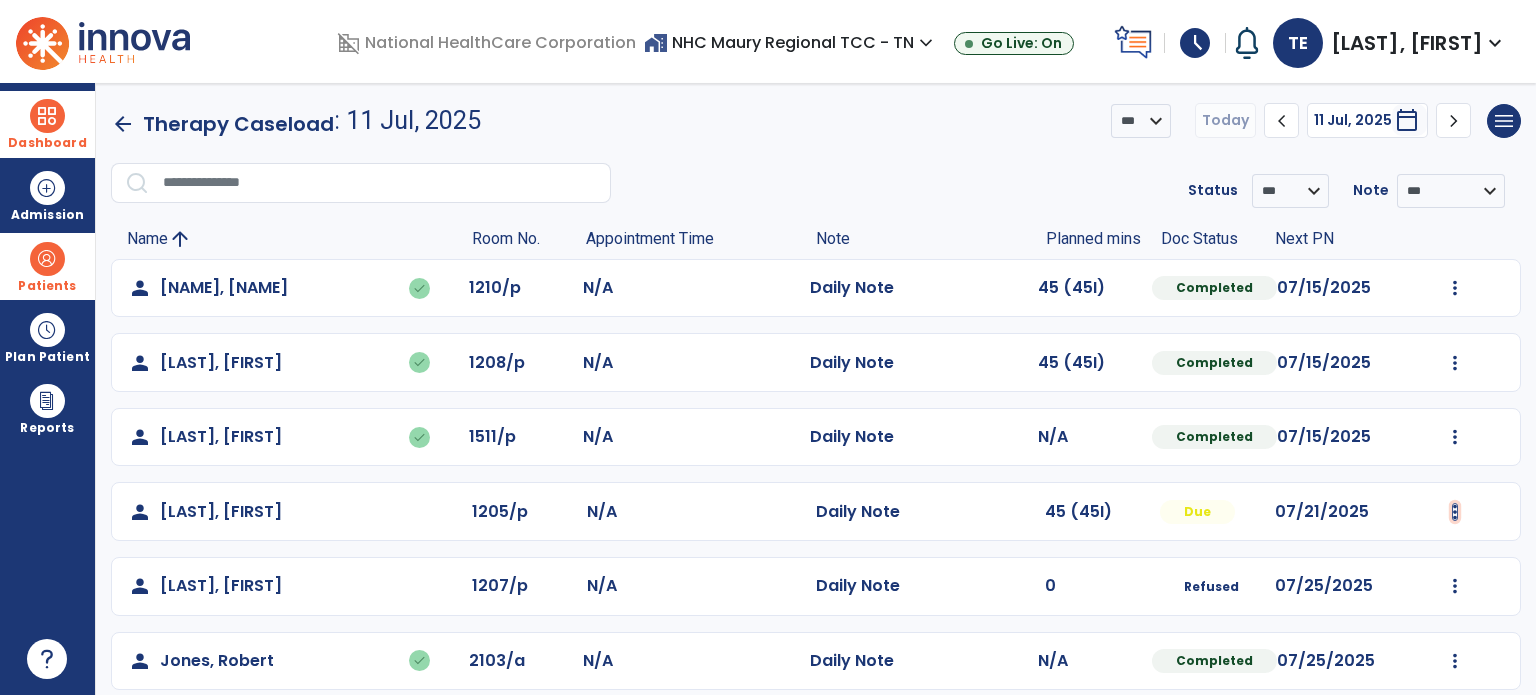click at bounding box center [1455, 288] 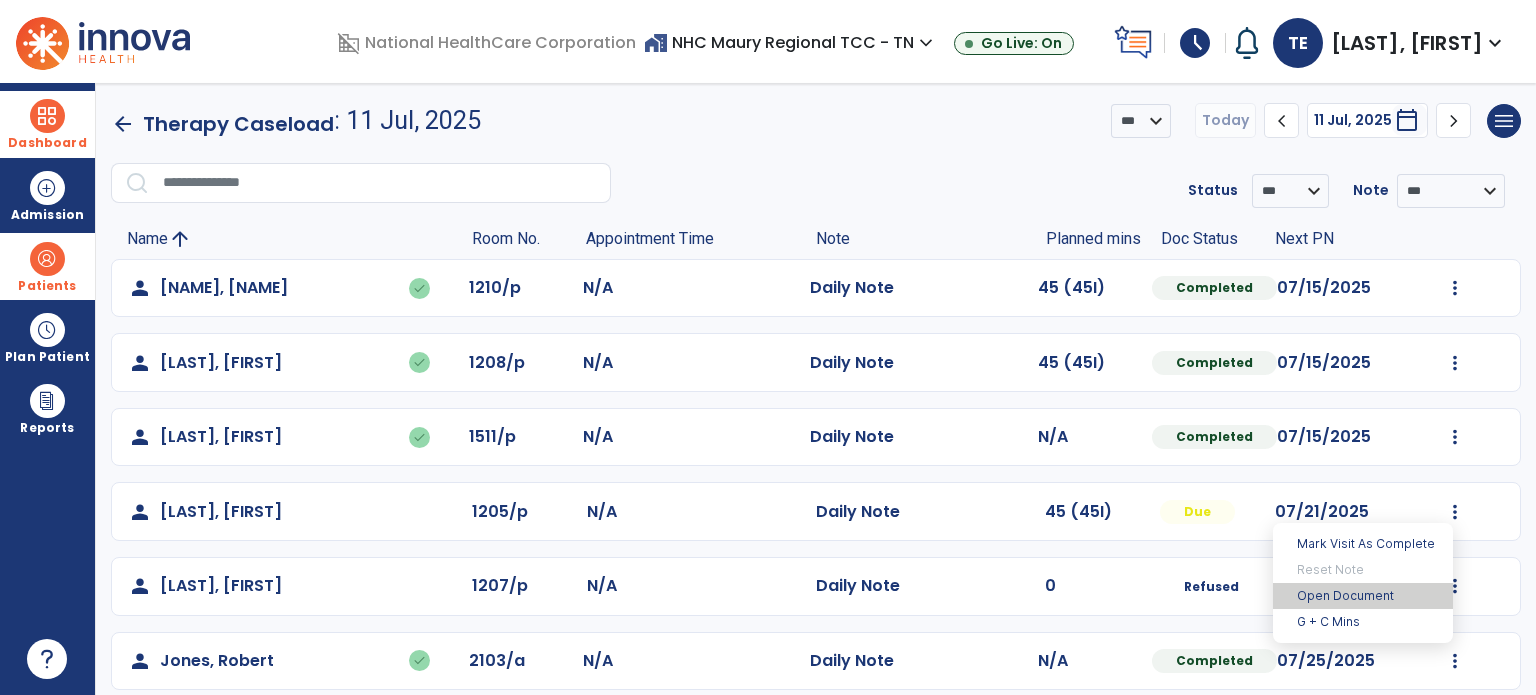 click on "Open Document" at bounding box center [1363, 596] 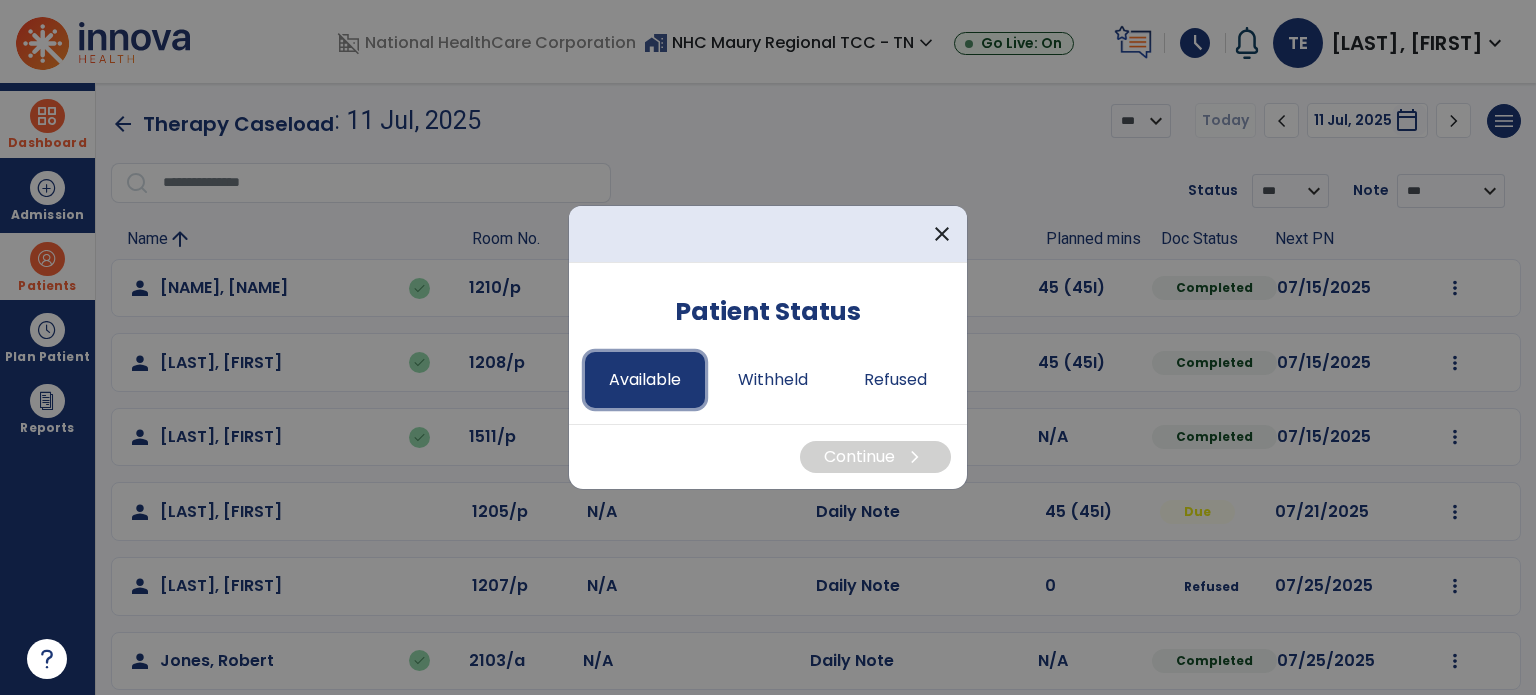 click on "Available" at bounding box center (645, 380) 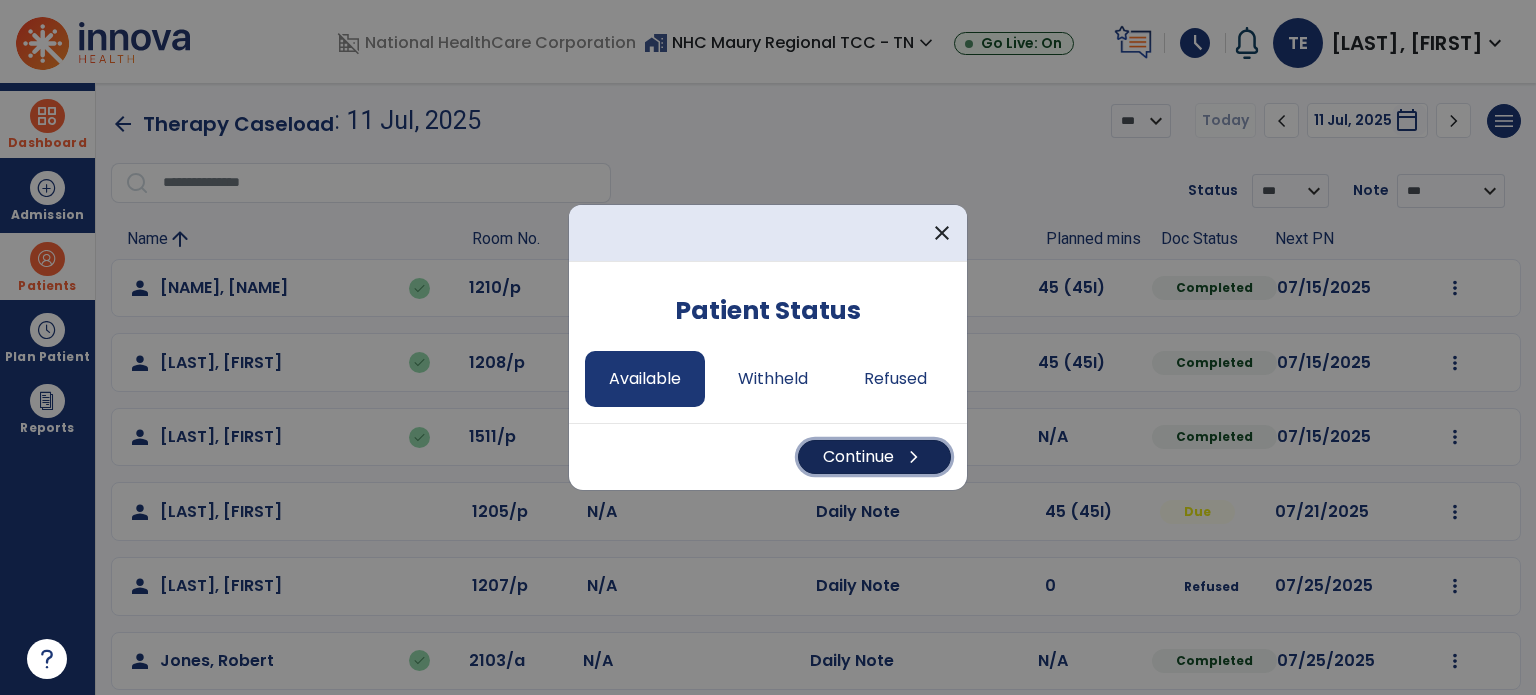 click on "Continue   chevron_right" at bounding box center [874, 457] 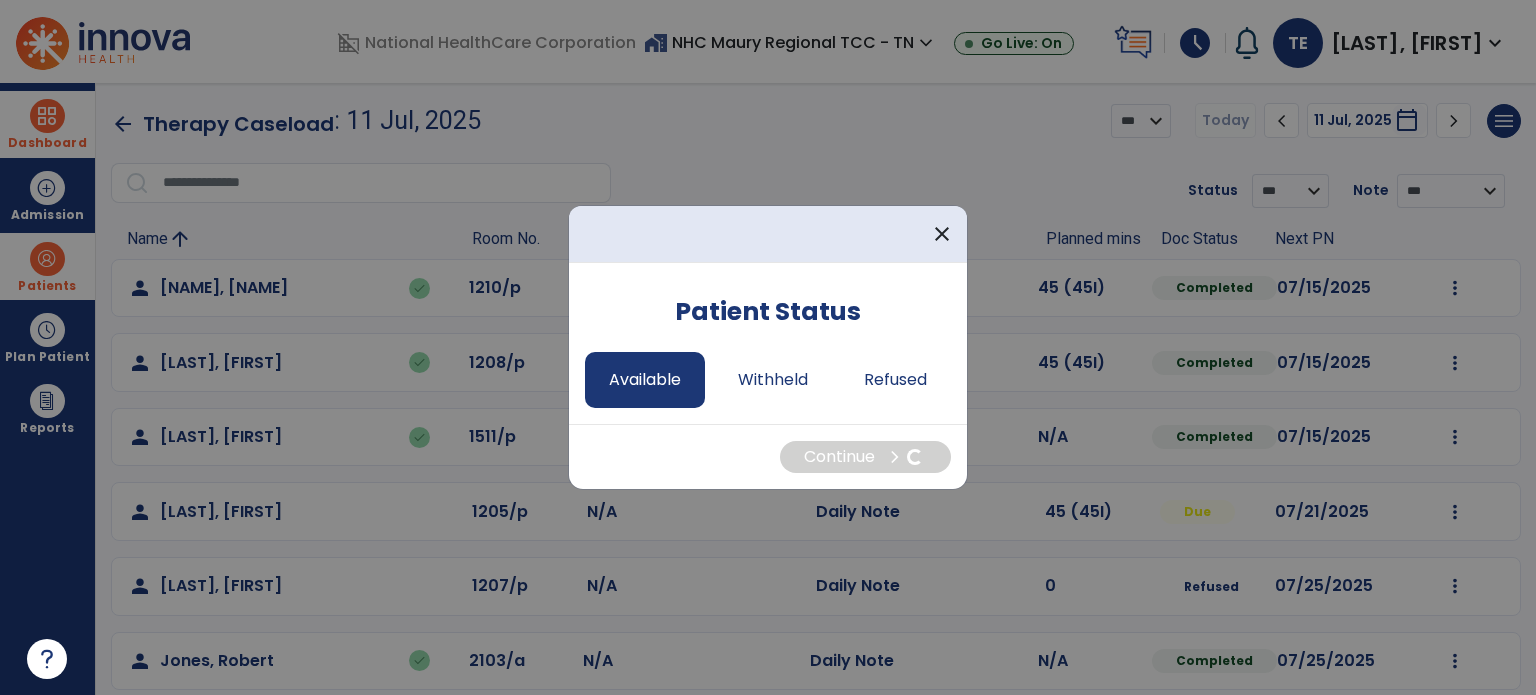 select on "*" 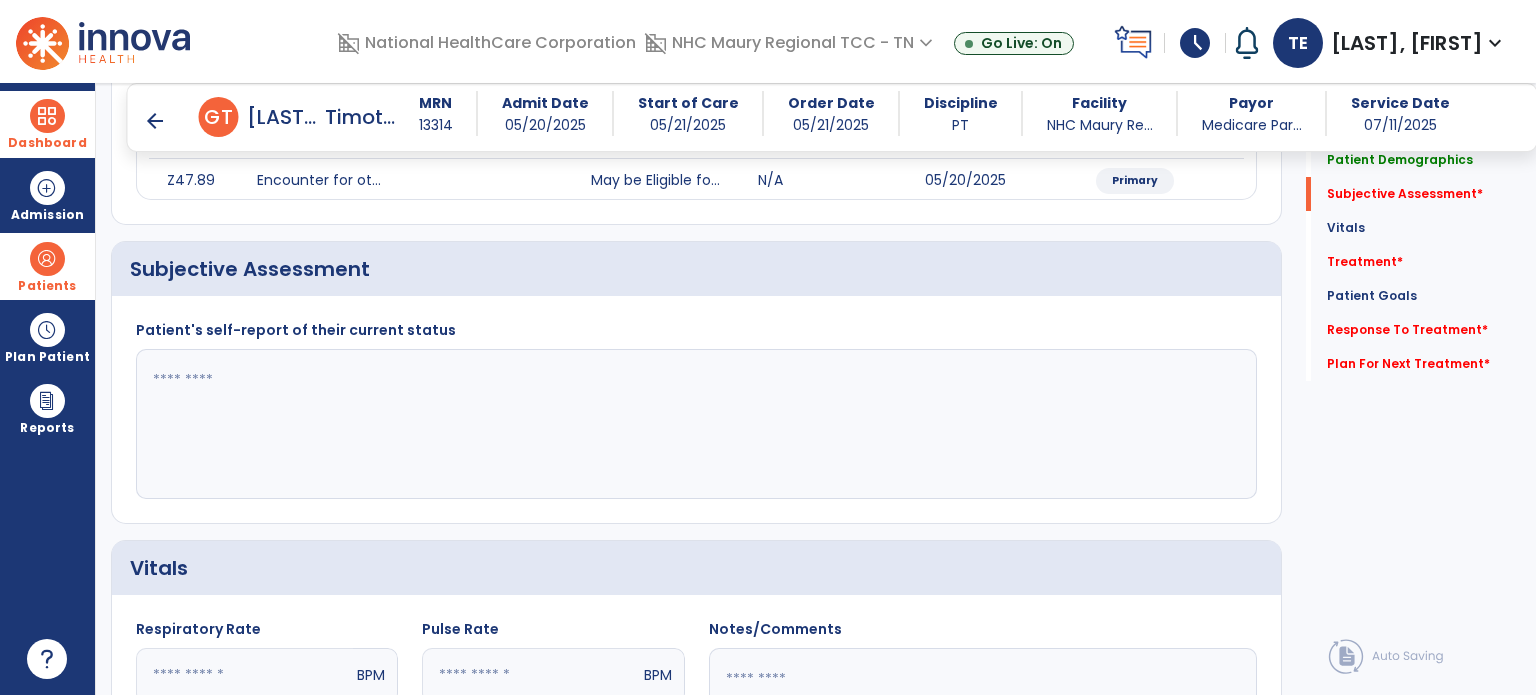 scroll, scrollTop: 288, scrollLeft: 0, axis: vertical 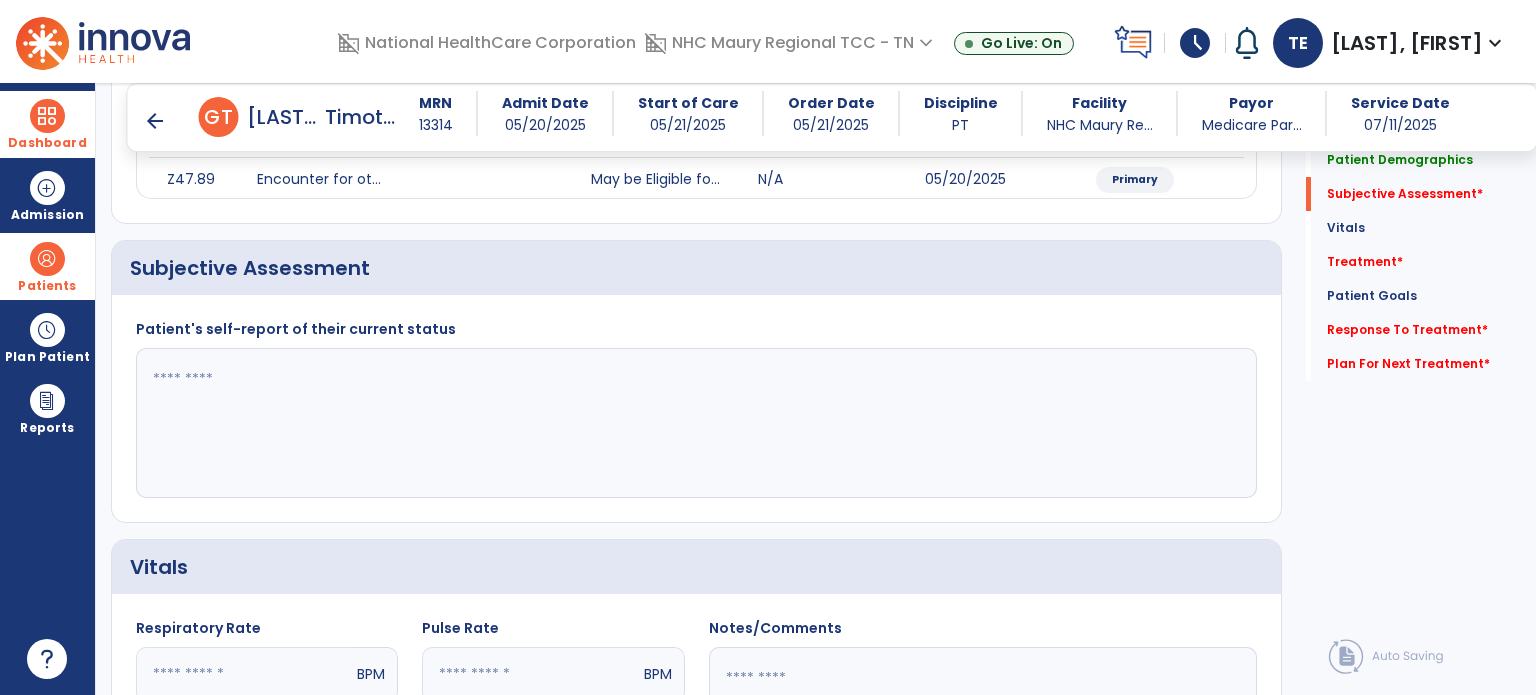 click 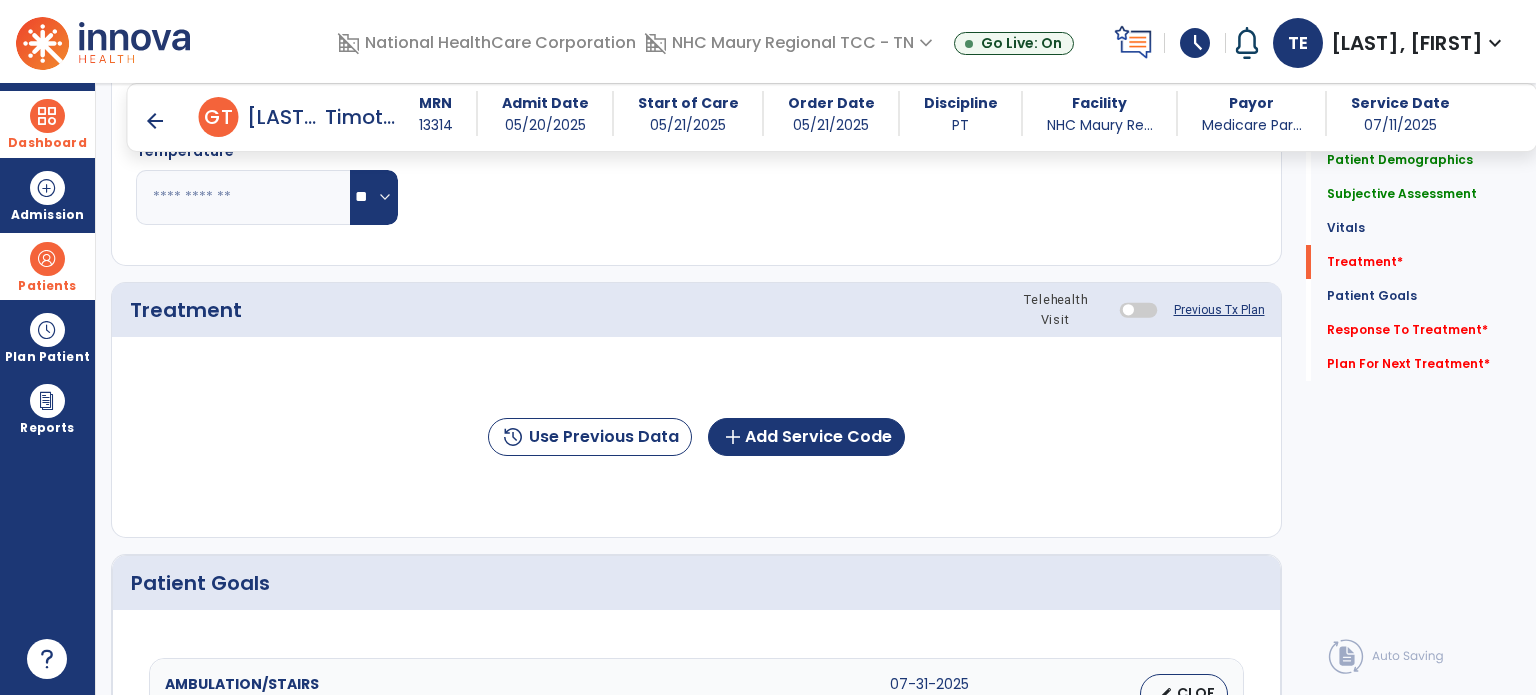 scroll, scrollTop: 978, scrollLeft: 0, axis: vertical 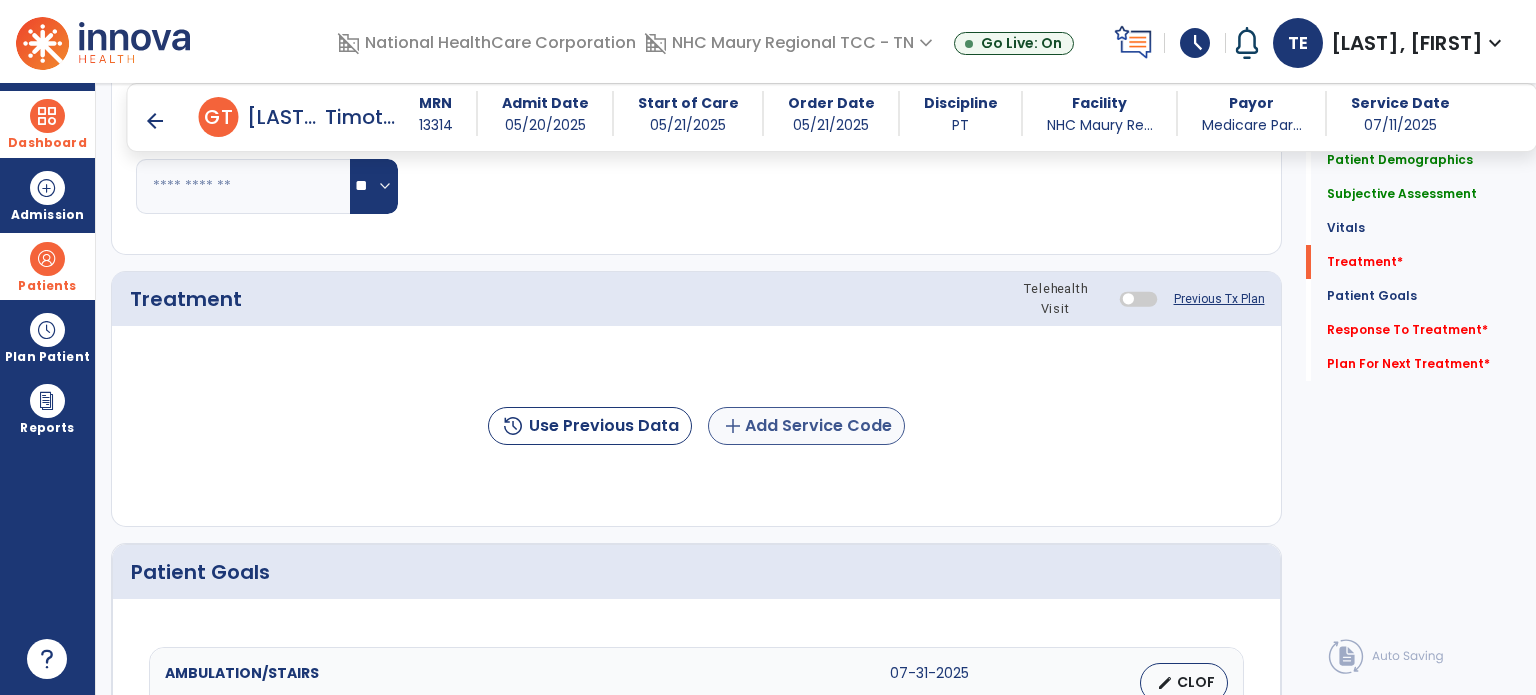 type on "**********" 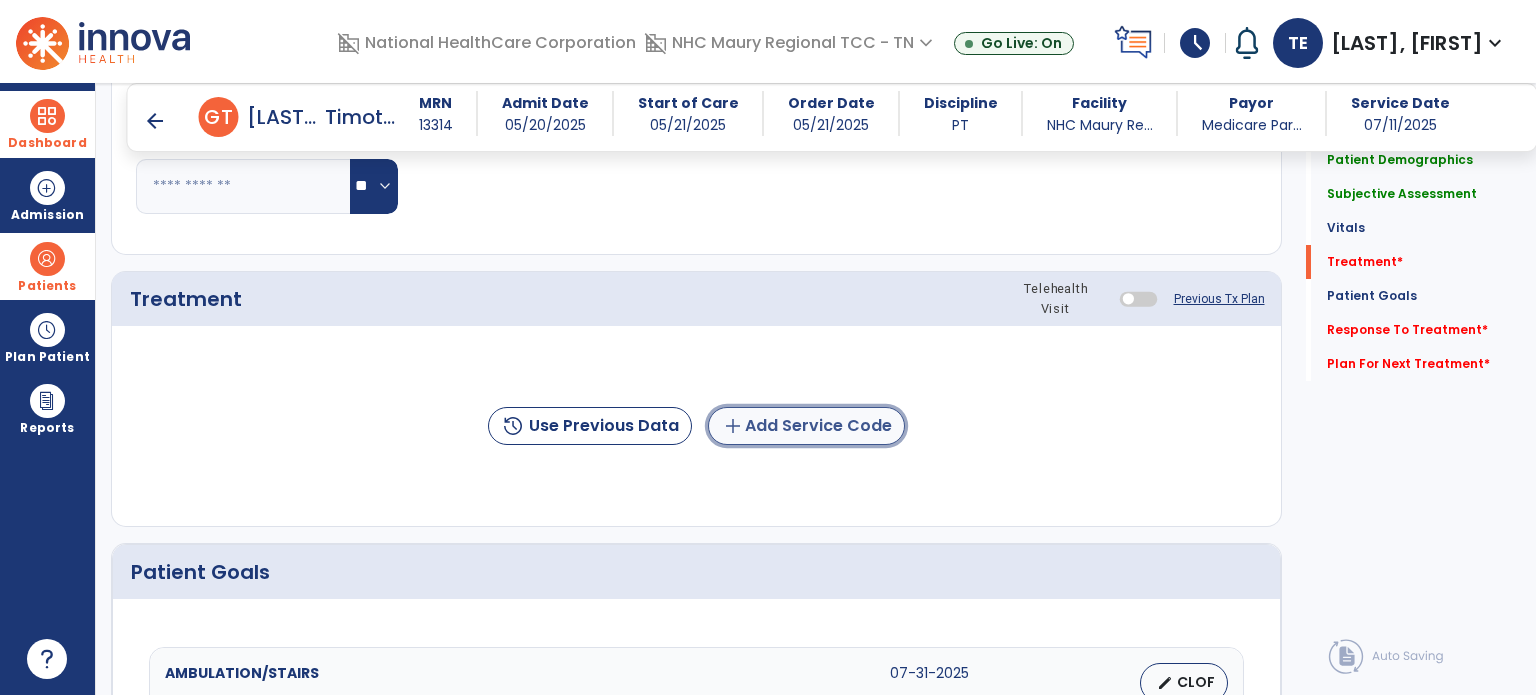 click on "add  Add Service Code" 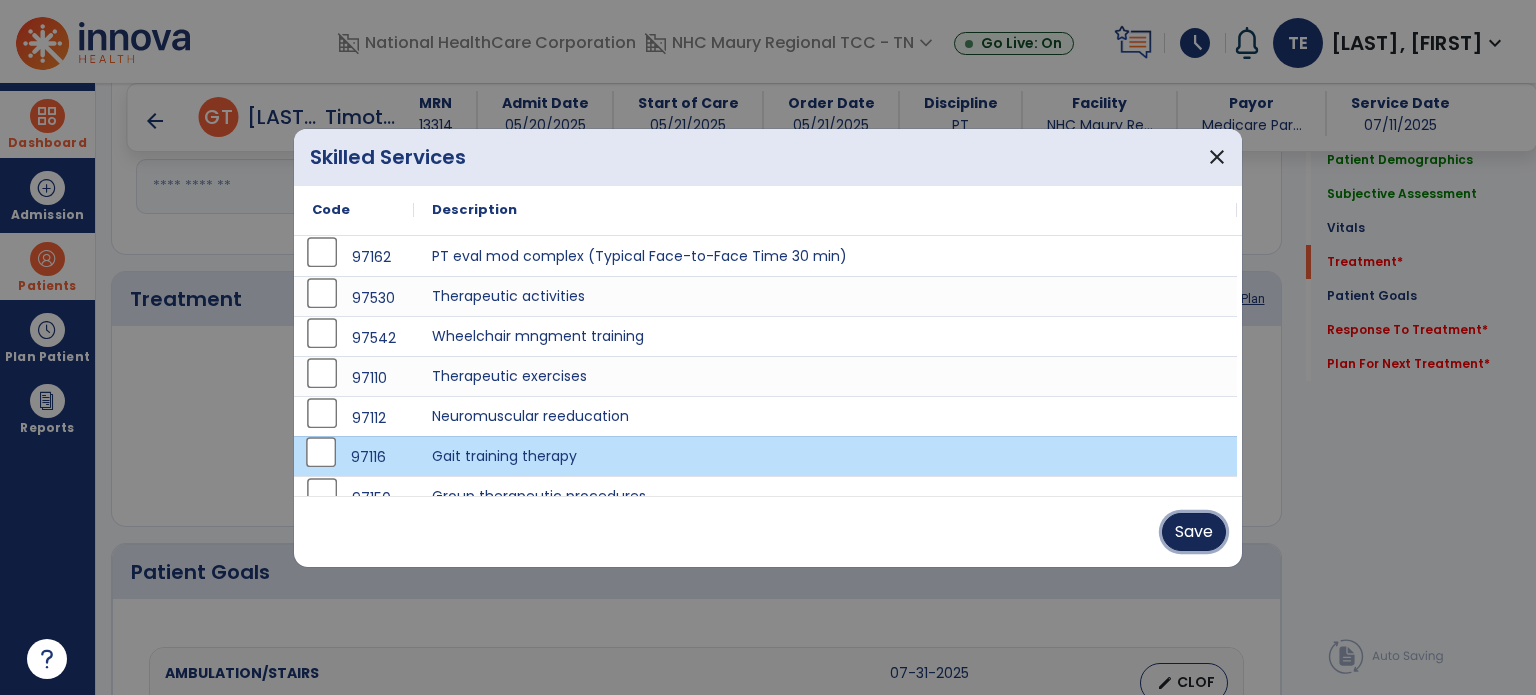 click on "Save" at bounding box center [1194, 532] 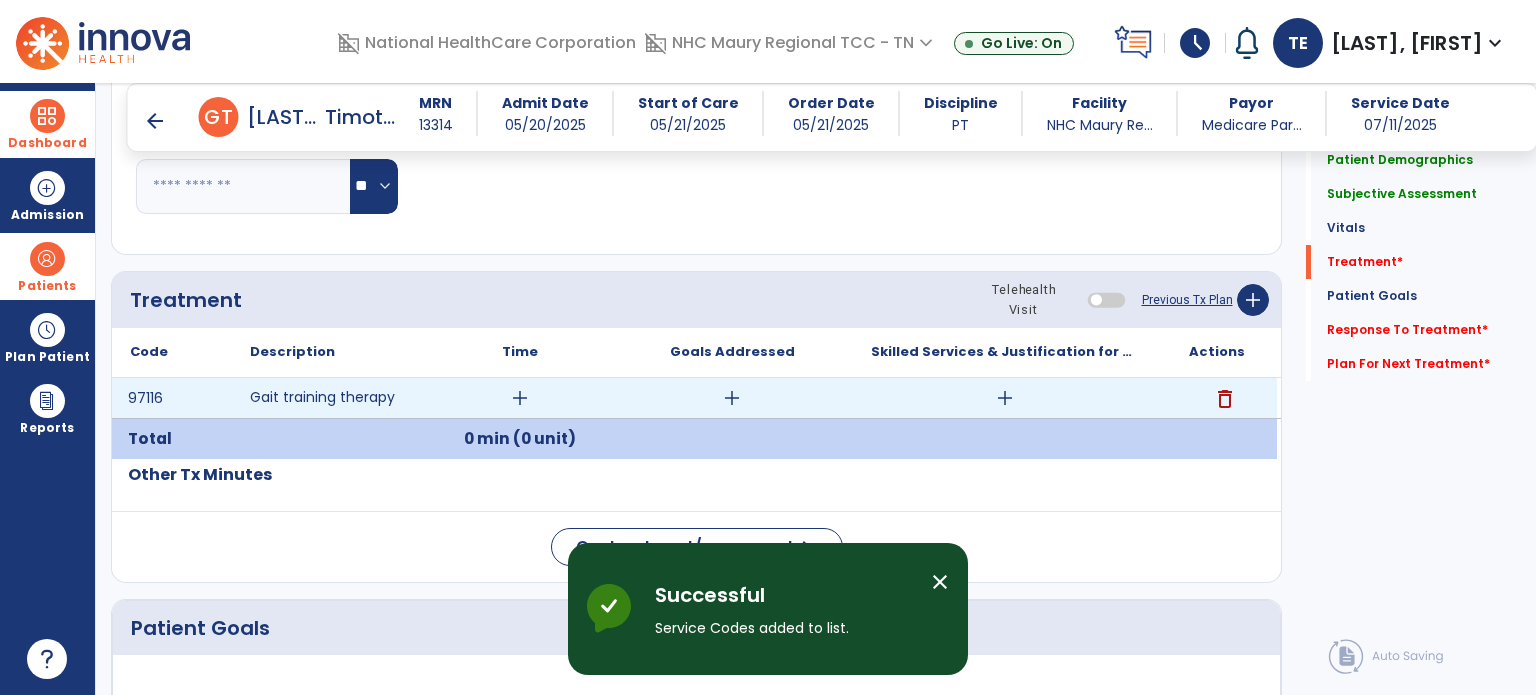 click on "add" at bounding box center [520, 398] 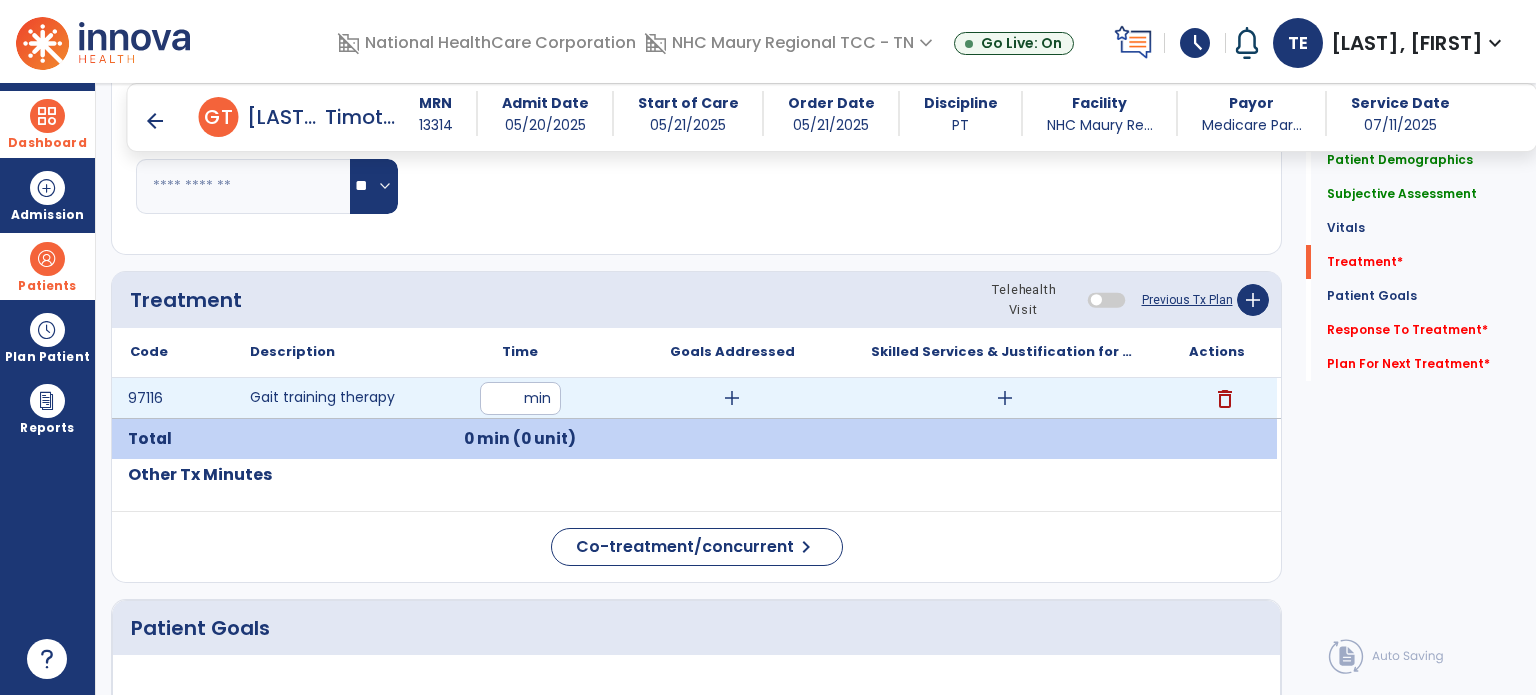 type on "**" 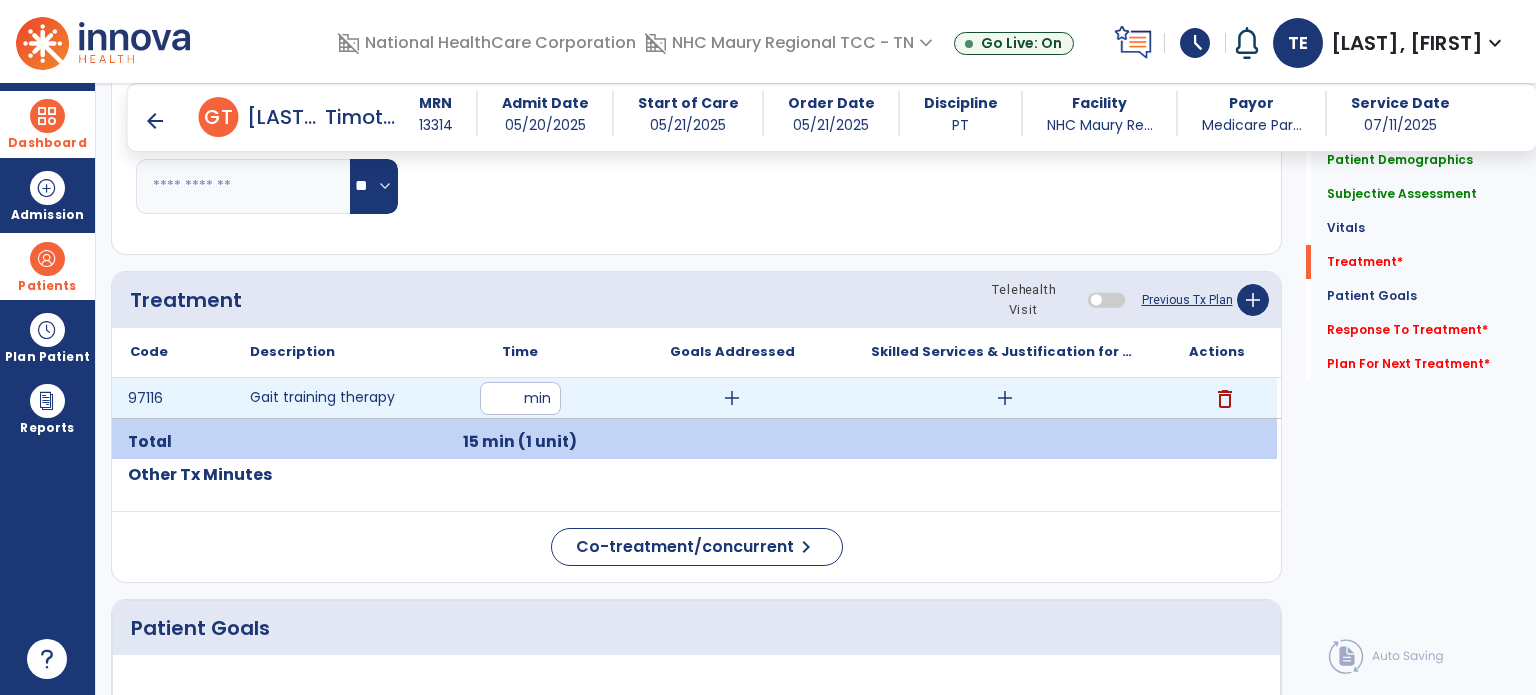 click on "add" at bounding box center (1005, 398) 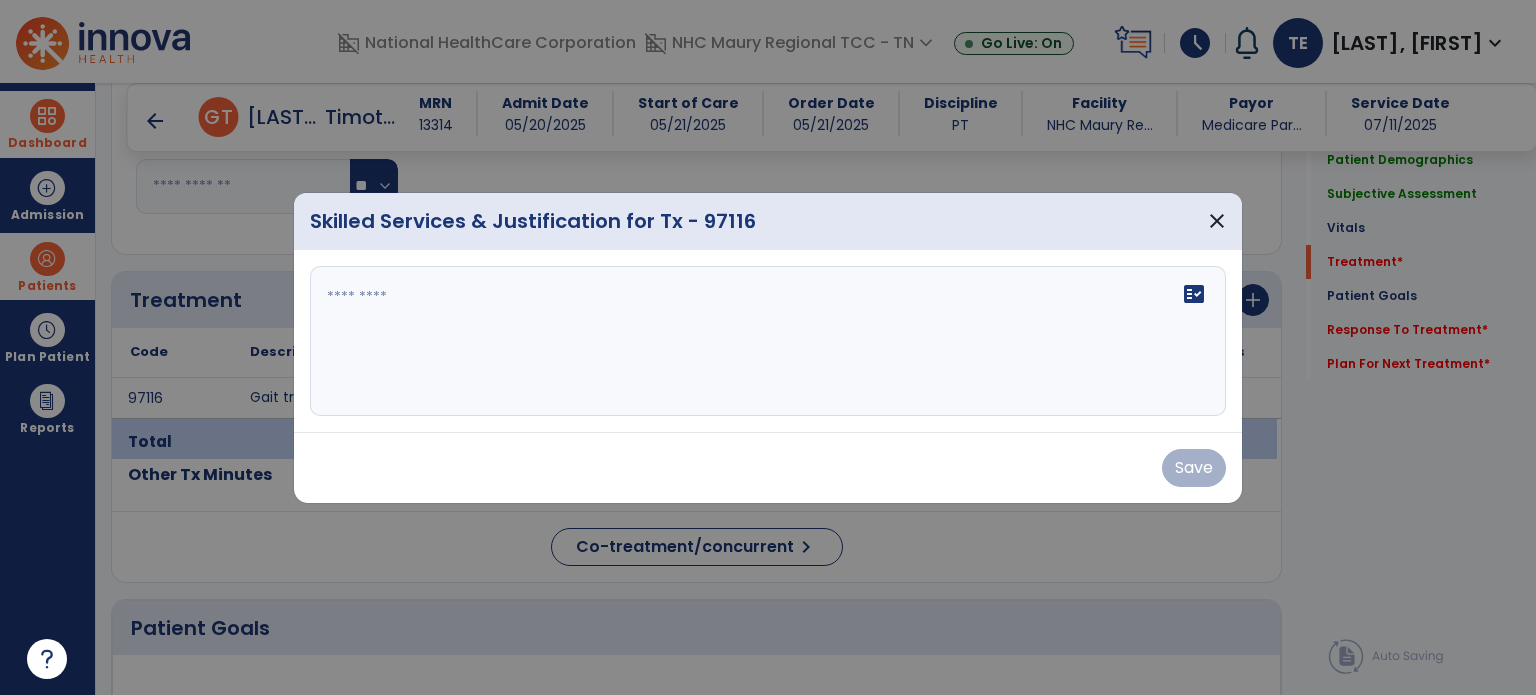 click at bounding box center [768, 341] 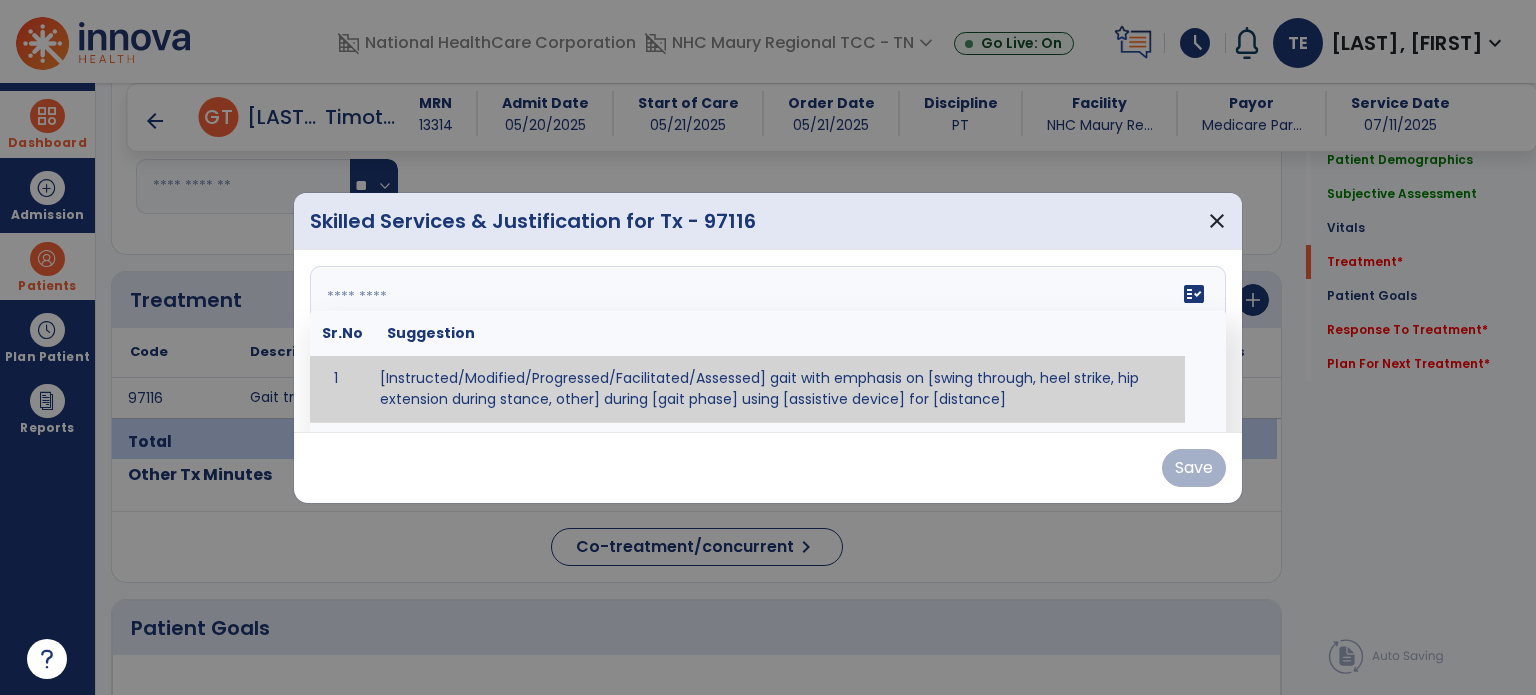 click at bounding box center (766, 341) 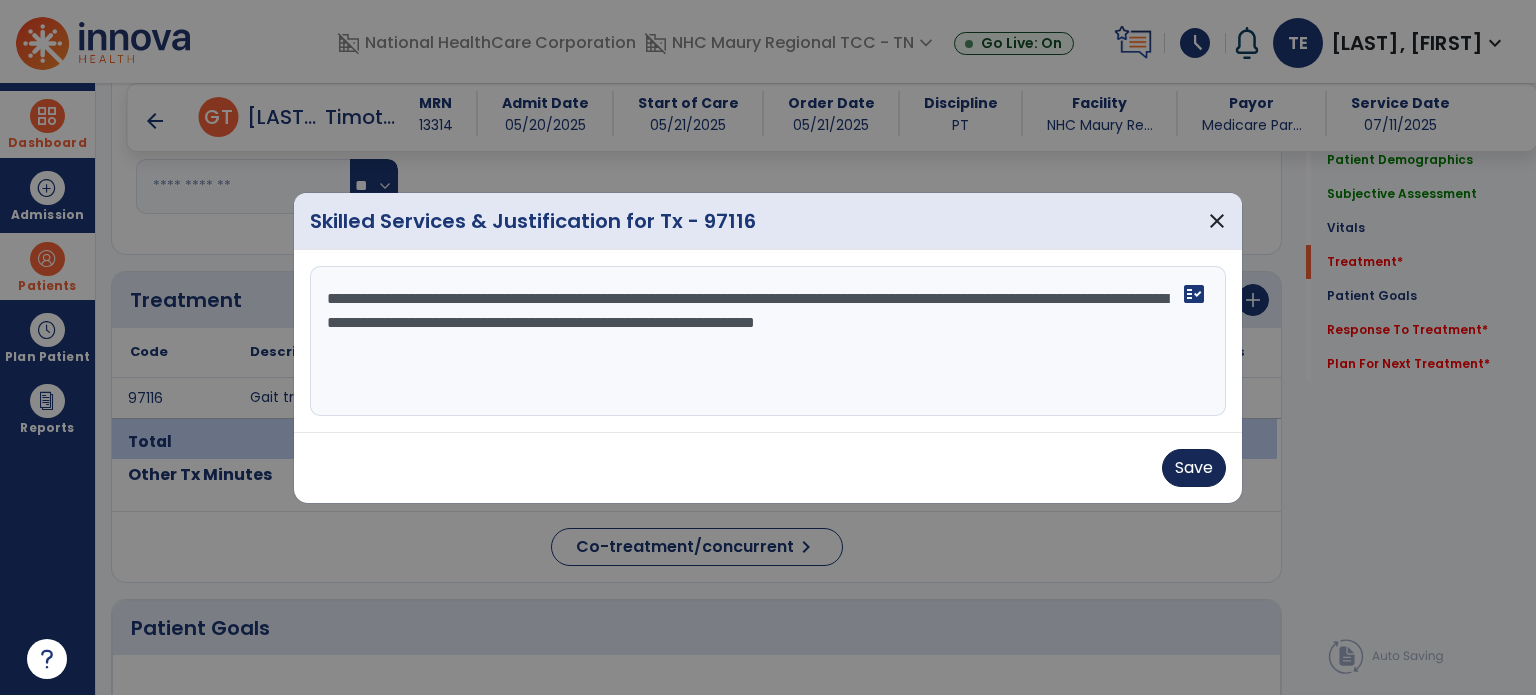 type on "**********" 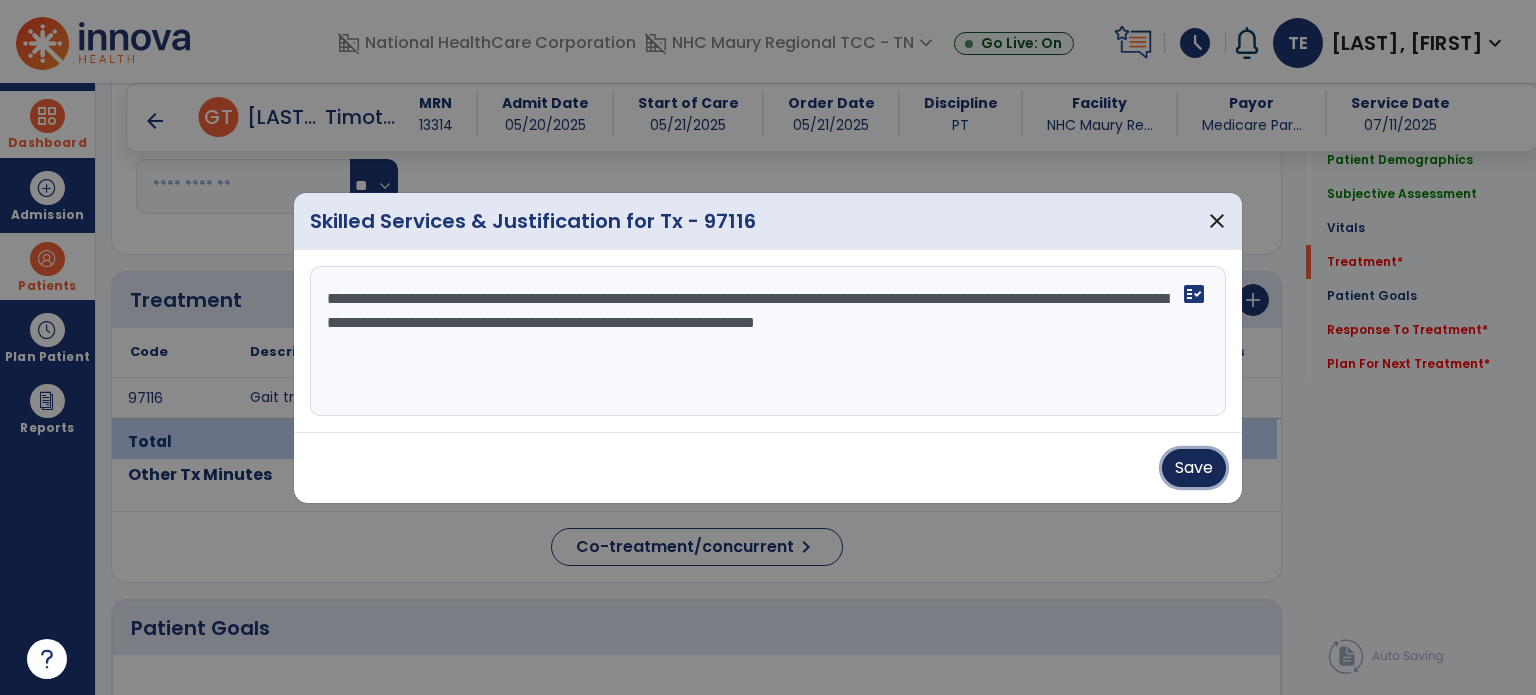 click on "Save" at bounding box center (1194, 468) 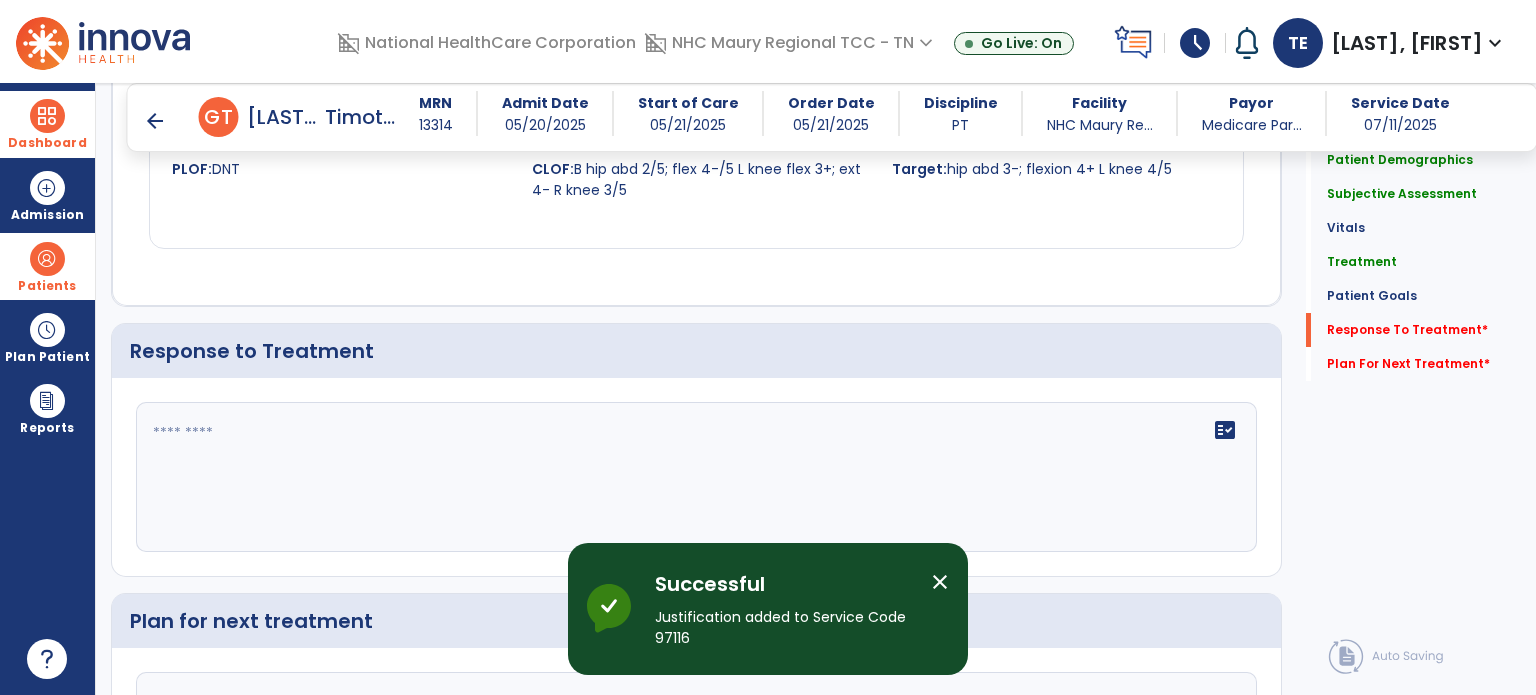 scroll, scrollTop: 2534, scrollLeft: 0, axis: vertical 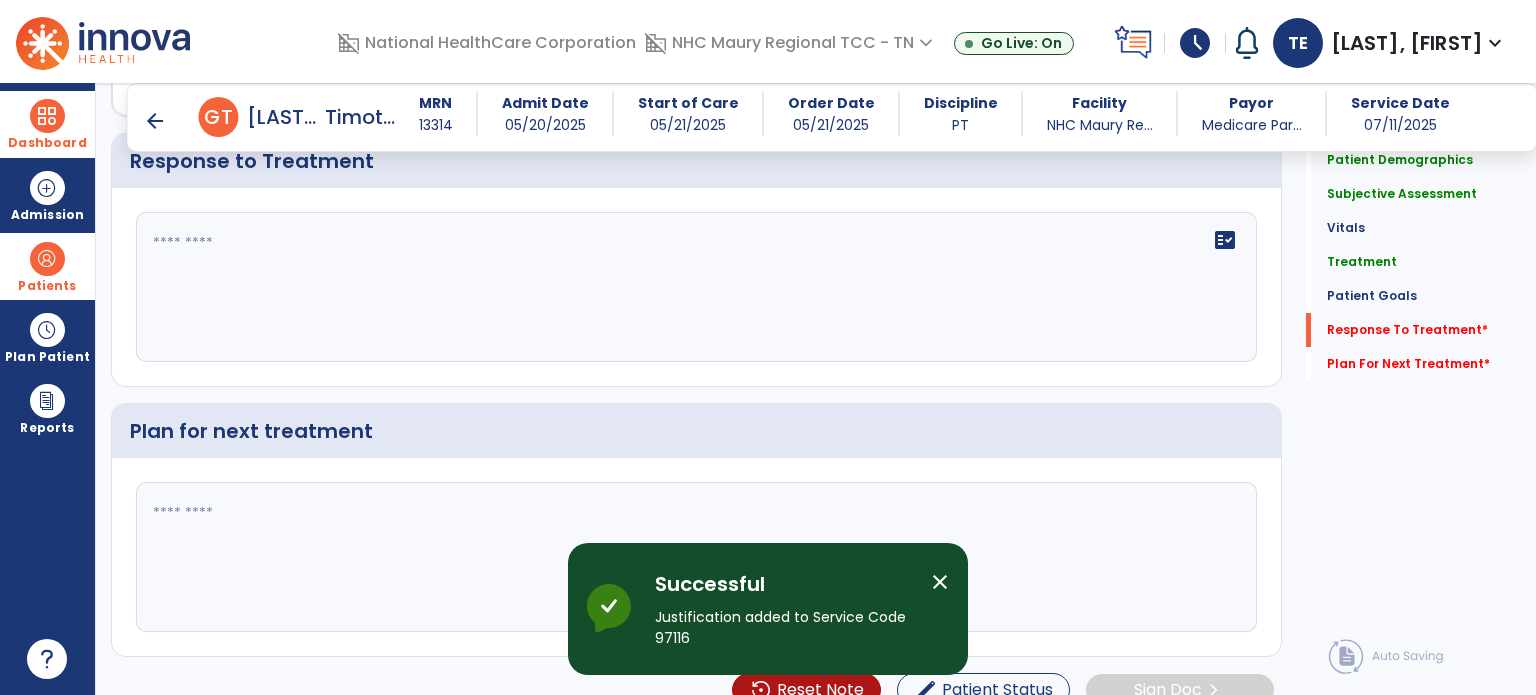 click 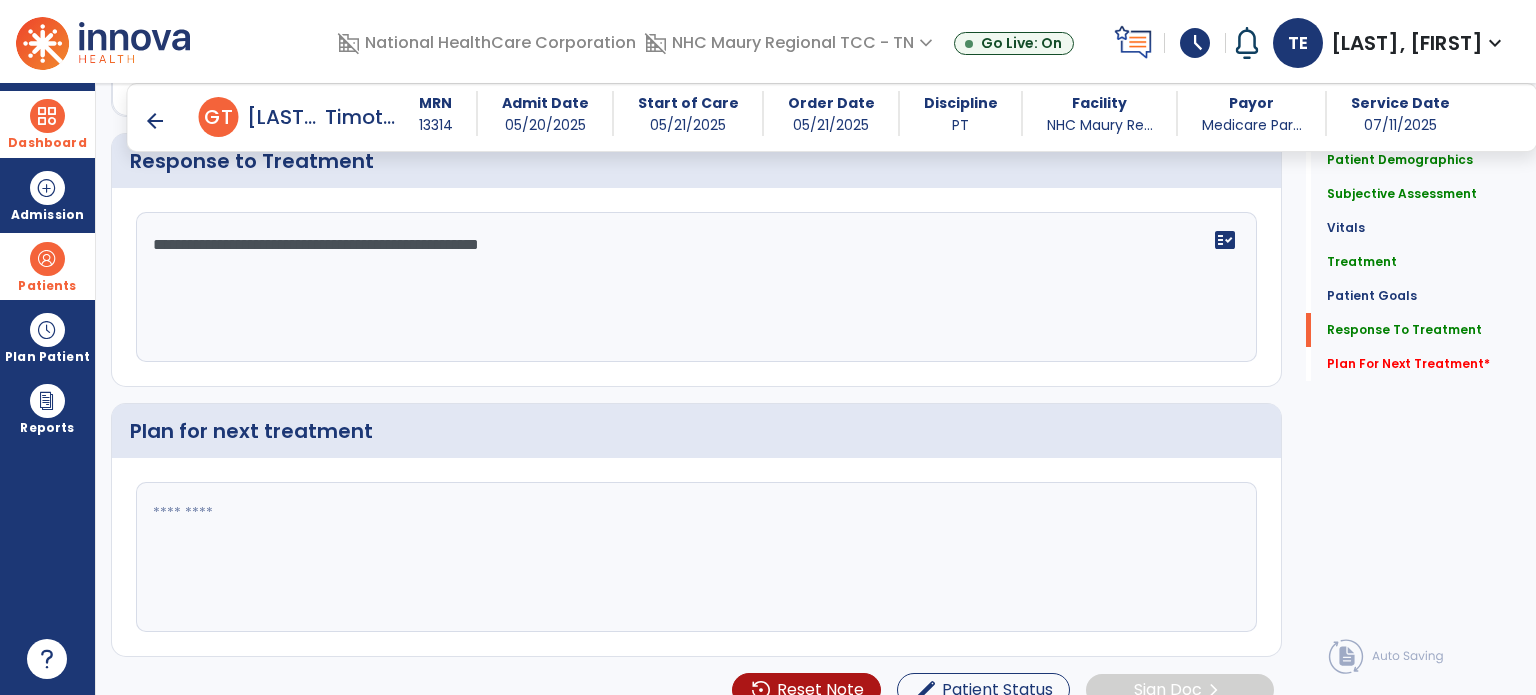 scroll, scrollTop: 2534, scrollLeft: 0, axis: vertical 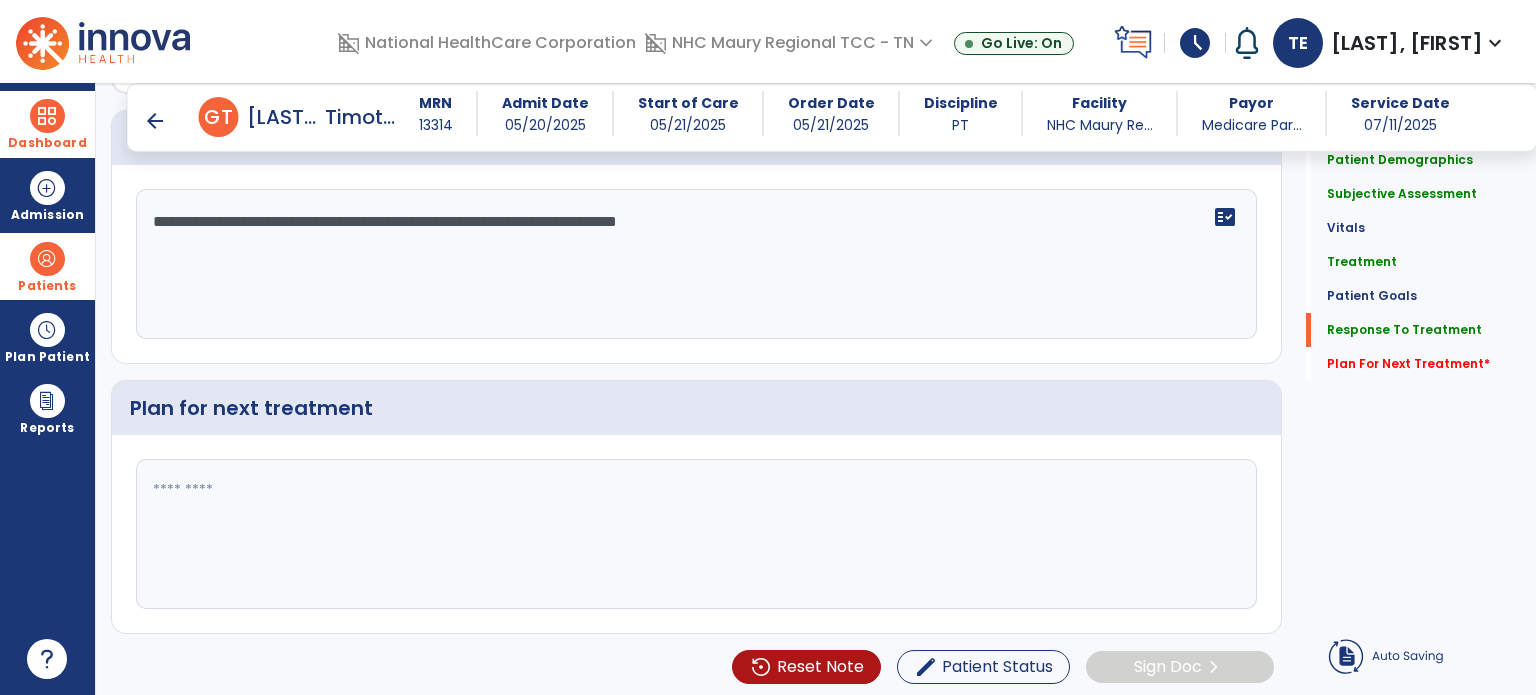 drag, startPoint x: 240, startPoint y: 319, endPoint x: 172, endPoint y: 522, distance: 214.08643 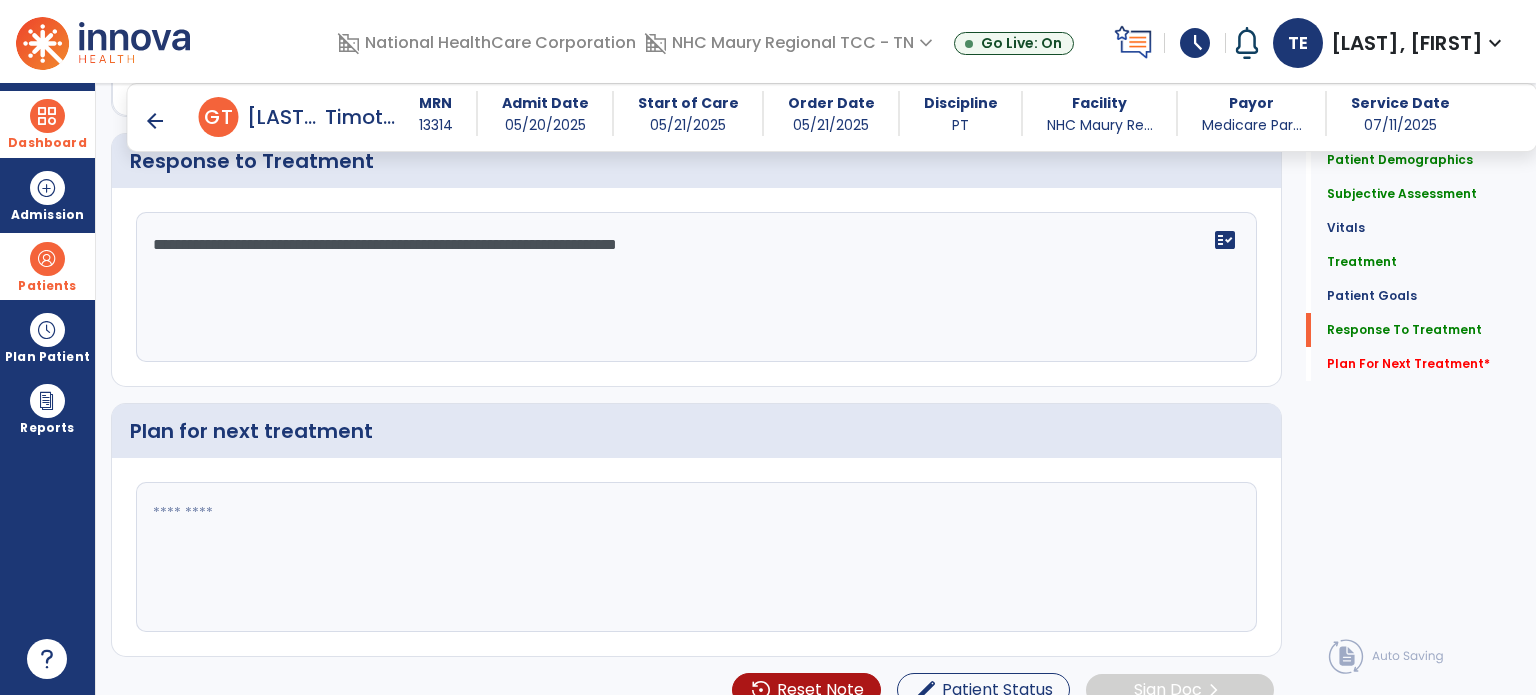 click 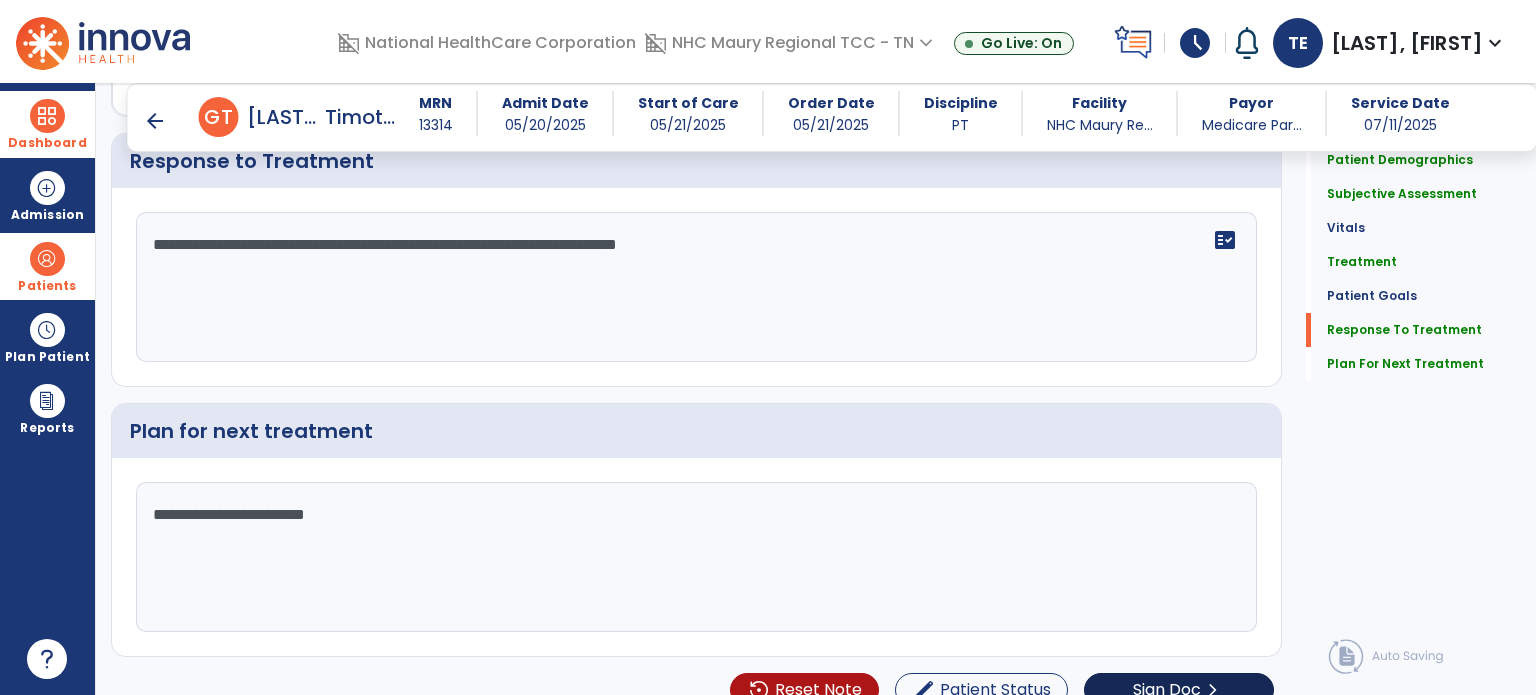 scroll, scrollTop: 2534, scrollLeft: 0, axis: vertical 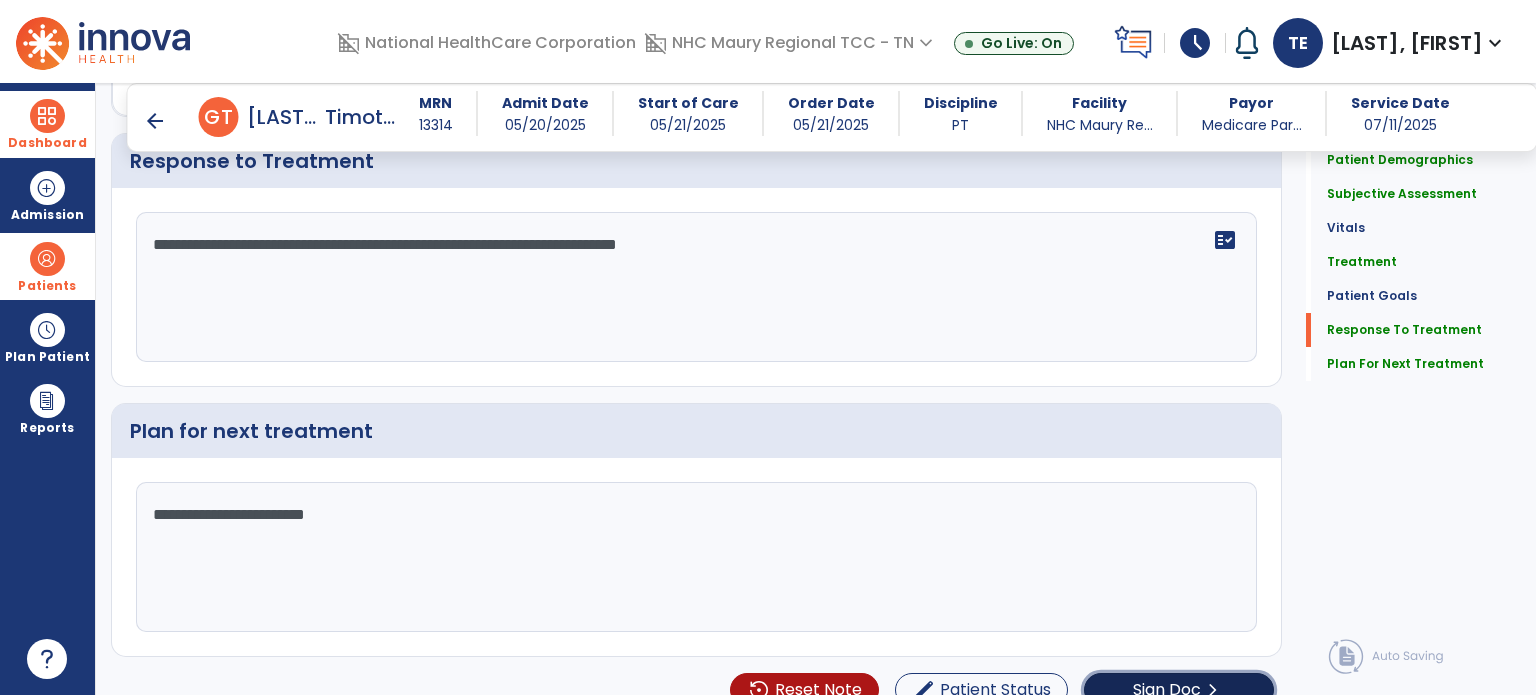 click on "Sign Doc" 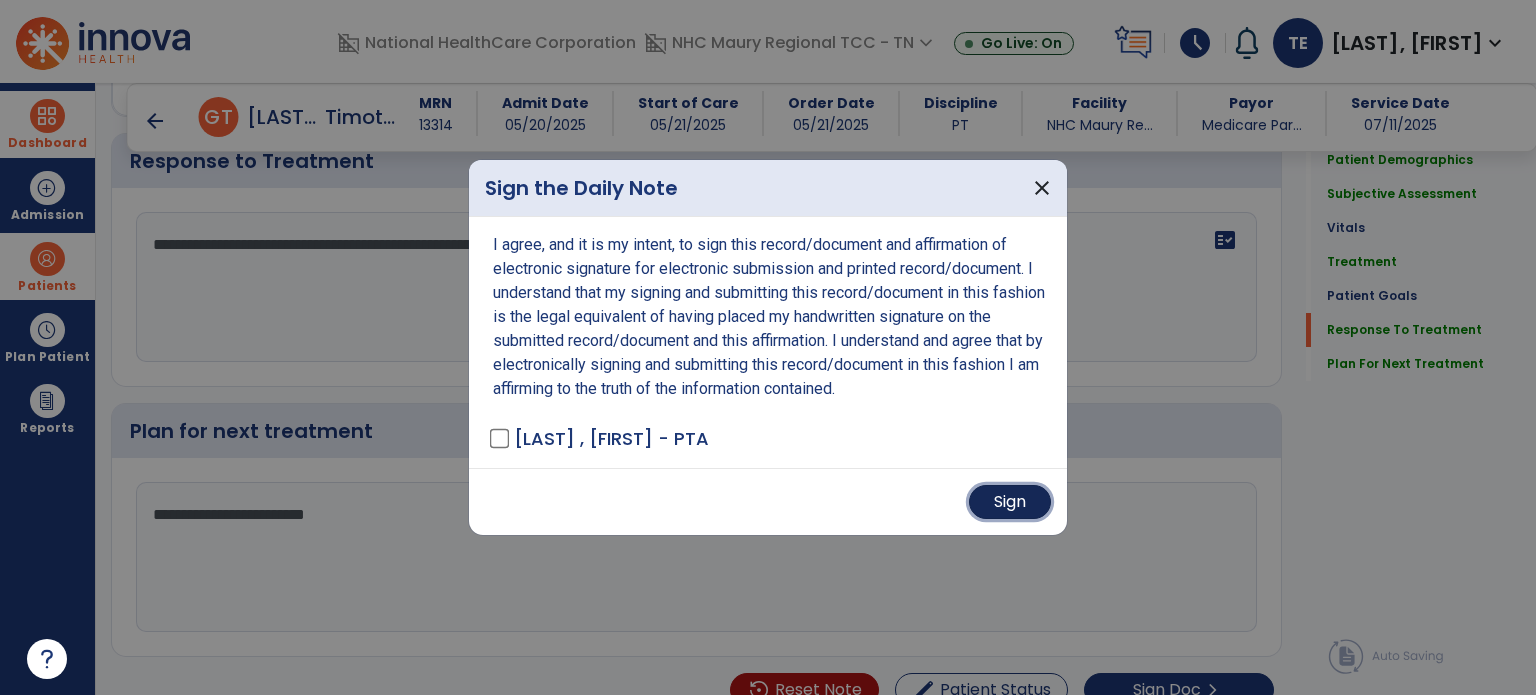 click on "Sign" at bounding box center (1010, 502) 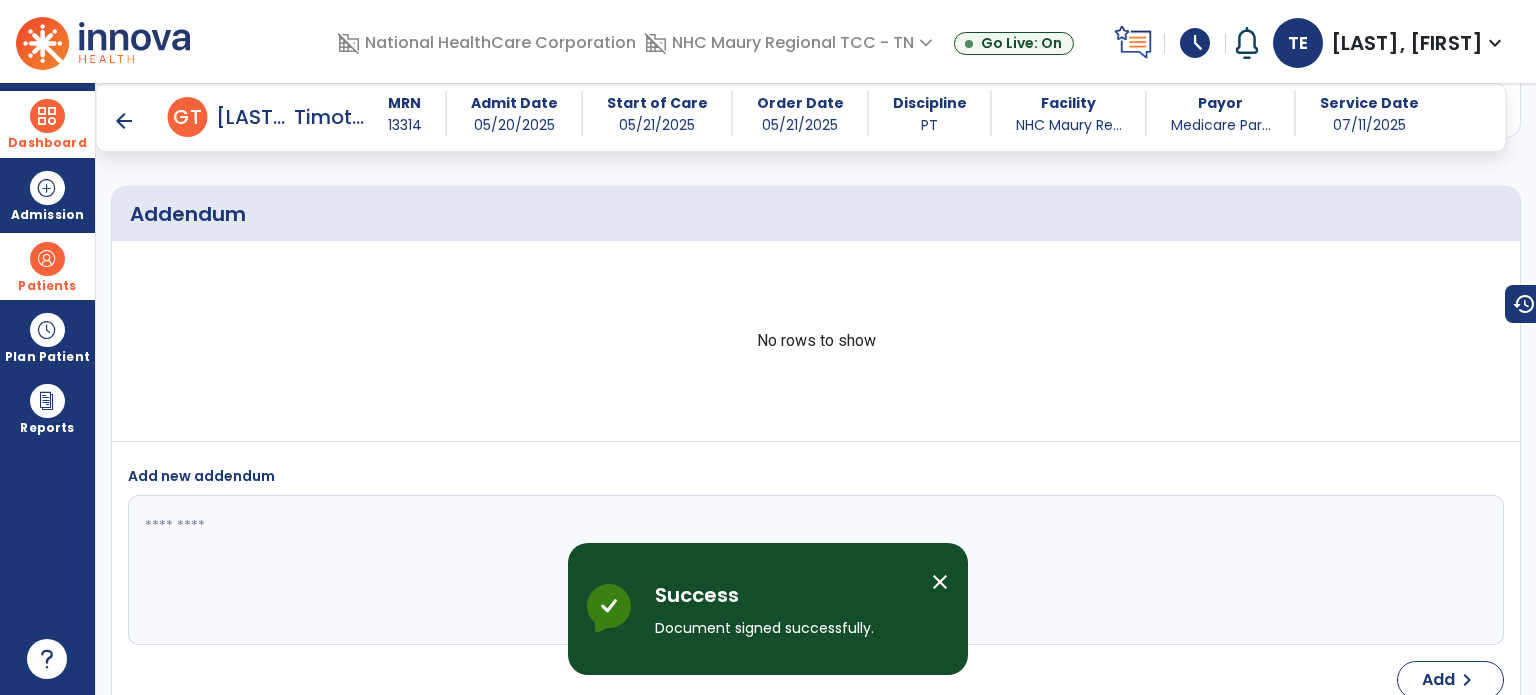 scroll, scrollTop: 3574, scrollLeft: 0, axis: vertical 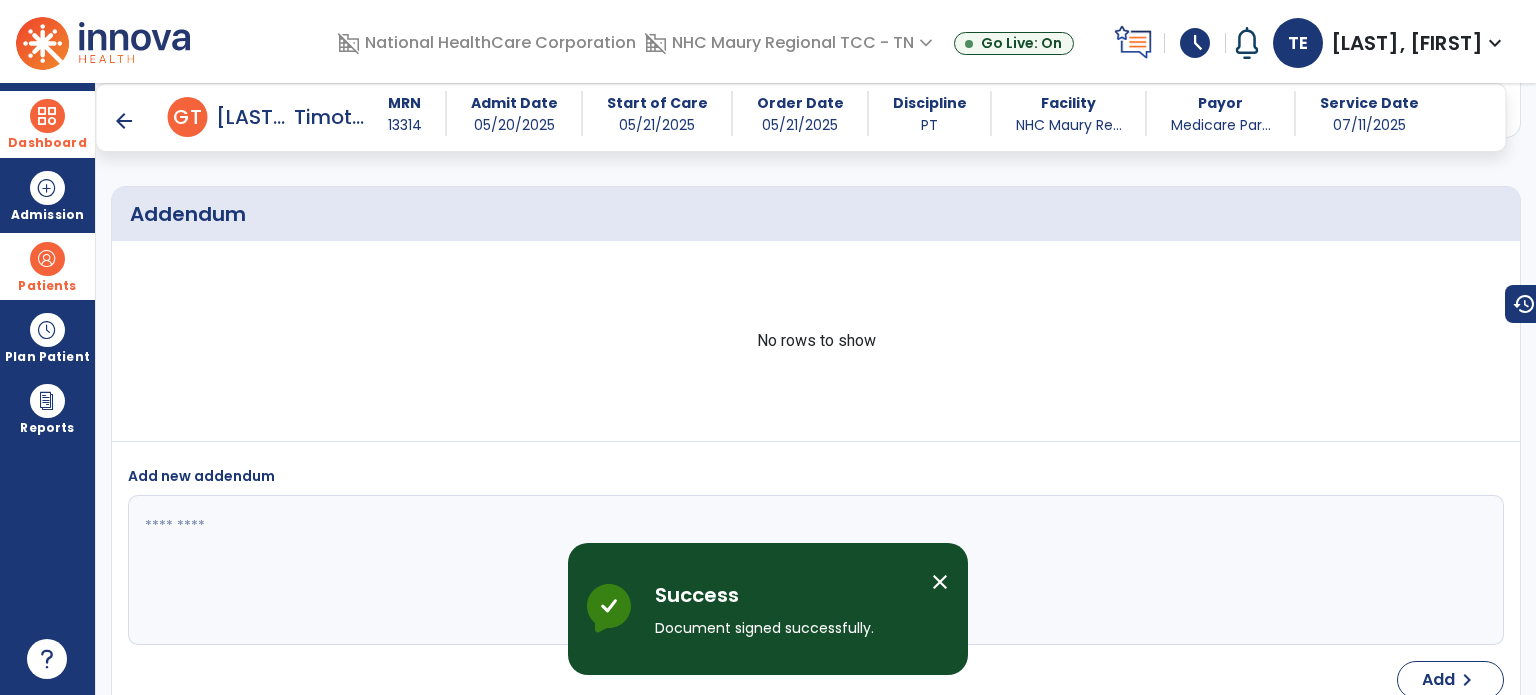 click on "arrow_back" at bounding box center [124, 121] 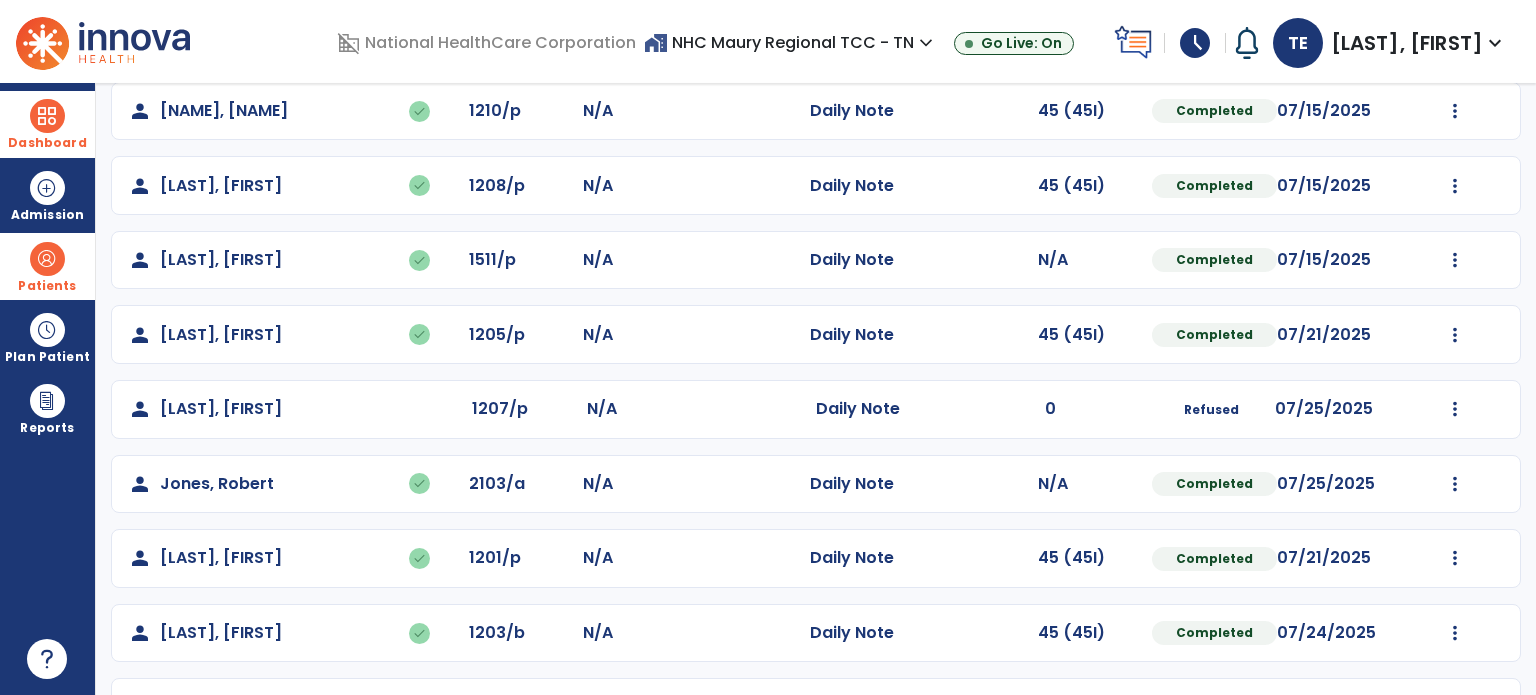 scroll, scrollTop: 176, scrollLeft: 0, axis: vertical 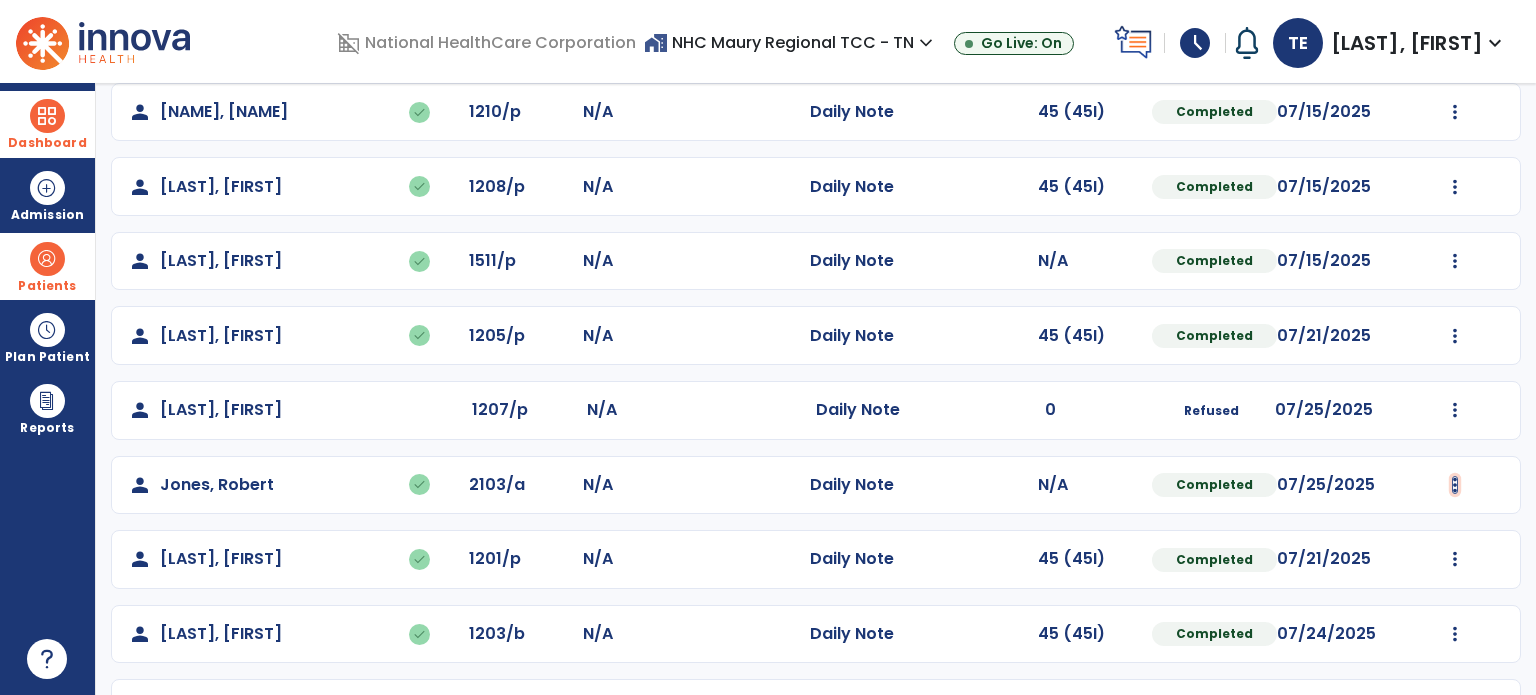 click at bounding box center (1455, 112) 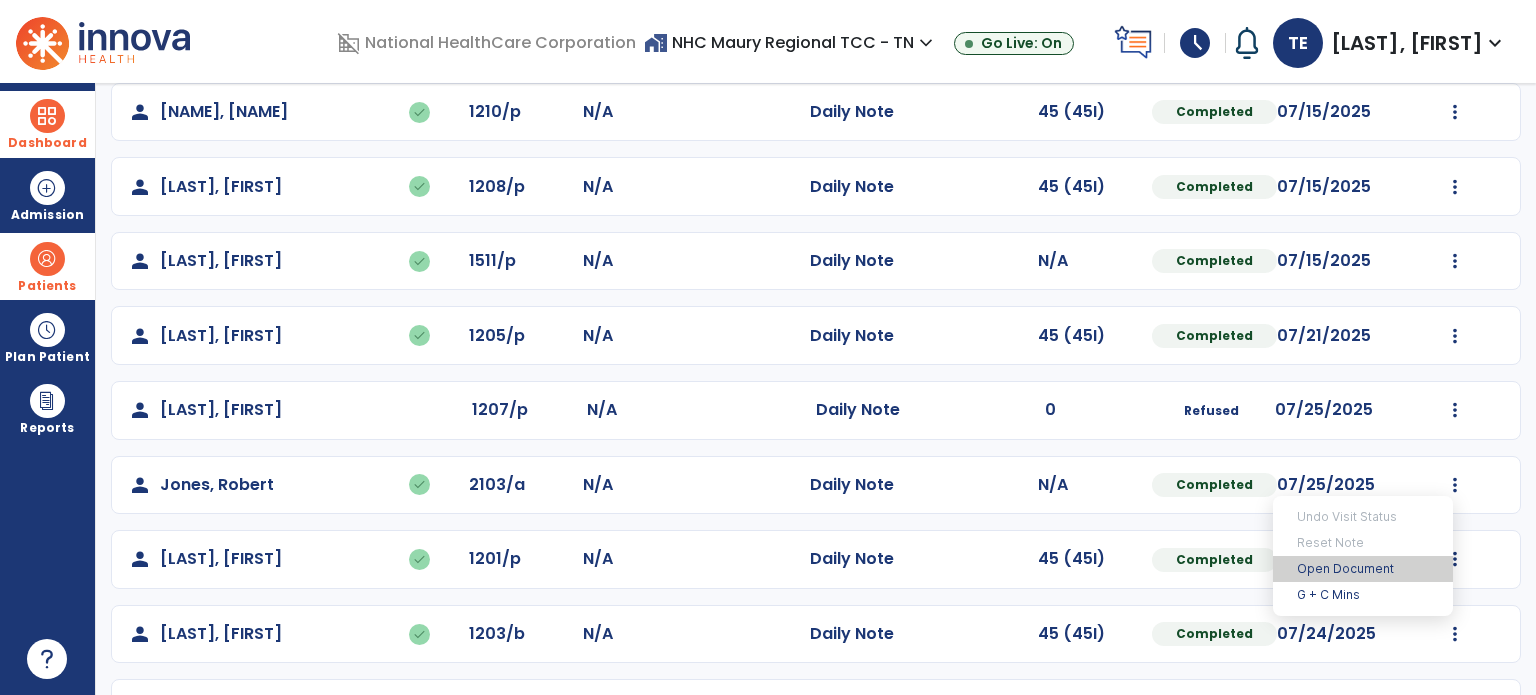 click on "Open Document" at bounding box center (1363, 569) 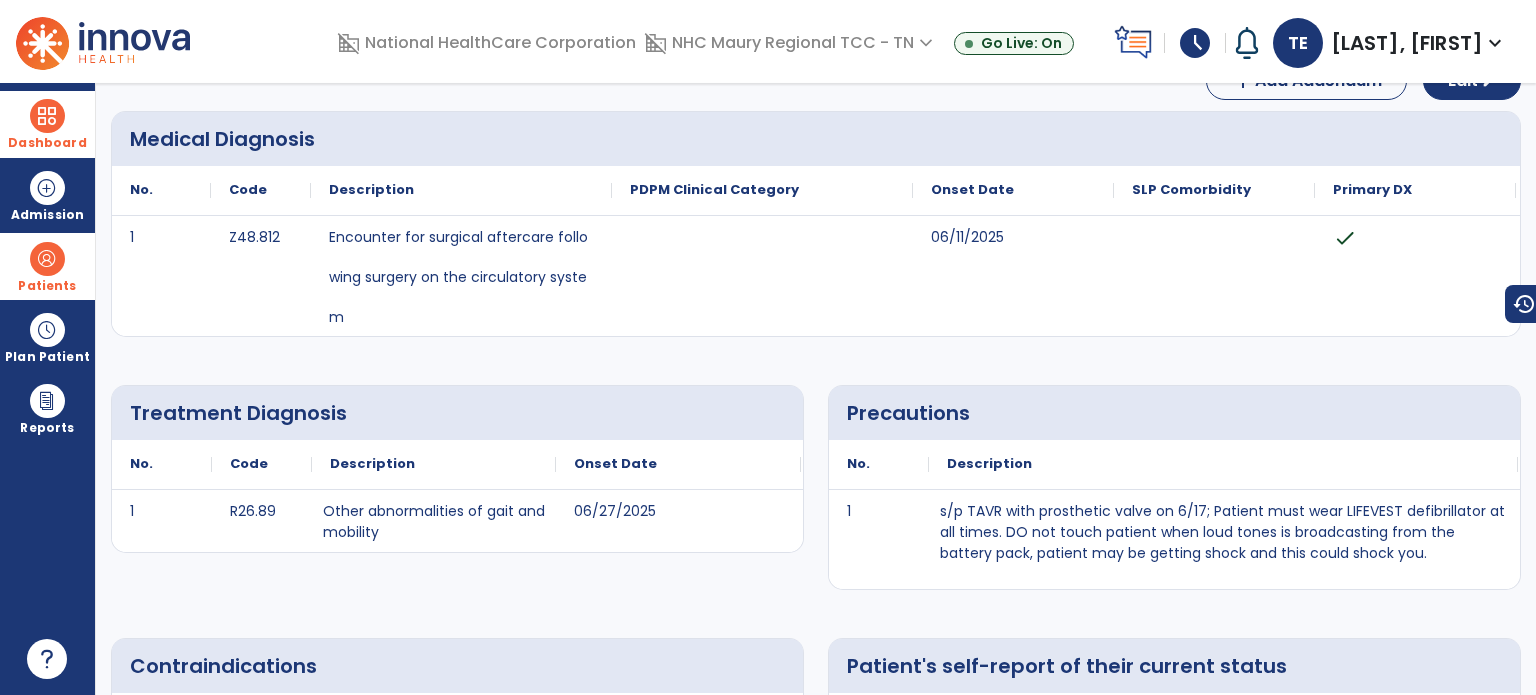scroll, scrollTop: 0, scrollLeft: 0, axis: both 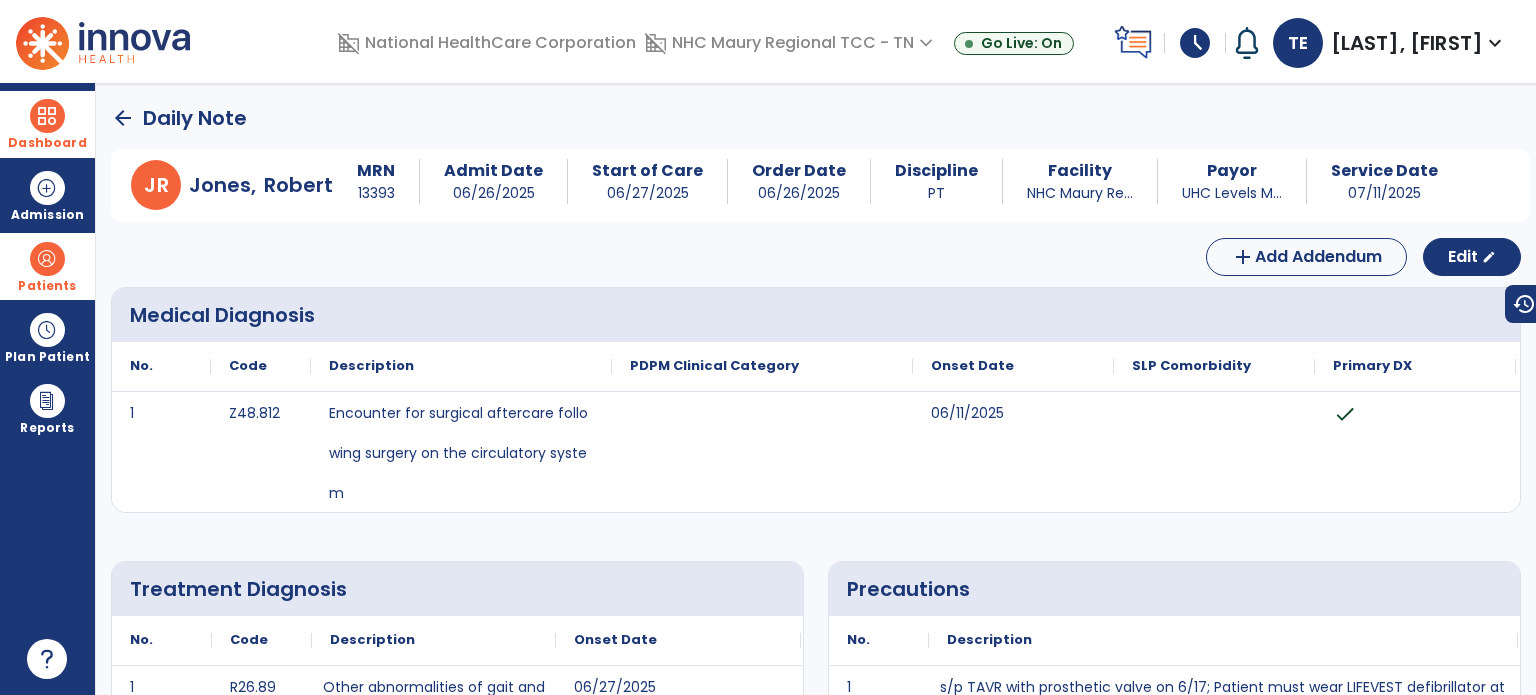 click on "arrow_back" 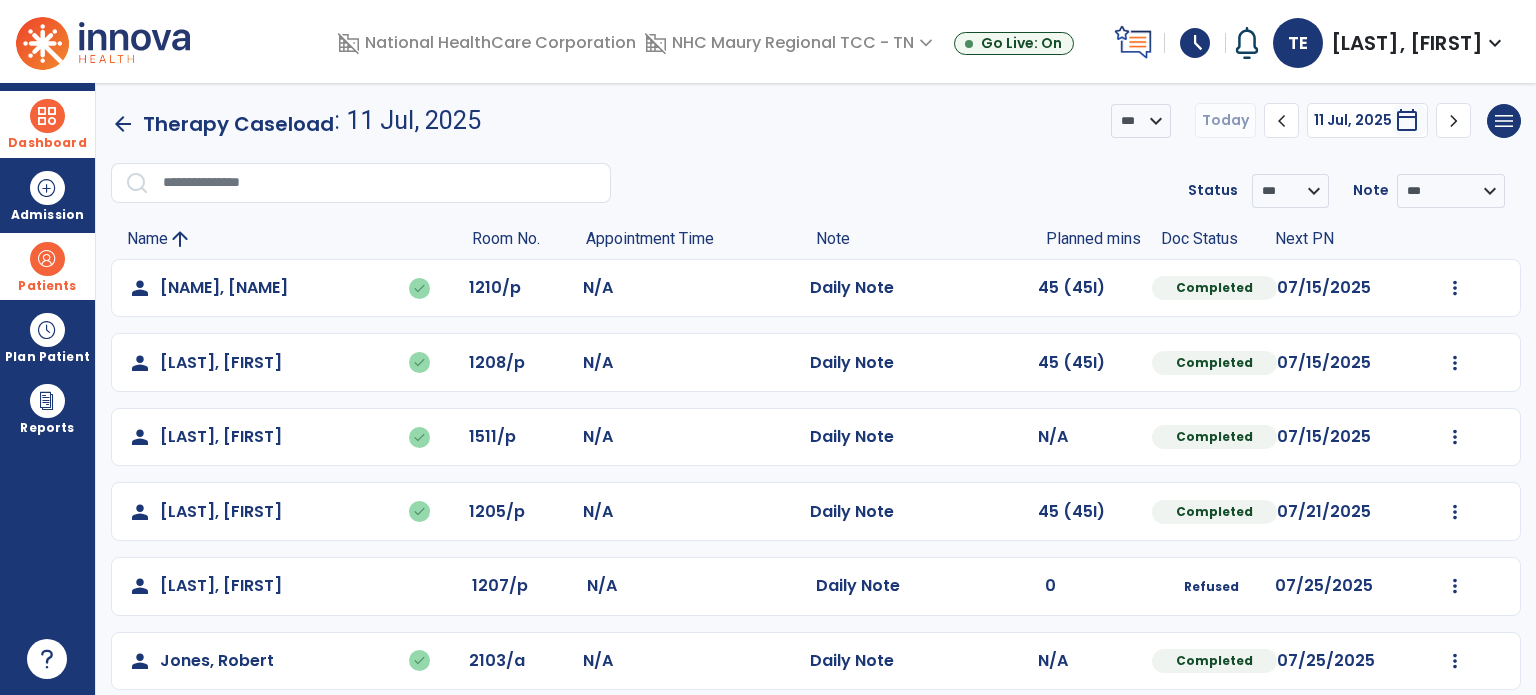 click on "arrow_back" 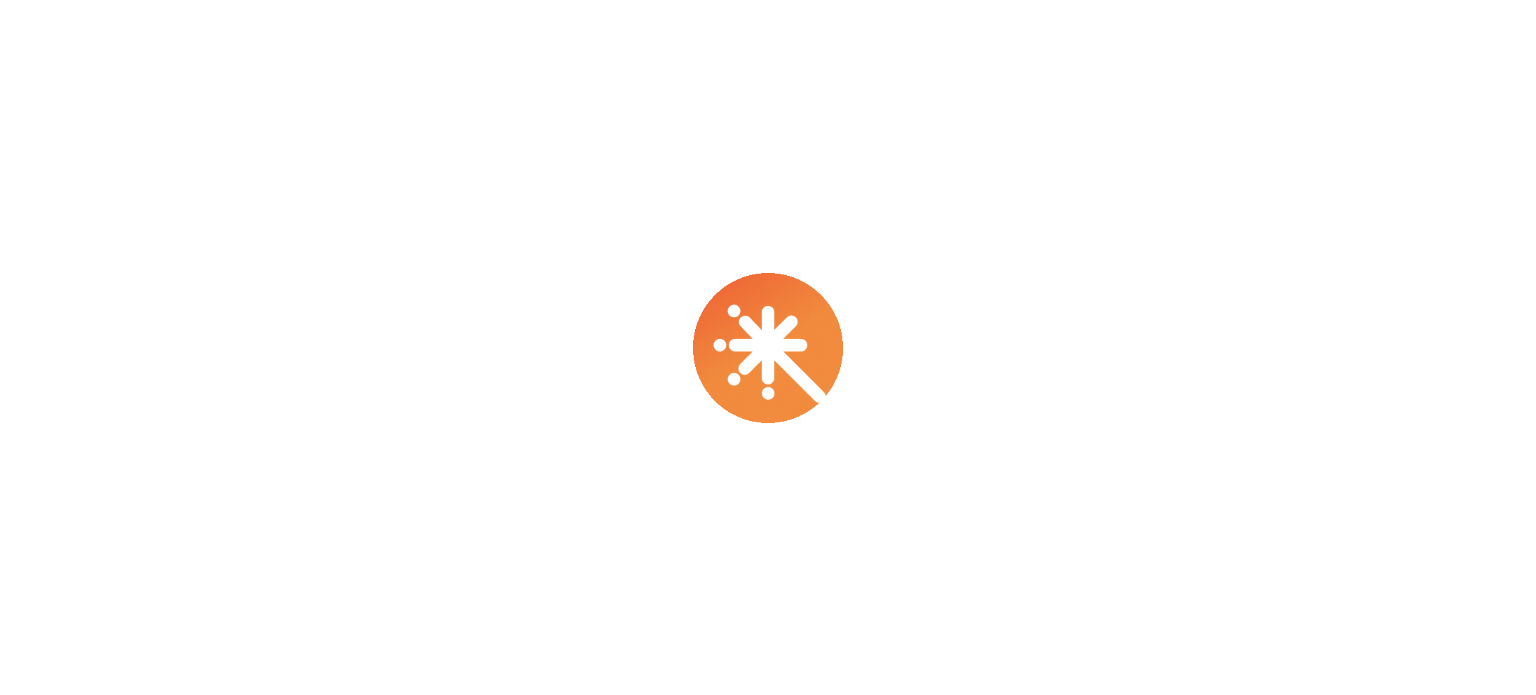 scroll, scrollTop: 0, scrollLeft: 0, axis: both 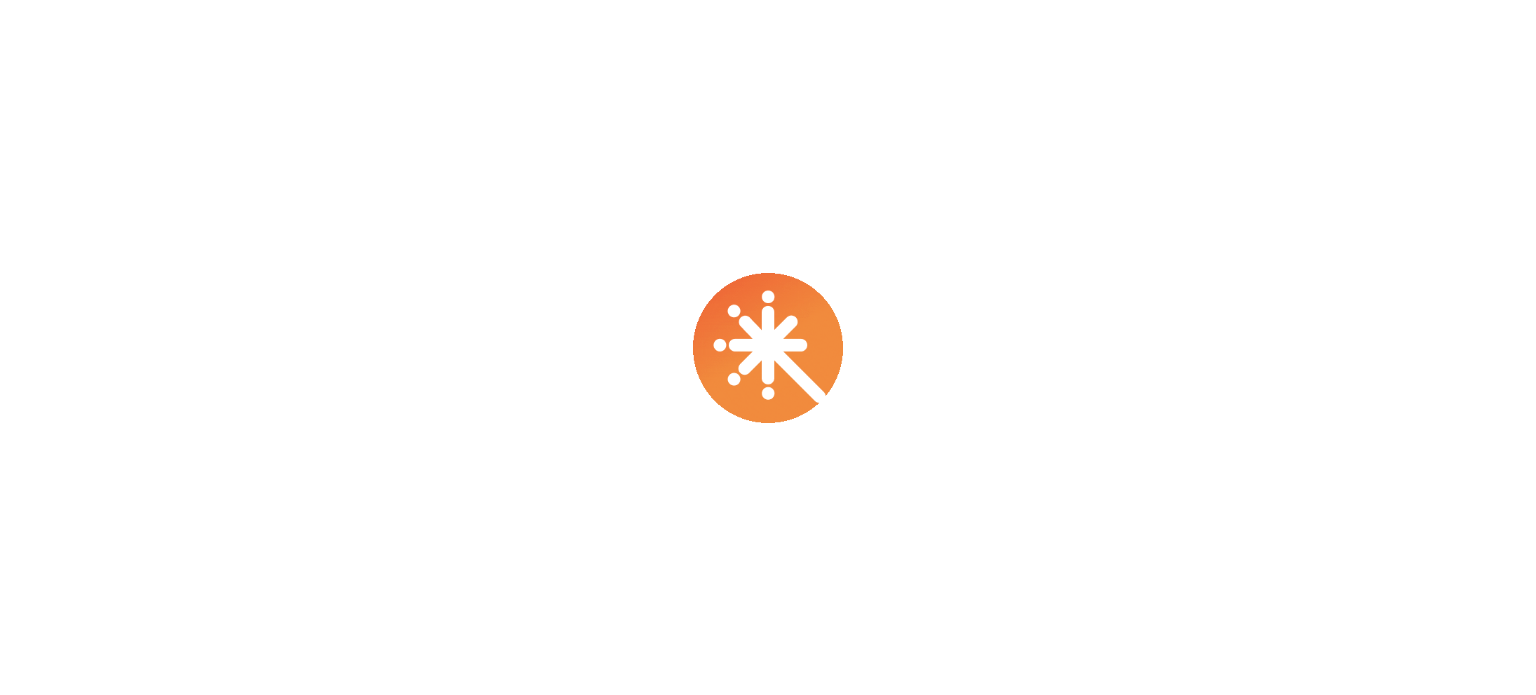 select on "****" 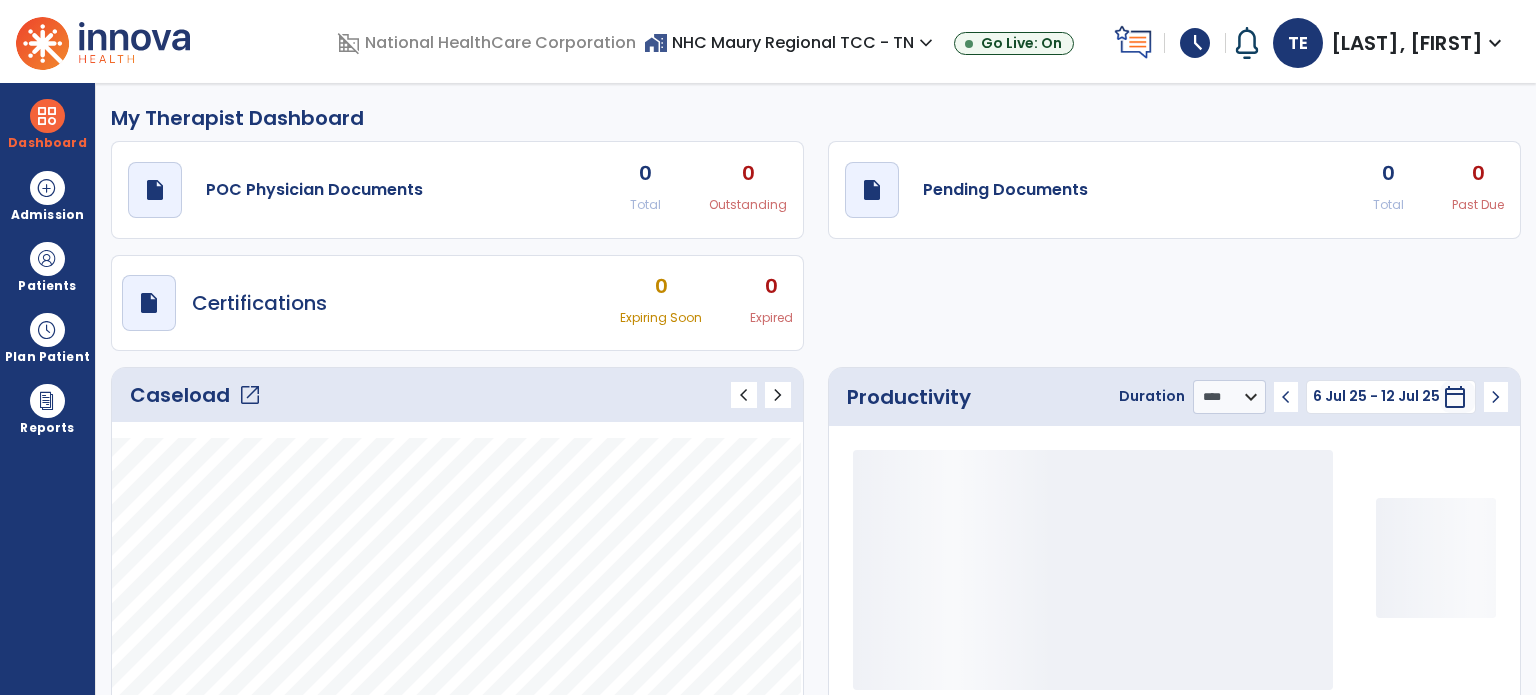 type on "*****" 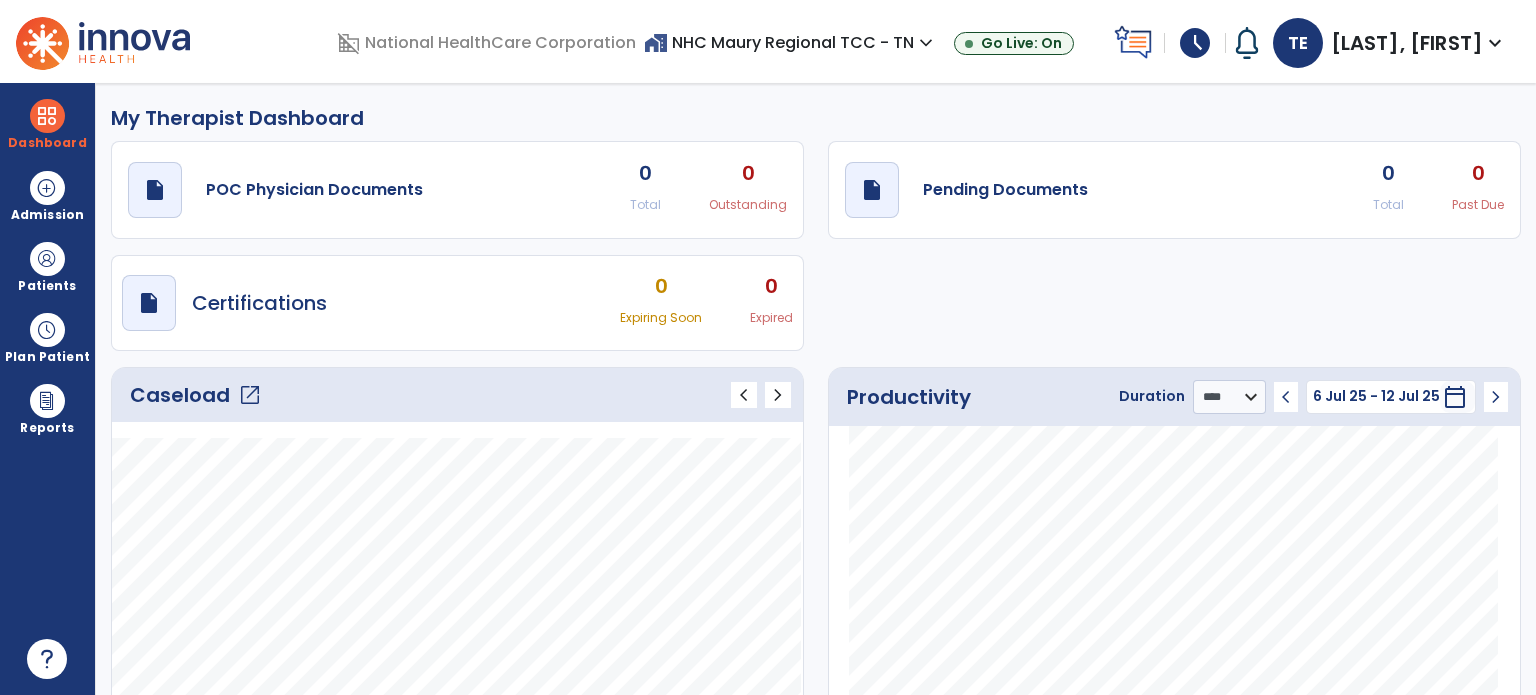click on "schedule" at bounding box center (1195, 43) 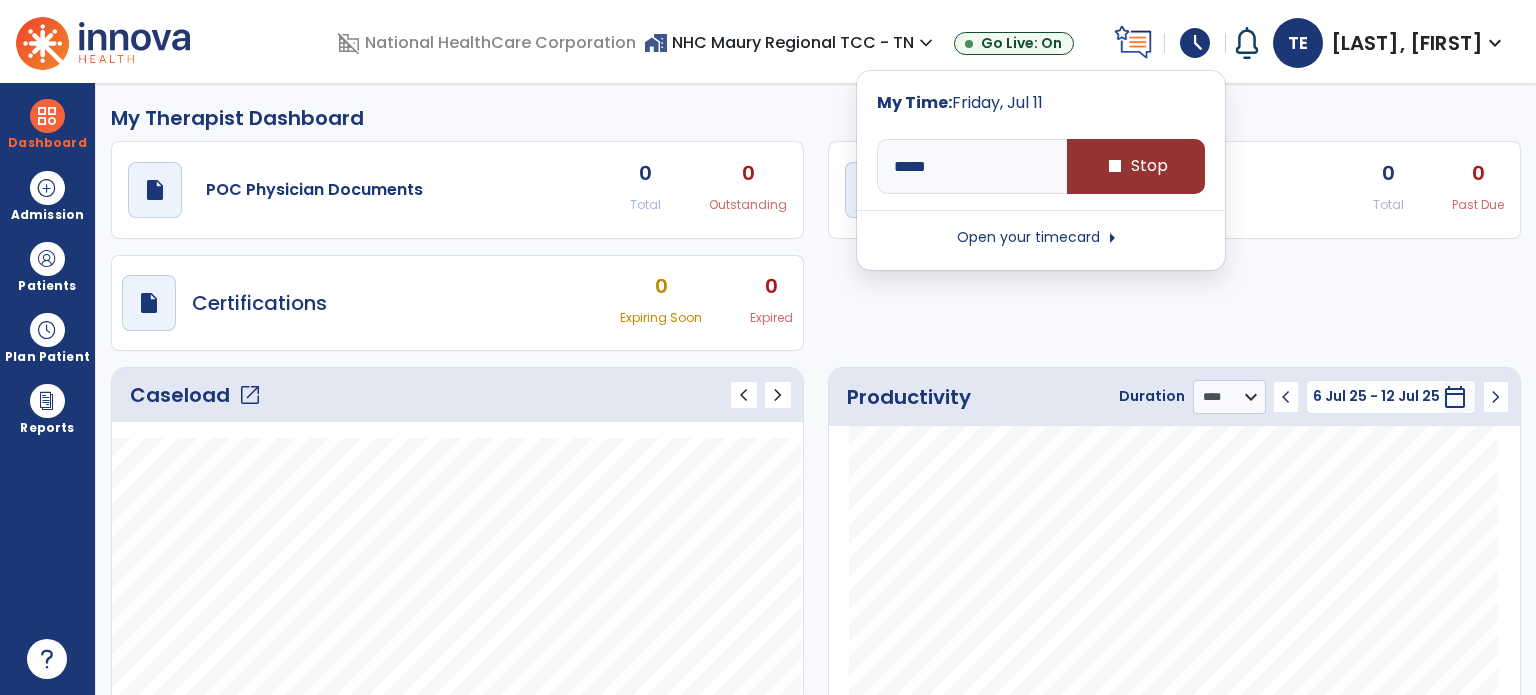 click on "stop  Stop" at bounding box center [1136, 166] 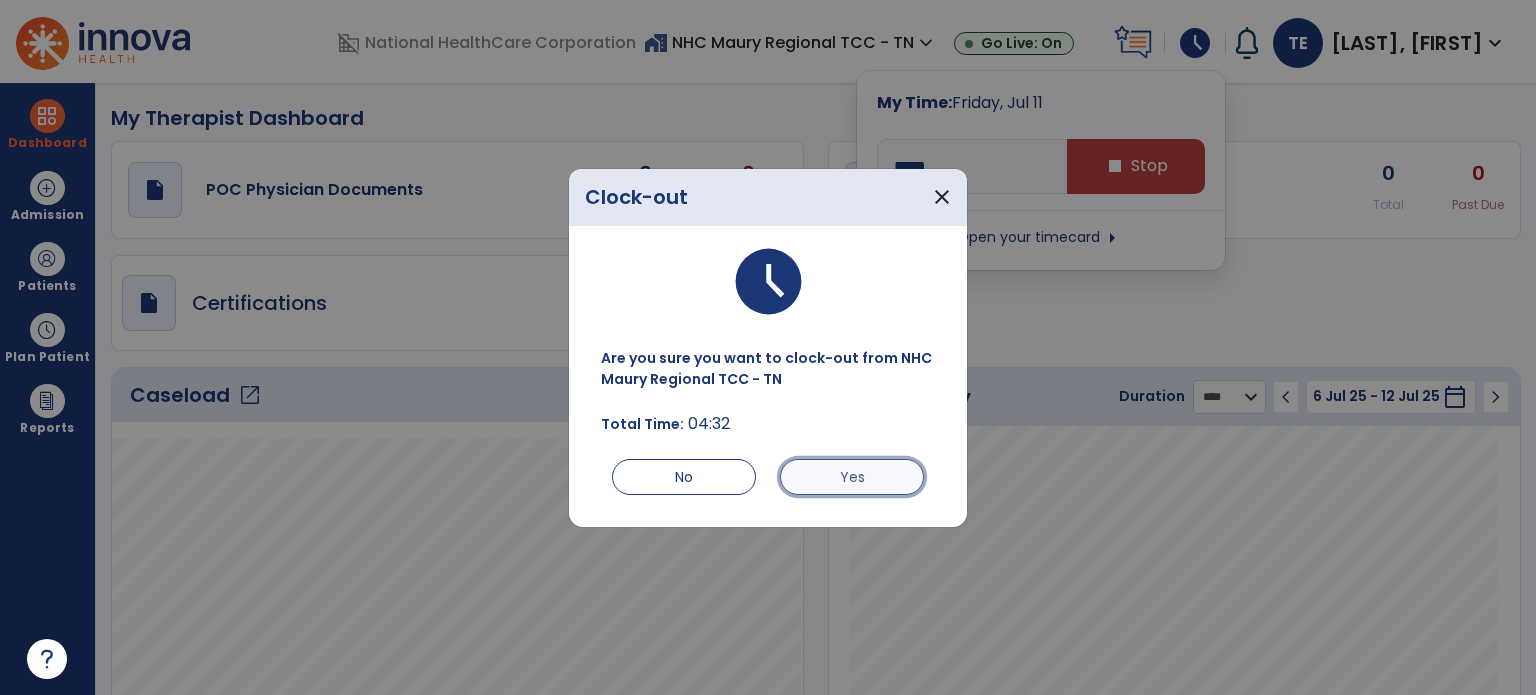 click on "Yes" at bounding box center [852, 477] 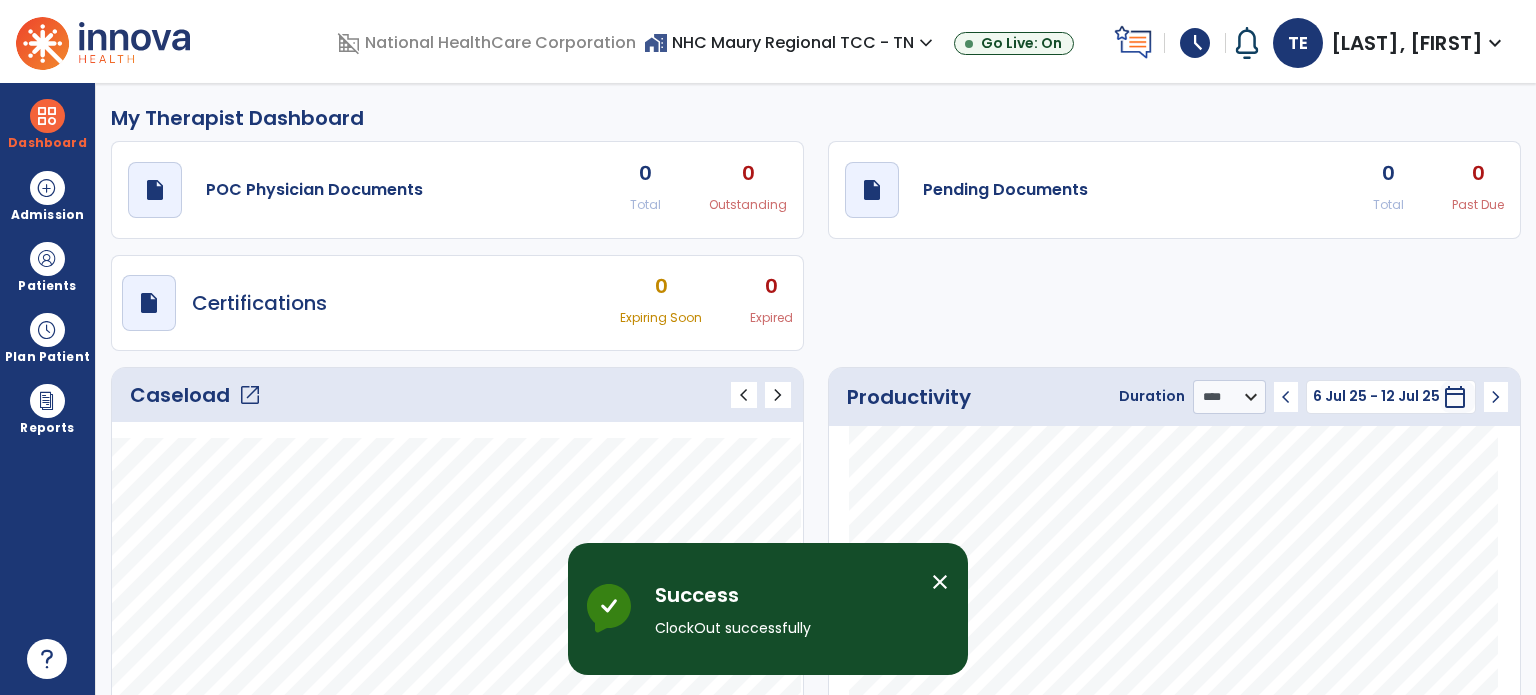 click on "schedule" at bounding box center (1195, 43) 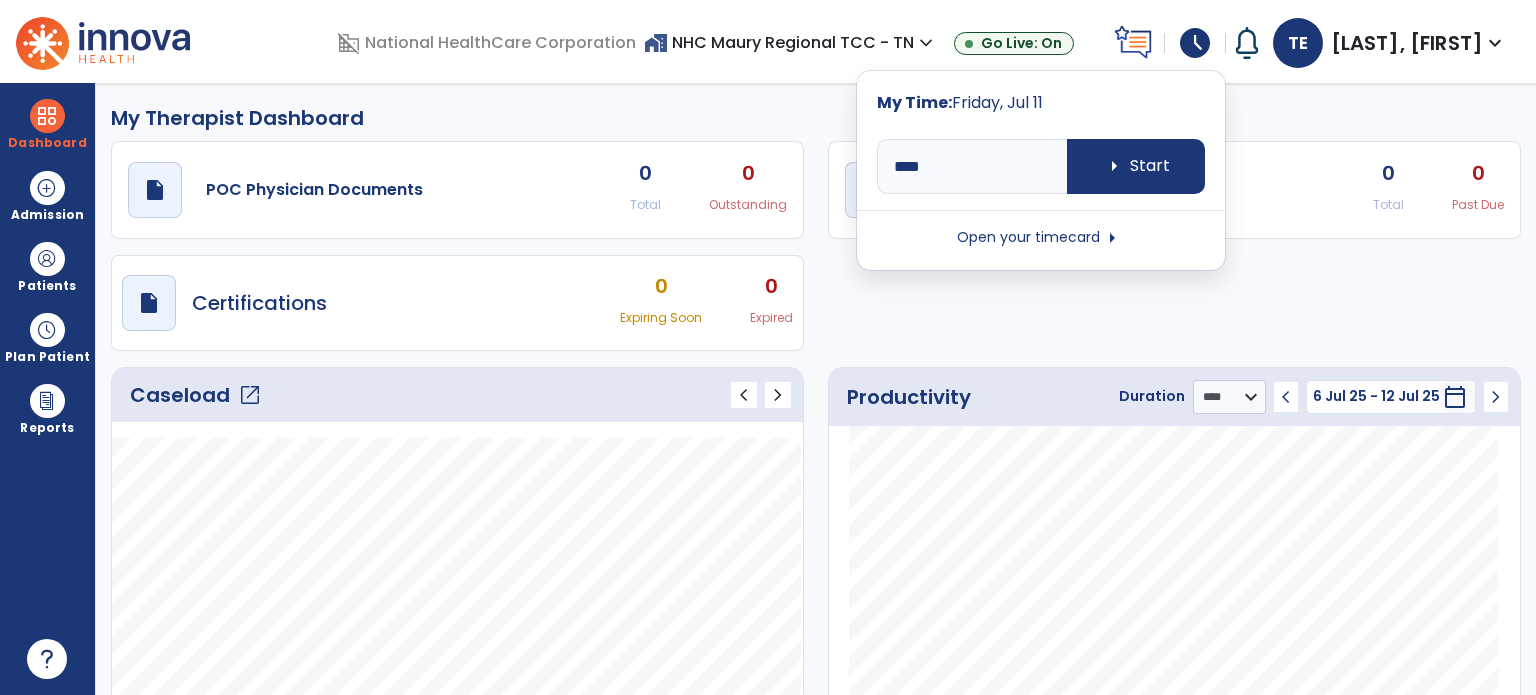 click on "Open your timecard  arrow_right" at bounding box center (1041, 238) 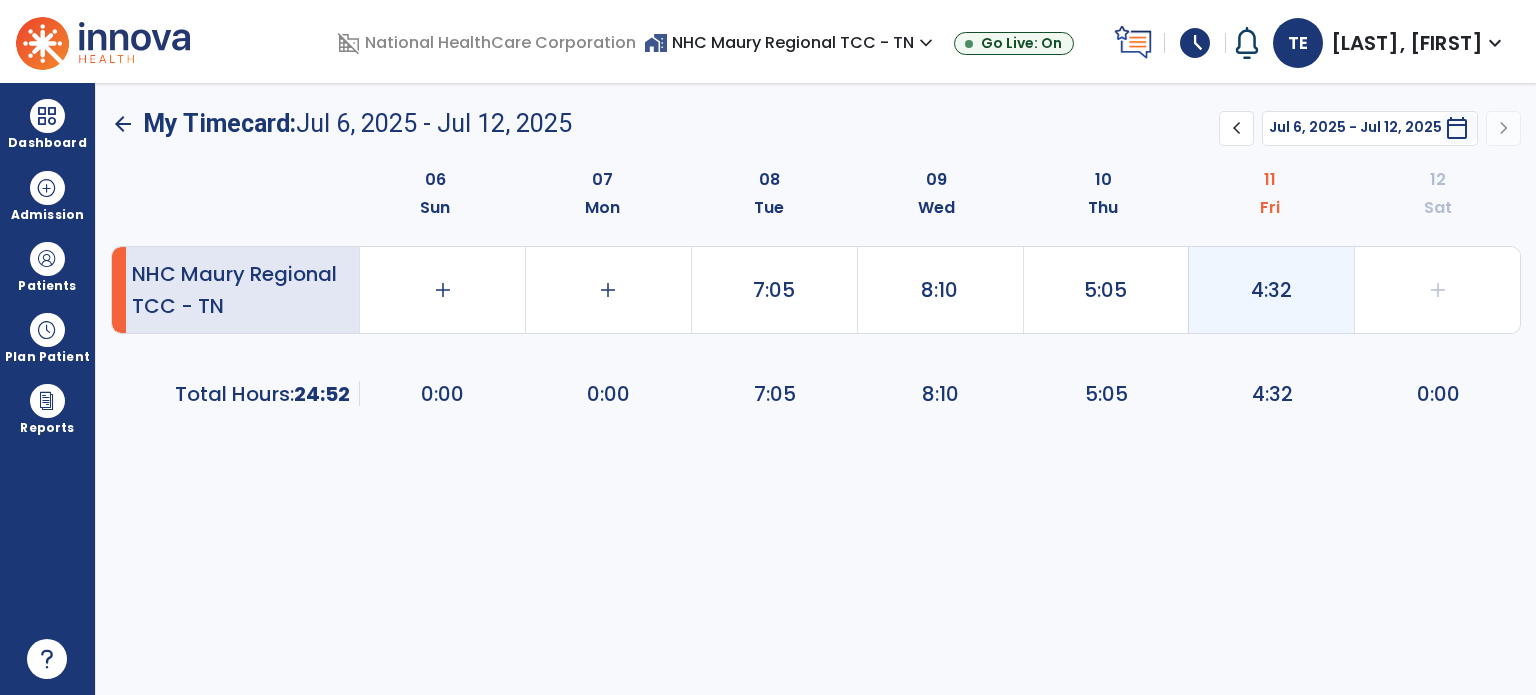 click on "4:32" 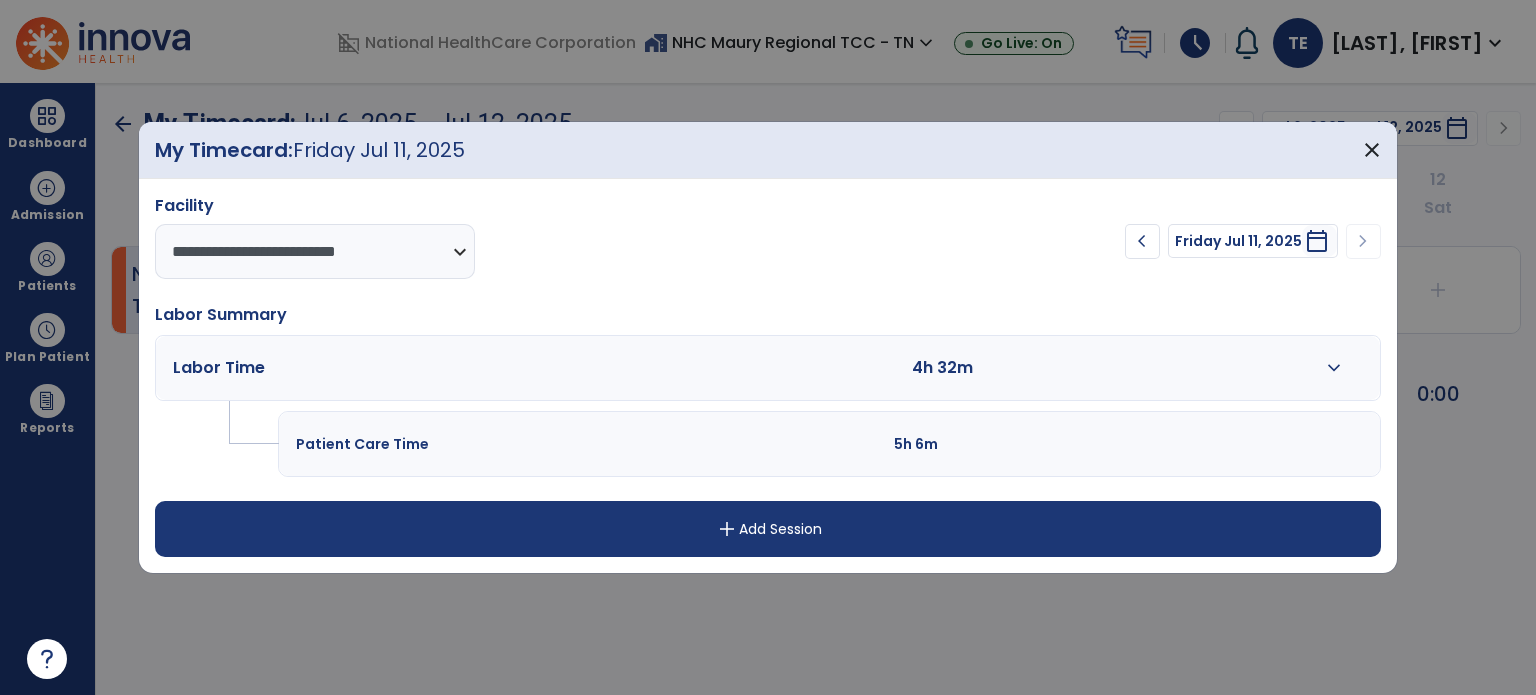 click on "expand_more" at bounding box center (1334, 368) 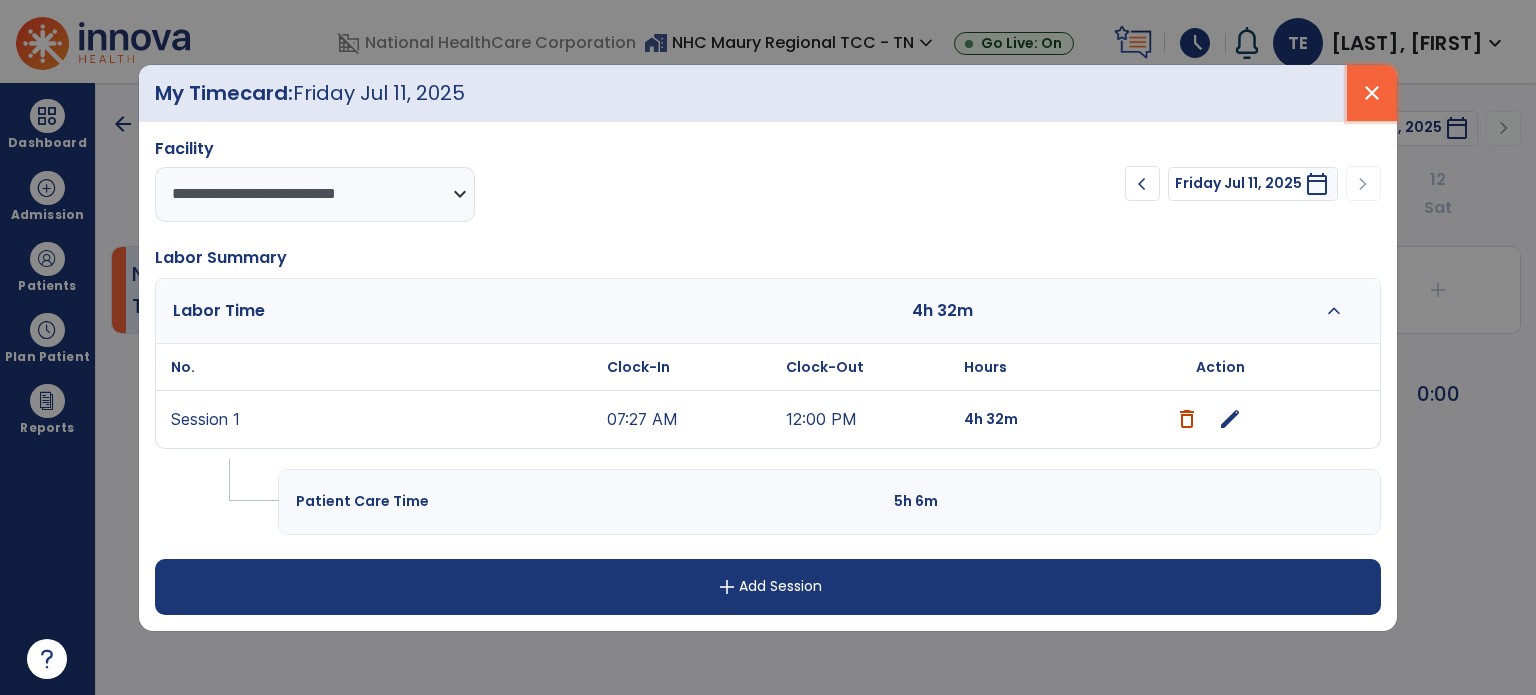 click on "close" at bounding box center [1372, 93] 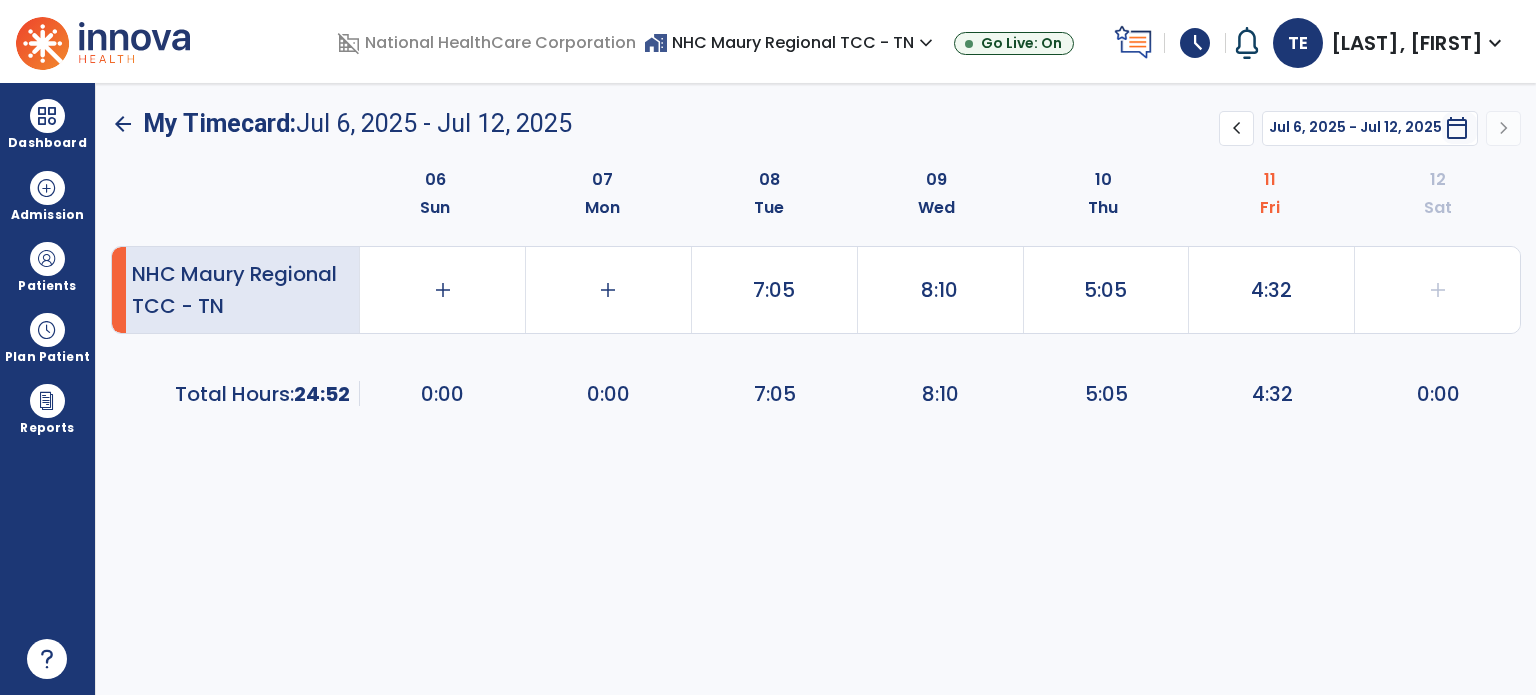 click on "arrow_back" 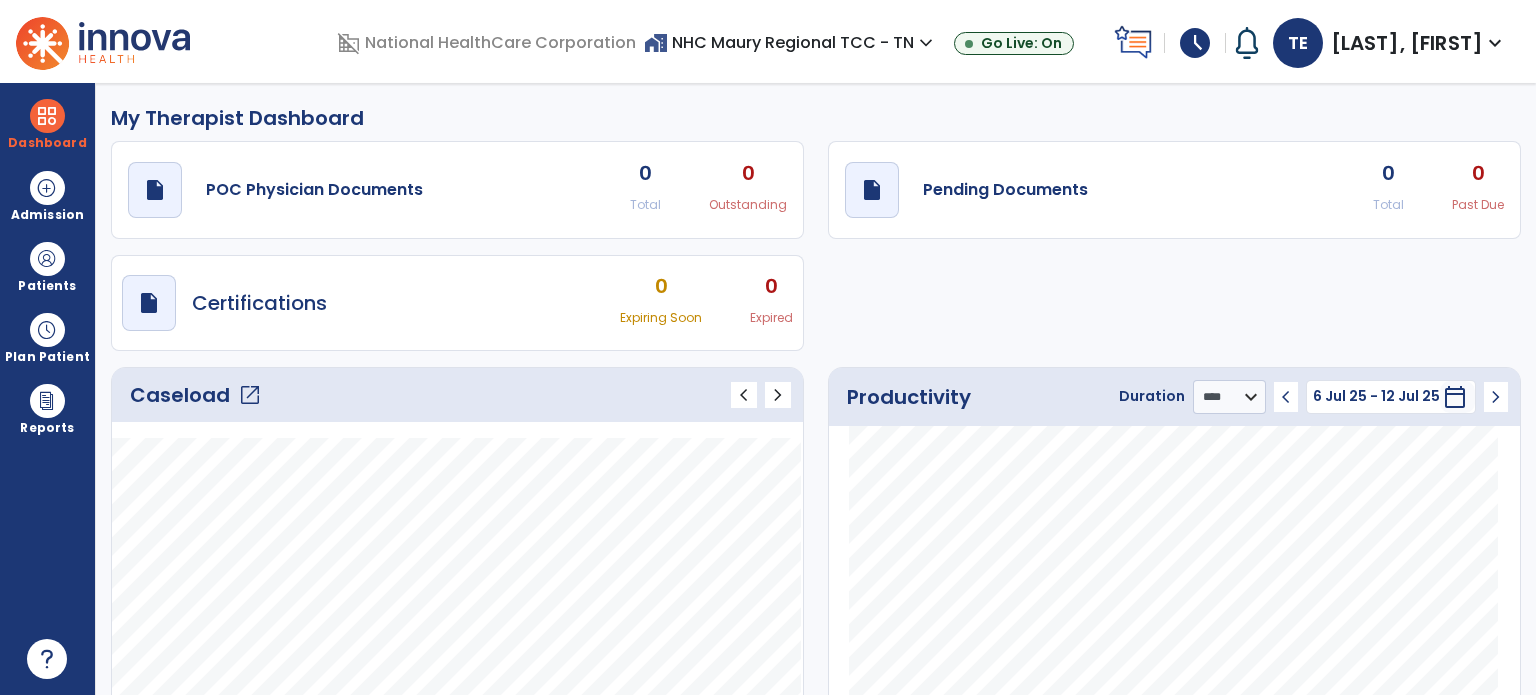 click on "[LAST], [FIRST]" at bounding box center (1407, 43) 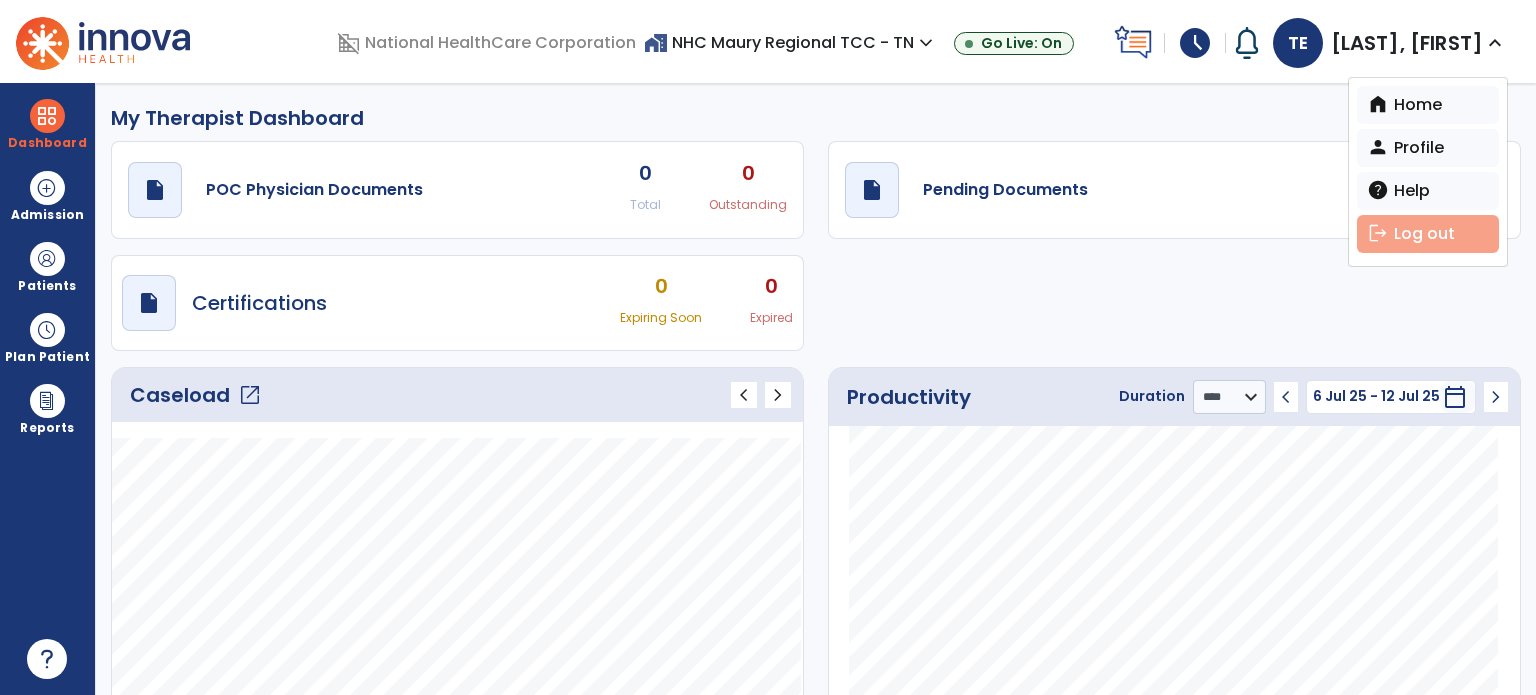 click on "logout   Log out" at bounding box center (1428, 234) 